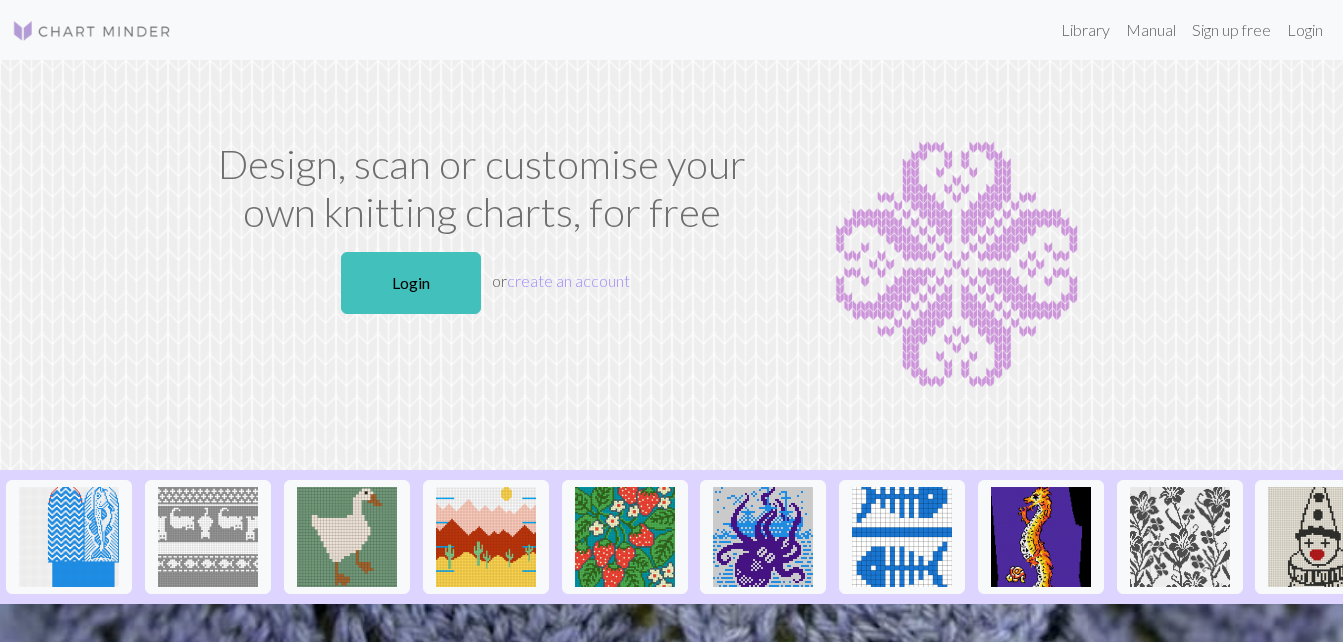 scroll, scrollTop: 0, scrollLeft: 0, axis: both 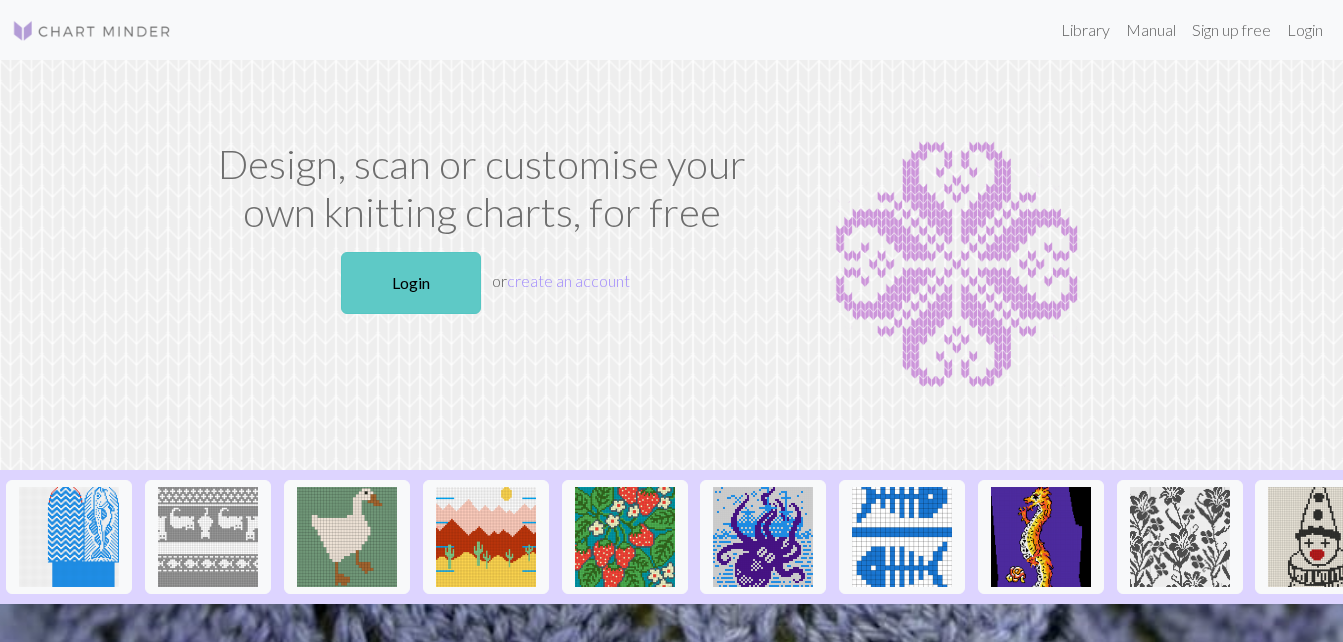 click on "Login" at bounding box center (411, 283) 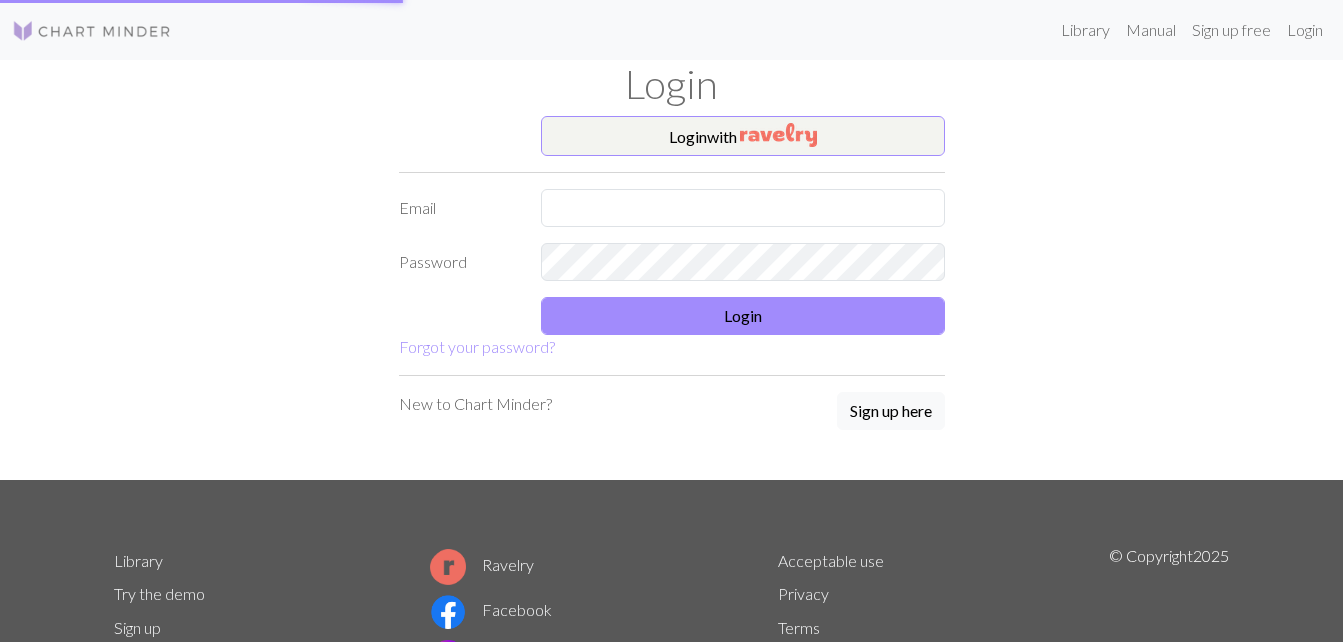 scroll, scrollTop: 0, scrollLeft: 0, axis: both 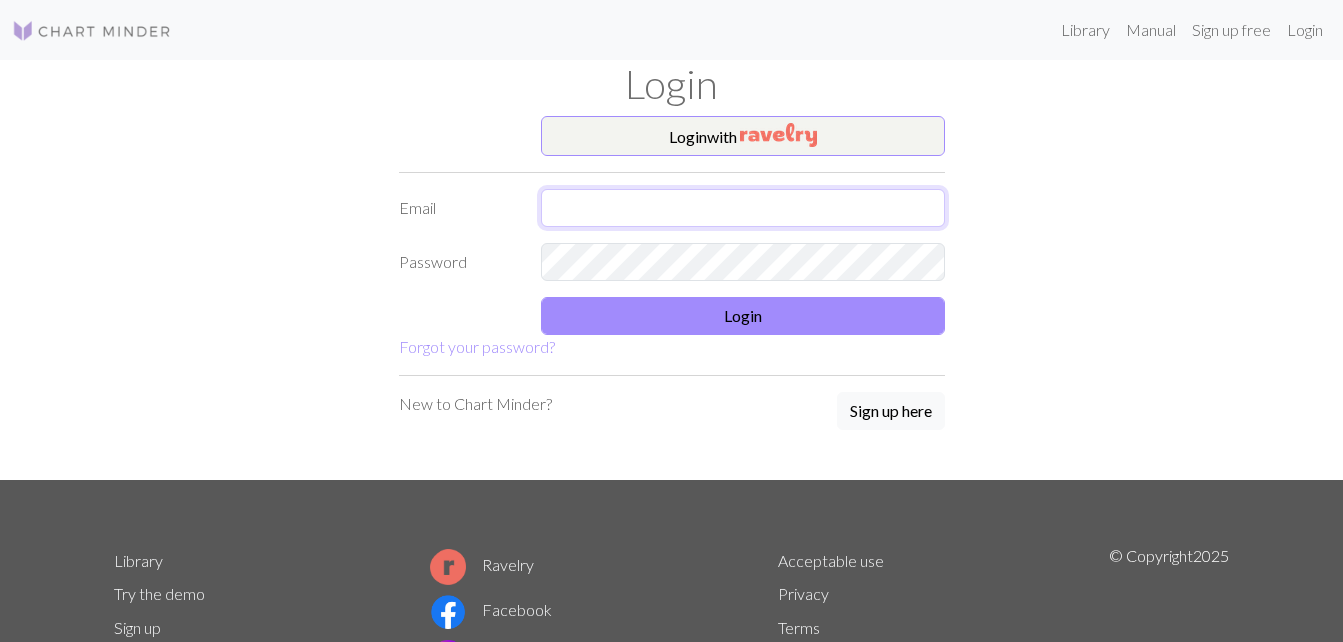 type on "pammy.dev@btinternet.com" 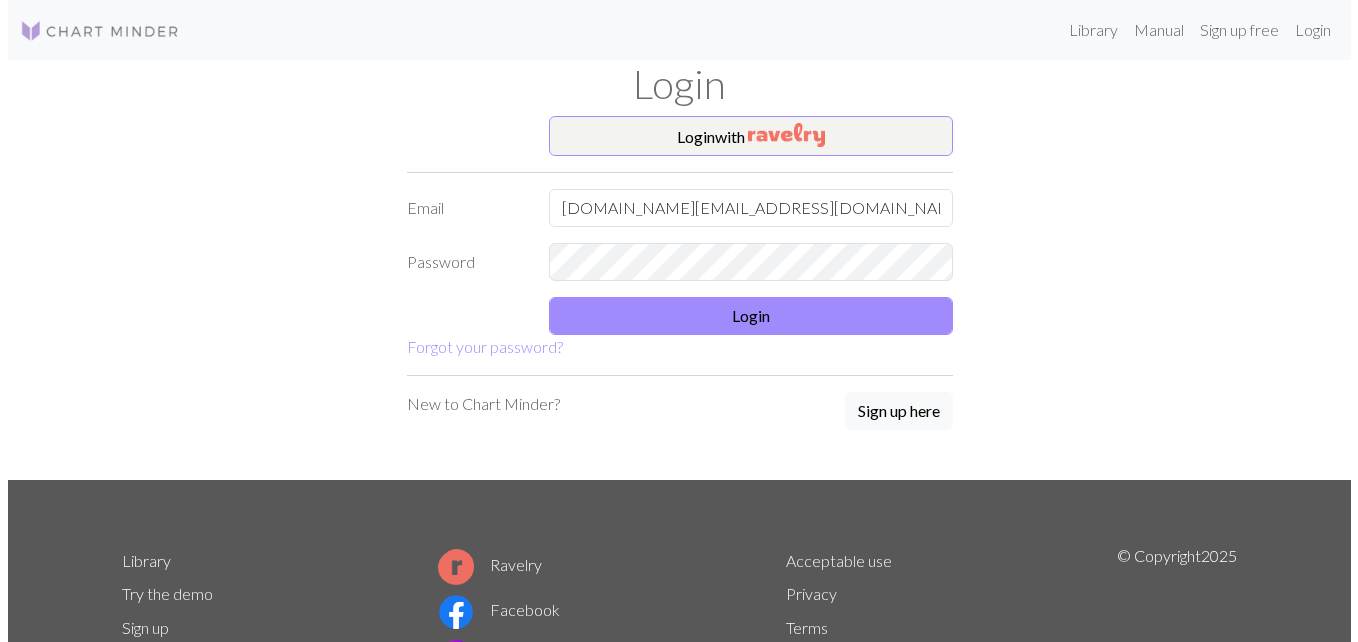scroll, scrollTop: 0, scrollLeft: 0, axis: both 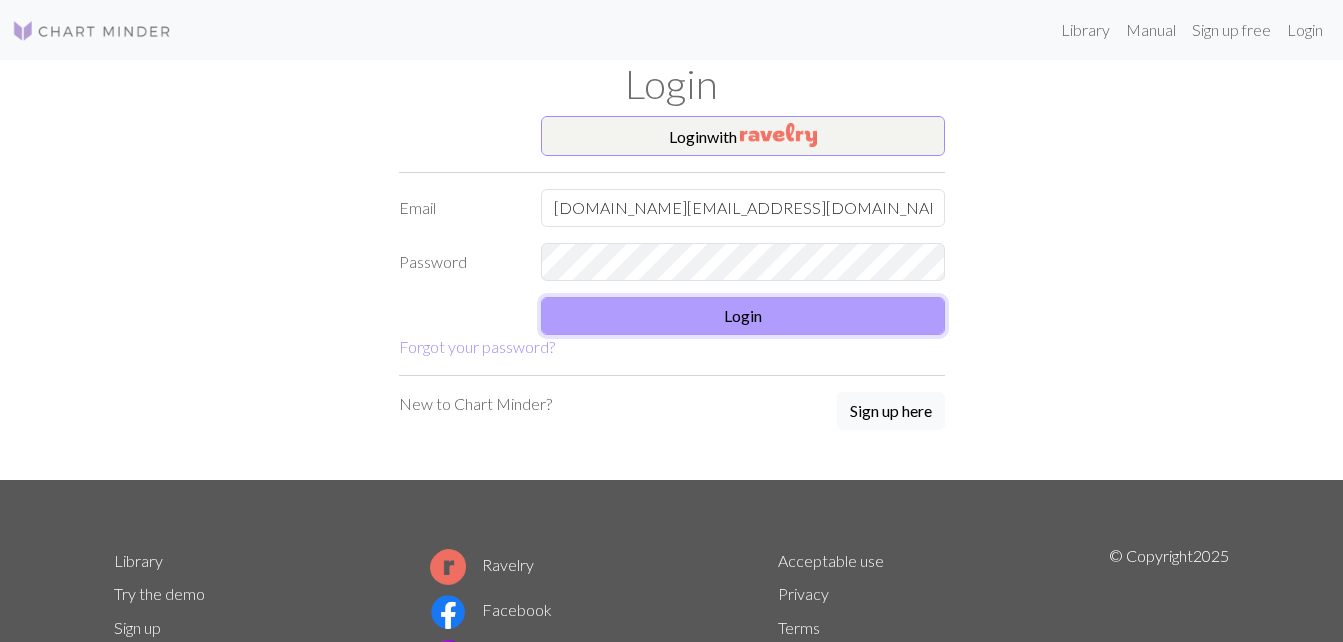 click on "Login" at bounding box center [743, 316] 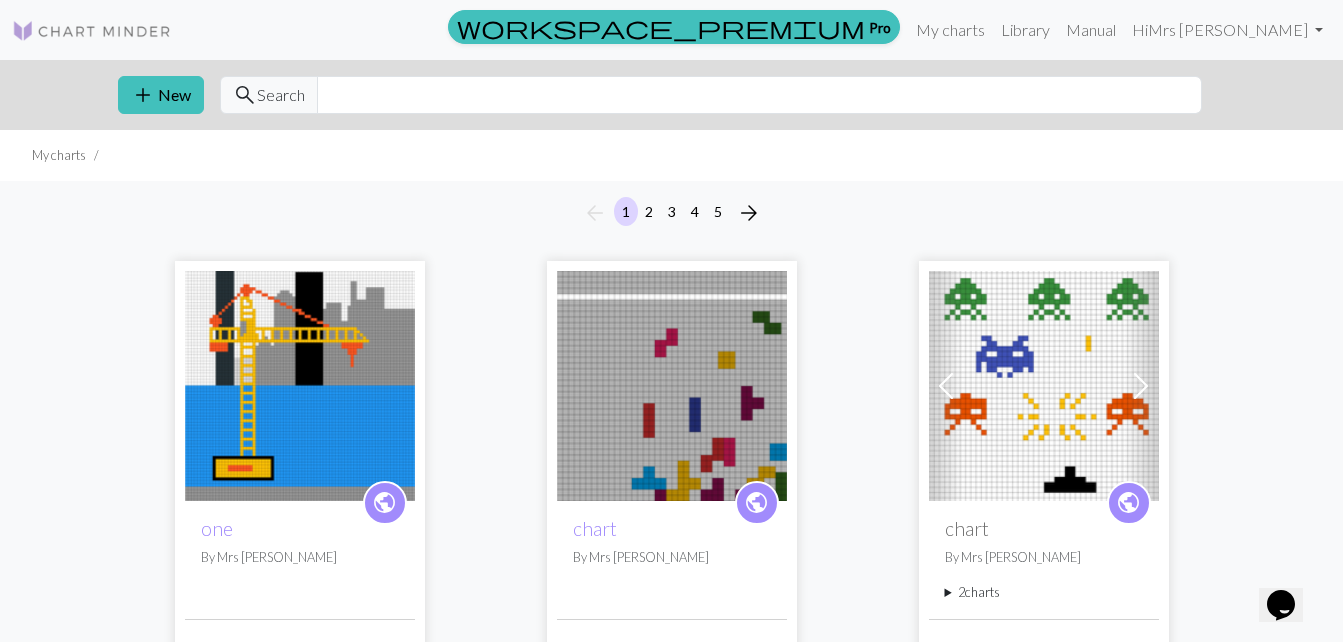 click at bounding box center [300, 386] 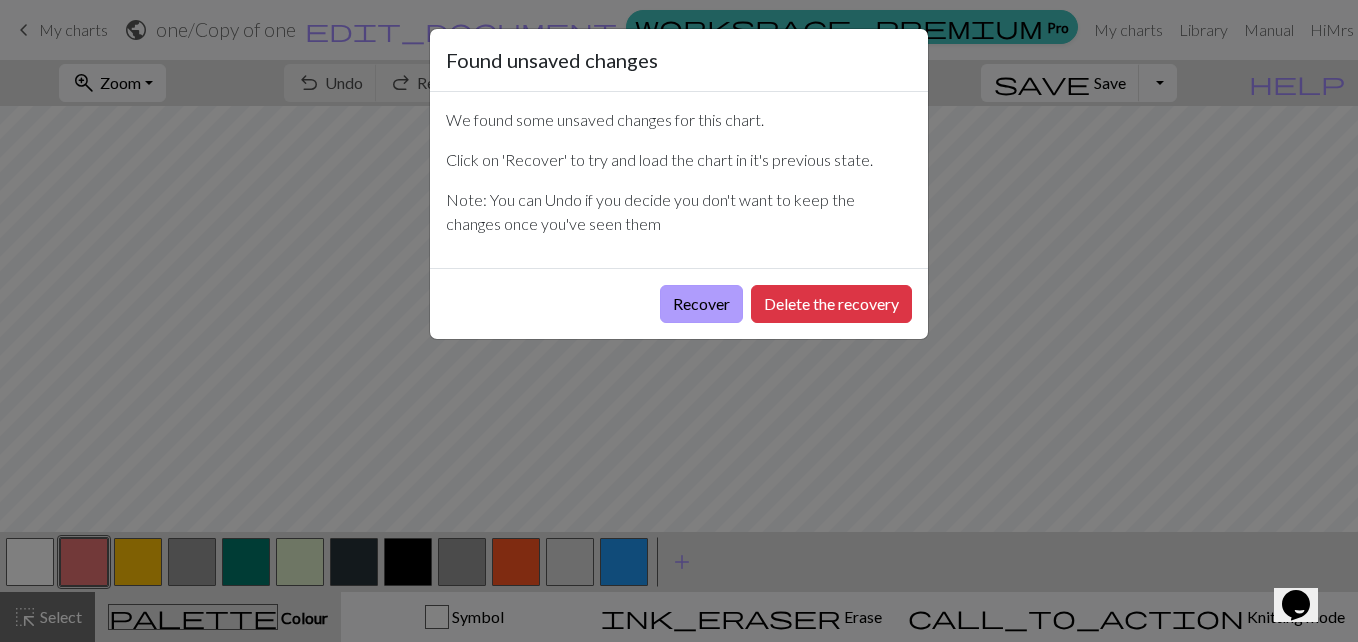 click on "Recover" at bounding box center (701, 304) 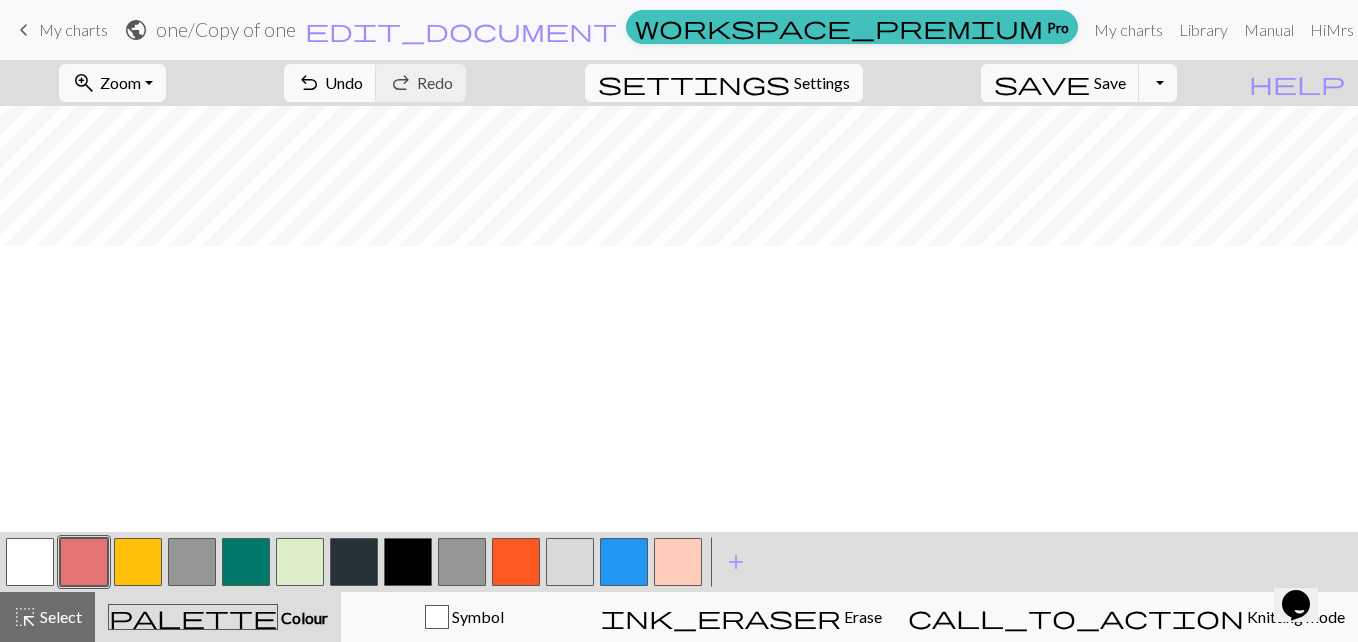 scroll, scrollTop: 1221, scrollLeft: 0, axis: vertical 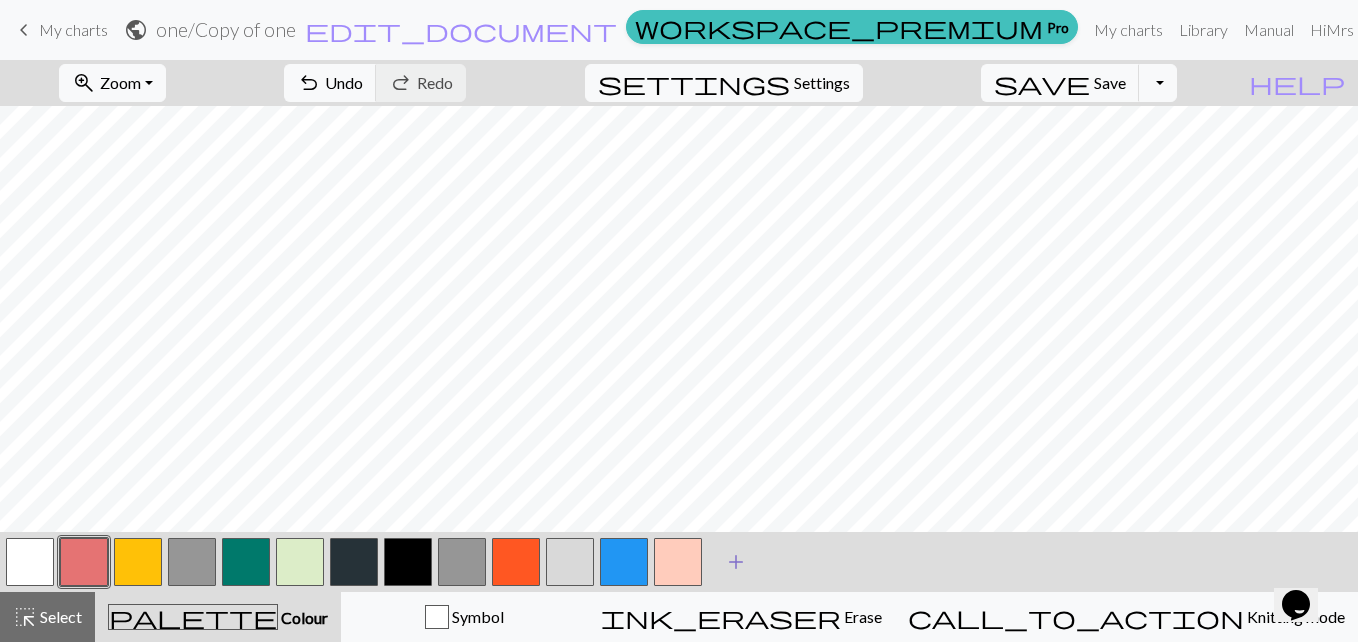 click on "add" at bounding box center (736, 562) 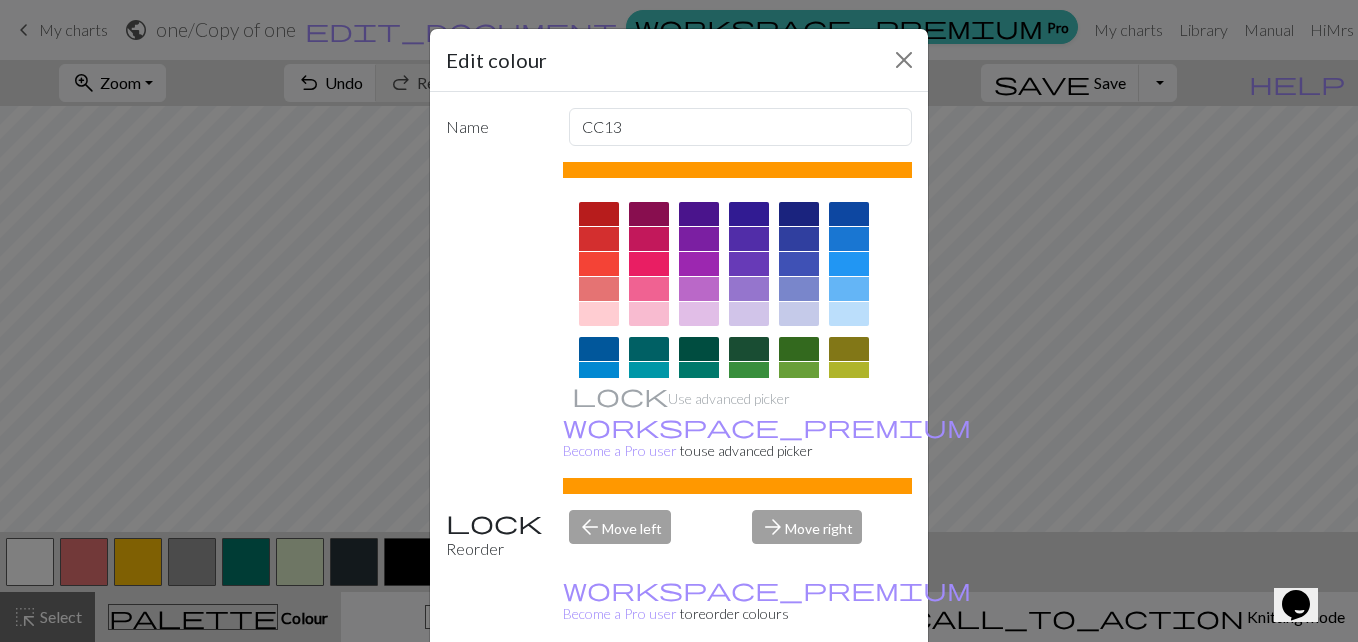 click at bounding box center [799, 349] 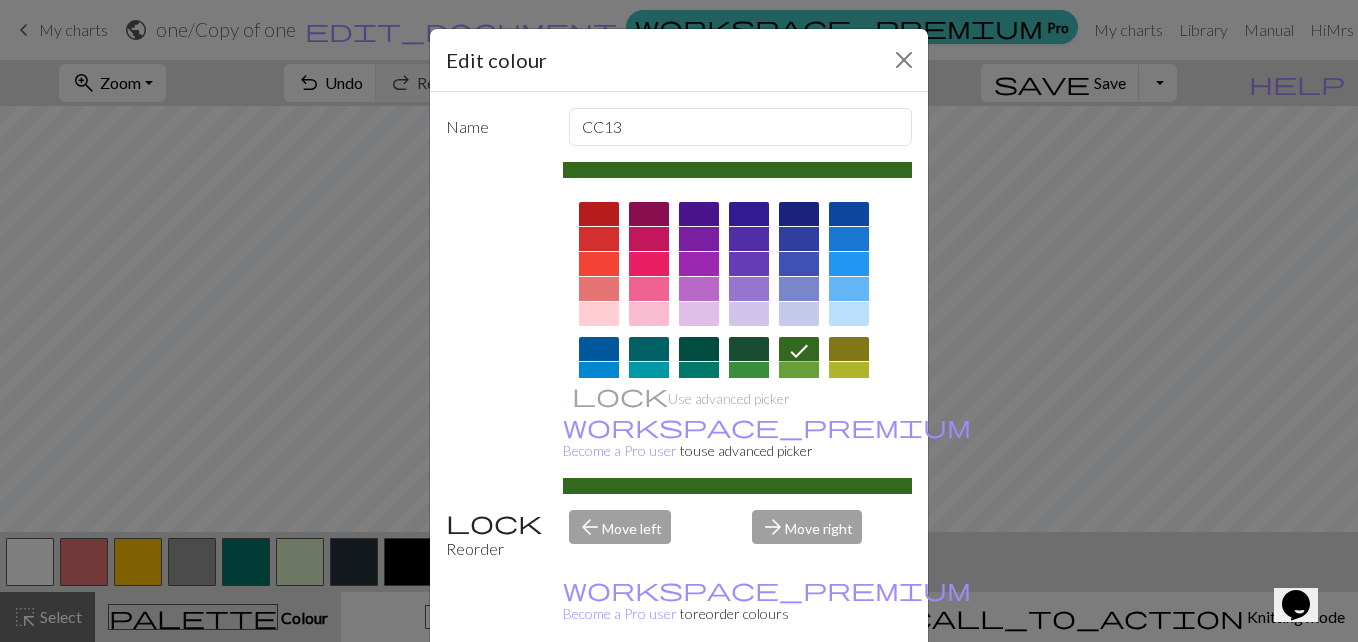 click on "Done" at bounding box center (799, 693) 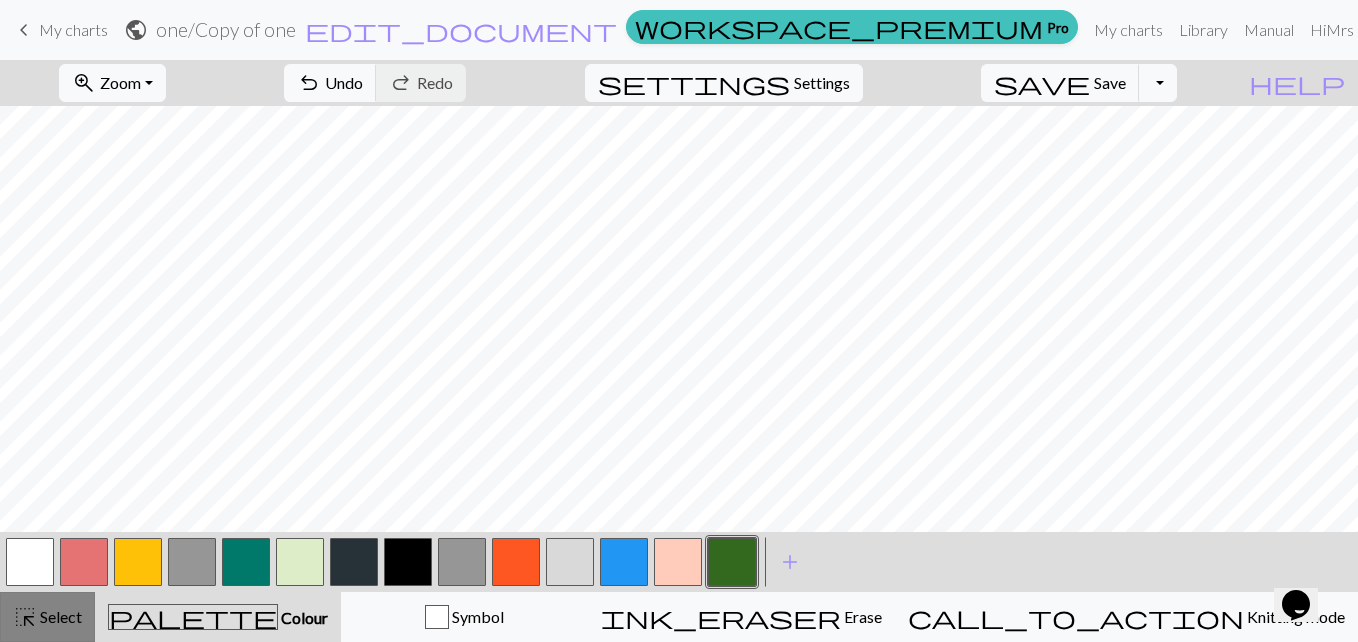 click on "highlight_alt   Select   Select" at bounding box center (47, 617) 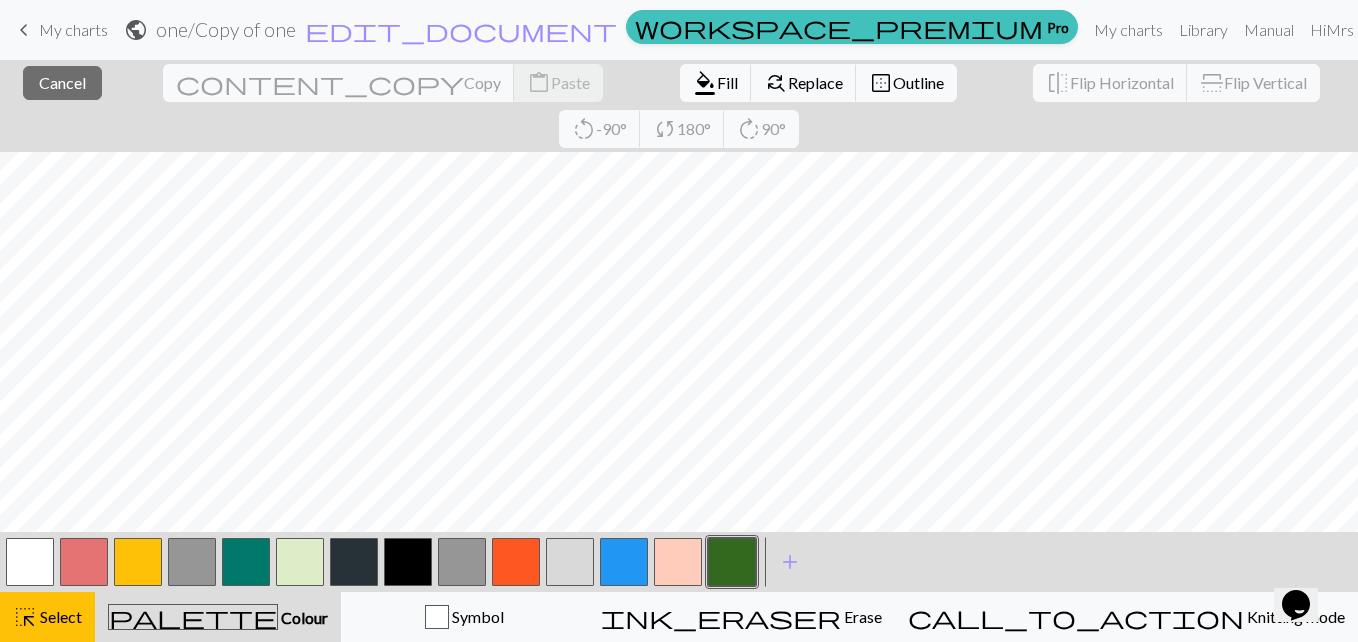 click at bounding box center [732, 562] 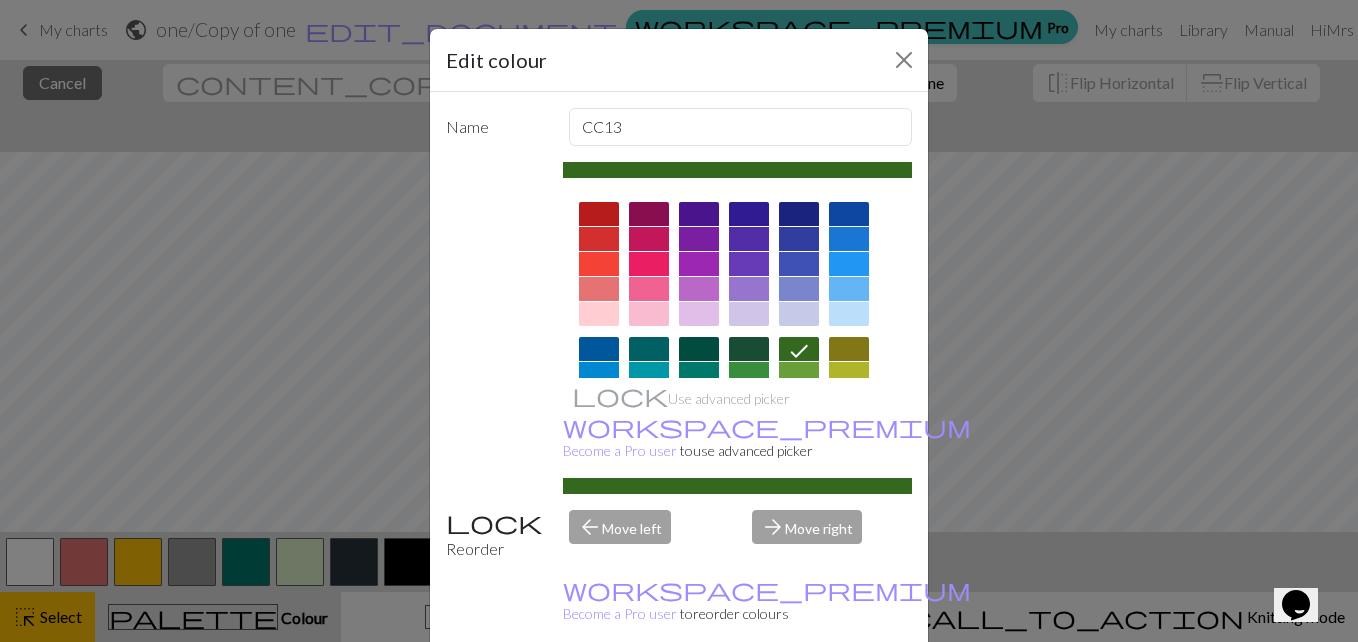 click on "Done" at bounding box center [799, 693] 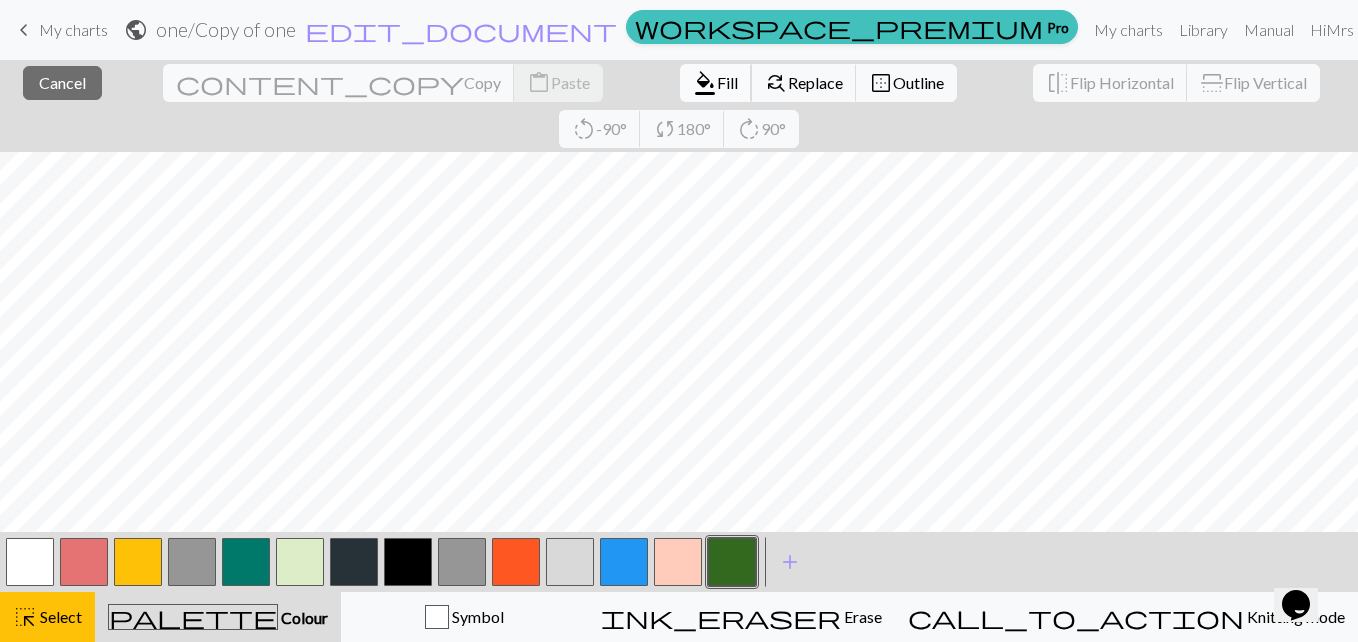 click on "Fill" at bounding box center [727, 82] 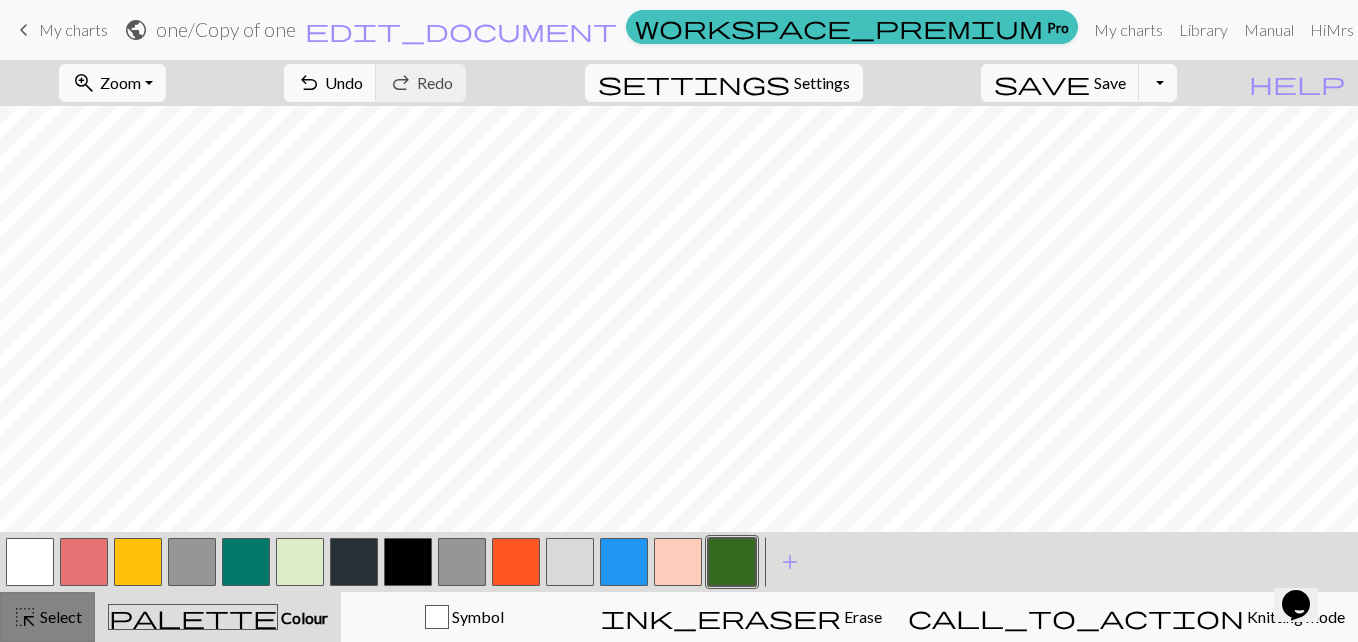 drag, startPoint x: 67, startPoint y: 599, endPoint x: 53, endPoint y: 621, distance: 26.076809 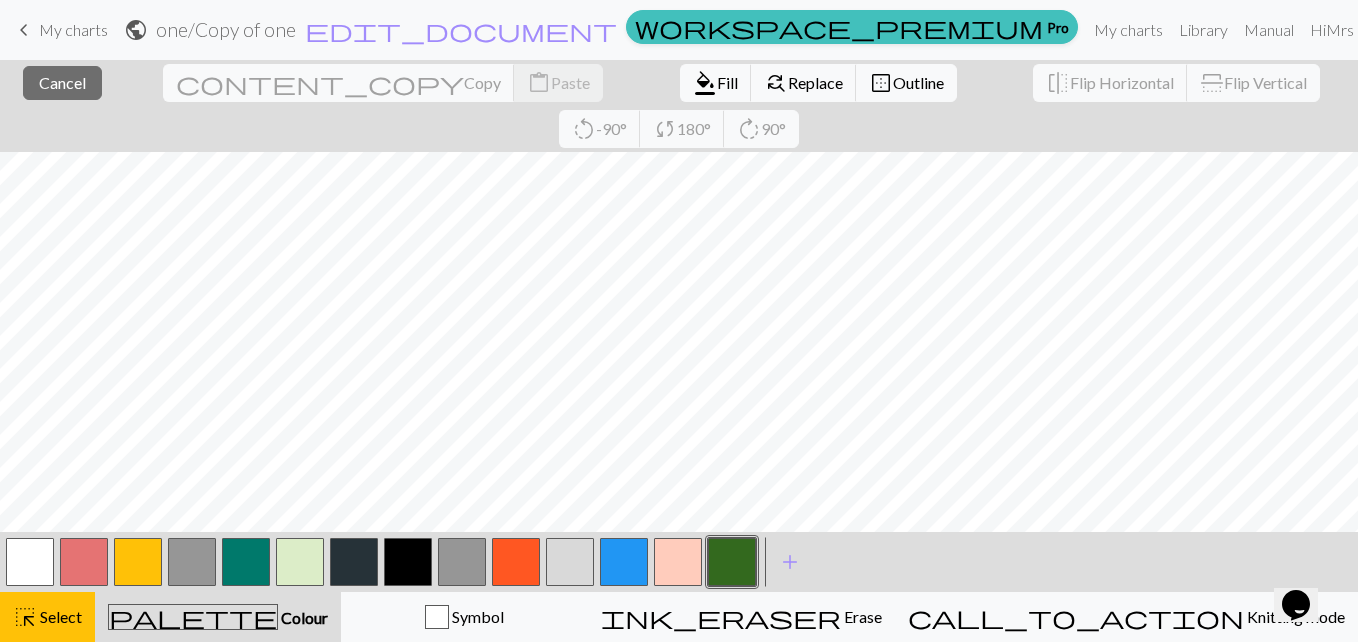 click at bounding box center (732, 562) 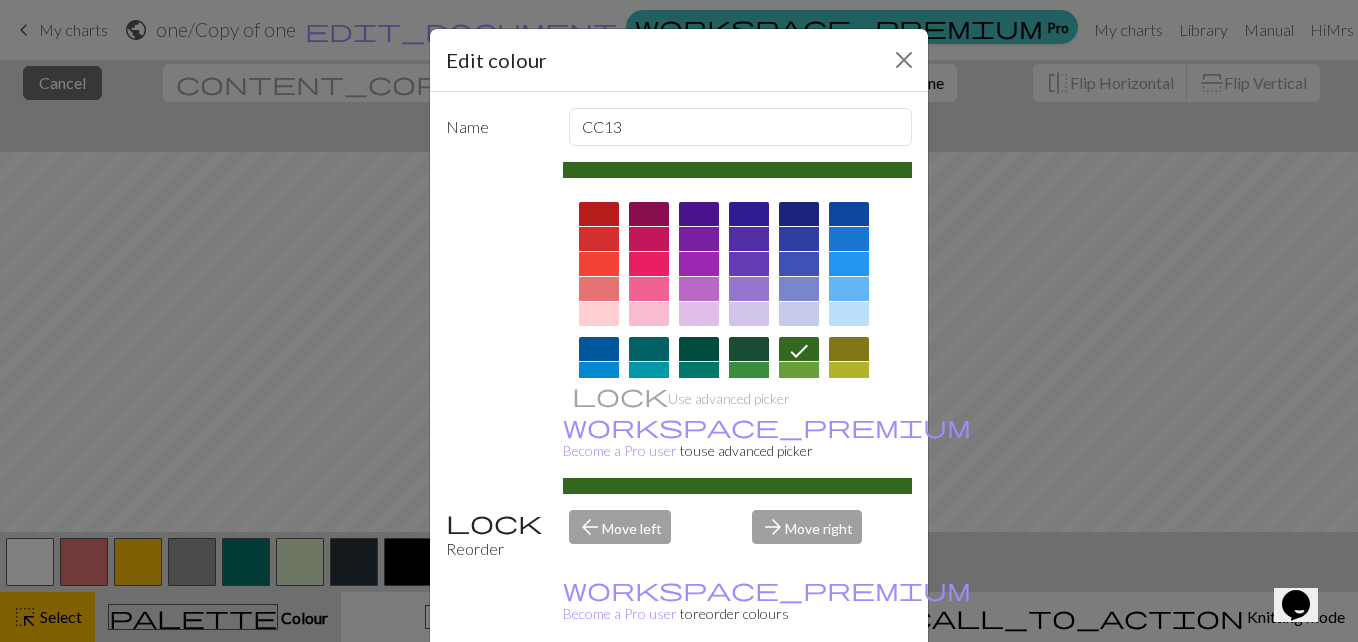 click on "Done" at bounding box center [799, 693] 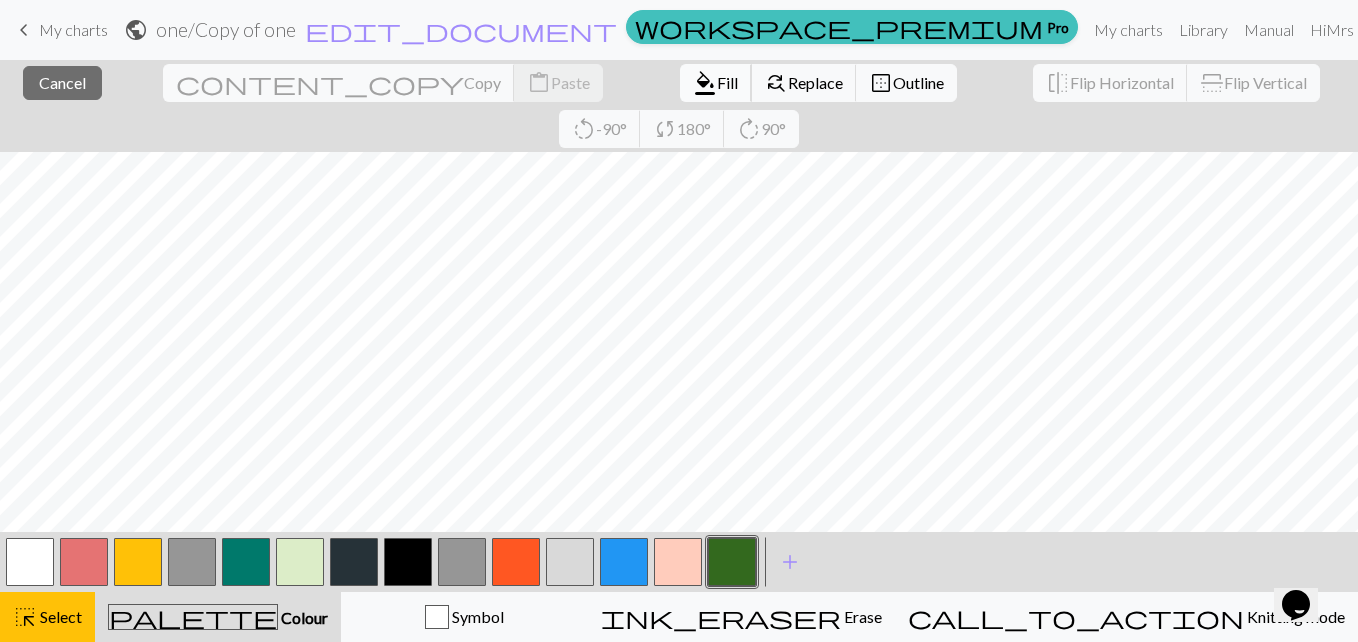 click on "Fill" at bounding box center [727, 82] 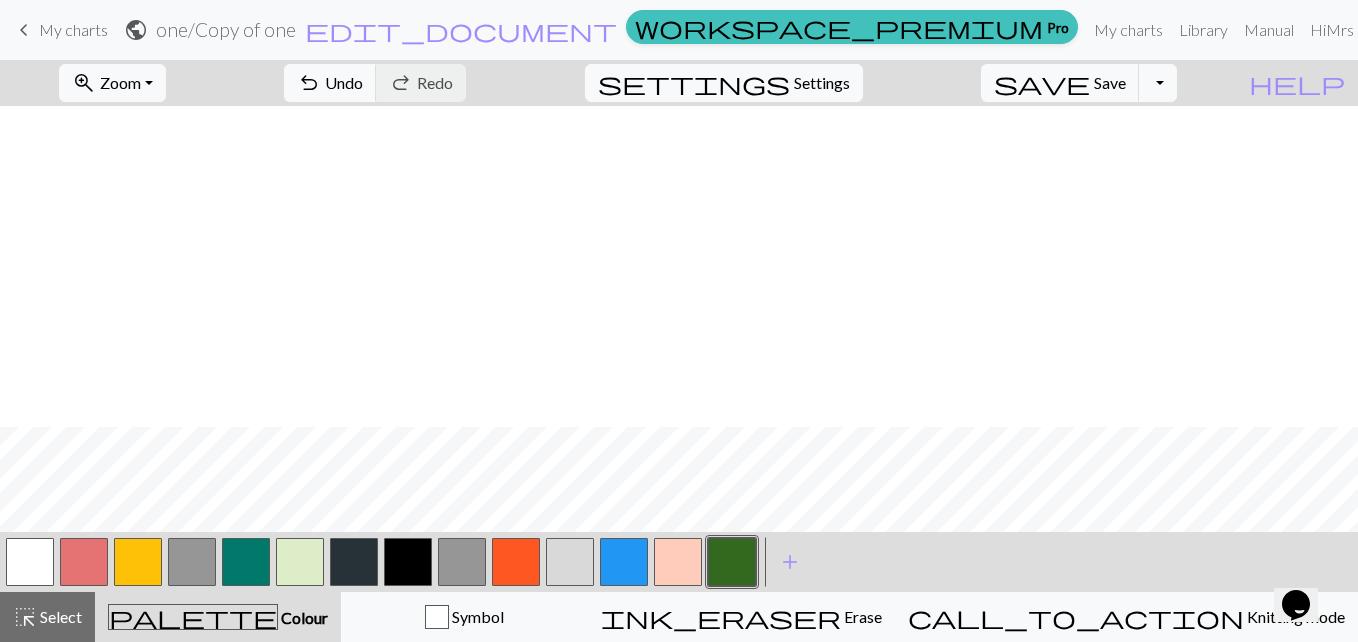 scroll, scrollTop: 1398, scrollLeft: 0, axis: vertical 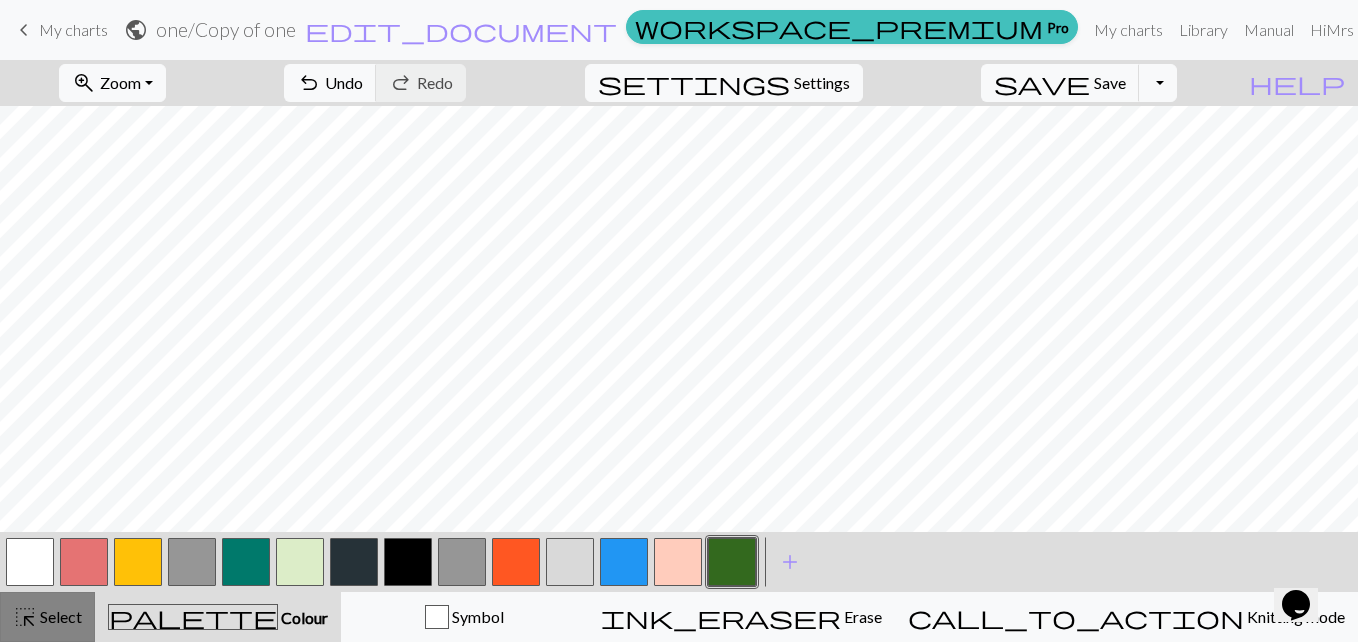 click on "highlight_alt   Select   Select" at bounding box center [47, 617] 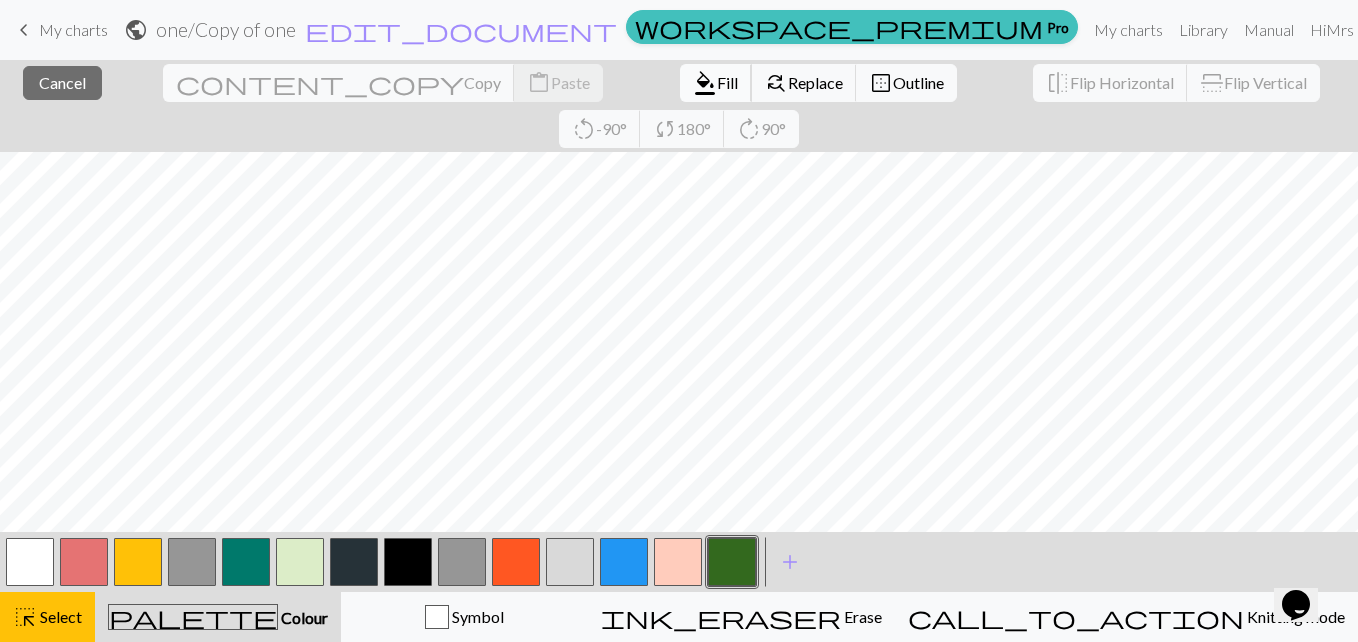 click on "Fill" at bounding box center [727, 82] 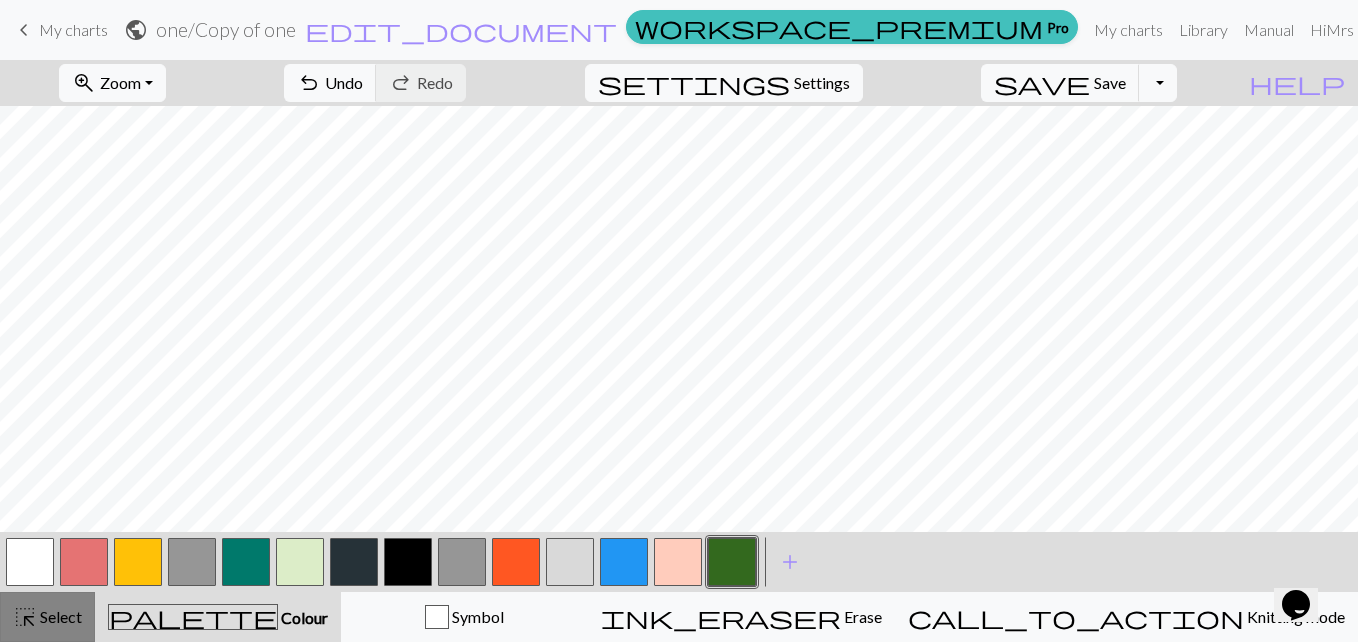 click on "Select" at bounding box center (59, 616) 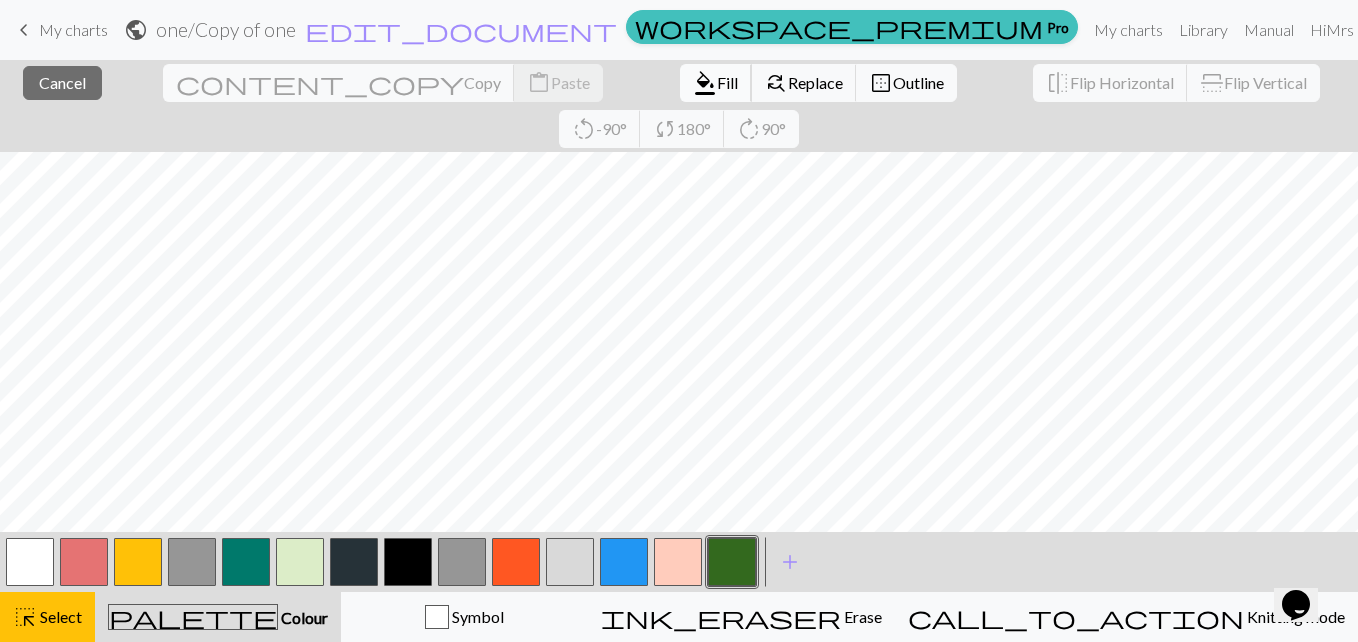 click on "Fill" at bounding box center [727, 82] 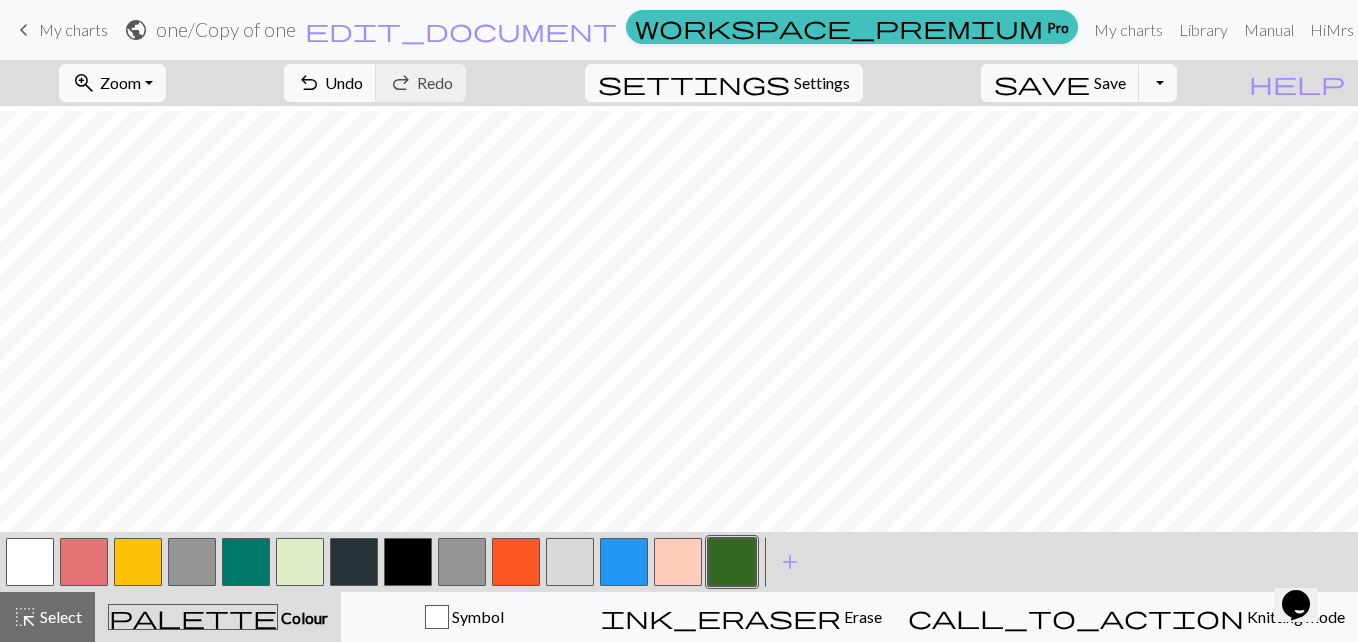 scroll, scrollTop: 957, scrollLeft: 0, axis: vertical 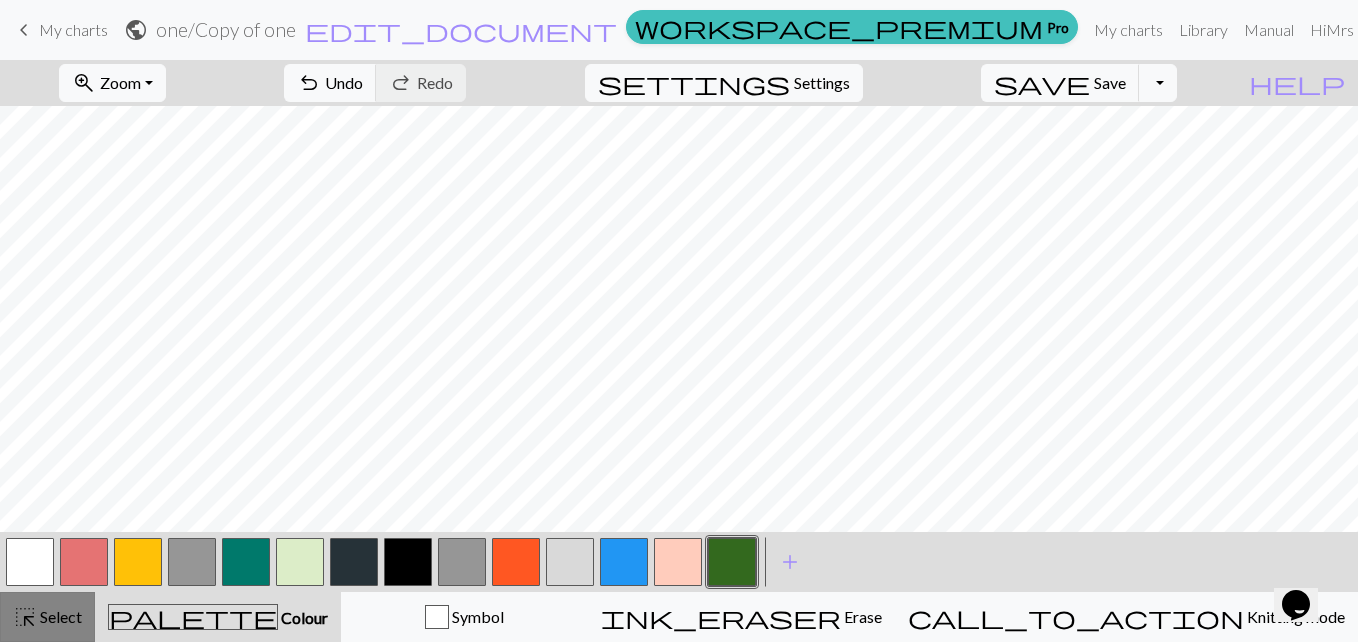 click on "highlight_alt   Select   Select" at bounding box center (47, 617) 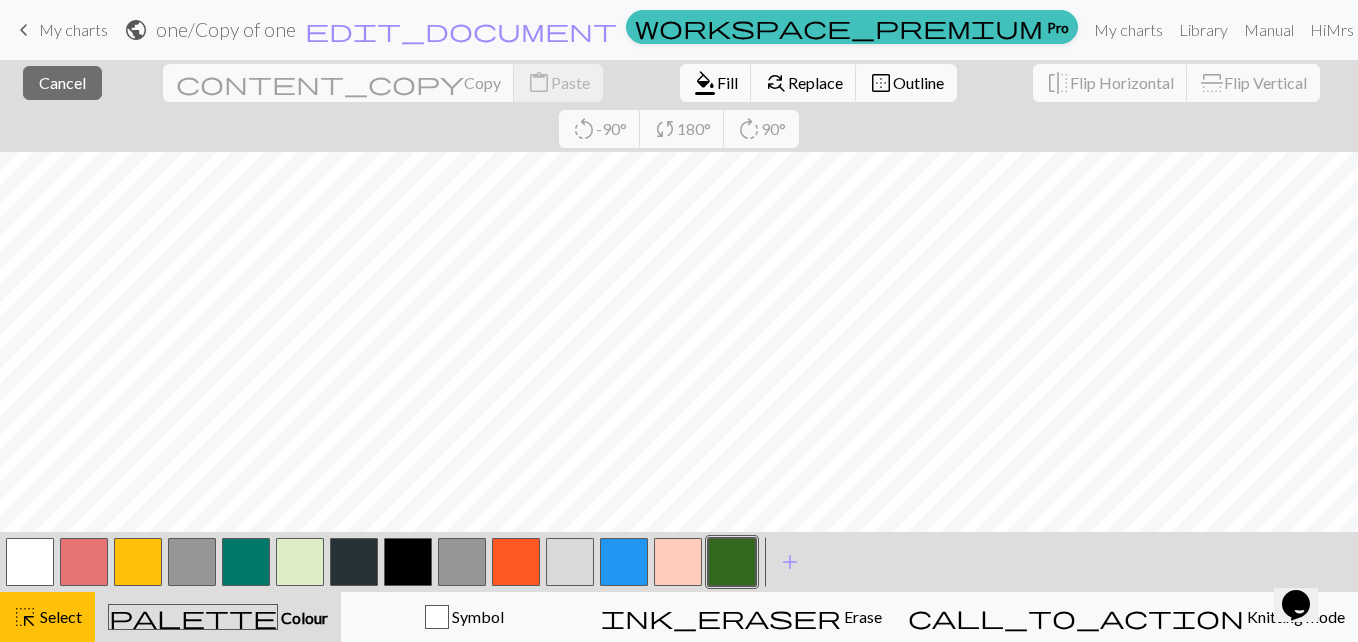 click at bounding box center [732, 562] 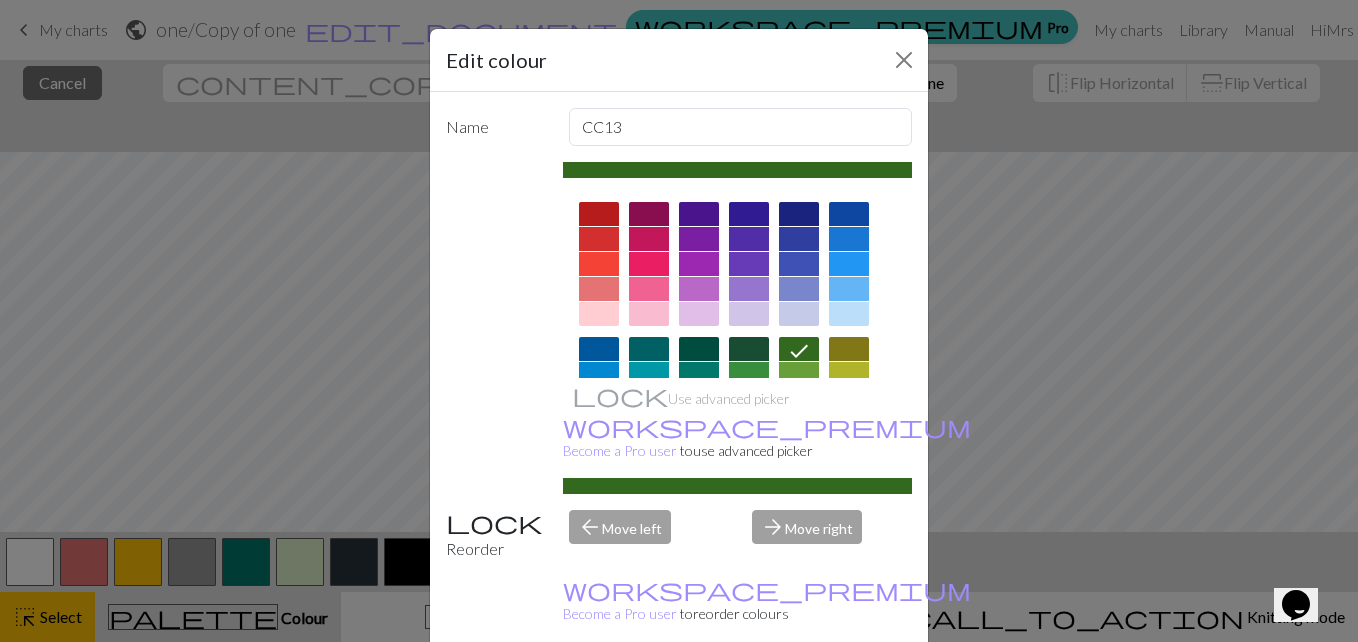click on "Done" at bounding box center [799, 693] 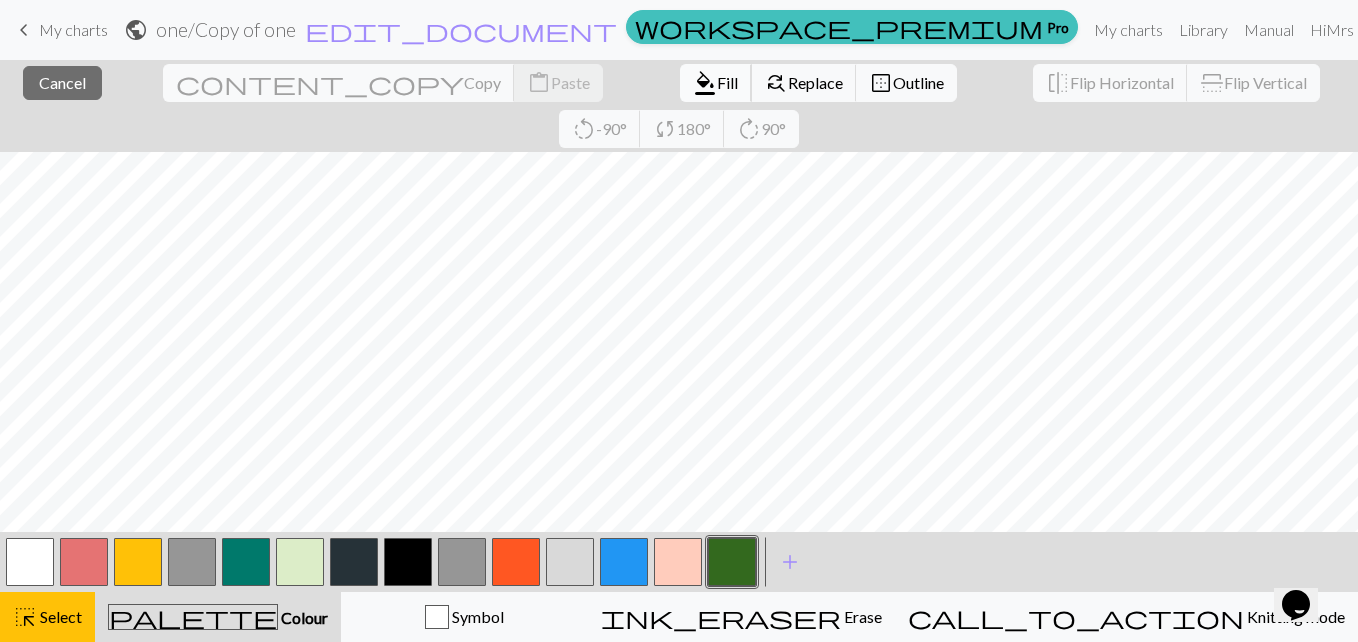 click on "Fill" at bounding box center (727, 82) 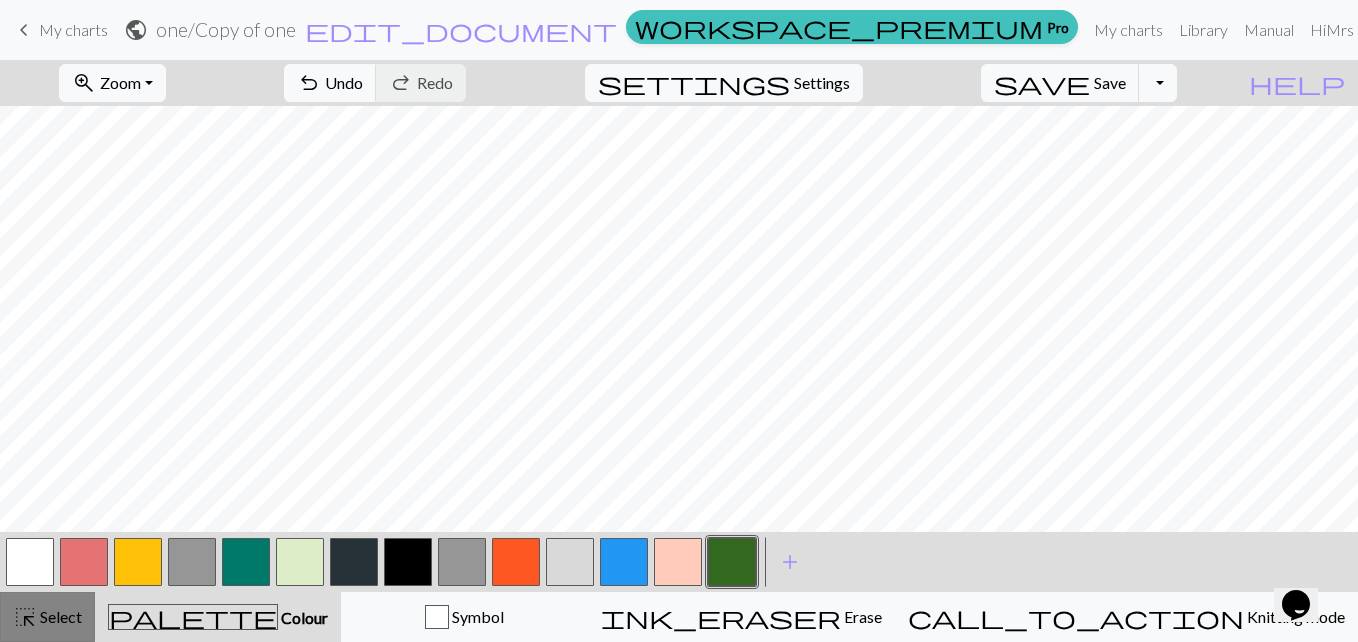 click on "highlight_alt   Select   Select" at bounding box center [47, 617] 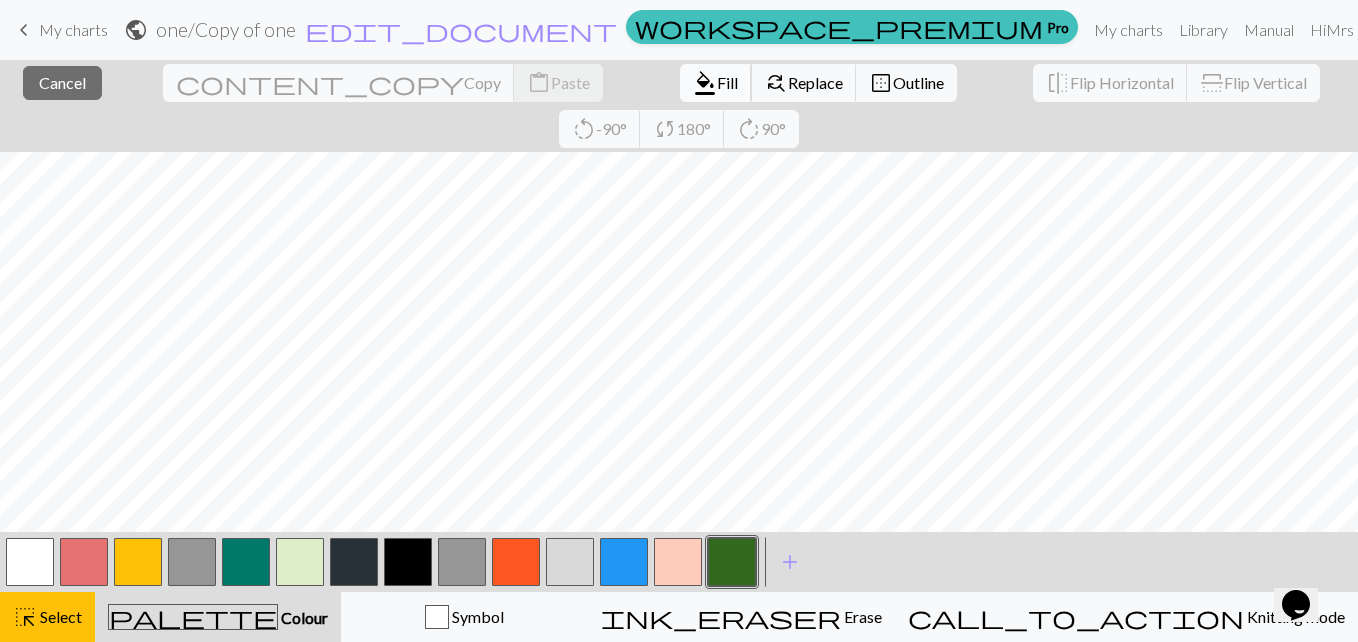 click on "Fill" at bounding box center [727, 82] 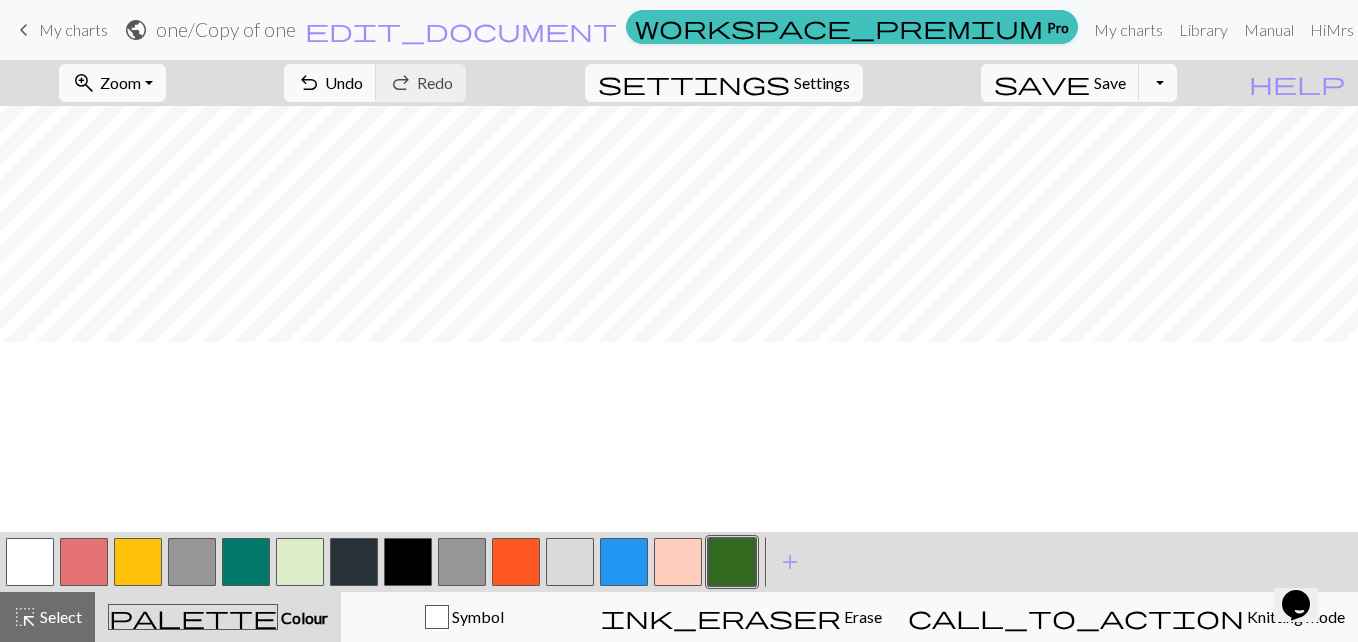 scroll, scrollTop: 0, scrollLeft: 0, axis: both 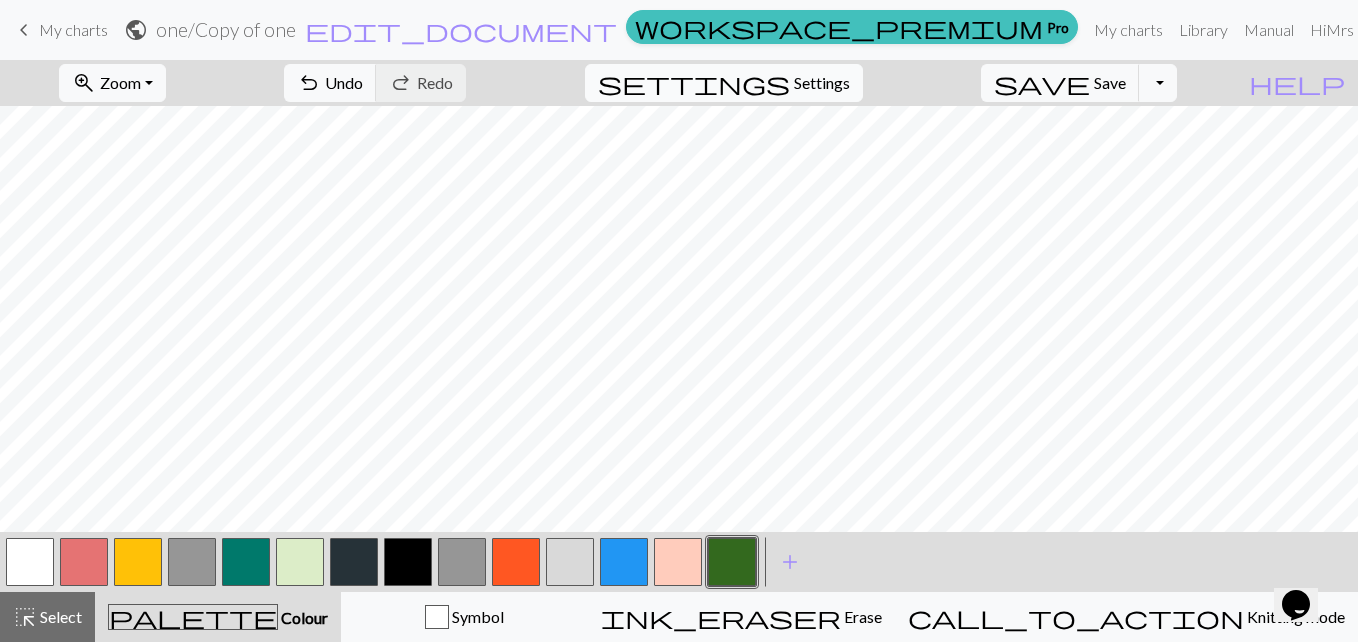 drag, startPoint x: 49, startPoint y: 36, endPoint x: 857, endPoint y: 86, distance: 809.54553 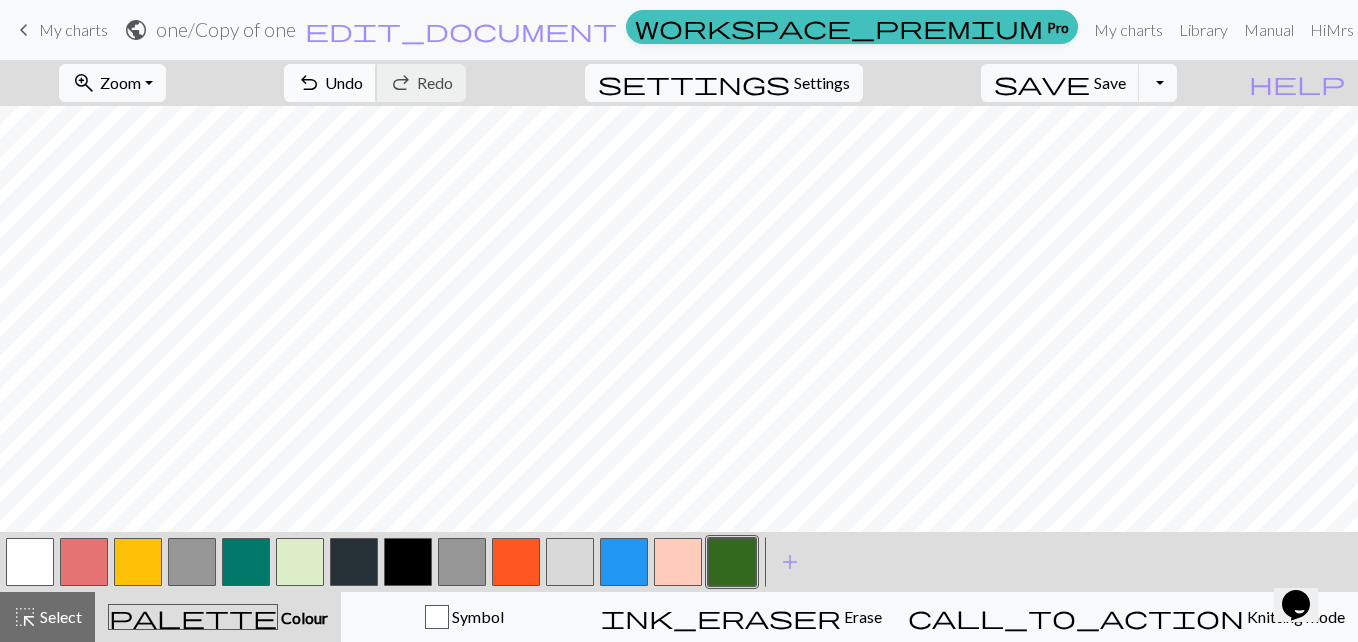 click on "Undo" at bounding box center (344, 82) 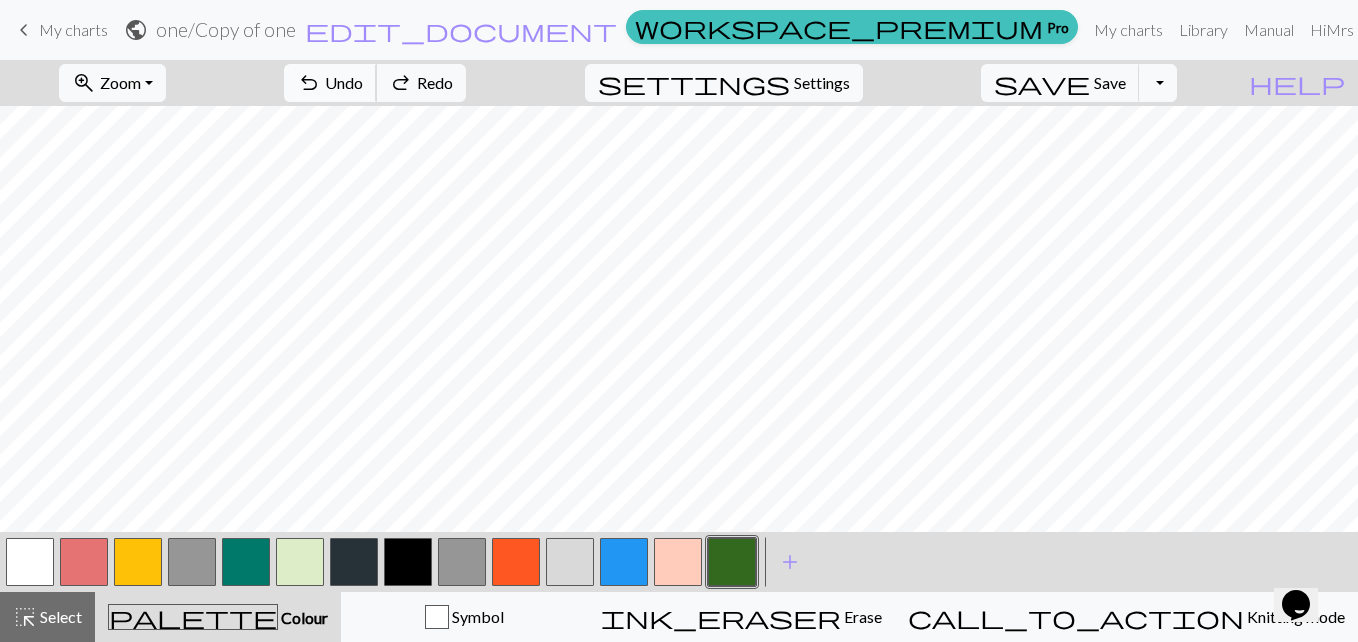 click on "Undo" at bounding box center (344, 82) 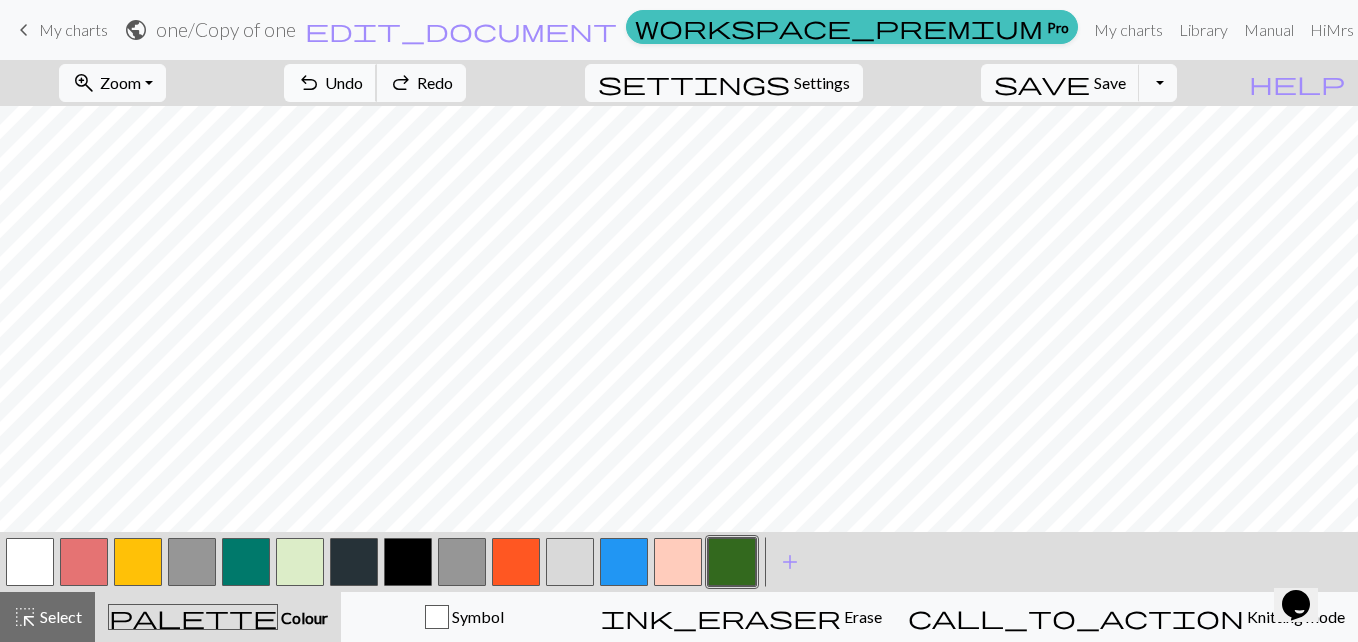 click on "Undo" at bounding box center (344, 82) 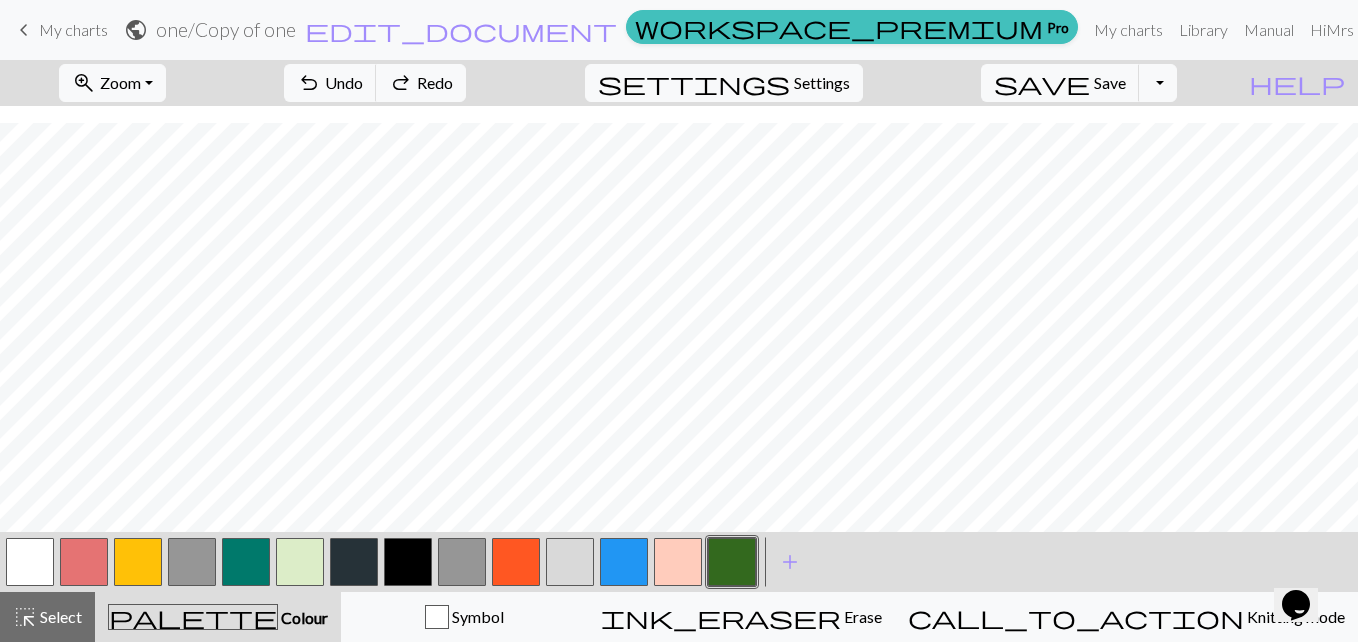 scroll, scrollTop: 1444, scrollLeft: 0, axis: vertical 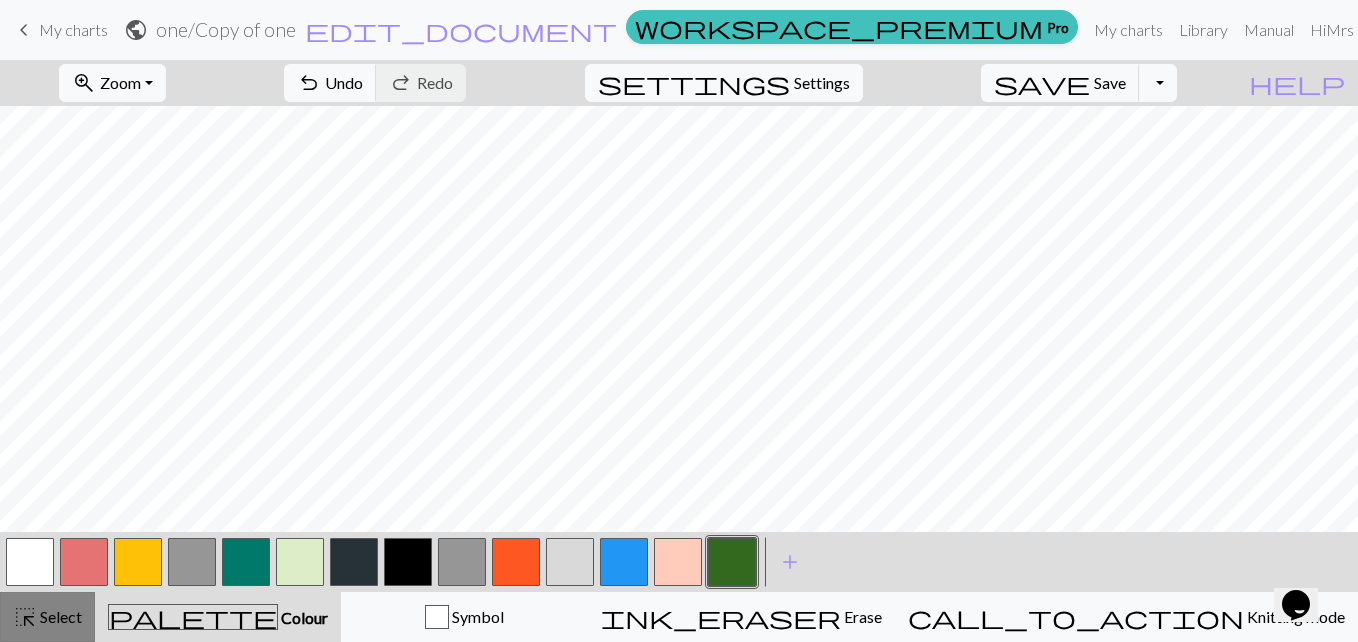 click on "Select" at bounding box center [59, 616] 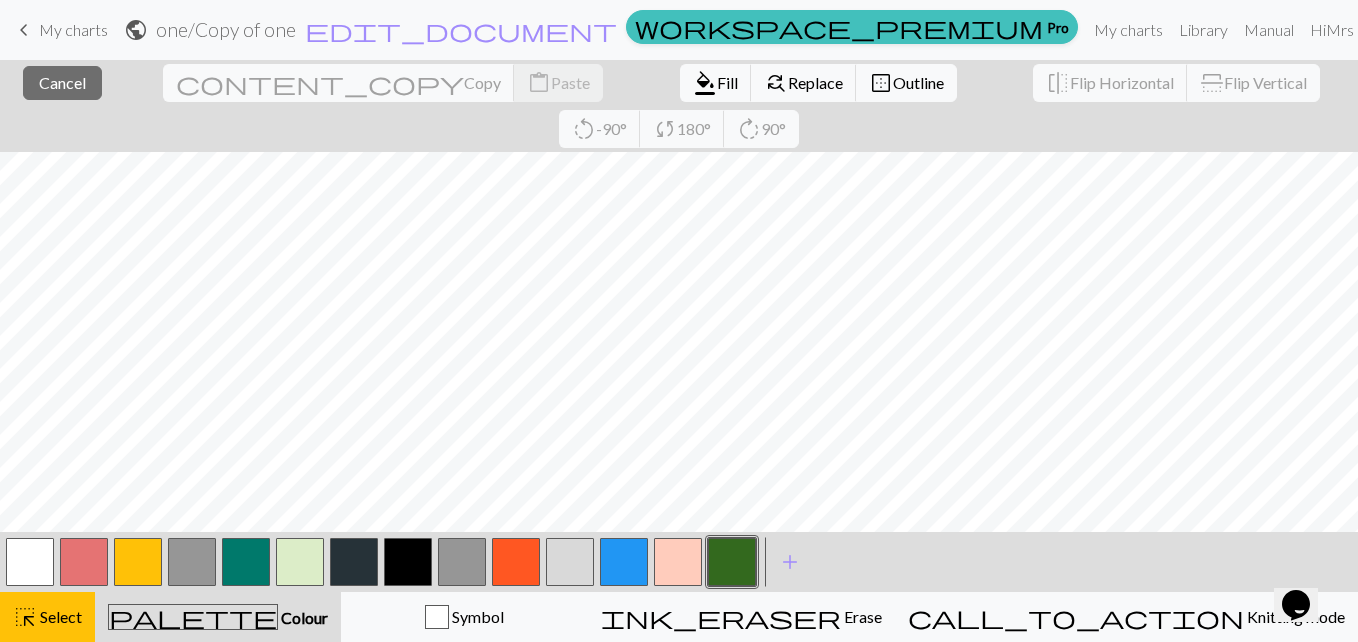 click at bounding box center (732, 562) 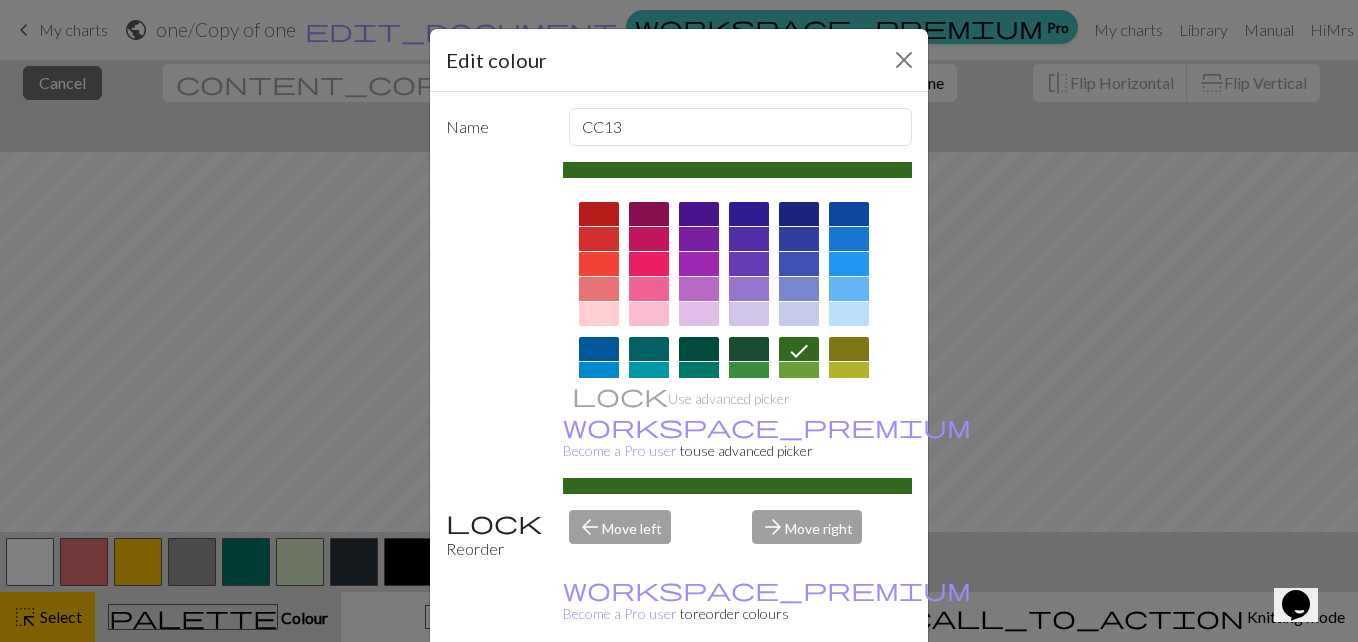 click on "Done" at bounding box center [799, 693] 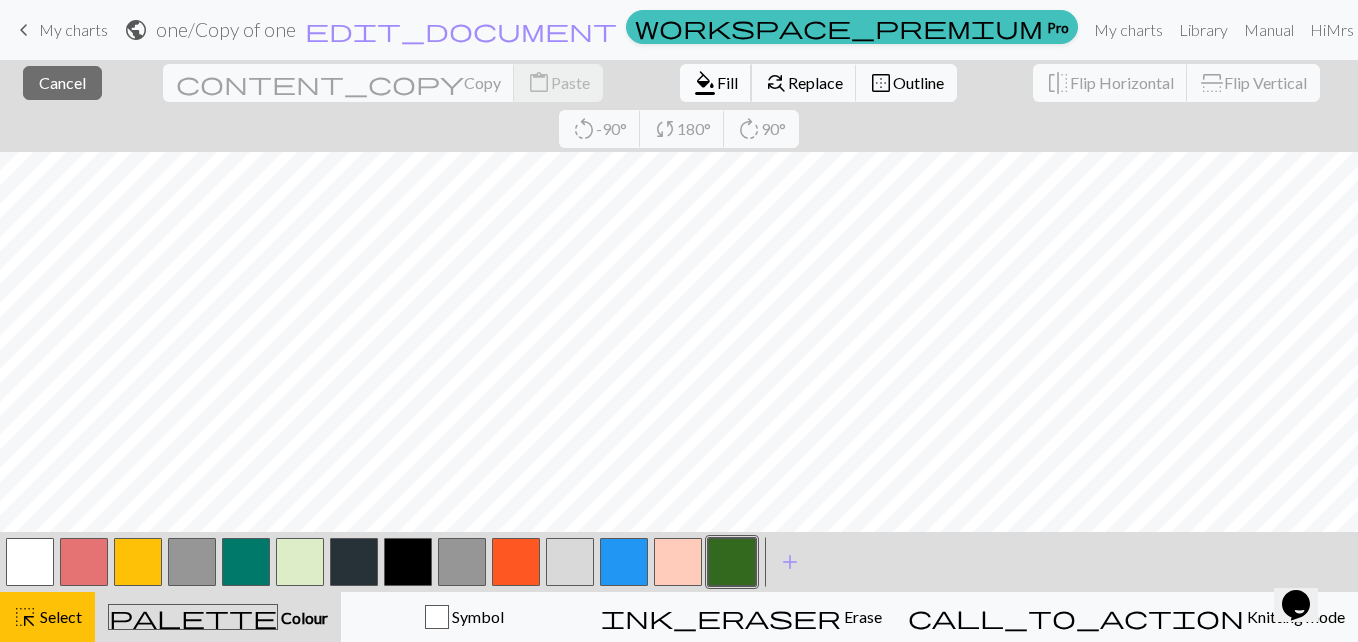 click on "Fill" at bounding box center [727, 82] 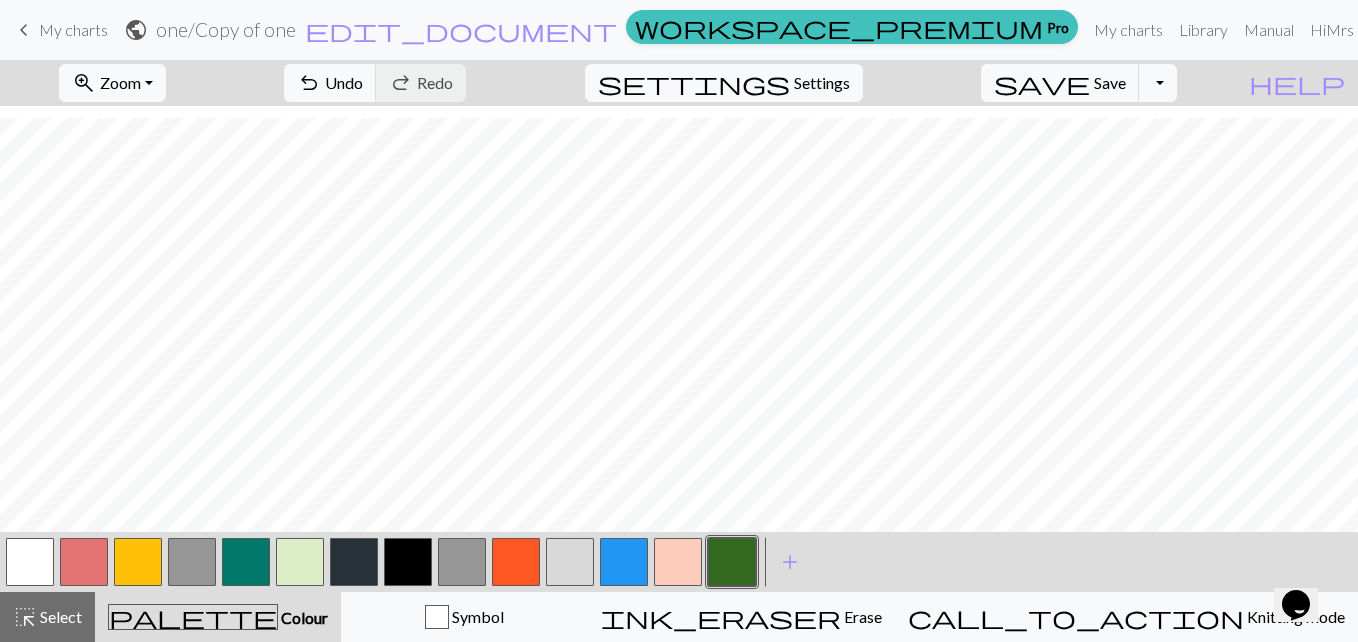 scroll, scrollTop: 1192, scrollLeft: 0, axis: vertical 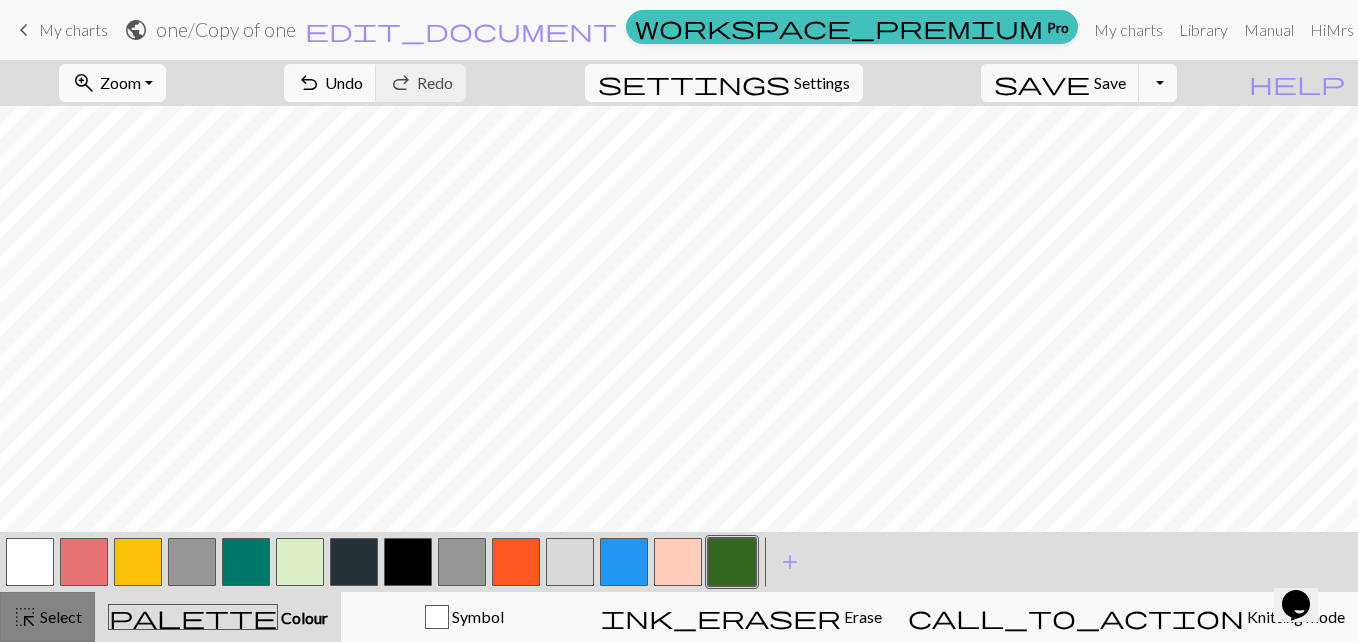 click on "highlight_alt   Select   Select" at bounding box center (47, 617) 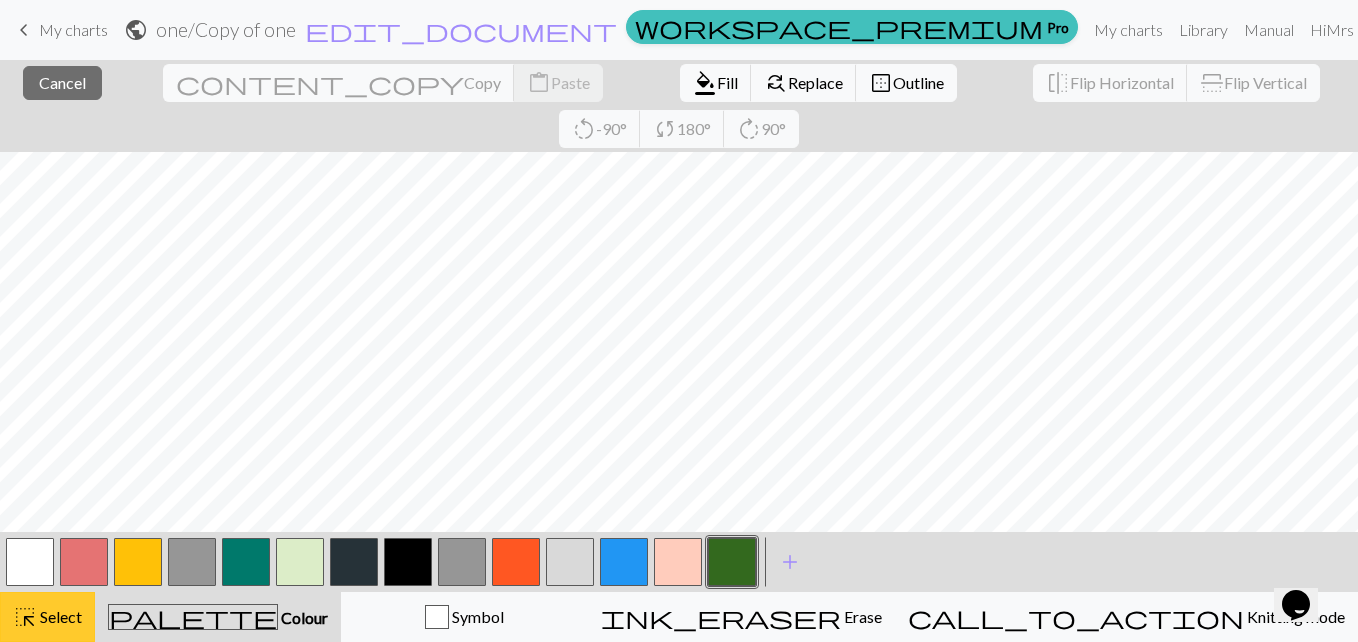 click on "Select" at bounding box center (59, 616) 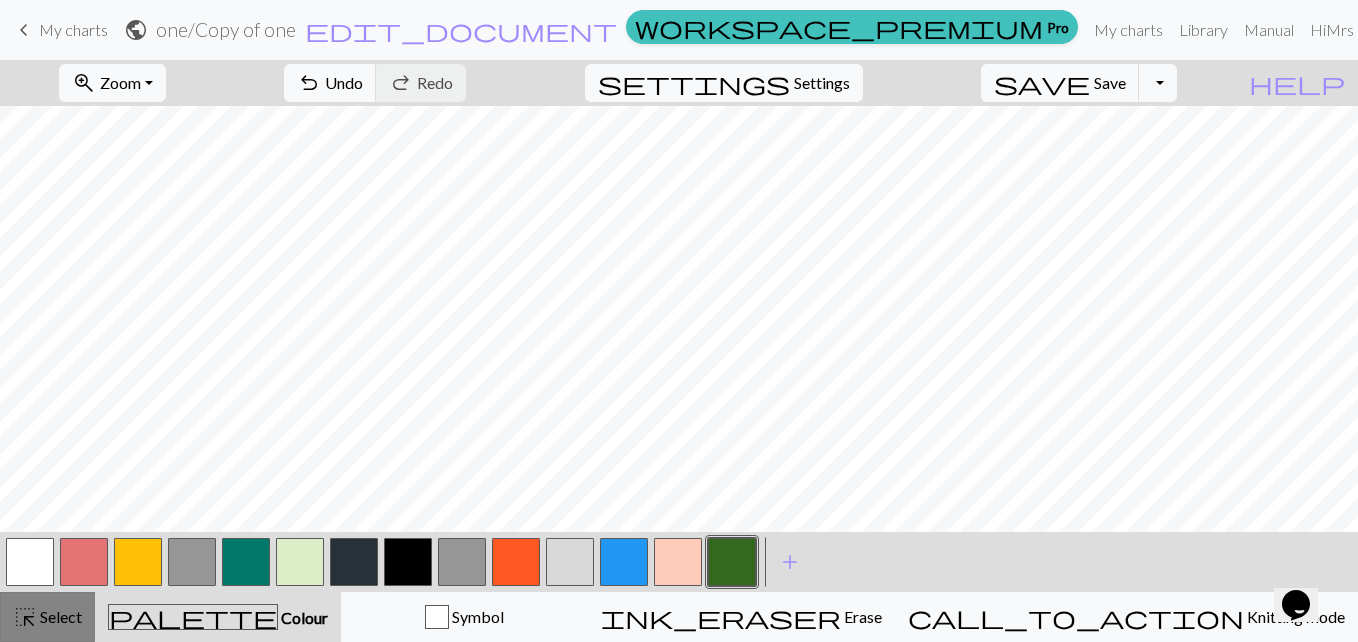 click on "Select" at bounding box center [59, 616] 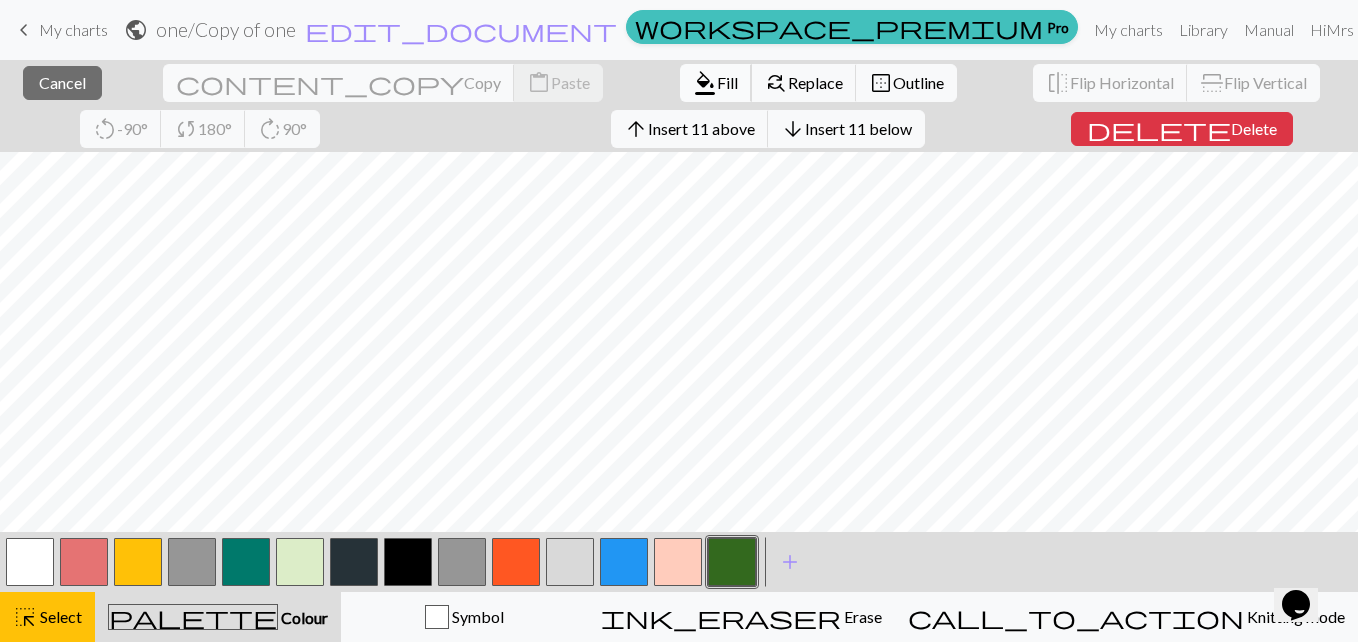 click on "Fill" at bounding box center [727, 82] 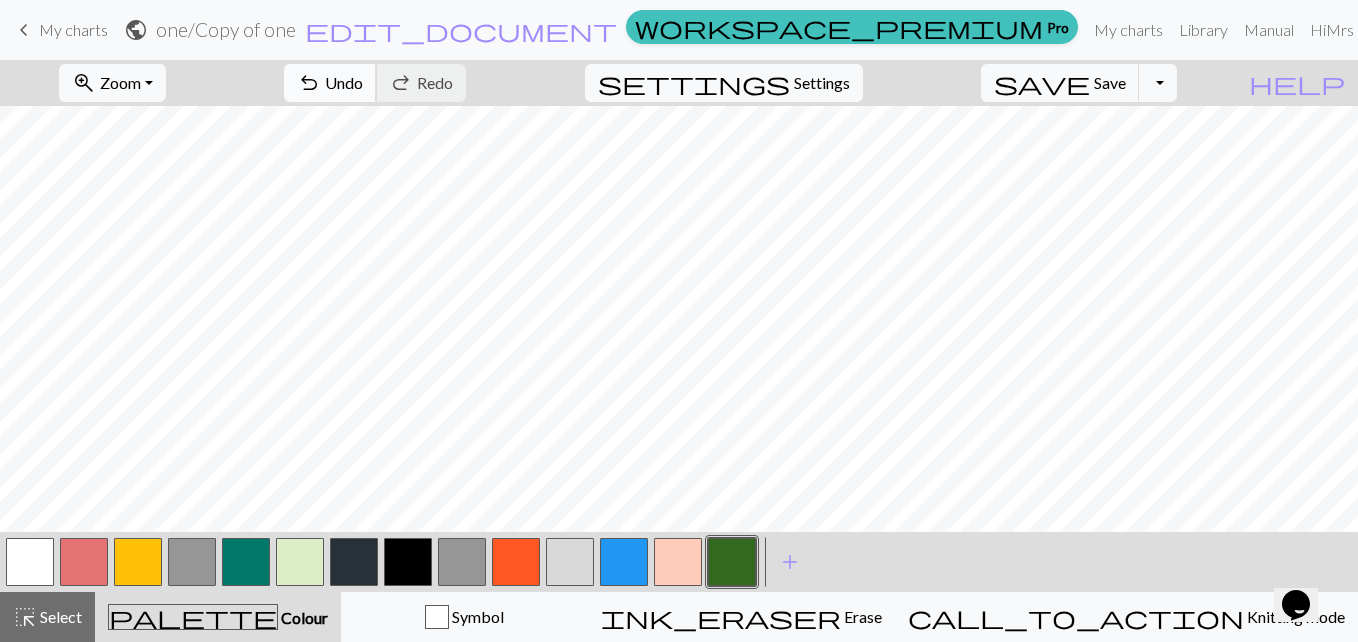 click on "undo Undo Undo" at bounding box center (330, 83) 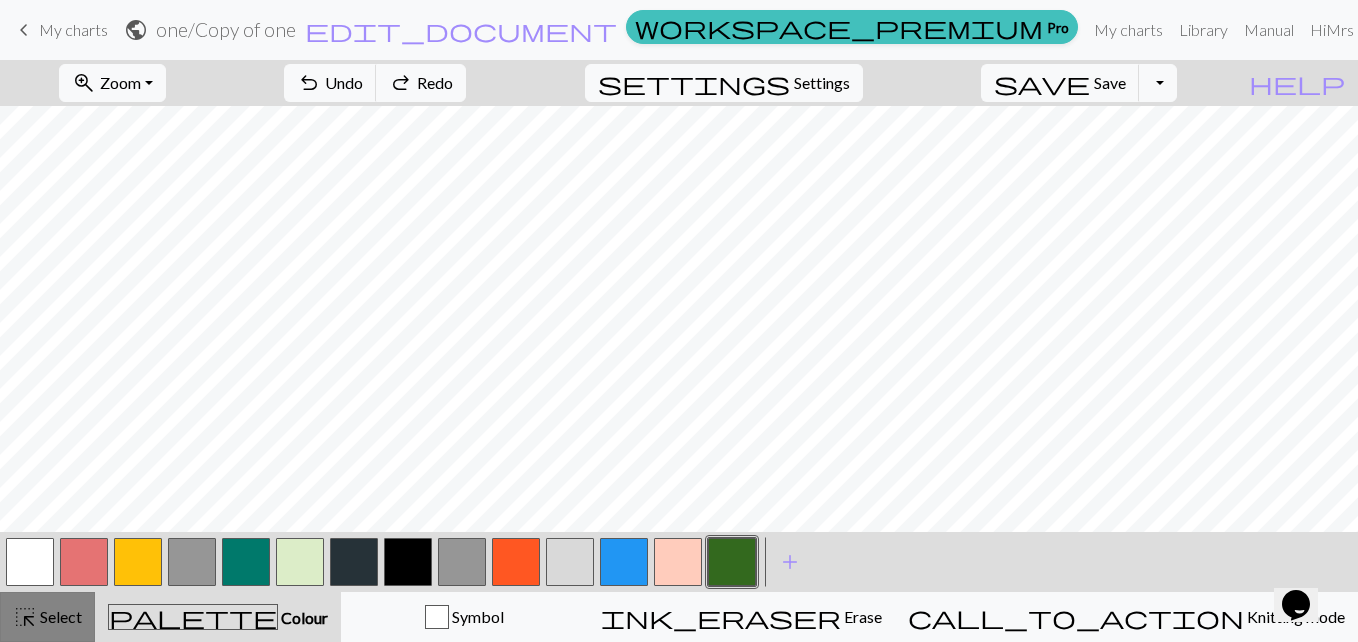 click on "highlight_alt   Select   Select" at bounding box center [47, 617] 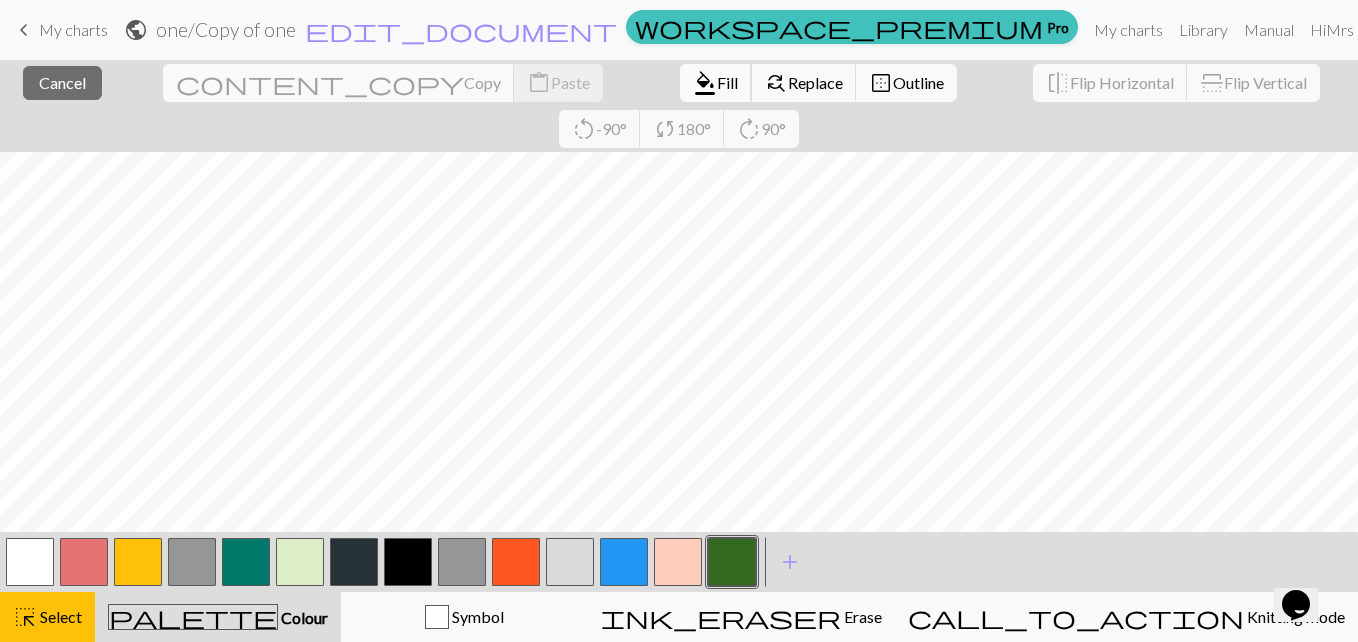 click on "Fill" at bounding box center (727, 82) 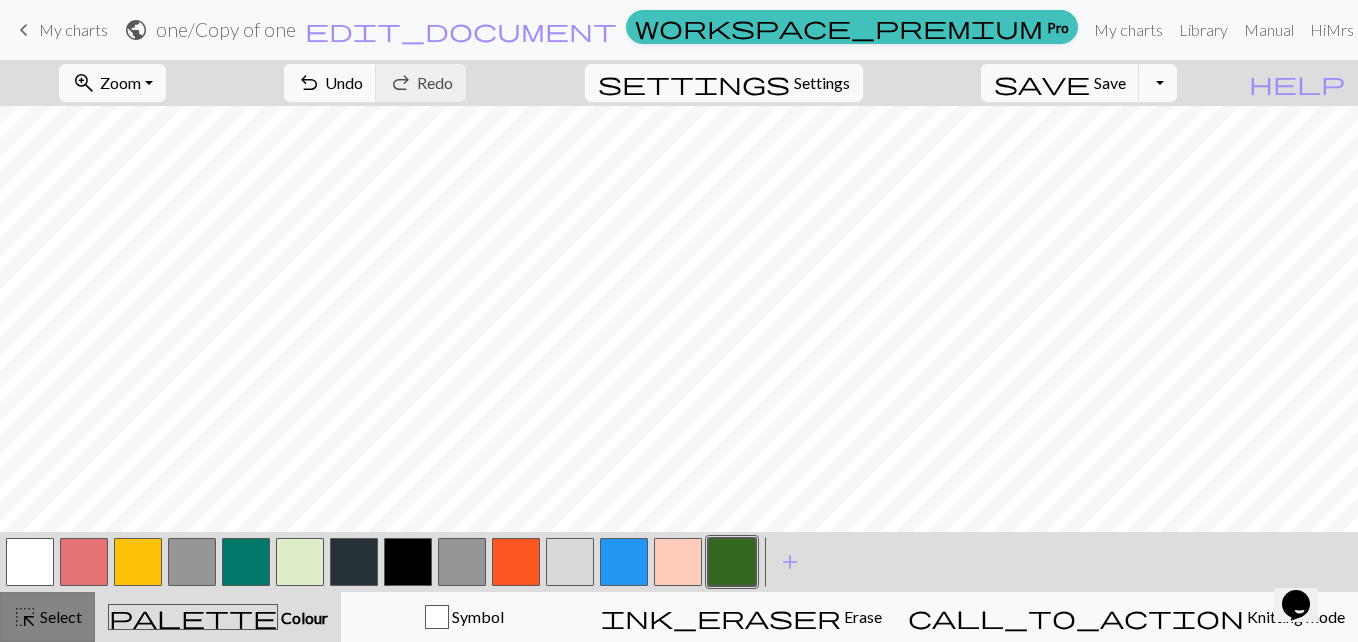 click on "Select" at bounding box center [59, 616] 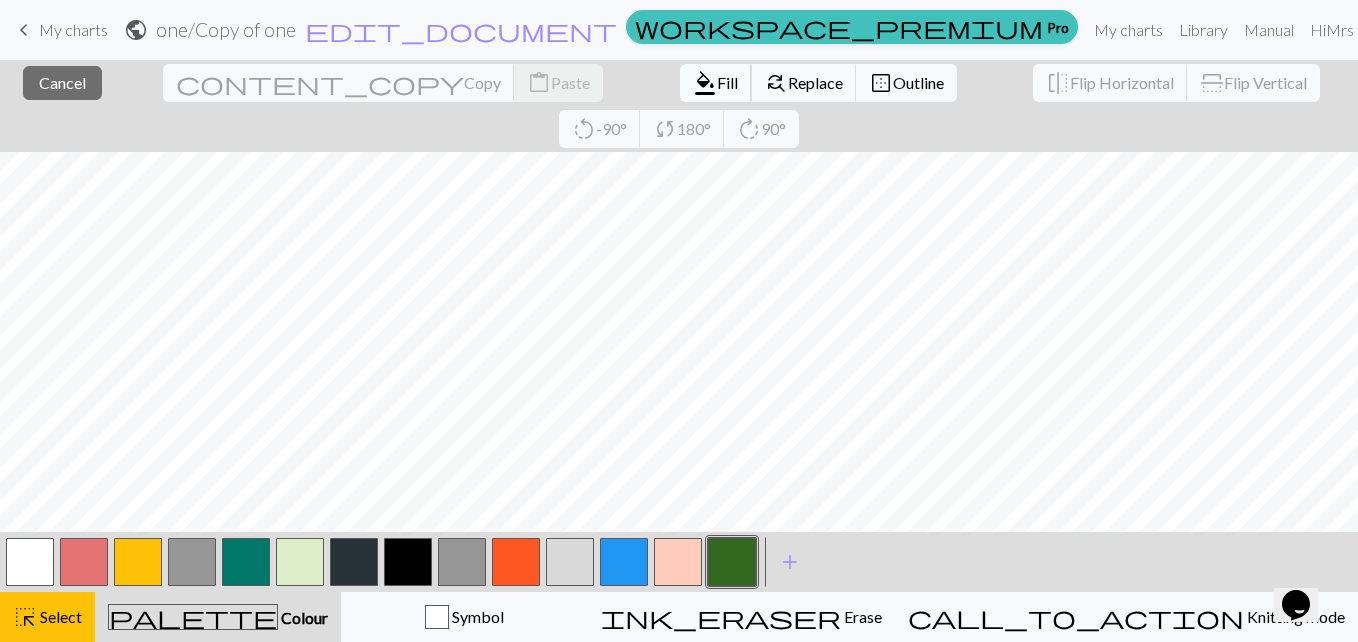 click on "Fill" at bounding box center [727, 82] 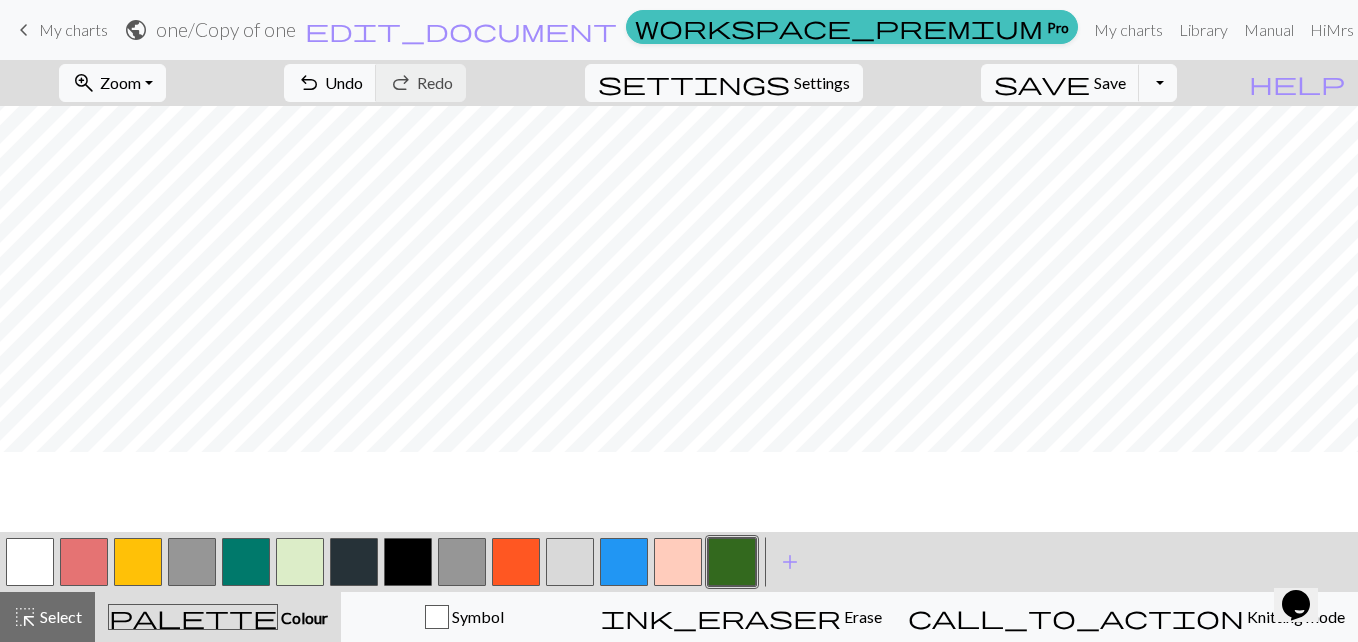 scroll, scrollTop: 952, scrollLeft: 0, axis: vertical 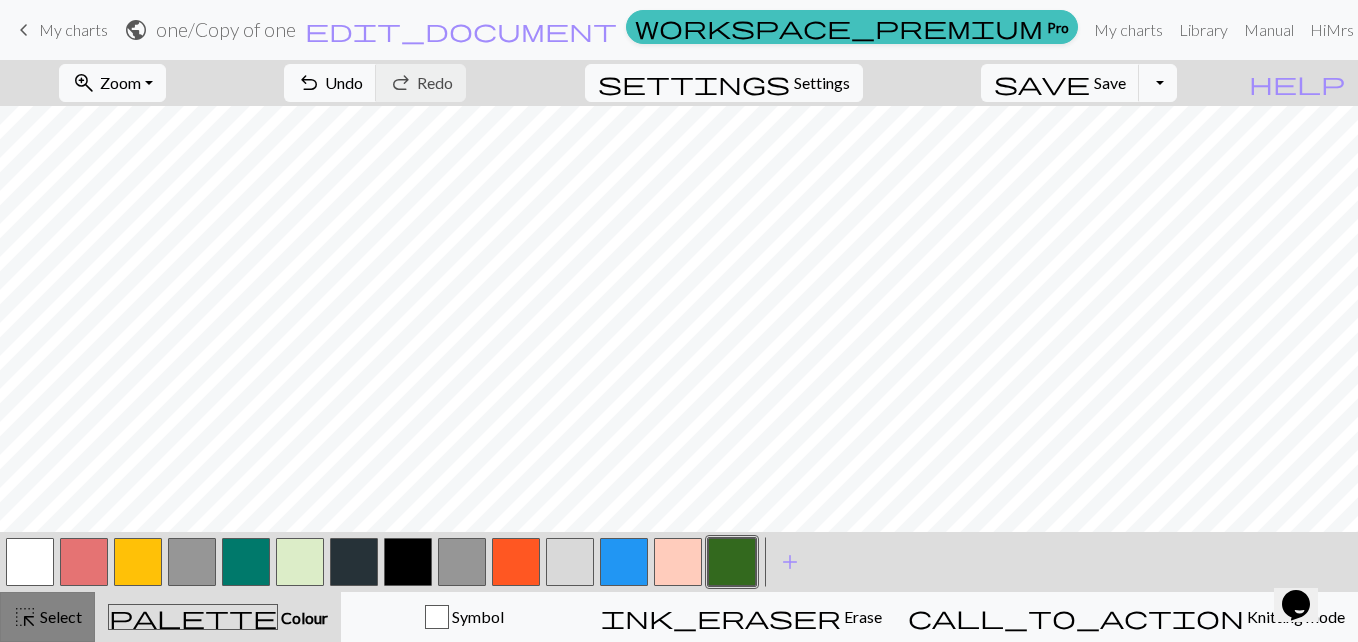 click on "Select" at bounding box center (59, 616) 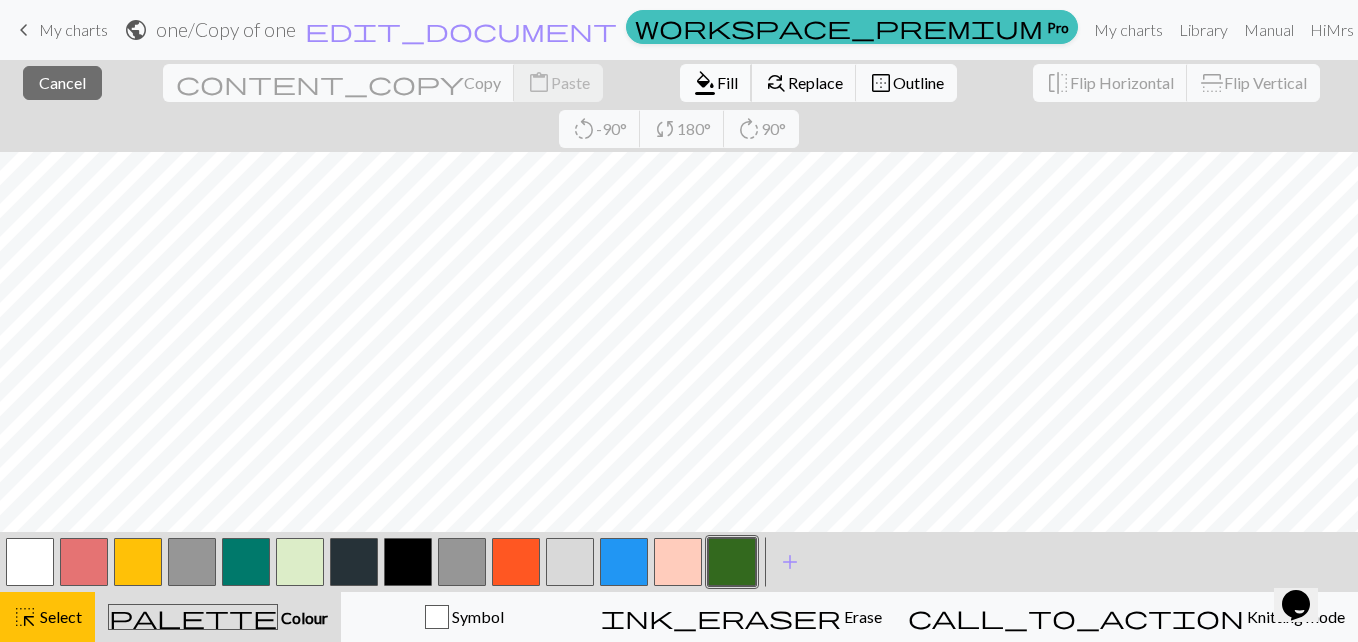 click on "format_color_fill  Fill" at bounding box center (716, 83) 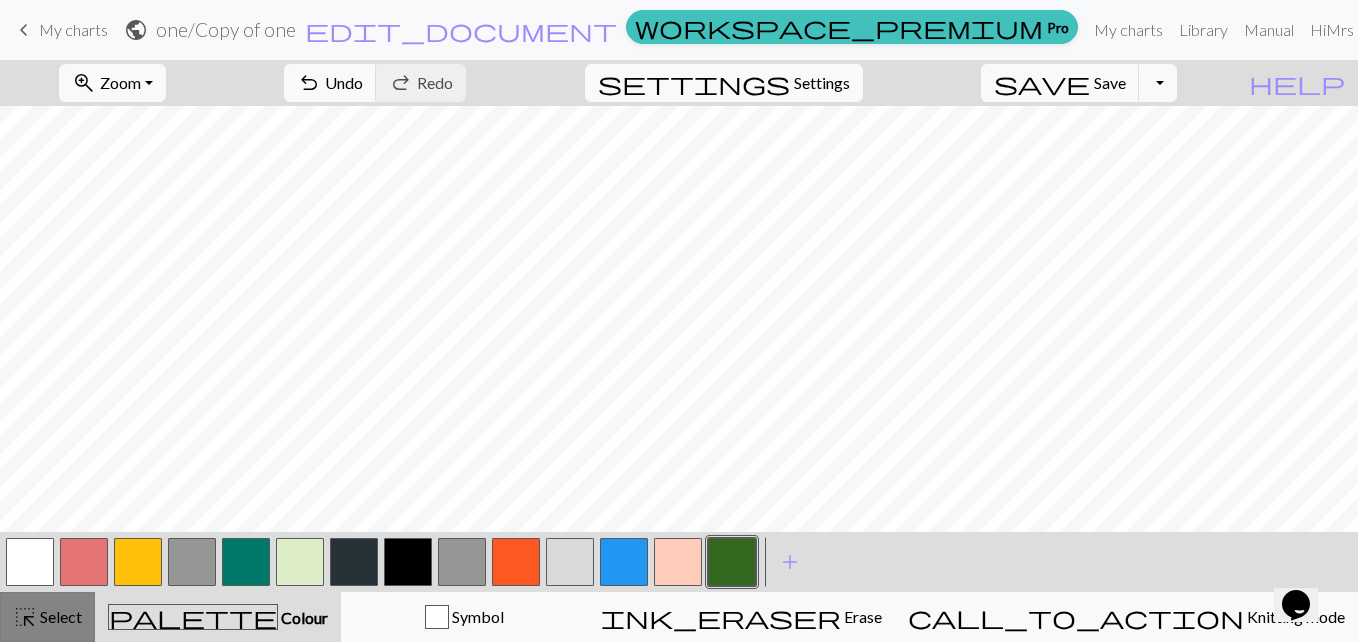click on "Select" at bounding box center [59, 616] 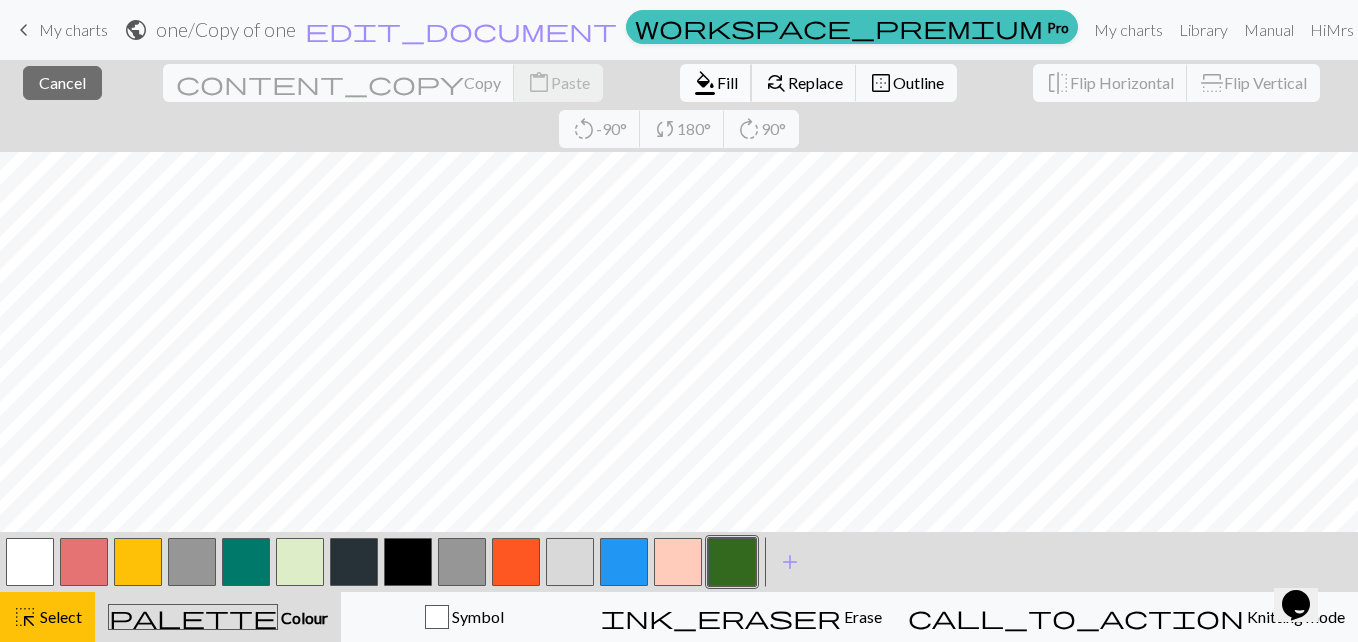 click on "Fill" at bounding box center (727, 82) 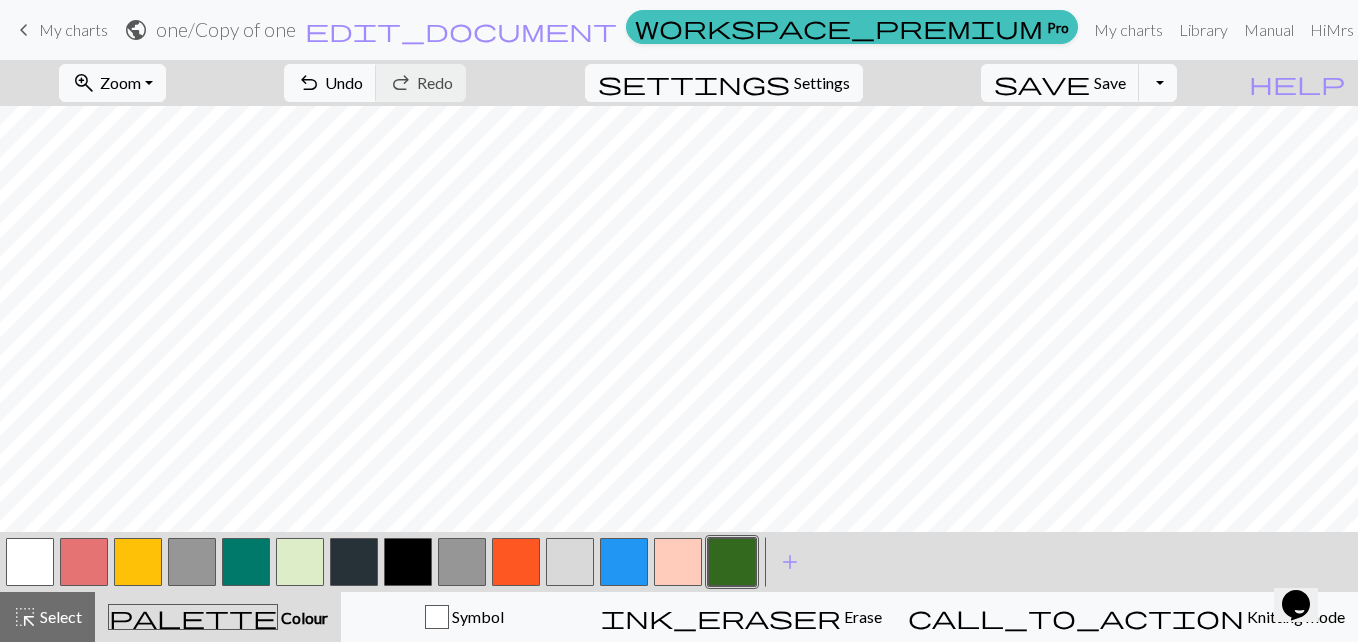 click at bounding box center [138, 562] 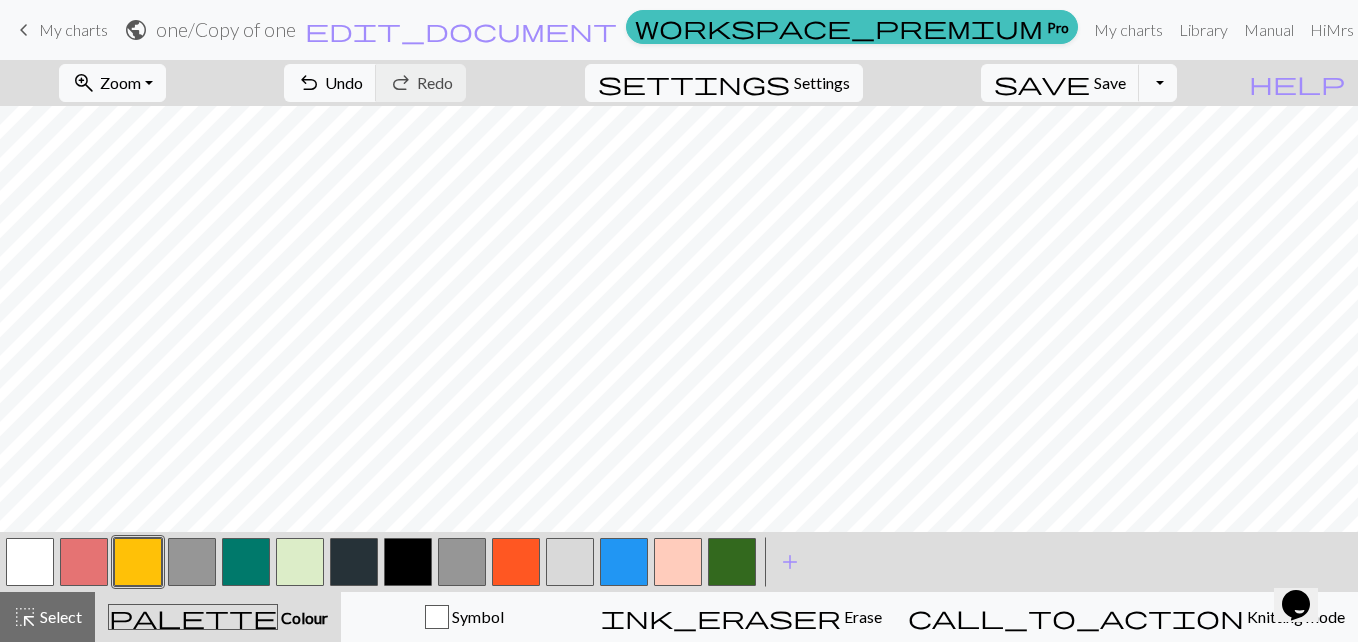 click at bounding box center [732, 562] 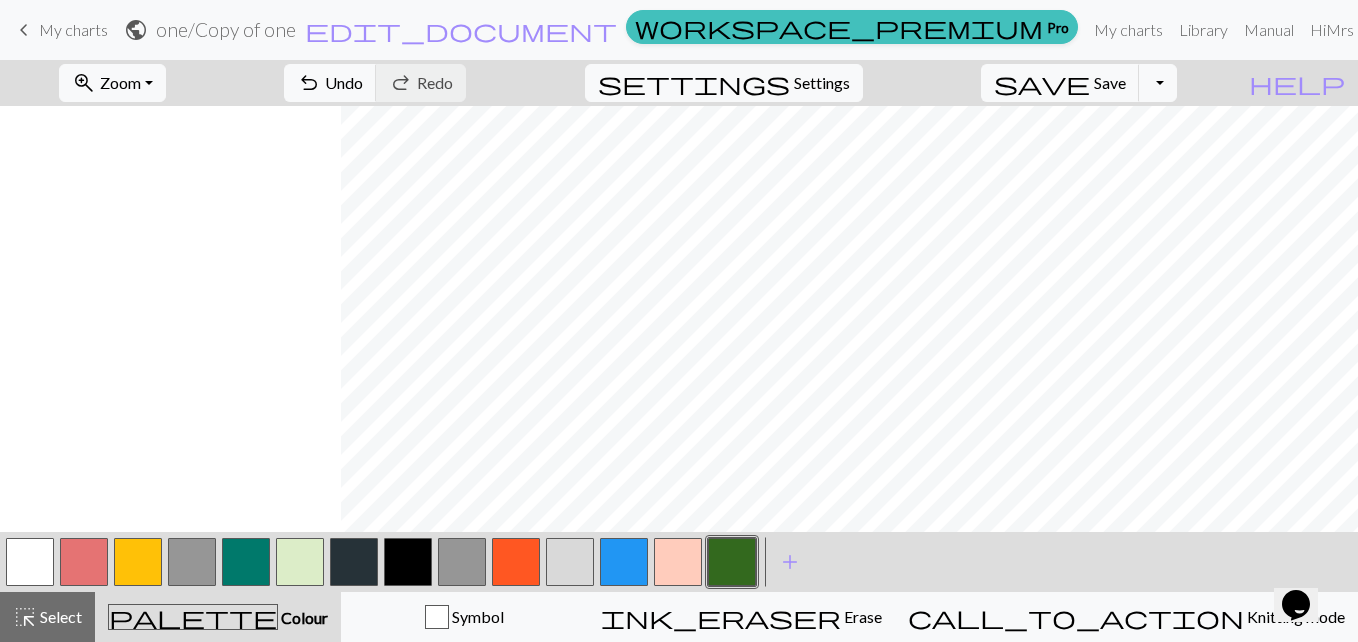 scroll, scrollTop: 899, scrollLeft: 642, axis: both 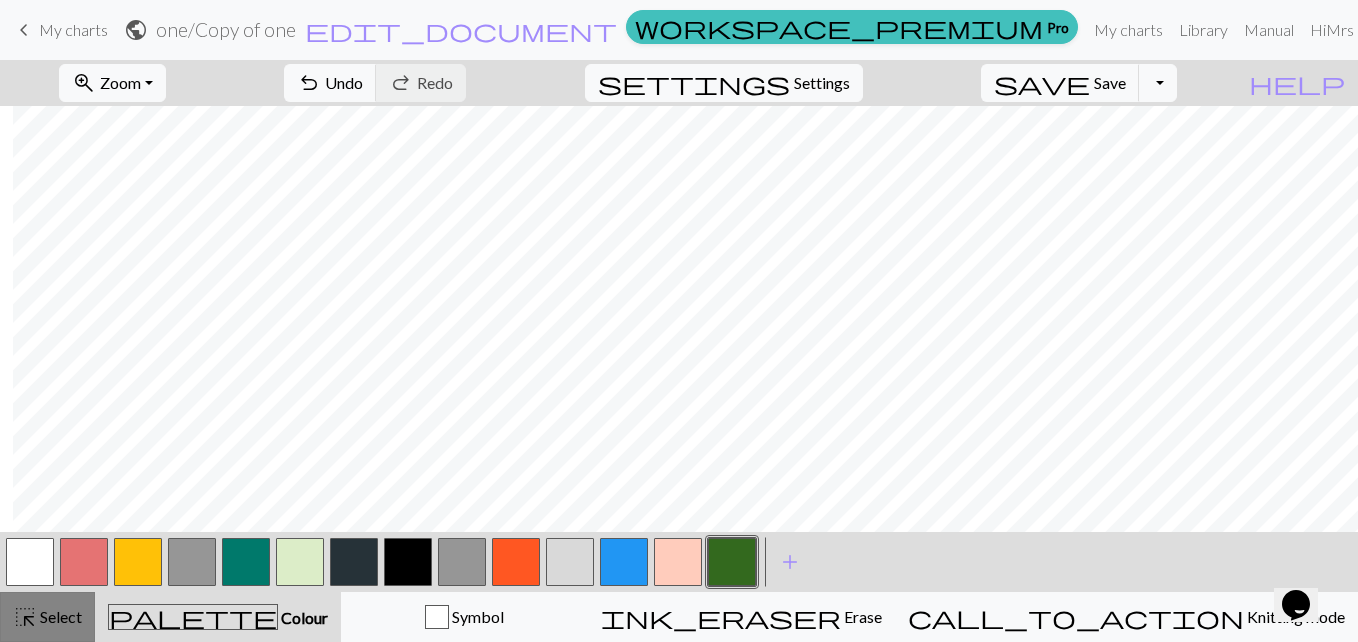 click on "Select" at bounding box center [59, 616] 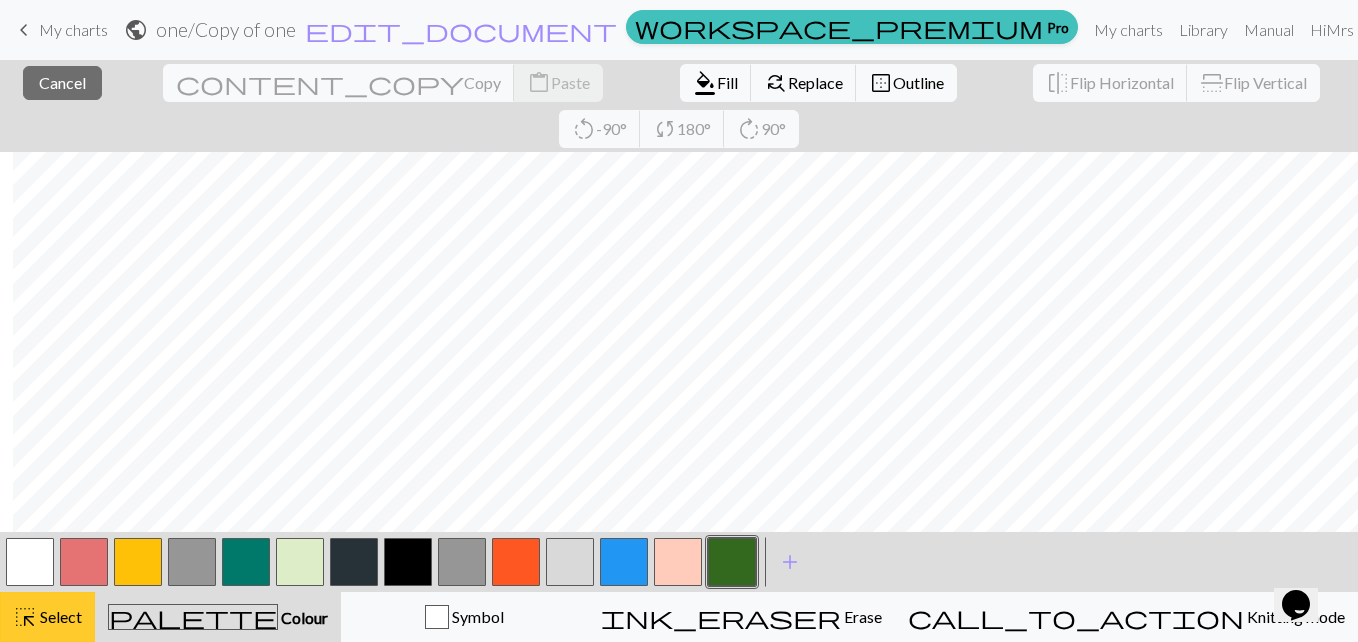 click on "Select" at bounding box center (59, 616) 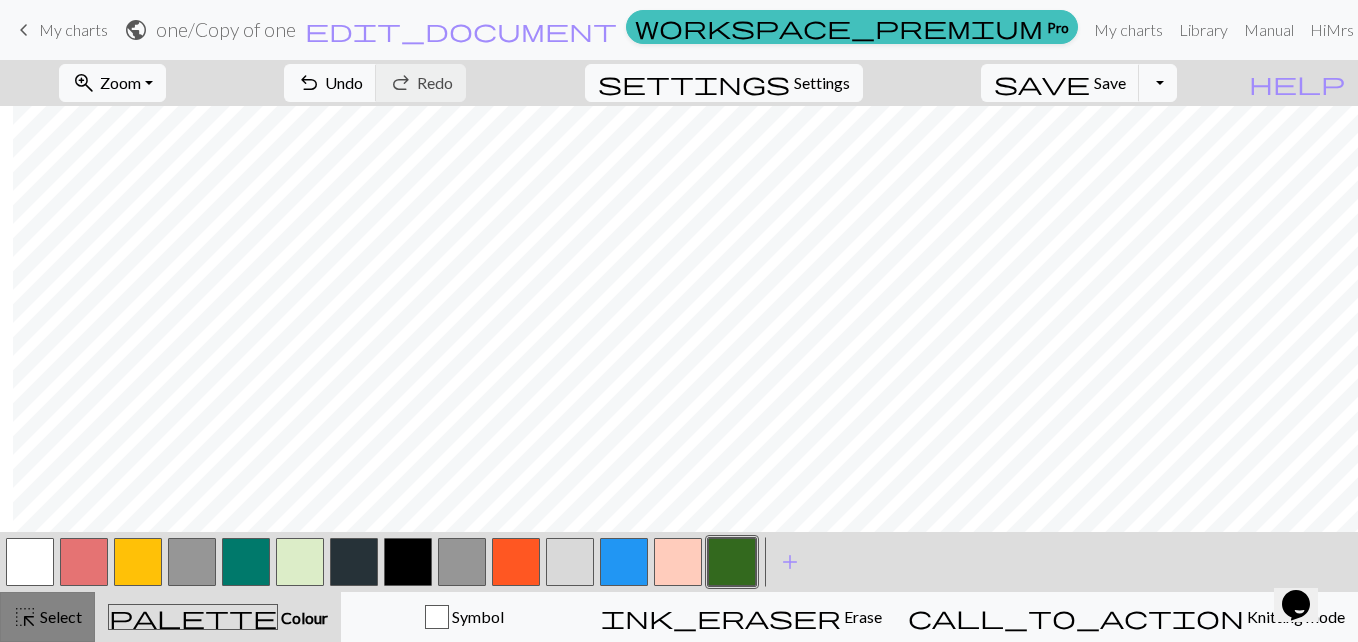 click on "Select" at bounding box center [59, 616] 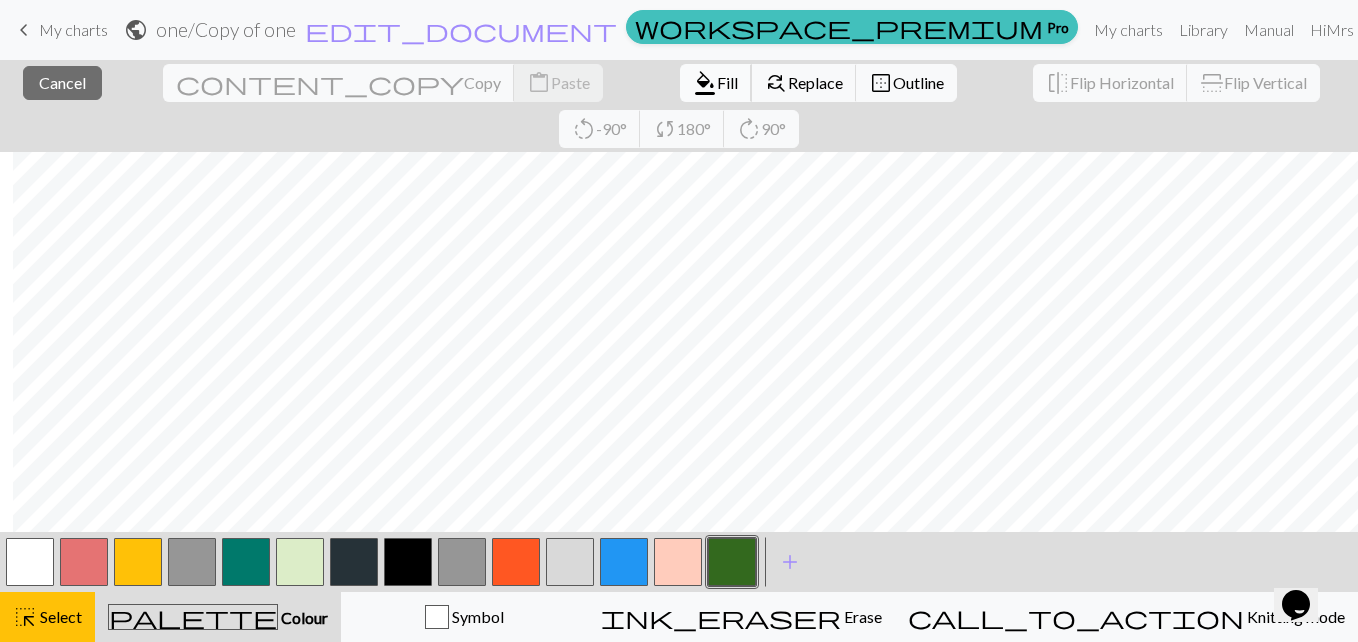 click on "format_color_fill  Fill" at bounding box center (716, 83) 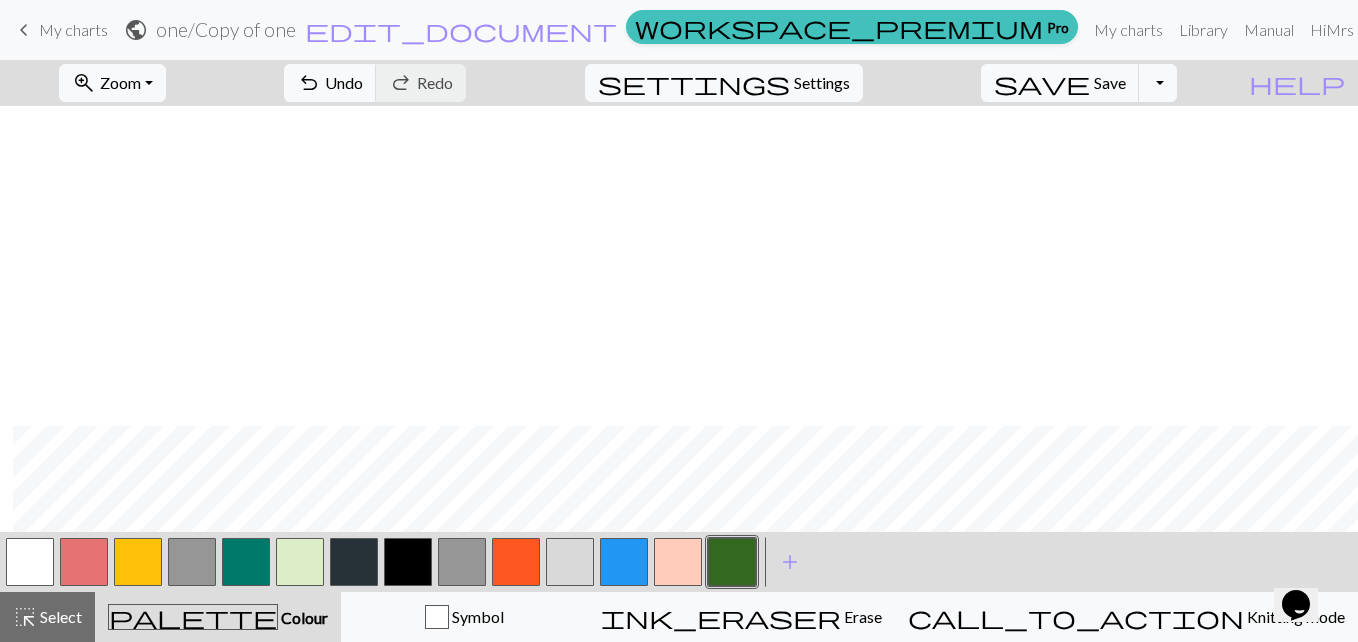 scroll, scrollTop: 1234, scrollLeft: 758, axis: both 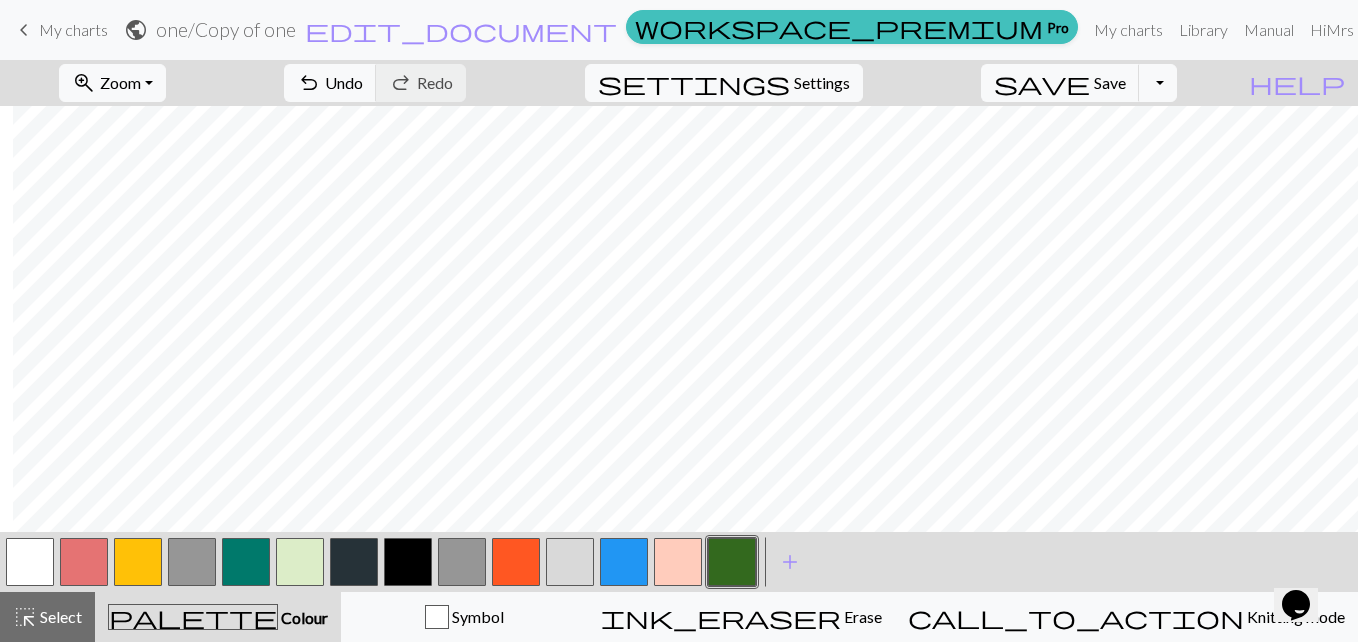 click on "< > add Add a  colour" at bounding box center [679, 562] 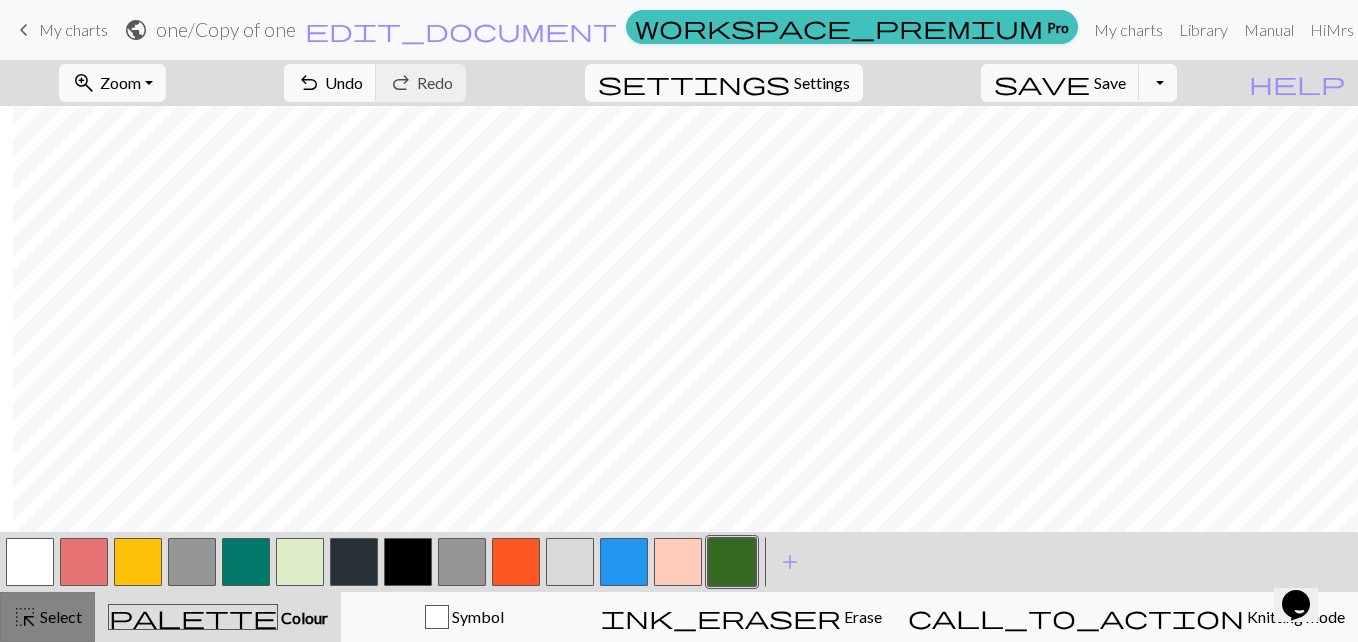 click on "Select" at bounding box center [59, 616] 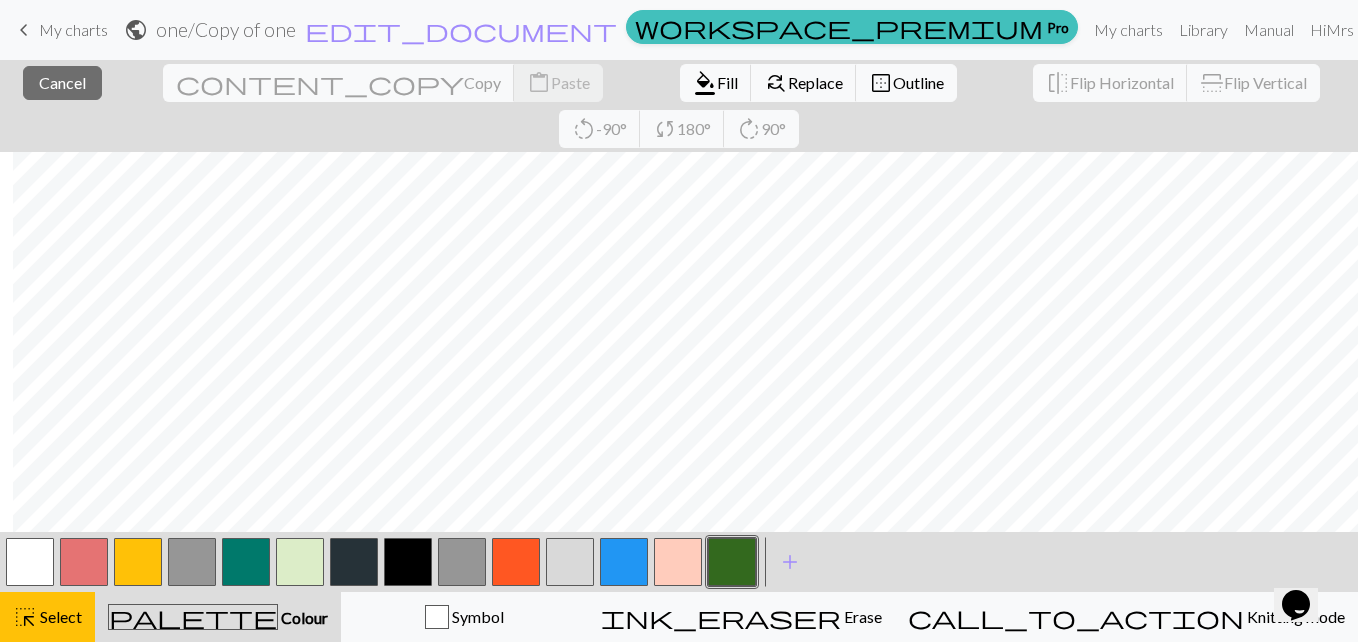 click at bounding box center [732, 562] 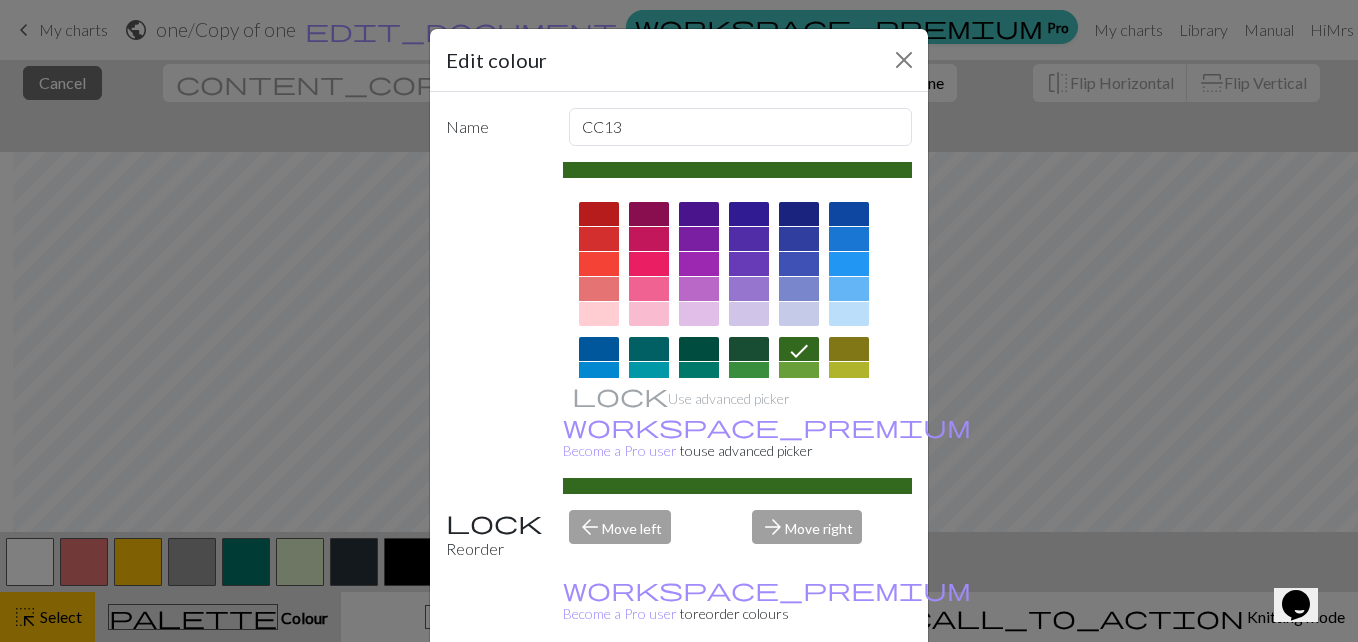 click on "Done" at bounding box center (799, 693) 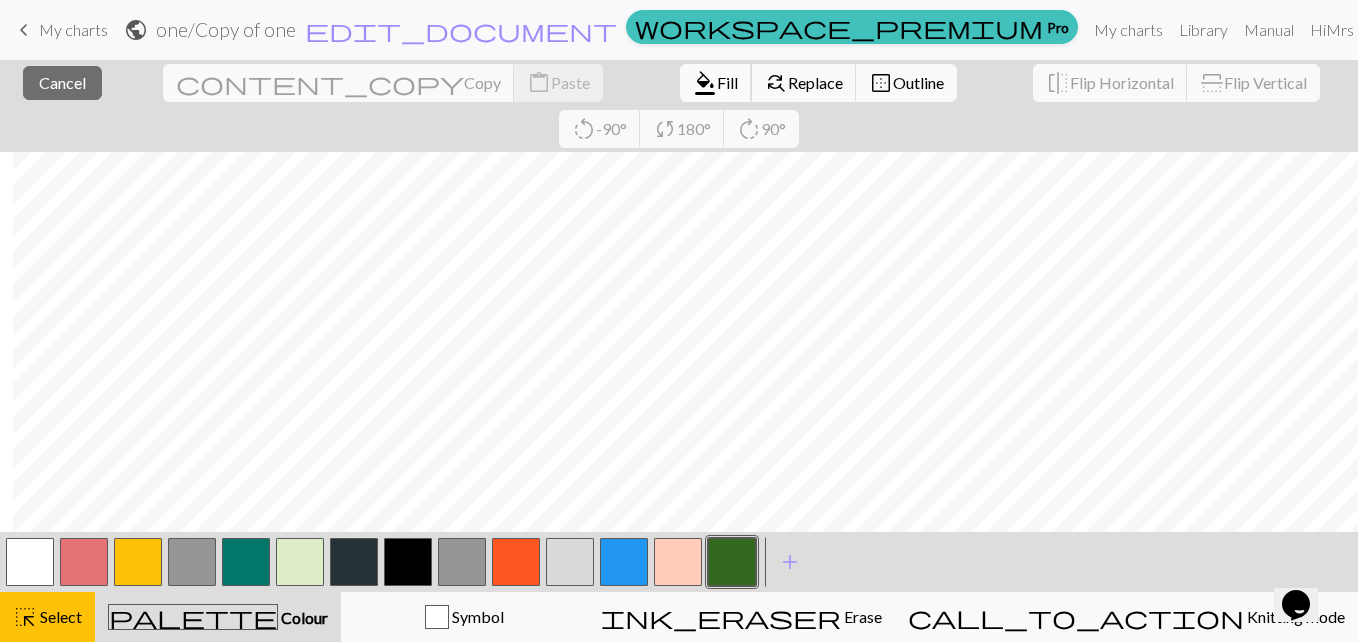 click on "Fill" at bounding box center [727, 82] 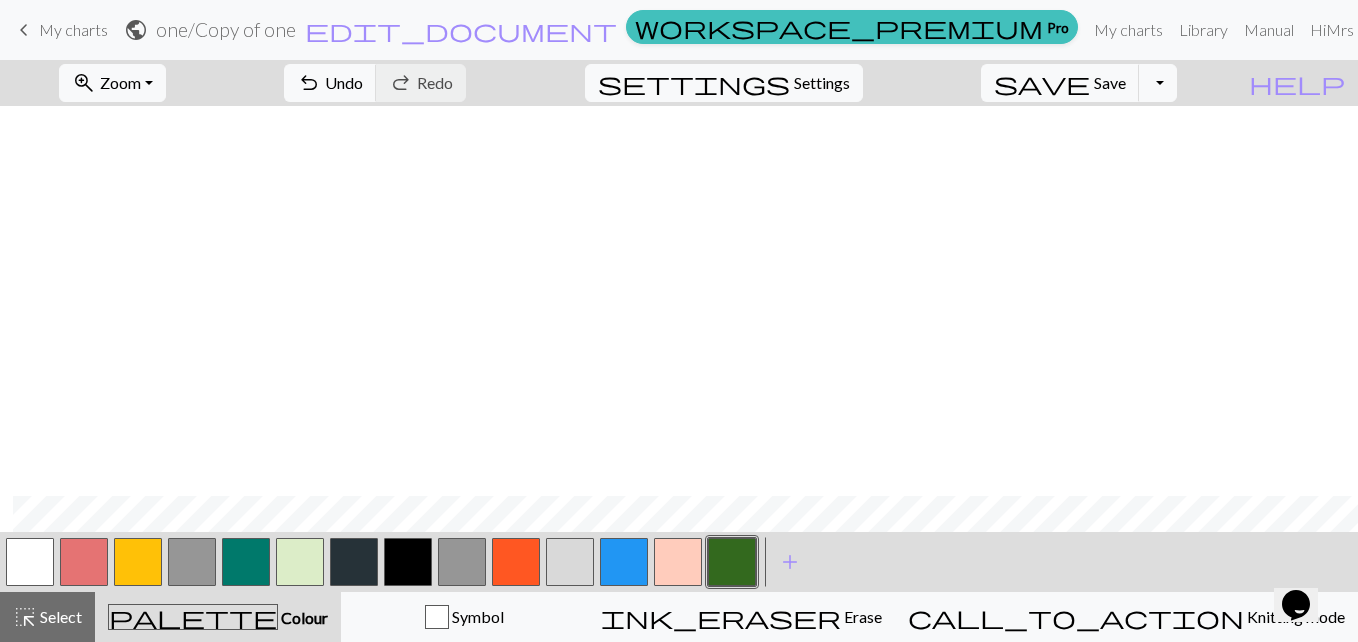 scroll, scrollTop: 1679, scrollLeft: 758, axis: both 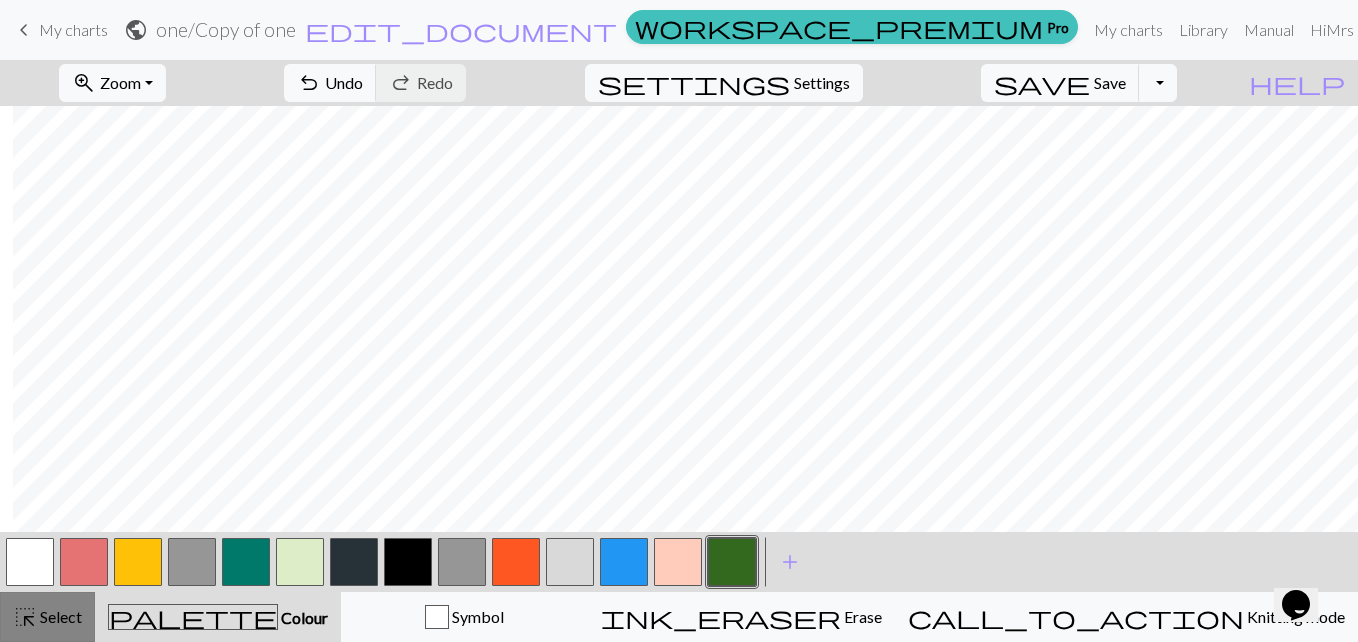 click on "Select" at bounding box center [59, 616] 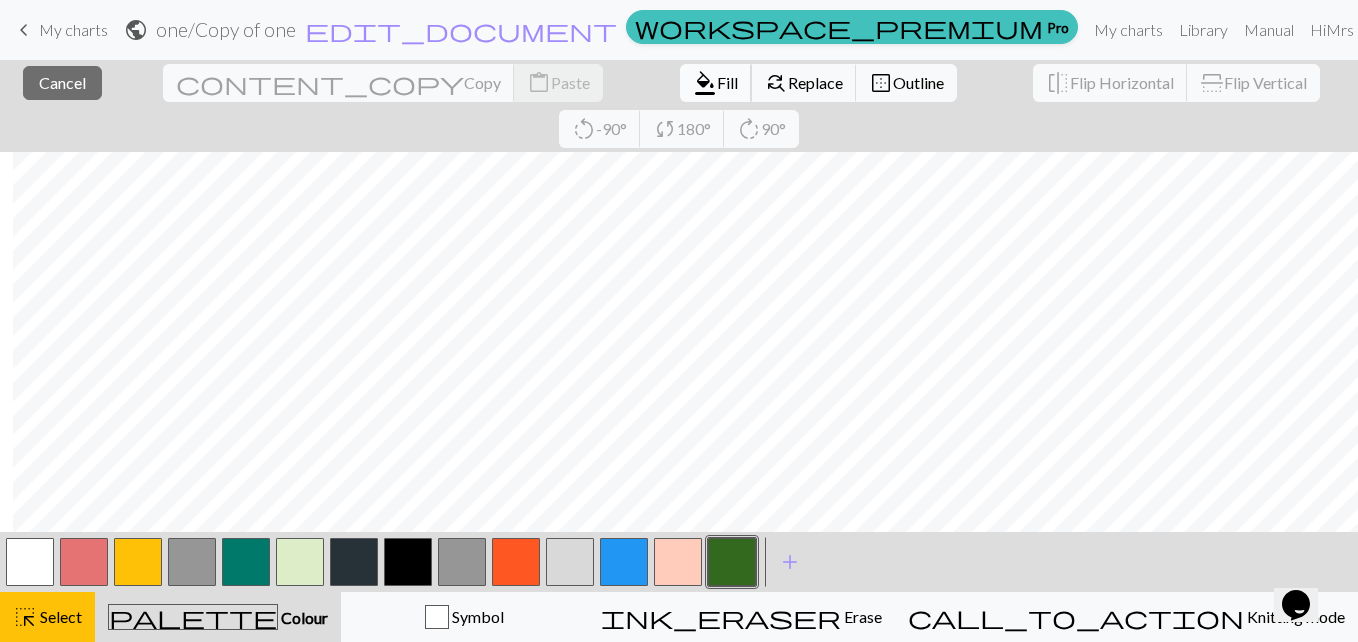 click on "Fill" at bounding box center (727, 82) 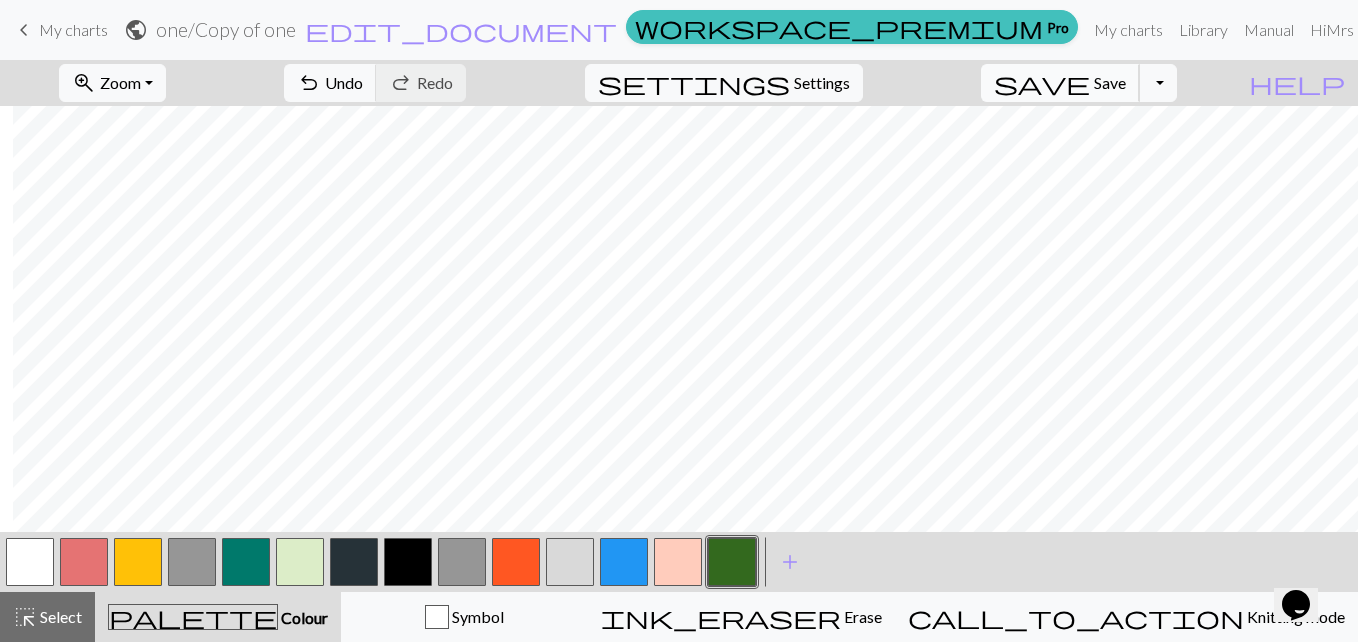click on "Save" at bounding box center [1110, 82] 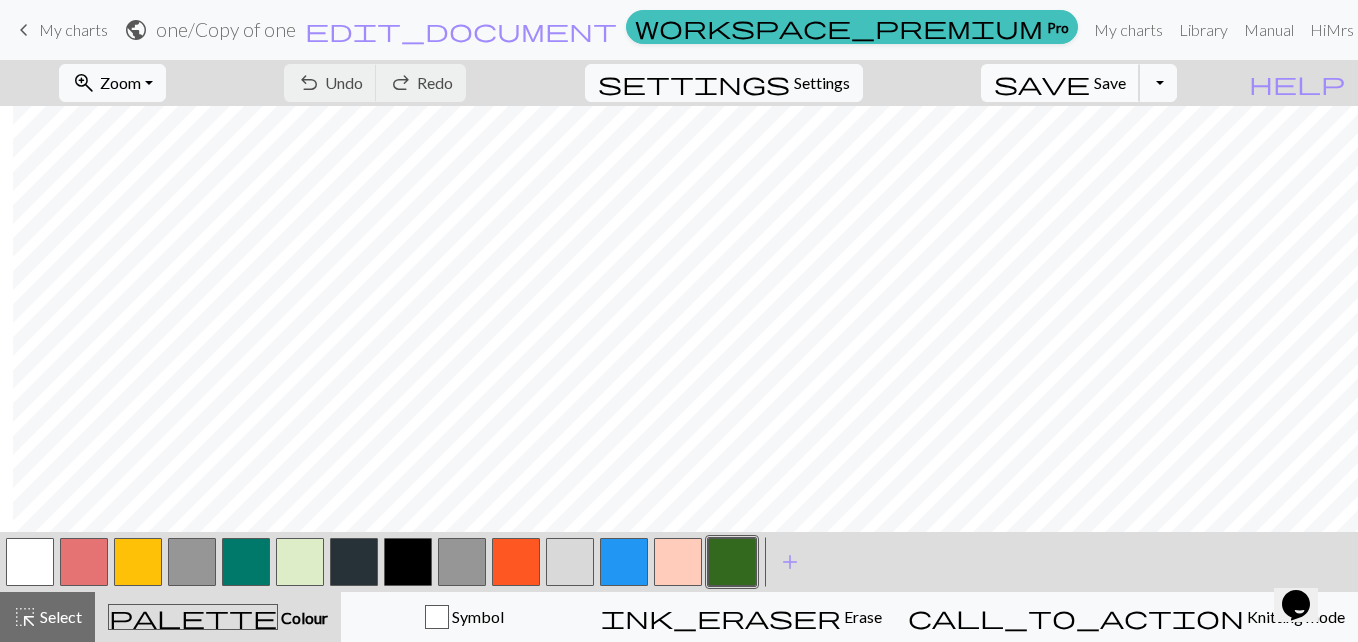 click on "Save" at bounding box center [1110, 82] 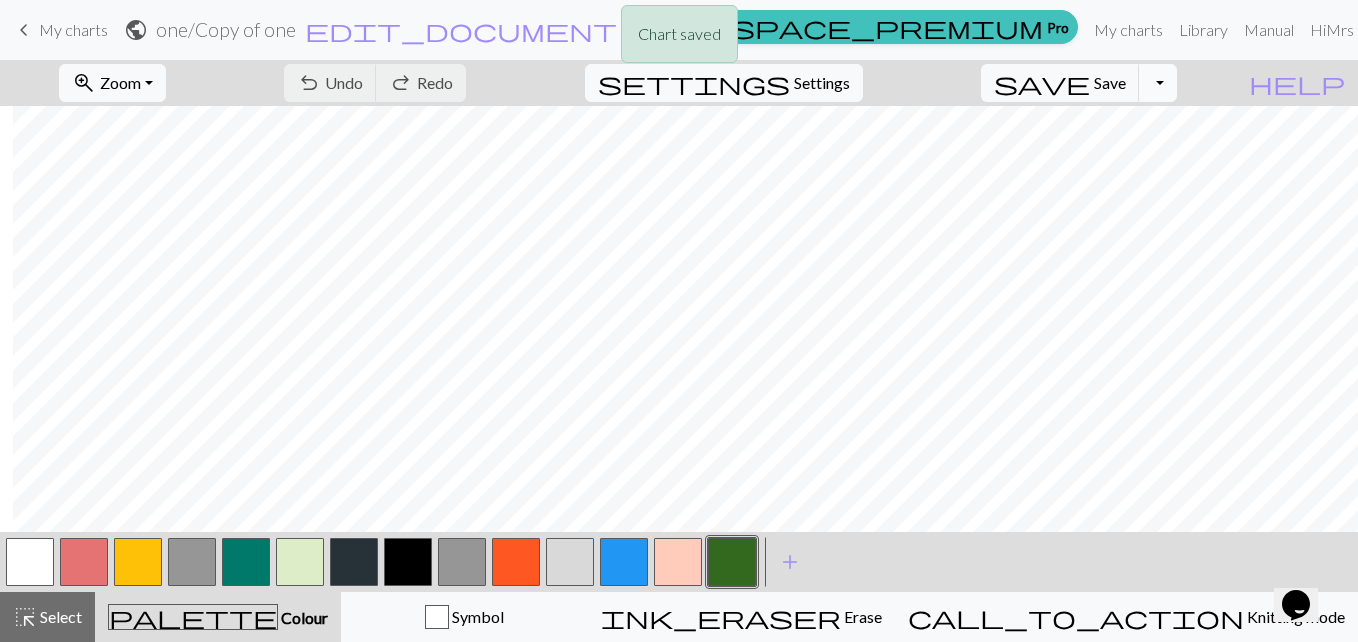 click on "Toggle Dropdown" at bounding box center [1158, 83] 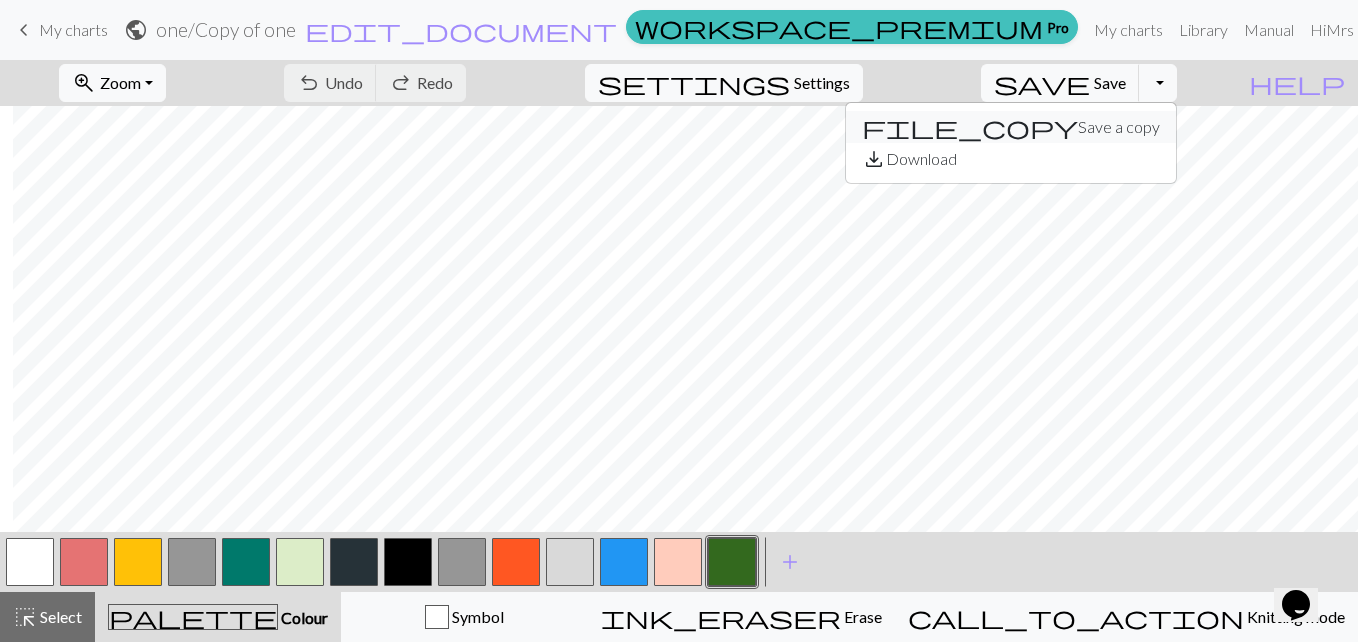 click on "file_copy  Save a copy" at bounding box center [1011, 127] 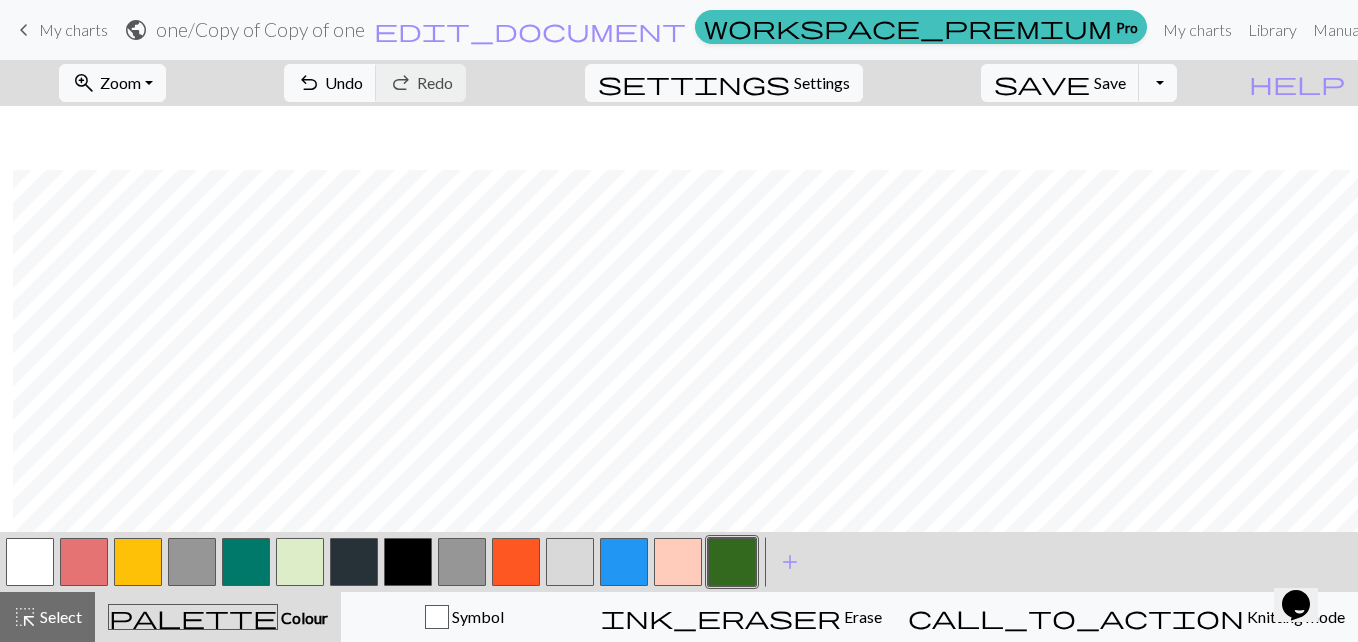 scroll, scrollTop: 688, scrollLeft: 758, axis: both 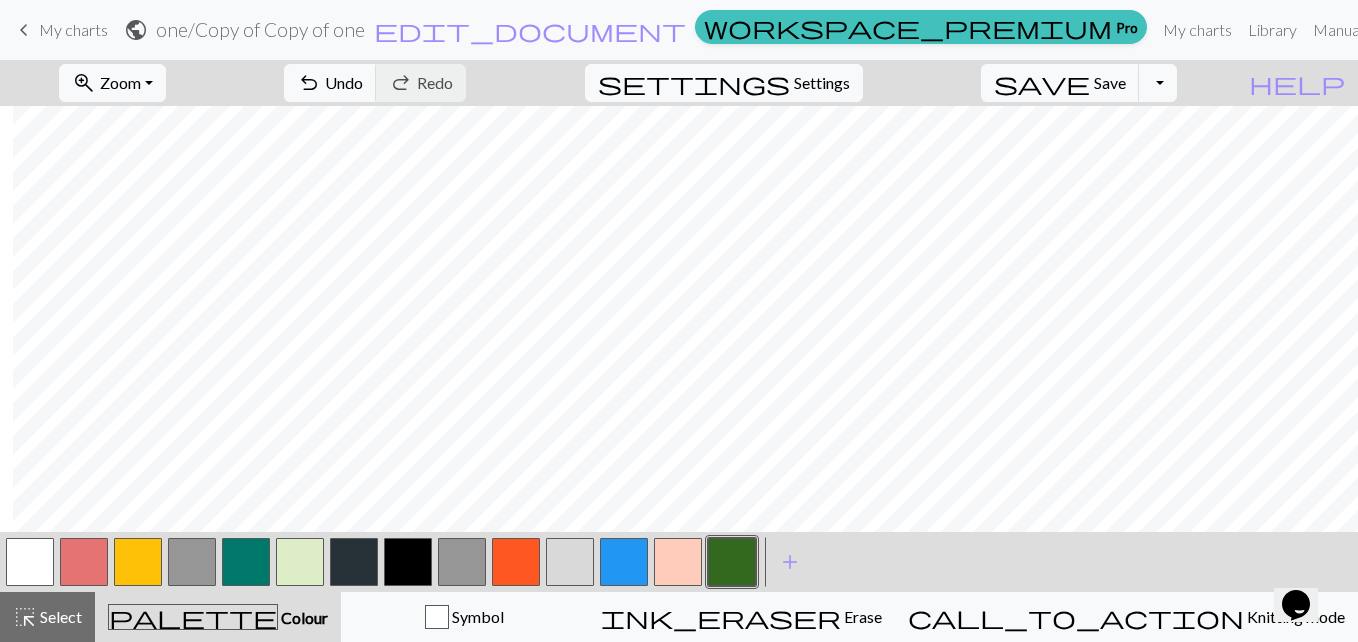 click at bounding box center [408, 562] 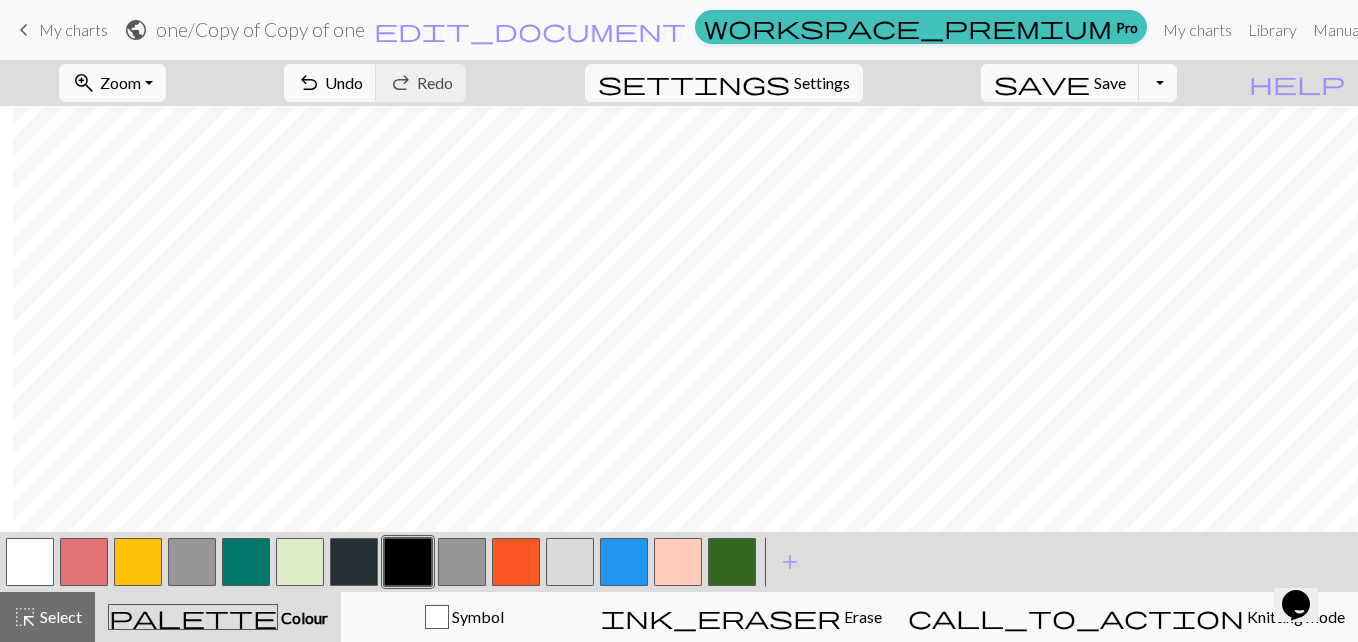 click at bounding box center (192, 562) 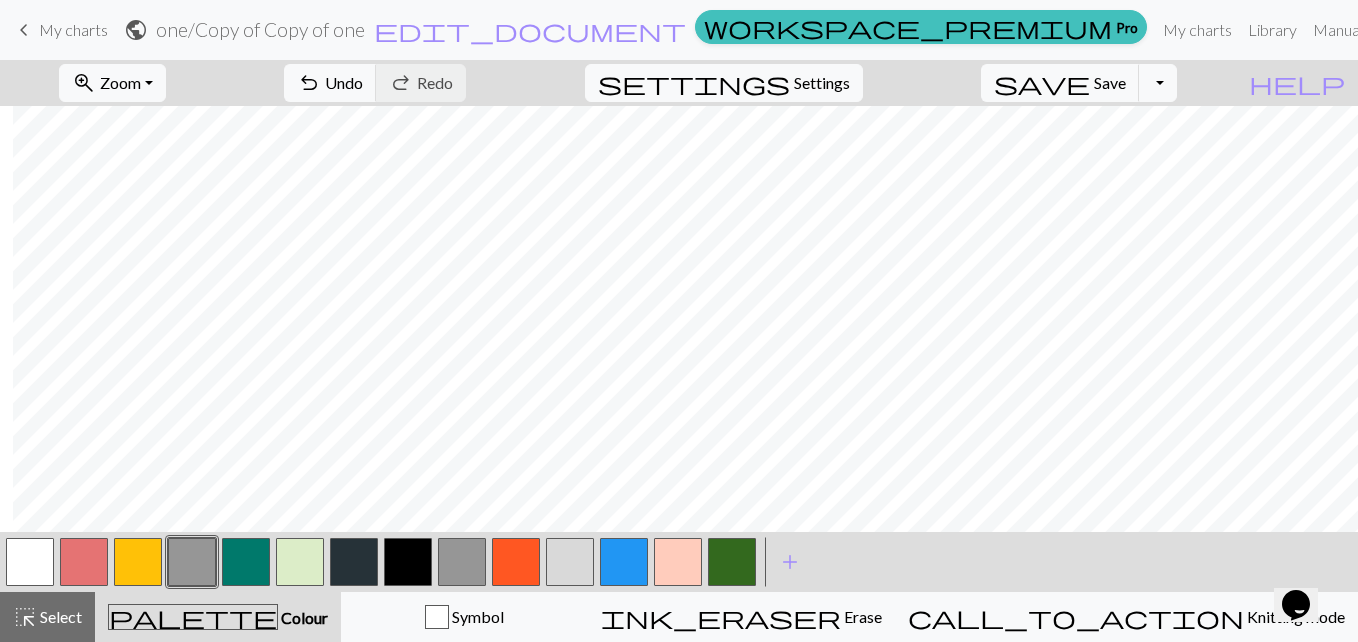 click at bounding box center [408, 562] 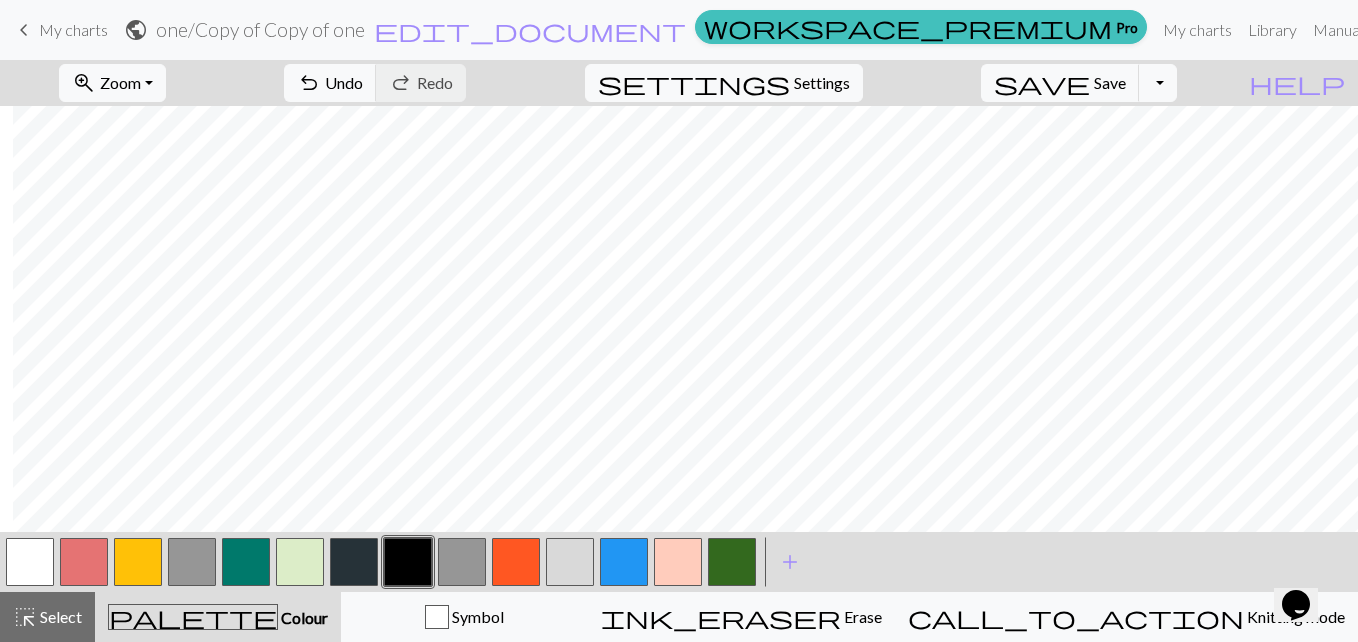 click at bounding box center [624, 562] 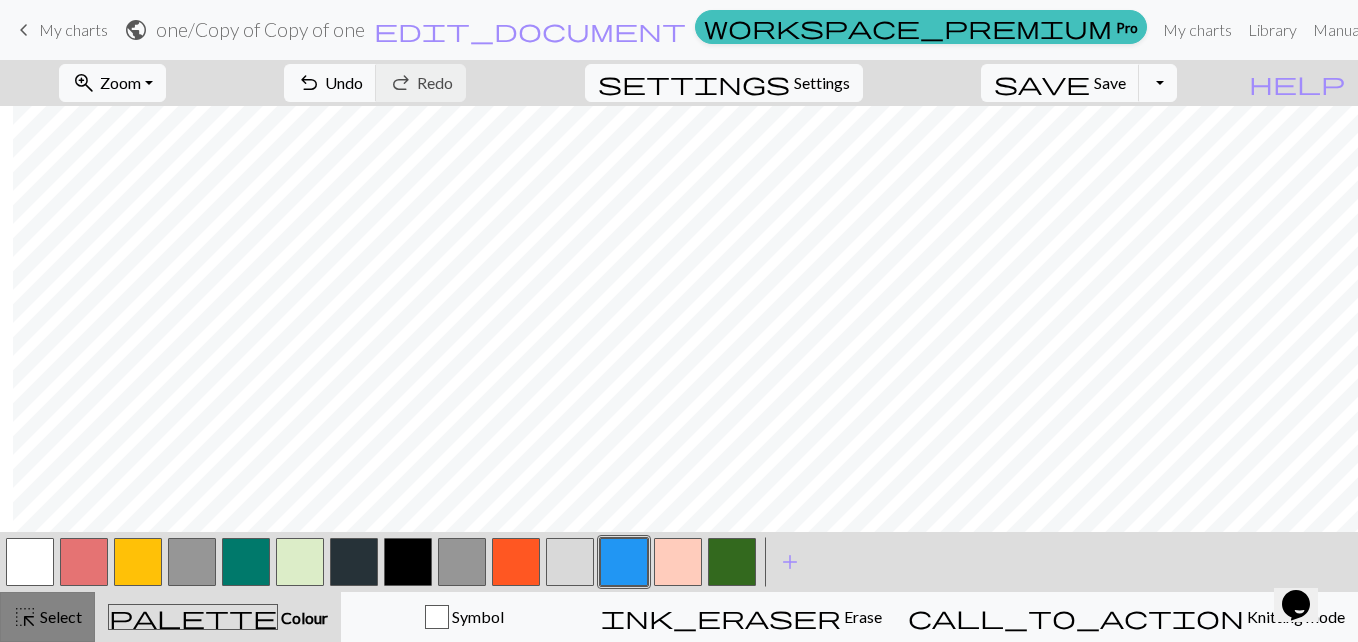 click on "highlight_alt" at bounding box center (25, 617) 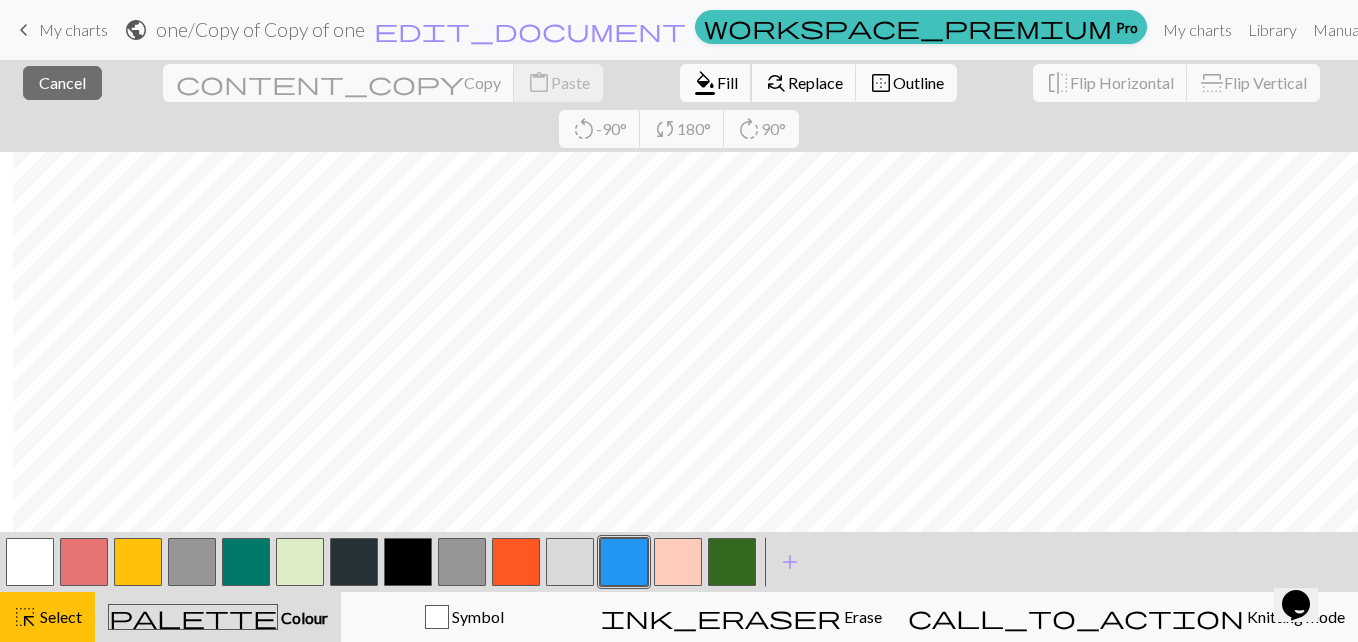 click on "Fill" at bounding box center (727, 82) 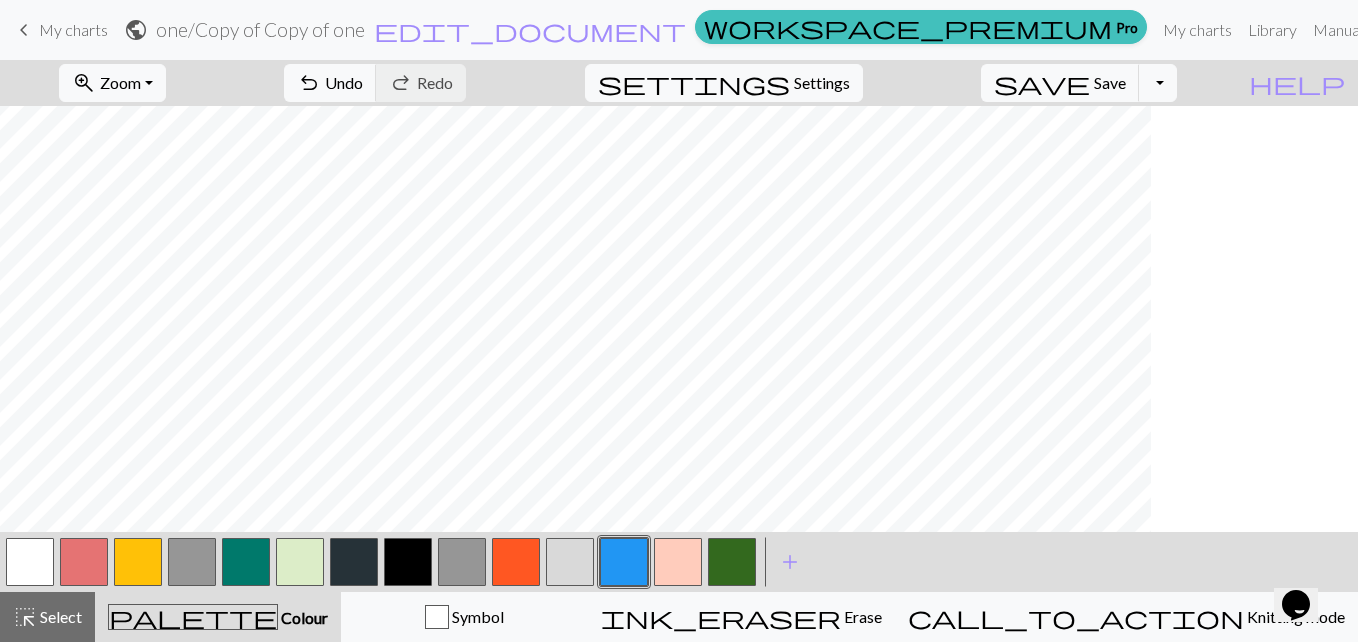 scroll, scrollTop: 688, scrollLeft: 391, axis: both 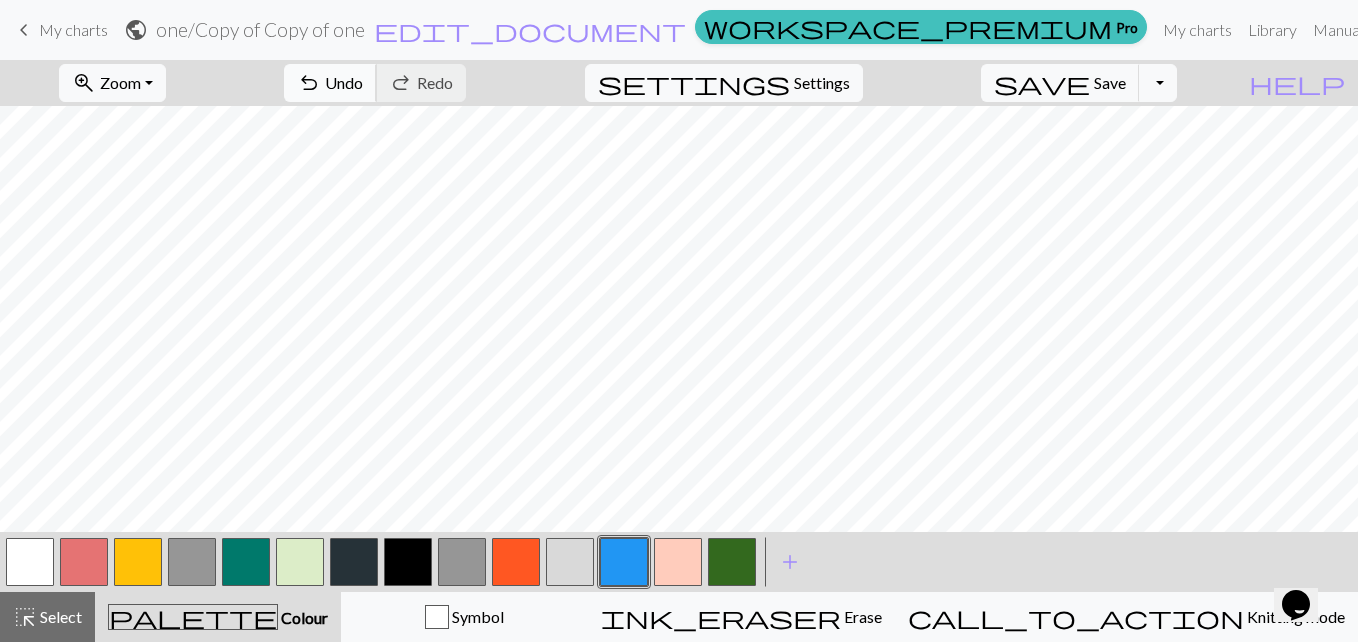 click on "Undo" at bounding box center (344, 82) 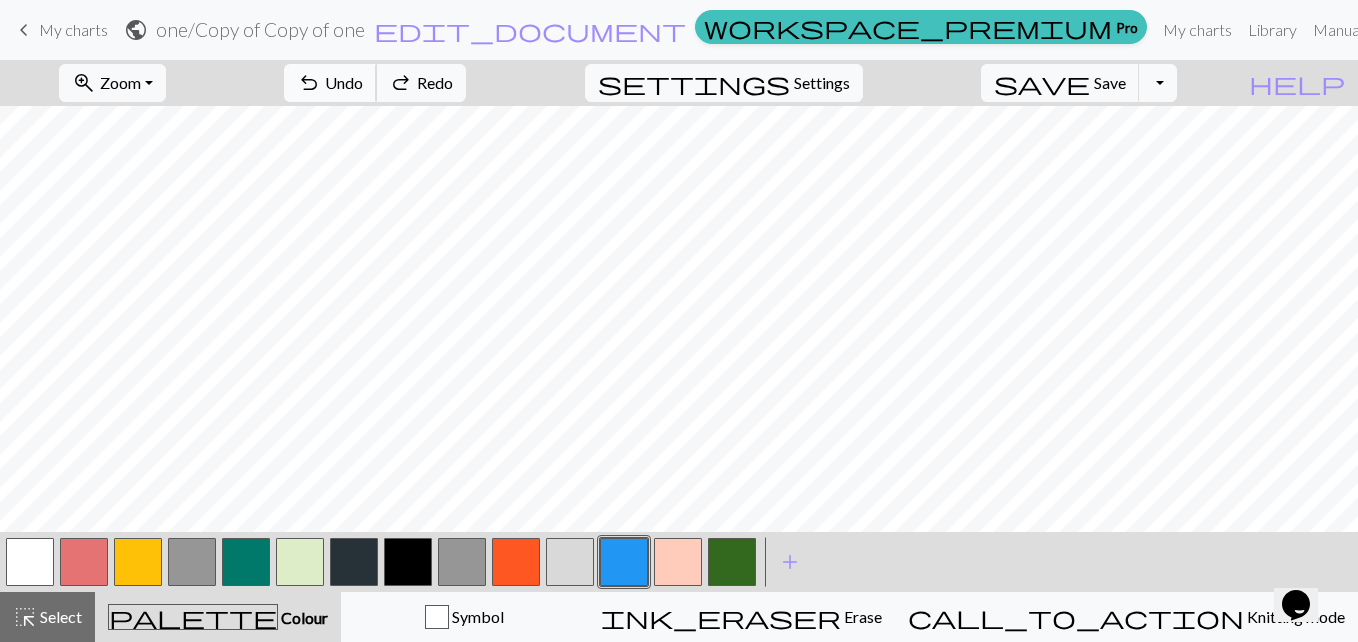 click on "Undo" at bounding box center (344, 82) 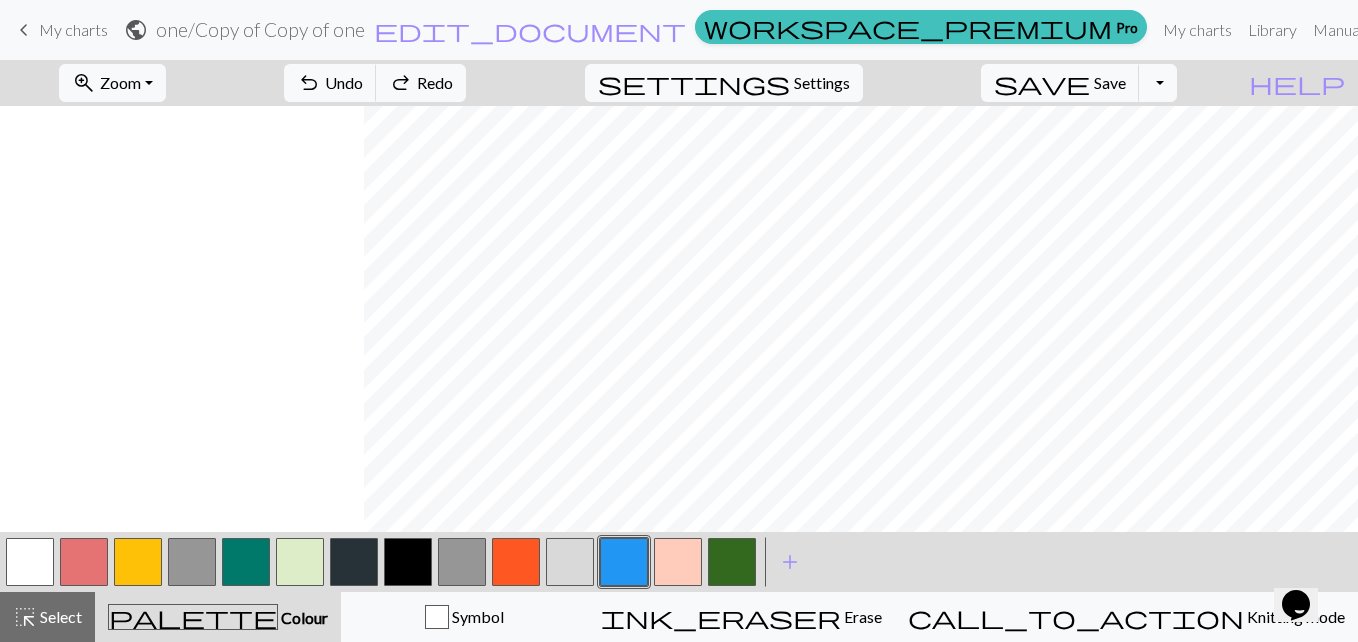 scroll, scrollTop: 688, scrollLeft: 755, axis: both 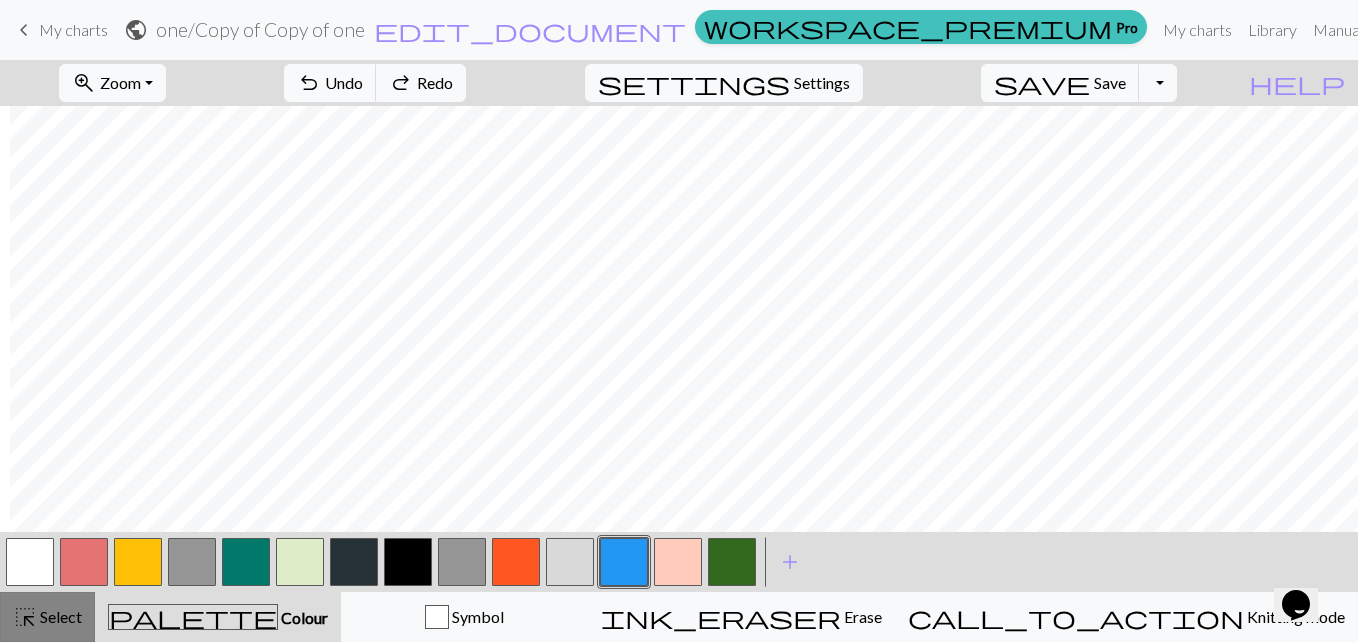 click on "highlight_alt" at bounding box center [25, 617] 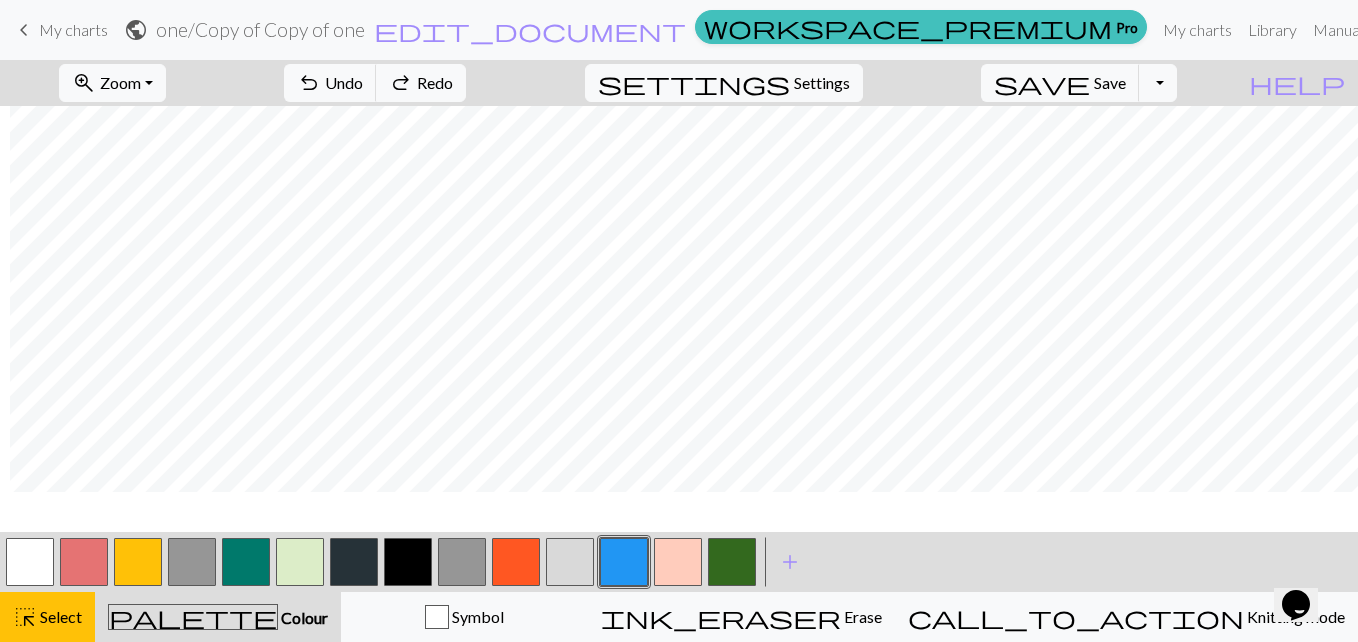 scroll, scrollTop: 246, scrollLeft: 755, axis: both 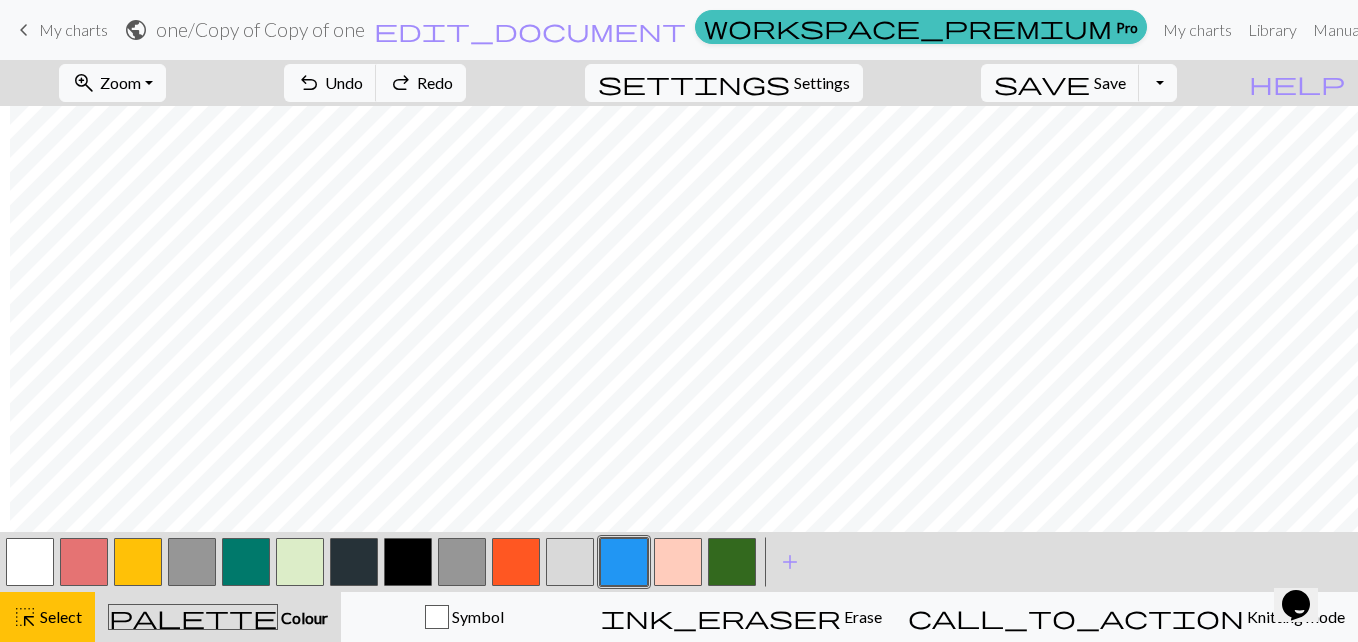drag, startPoint x: 1357, startPoint y: 84, endPoint x: 1357, endPoint y: 65, distance: 19 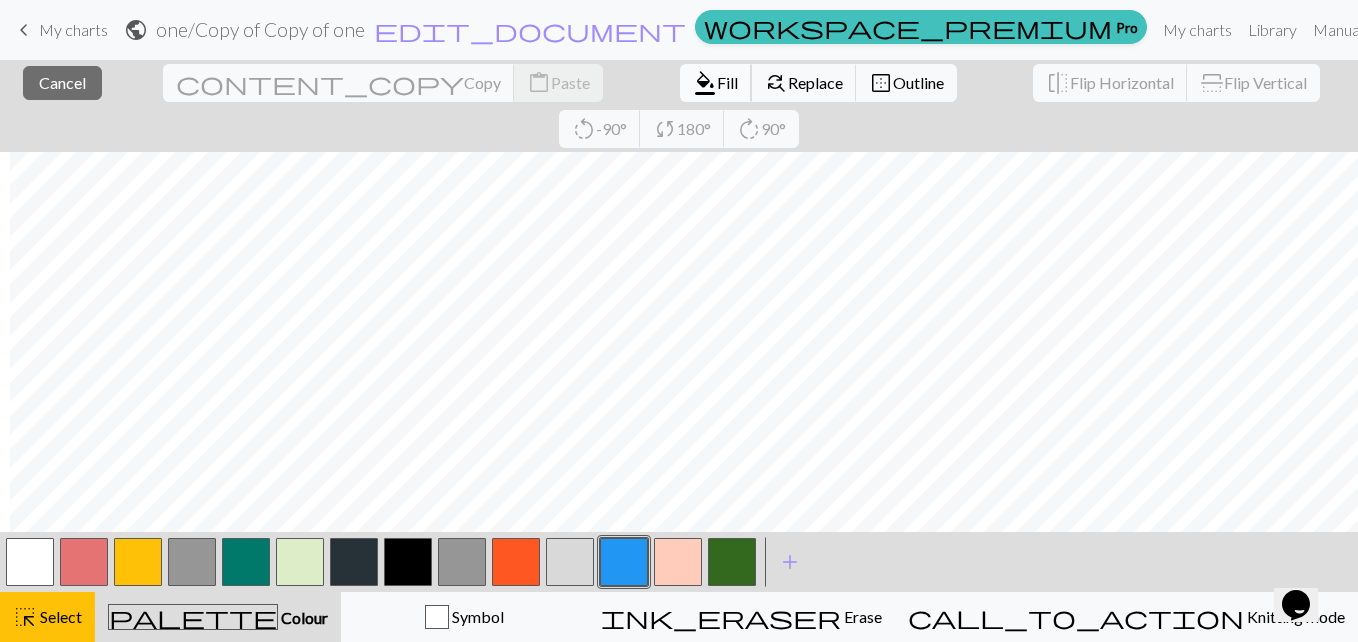 click on "Fill" at bounding box center (727, 82) 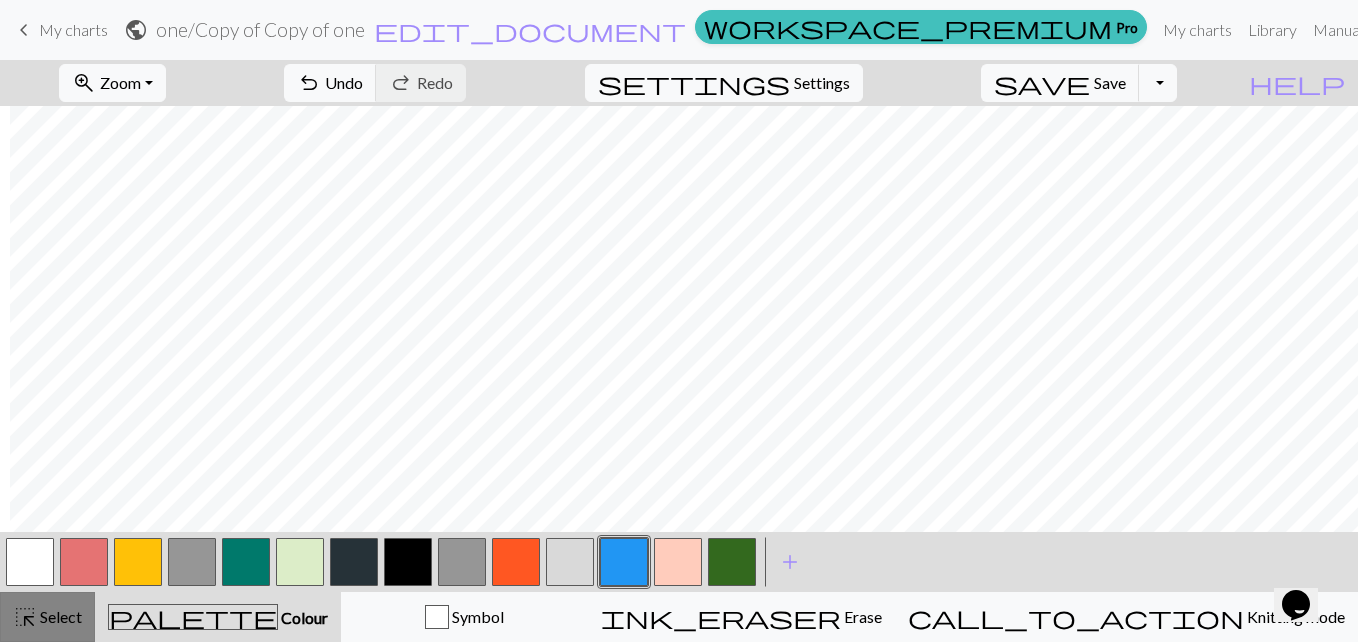 click on "Select" at bounding box center [59, 616] 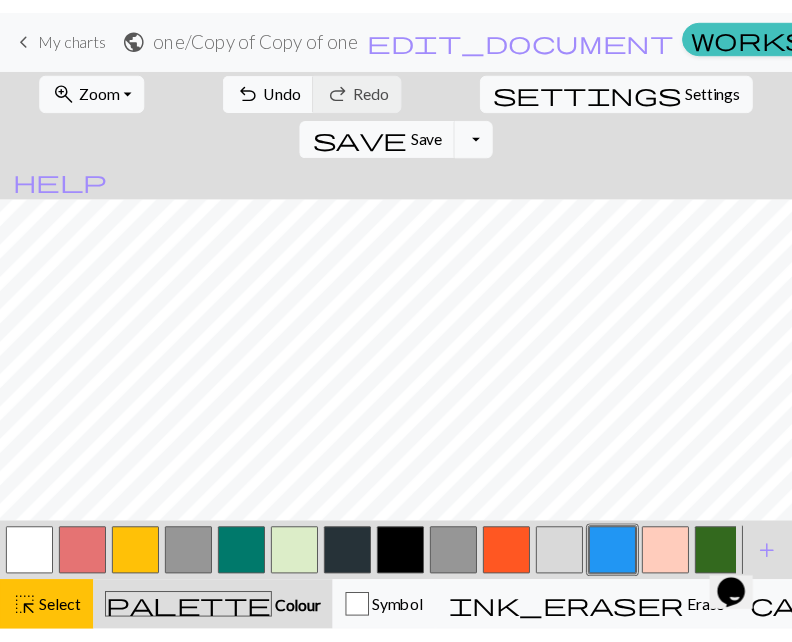 scroll, scrollTop: 129, scrollLeft: 755, axis: both 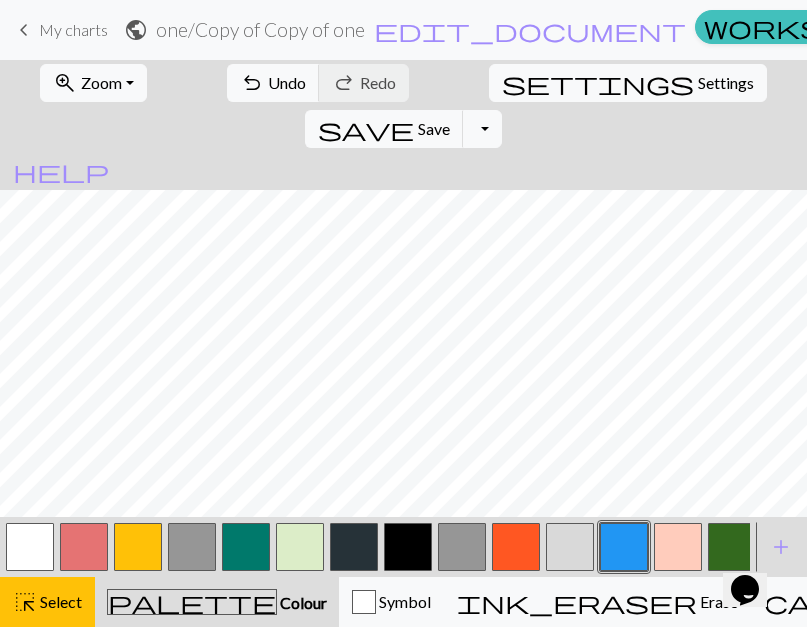 click on "My charts" at bounding box center [73, 29] 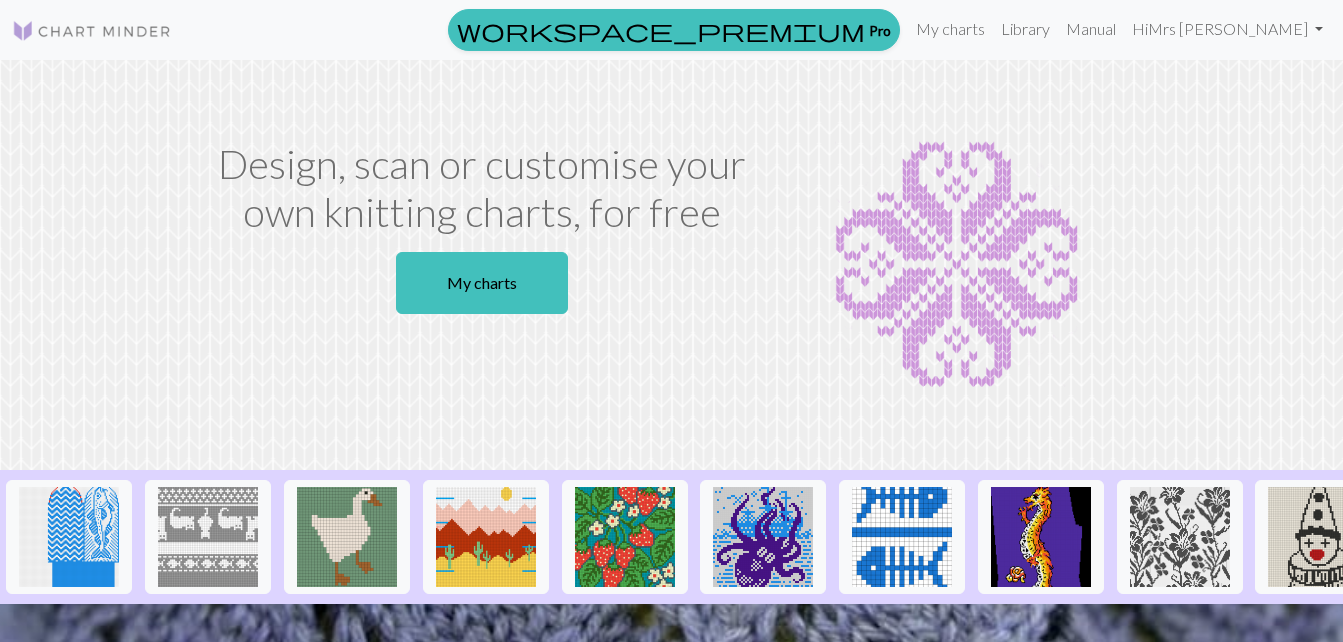 click on "My charts" at bounding box center (482, 283) 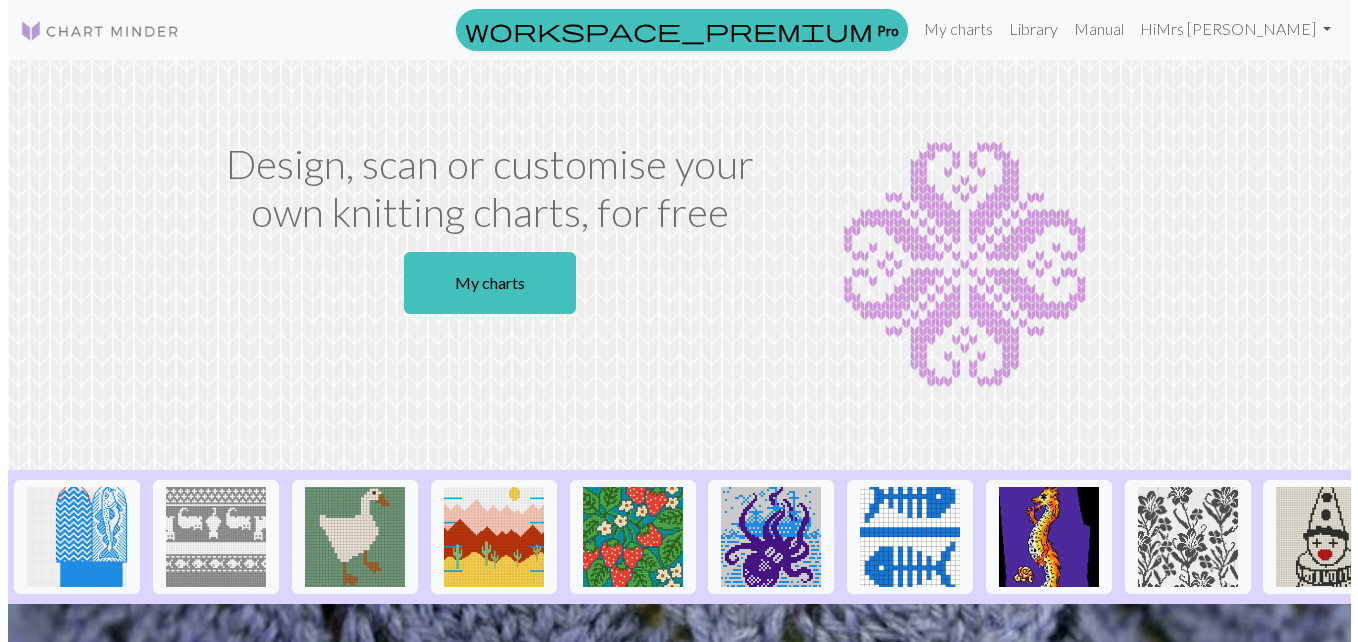 scroll, scrollTop: 0, scrollLeft: 0, axis: both 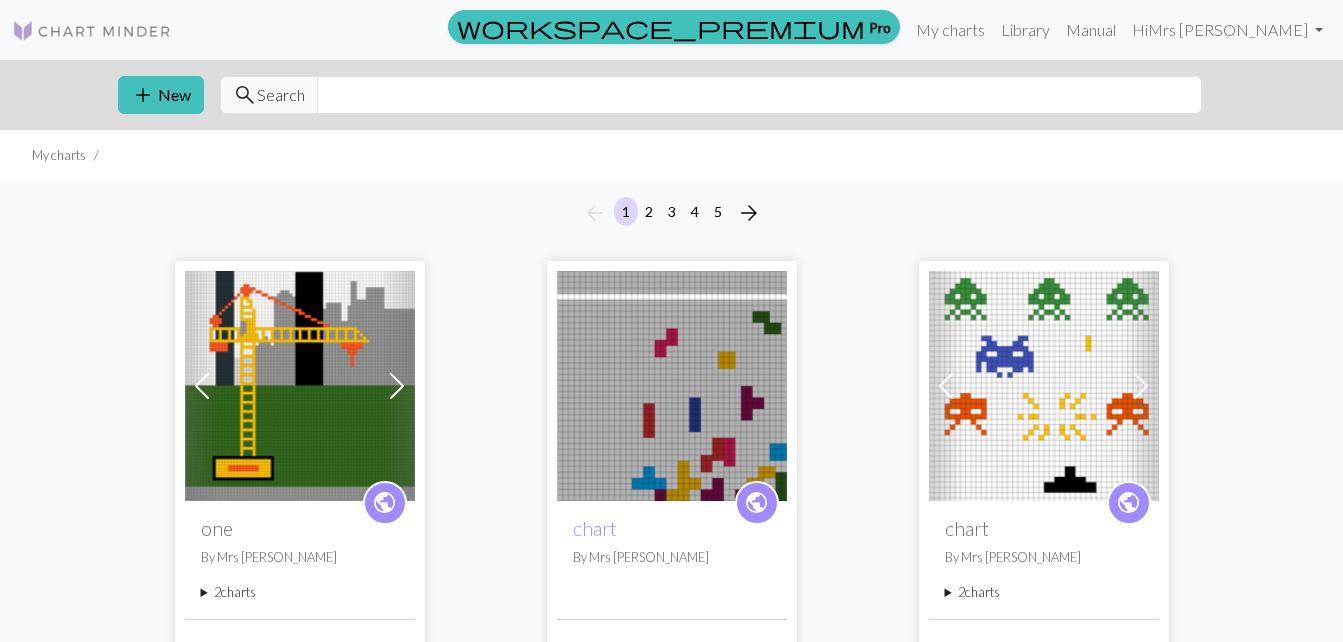click at bounding box center (300, 386) 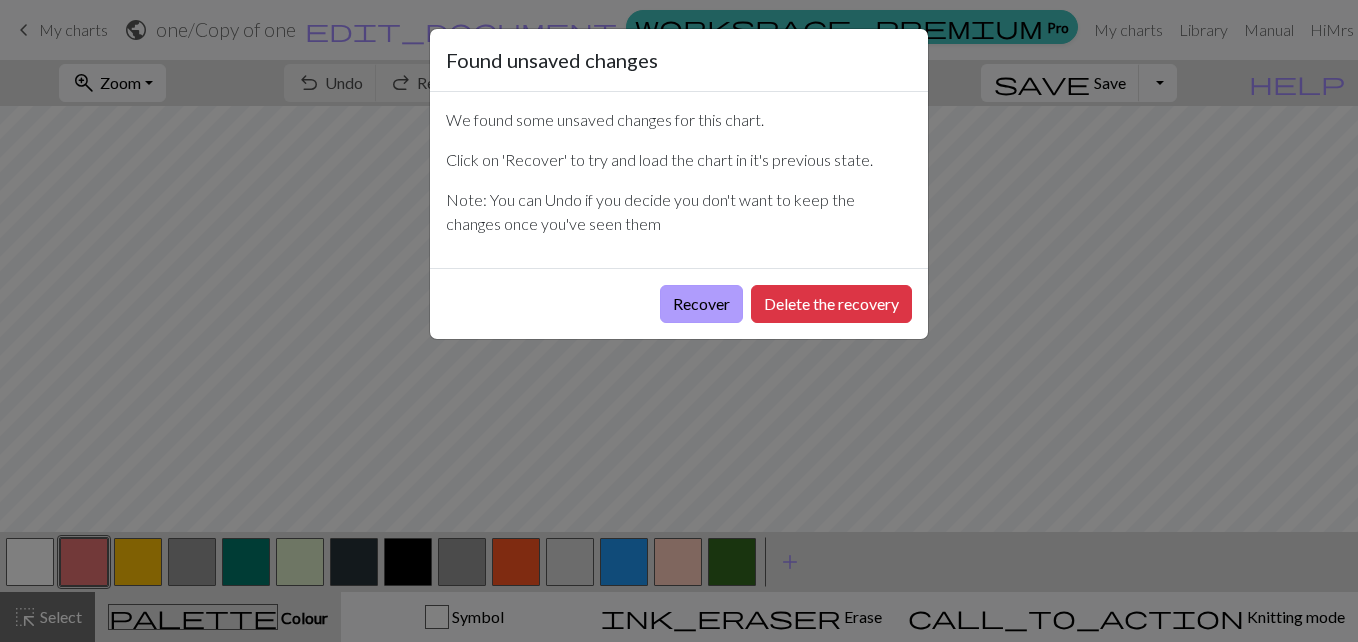 click on "Recover" at bounding box center [701, 304] 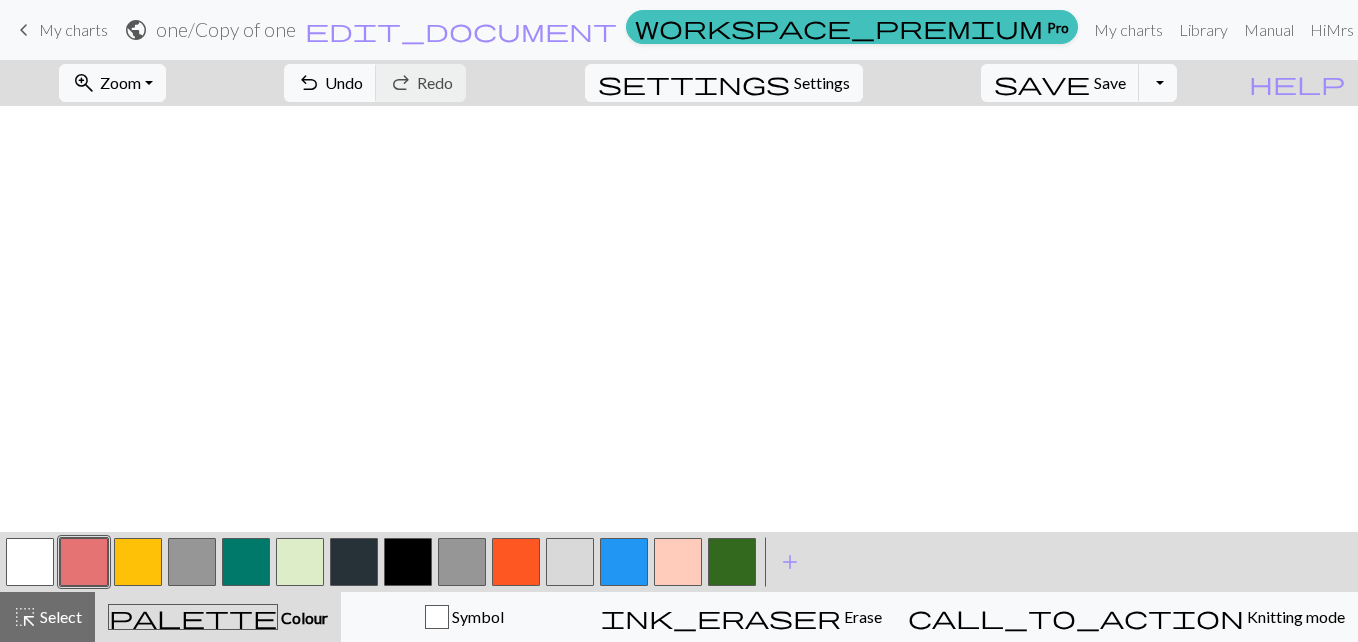 scroll, scrollTop: 1679, scrollLeft: 0, axis: vertical 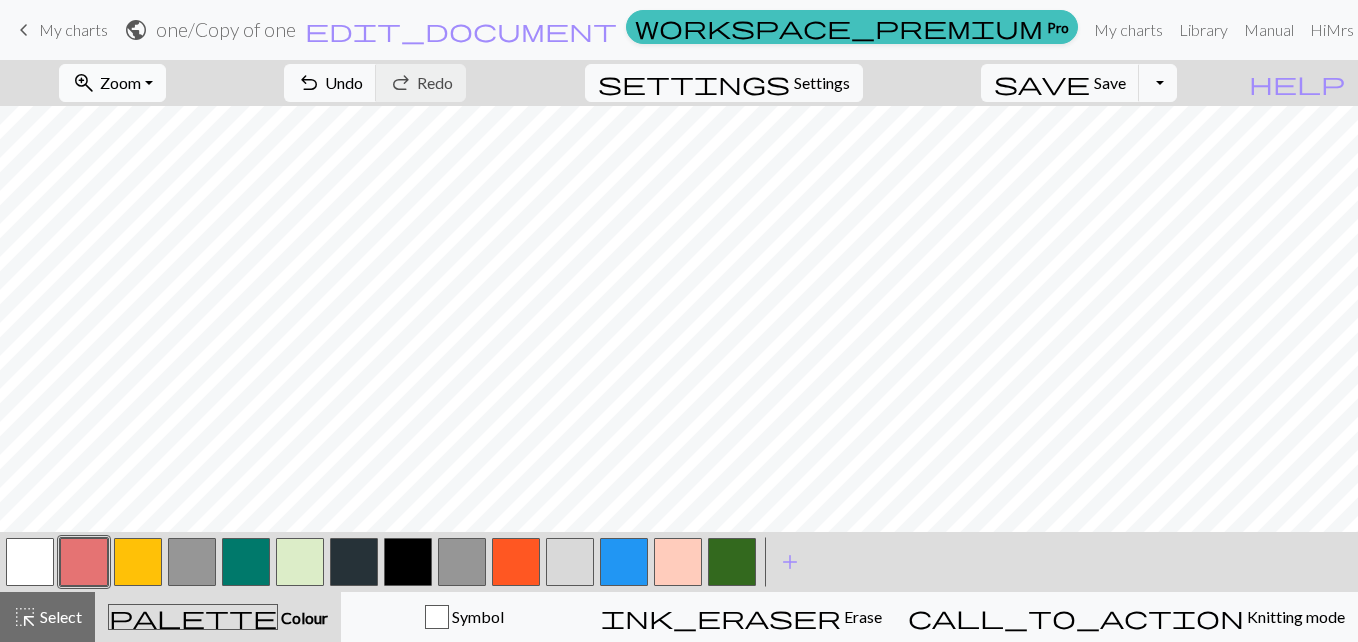 click on "Zoom" at bounding box center (120, 82) 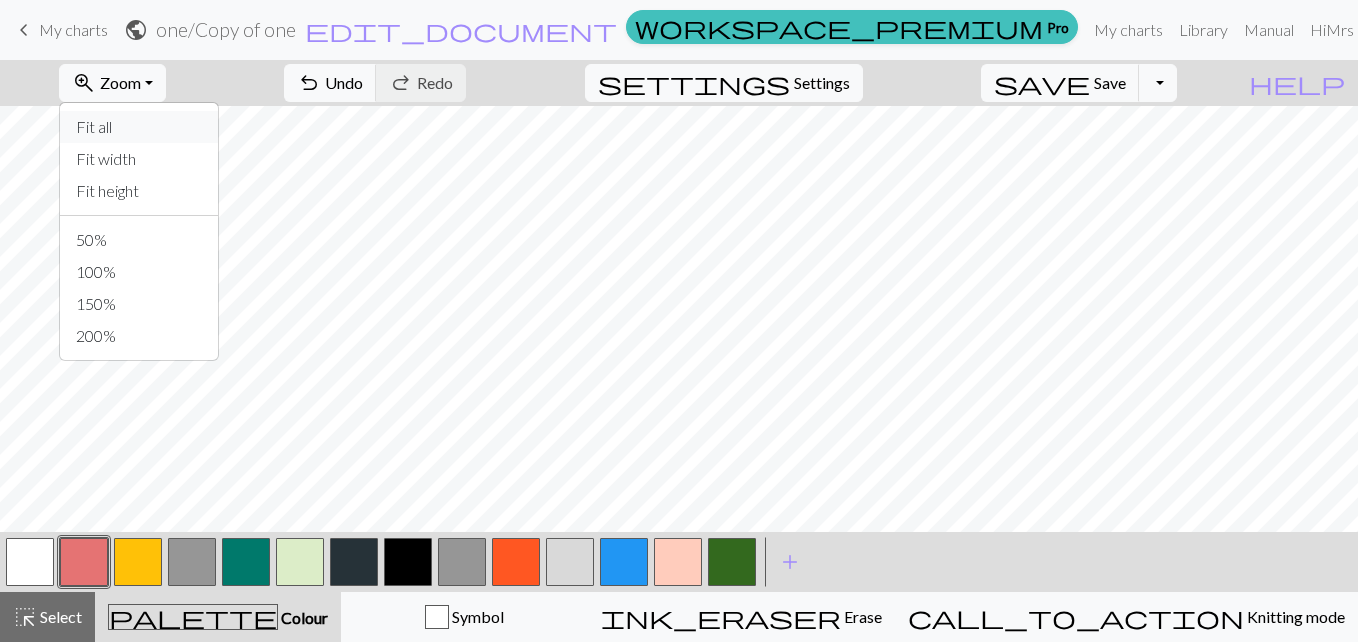 click on "Fit all" at bounding box center (139, 127) 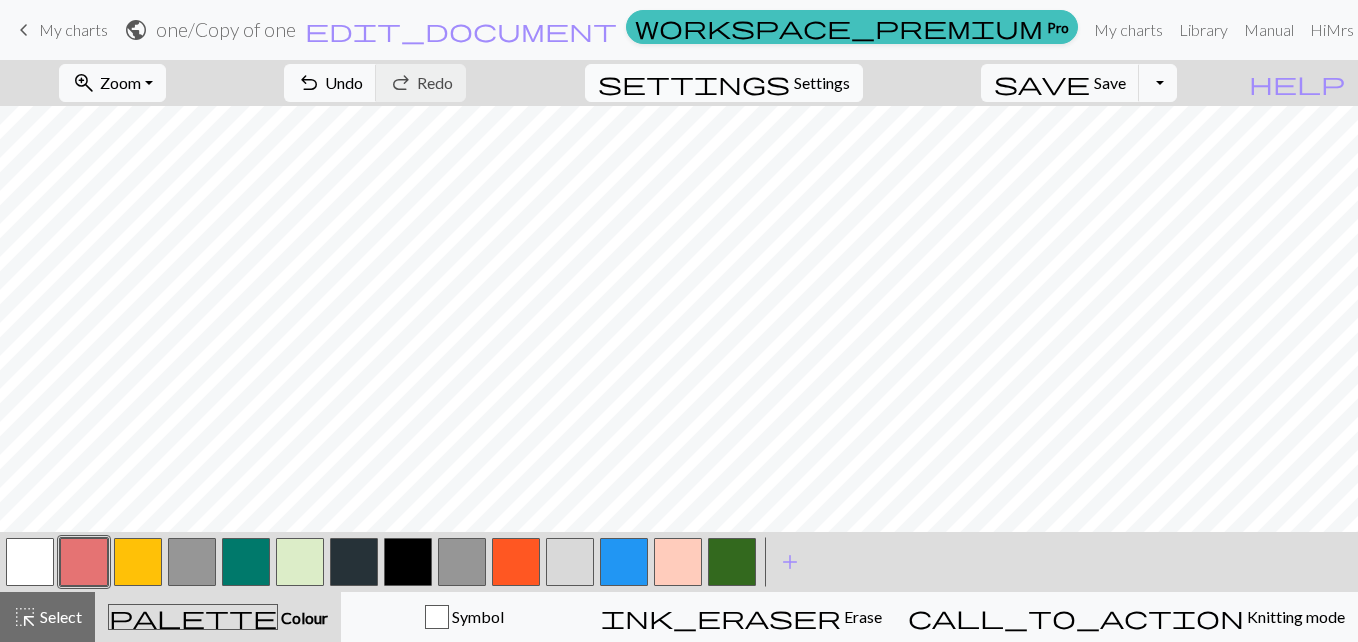 click on "My charts" at bounding box center (73, 29) 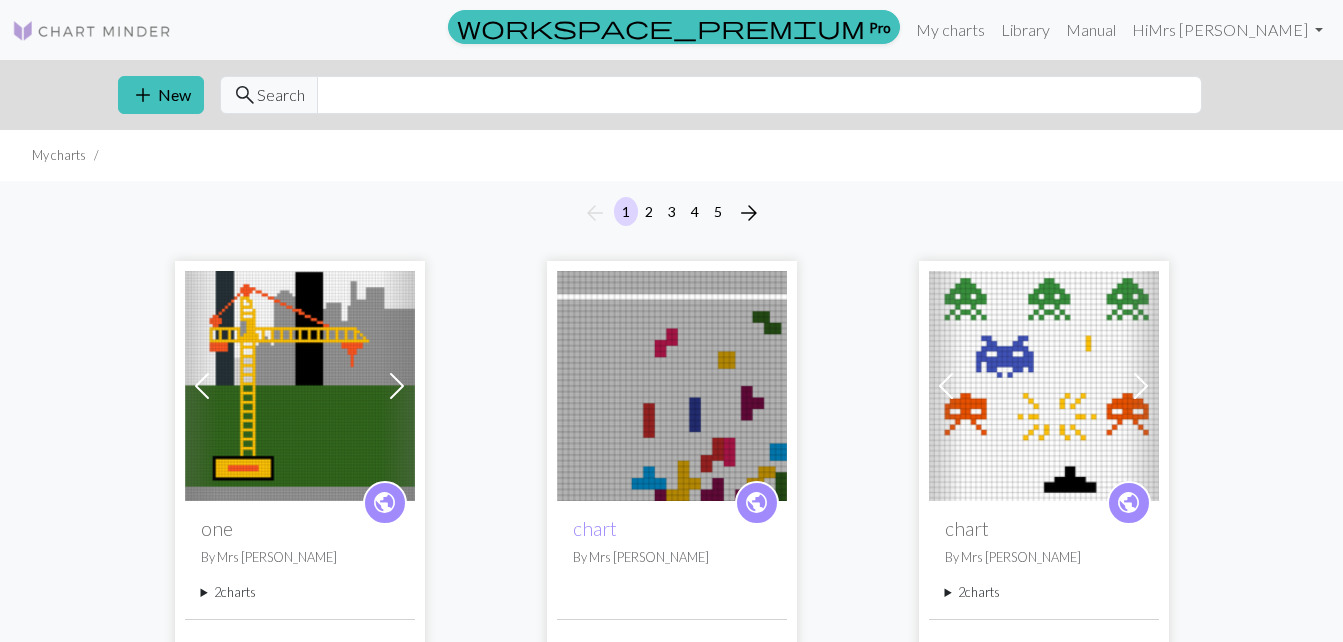 click at bounding box center (300, 386) 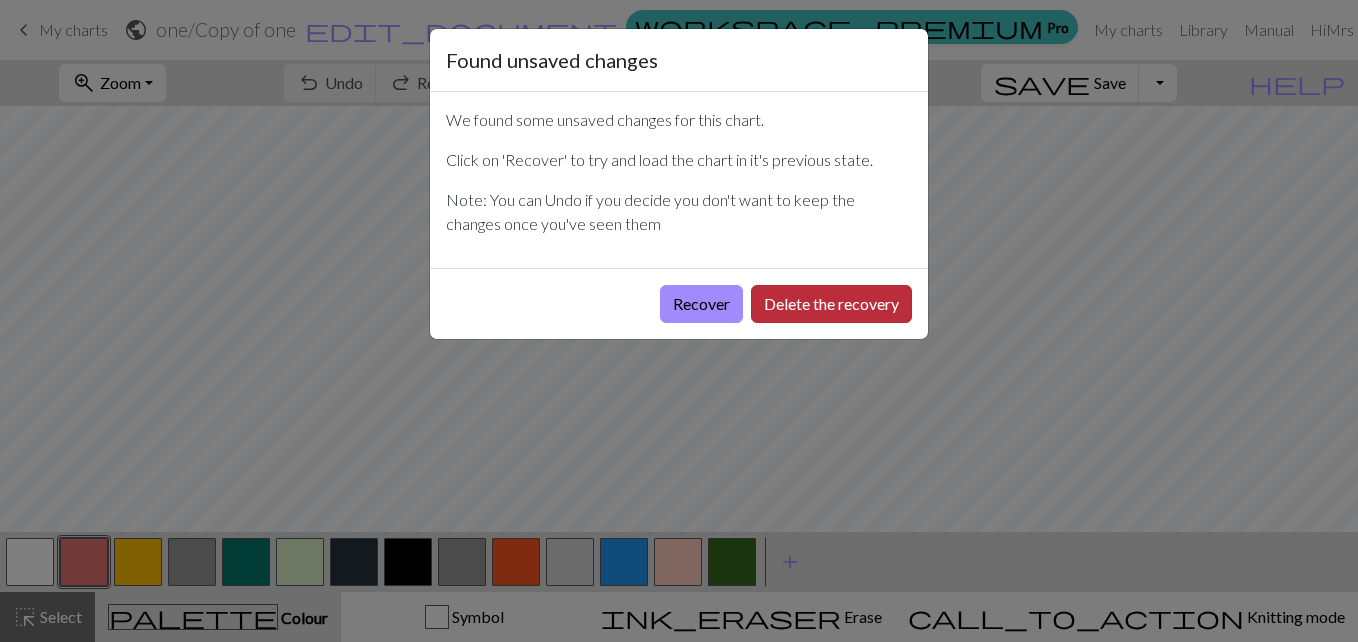 click on "Delete the recovery" at bounding box center (831, 304) 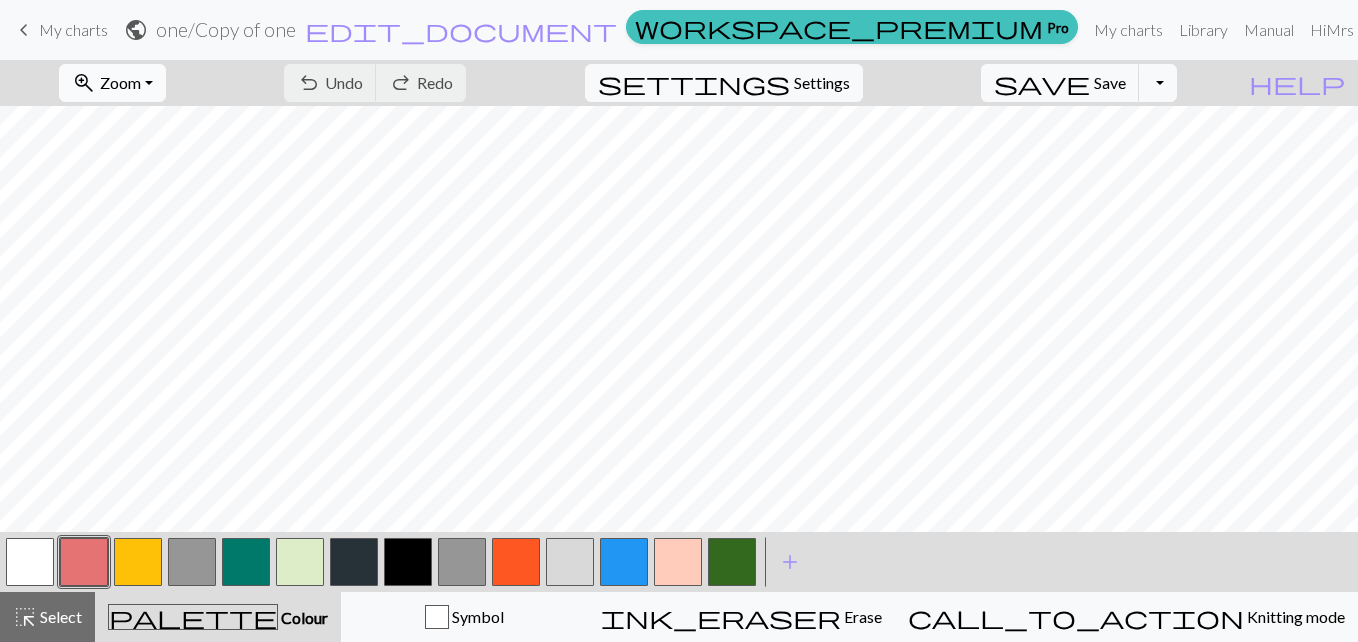 click on "Zoom" at bounding box center [120, 82] 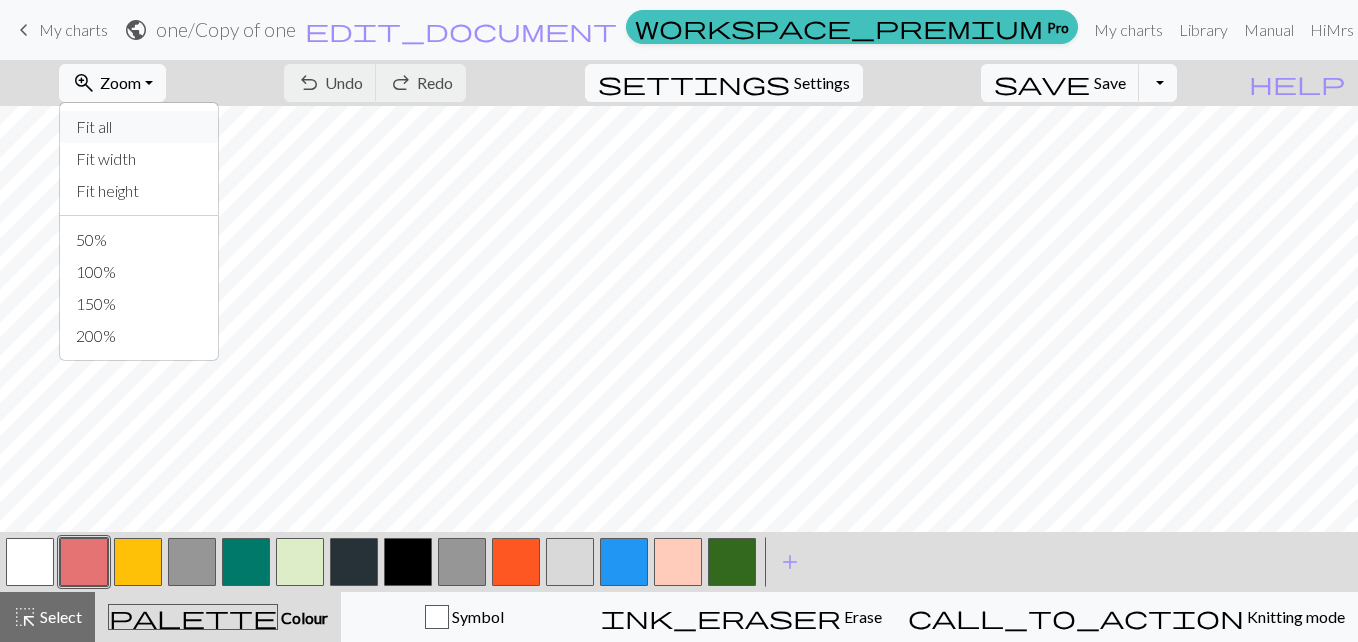 click on "Fit all" at bounding box center [139, 127] 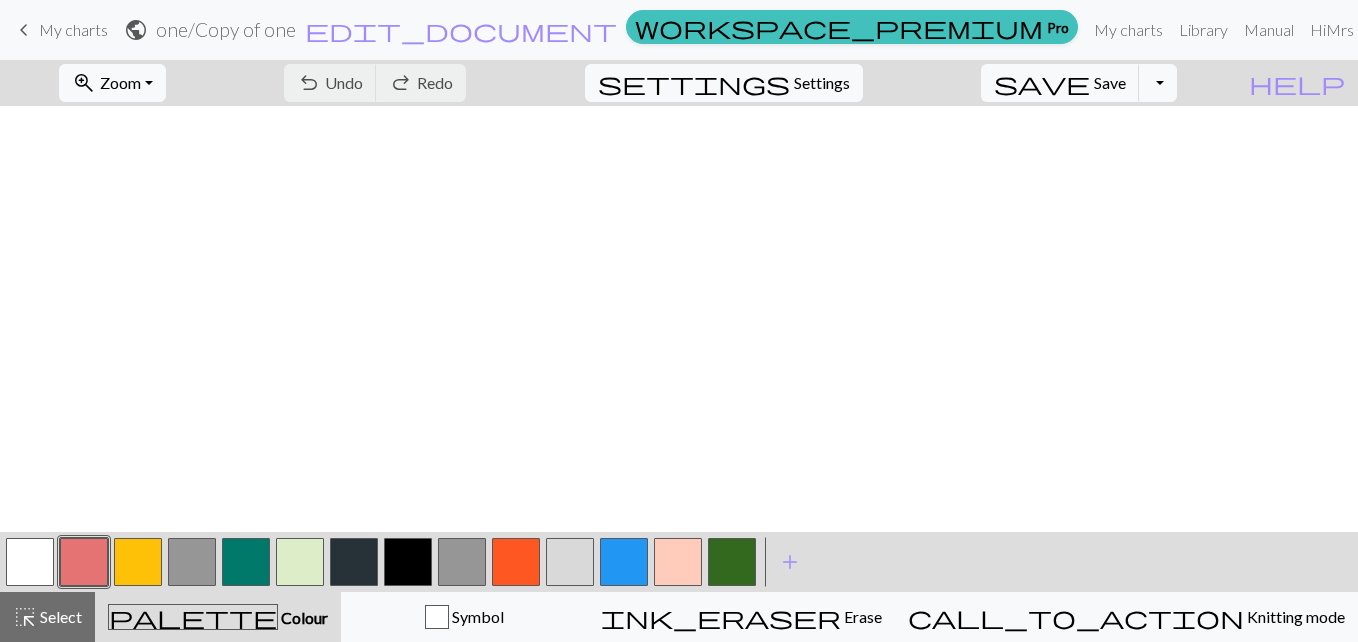 scroll, scrollTop: 474, scrollLeft: 0, axis: vertical 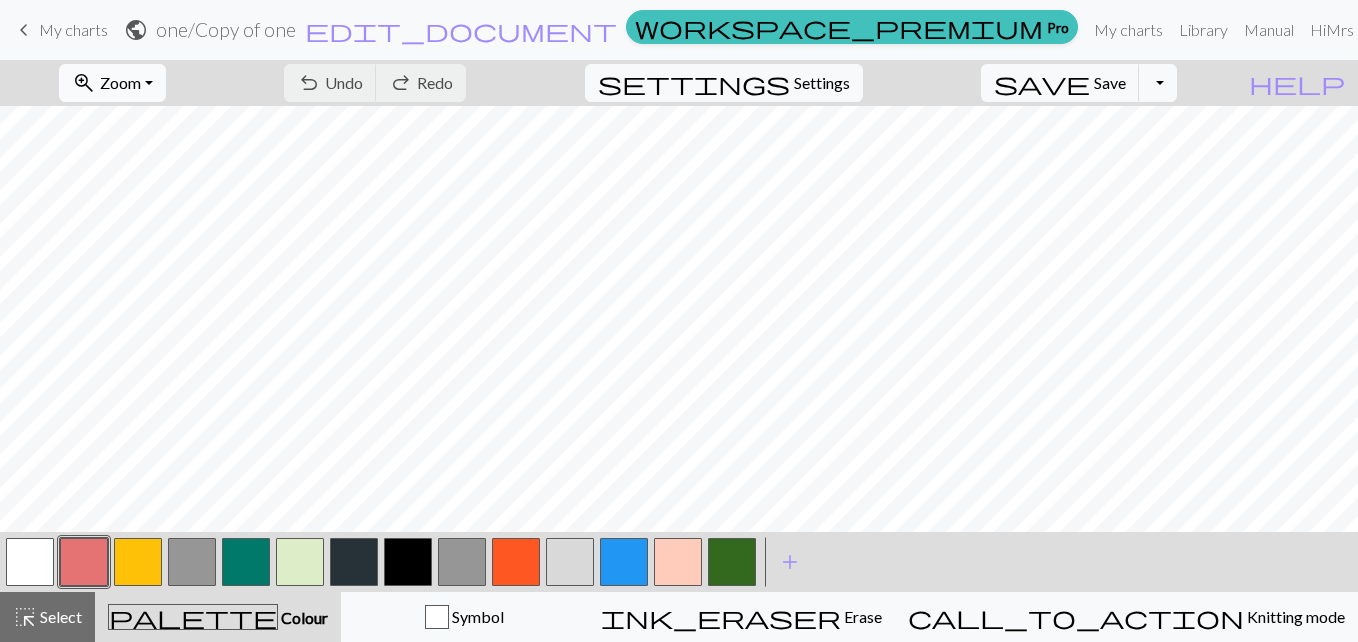 click on "Zoom" at bounding box center (120, 82) 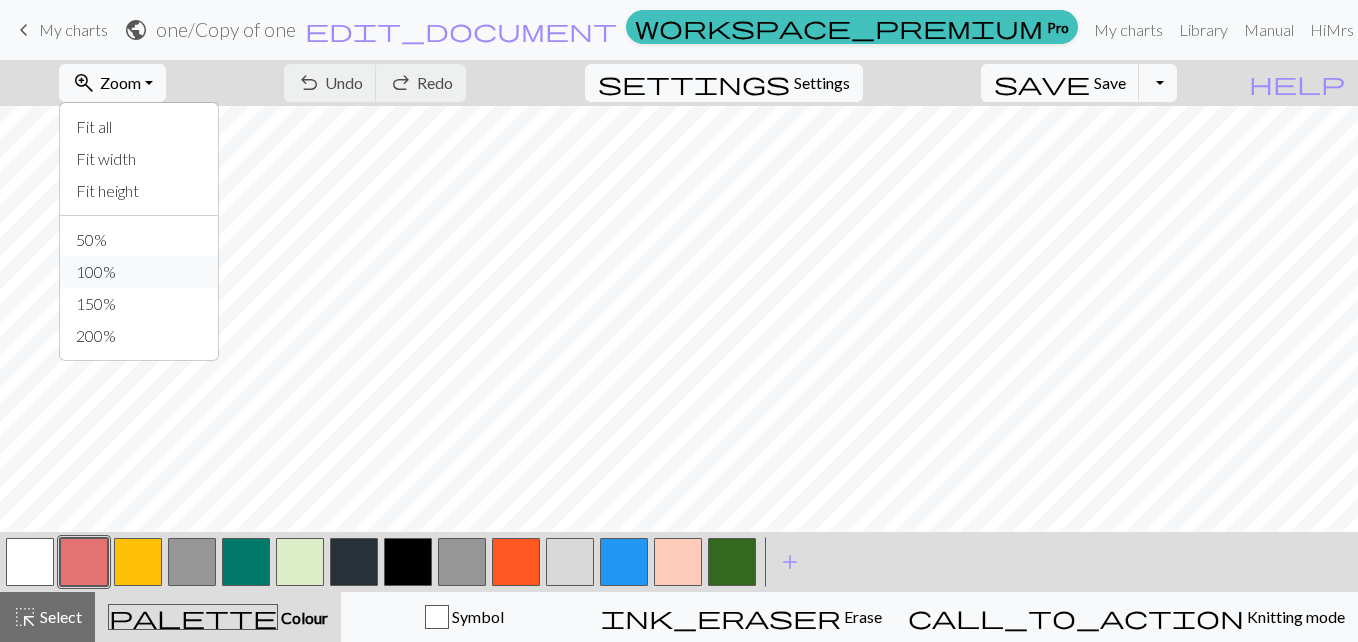 click on "100%" at bounding box center (139, 272) 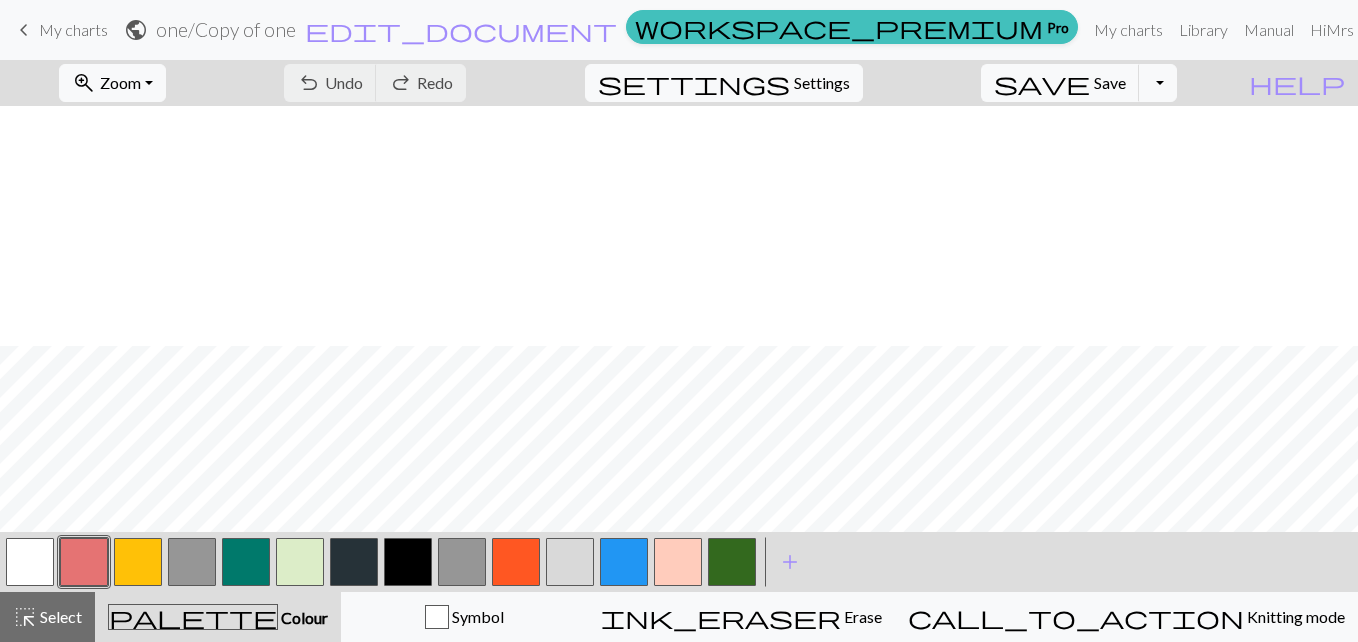 scroll, scrollTop: 714, scrollLeft: 0, axis: vertical 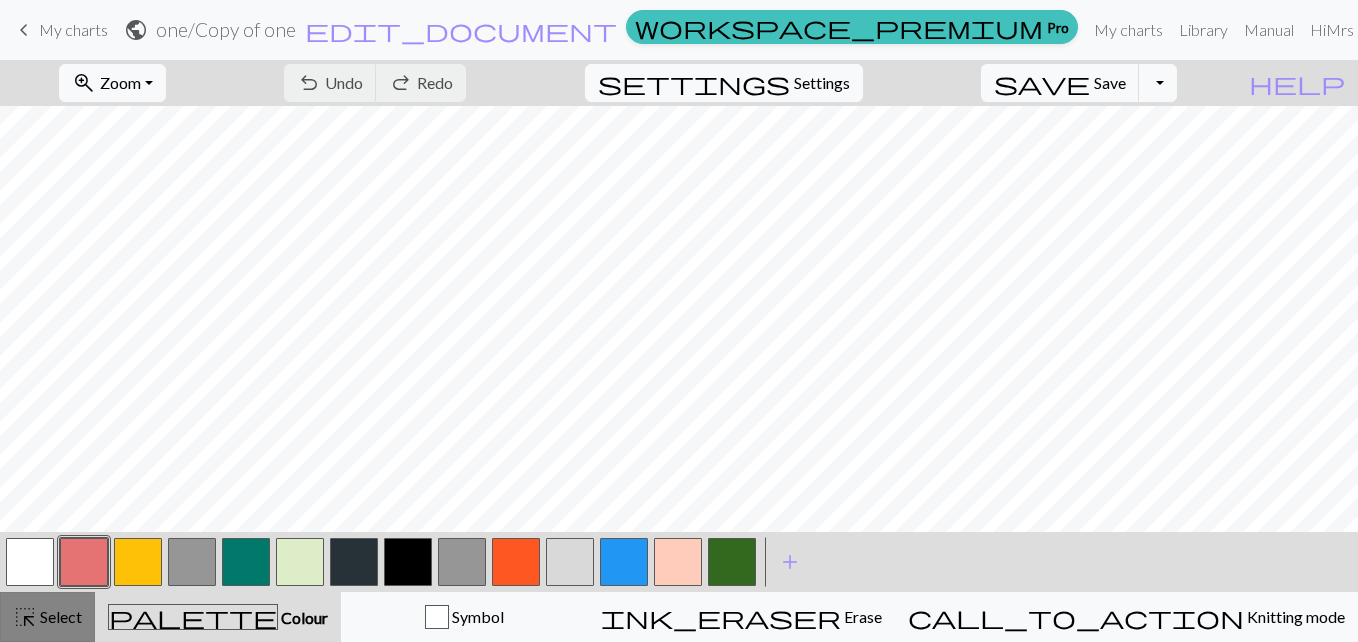click on "Select" at bounding box center (59, 616) 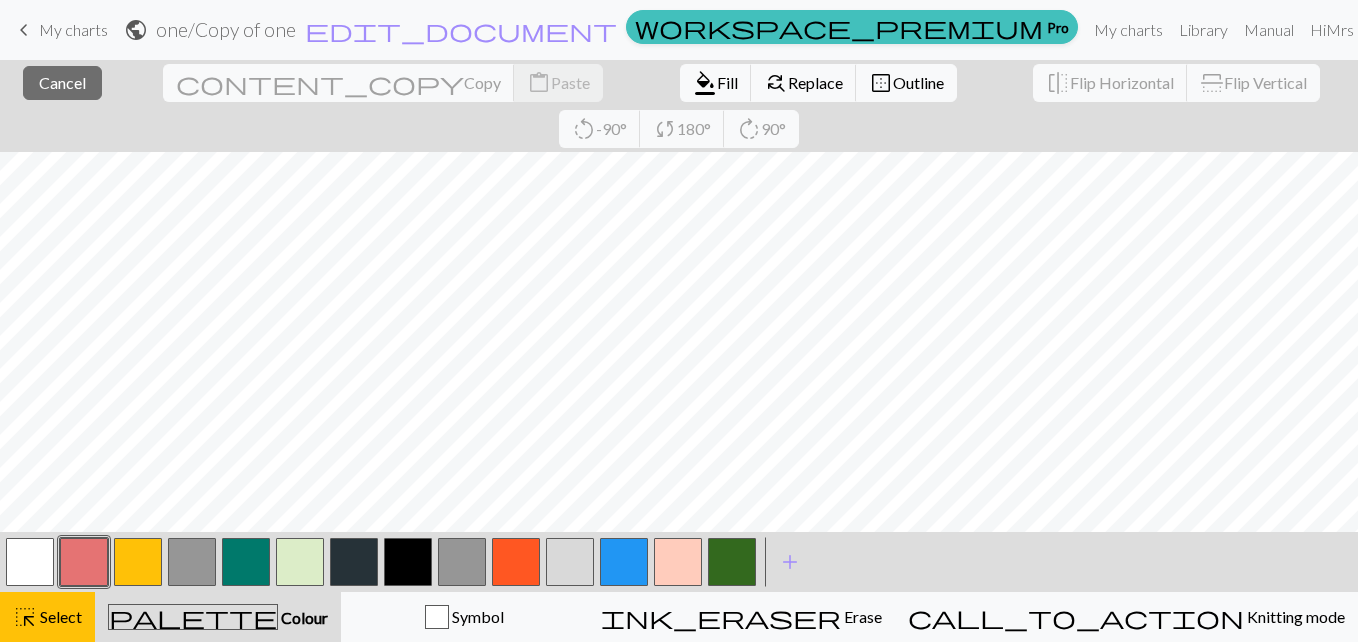 click at bounding box center (624, 562) 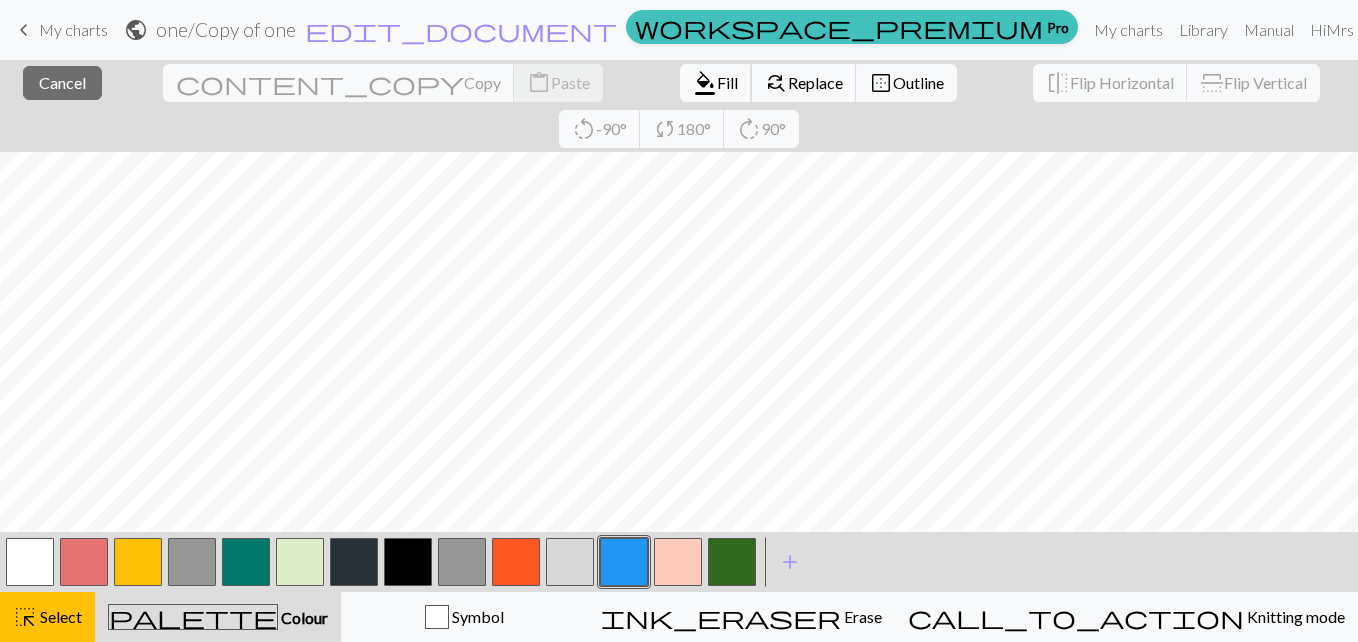 click on "format_color_fill" at bounding box center (705, 83) 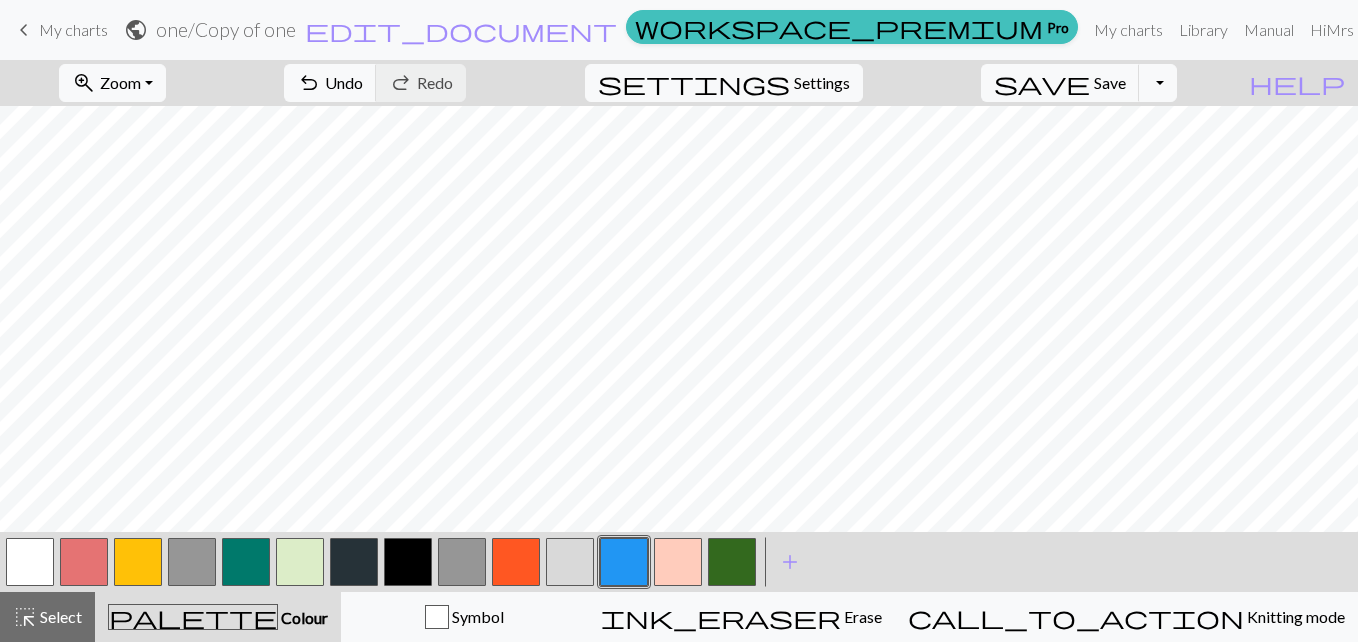 click at bounding box center [462, 562] 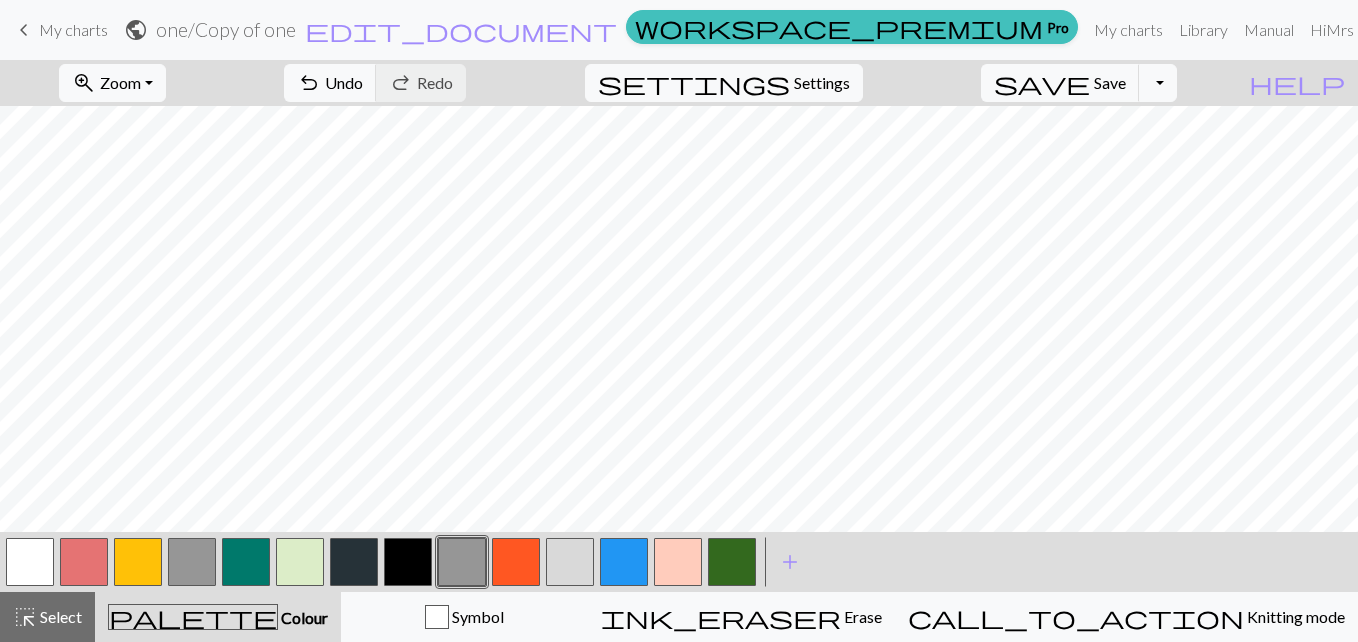 click at bounding box center [624, 562] 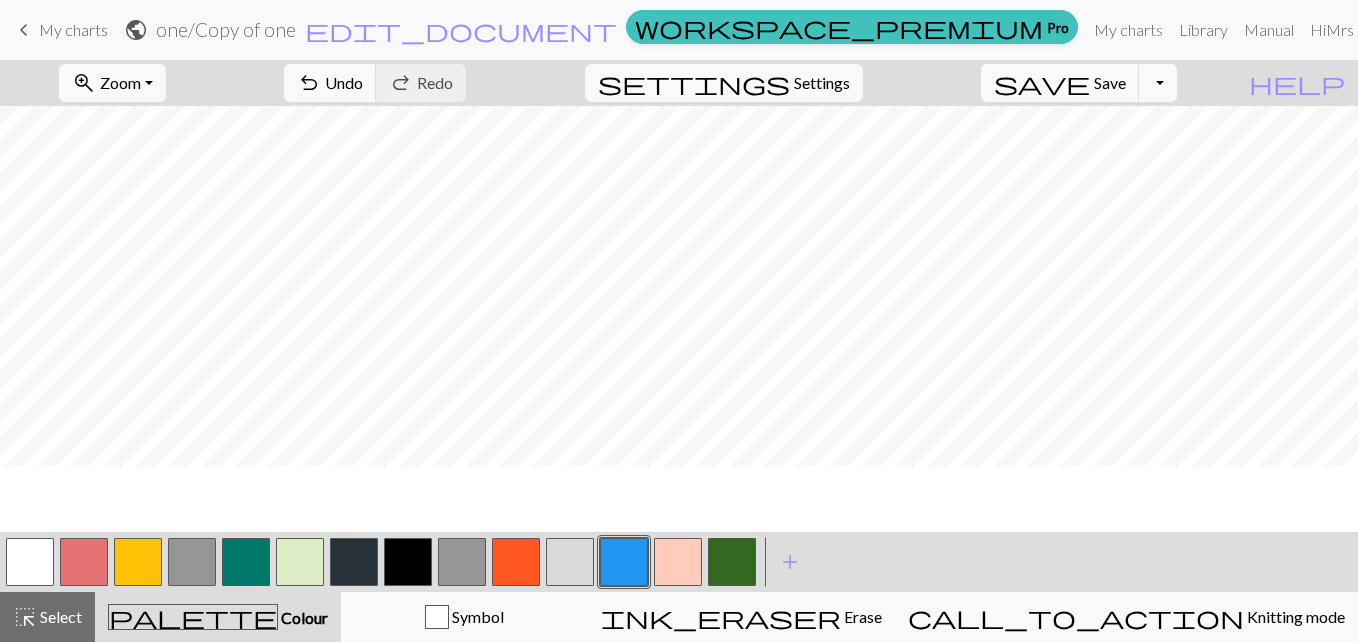 scroll, scrollTop: 510, scrollLeft: 0, axis: vertical 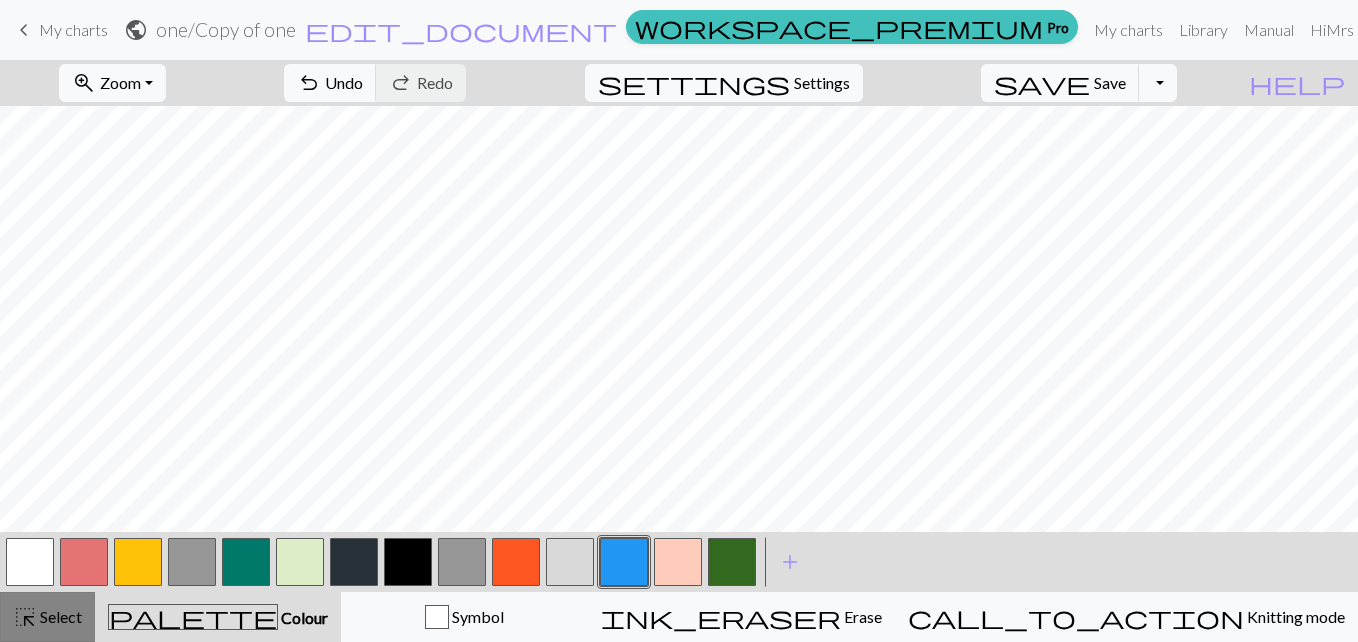 click on "Select" at bounding box center [59, 616] 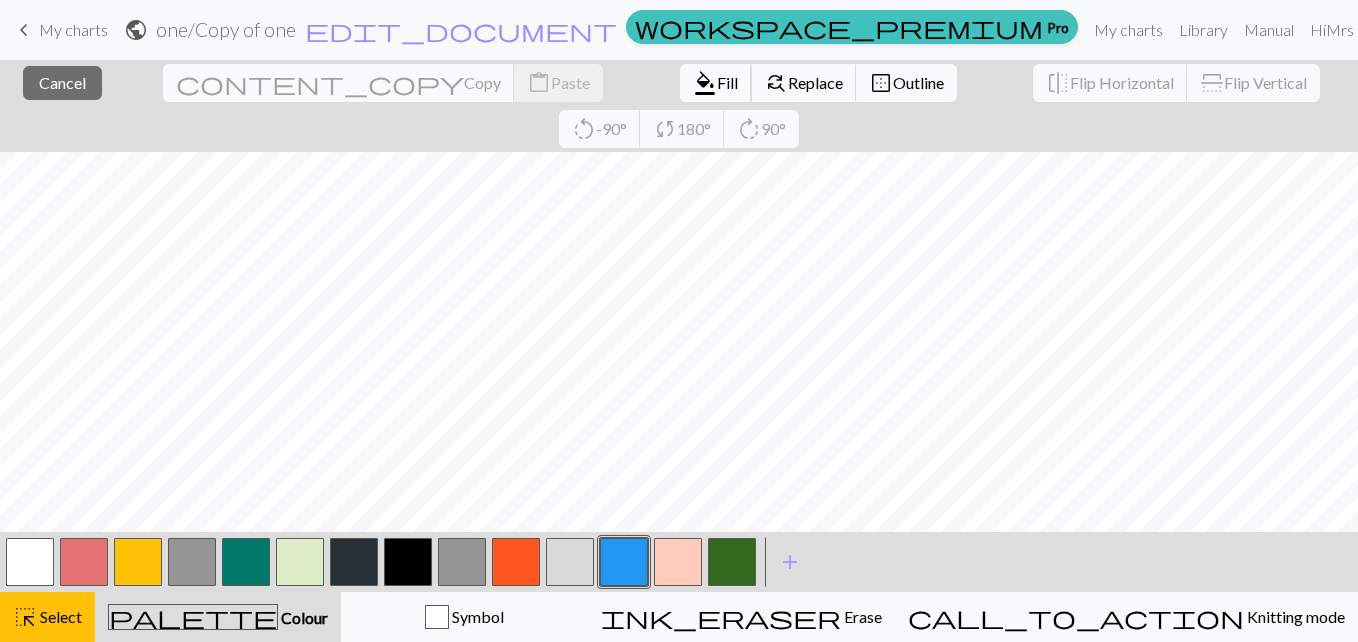 click on "Fill" at bounding box center [727, 82] 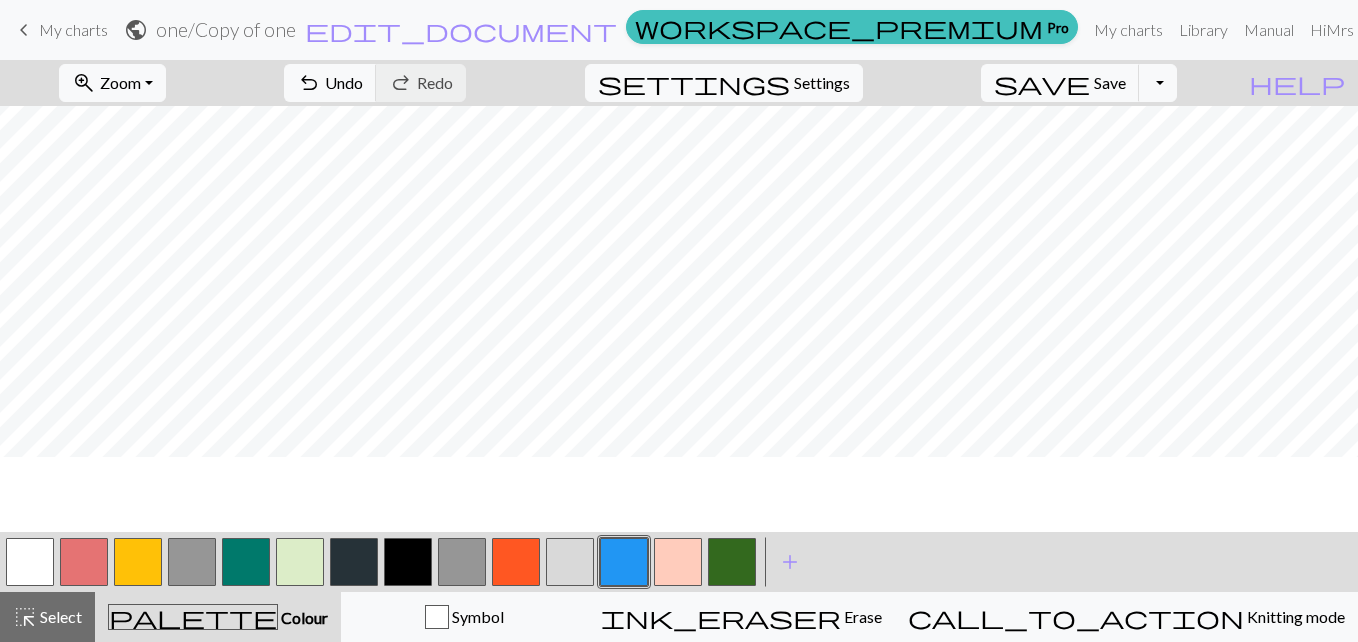 scroll, scrollTop: 310, scrollLeft: 0, axis: vertical 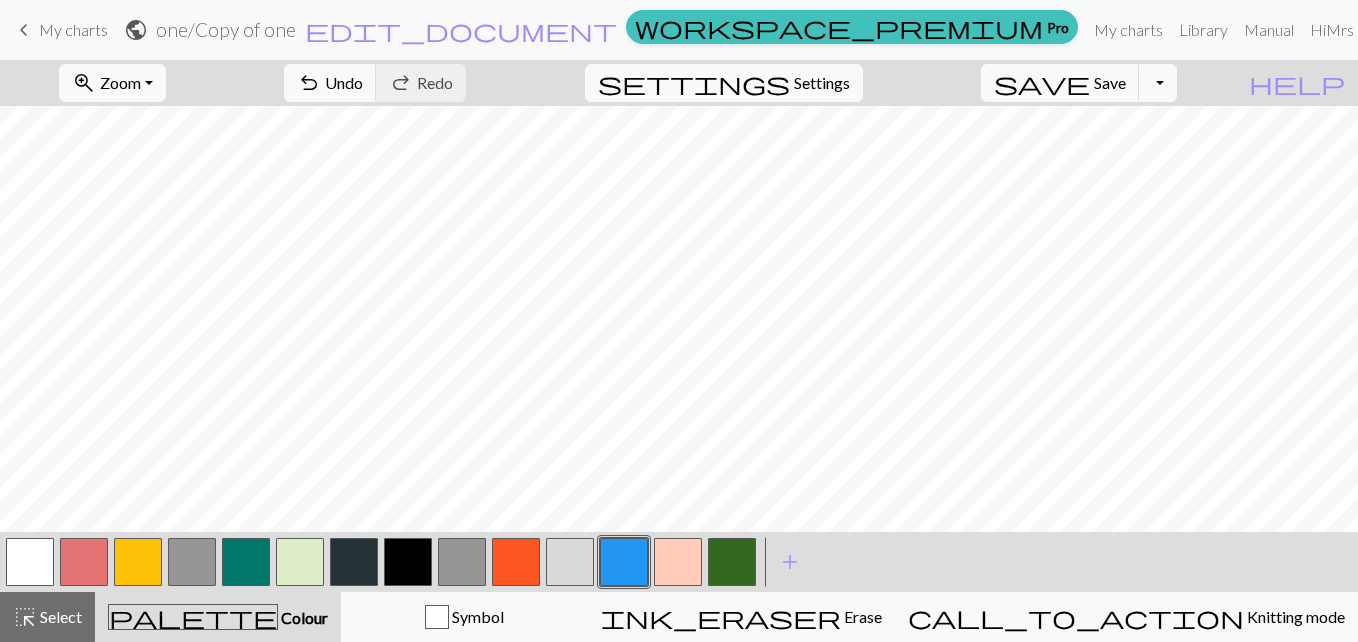 click at bounding box center [516, 562] 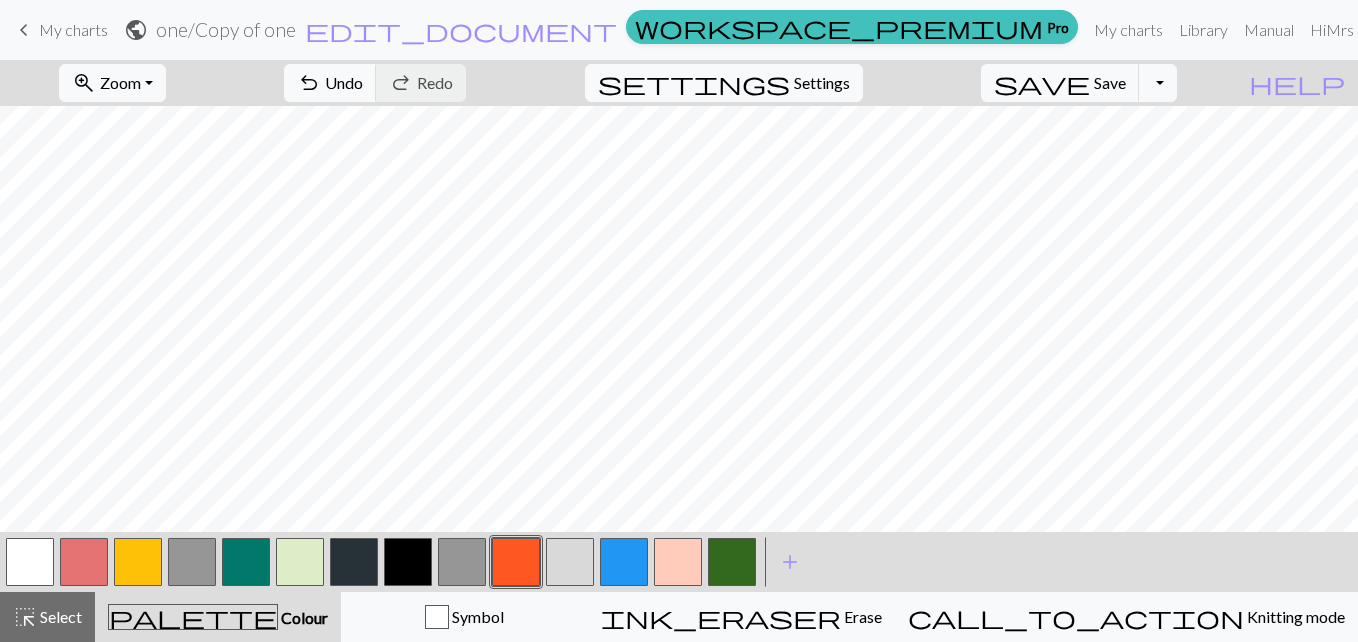 click at bounding box center [624, 562] 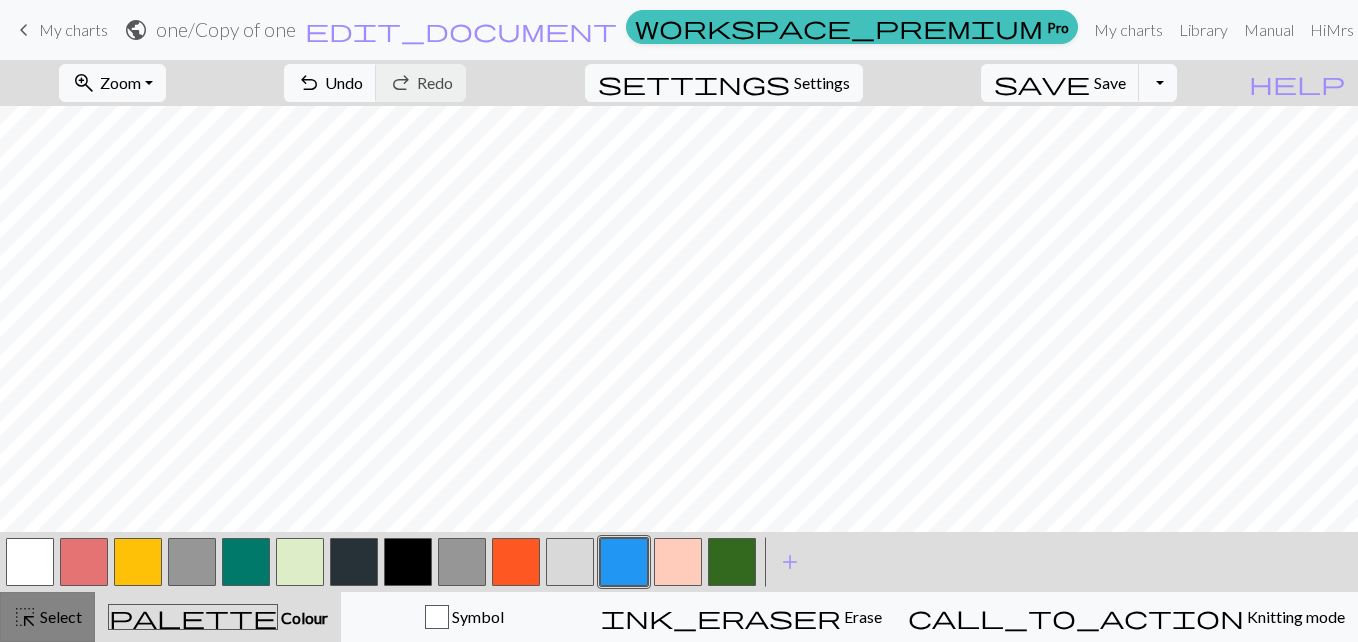 click on "Select" at bounding box center (59, 616) 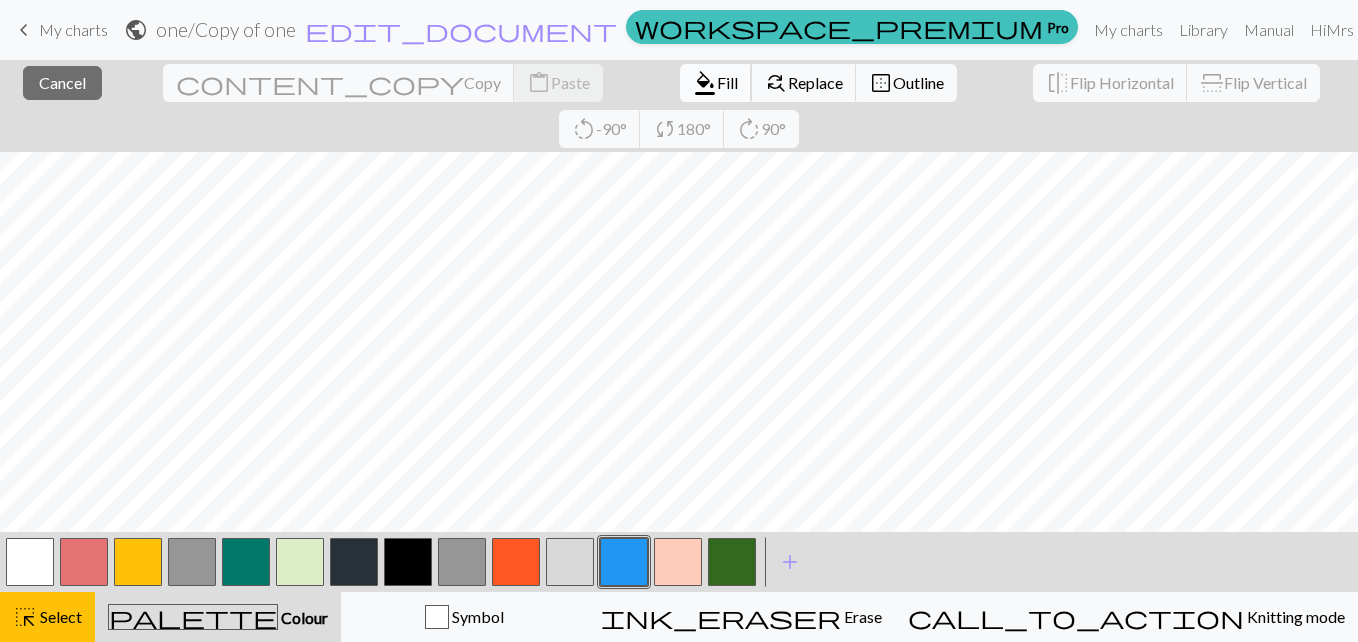 click on "format_color_fill  Fill" at bounding box center (716, 83) 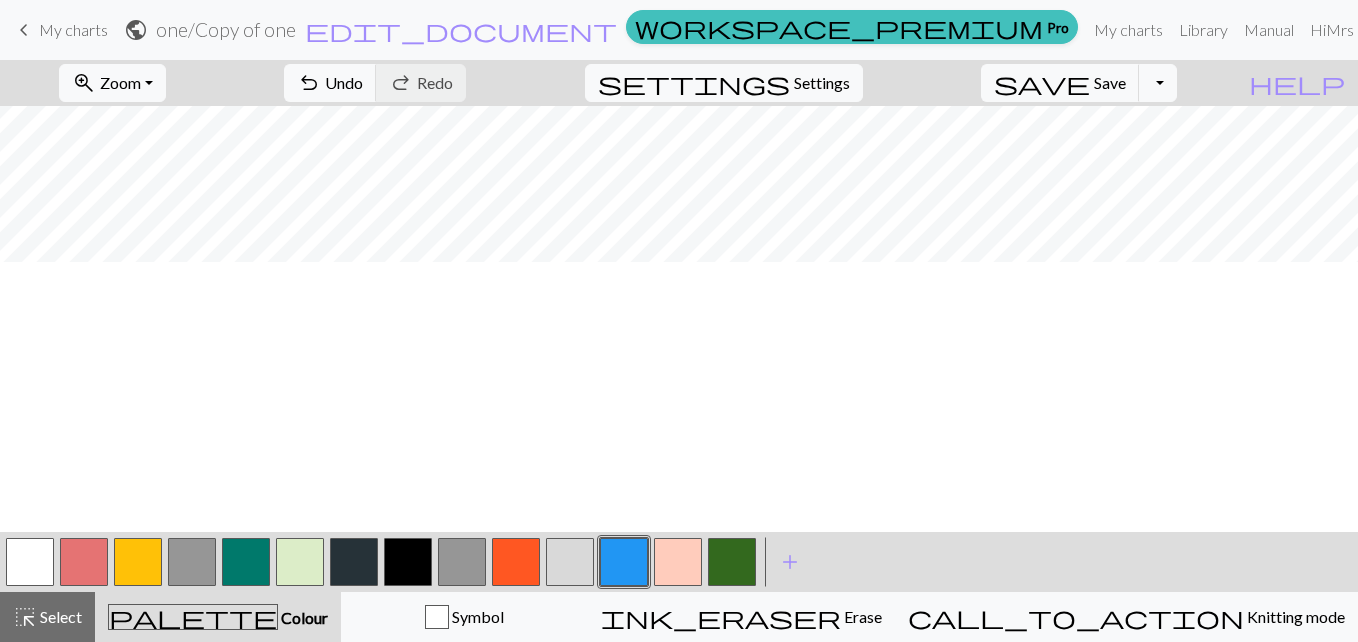 scroll, scrollTop: 0, scrollLeft: 0, axis: both 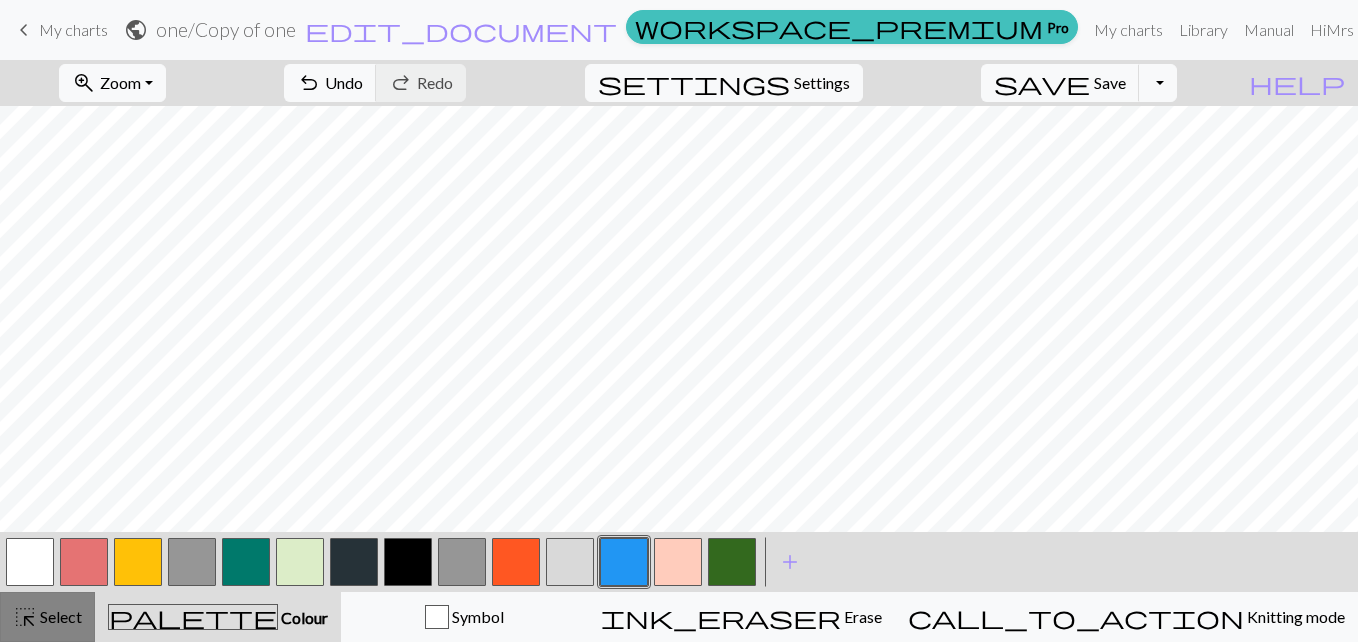 click on "highlight_alt   Select   Select" at bounding box center [47, 617] 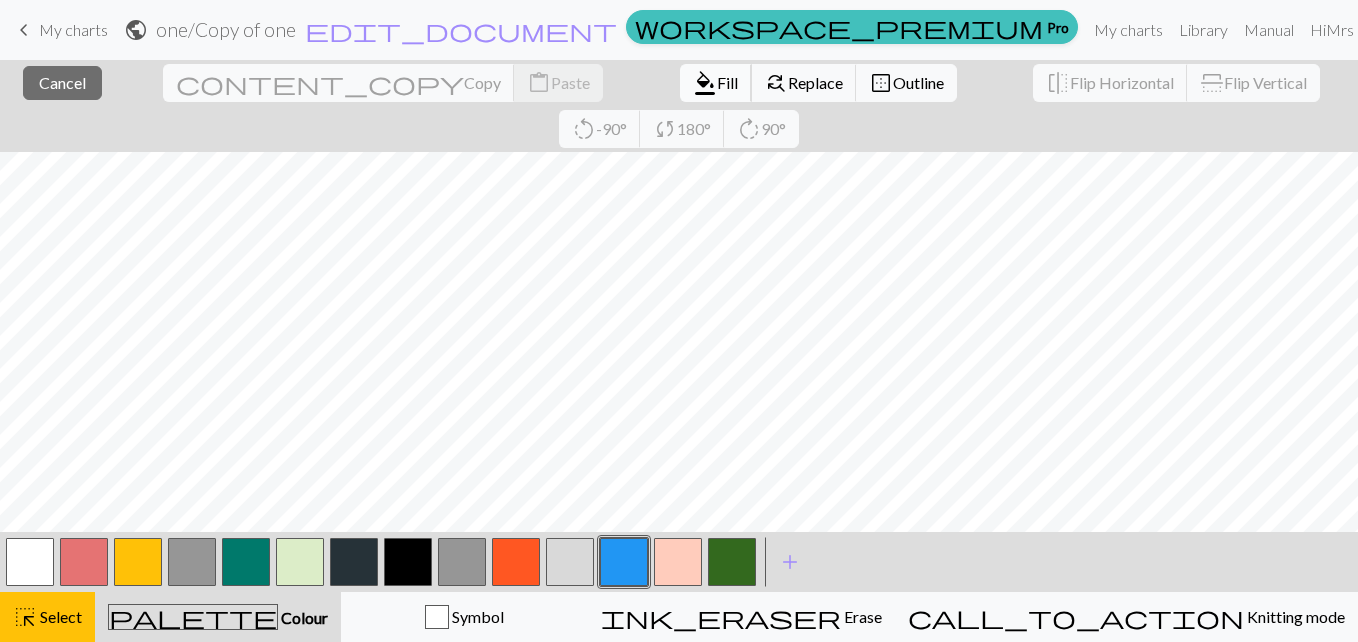 click on "Fill" at bounding box center [727, 82] 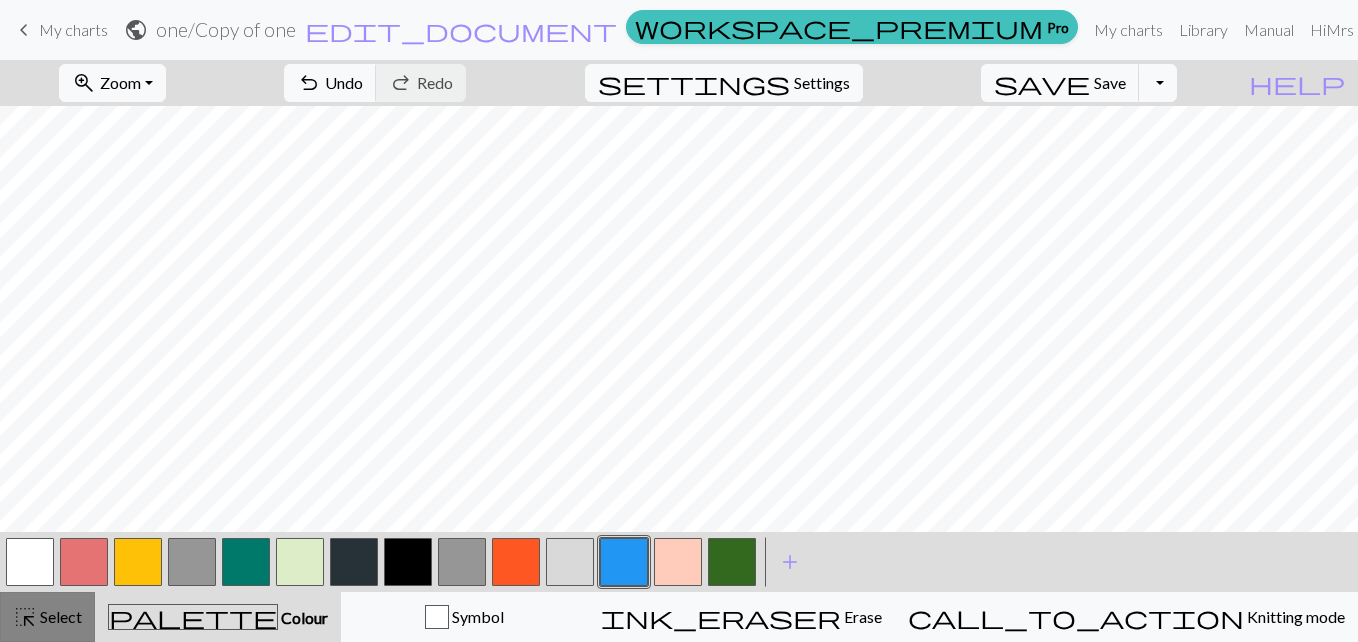 click on "highlight_alt" at bounding box center [25, 617] 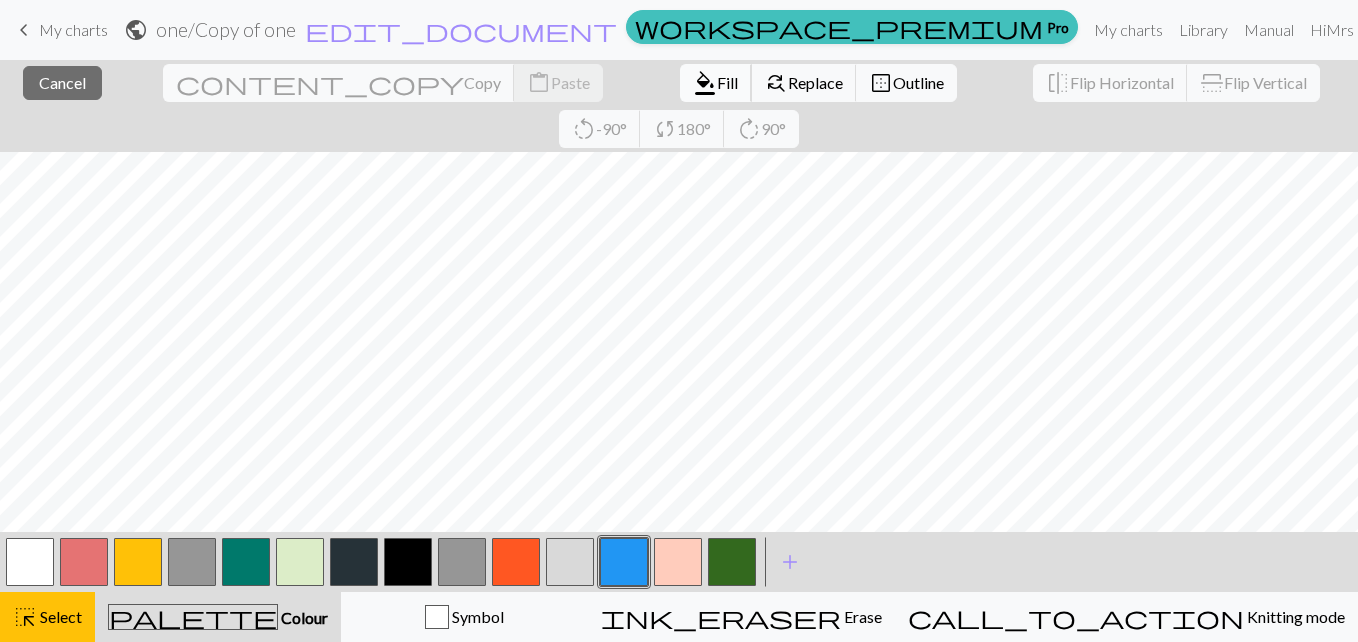 click on "Fill" at bounding box center [727, 82] 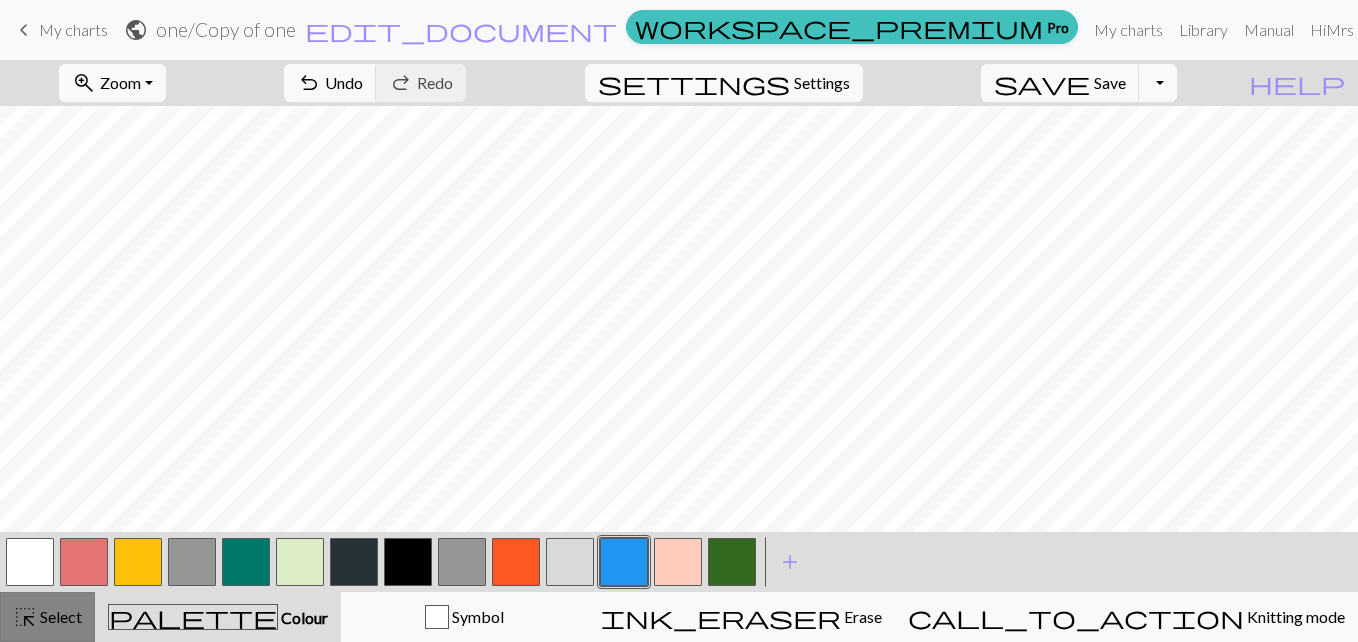 click on "highlight_alt   Select   Select" at bounding box center (47, 617) 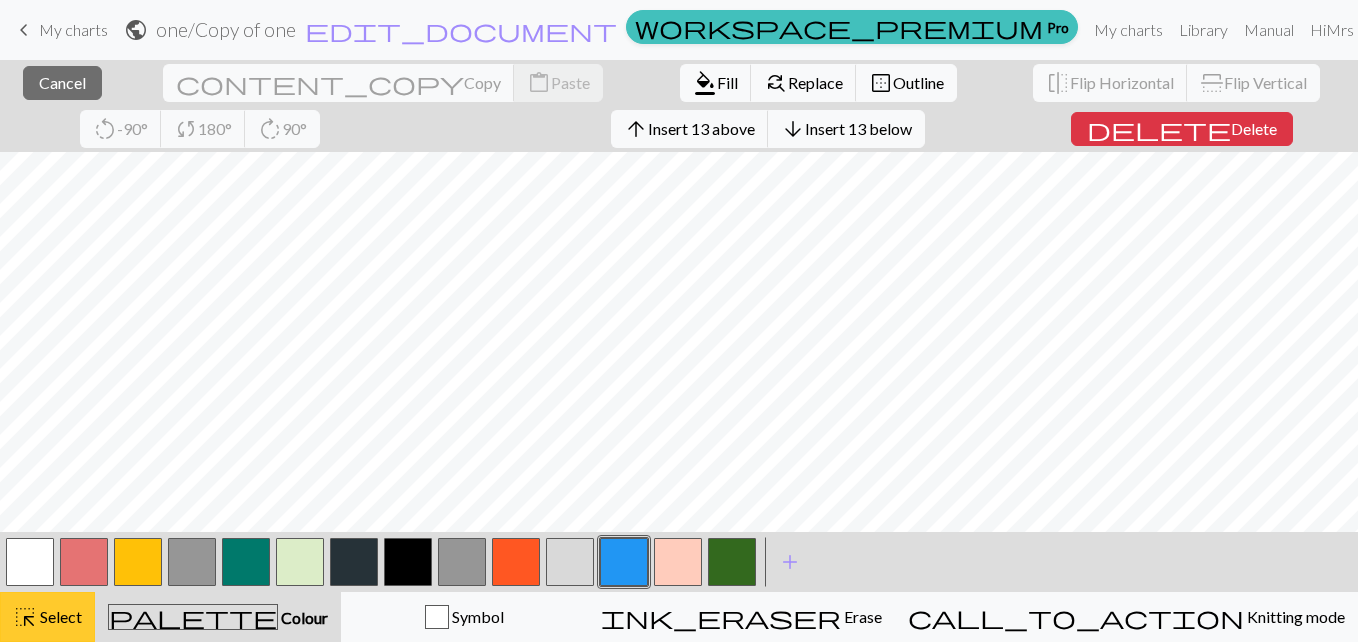 click on "highlight_alt   Select   Select" at bounding box center (47, 617) 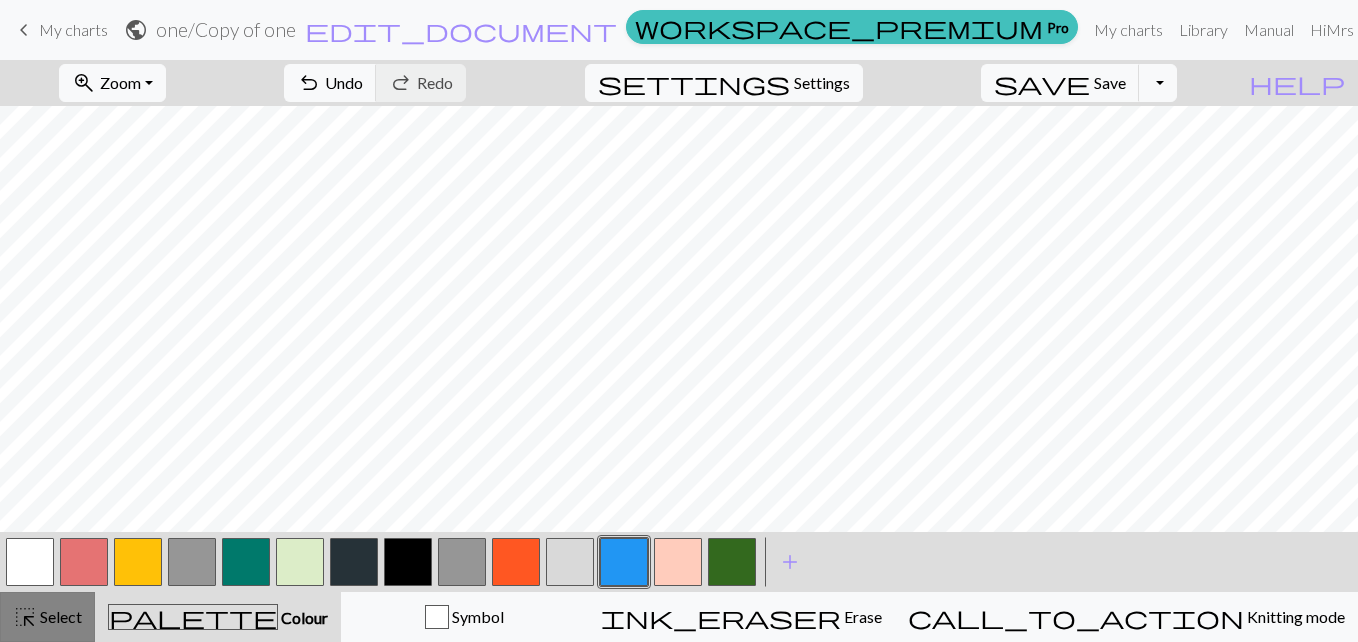 click on "Select" at bounding box center [59, 616] 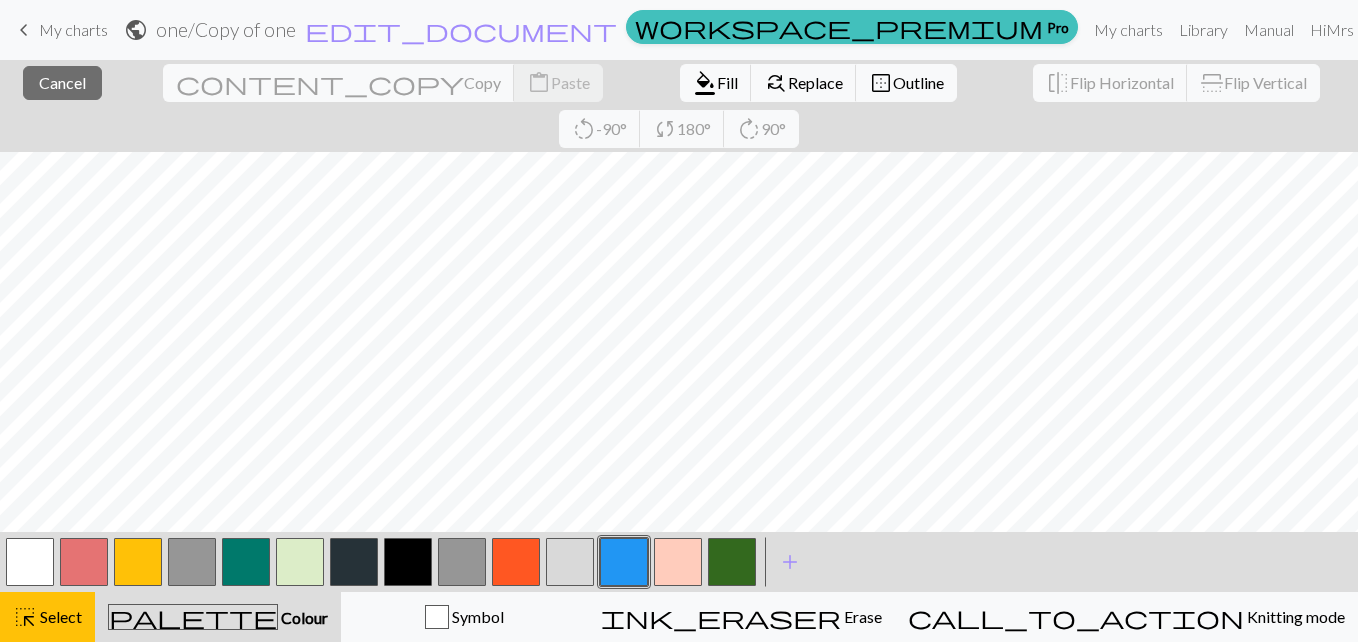click at bounding box center (624, 562) 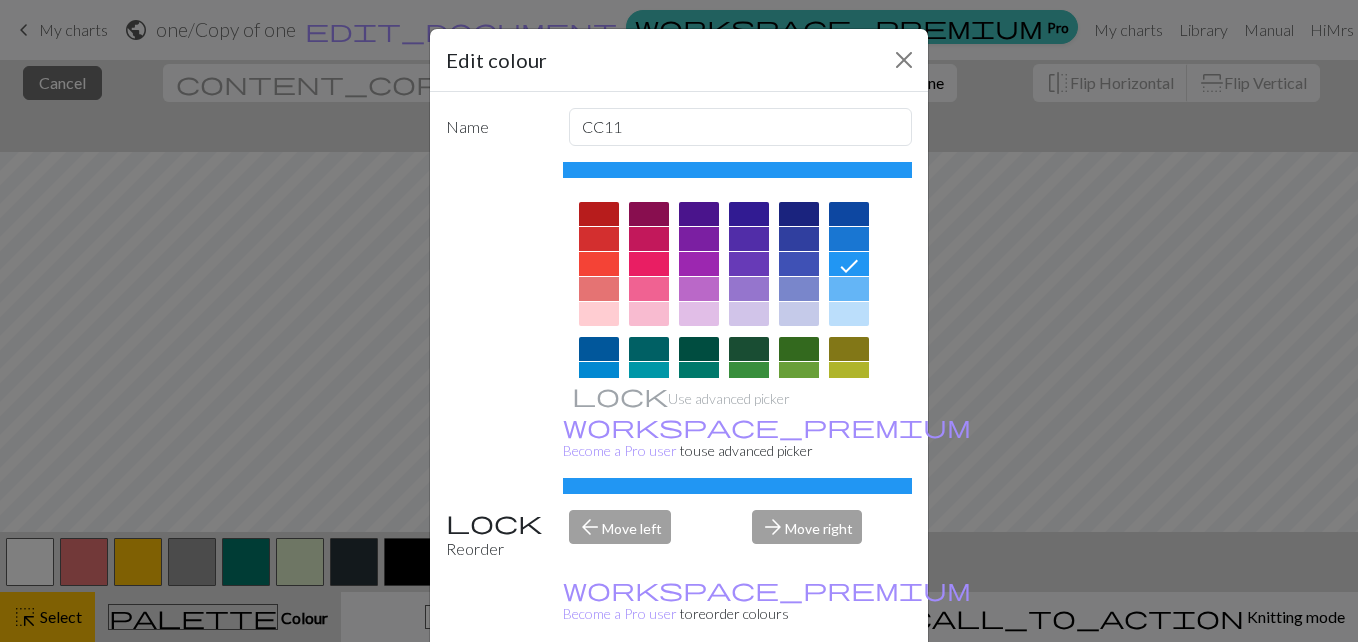 click on "Done" at bounding box center (799, 693) 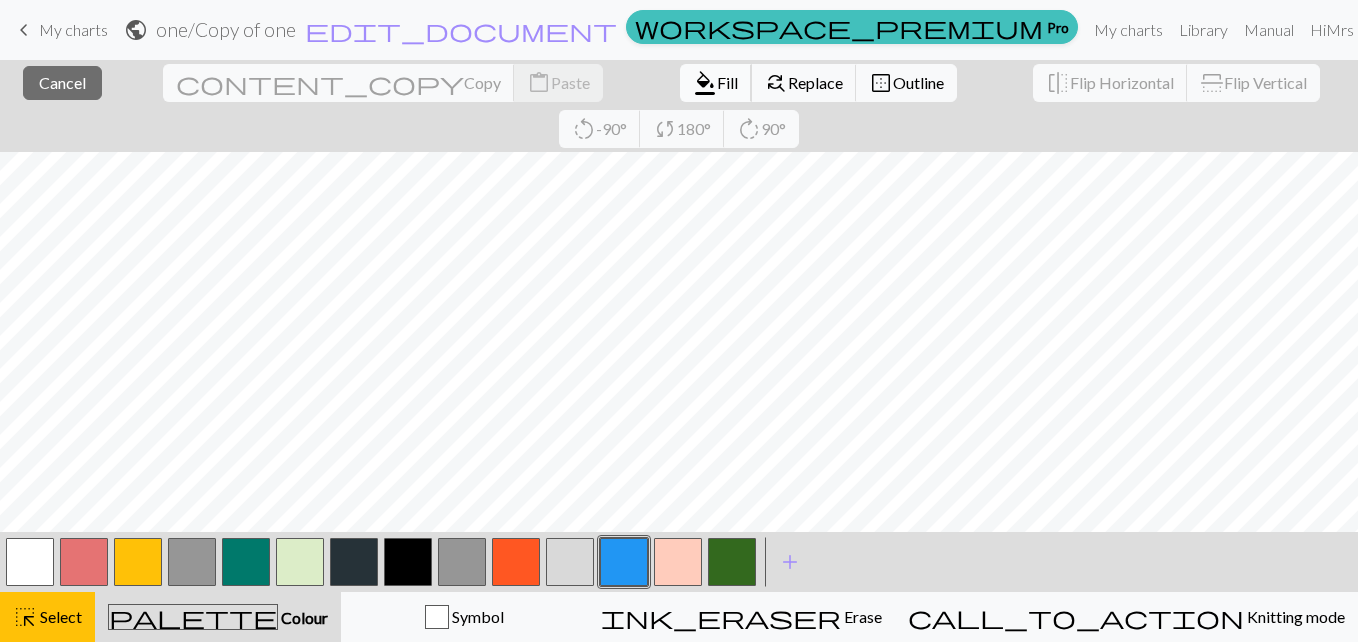 click on "Fill" at bounding box center [727, 82] 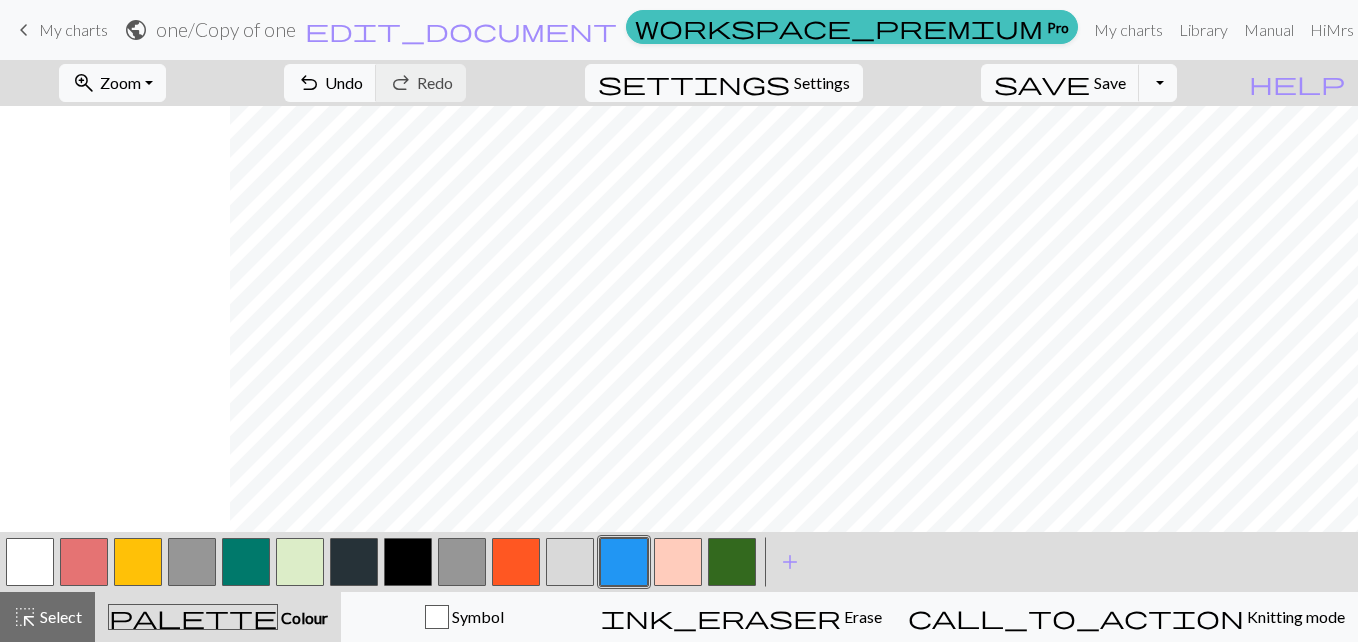 scroll, scrollTop: 0, scrollLeft: 760, axis: horizontal 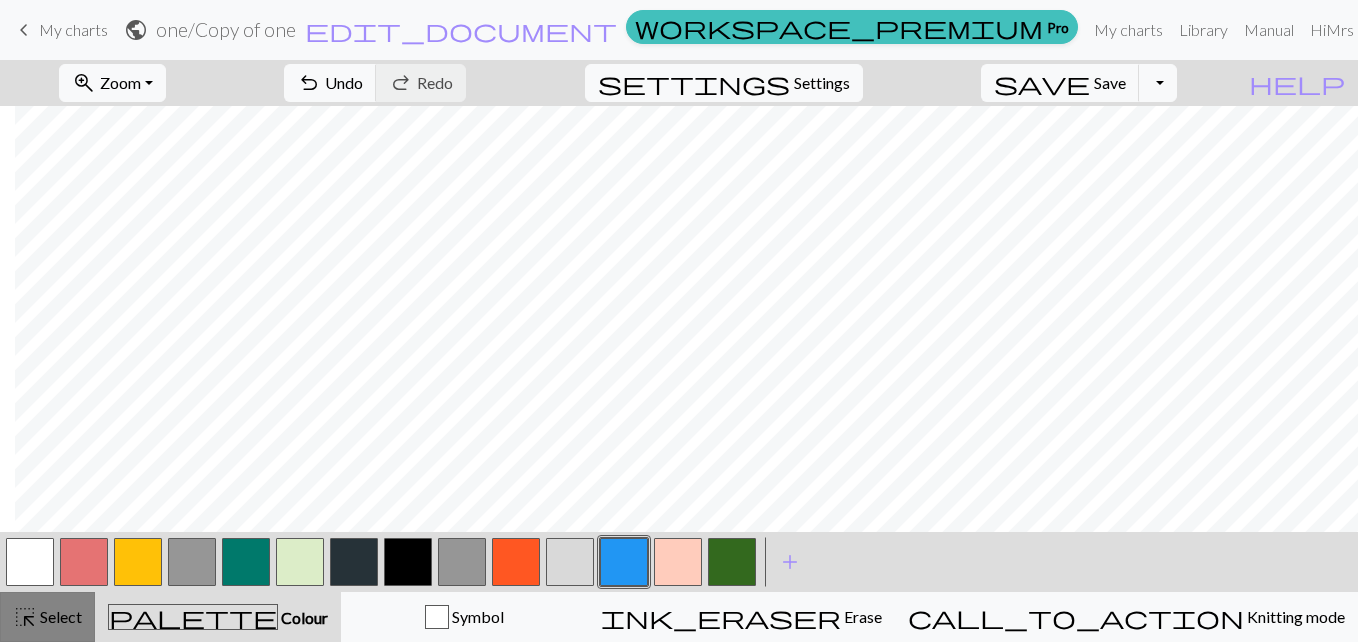 click on "Select" at bounding box center (59, 616) 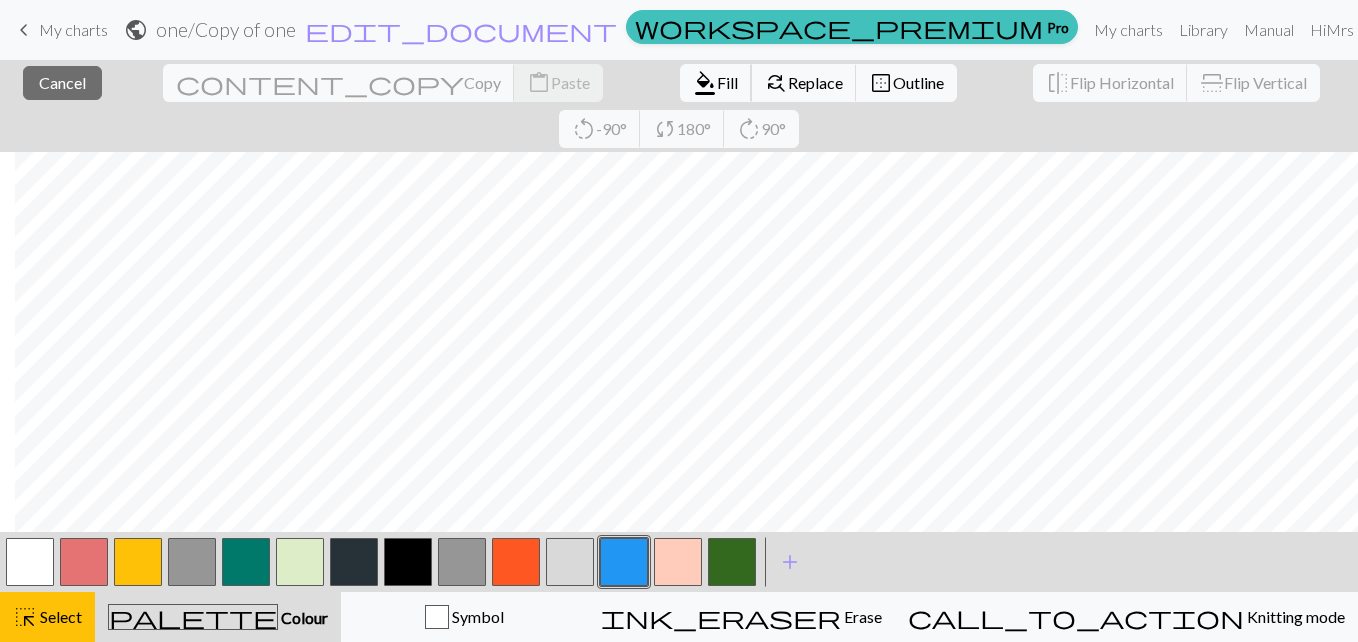 drag, startPoint x: 411, startPoint y: 73, endPoint x: 458, endPoint y: 15, distance: 74.65253 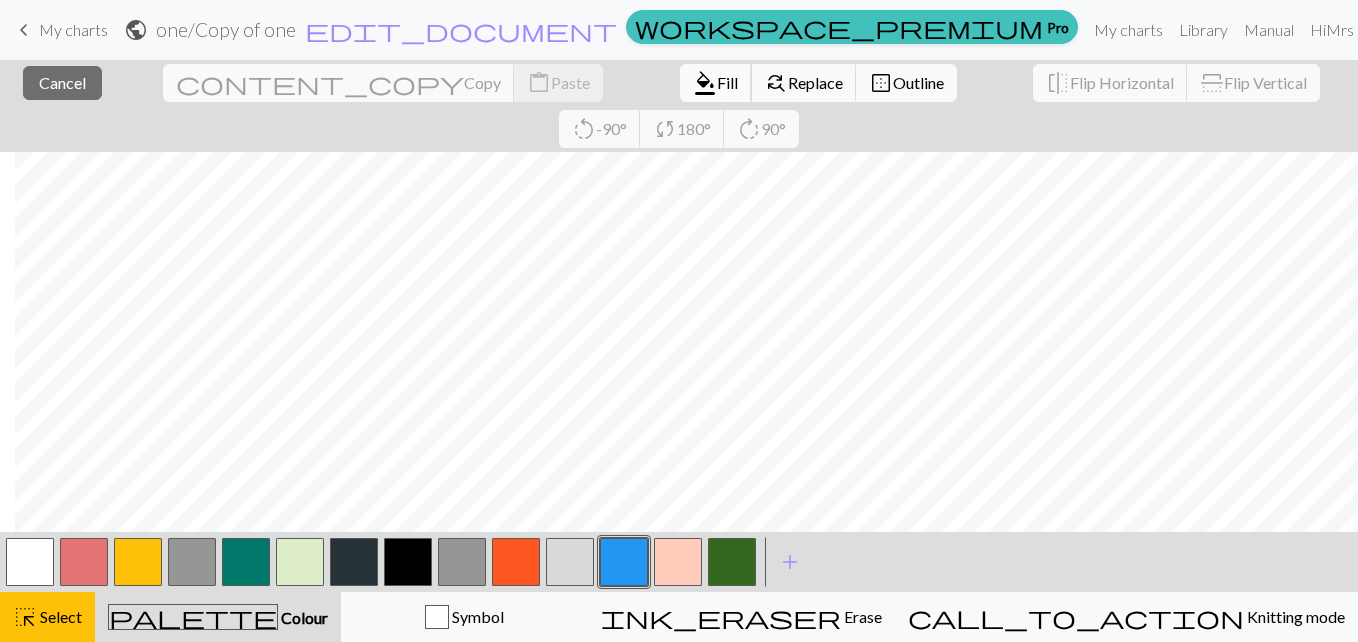 click on "Fill" at bounding box center (727, 82) 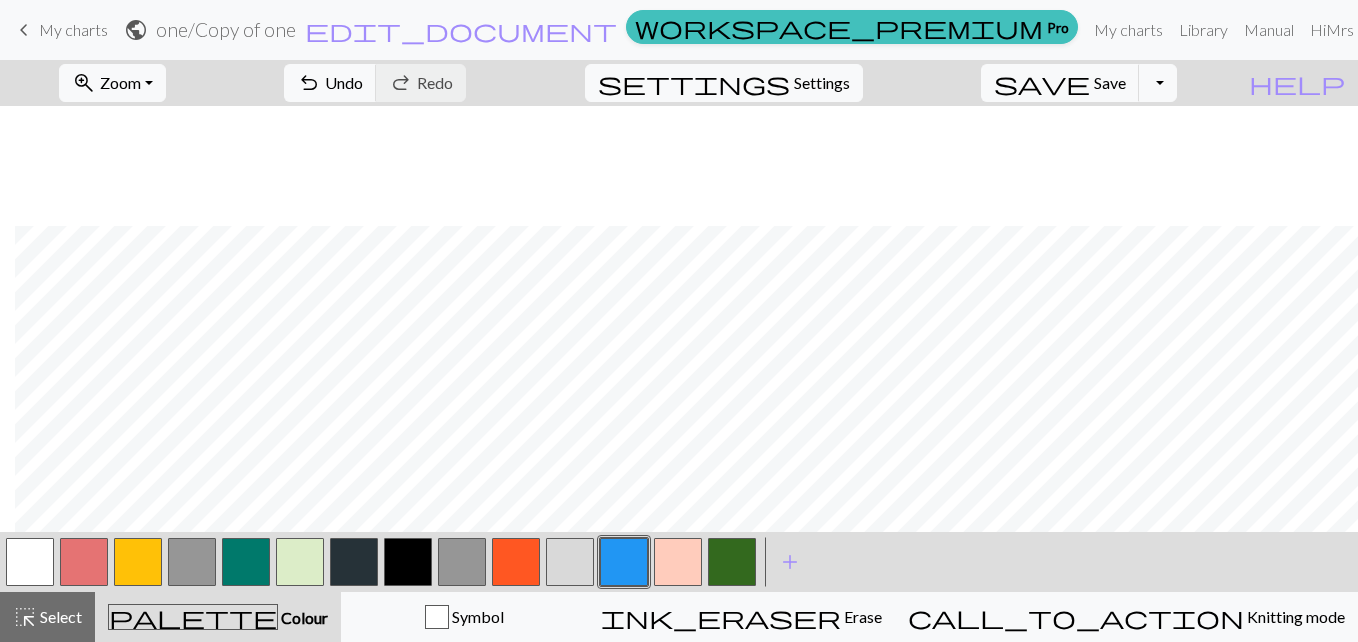 scroll, scrollTop: 120, scrollLeft: 760, axis: both 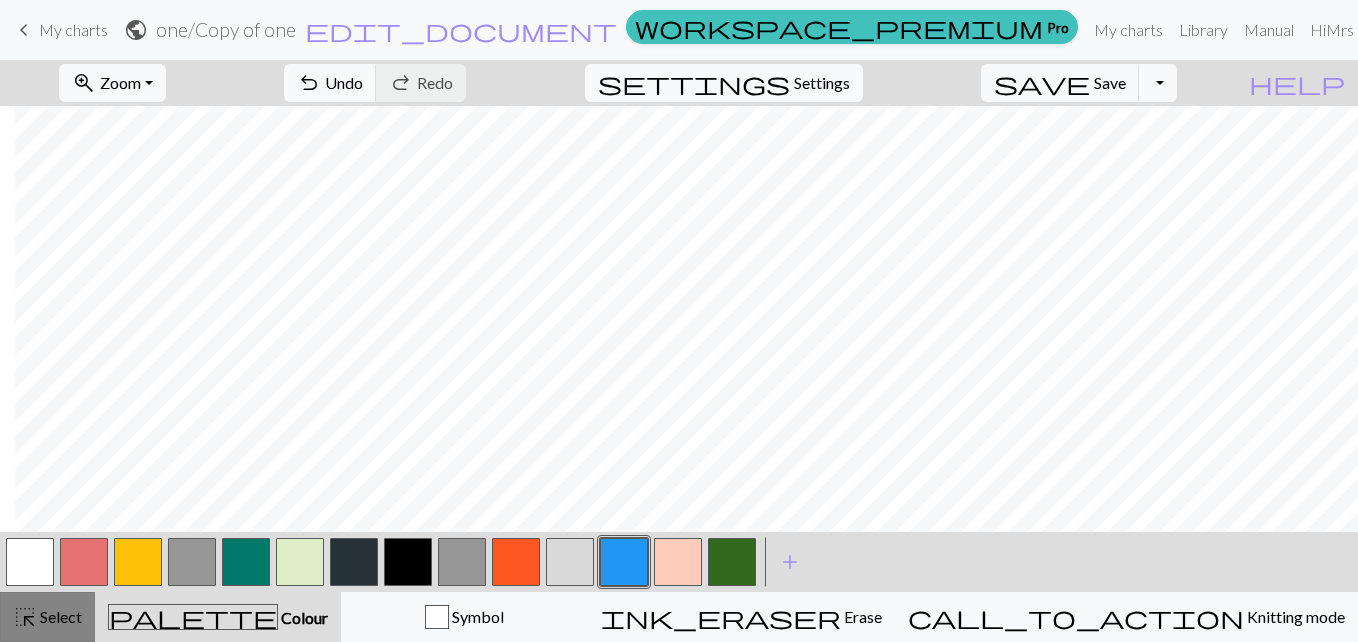 click on "Select" at bounding box center (59, 616) 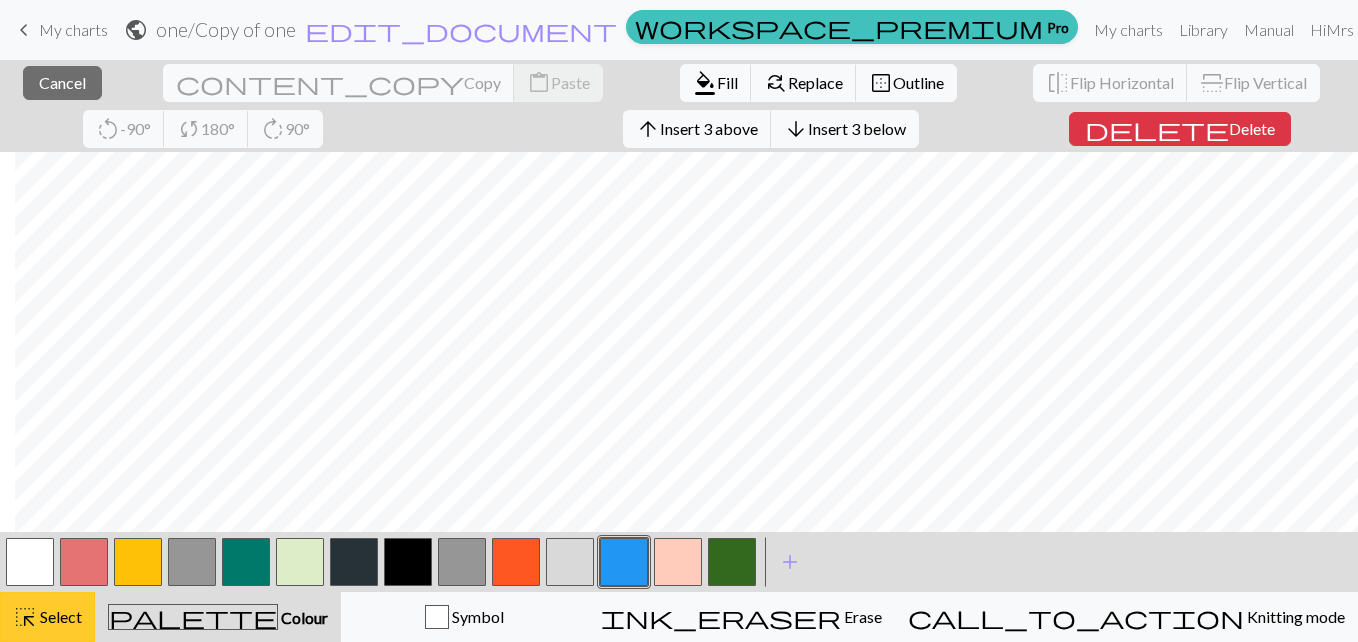 click on "Select" at bounding box center (59, 616) 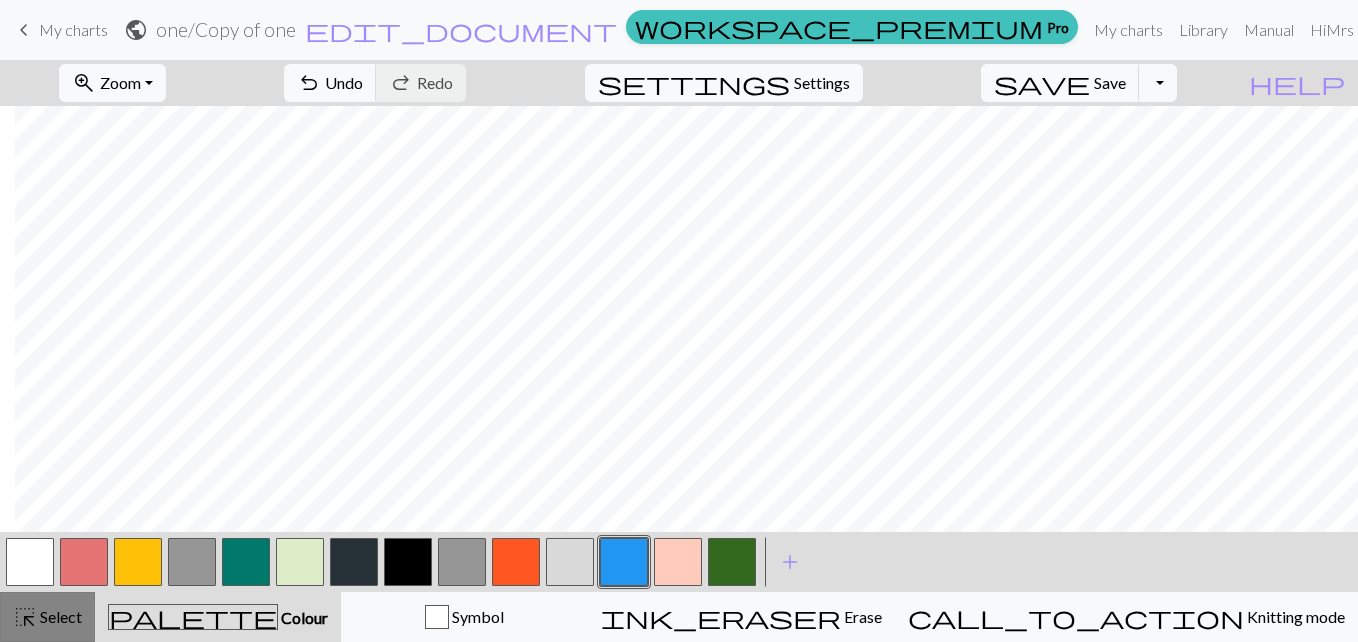 click on "Select" at bounding box center [59, 616] 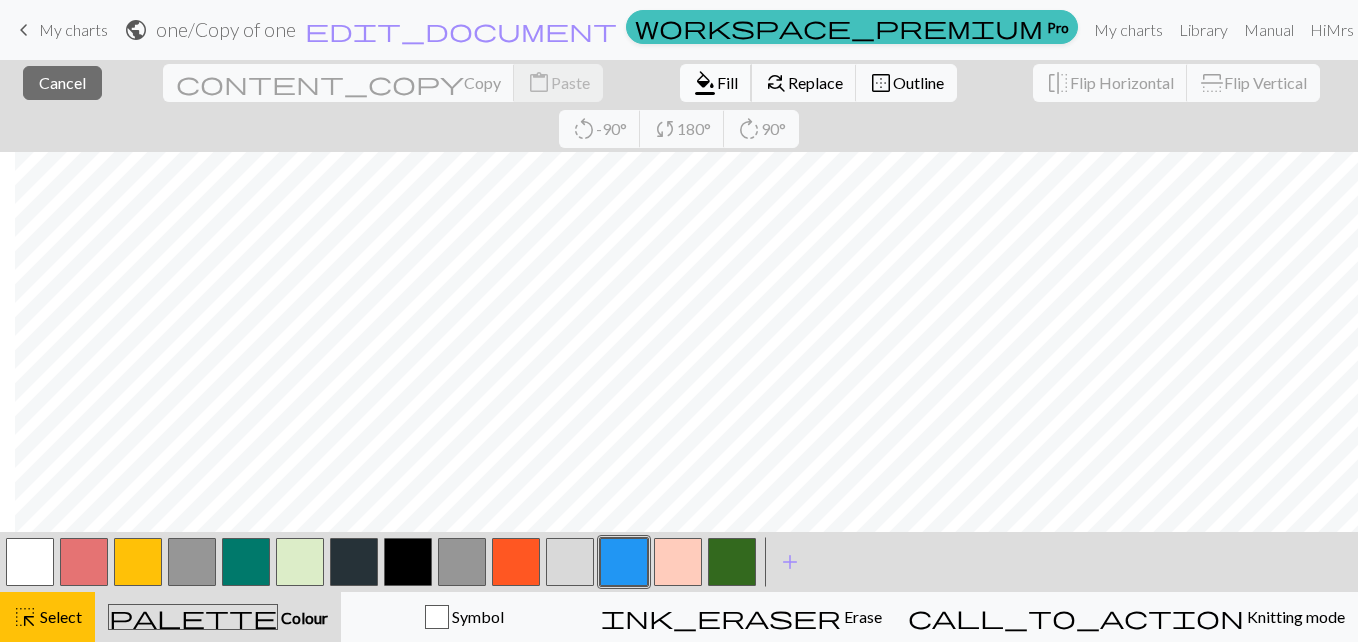 click on "Fill" at bounding box center [727, 82] 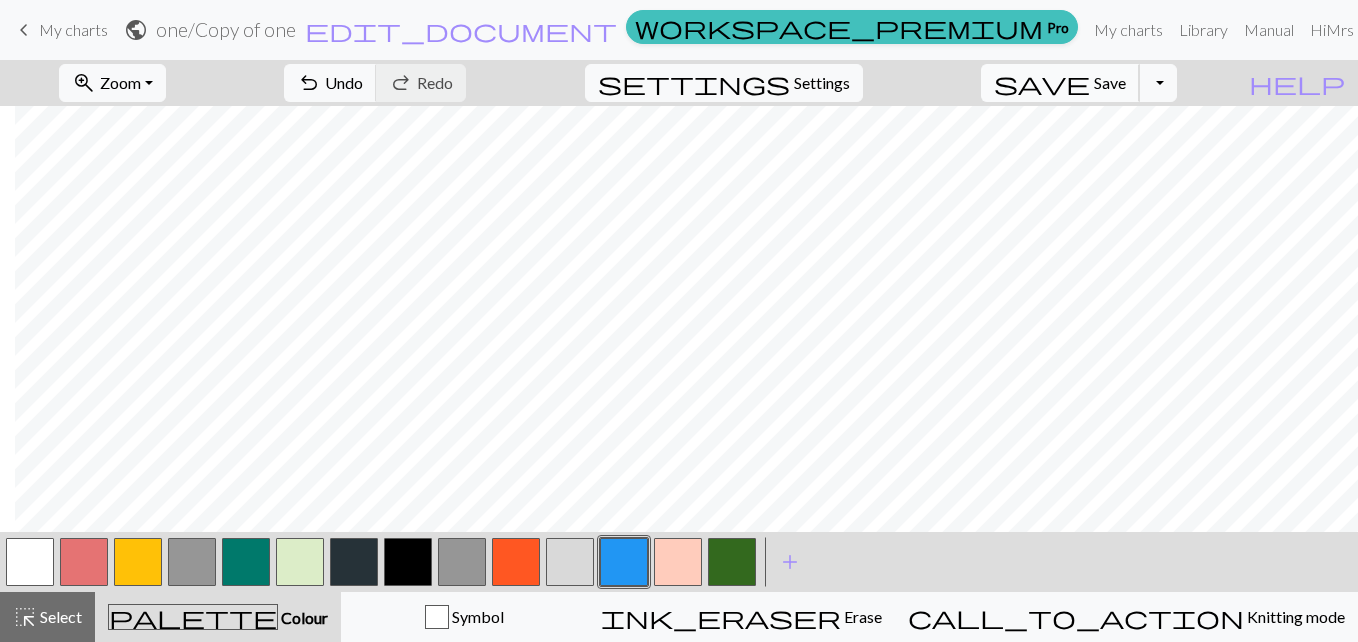 click on "Save" at bounding box center [1110, 82] 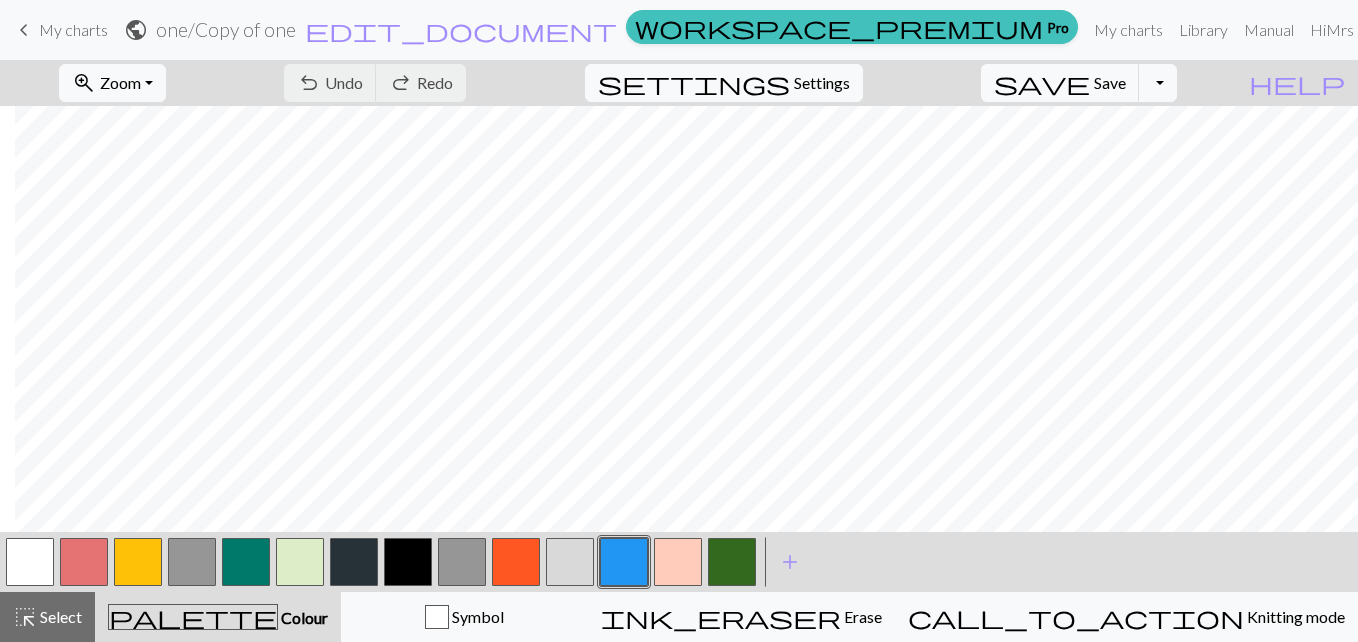 click on "My charts" at bounding box center (73, 29) 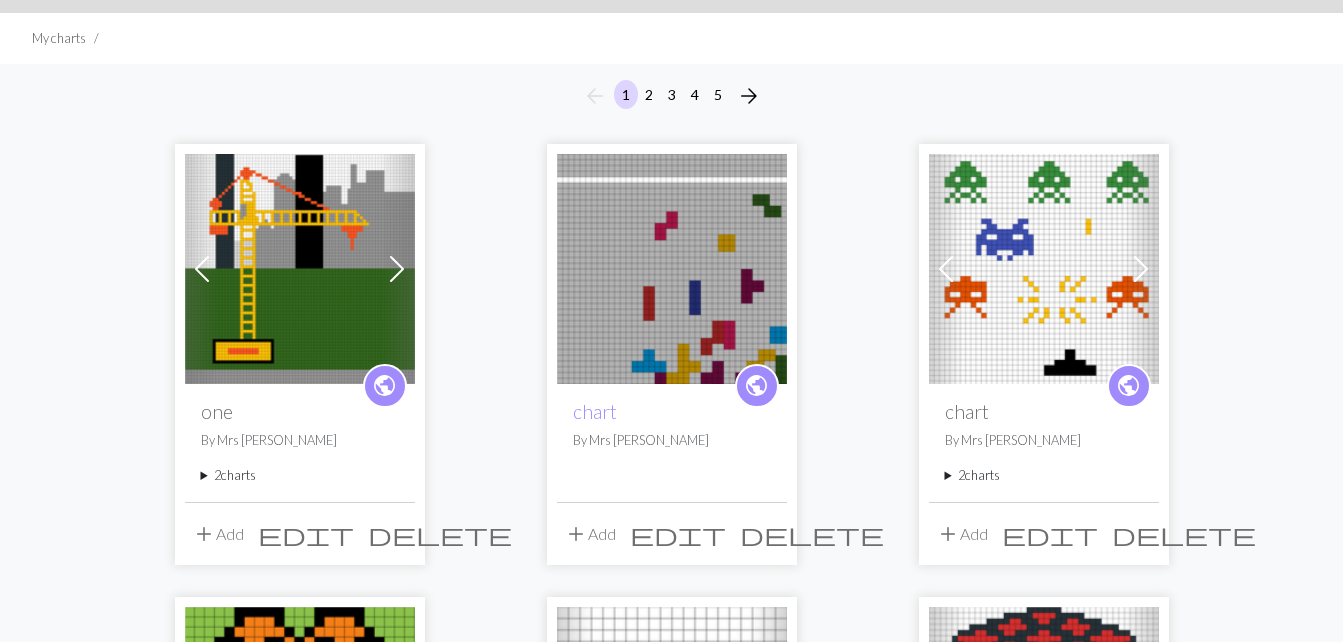 scroll, scrollTop: 120, scrollLeft: 0, axis: vertical 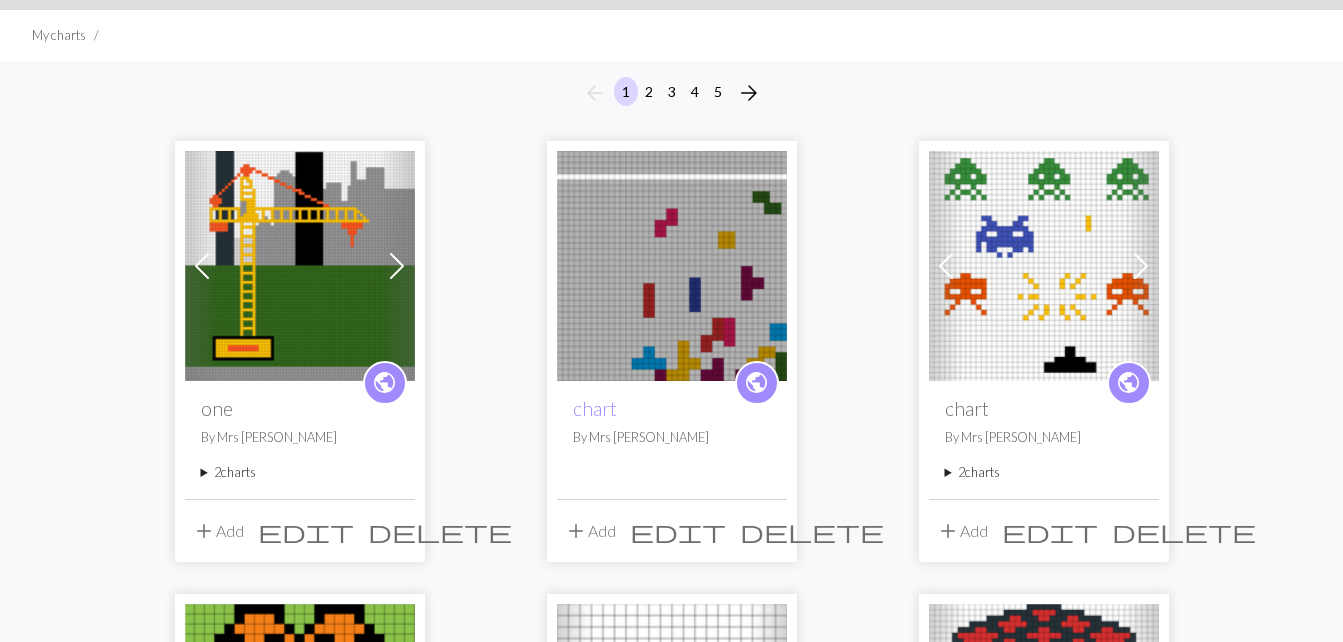 click on "2  charts" at bounding box center [300, 472] 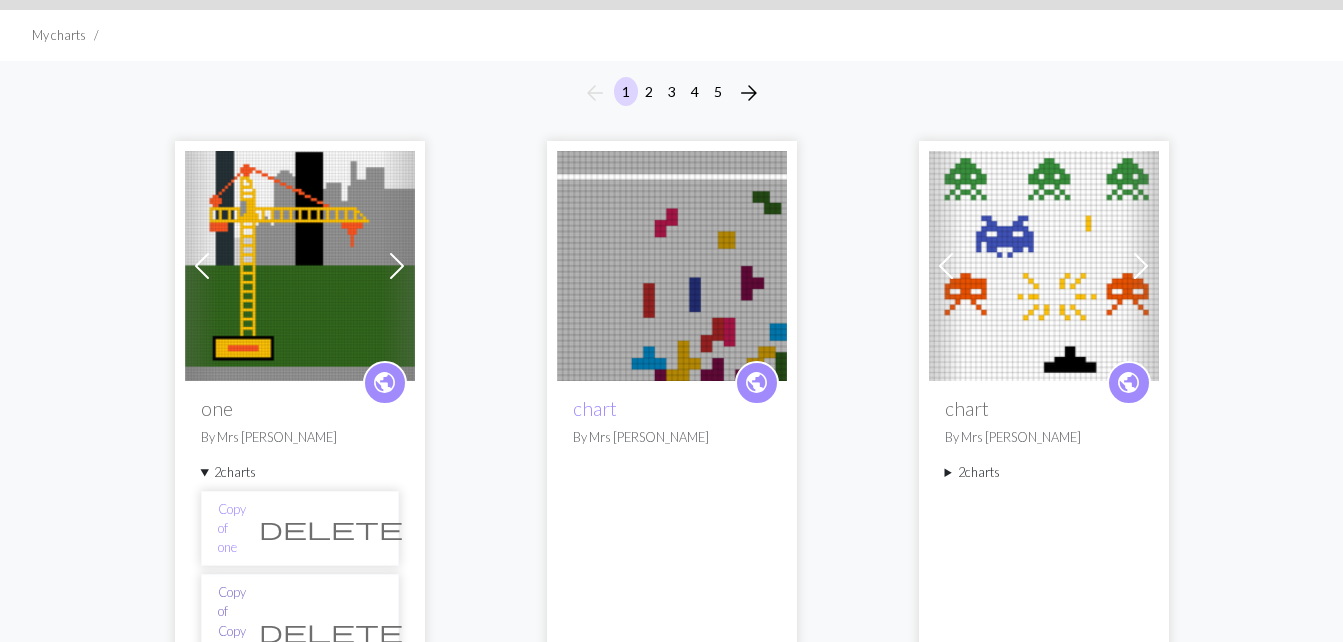 click on "Copy of Copy of one" at bounding box center (232, 631) 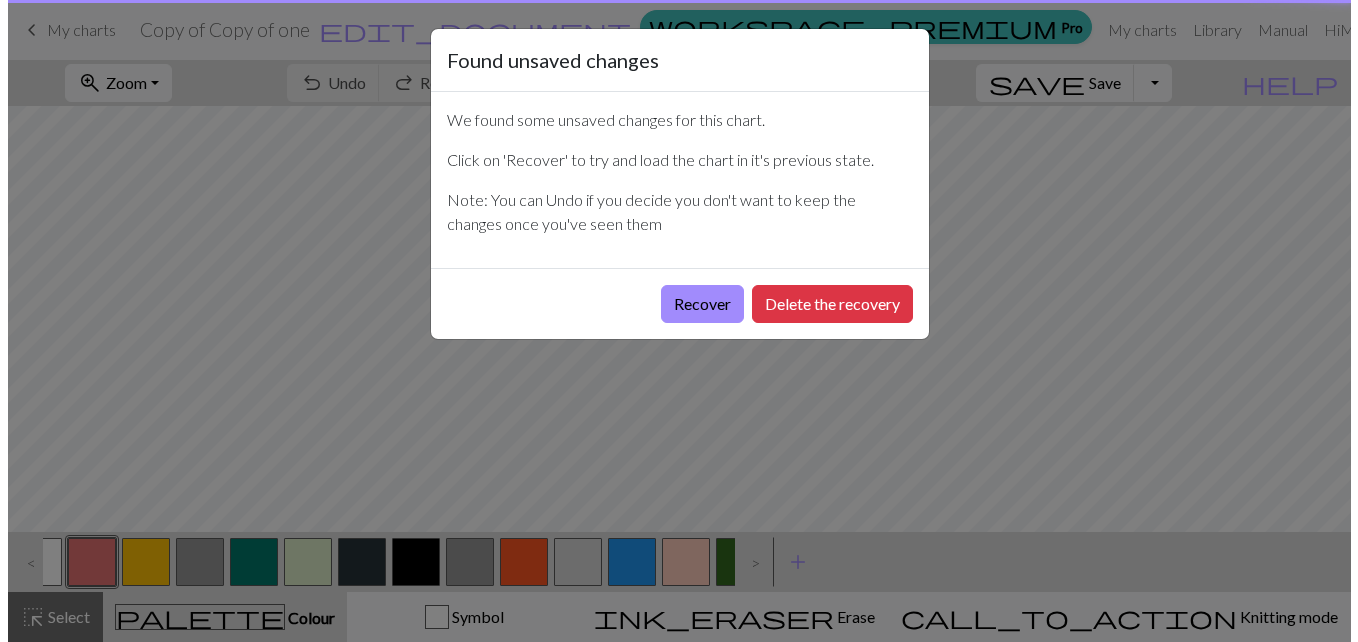 scroll, scrollTop: 0, scrollLeft: 0, axis: both 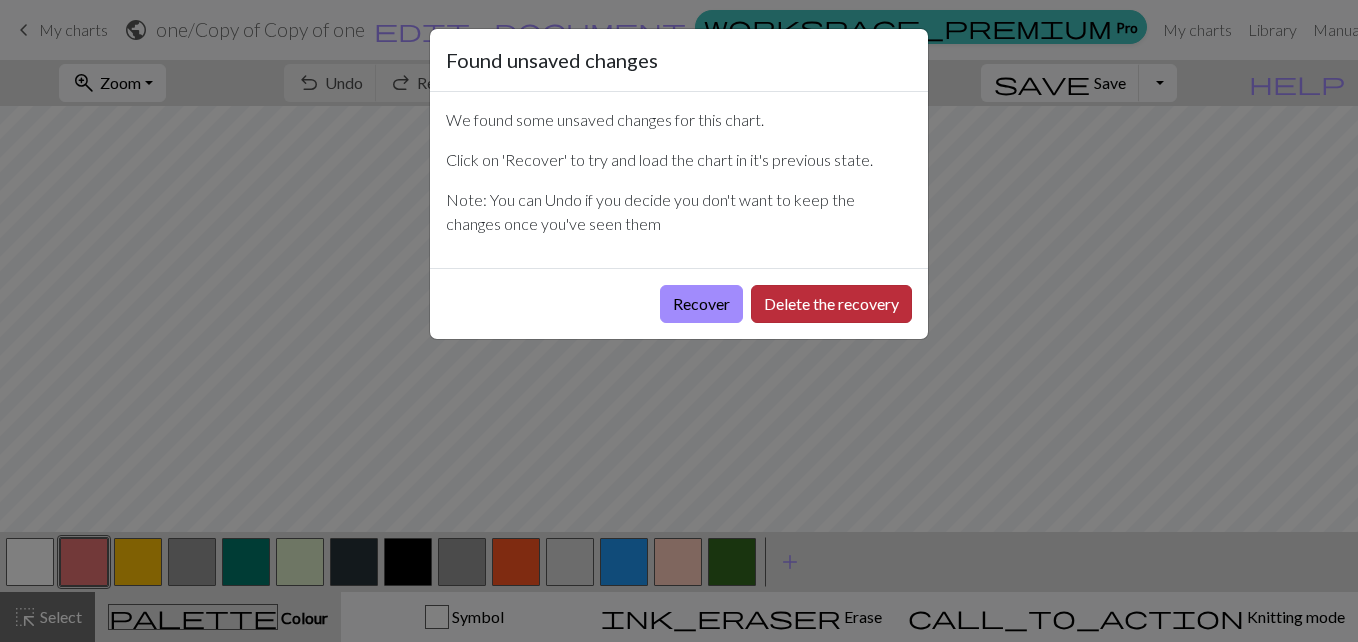 click on "Delete the recovery" at bounding box center (831, 304) 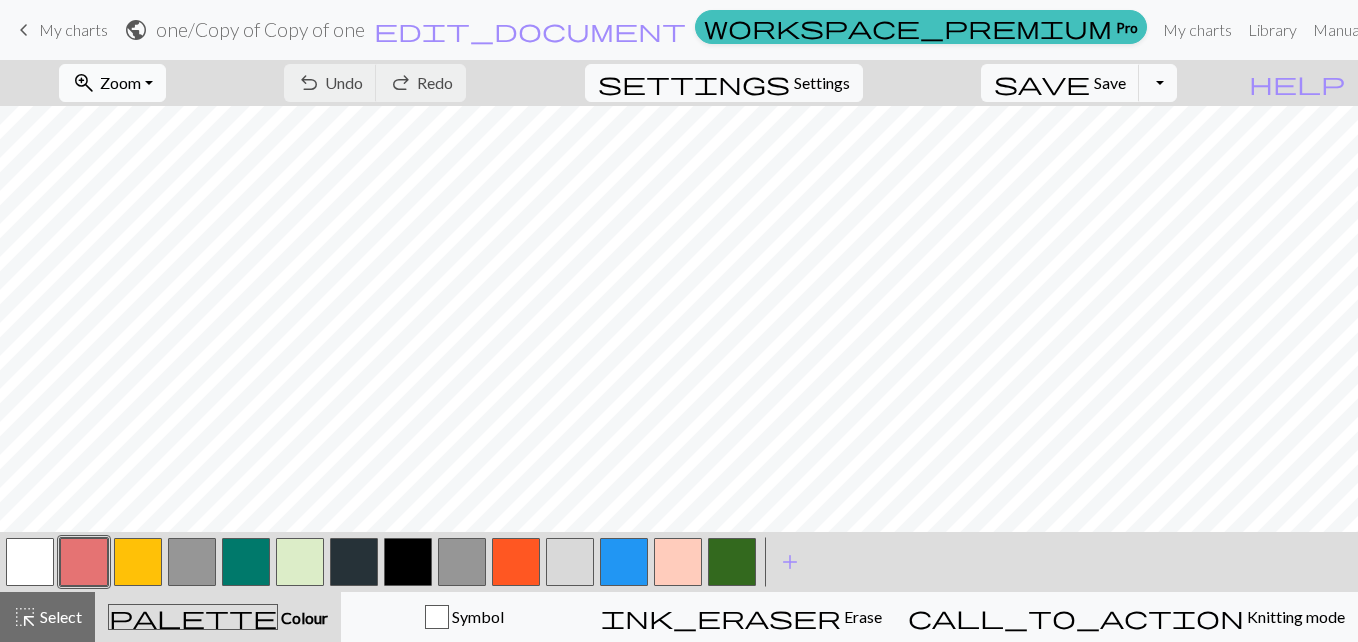 click on "Zoom" at bounding box center [120, 82] 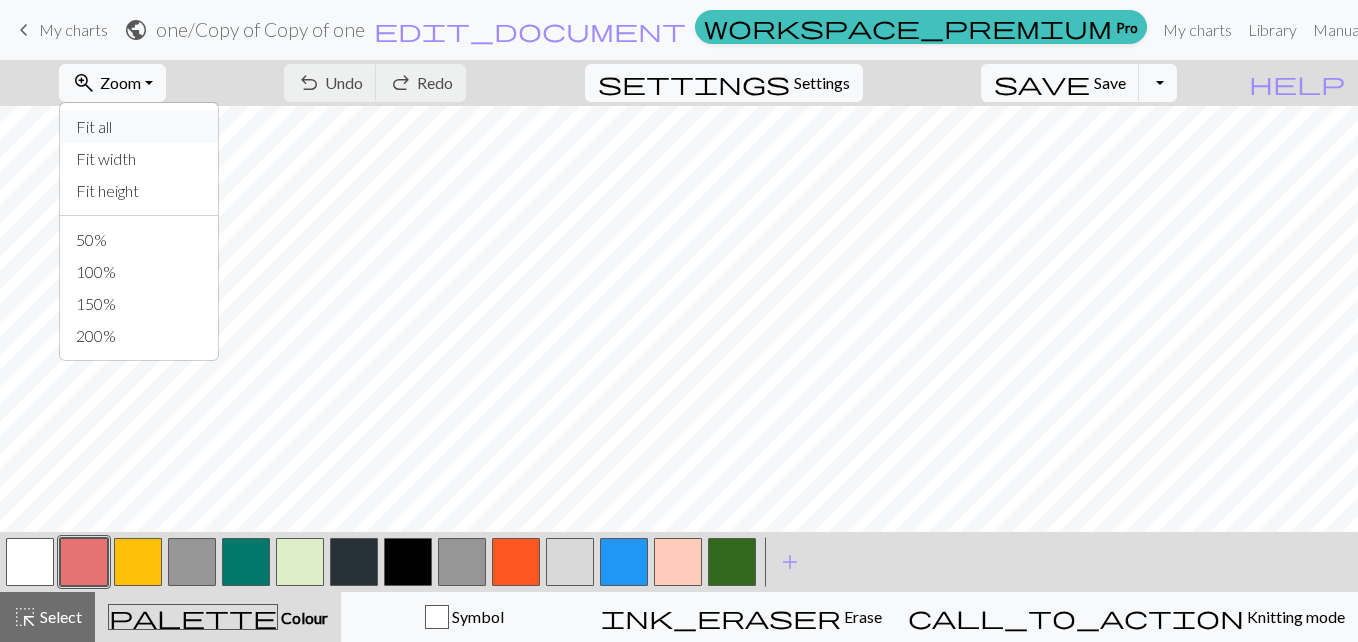 click on "Fit all" at bounding box center (139, 127) 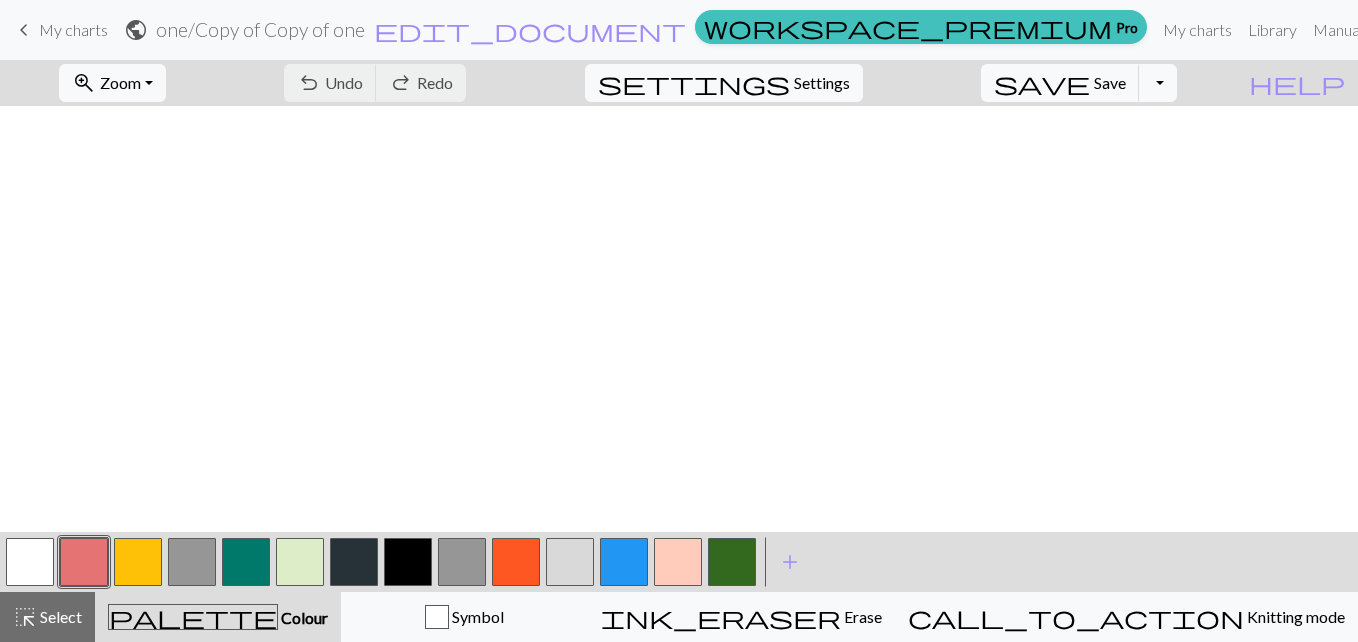 scroll, scrollTop: 659, scrollLeft: 0, axis: vertical 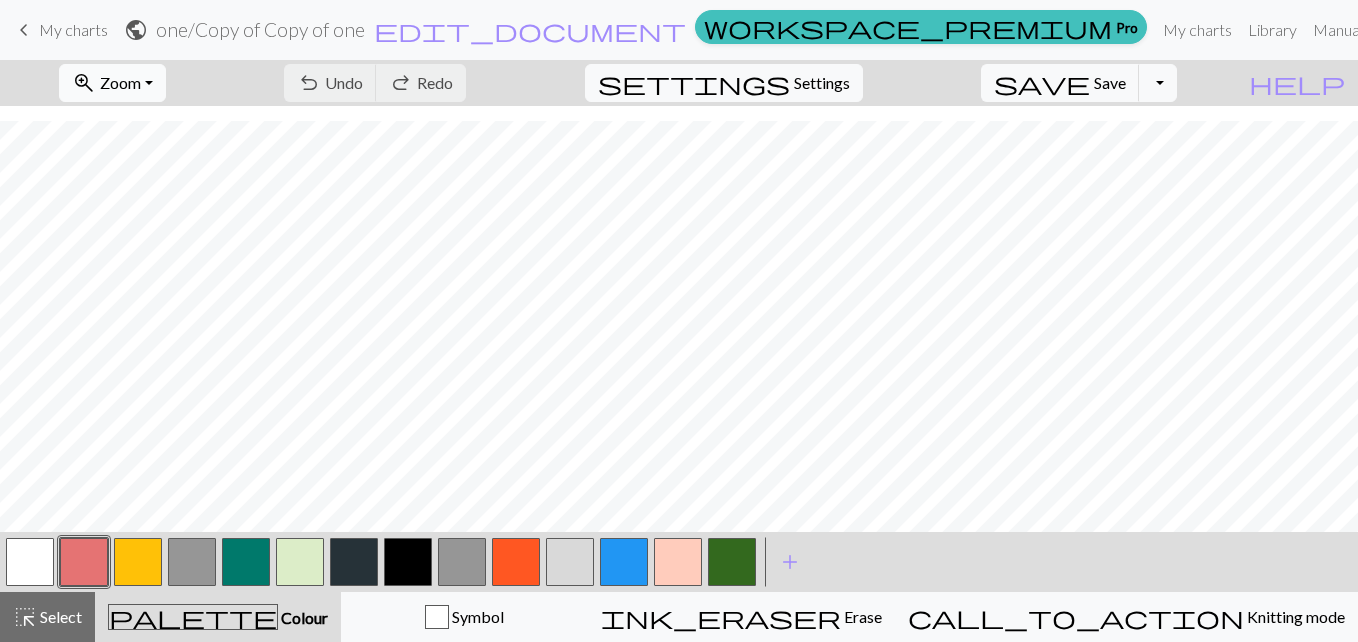 click on "Zoom" at bounding box center [120, 82] 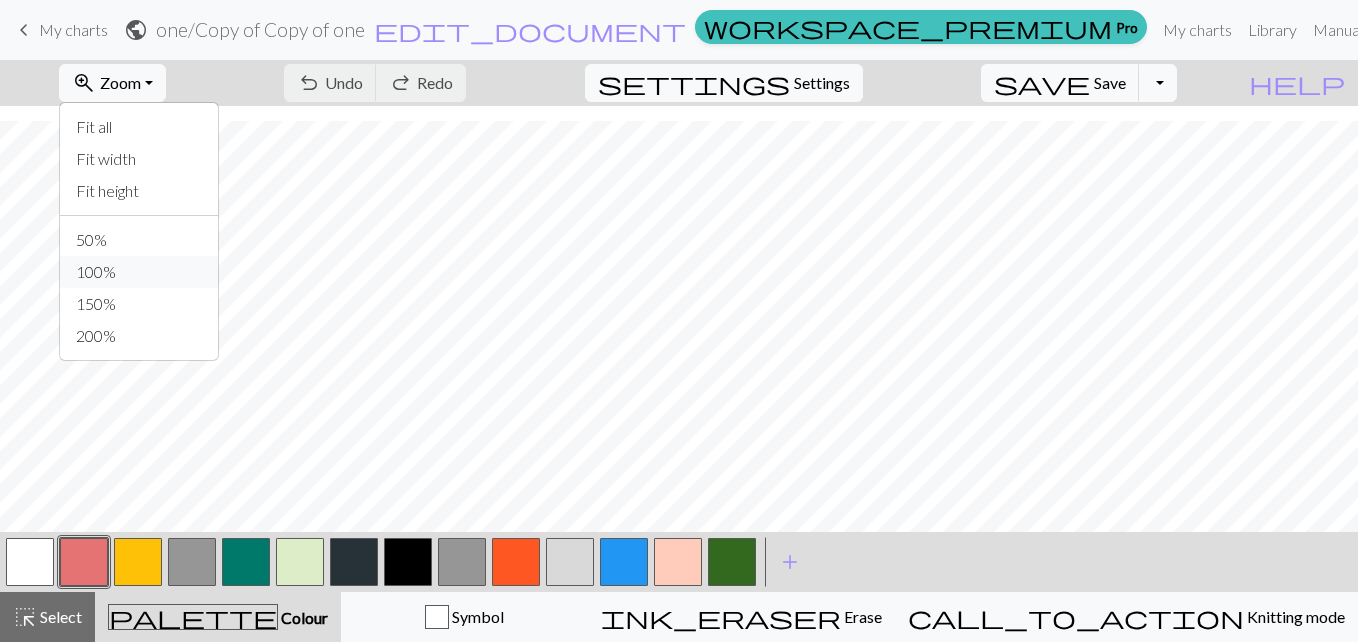 click on "100%" at bounding box center [139, 272] 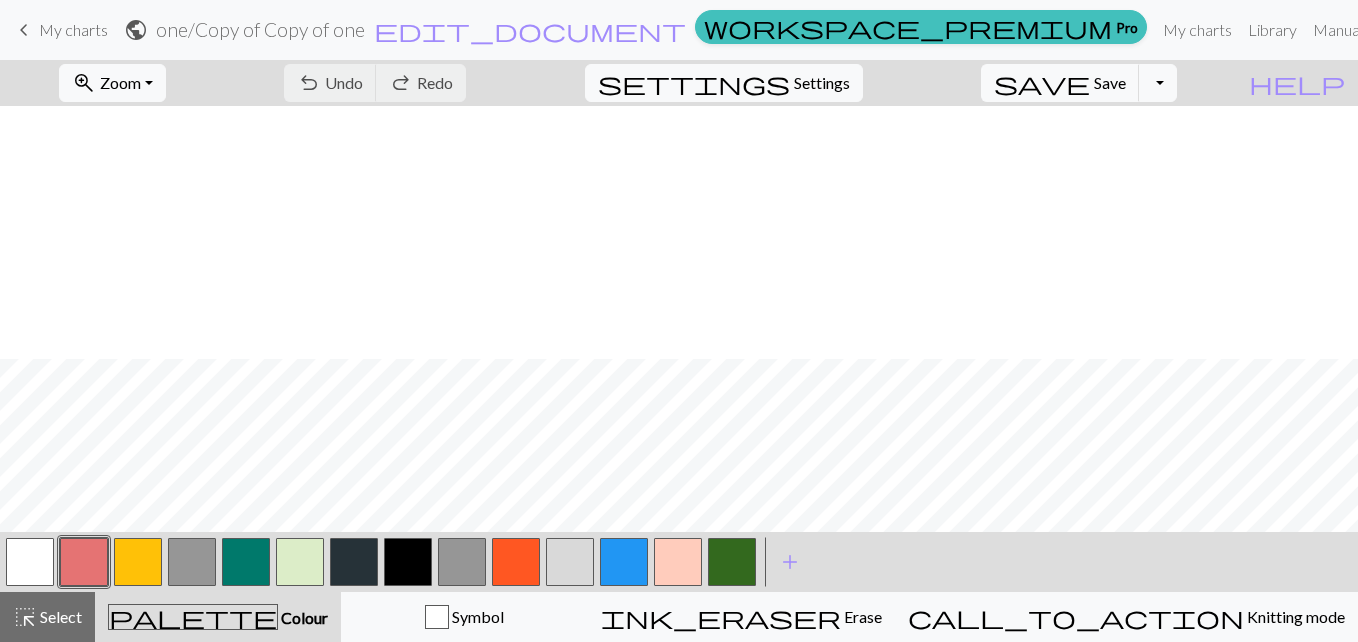 scroll, scrollTop: 1001, scrollLeft: 0, axis: vertical 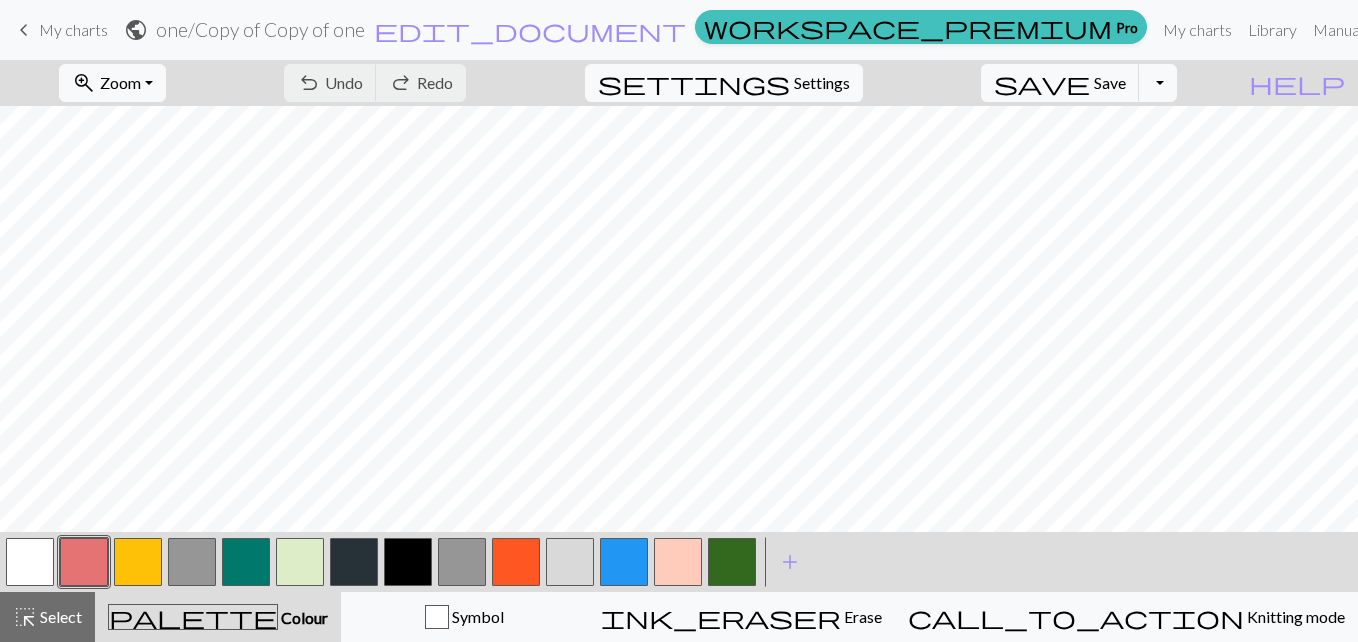 click at bounding box center (624, 562) 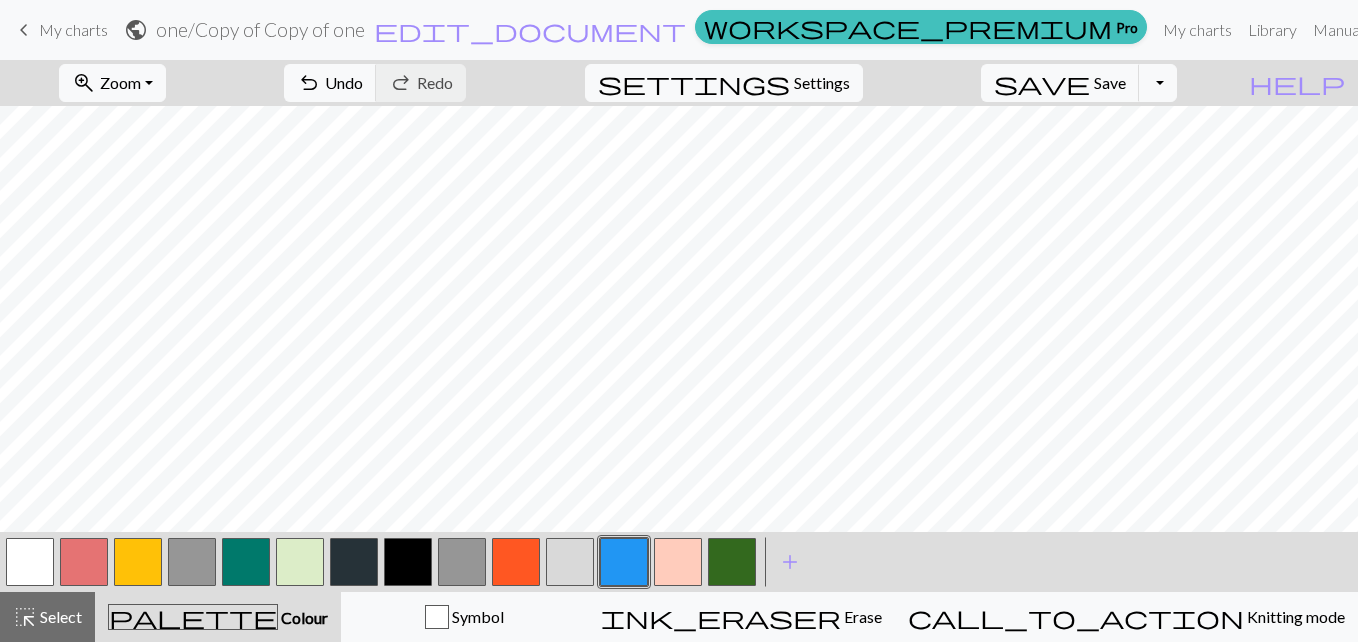 click at bounding box center [138, 562] 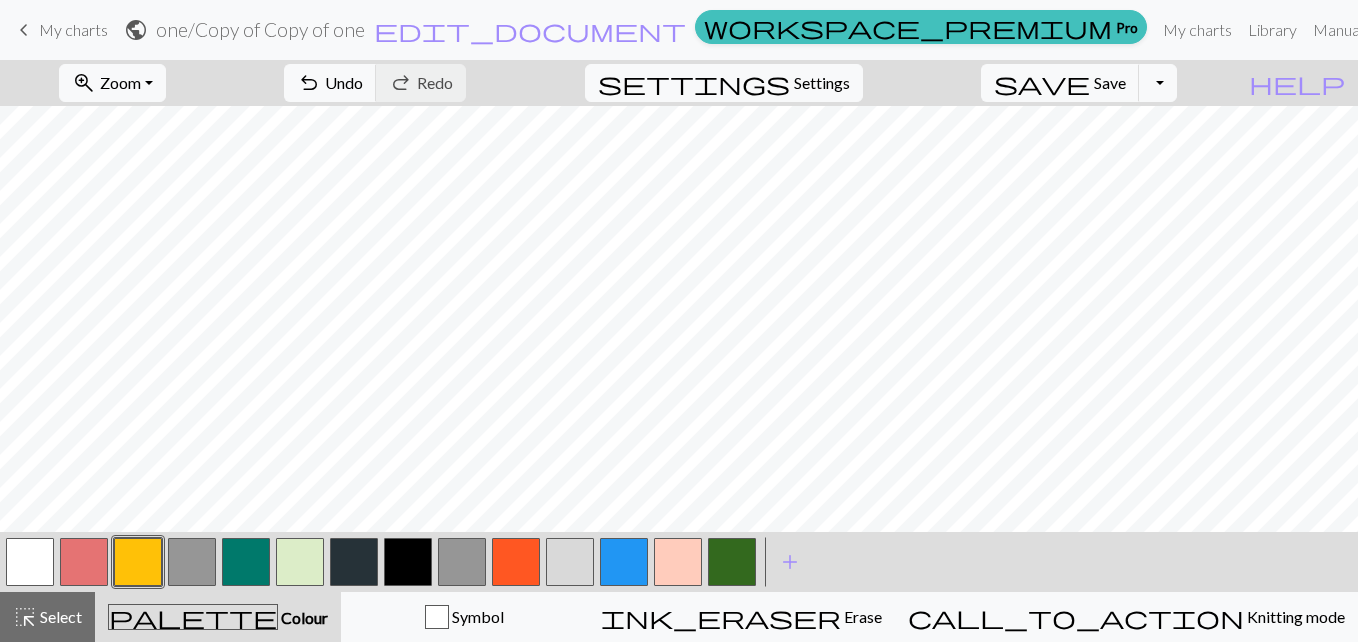 click at bounding box center [624, 562] 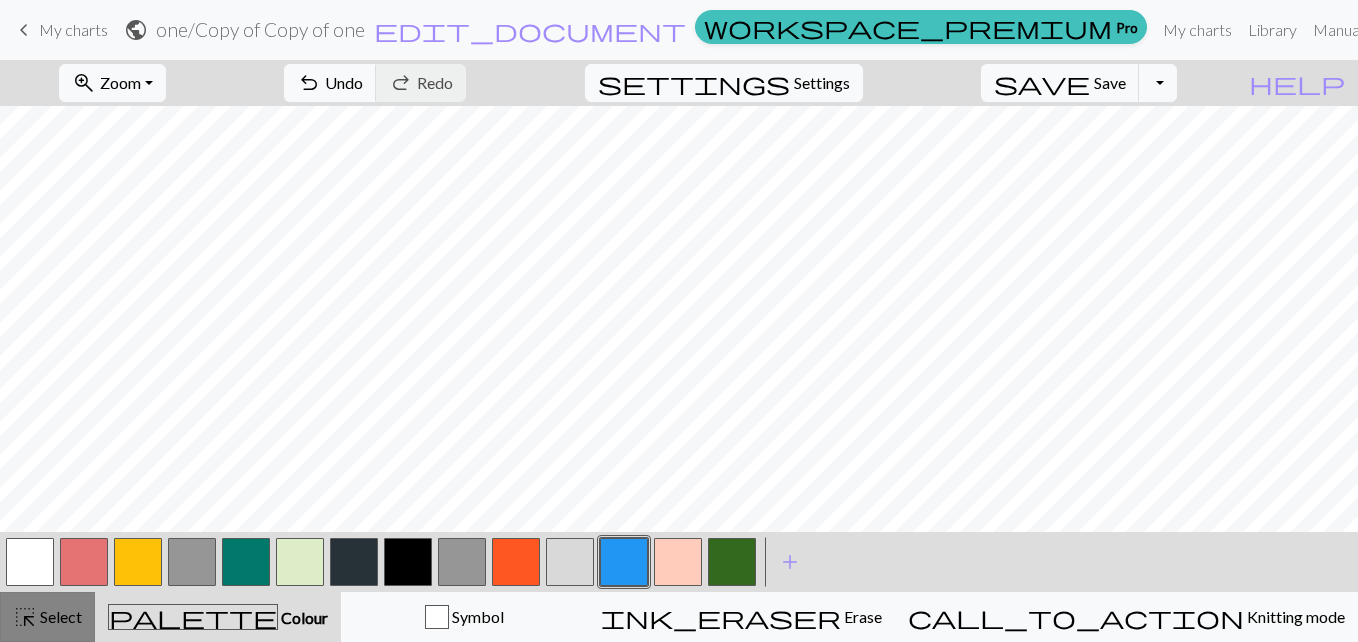 click on "highlight_alt" at bounding box center [25, 617] 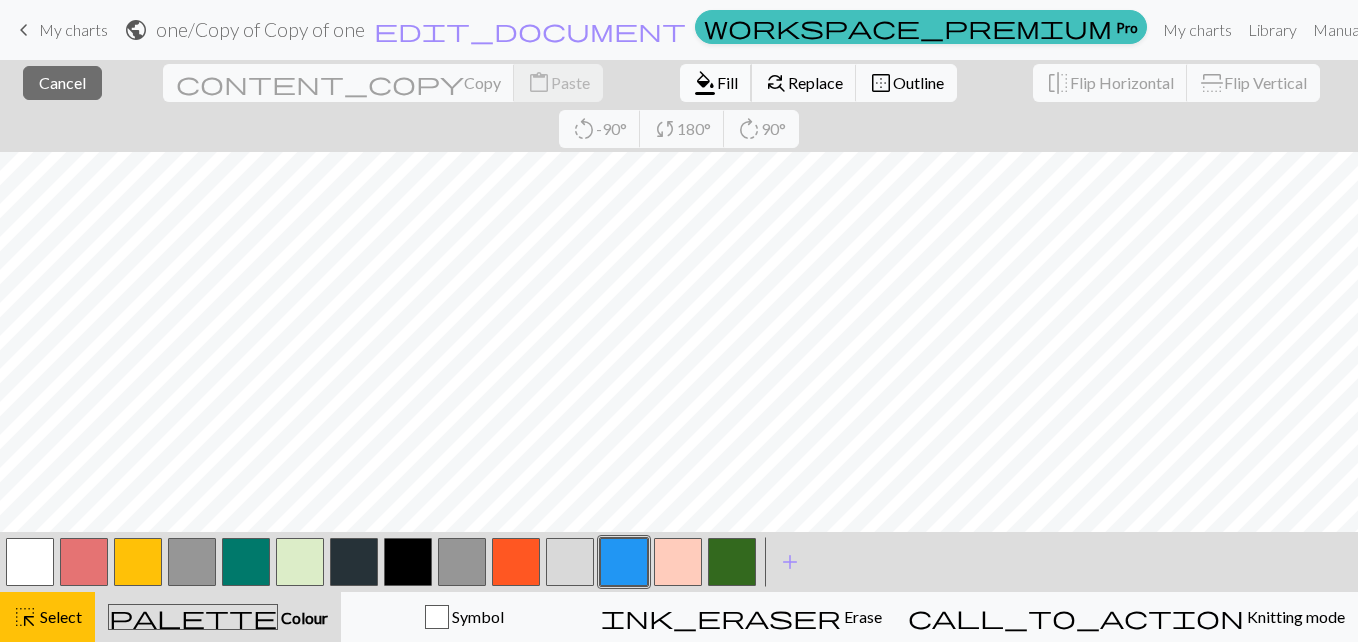 click on "format_color_fill" at bounding box center [705, 83] 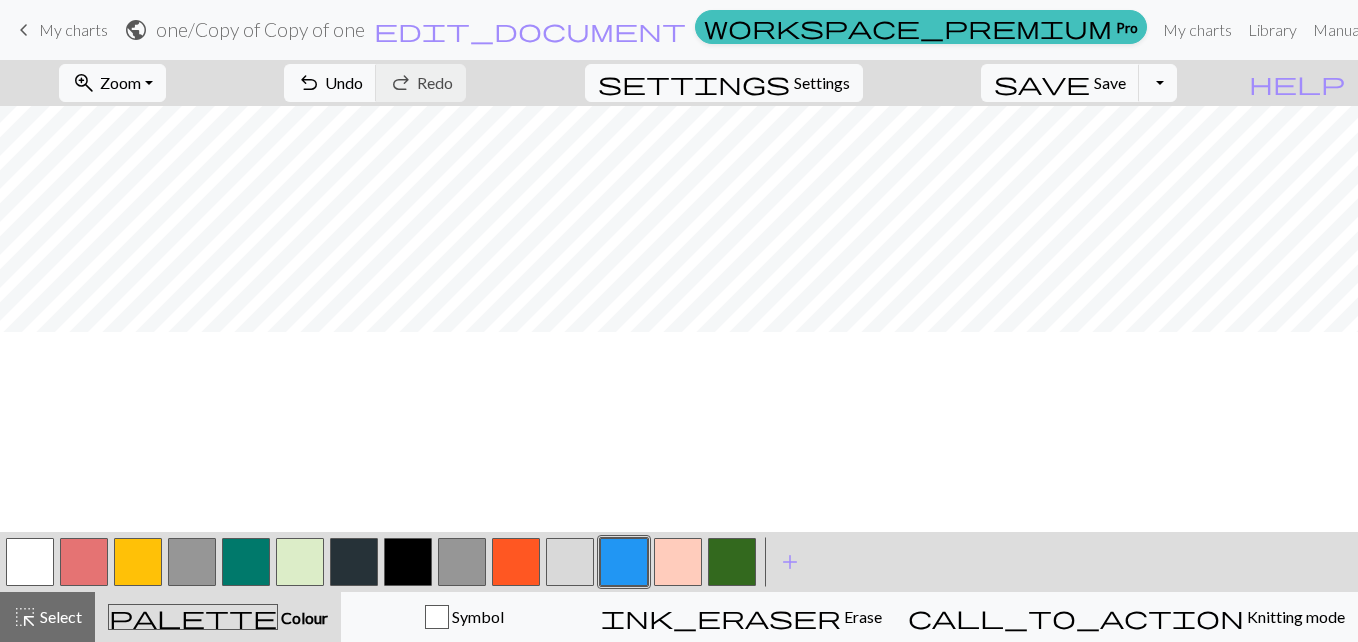 scroll, scrollTop: 481, scrollLeft: 0, axis: vertical 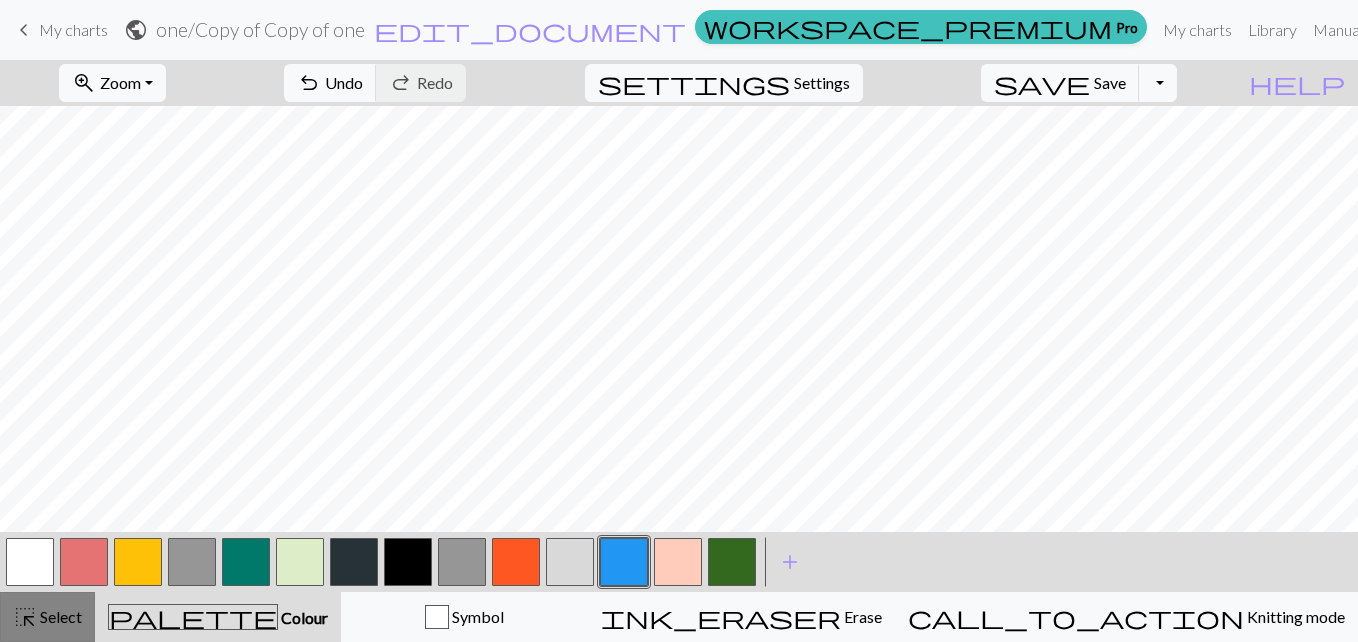 click on "Select" at bounding box center [59, 616] 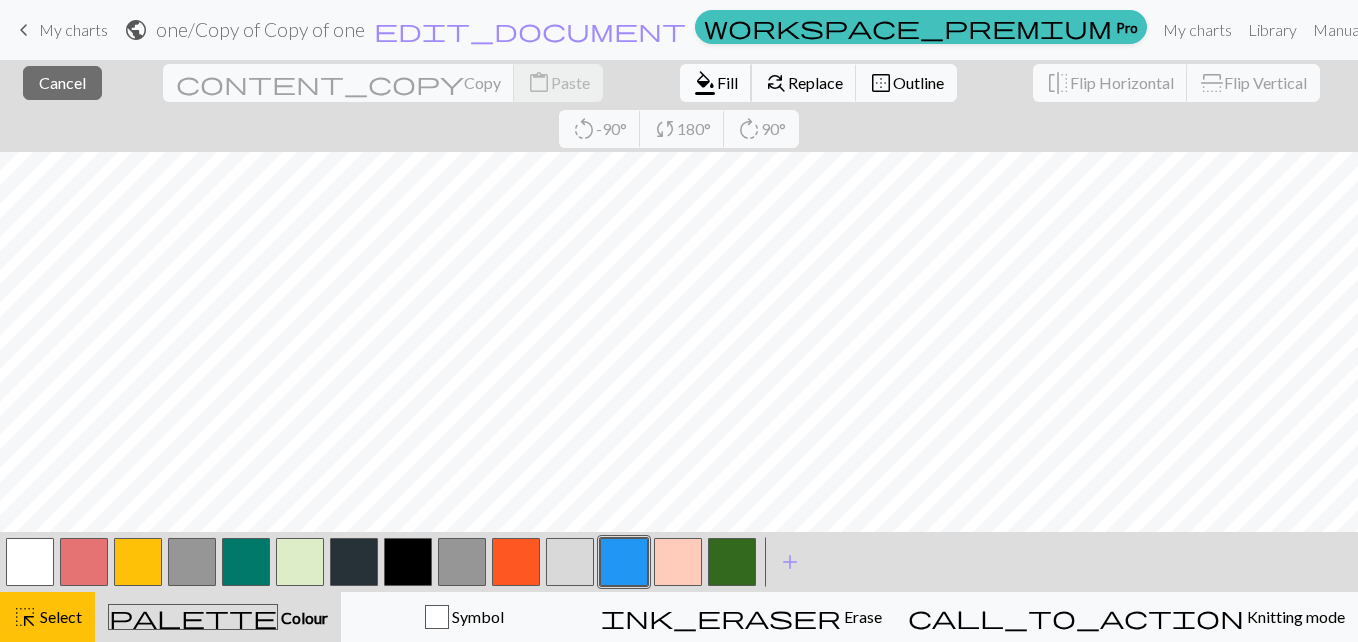 click on "Fill" at bounding box center [727, 82] 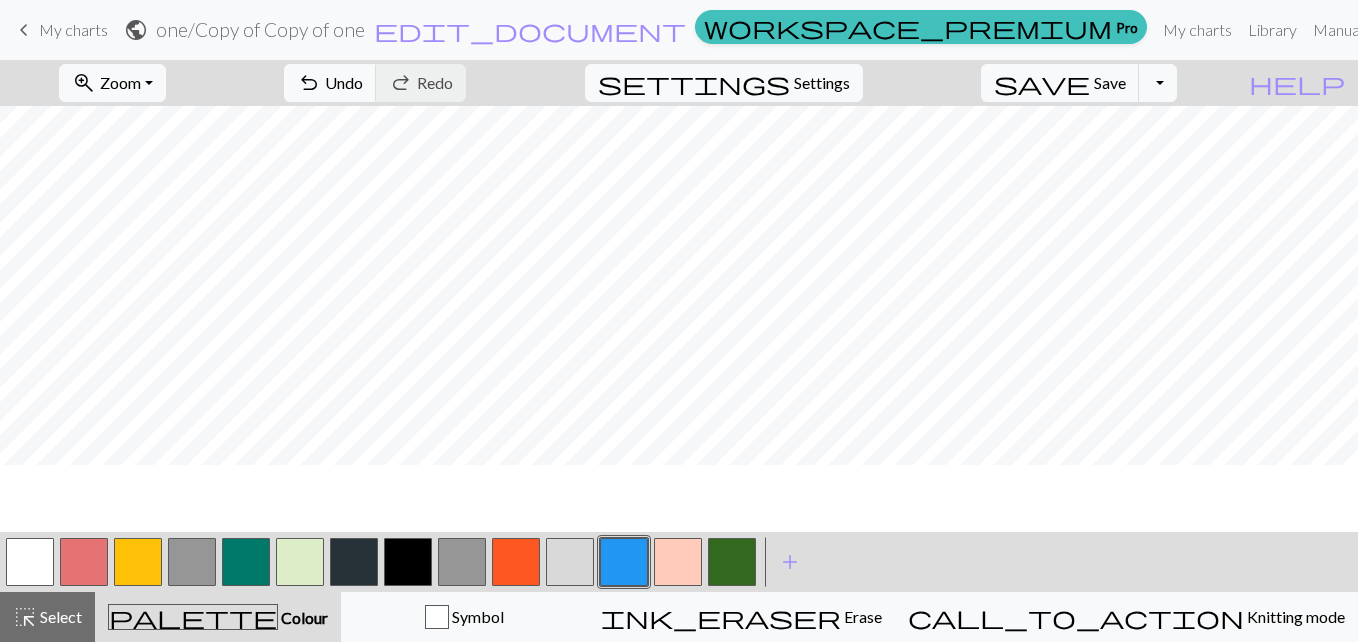 scroll, scrollTop: 321, scrollLeft: 0, axis: vertical 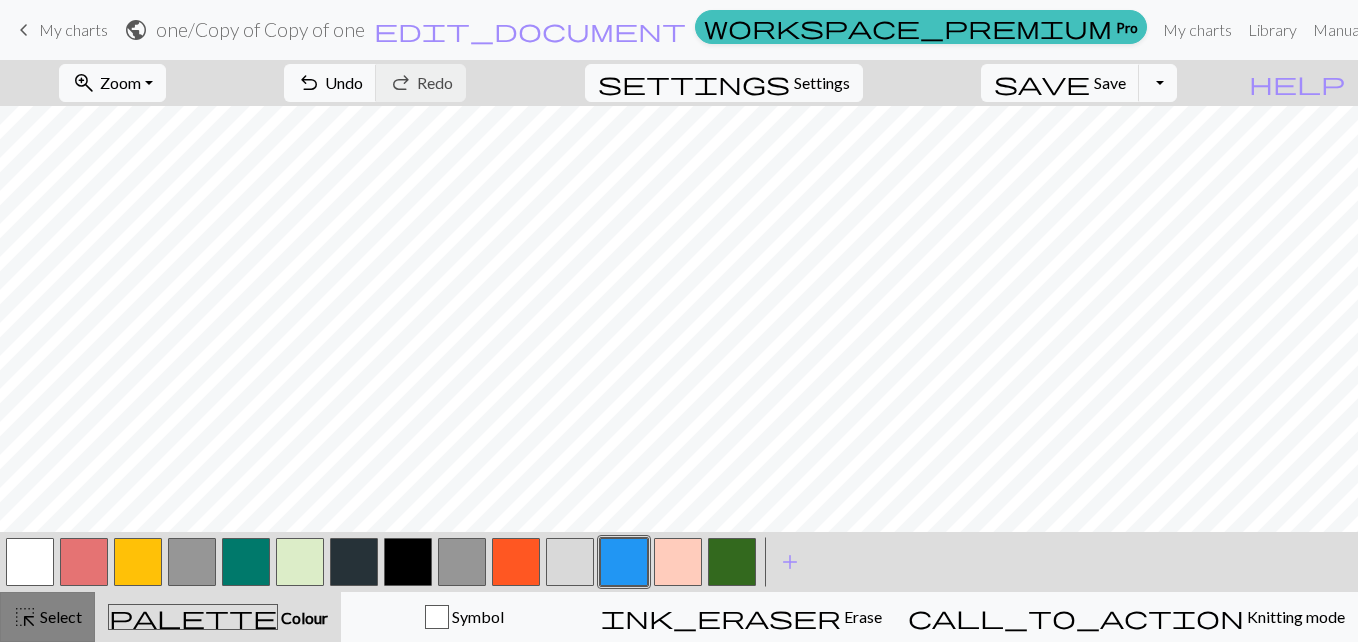 click on "Select" at bounding box center [59, 616] 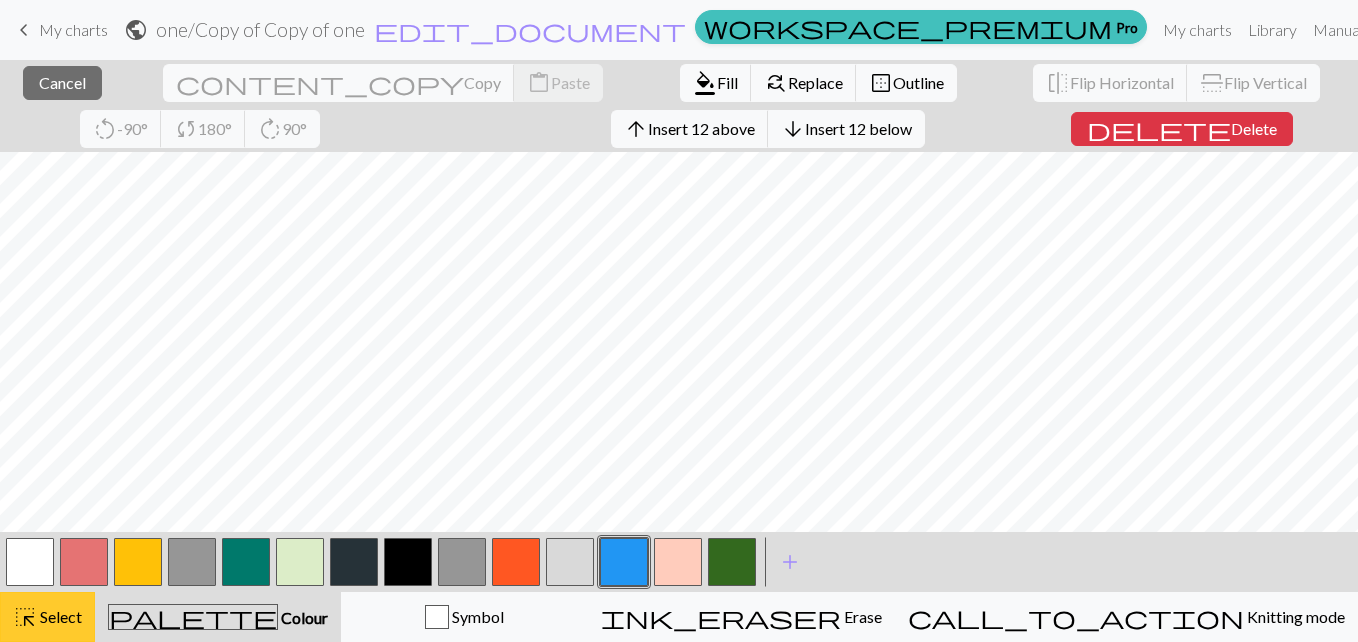 click on "highlight_alt   Select   Select" at bounding box center (47, 617) 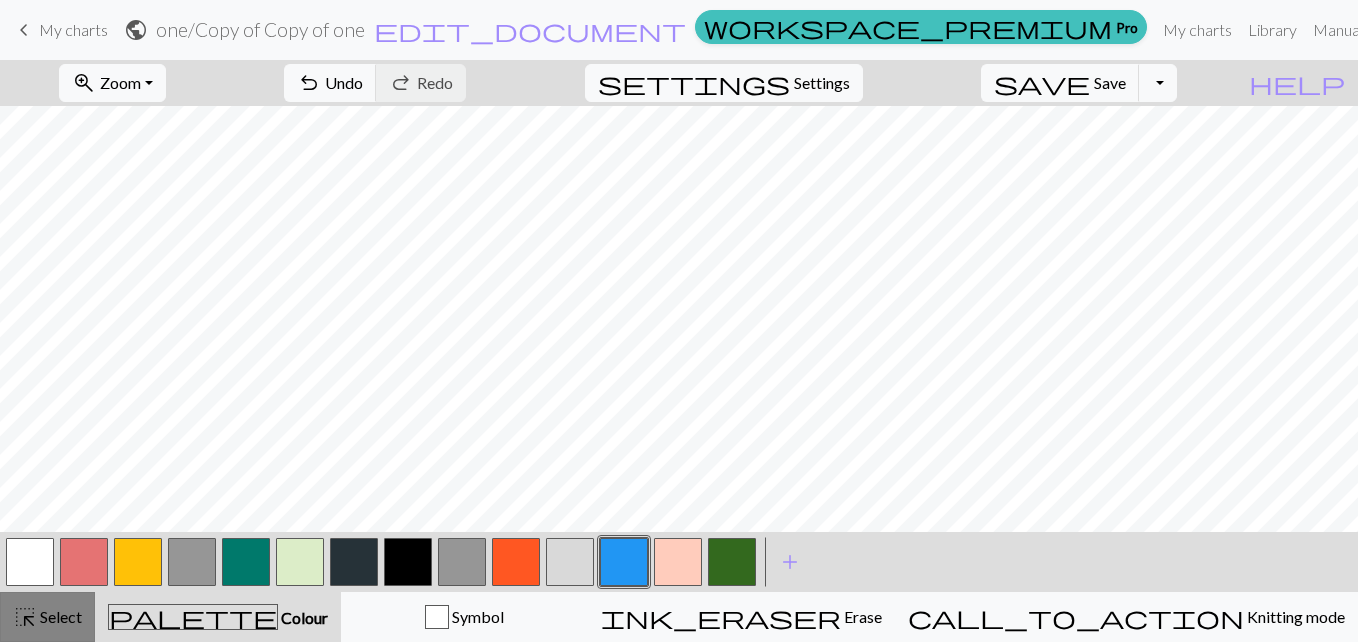 click on "Select" at bounding box center (59, 616) 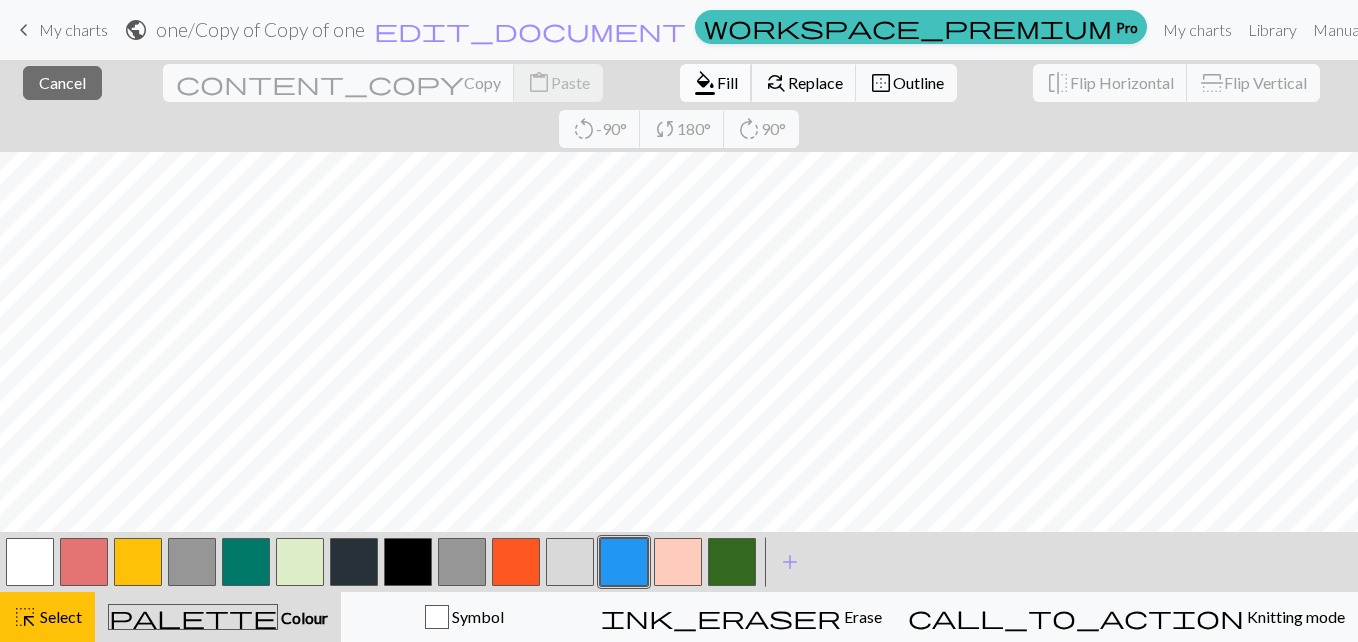 click on "Fill" at bounding box center [727, 82] 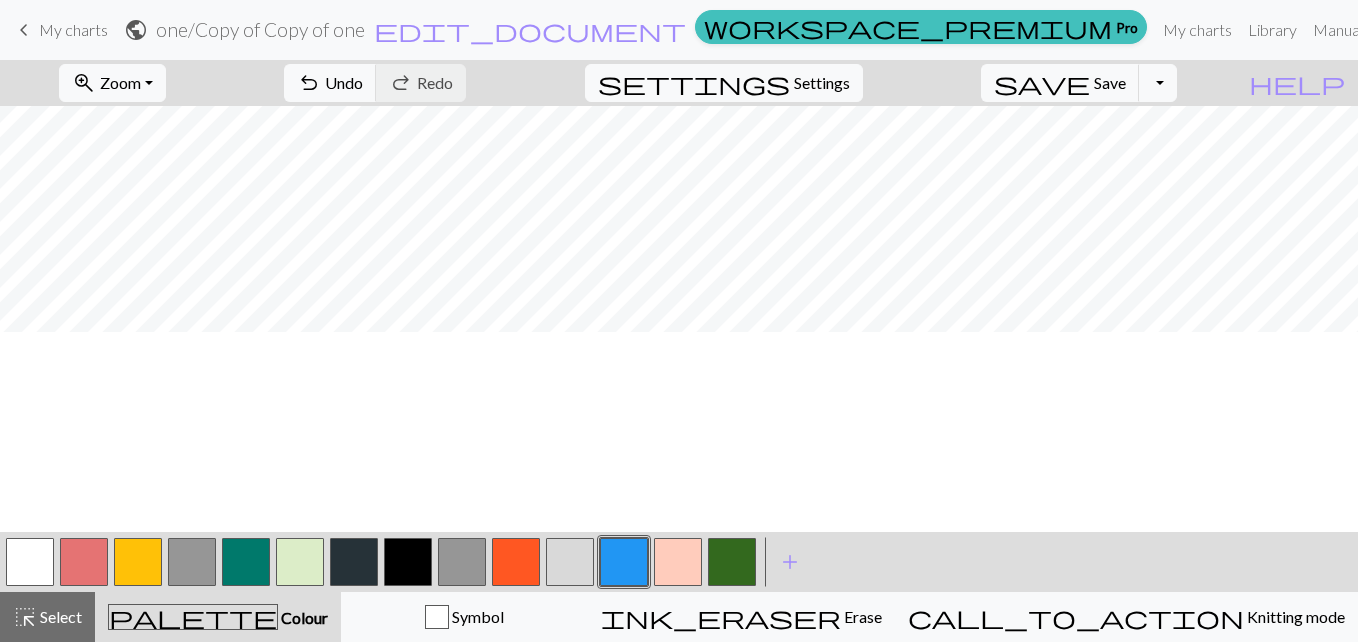 scroll, scrollTop: 1, scrollLeft: 0, axis: vertical 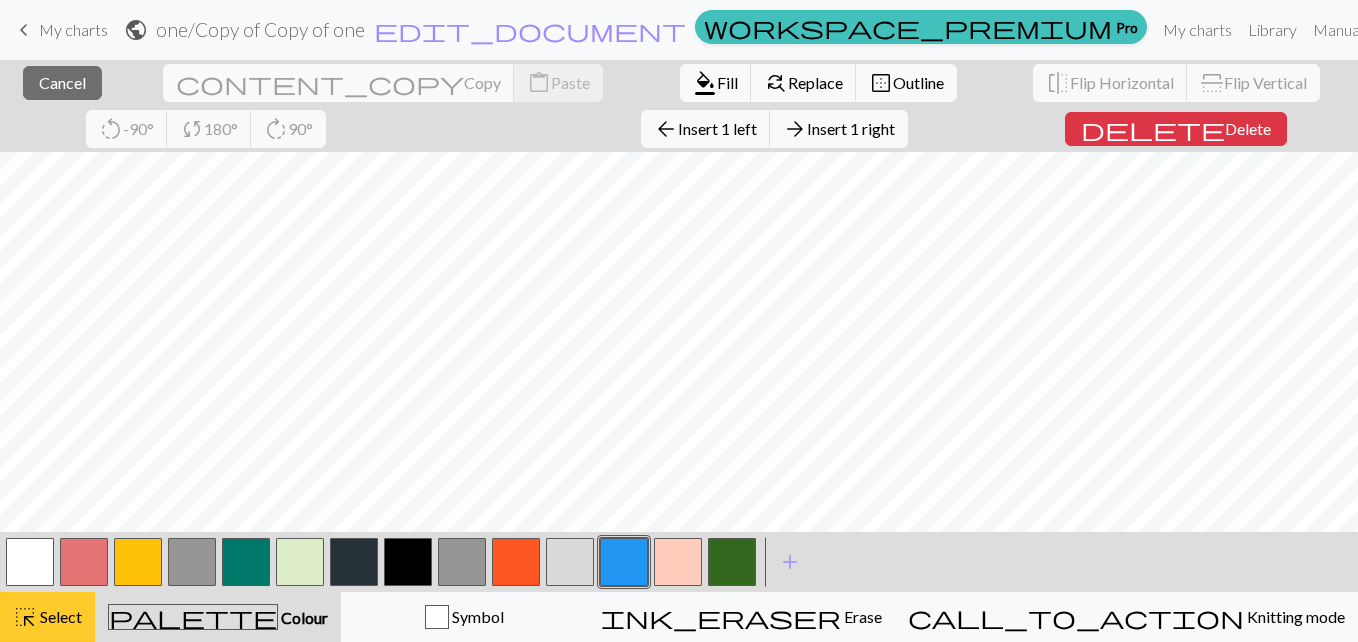 click on "highlight_alt   Select   Select" at bounding box center [47, 617] 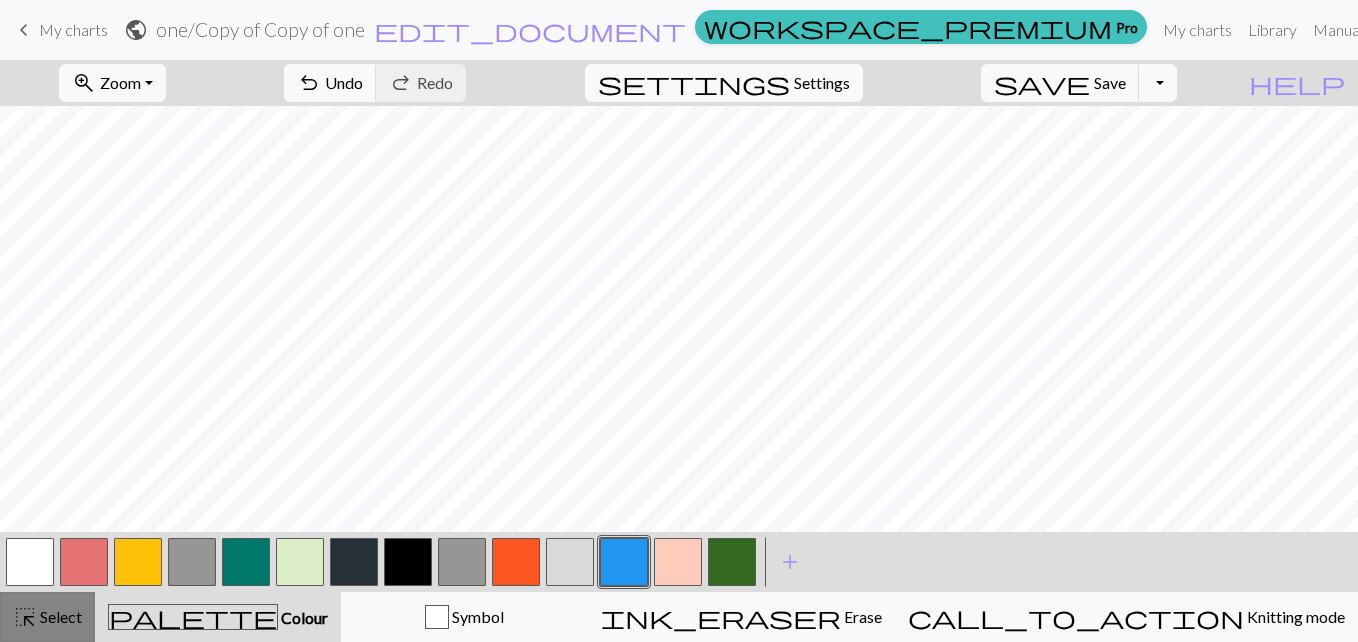 click on "Select" at bounding box center (59, 616) 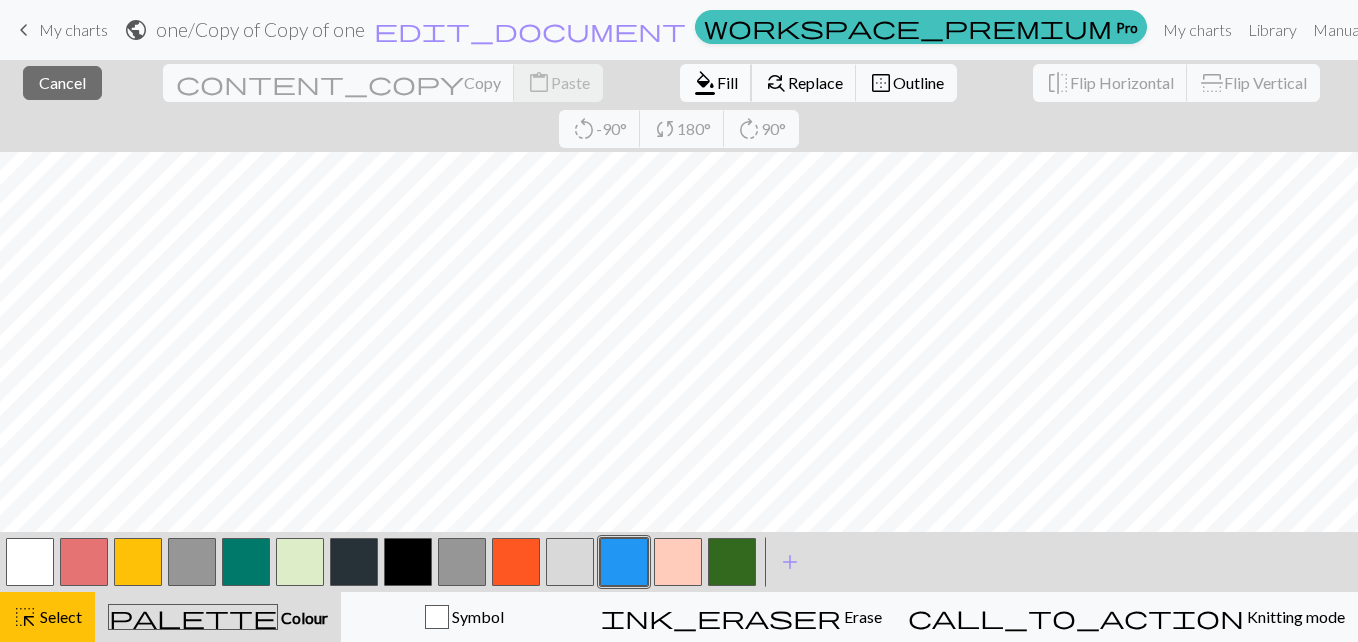click on "format_color_fill" at bounding box center (705, 83) 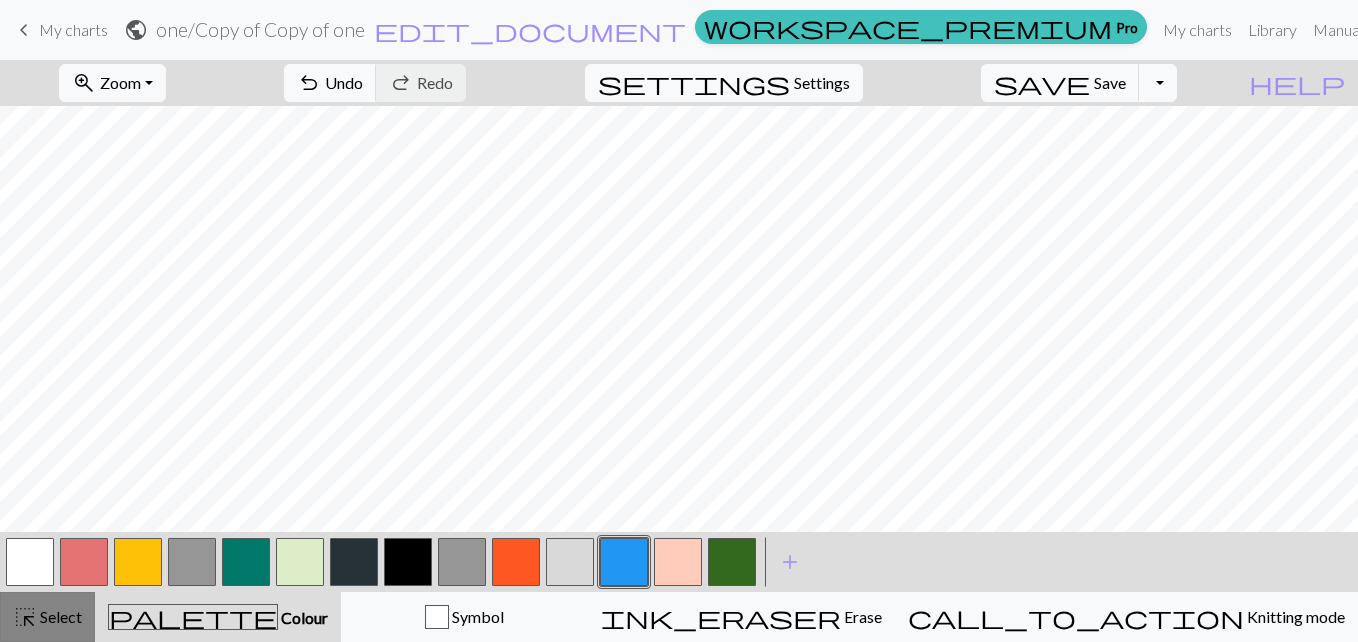 click on "Select" at bounding box center (59, 616) 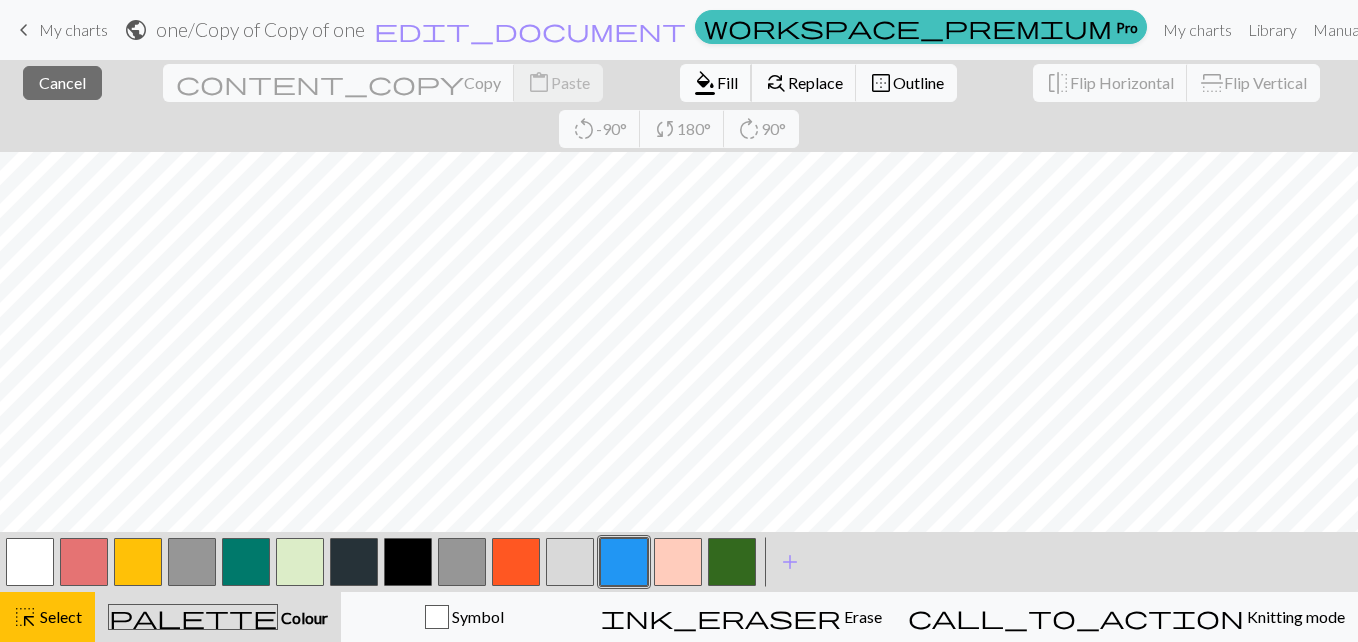 click on "Fill" at bounding box center [727, 82] 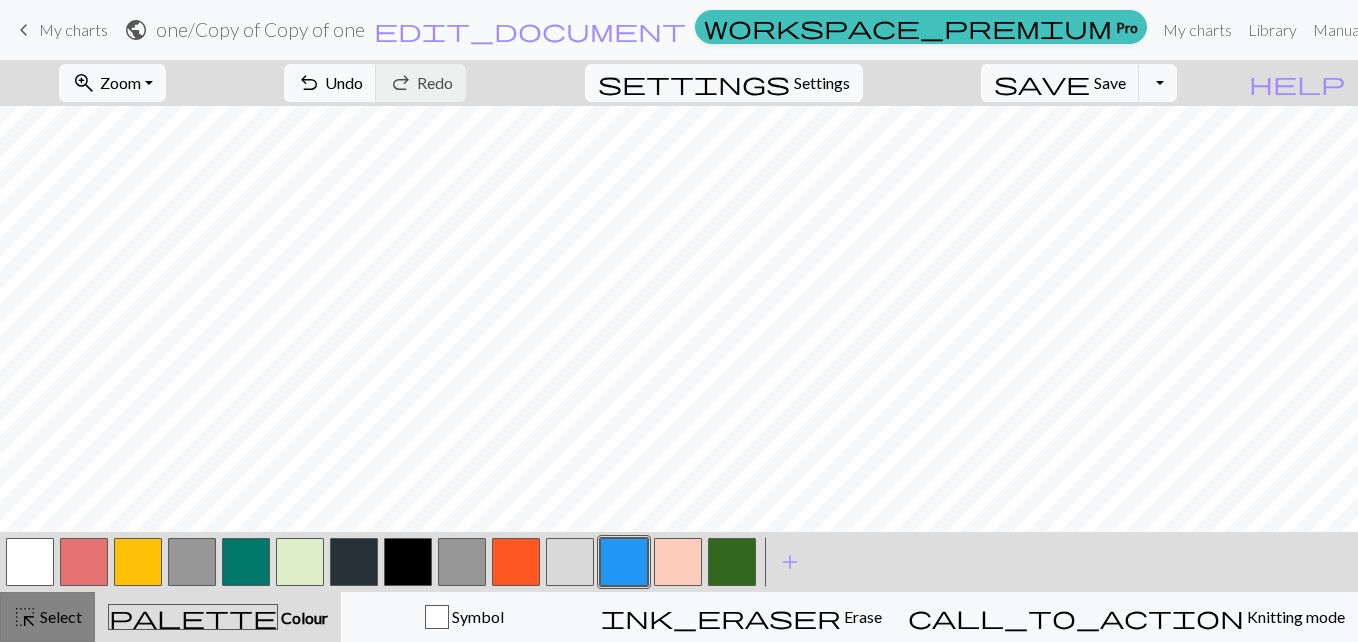 click on "highlight_alt" at bounding box center [25, 617] 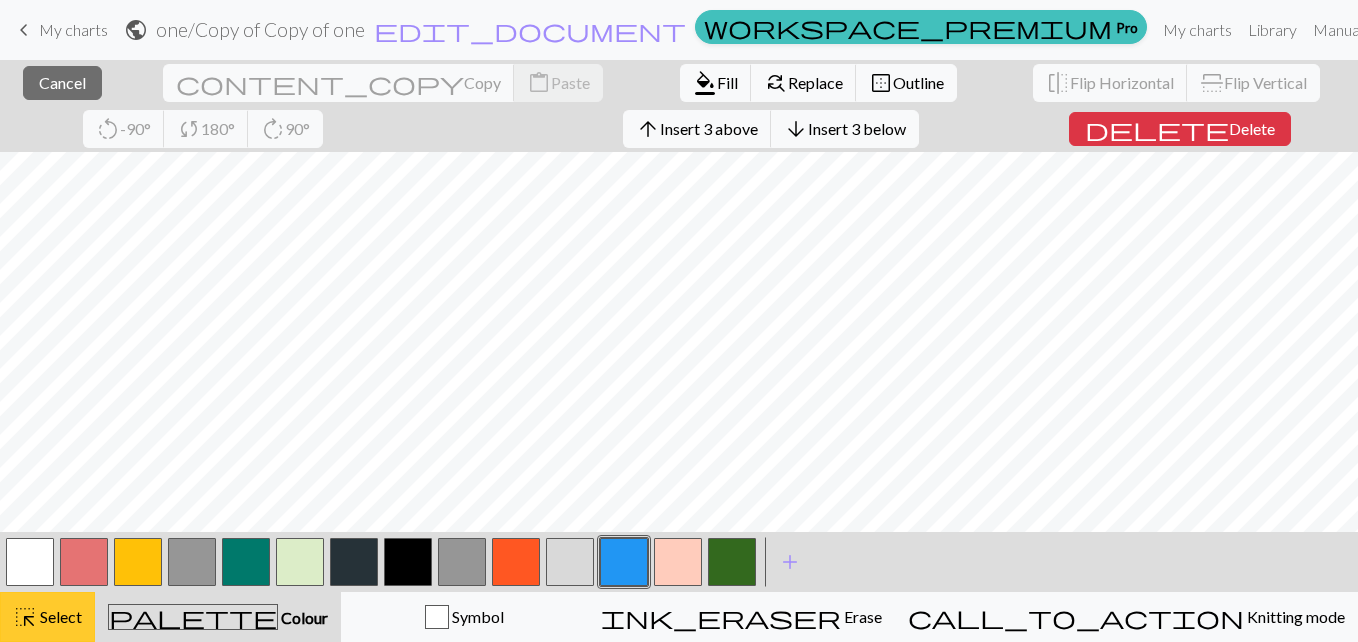 click on "Select" at bounding box center [59, 616] 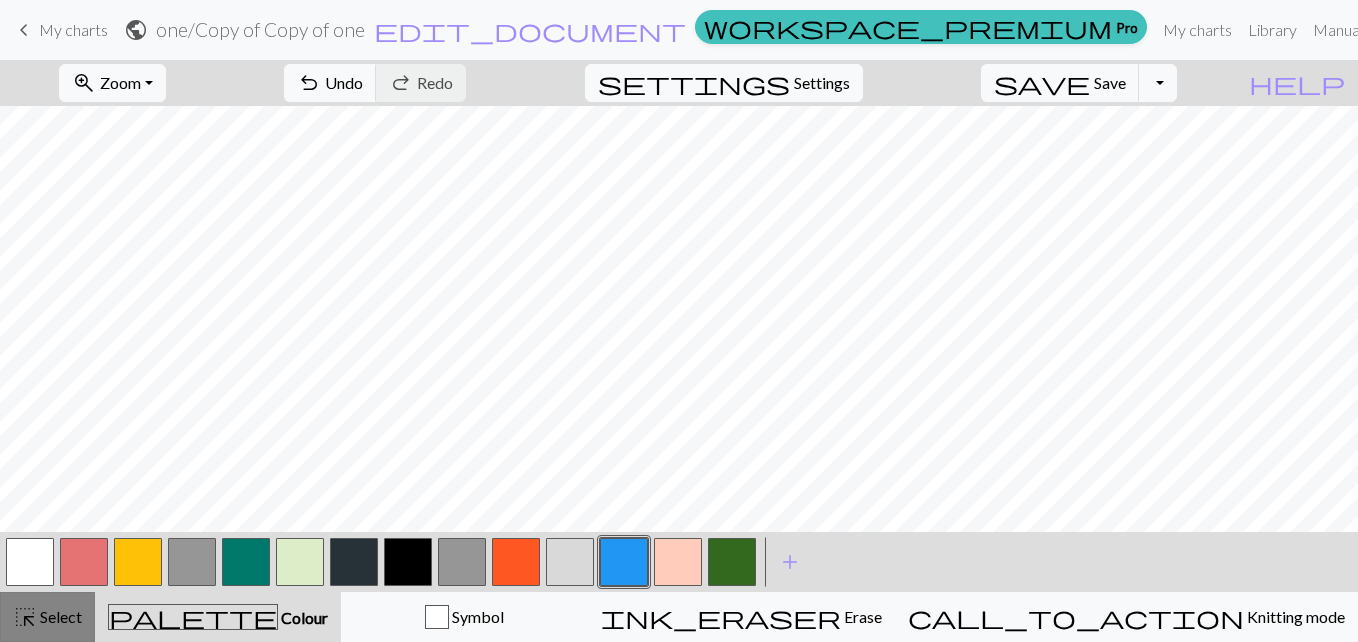 click on "Select" at bounding box center (59, 616) 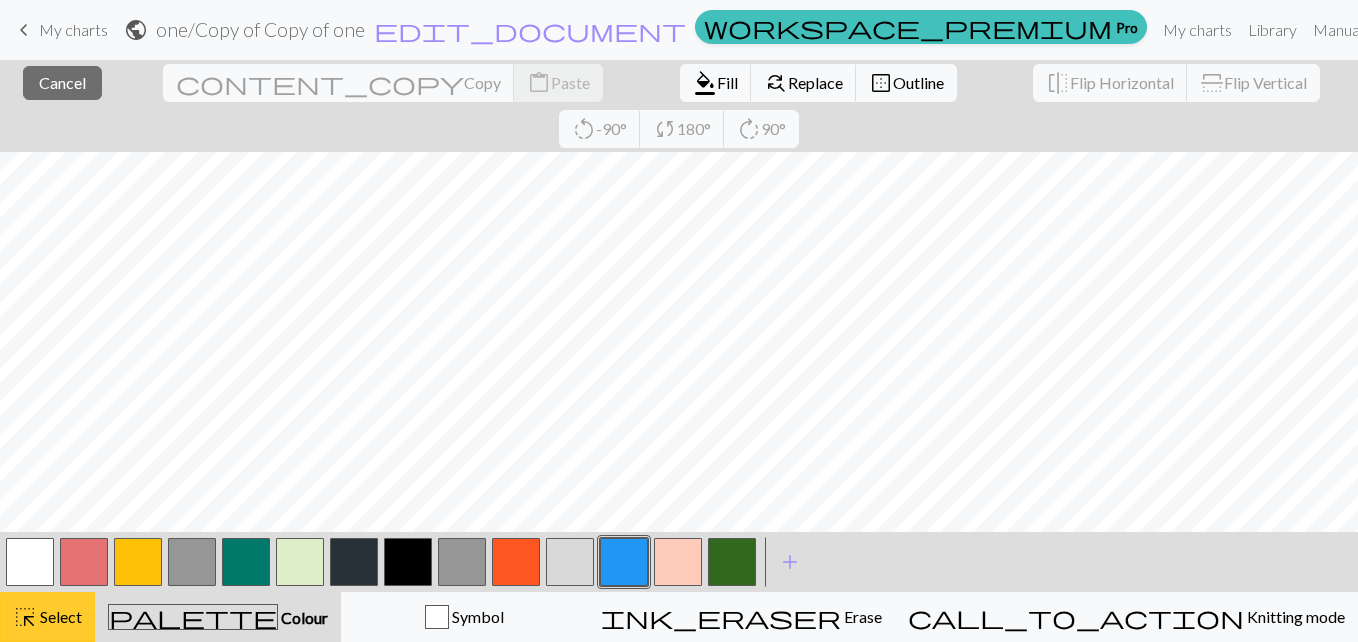 drag, startPoint x: 21, startPoint y: 593, endPoint x: 18, endPoint y: 610, distance: 17.262676 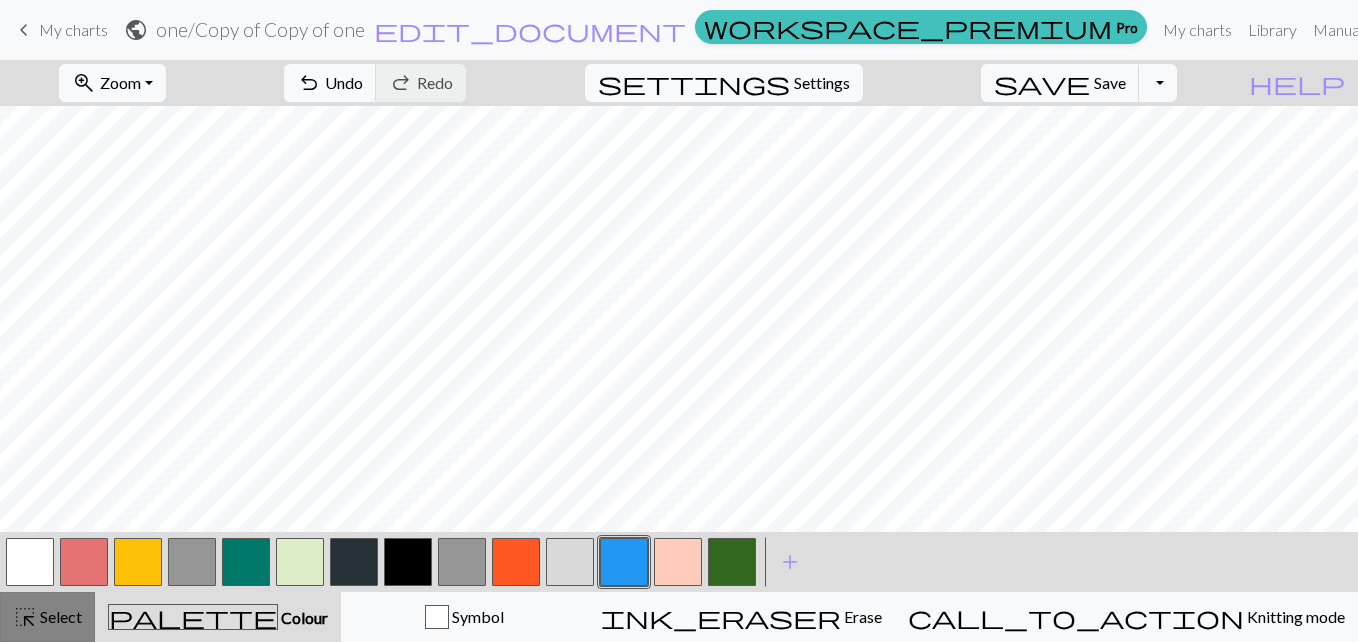 click on "highlight_alt" at bounding box center [25, 617] 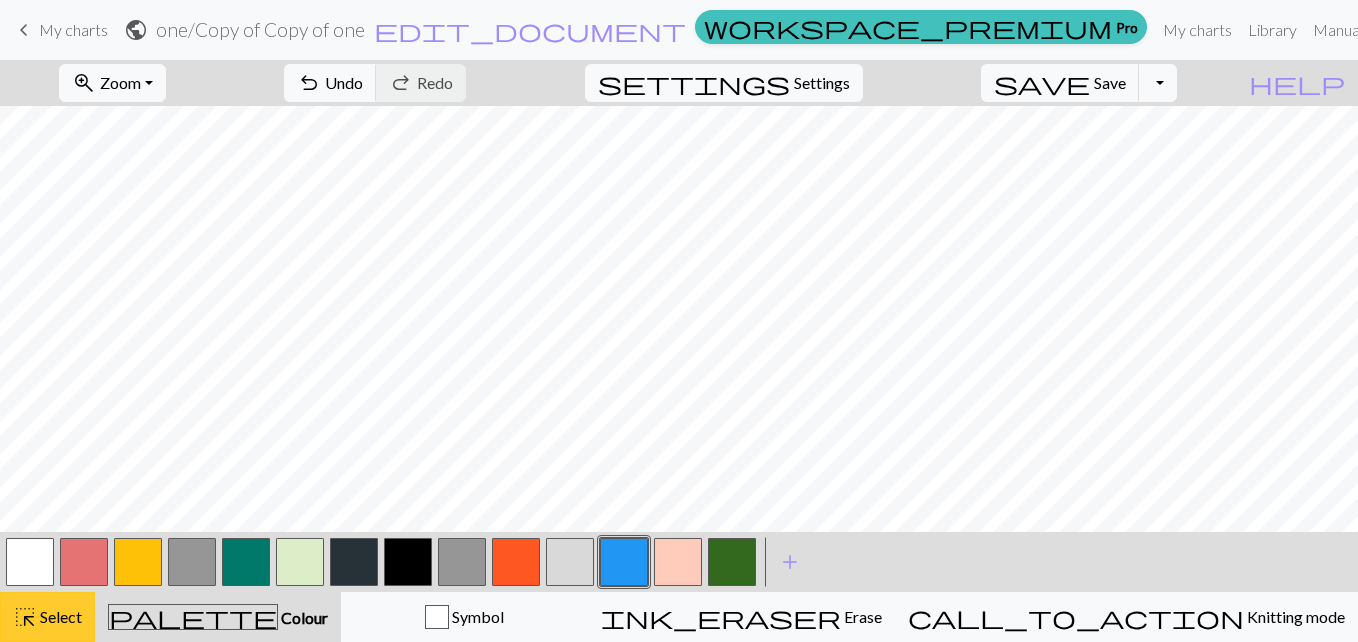 click on "highlight_alt   Select   Select" at bounding box center [47, 617] 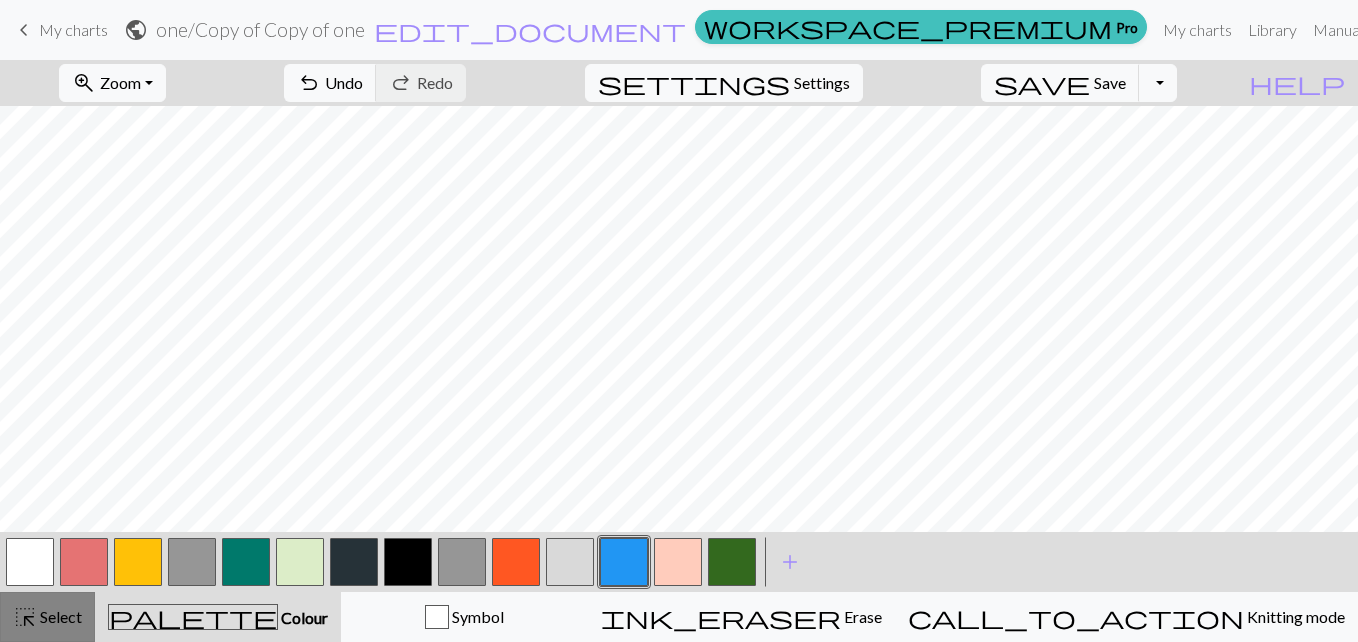 click on "highlight_alt   Select   Select" at bounding box center [47, 617] 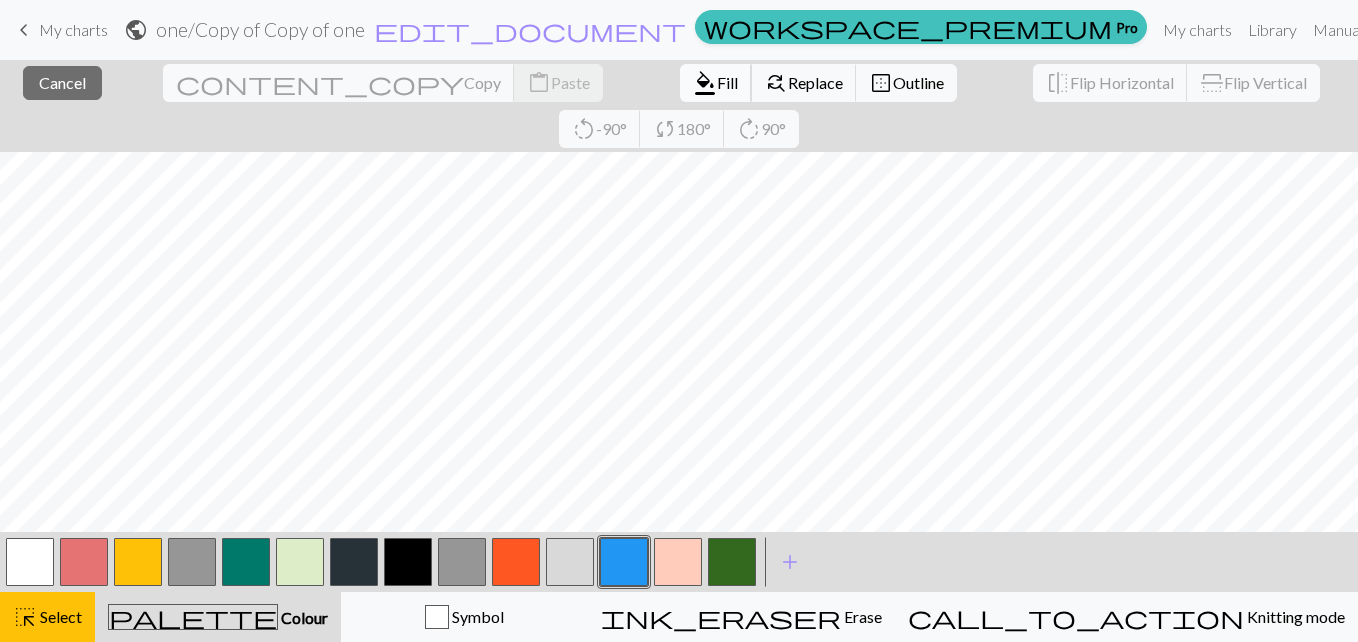 click on "format_color_fill  Fill" at bounding box center (716, 83) 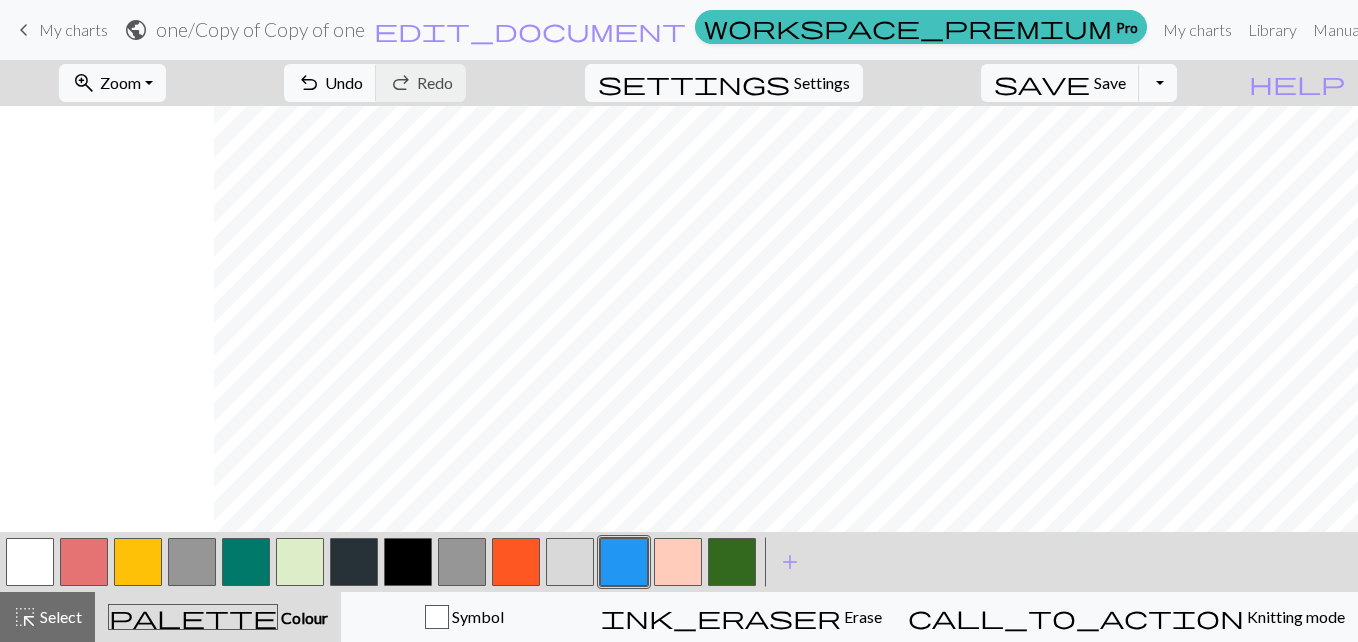 scroll, scrollTop: 0, scrollLeft: 760, axis: horizontal 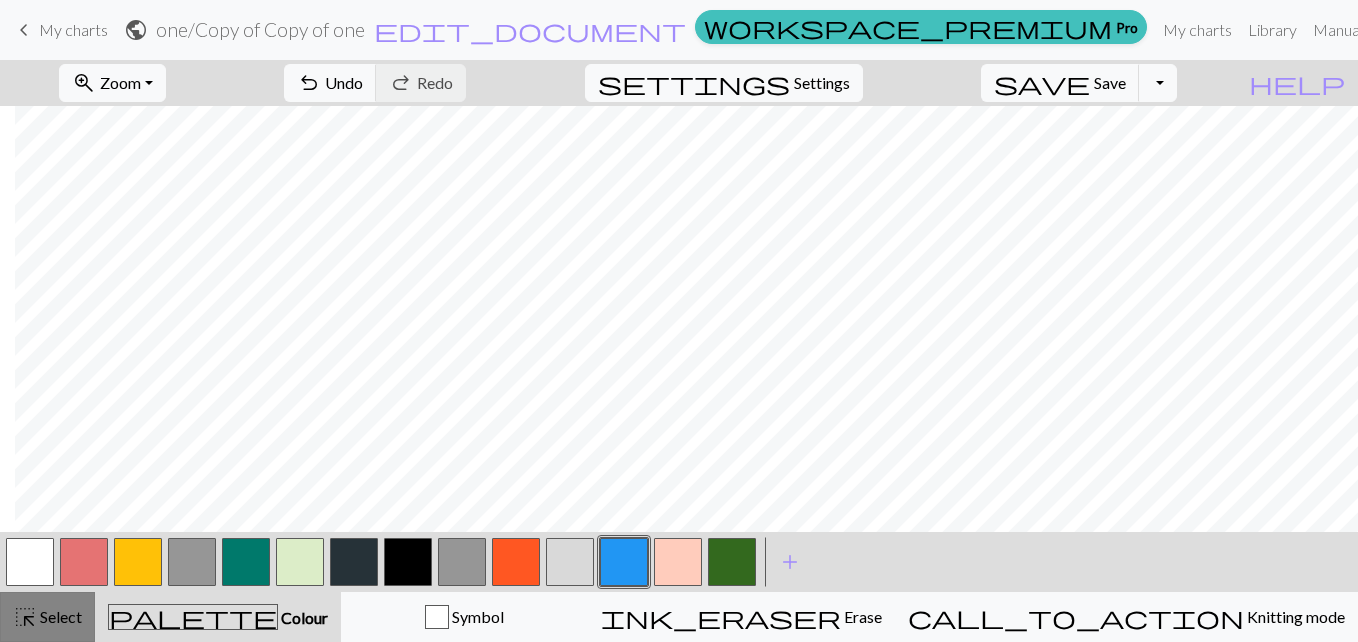 click on "highlight_alt   Select   Select" at bounding box center (47, 617) 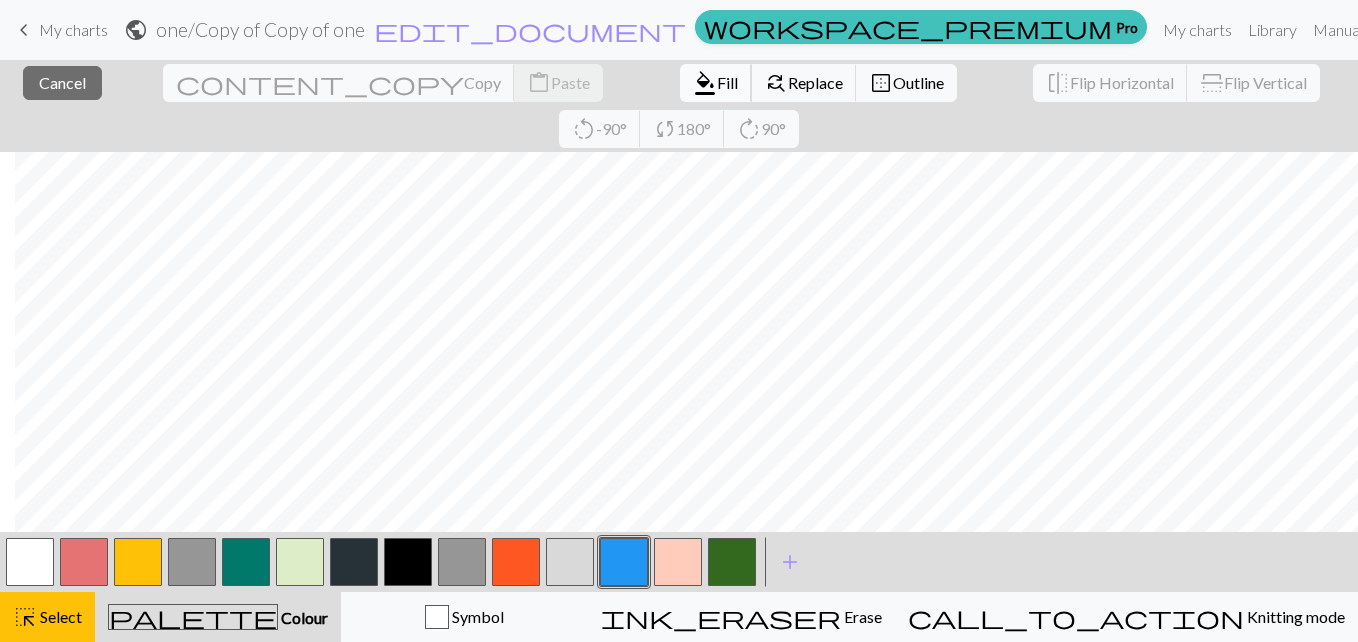 click on "format_color_fill  Fill" at bounding box center (716, 83) 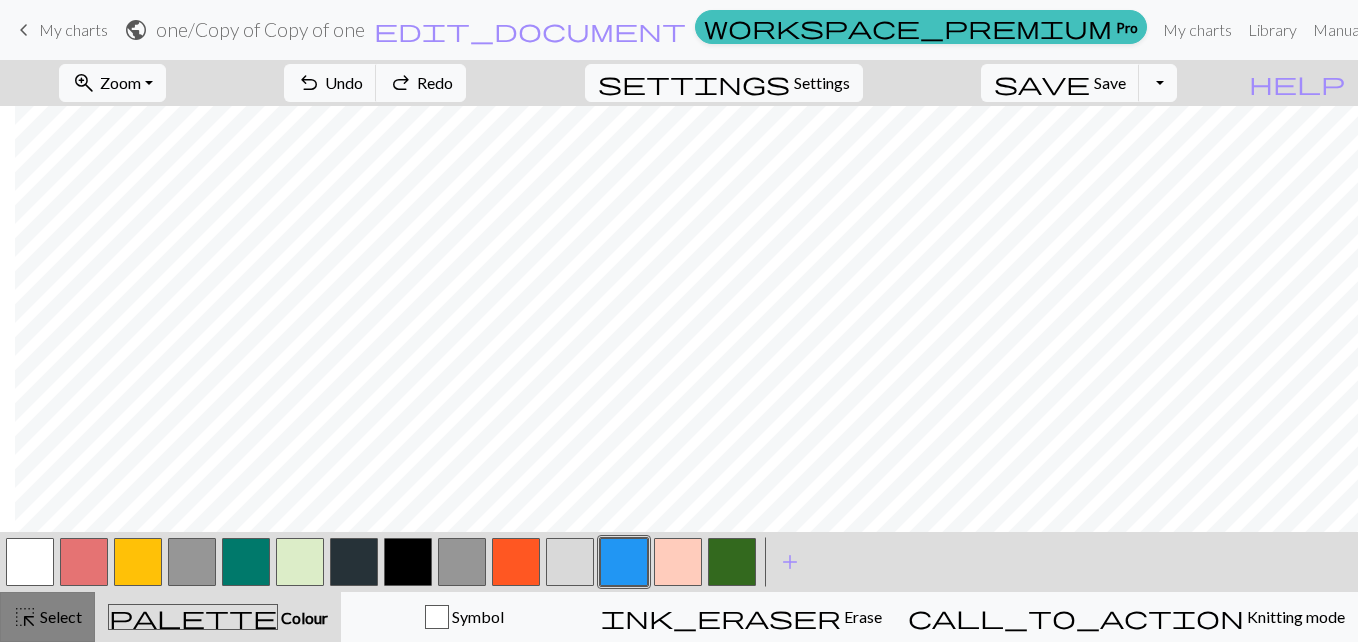 click on "Select" at bounding box center [59, 616] 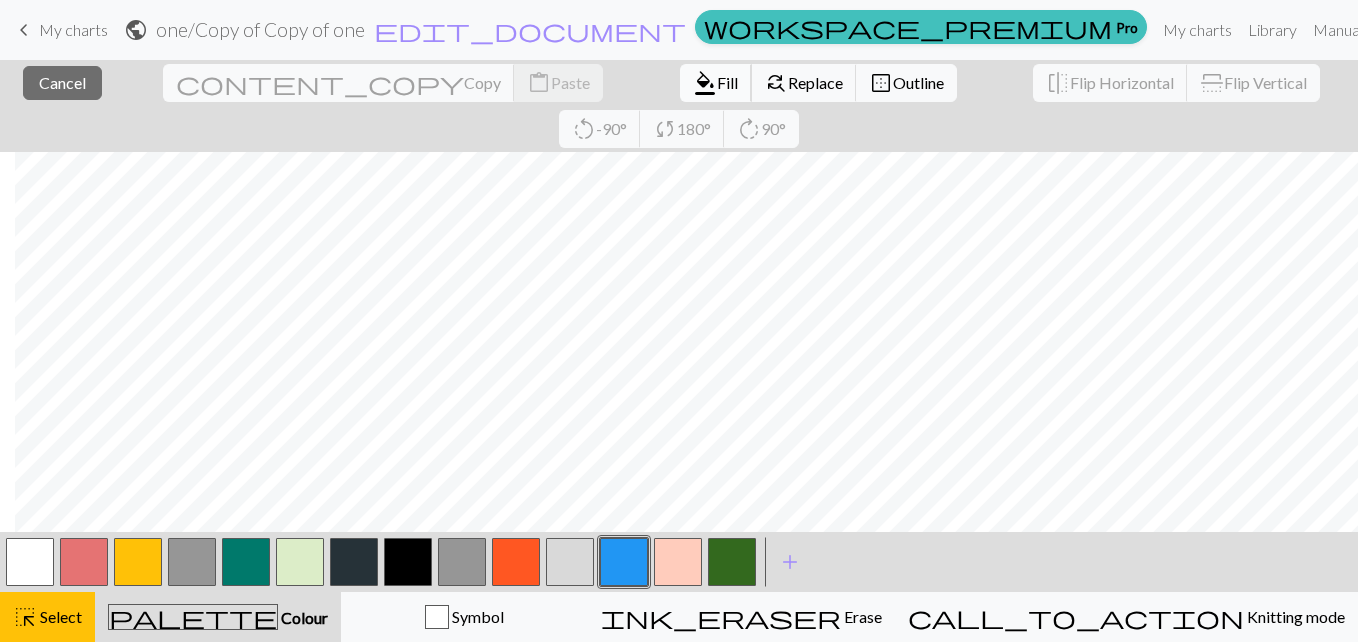 click on "Fill" at bounding box center (727, 82) 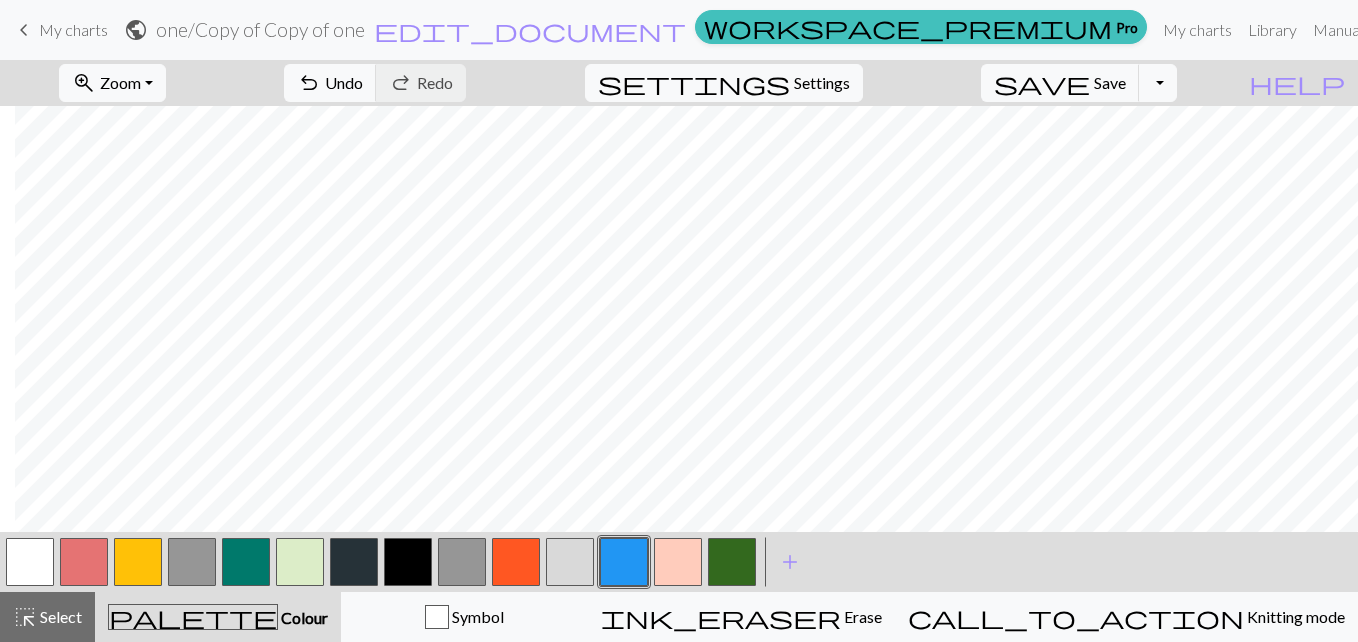 click on "zoom_in Zoom Zoom Fit all Fit width Fit height 50% 100% 150% 200% undo Undo Undo redo Redo Redo settings  Settings save Save Save Toggle Dropdown file_copy  Save a copy save_alt  Download" at bounding box center [618, 83] 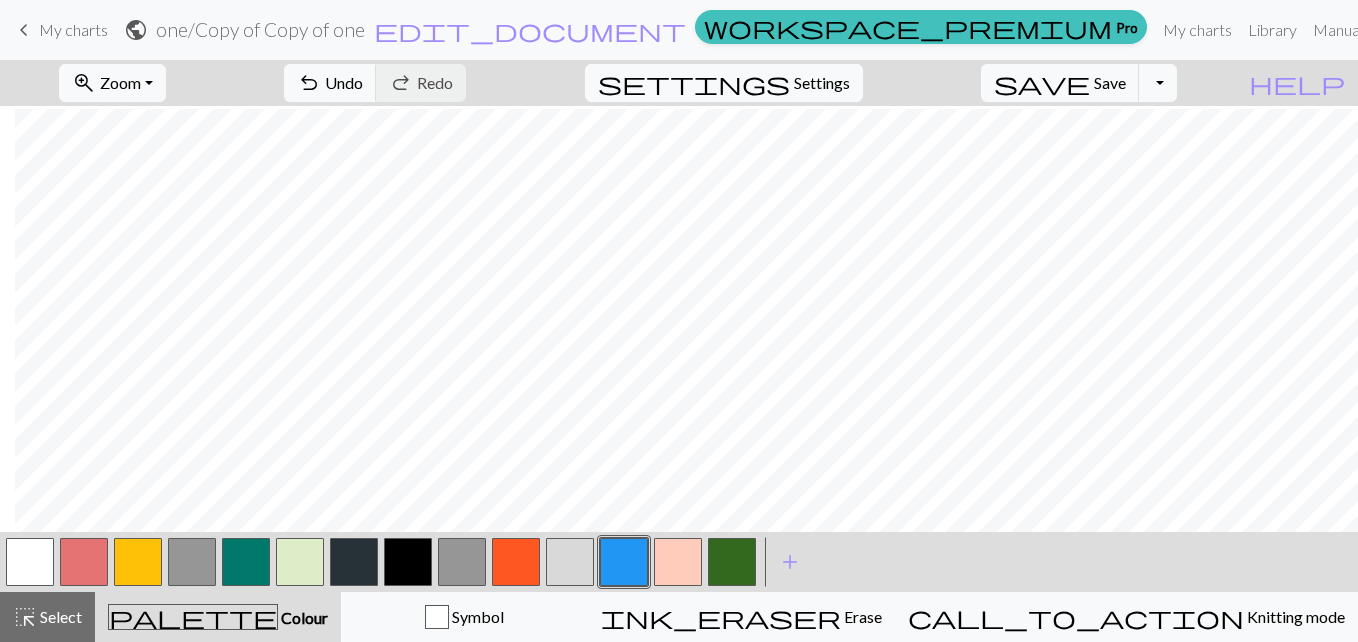 scroll, scrollTop: 120, scrollLeft: 760, axis: both 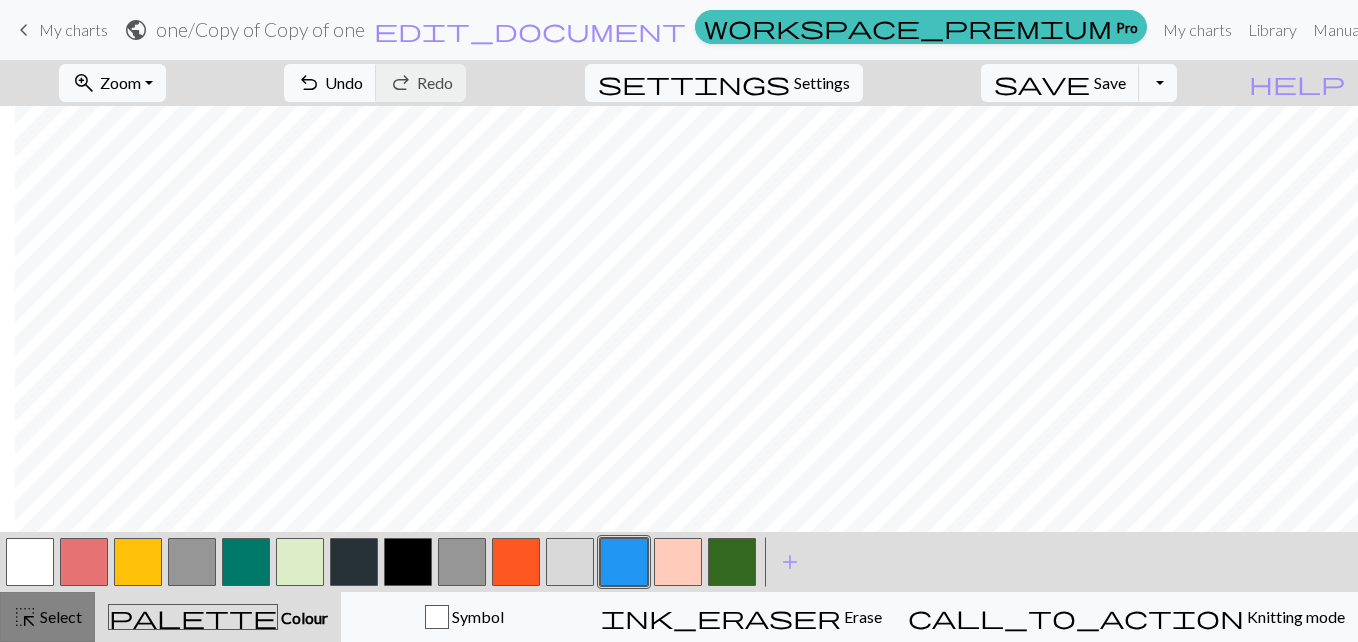 click on "Select" at bounding box center [59, 616] 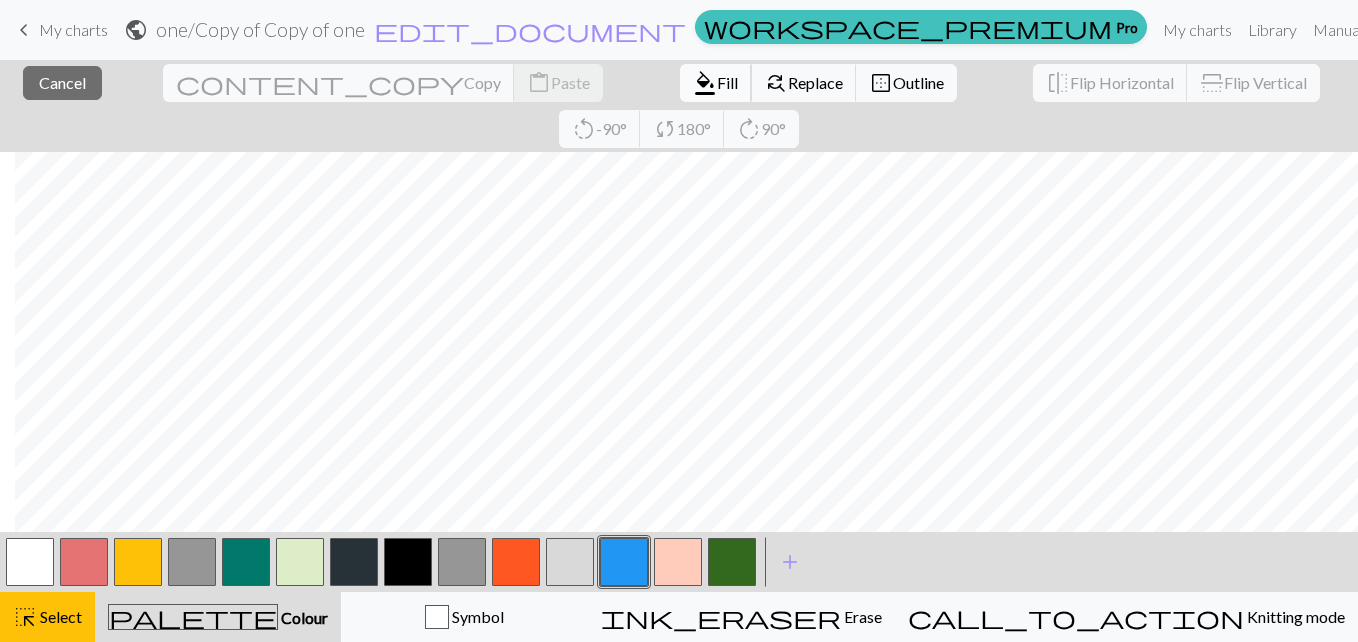 click on "Fill" at bounding box center (727, 82) 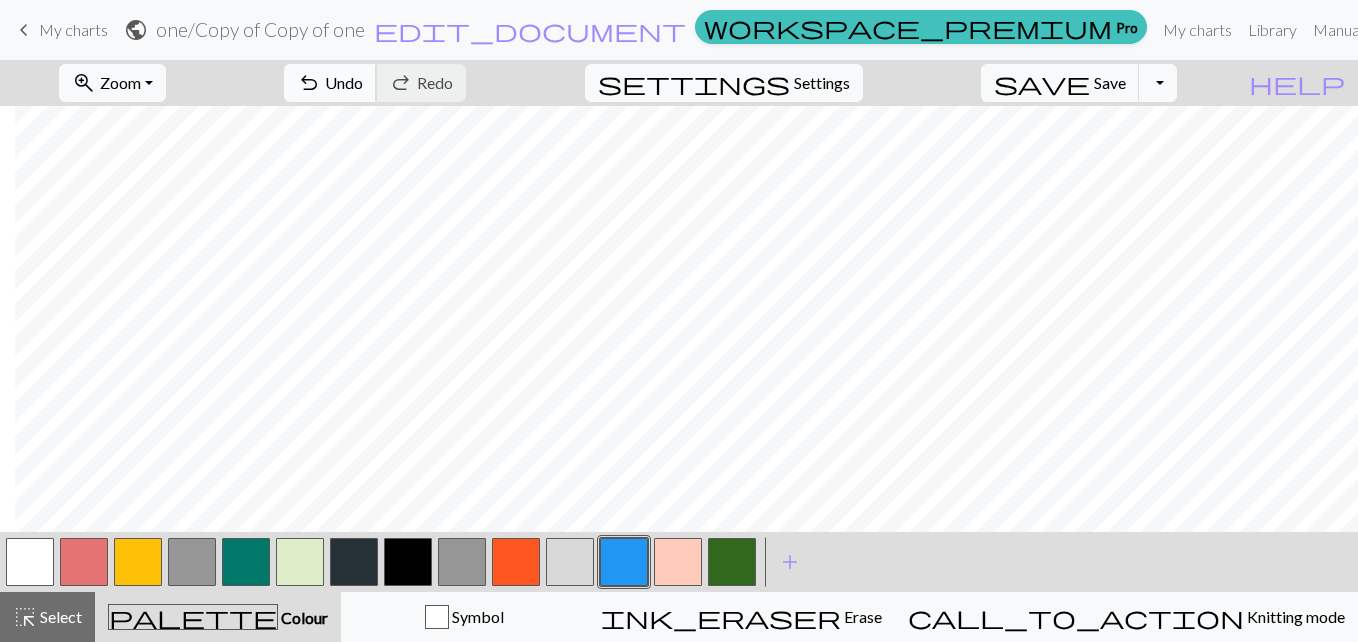 click on "undo" at bounding box center [309, 83] 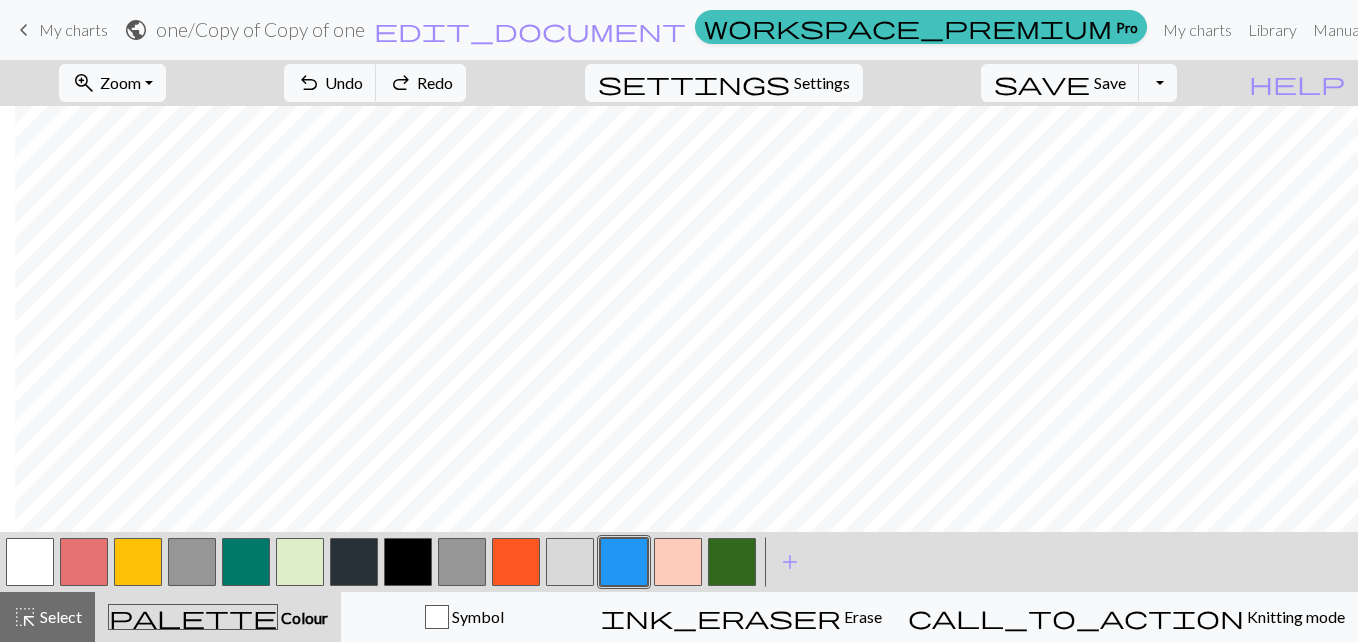 click on "palette   Colour   Colour" at bounding box center (218, 617) 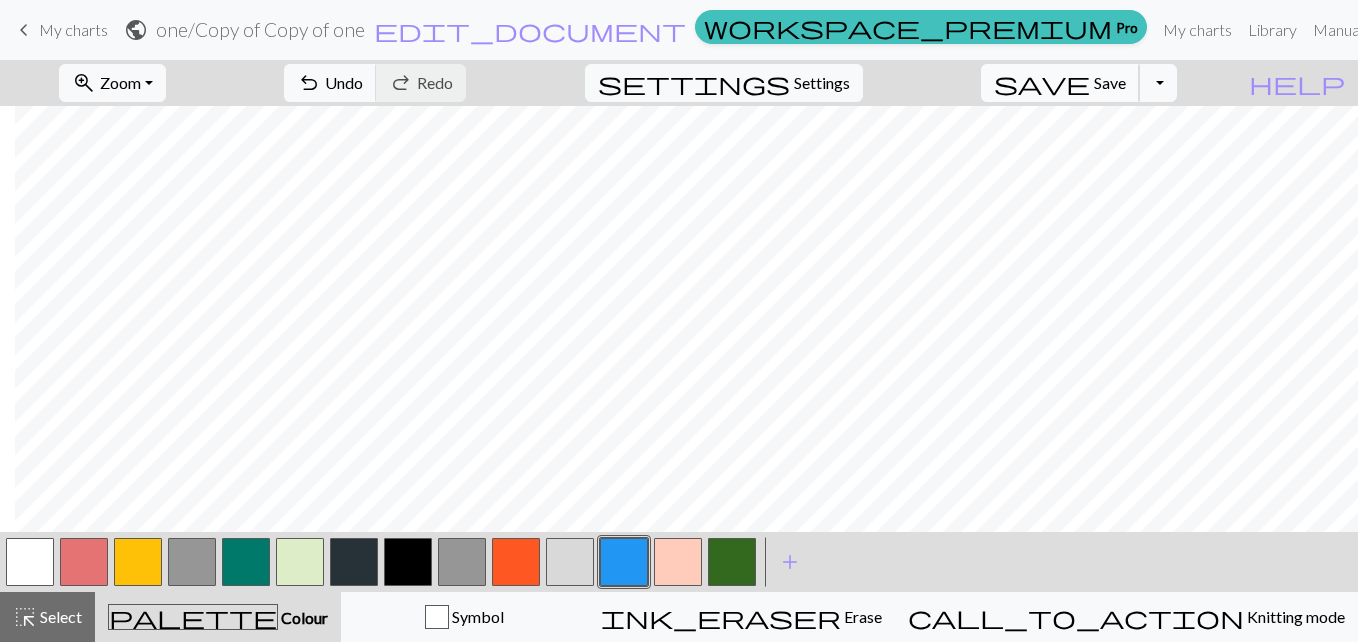 click on "save" at bounding box center [1042, 83] 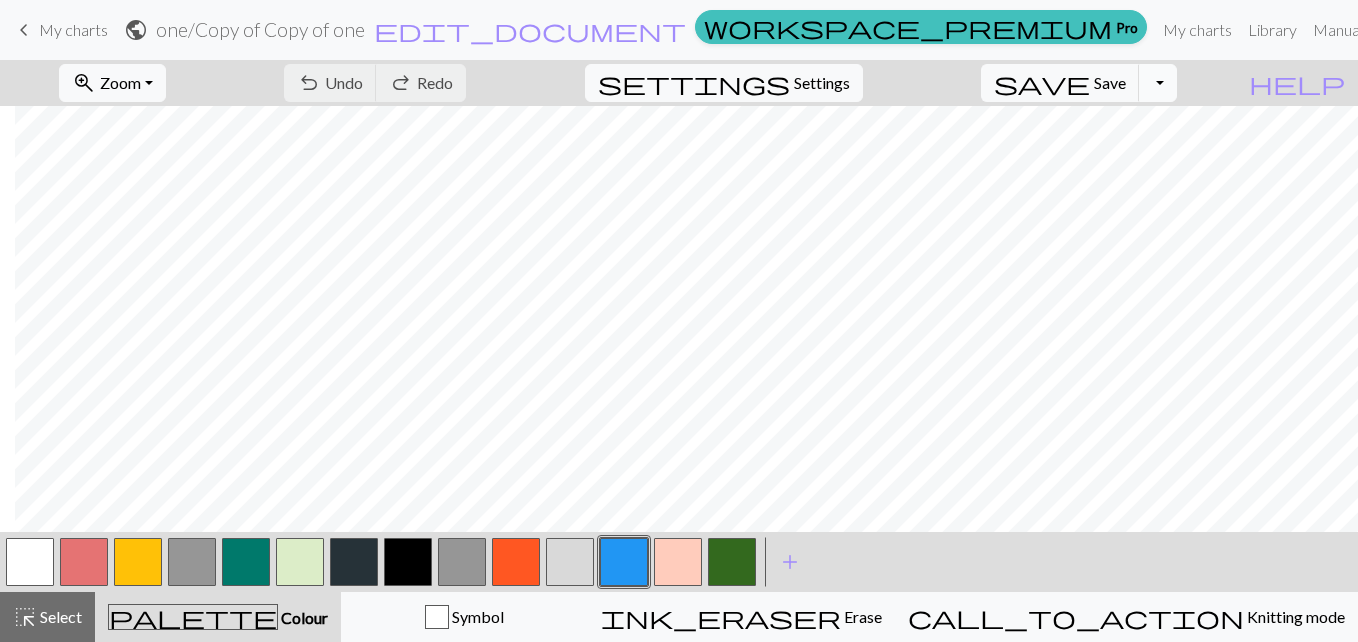 click on "Toggle Dropdown" at bounding box center [1158, 83] 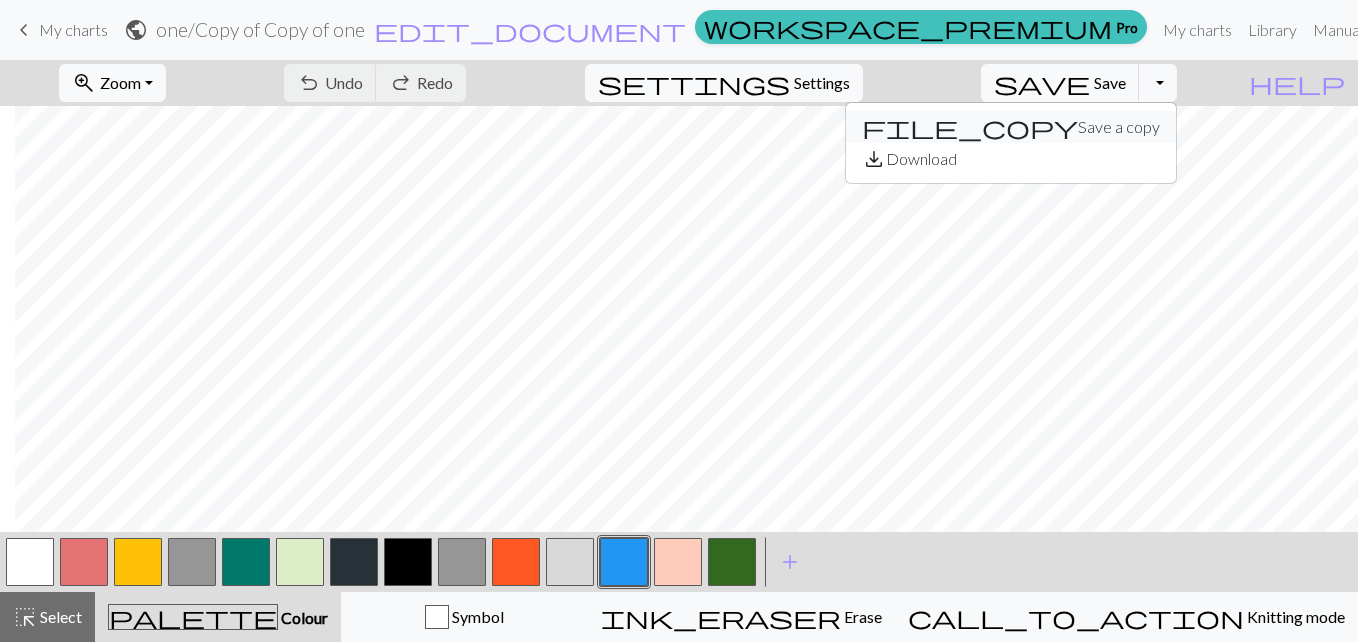 click on "file_copy  Save a copy" at bounding box center [1011, 127] 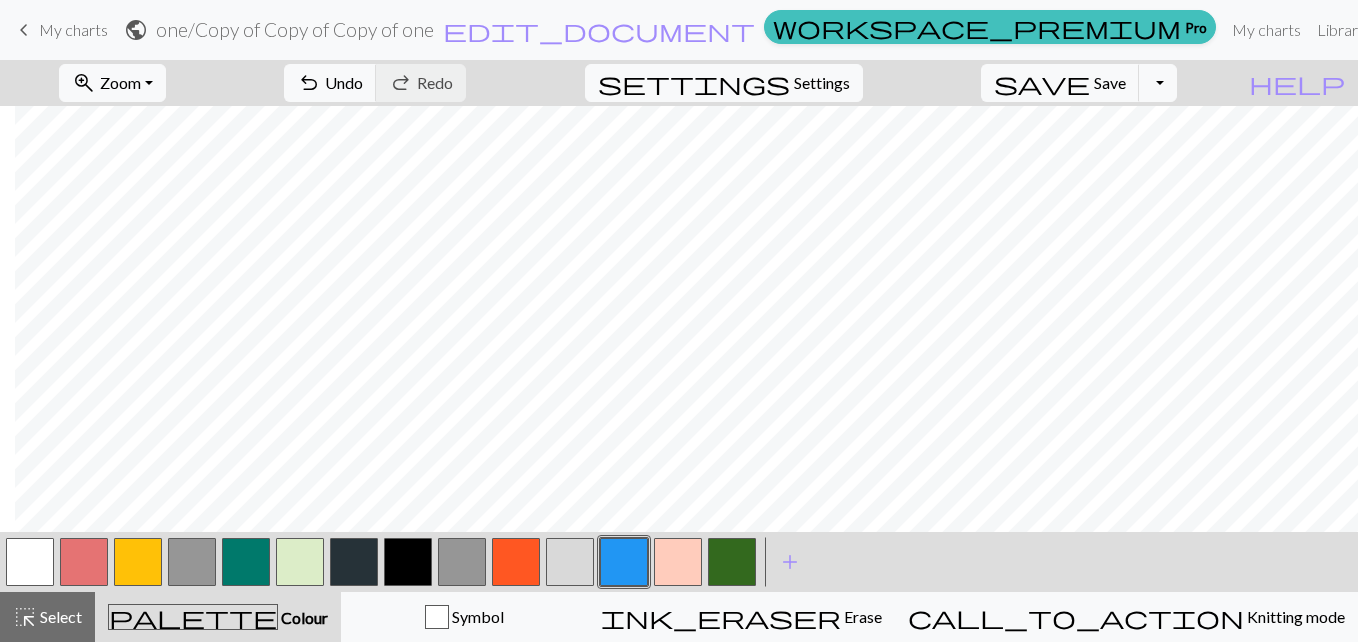 click on "My charts" at bounding box center [73, 29] 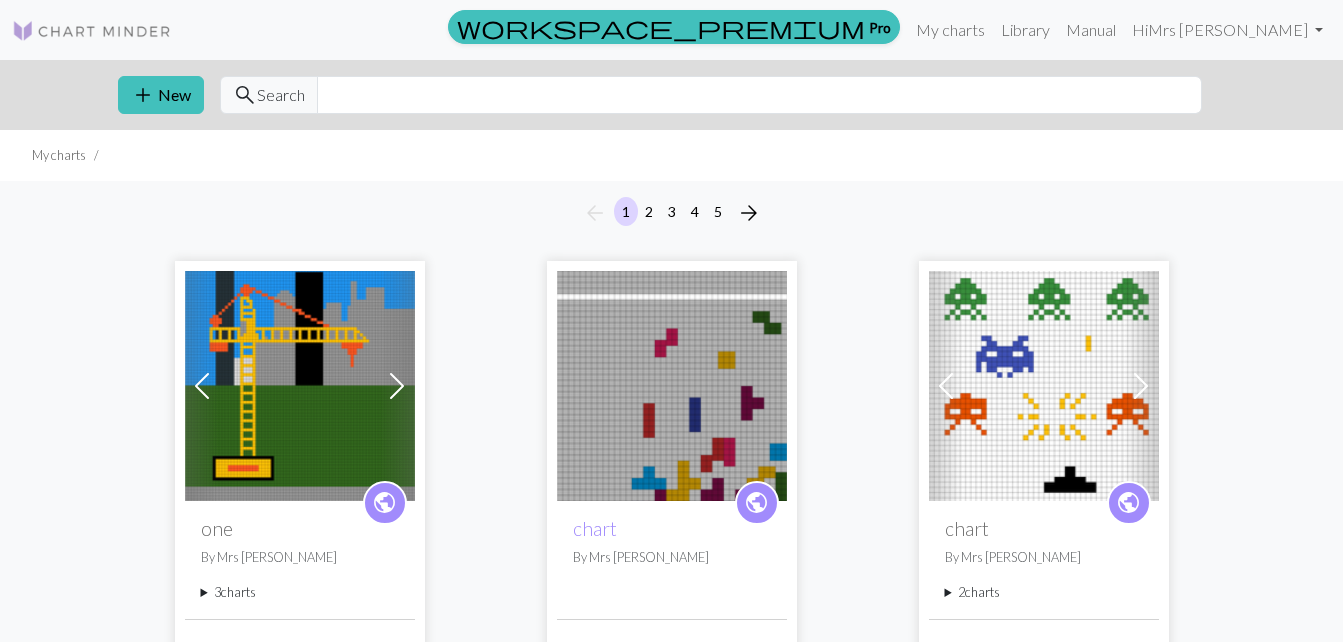 click at bounding box center (300, 386) 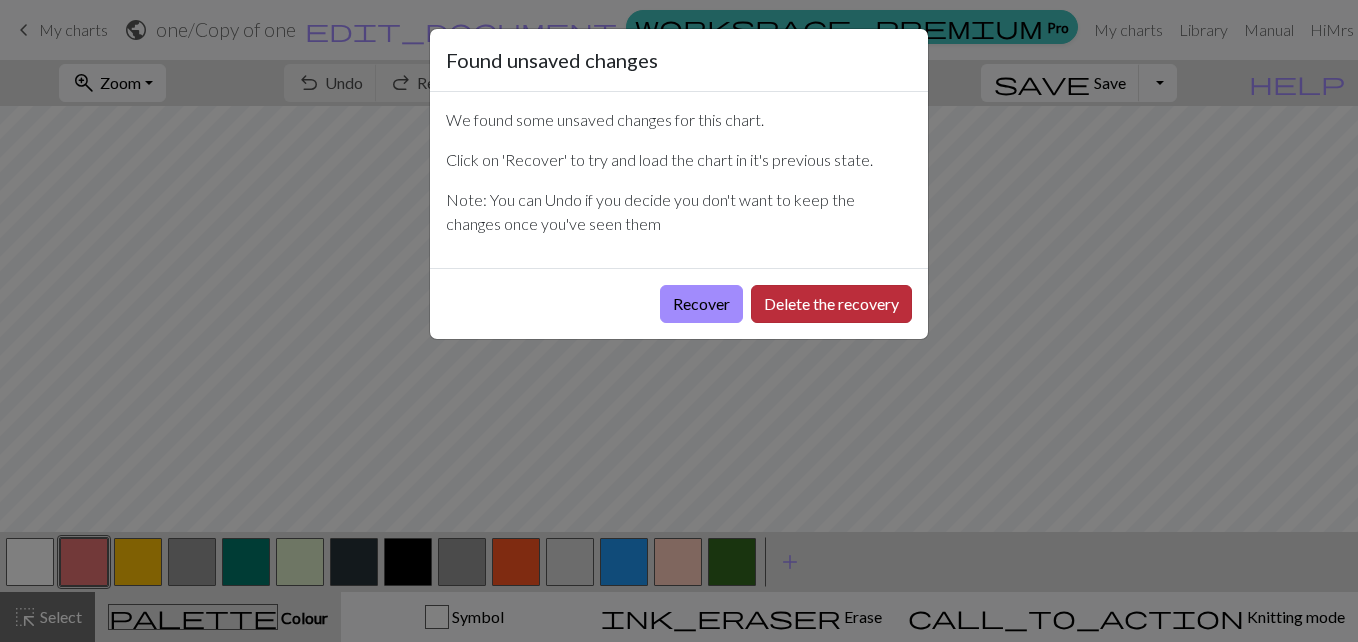 click on "Delete the recovery" at bounding box center [831, 304] 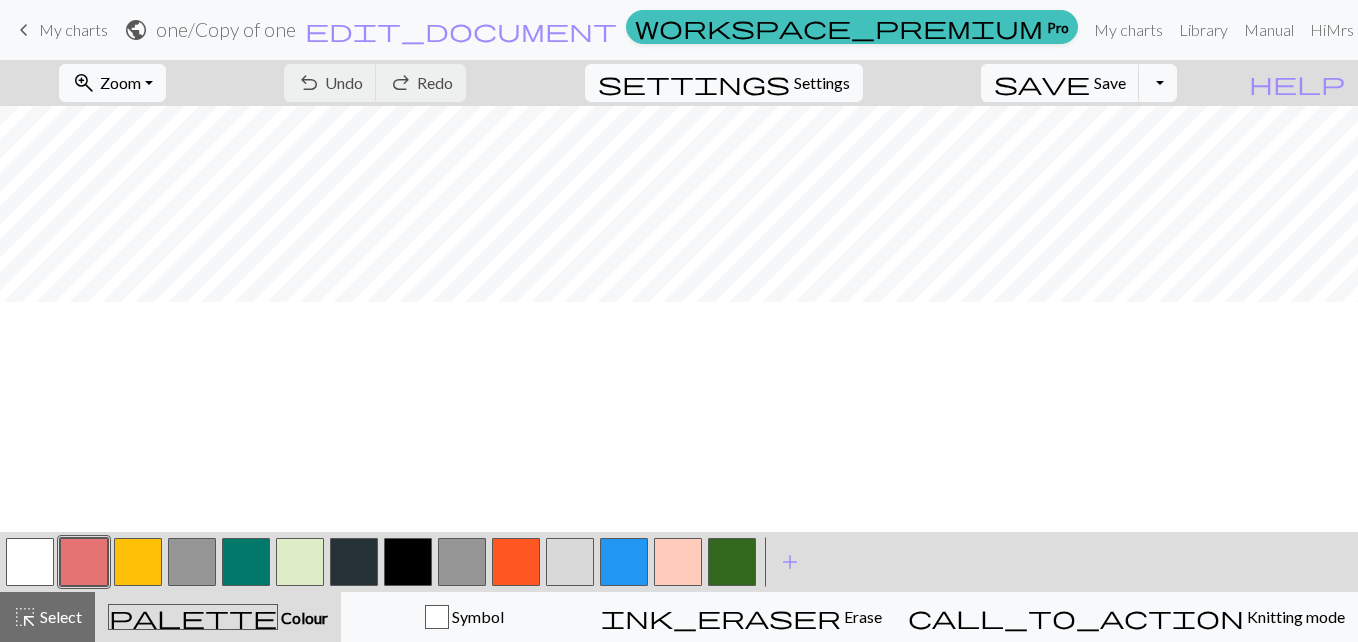 scroll, scrollTop: 716, scrollLeft: 0, axis: vertical 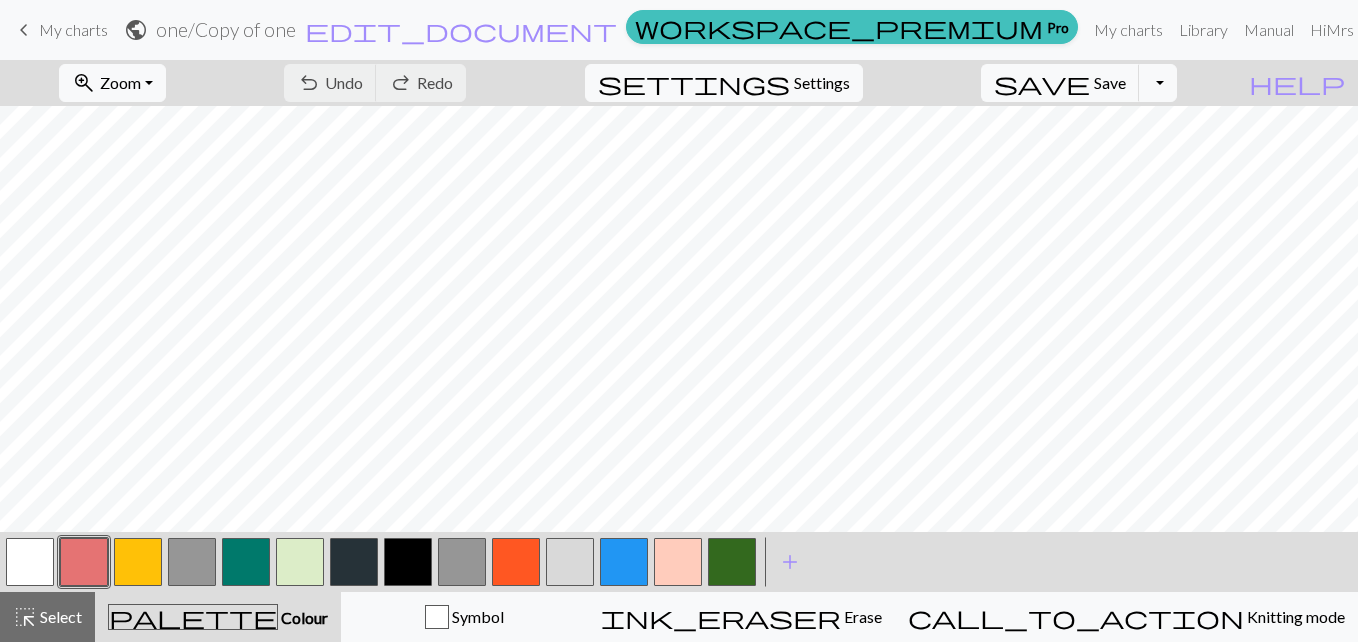 click at bounding box center (462, 562) 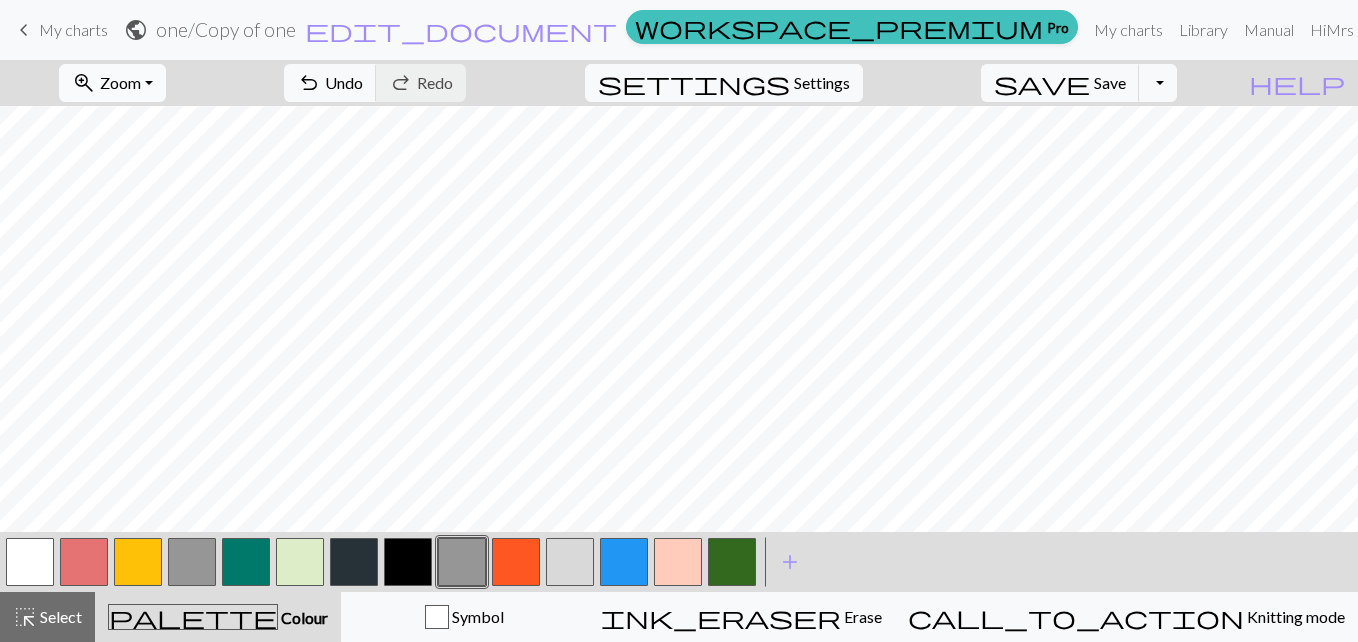 click on "Zoom" at bounding box center [120, 82] 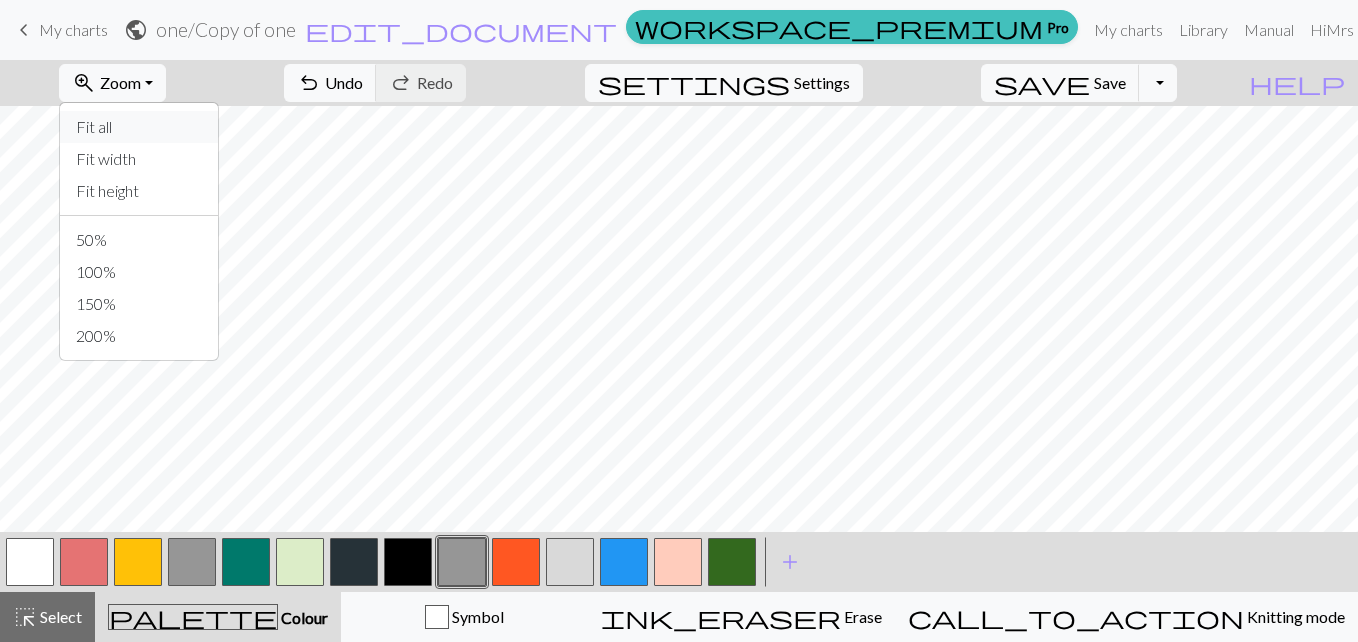 click on "Fit all" at bounding box center [139, 127] 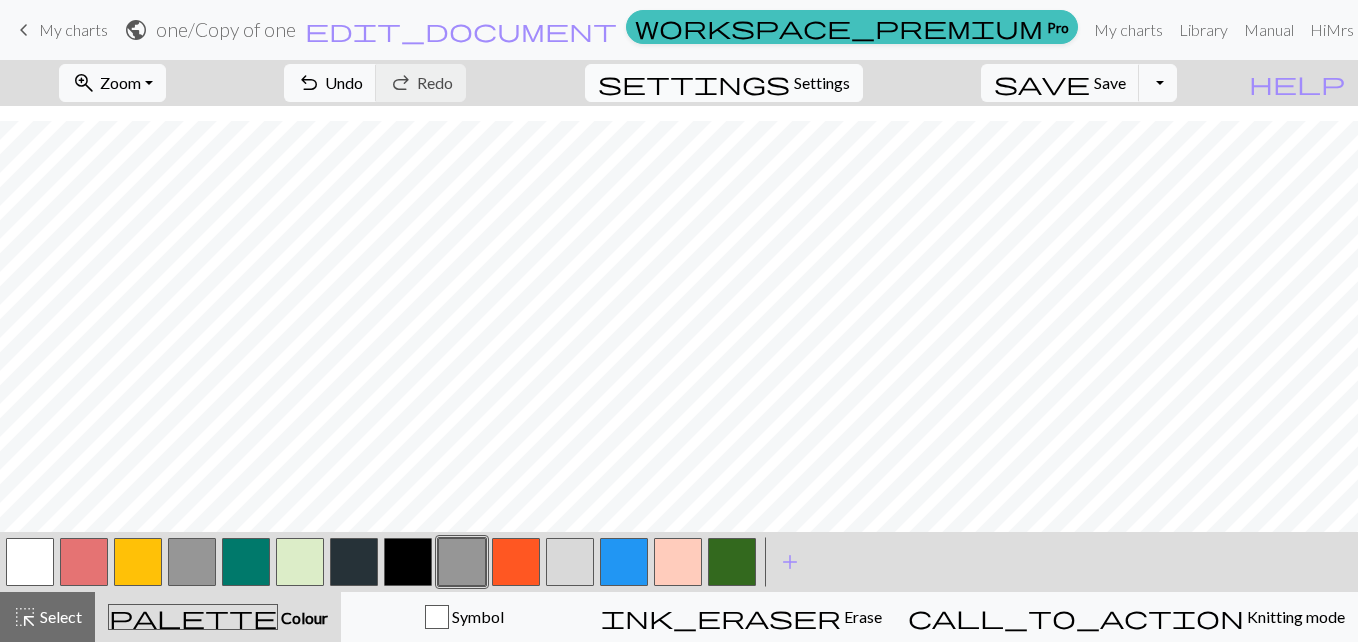 scroll, scrollTop: 659, scrollLeft: 0, axis: vertical 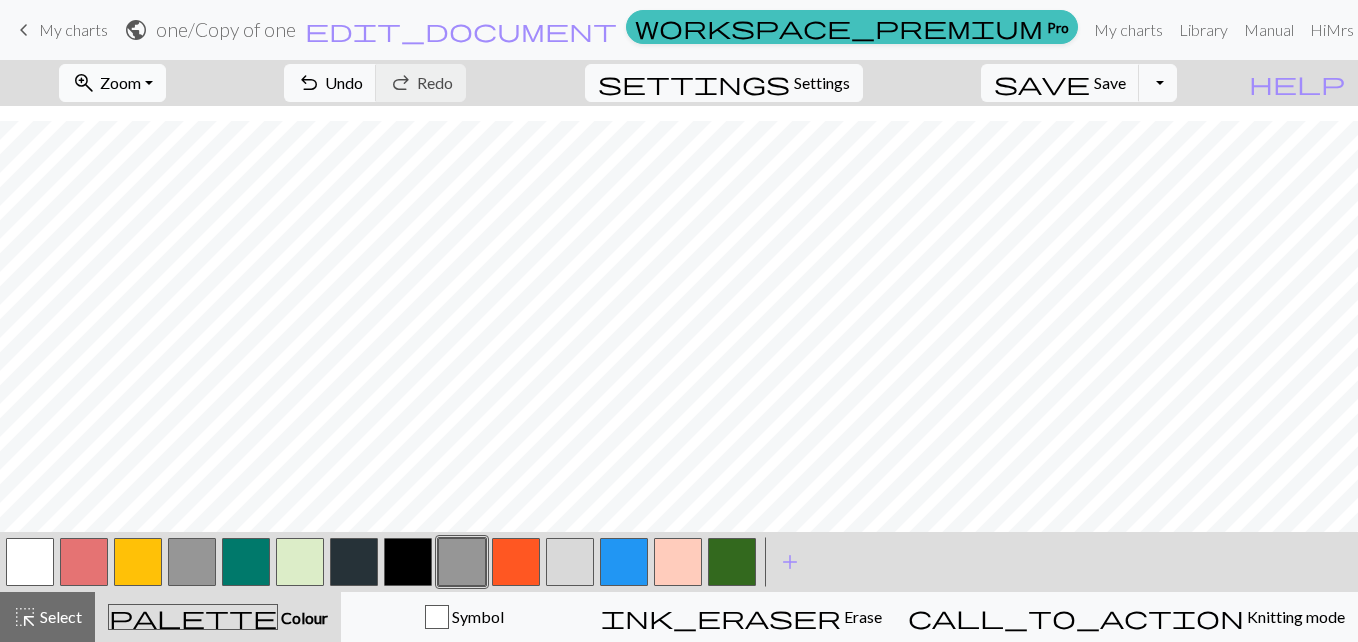 click on "Zoom" at bounding box center (120, 82) 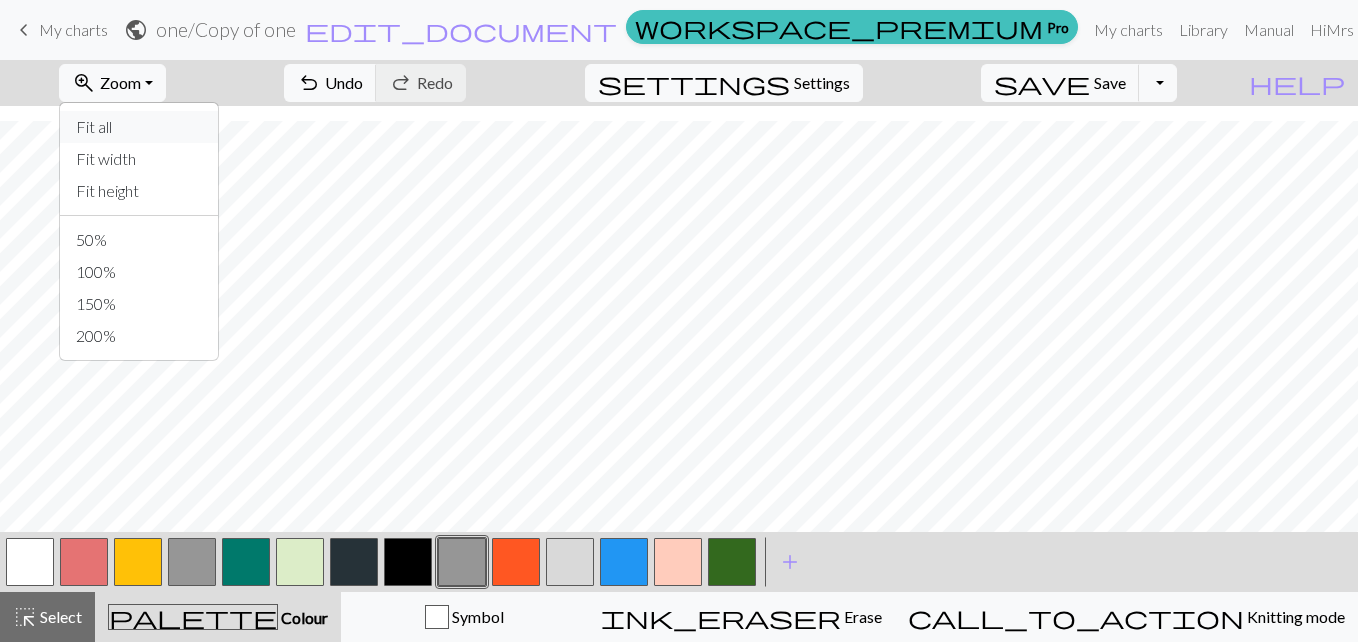 click on "Fit all" at bounding box center [139, 127] 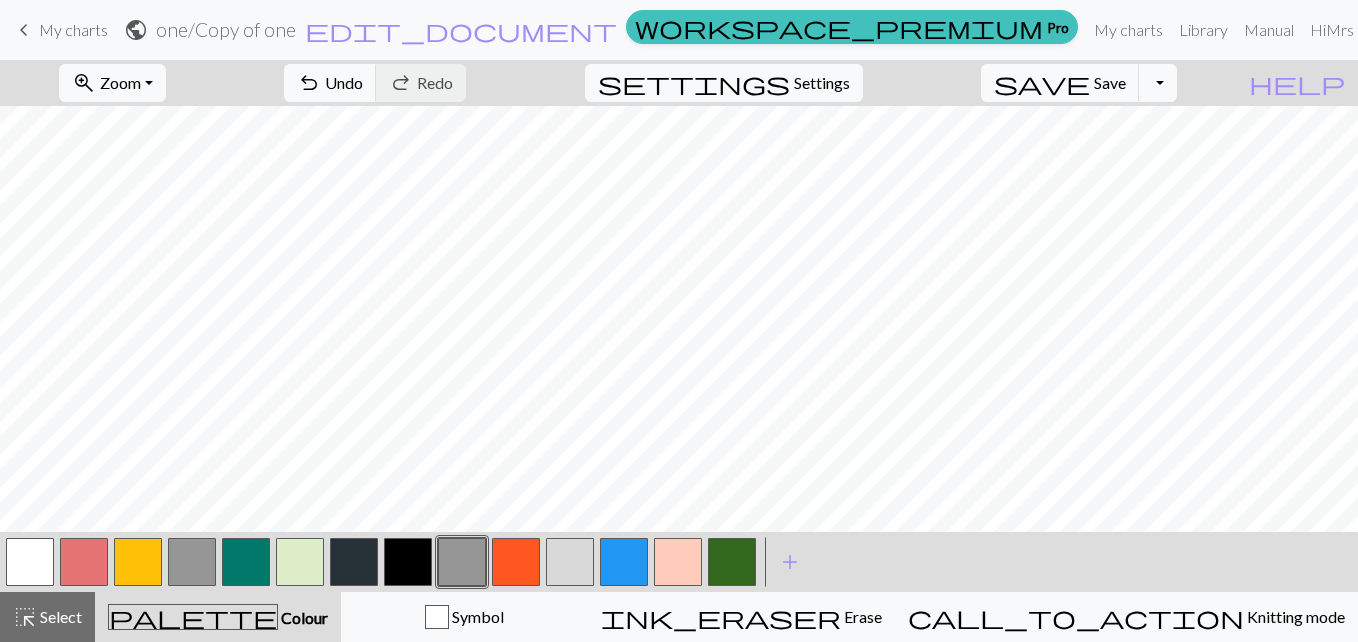 scroll, scrollTop: 0, scrollLeft: 0, axis: both 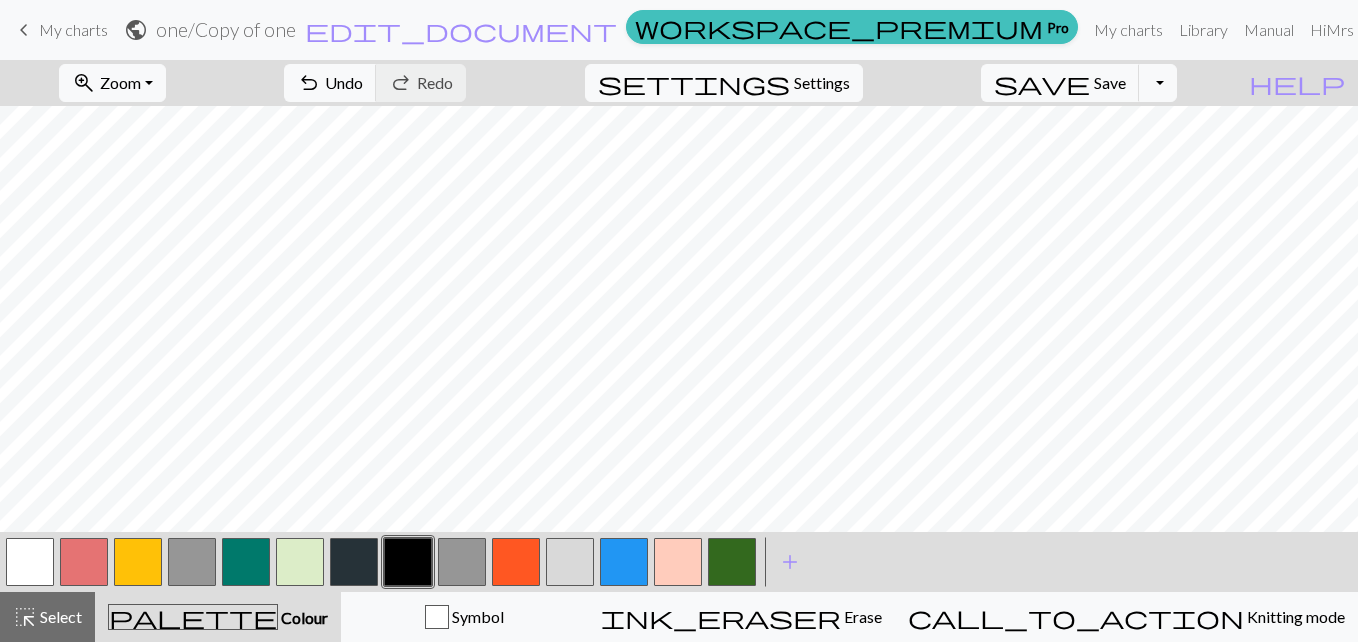 click at bounding box center (462, 562) 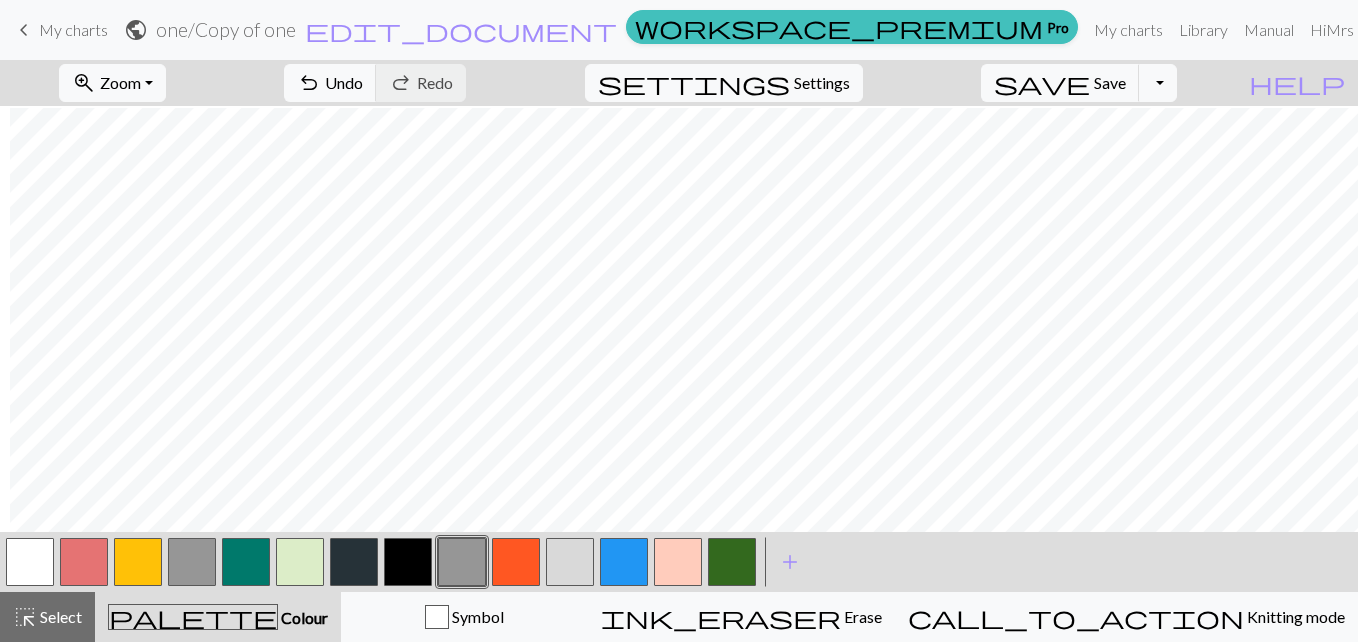 scroll, scrollTop: 246, scrollLeft: 10, axis: both 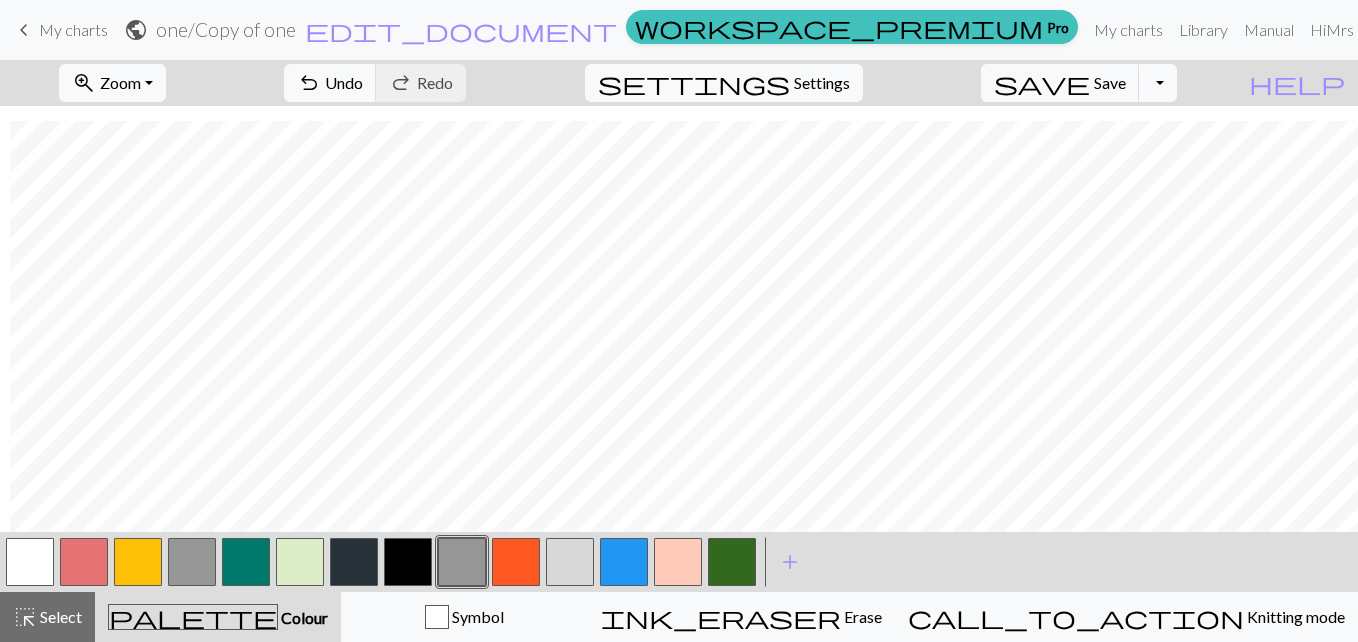 click on "Toggle Dropdown" at bounding box center (1158, 83) 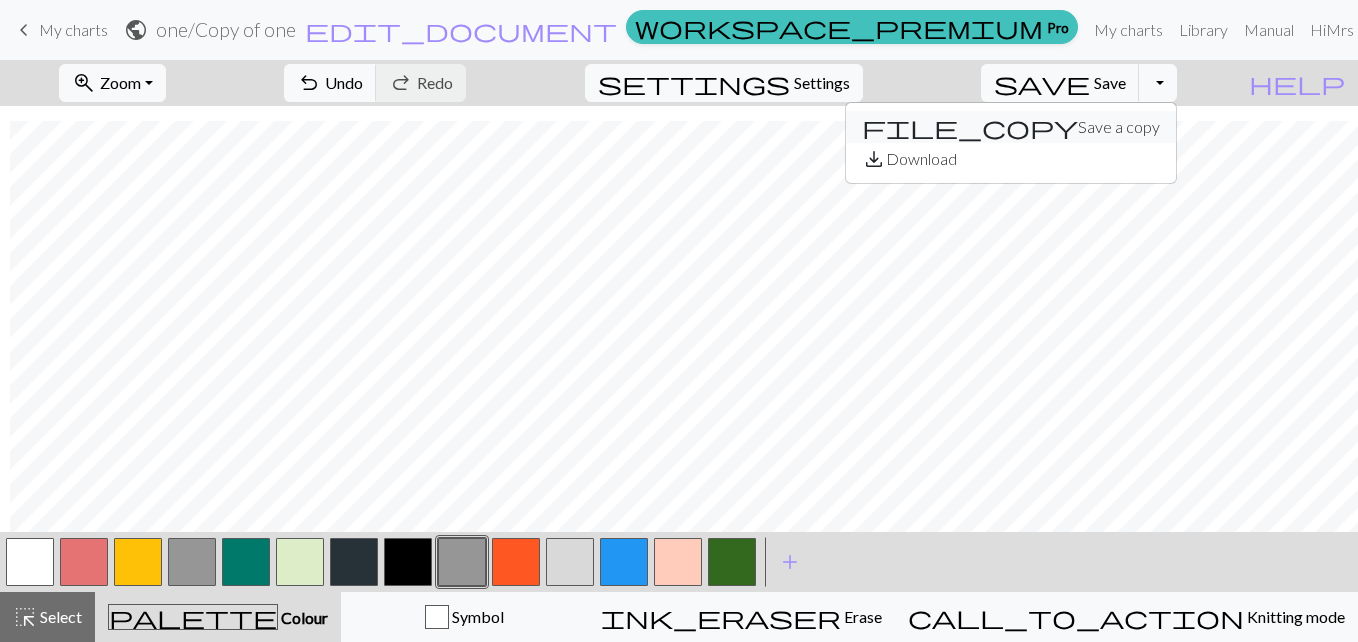 click on "file_copy  Save a copy" at bounding box center [1011, 127] 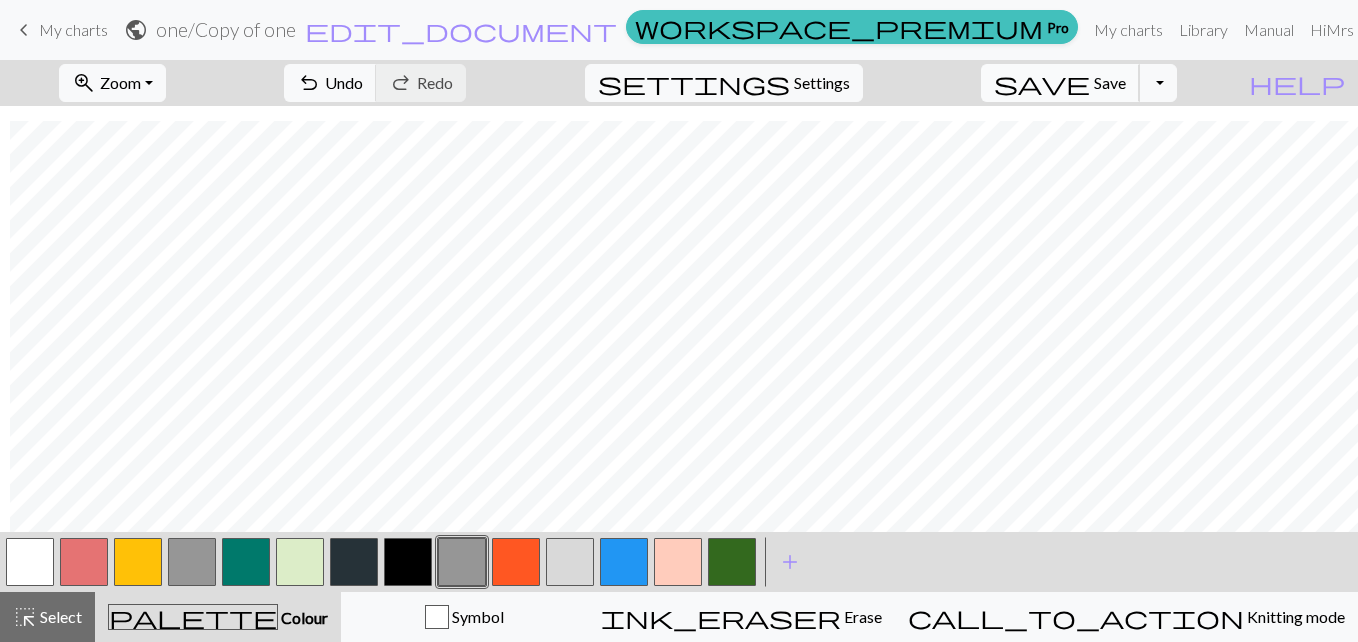 click on "save" at bounding box center [1042, 83] 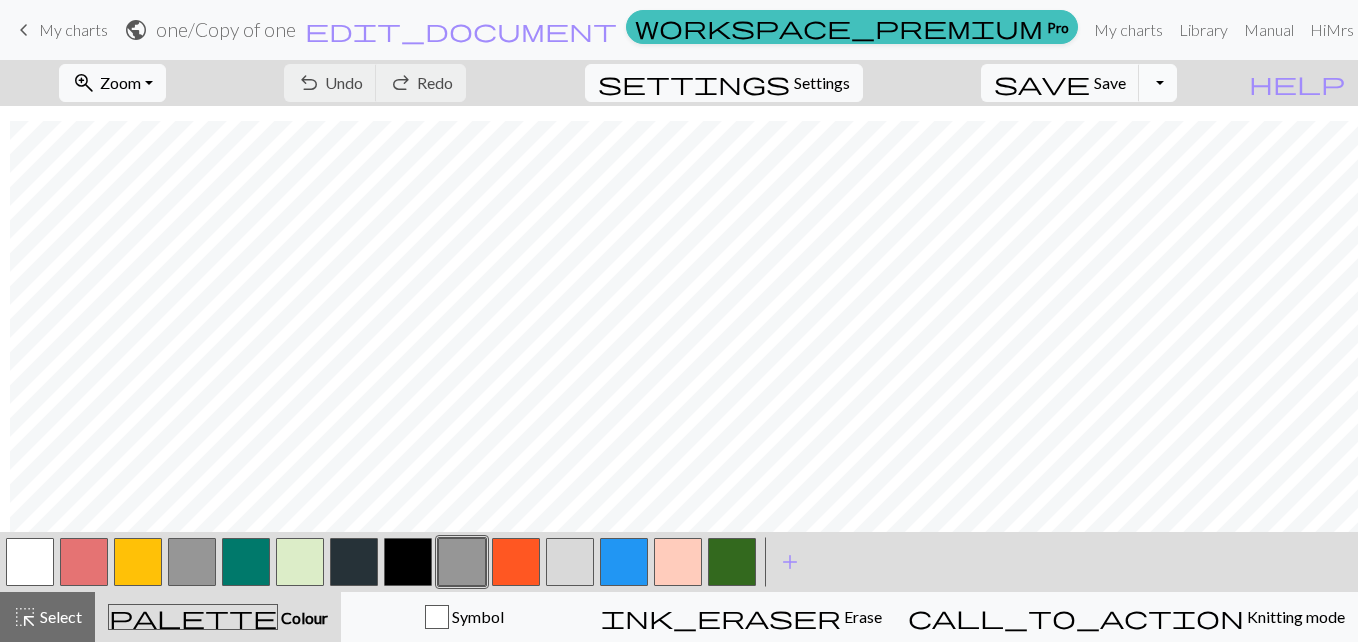 click on "Toggle Dropdown" at bounding box center [1158, 83] 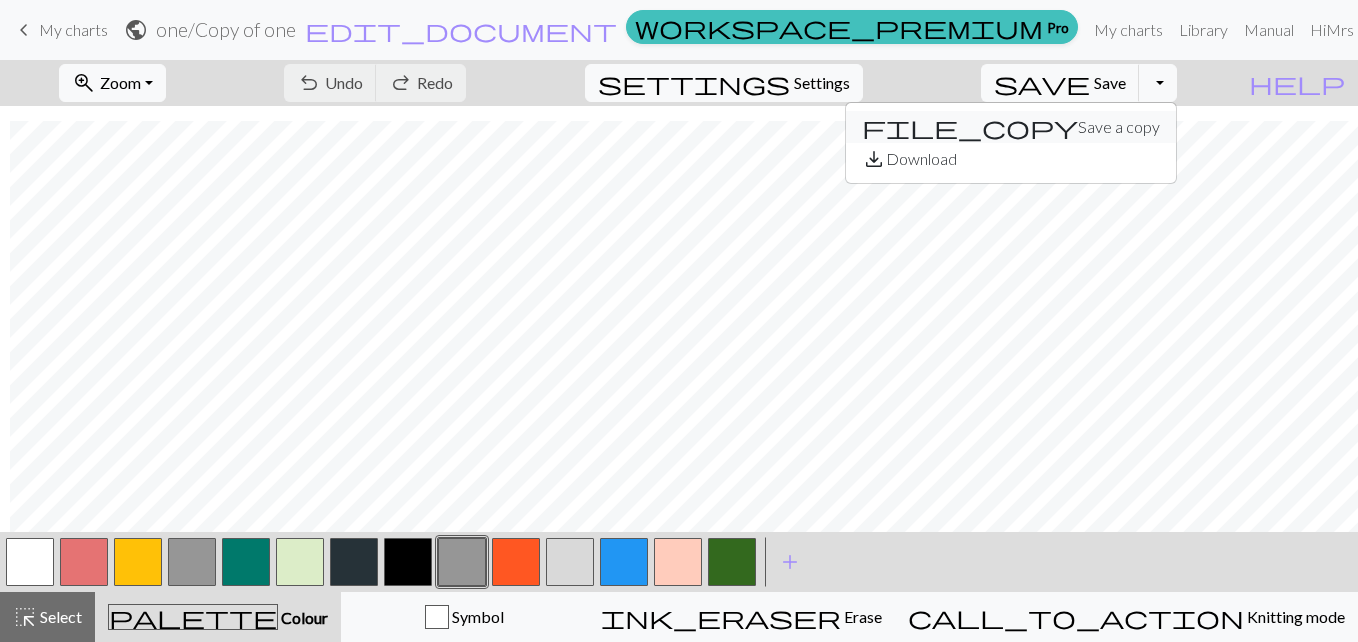 click on "file_copy  Save a copy" at bounding box center [1011, 127] 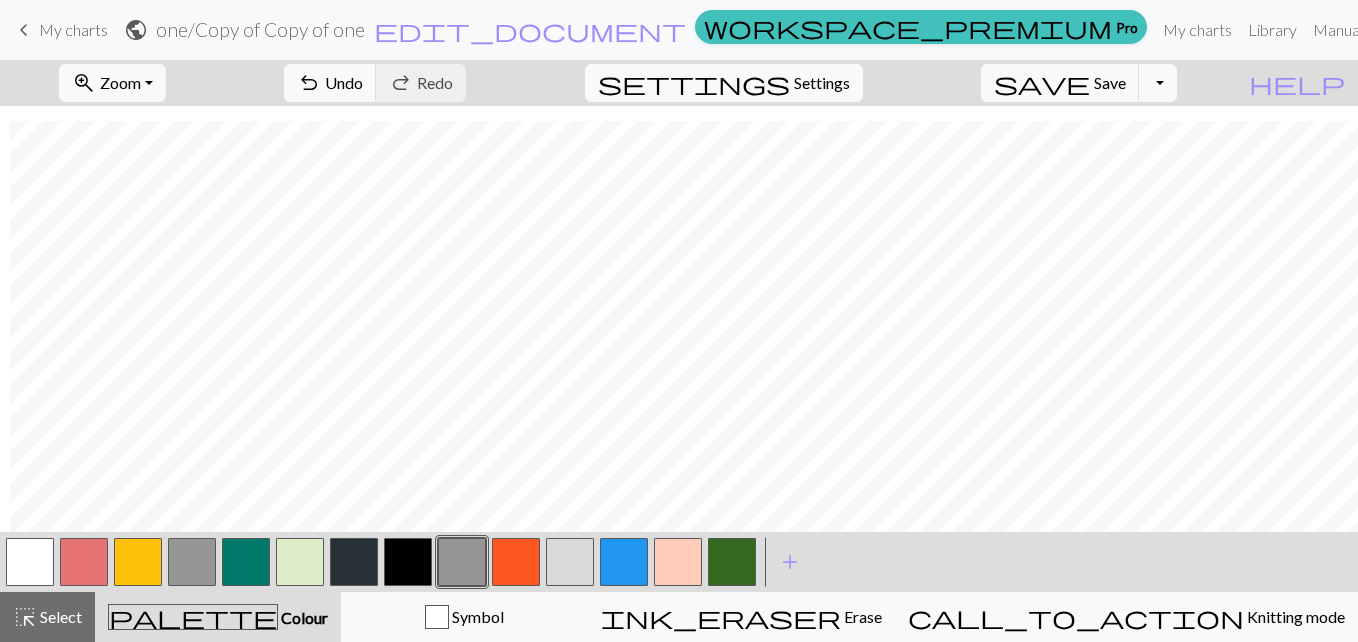 click on "My charts" at bounding box center (73, 29) 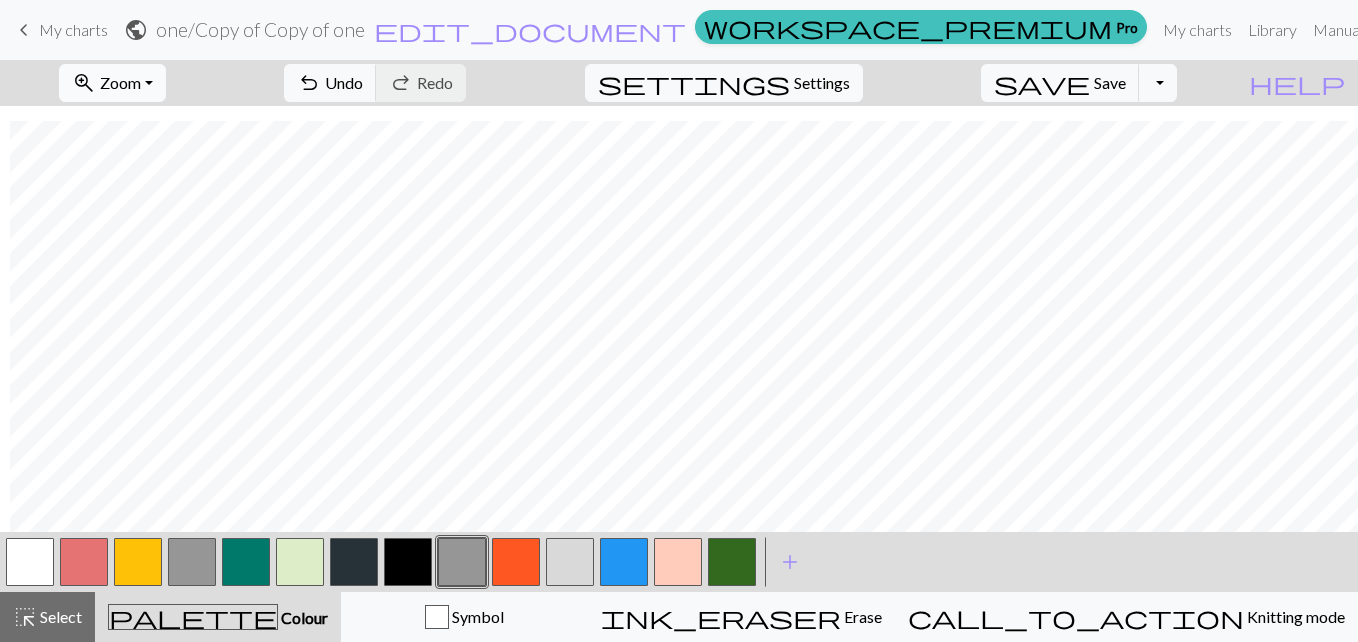 click on "Zoom" at bounding box center [120, 82] 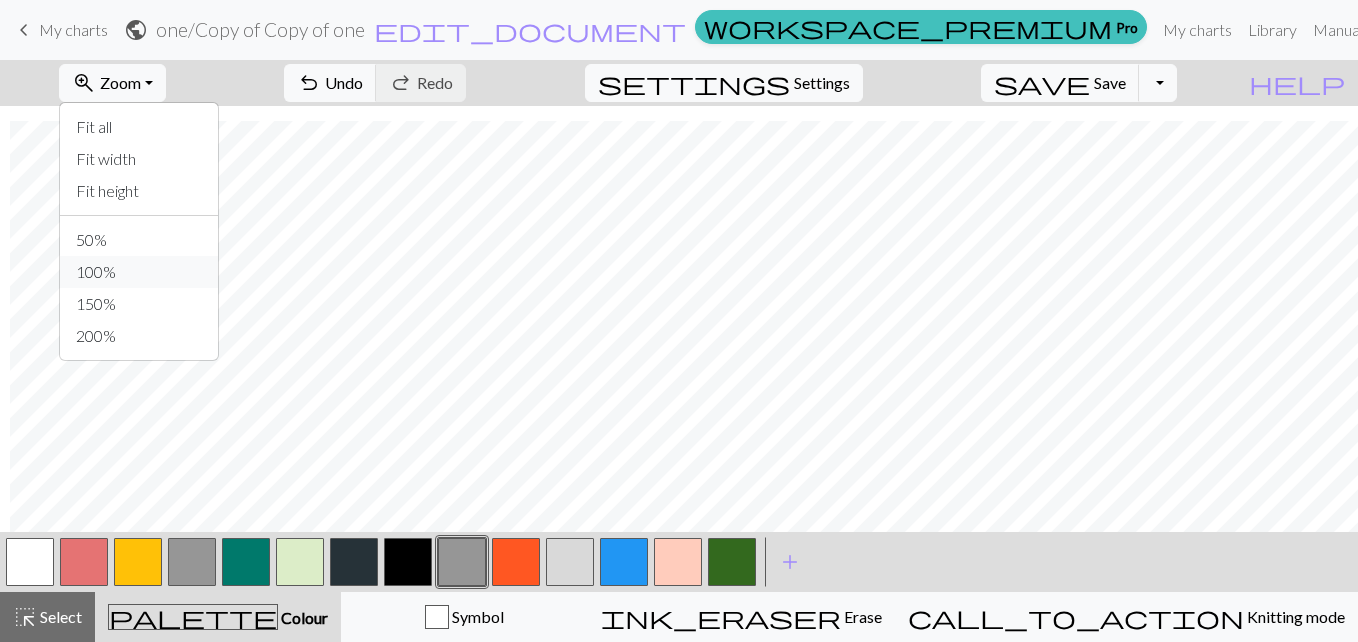 click on "100%" at bounding box center [139, 272] 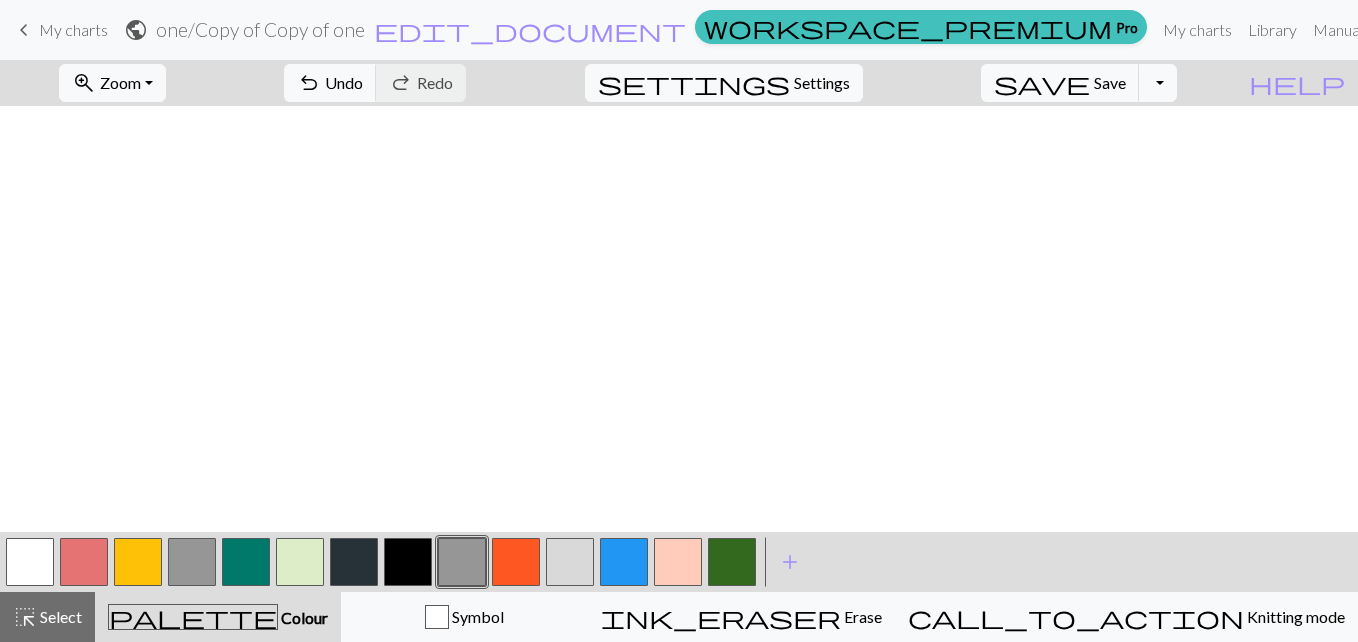 scroll, scrollTop: 1605, scrollLeft: 10, axis: both 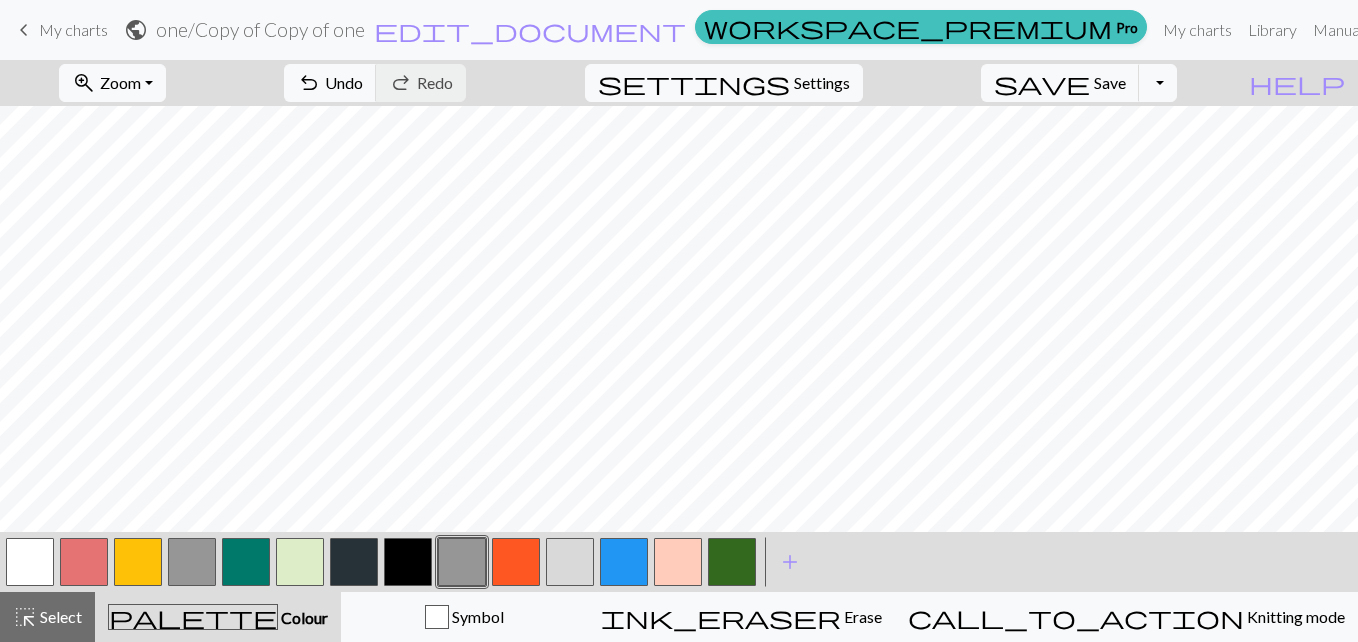 click on "My charts" at bounding box center [73, 29] 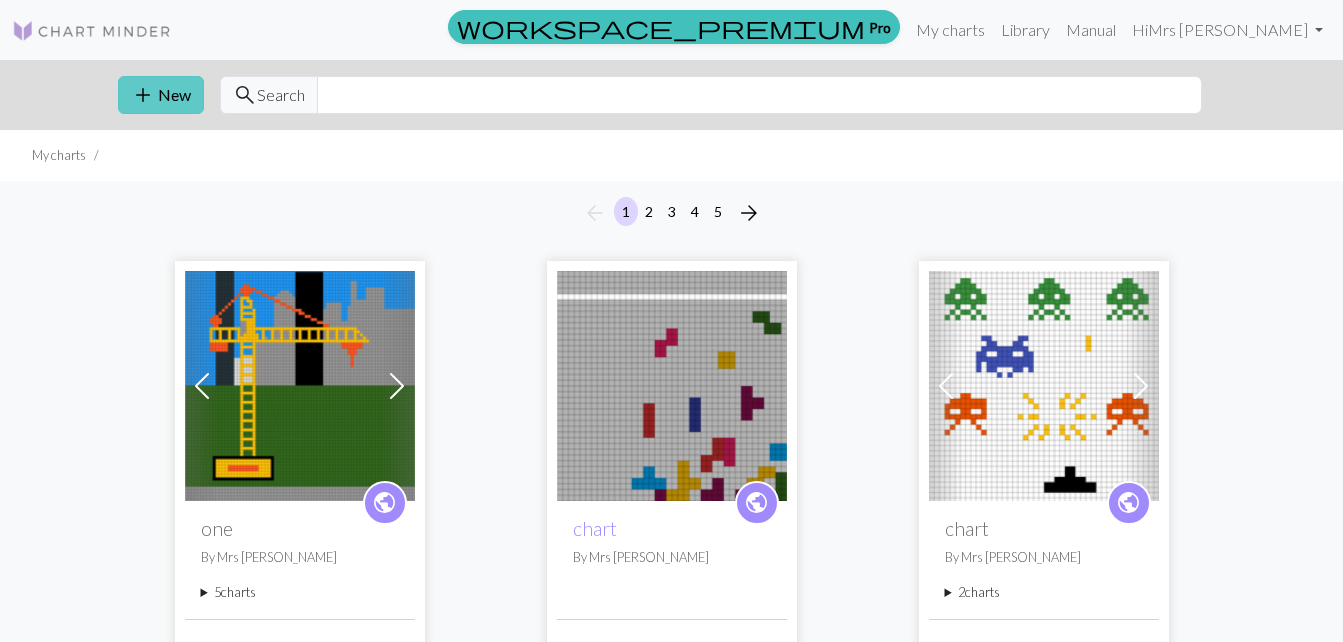click on "add   New" at bounding box center (161, 95) 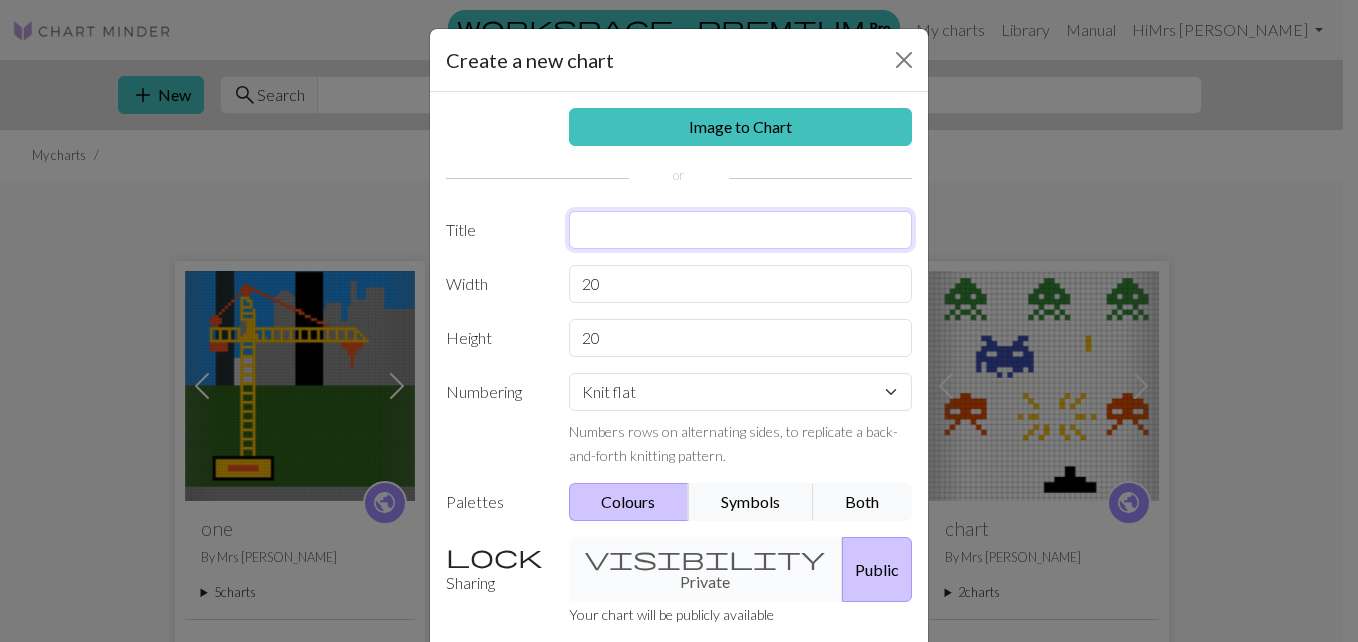 click at bounding box center [741, 230] 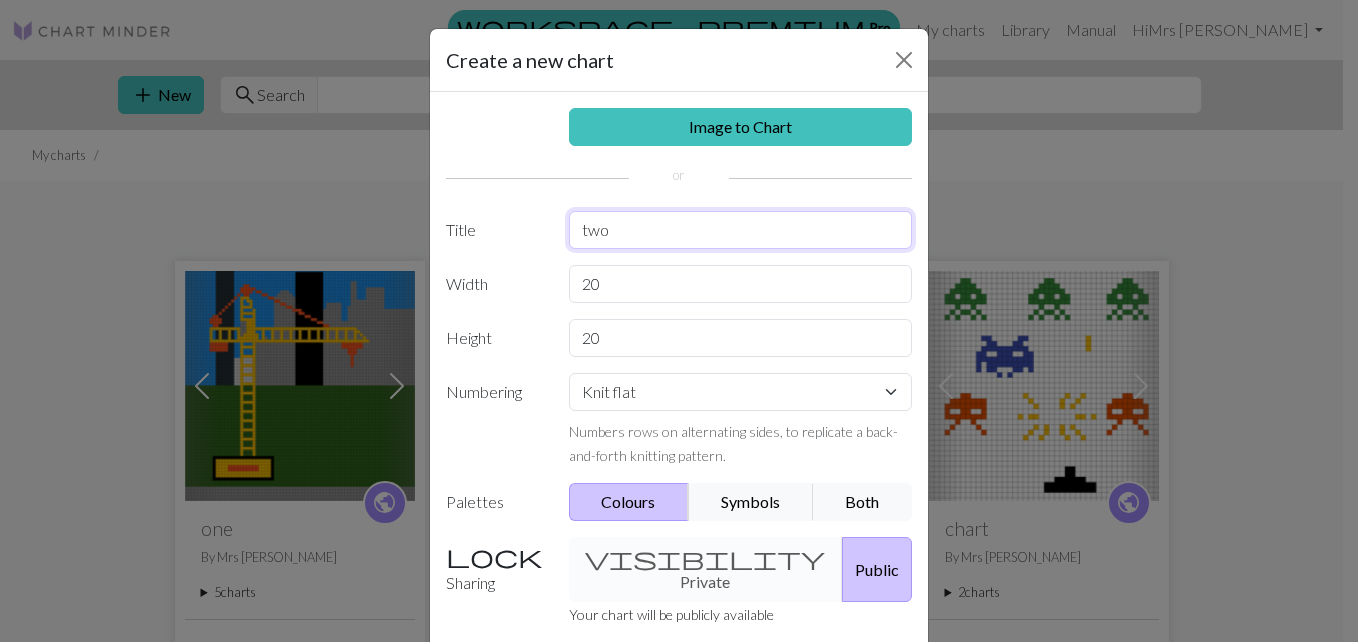 type on "two" 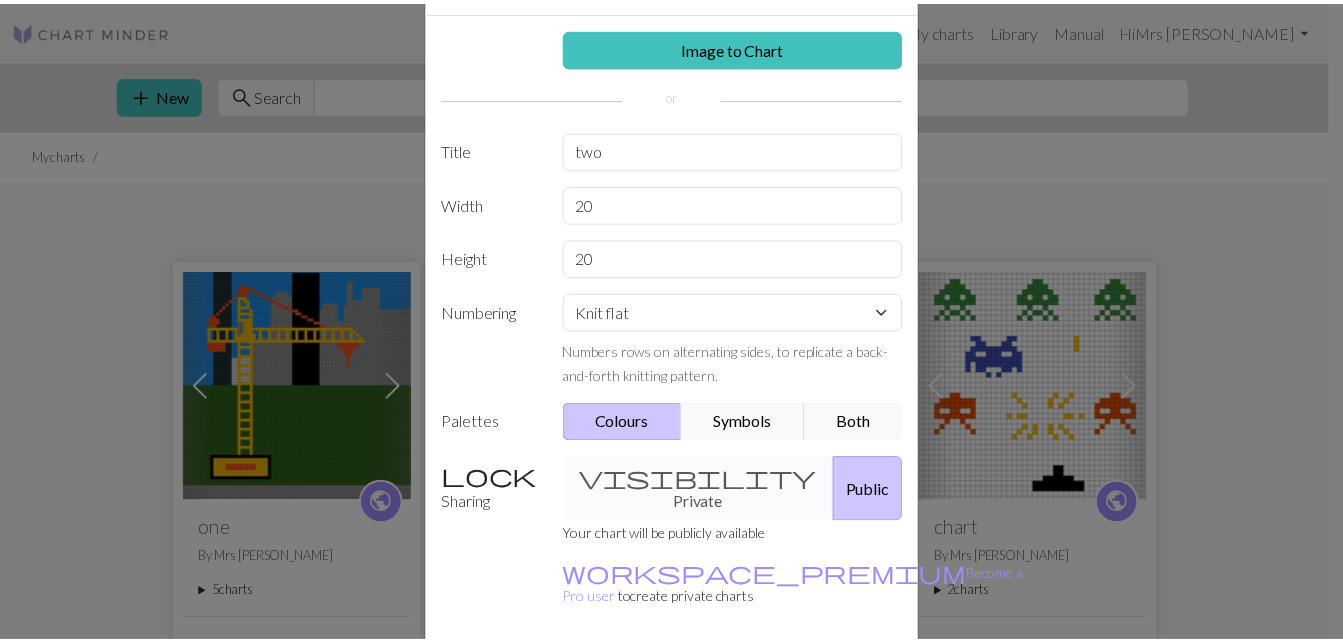 scroll, scrollTop: 120, scrollLeft: 0, axis: vertical 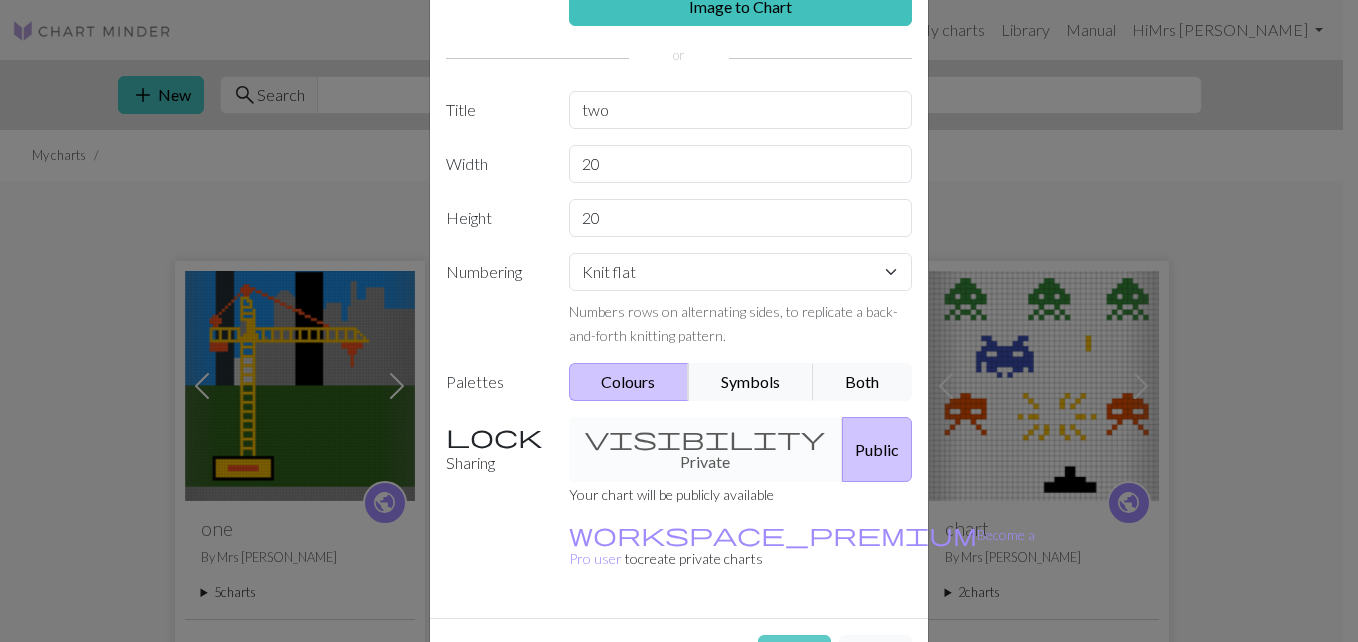 click on "Create" at bounding box center (794, 654) 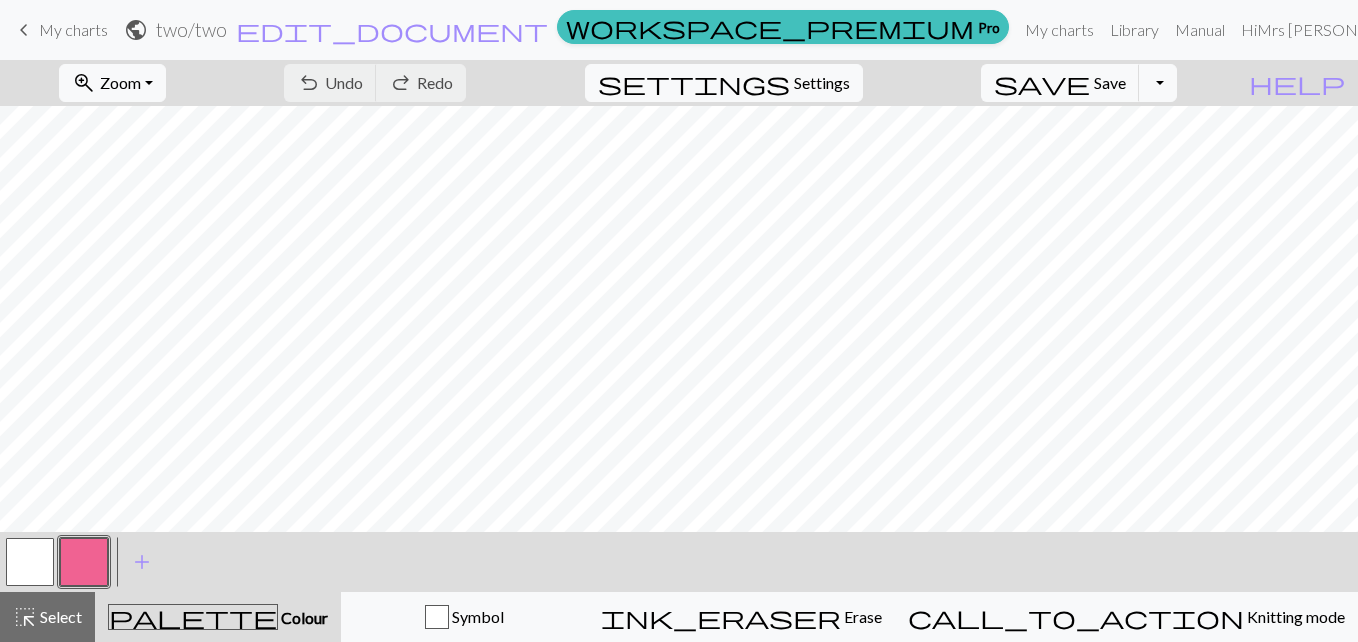 click on "My charts" at bounding box center (73, 29) 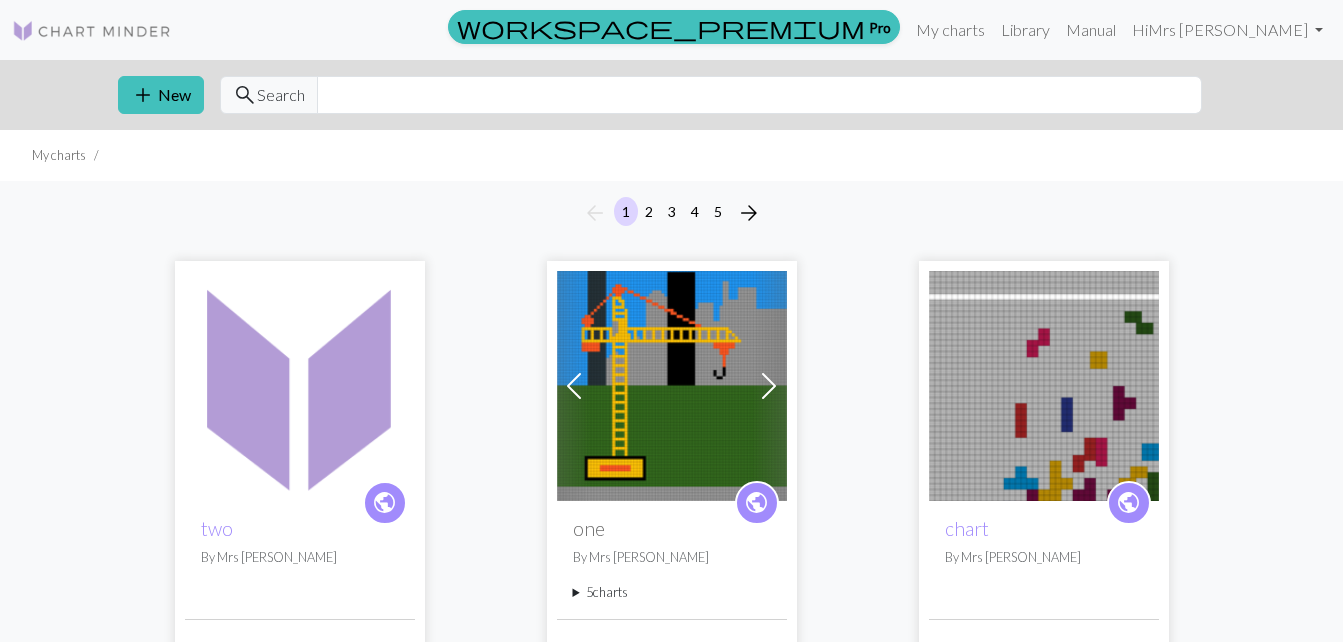 click on "public two By   Mrs [PERSON_NAME] add  Add edit delete Previous Next public one By   Mrs [PERSON_NAME] 5  charts Copy of one delete Copy of Copy of one delete Copy of Copy of Copy of one delete Copy of Copy of one delete Copy of Copy of one delete add  Add edit delete public chart By   Mrs [PERSON_NAME] add  Add edit delete Previous Next public chart By   Mrs [PERSON_NAME] 2  charts chart delete Copy of chart delete add  Add edit delete public Copy of garfield By   Mrs [PERSON_NAME] add  Add edit delete Previous Next public Copy of Rubiks cube By   Mrs [PERSON_NAME] 4  charts Rubiks cube delete Copy of Rubiks cube delete Copy of Copy of Rubiks cube delete Copy of Copy of Copy of Rubiks cube delete add  Add edit delete Previous Next public Copy of cube By   Mrs [PERSON_NAME] 2  charts test2 delete Copy of test2 delete add  Add edit delete public Copy of Tweety.webp By   Mrs [PERSON_NAME] add  Add edit delete public Copy of Car on fire By   Mrs [PERSON_NAME] add  Add edit delete public Copy of [PERSON_NAME] & Tigger By   add" at bounding box center (672, 1642) 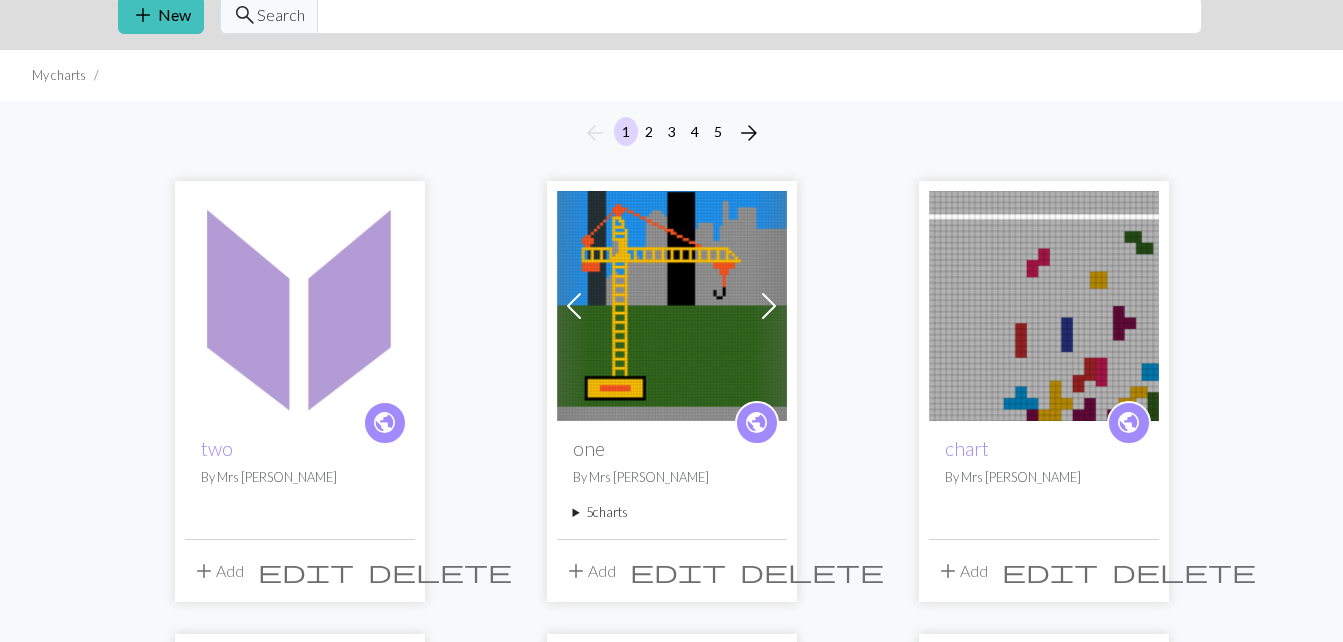 scroll, scrollTop: 120, scrollLeft: 0, axis: vertical 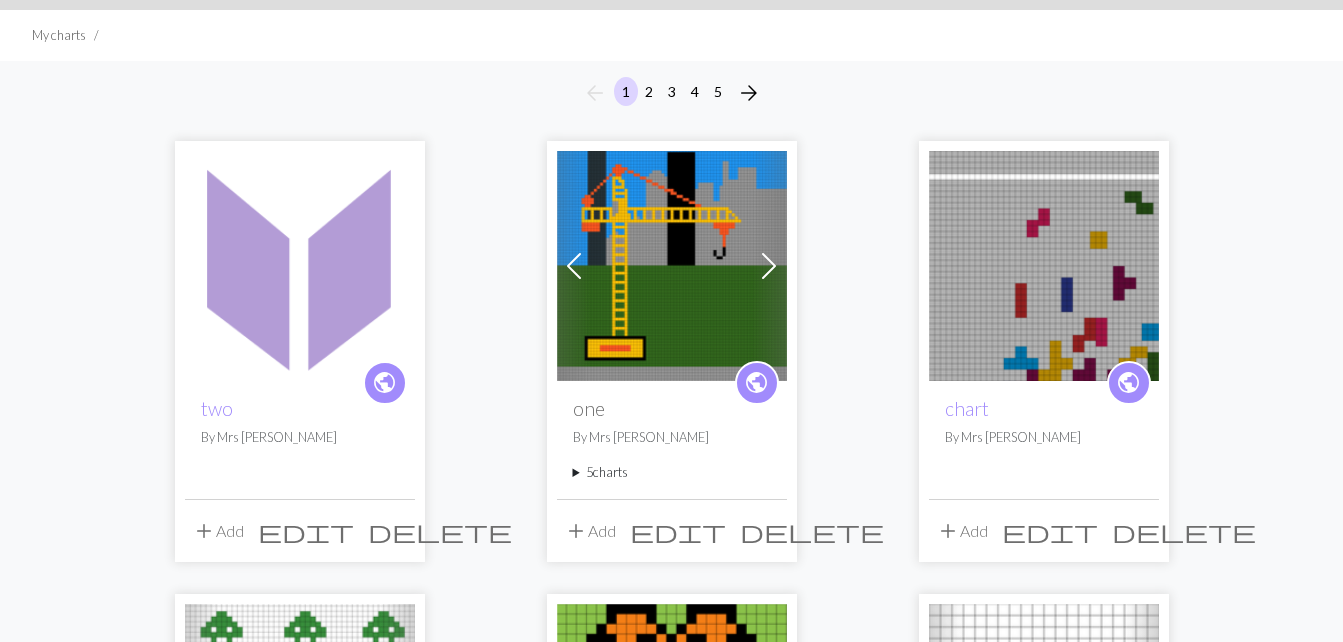 click on "delete" at bounding box center [440, 531] 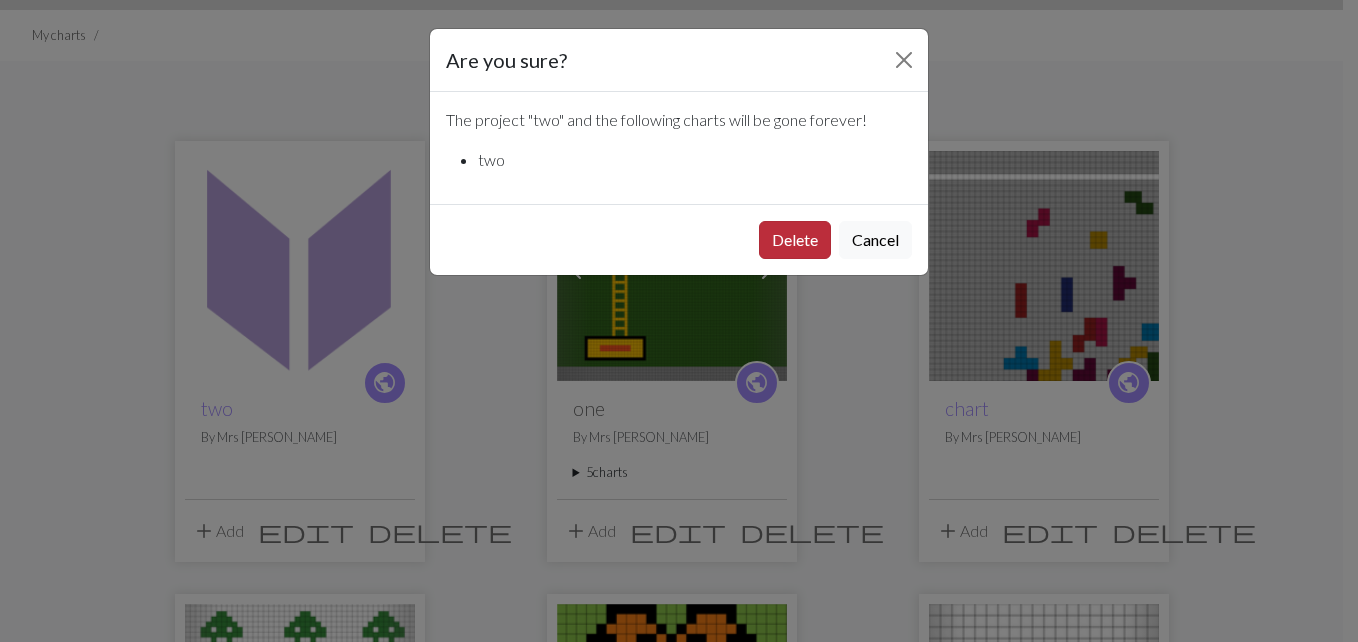 click on "Delete" at bounding box center (795, 240) 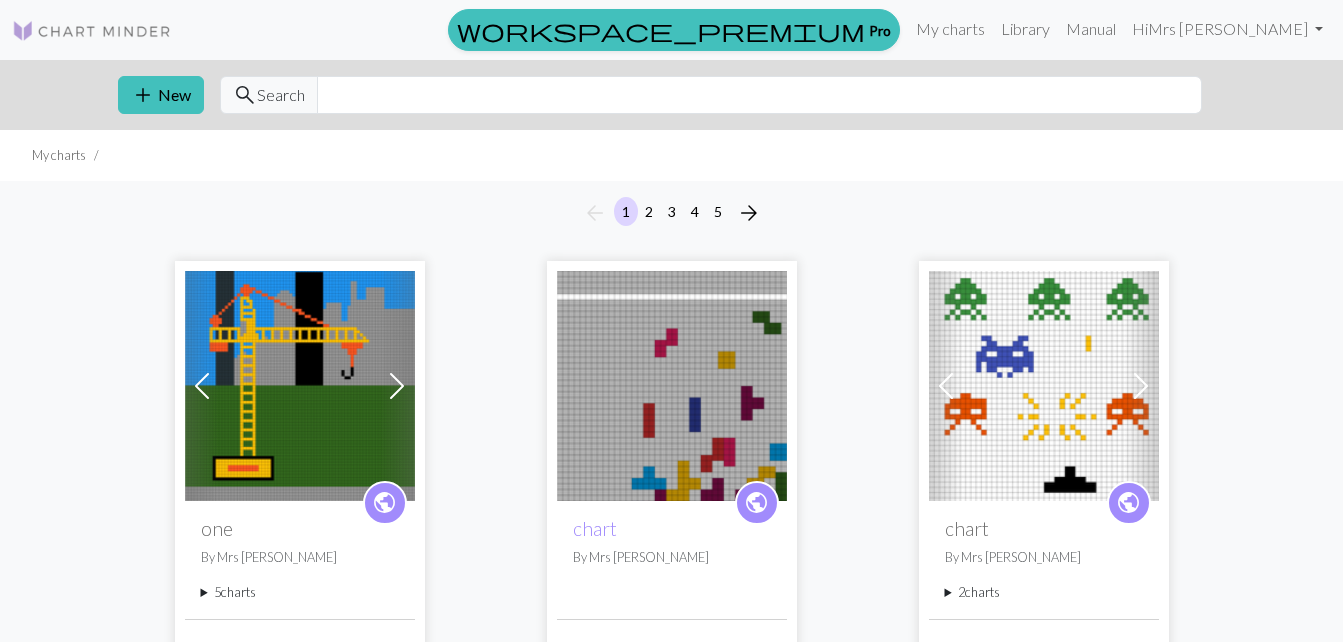 scroll, scrollTop: 120, scrollLeft: 0, axis: vertical 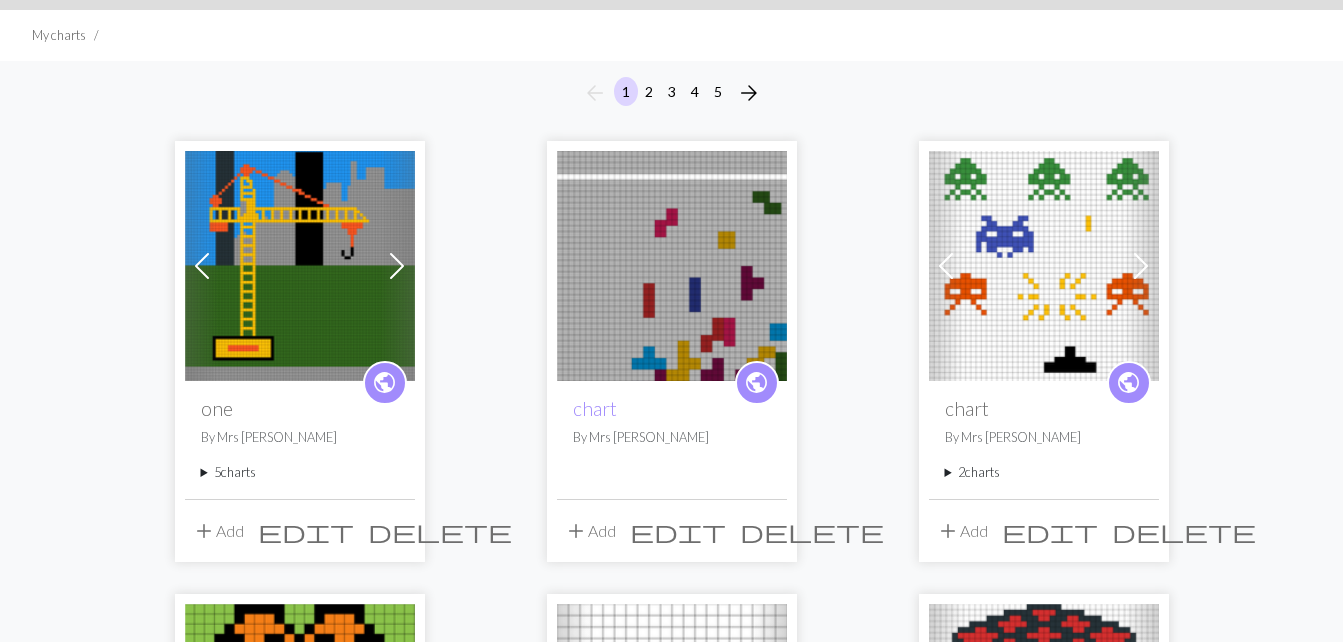 click at bounding box center (300, 266) 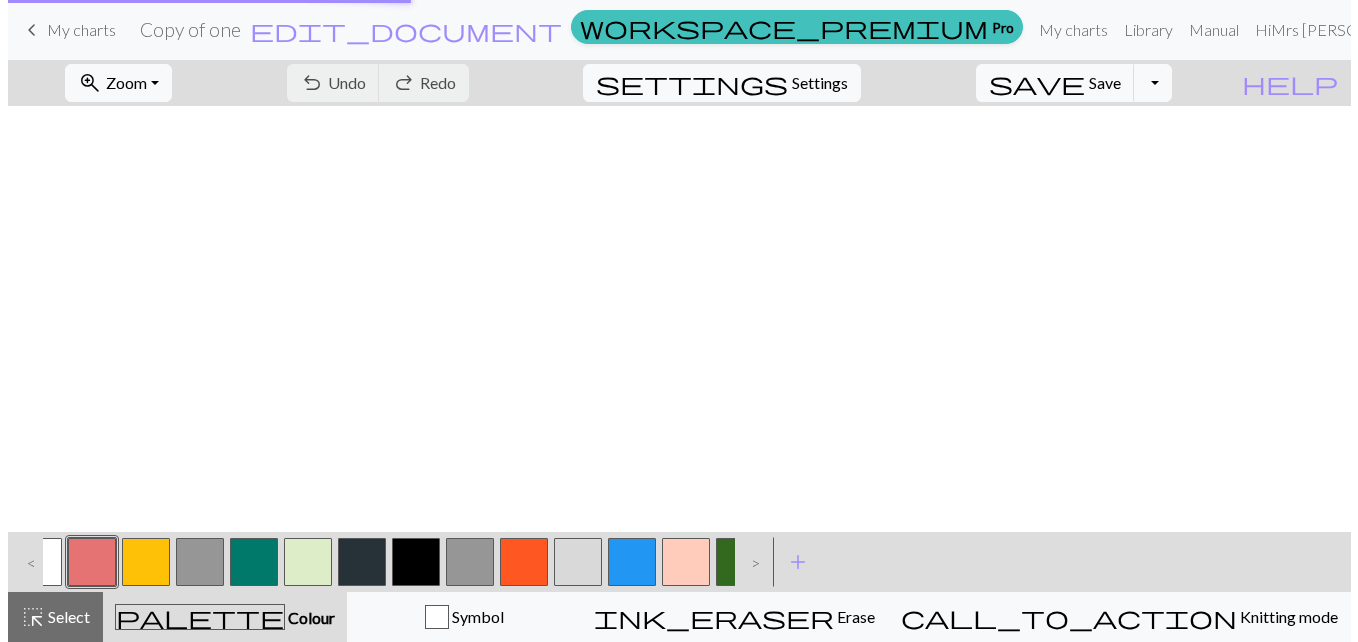 scroll, scrollTop: 0, scrollLeft: 0, axis: both 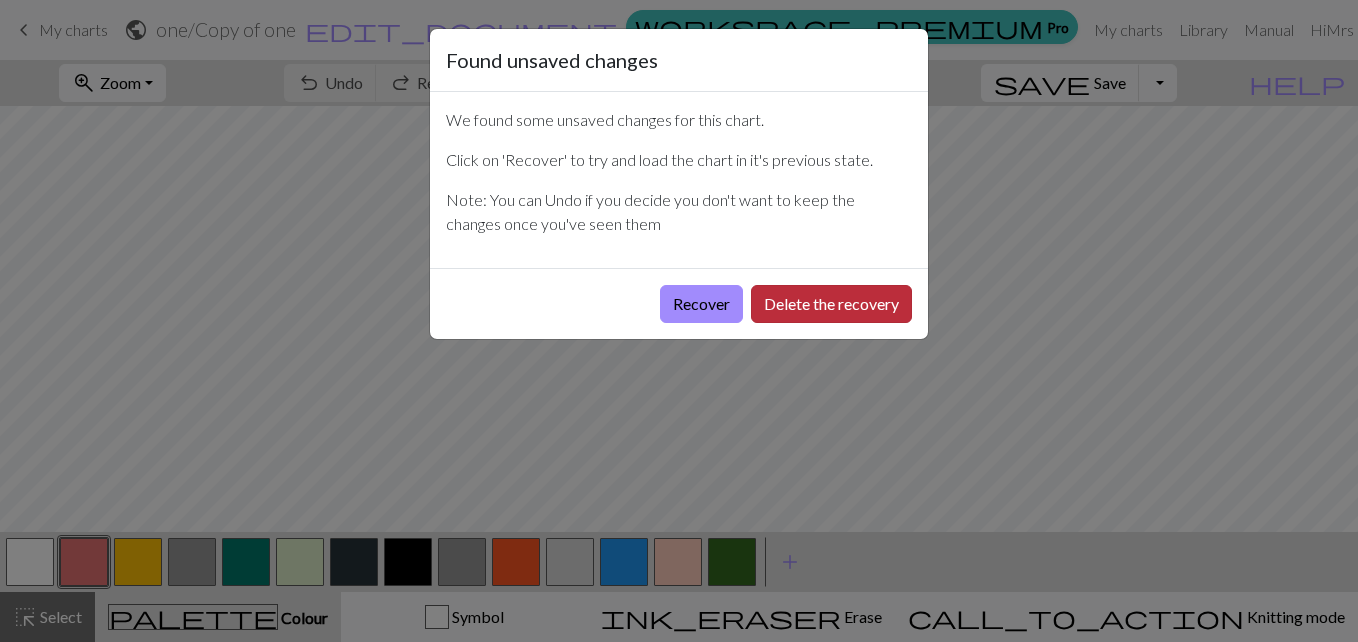 click on "Delete the recovery" at bounding box center (831, 304) 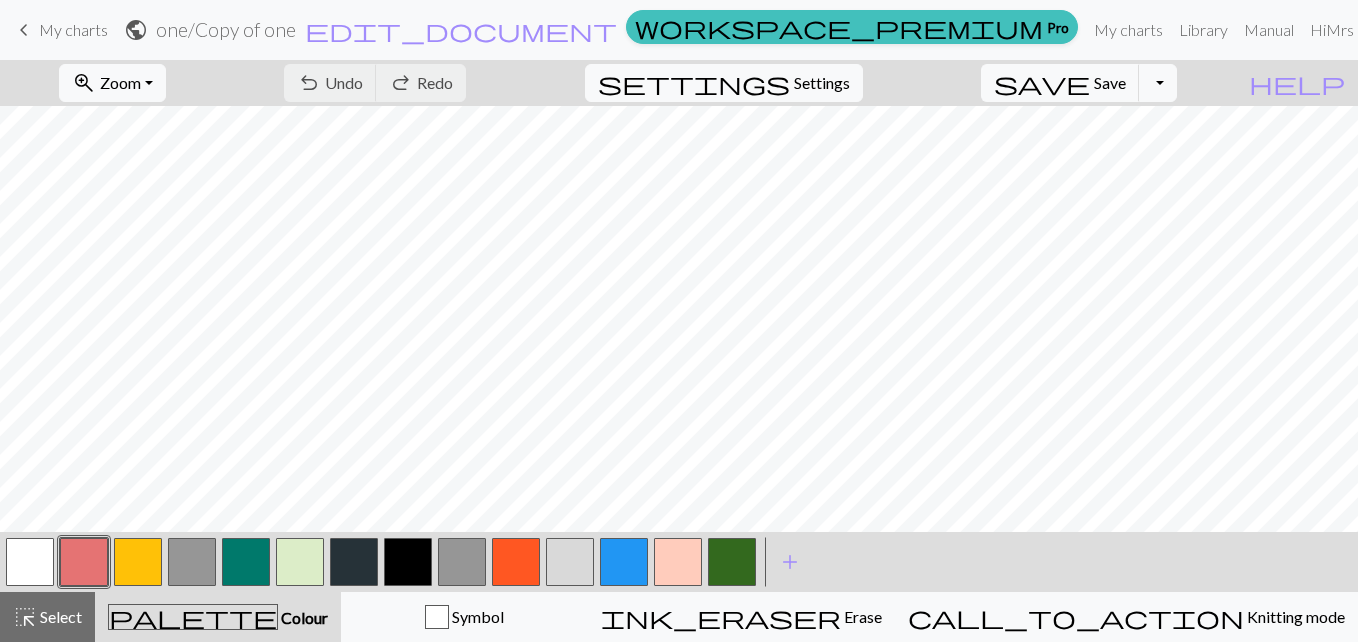 click on "My charts" at bounding box center [73, 29] 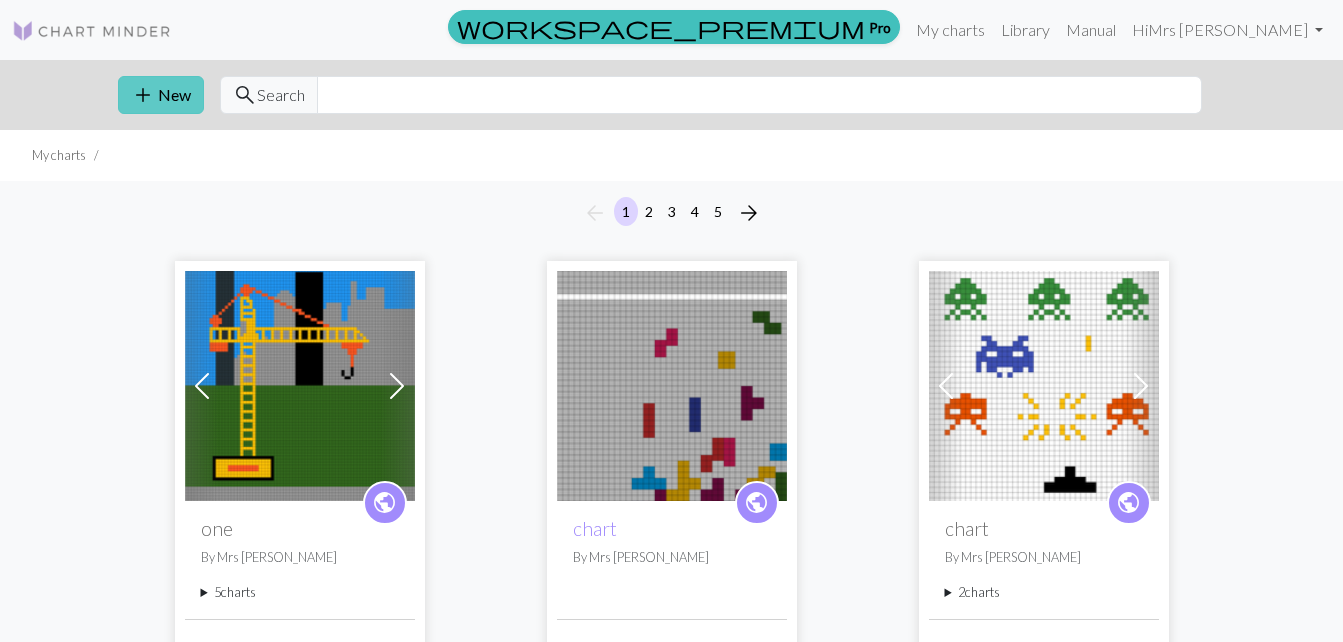click on "add   New" at bounding box center (161, 95) 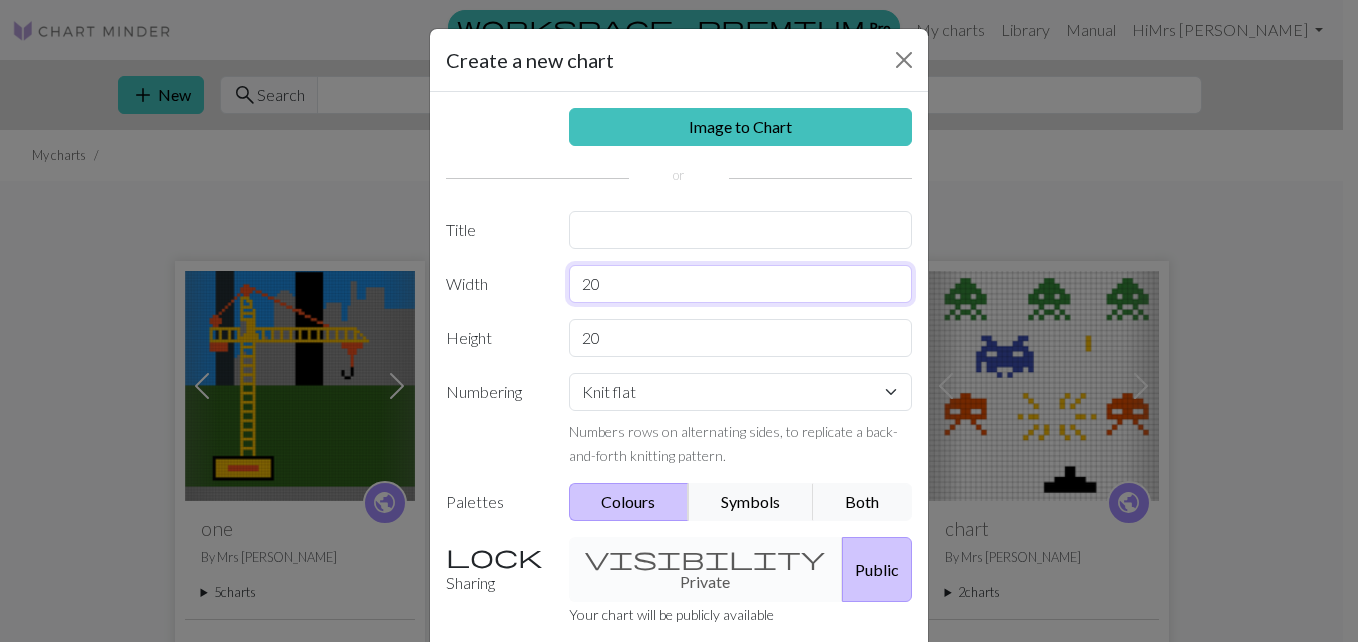 drag, startPoint x: 607, startPoint y: 288, endPoint x: 493, endPoint y: 286, distance: 114.01754 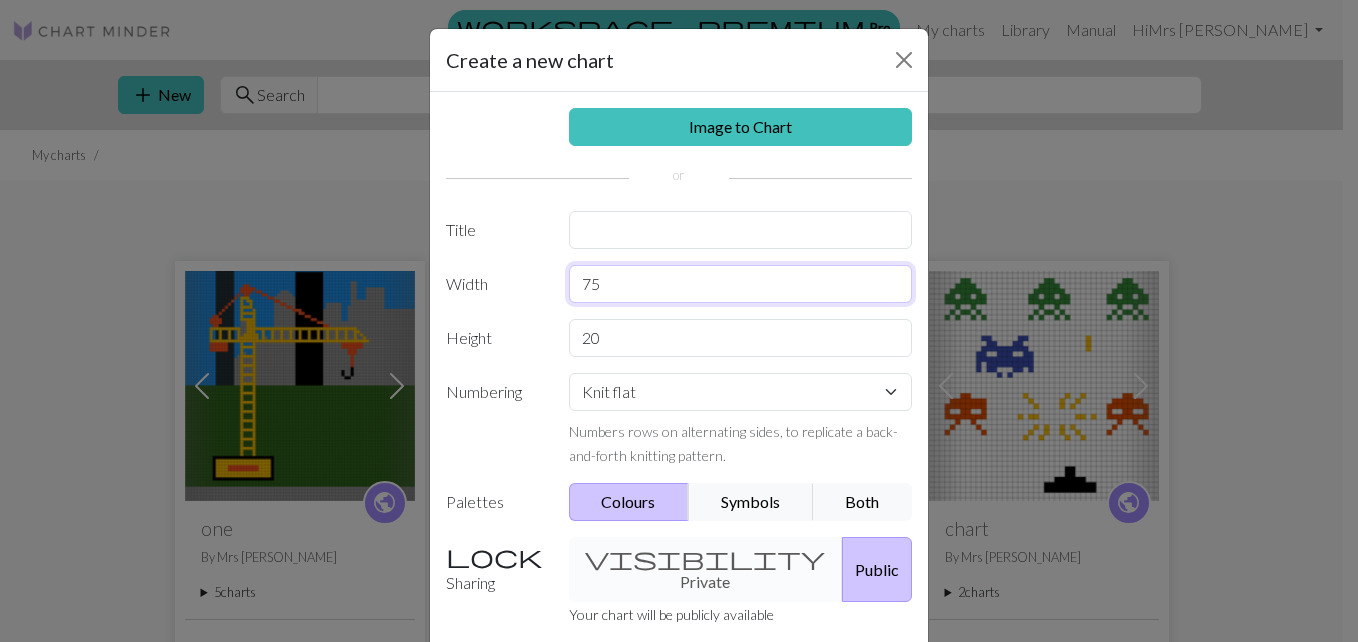 type on "75" 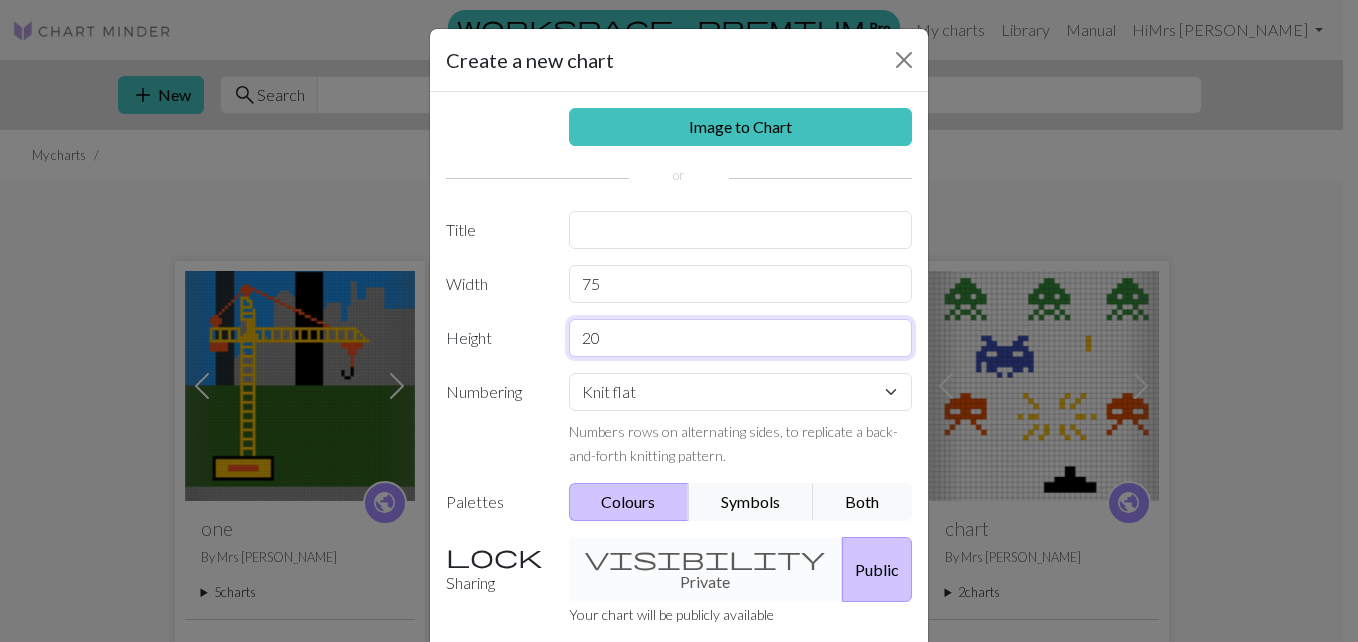 click on "20" at bounding box center (741, 338) 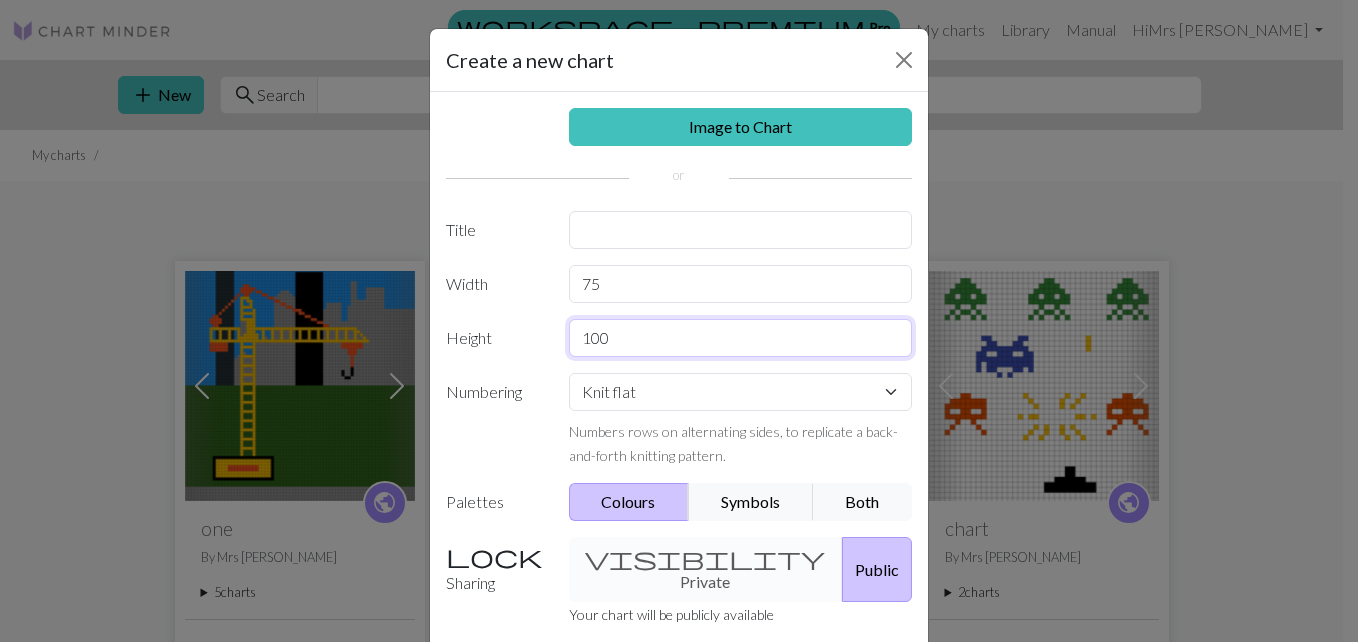 type on "100" 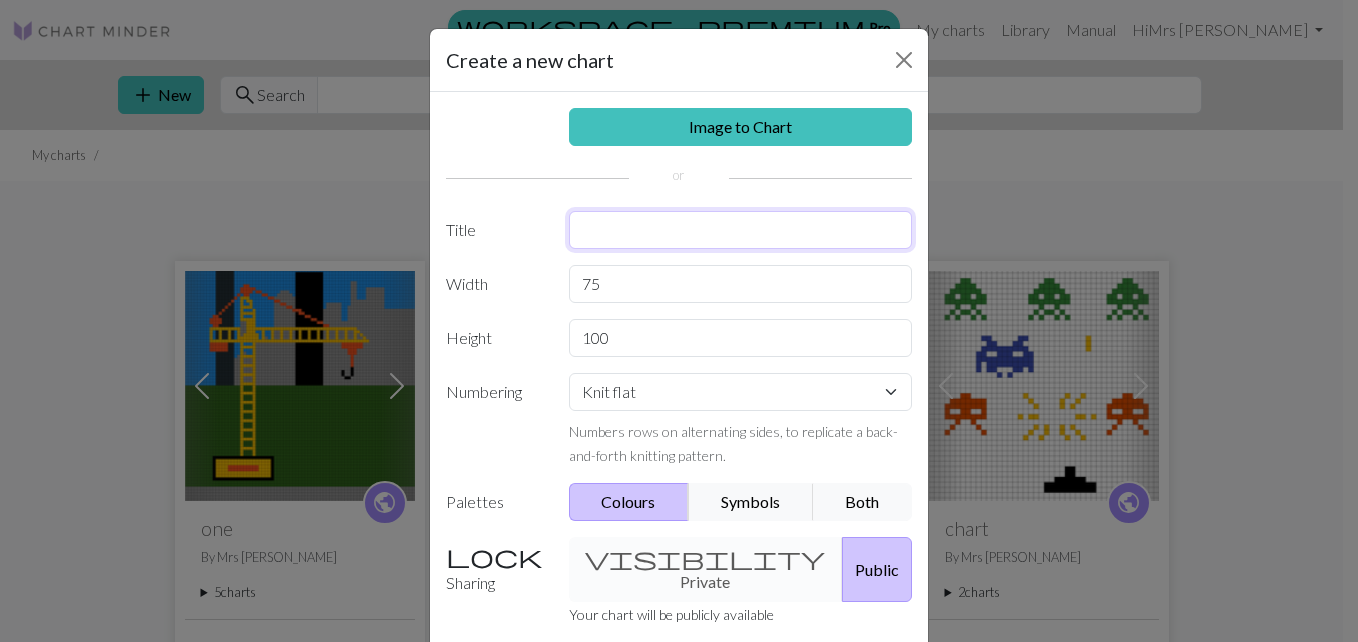 click at bounding box center (741, 230) 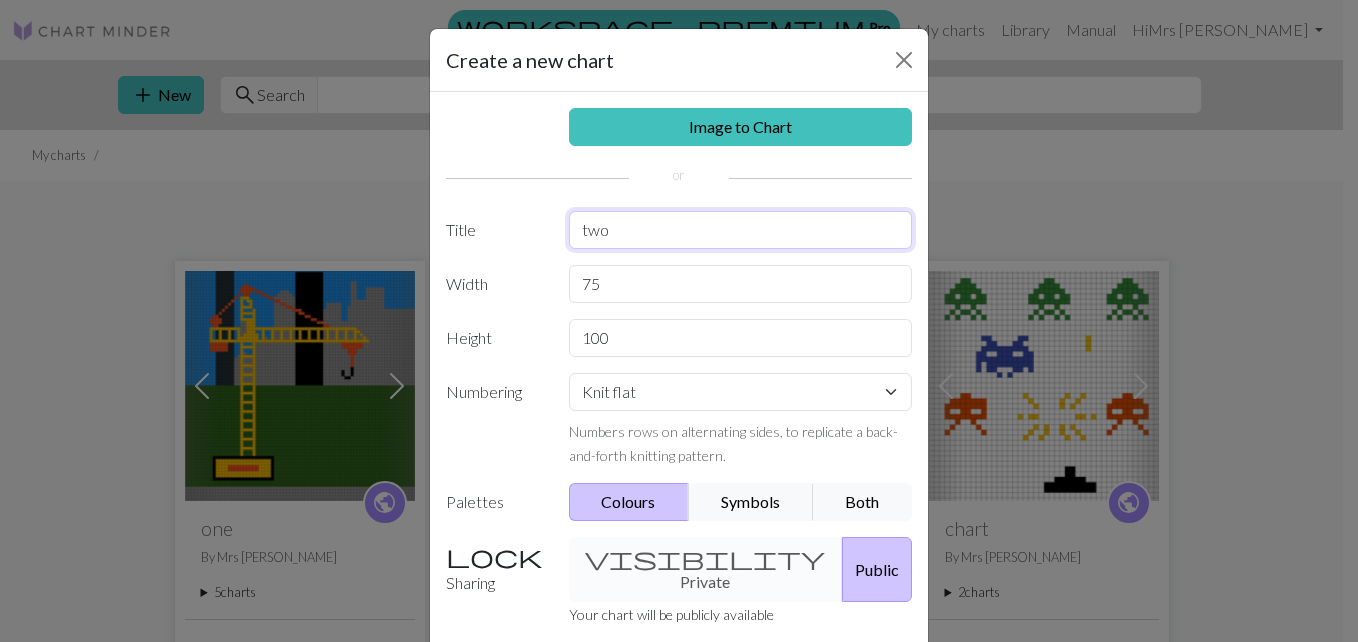 type on "two" 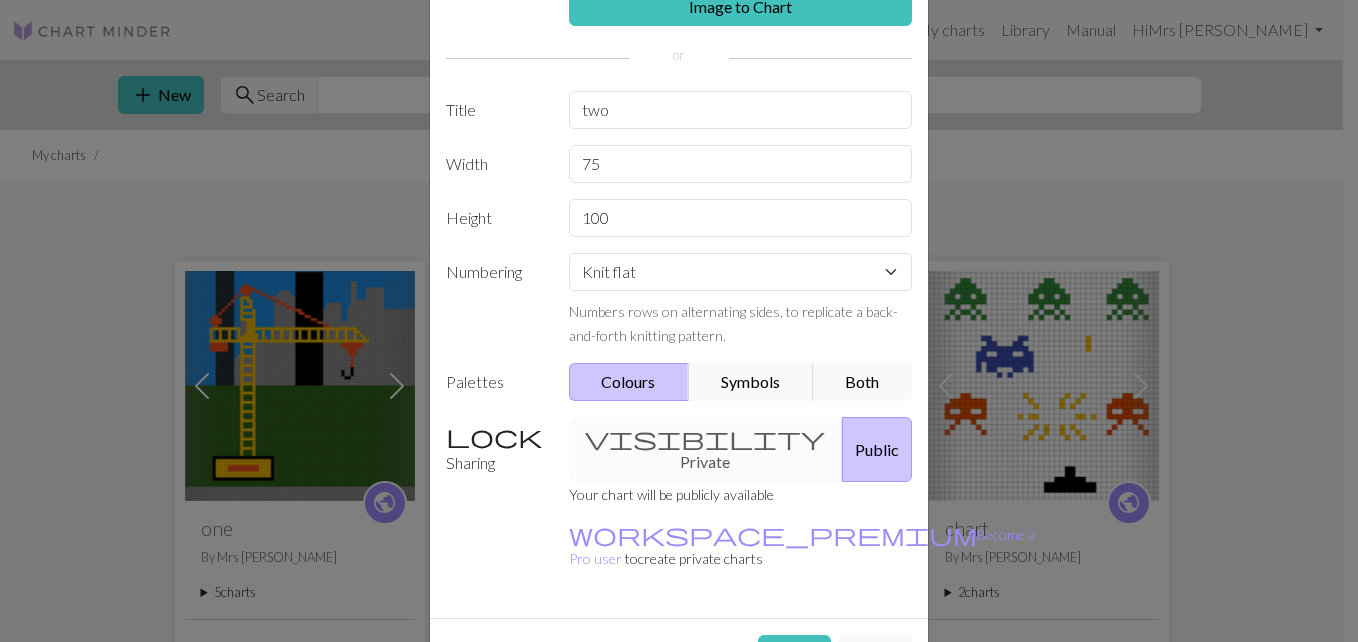 scroll, scrollTop: 148, scrollLeft: 0, axis: vertical 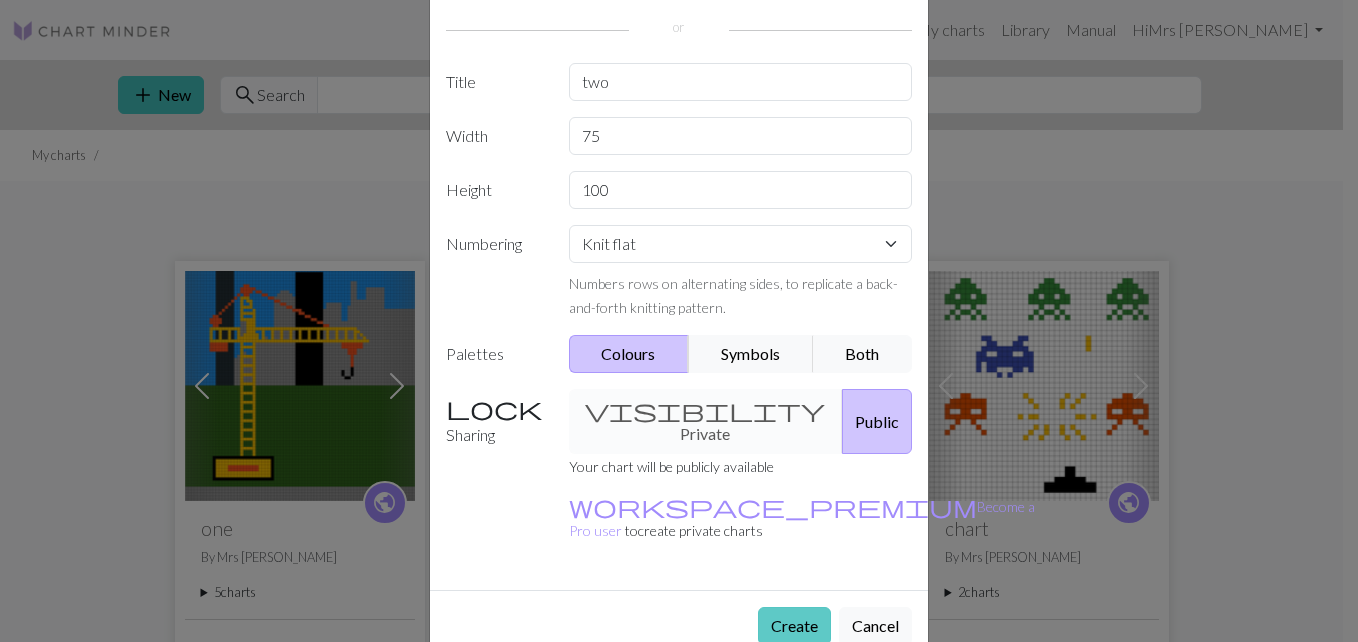 click on "Create" at bounding box center (794, 626) 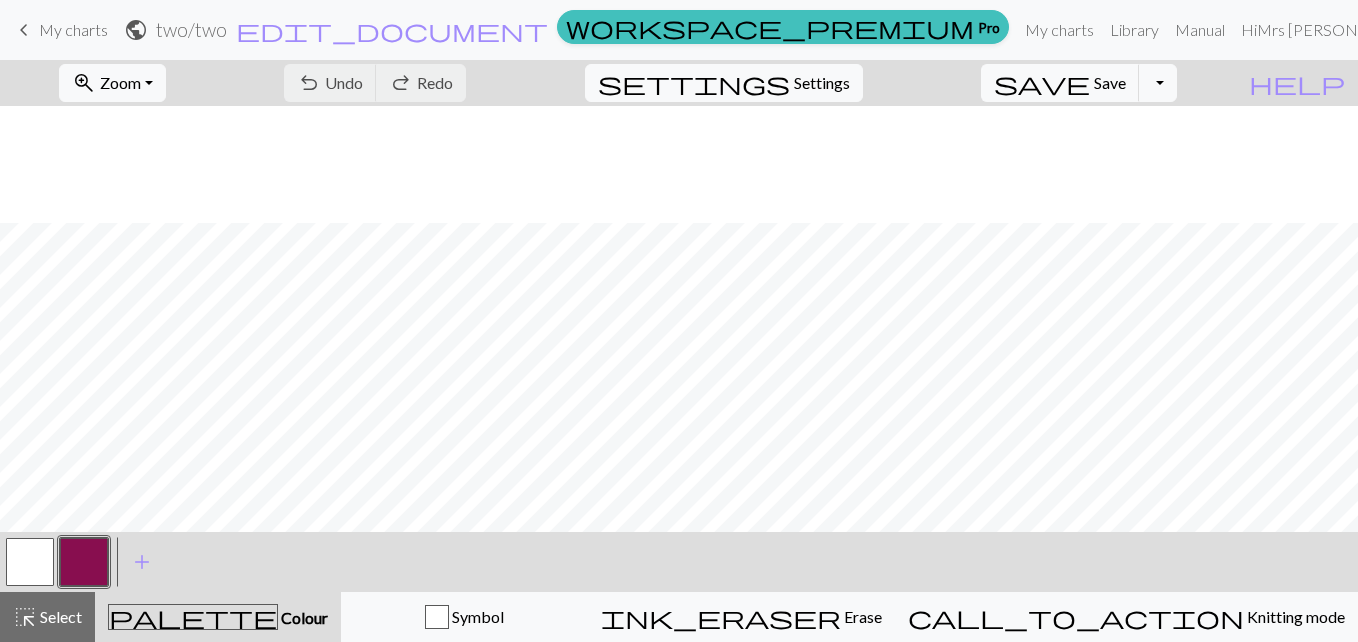 scroll, scrollTop: 1679, scrollLeft: 0, axis: vertical 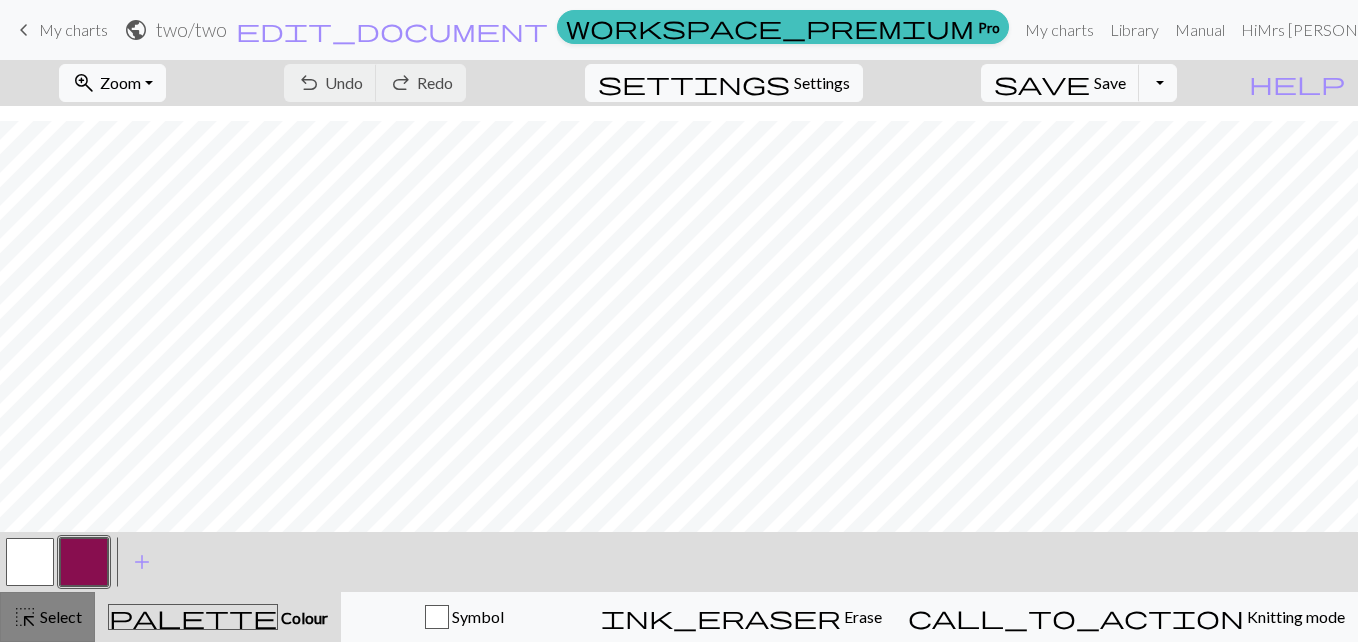 click on "Select" at bounding box center [59, 616] 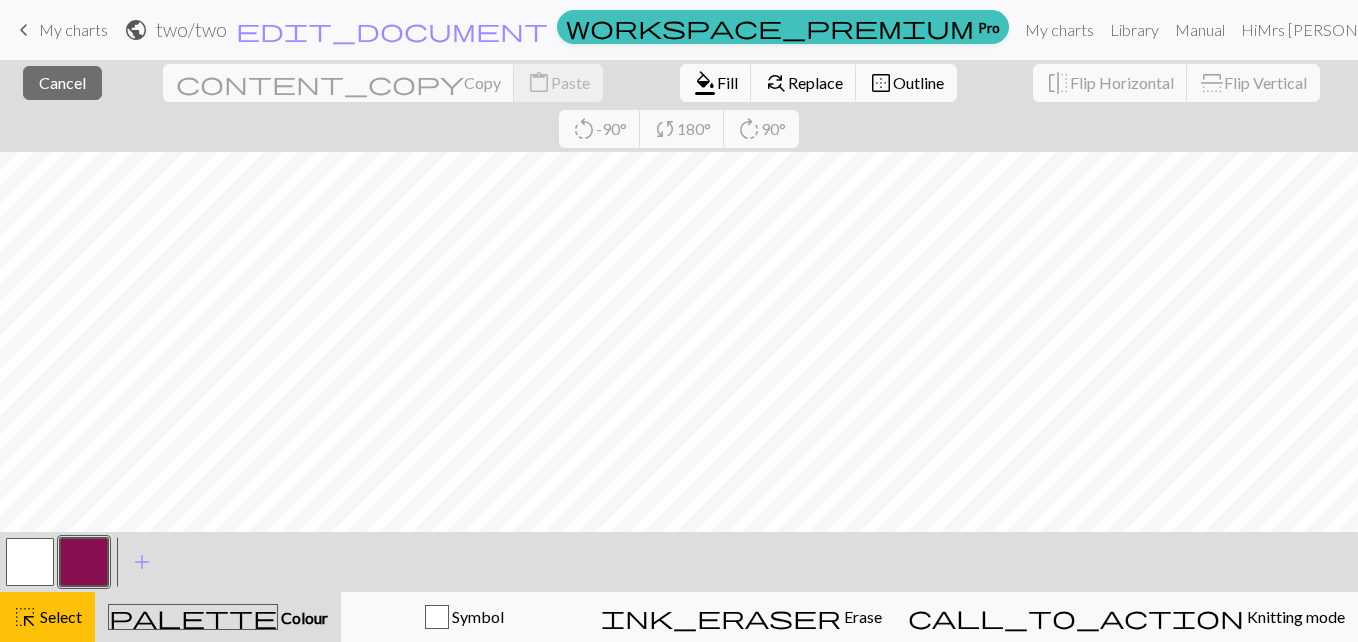 click on "palette   Colour   Colour" at bounding box center (218, 617) 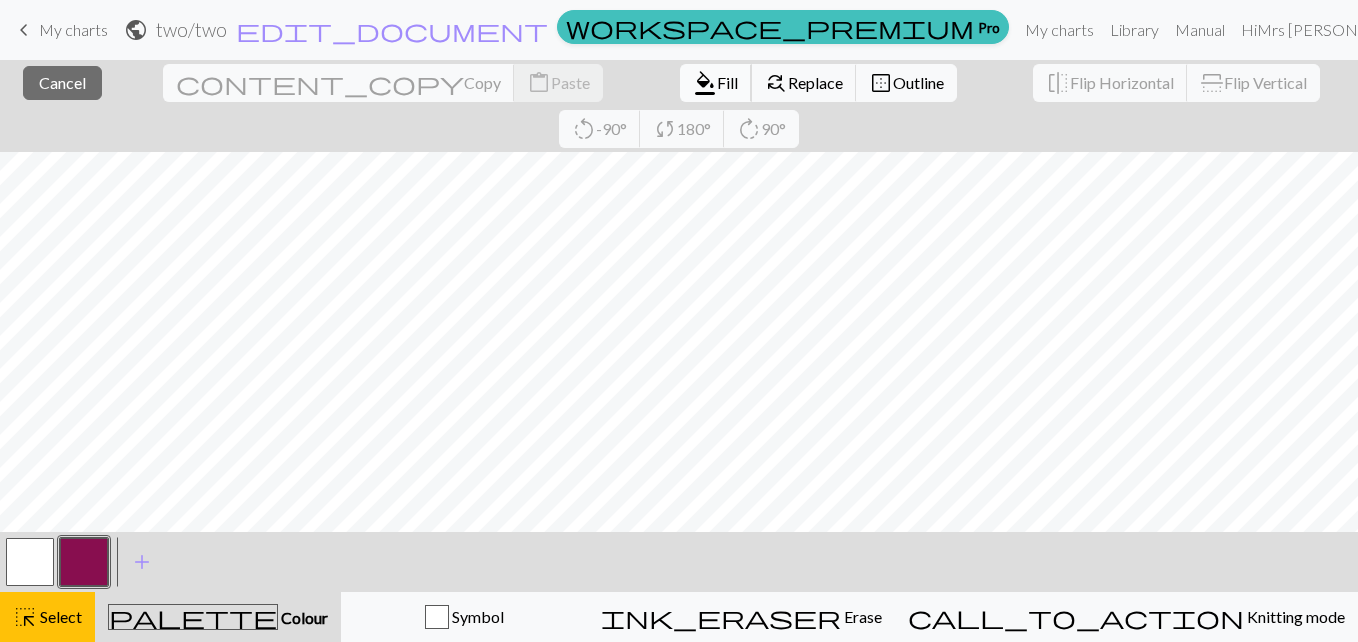 click on "format_color_fill" at bounding box center [705, 83] 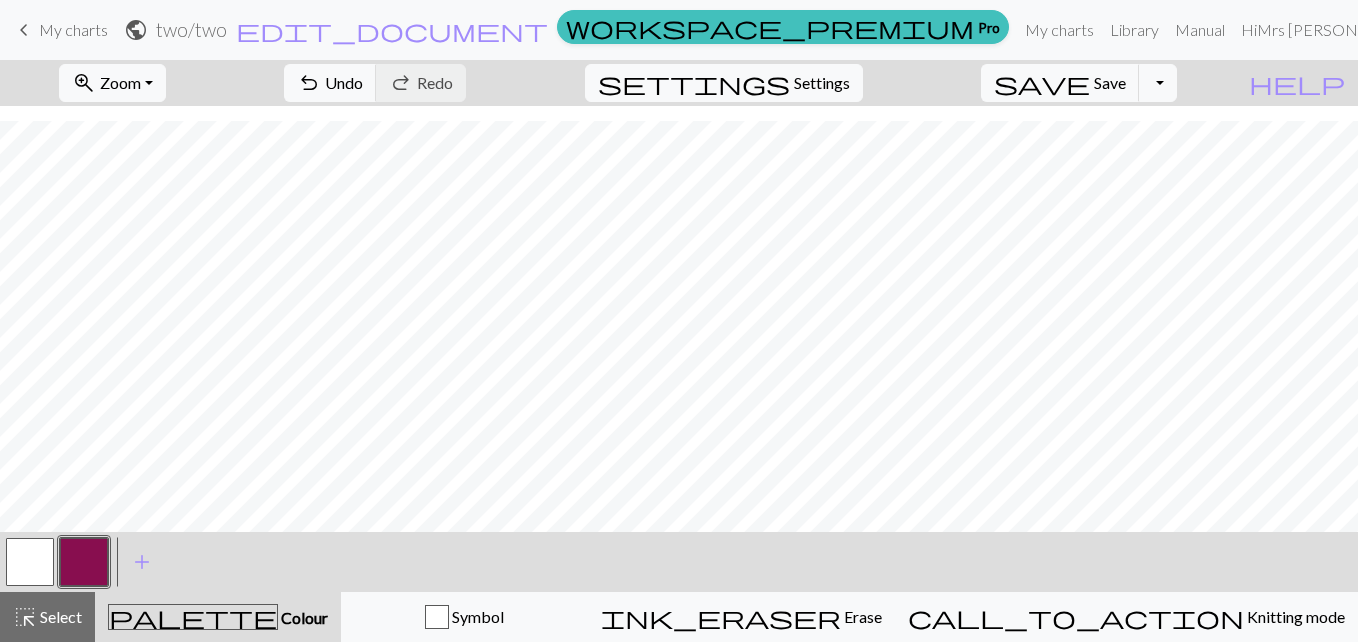 click on "Colour" at bounding box center (303, 617) 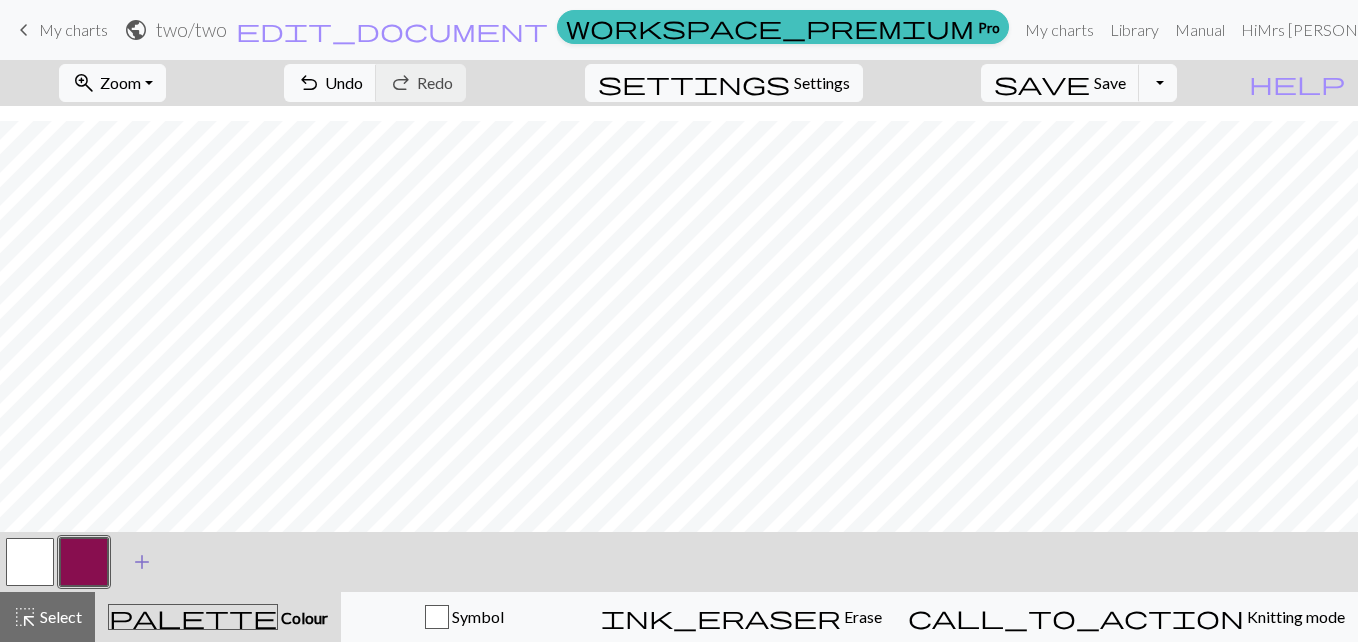 click on "add" at bounding box center [142, 562] 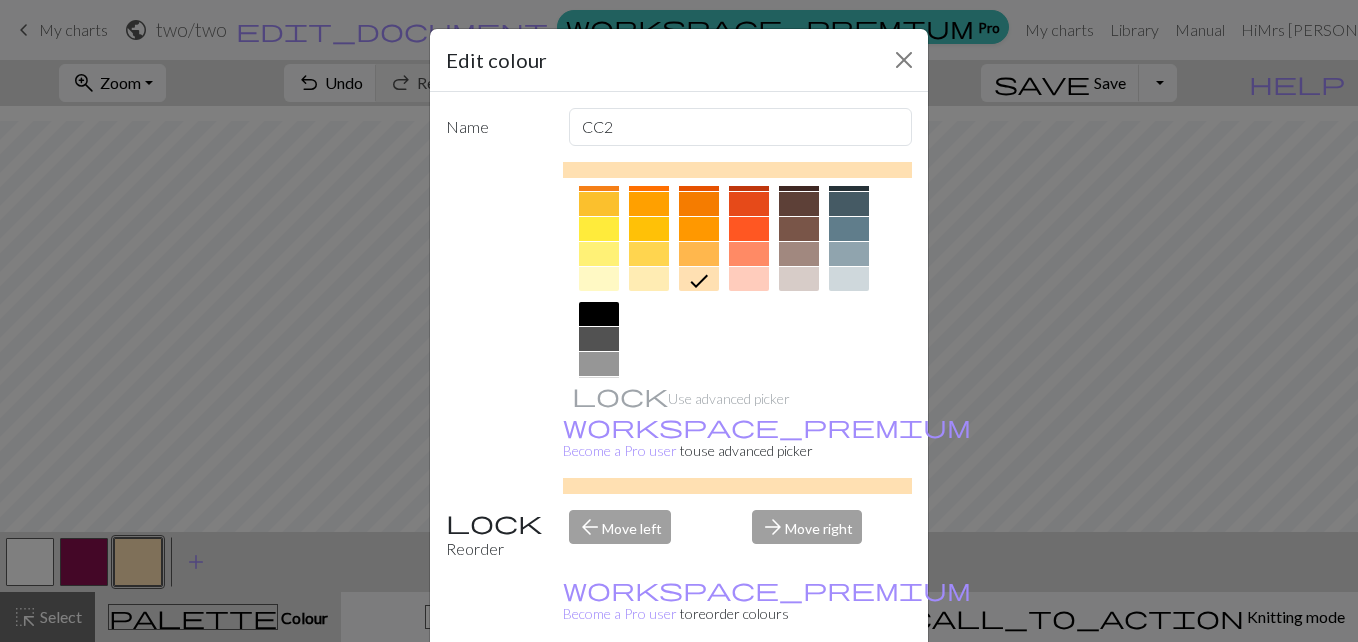 scroll, scrollTop: 376, scrollLeft: 0, axis: vertical 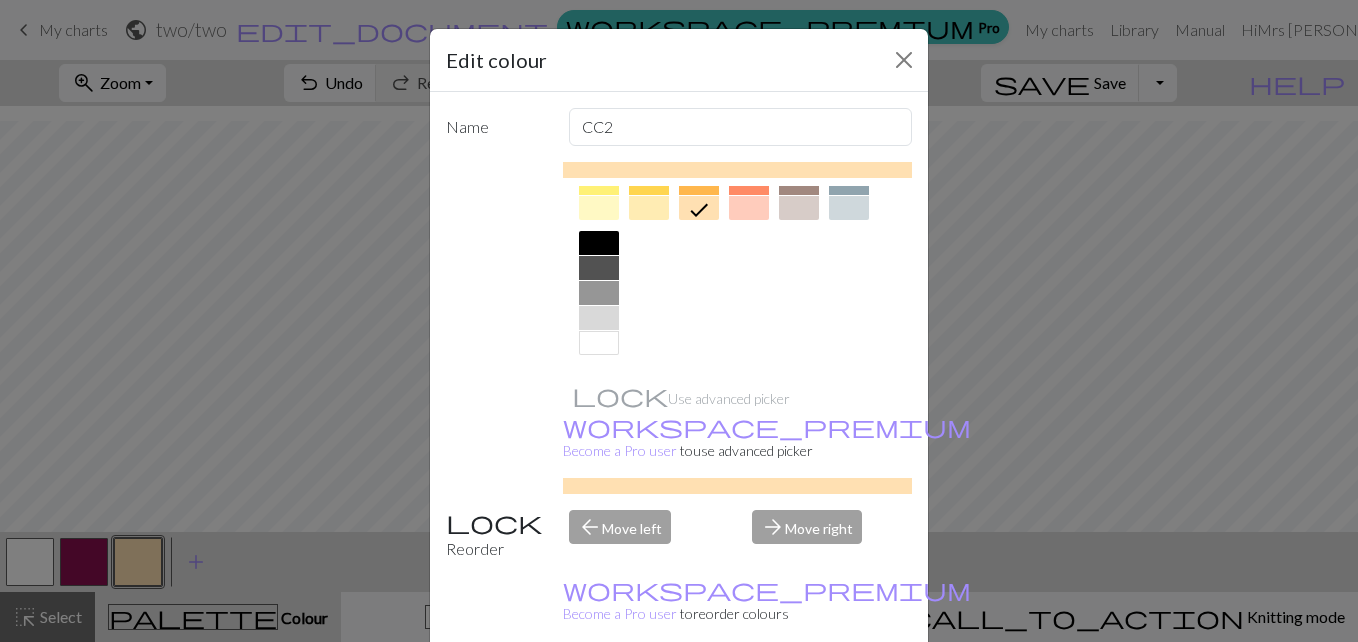 click at bounding box center (599, 243) 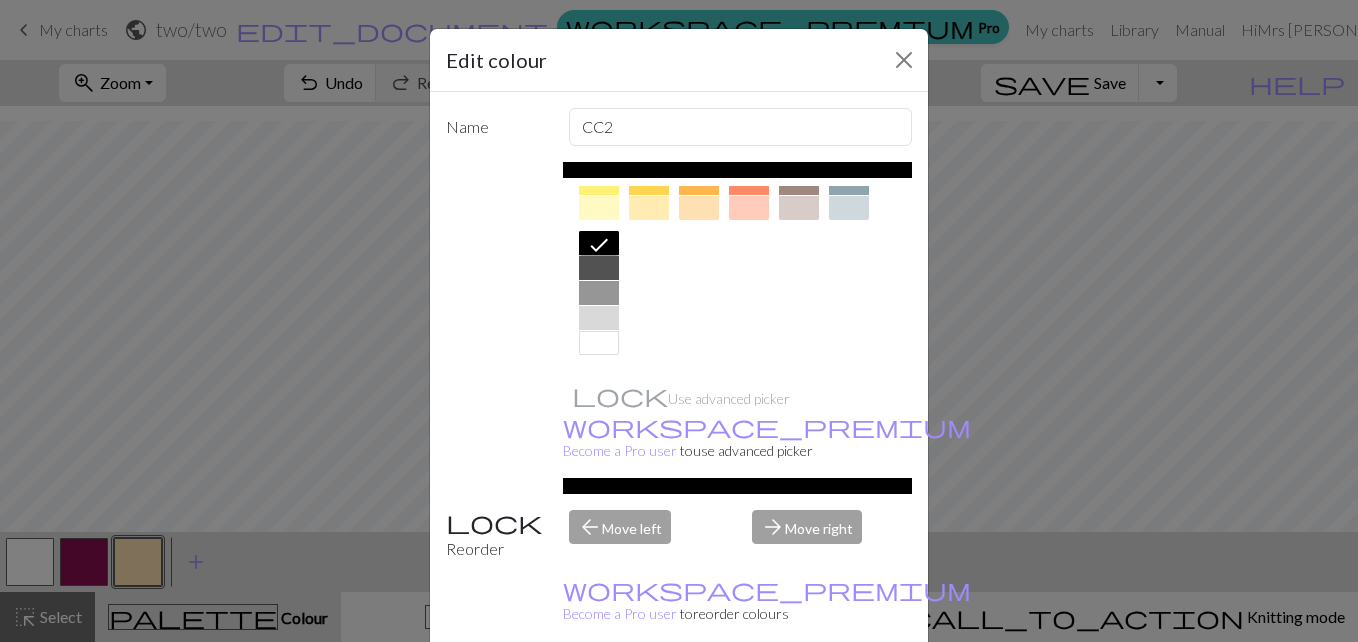 click on "Delete" at bounding box center [482, 693] 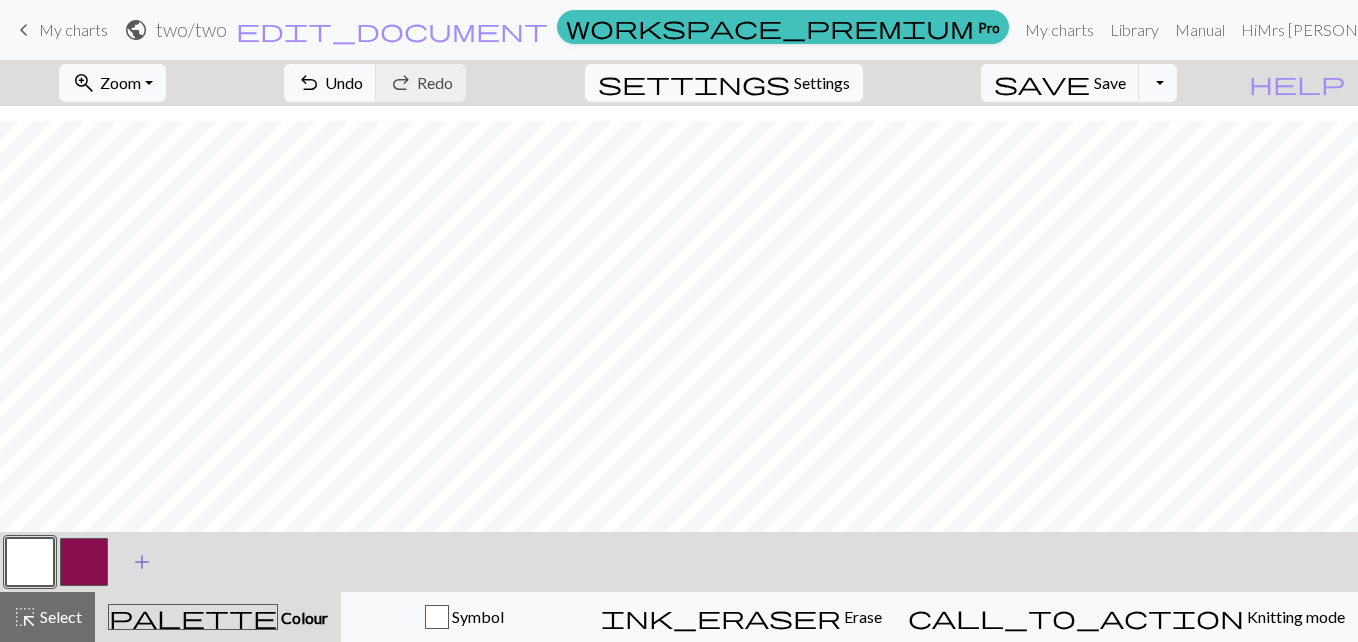 click on "add" at bounding box center [142, 562] 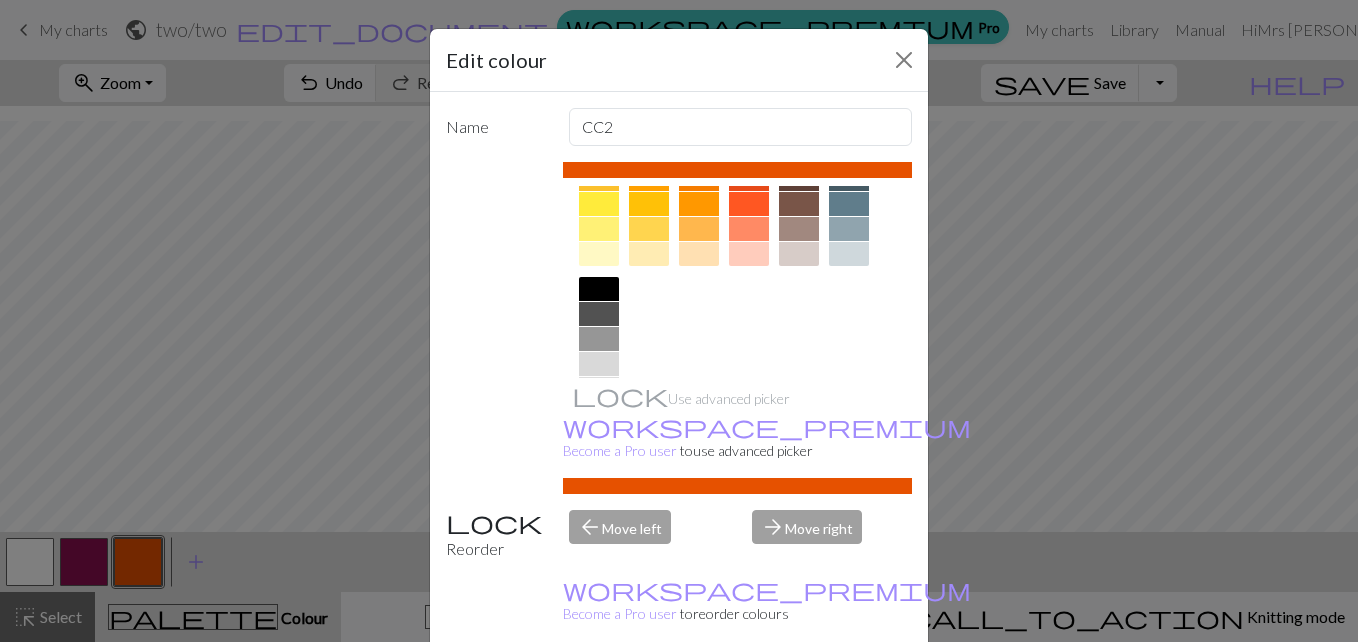 scroll, scrollTop: 376, scrollLeft: 0, axis: vertical 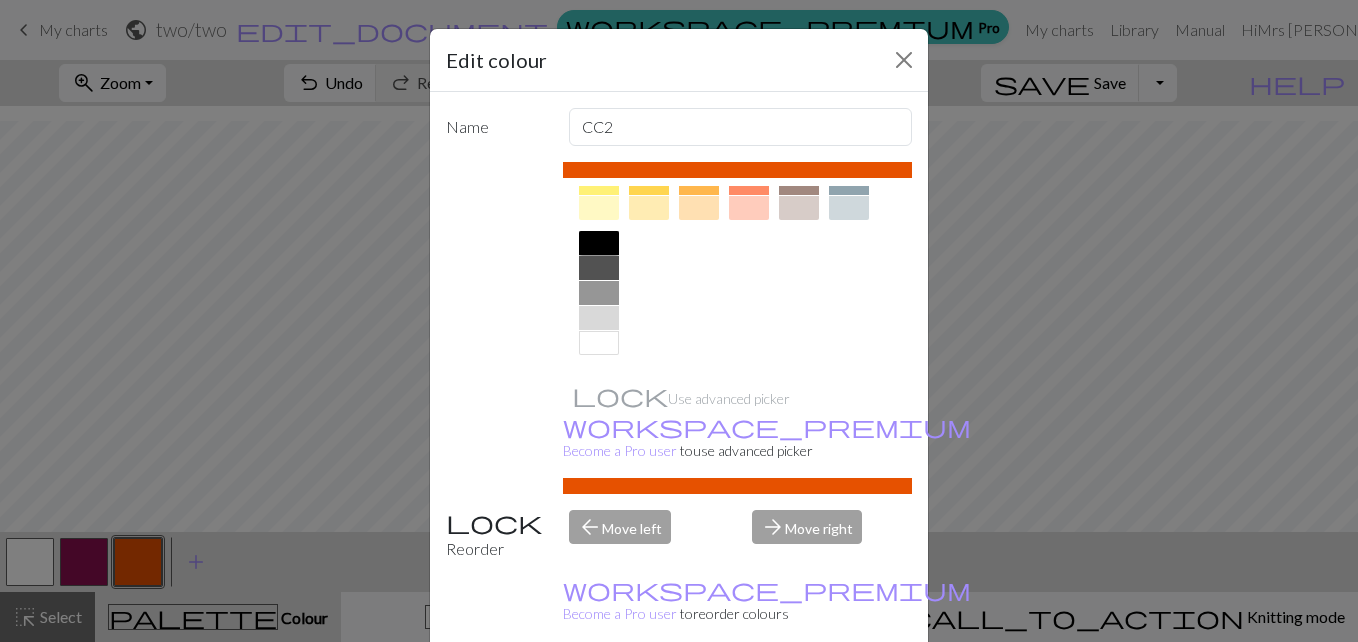 click at bounding box center [599, 243] 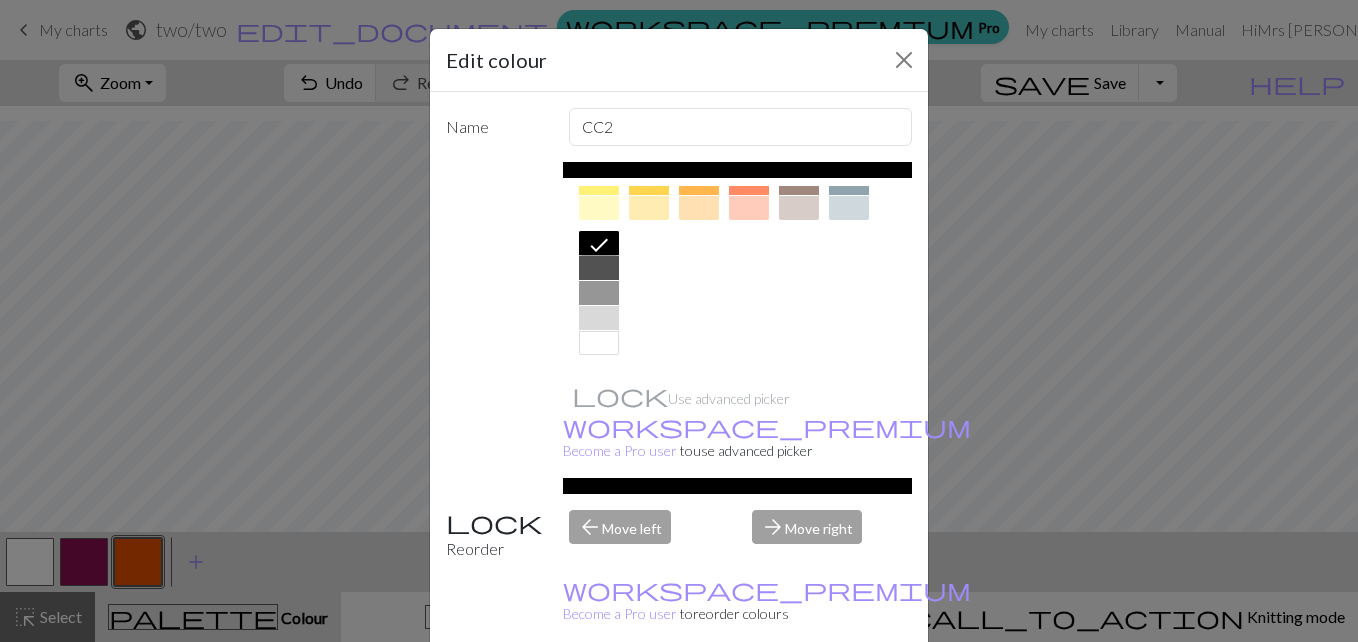 click on "Done" at bounding box center [799, 693] 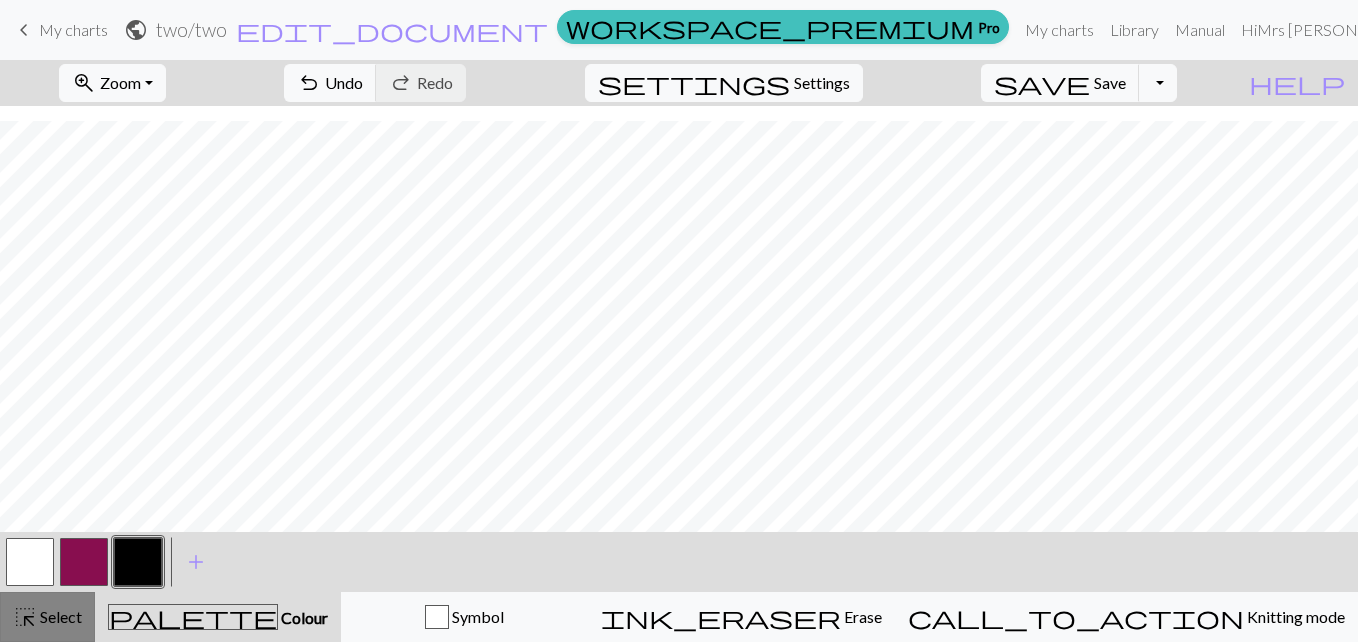 click on "highlight_alt" at bounding box center [25, 617] 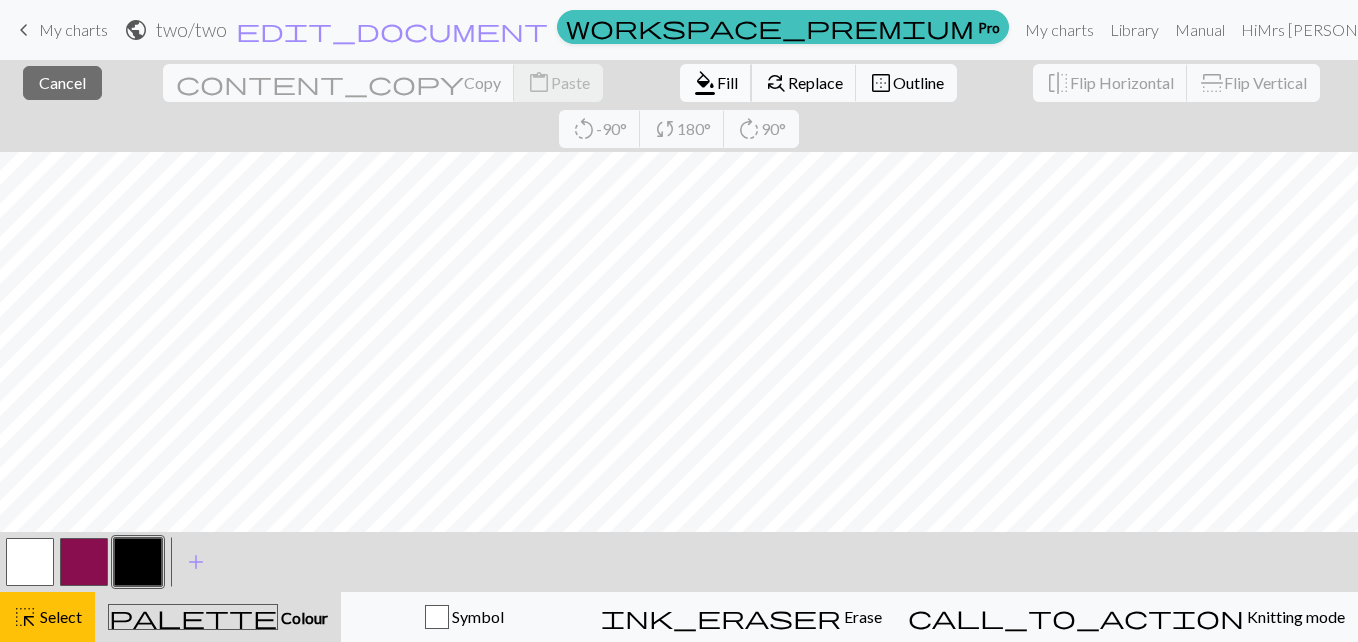 click on "Fill" at bounding box center [727, 82] 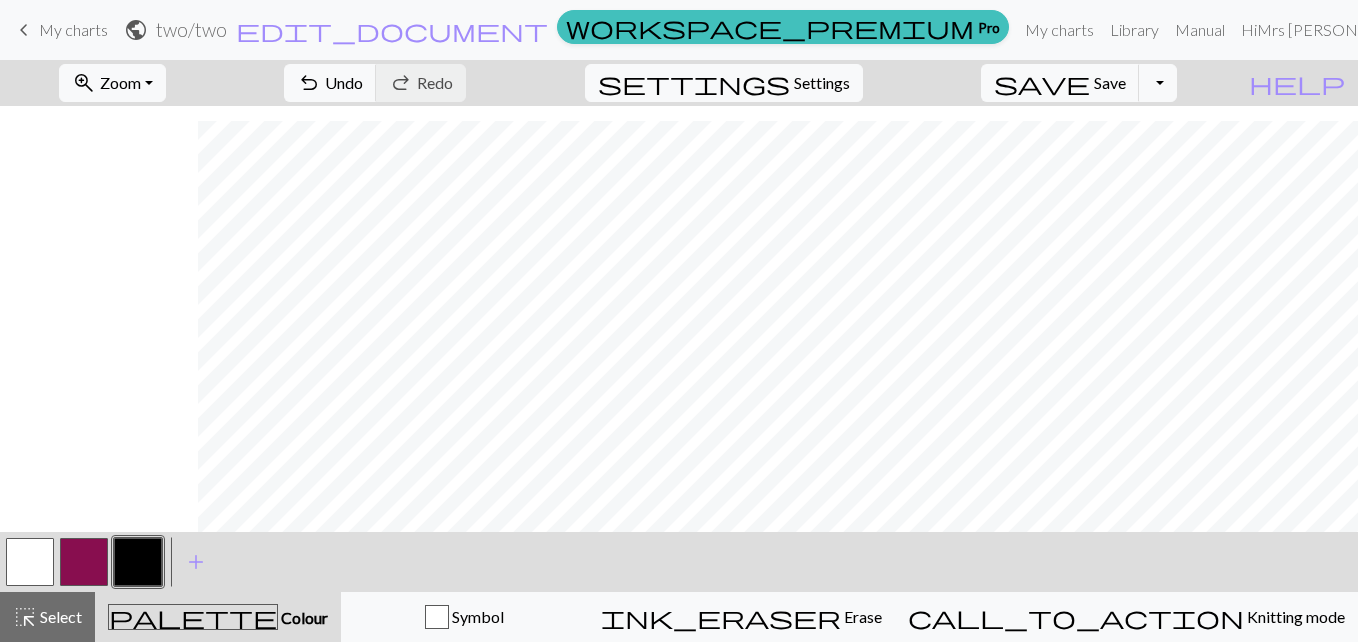 scroll, scrollTop: 1679, scrollLeft: 760, axis: both 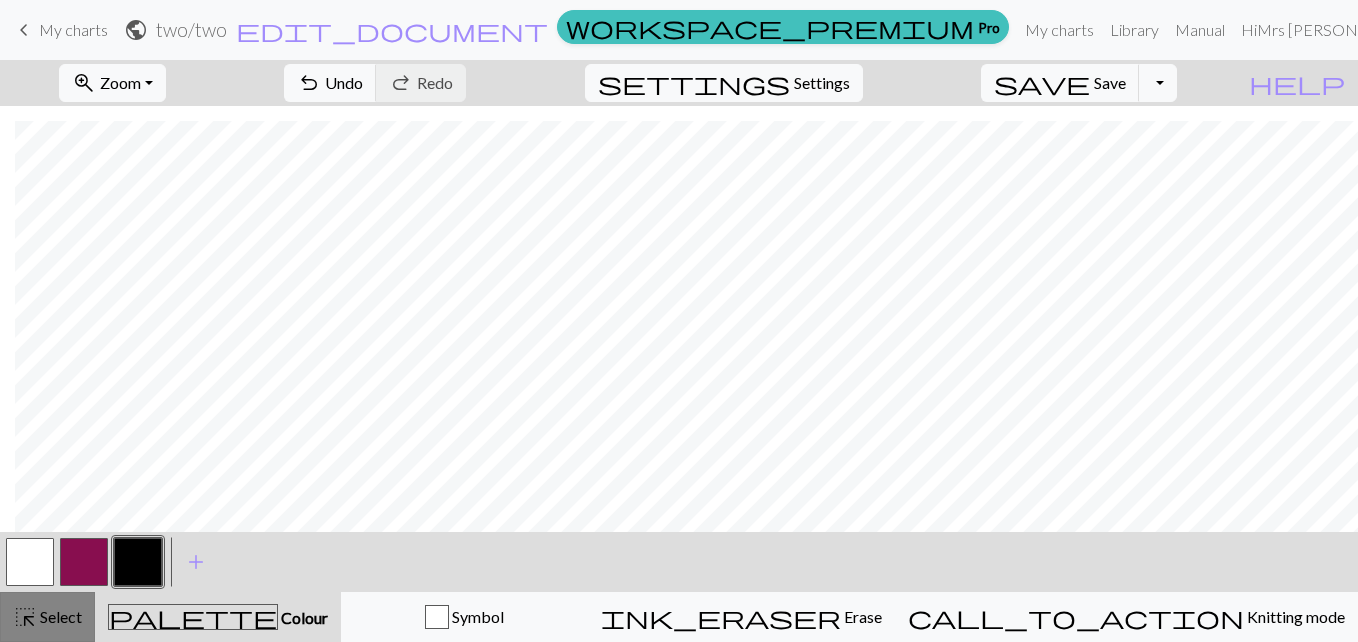 click on "highlight_alt   Select   Select" at bounding box center (47, 617) 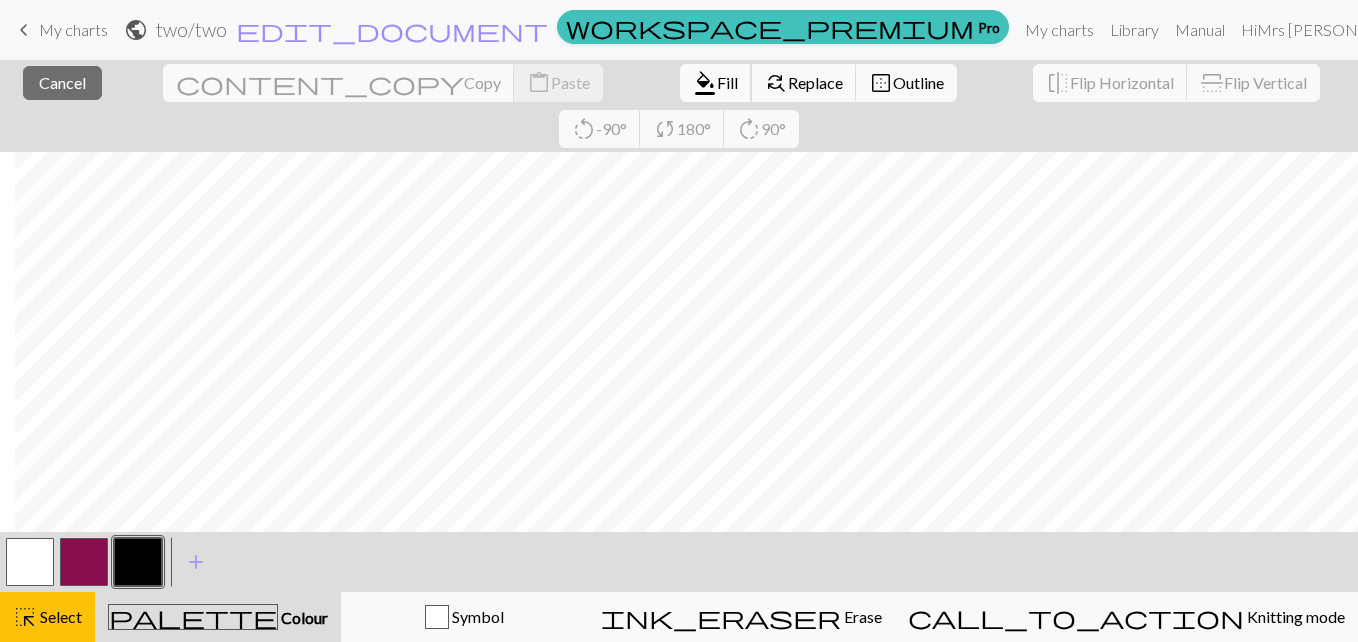click on "Fill" at bounding box center (727, 82) 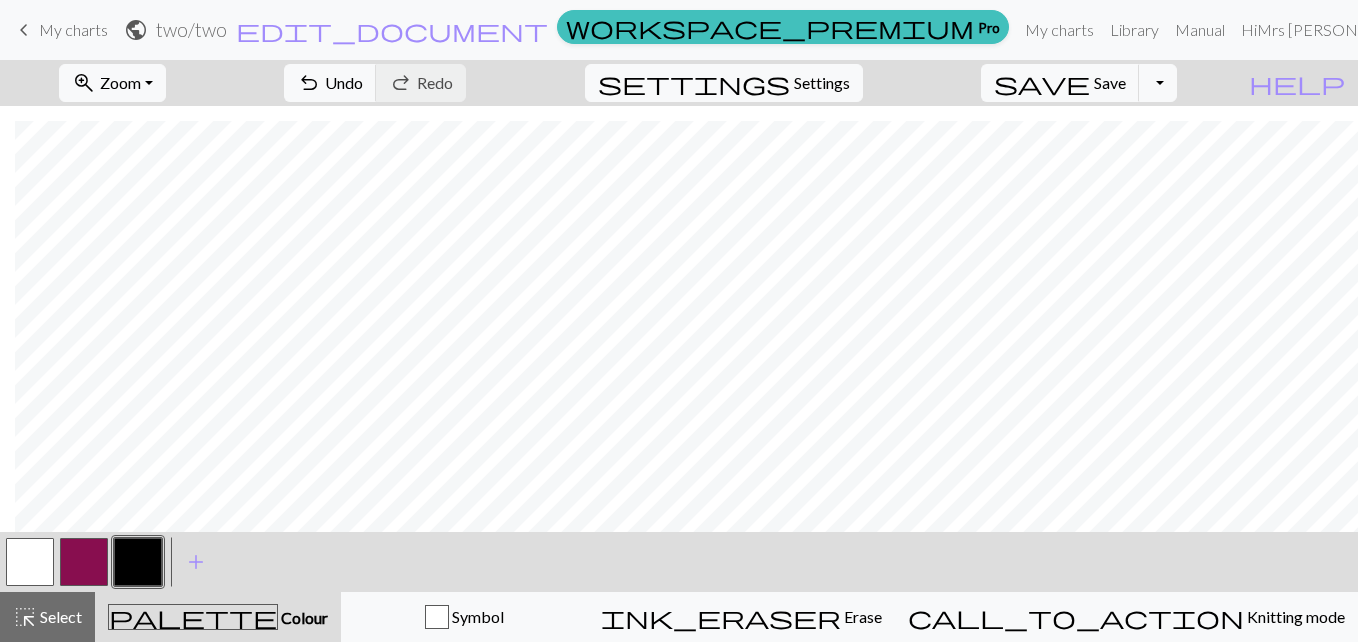 click at bounding box center [30, 562] 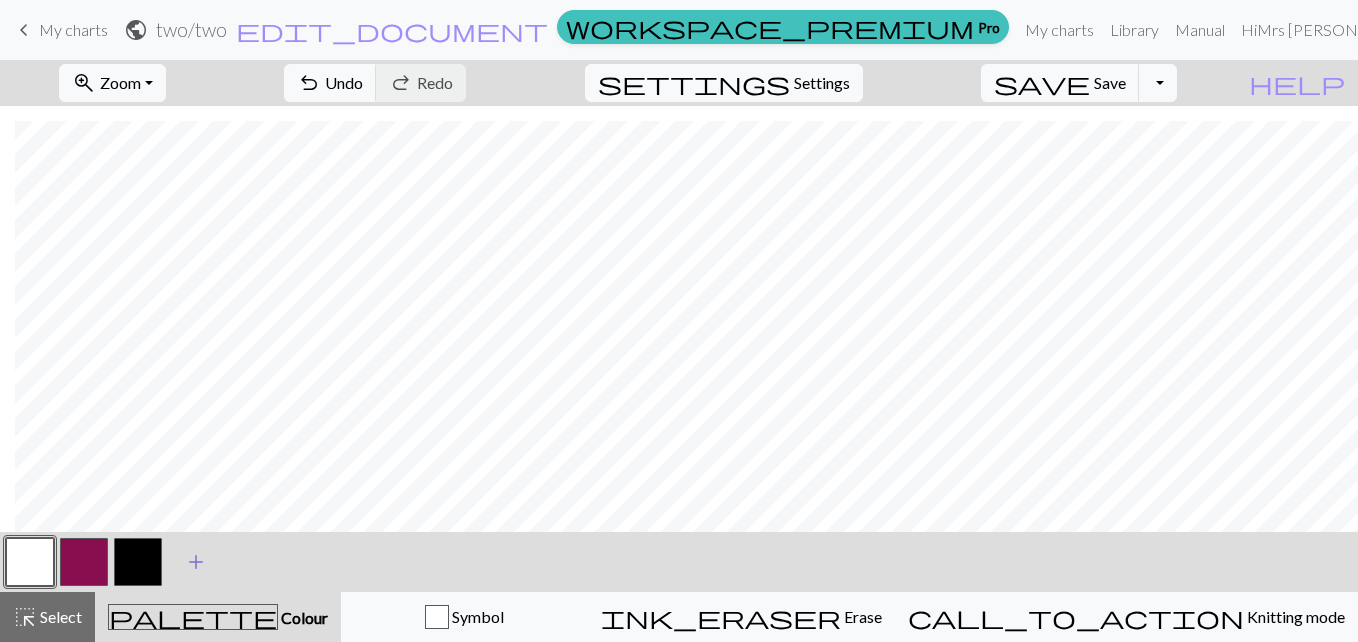 click on "add Add a  colour" at bounding box center (196, 562) 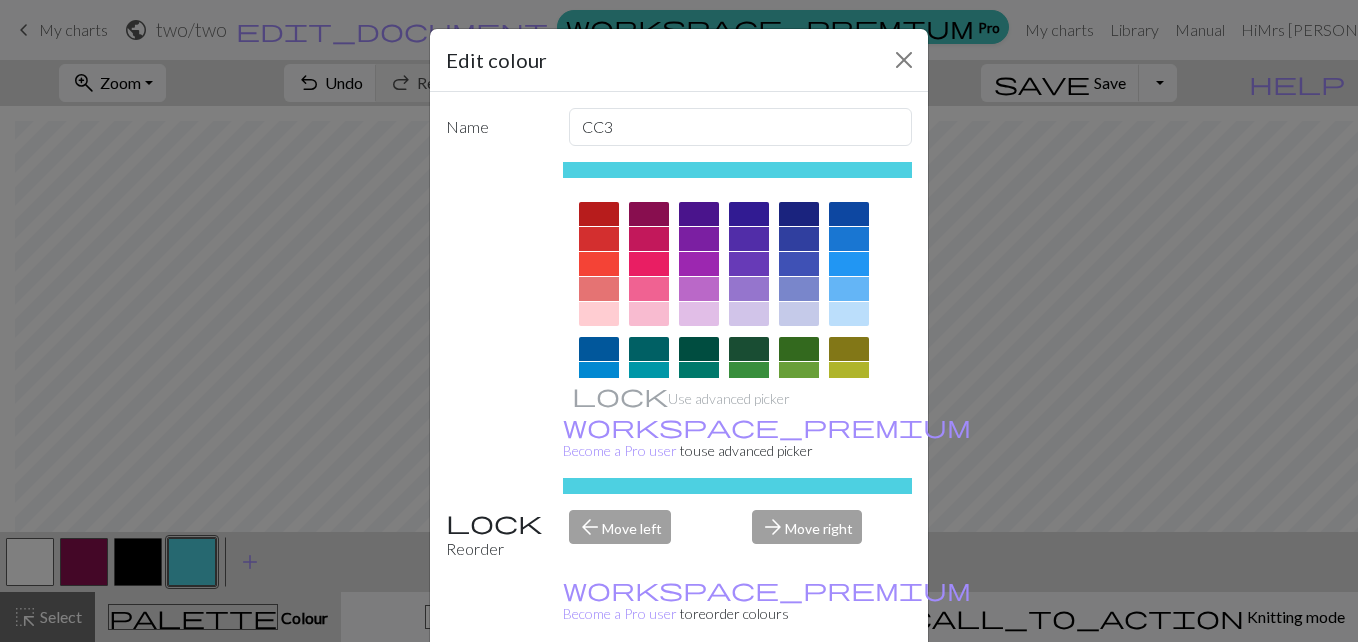click at bounding box center [738, 467] 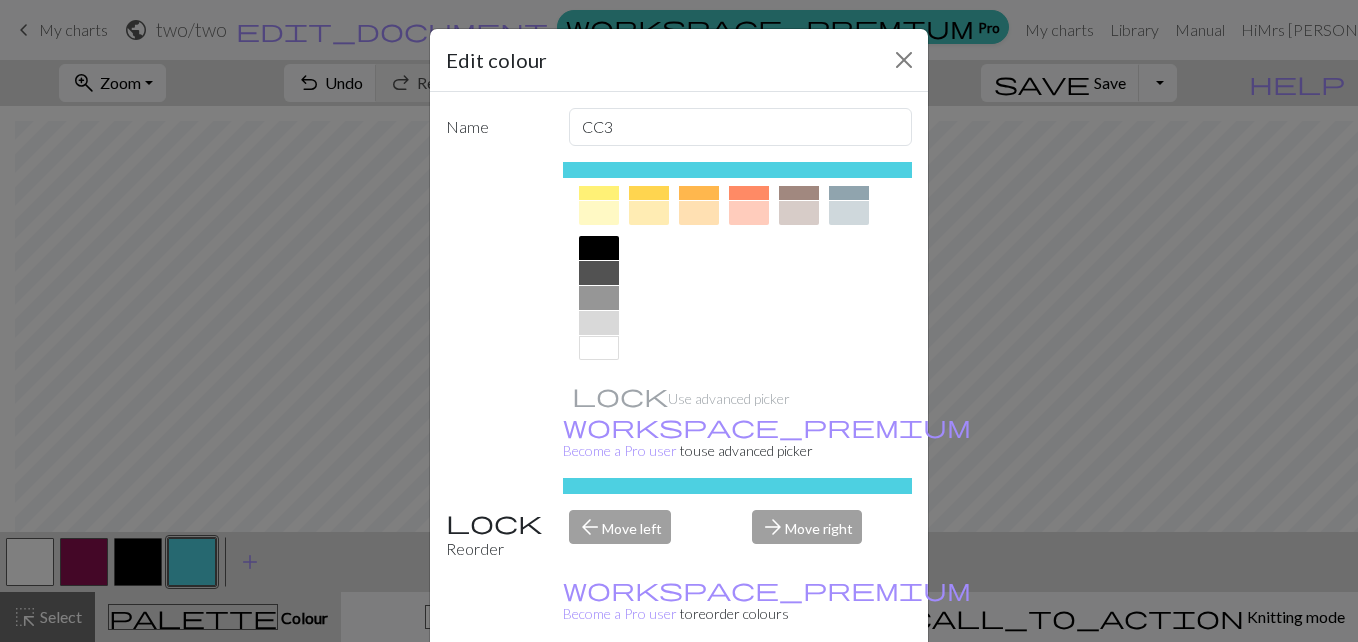 scroll, scrollTop: 376, scrollLeft: 0, axis: vertical 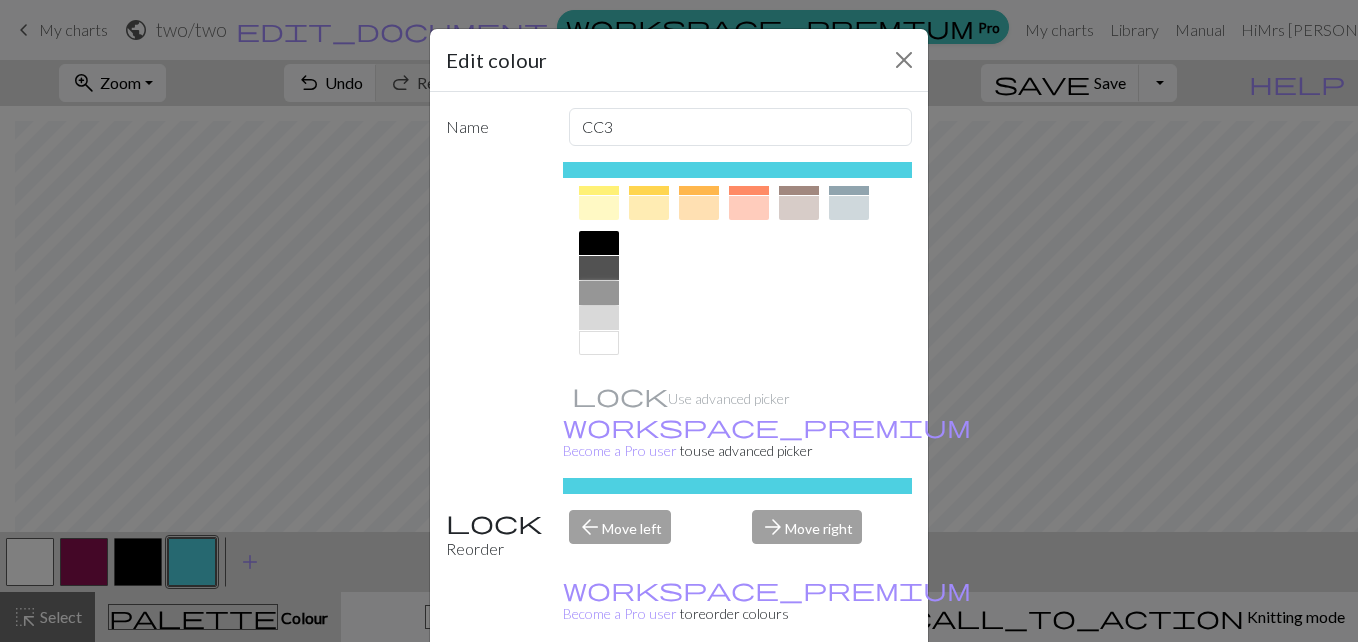 click at bounding box center [599, 293] 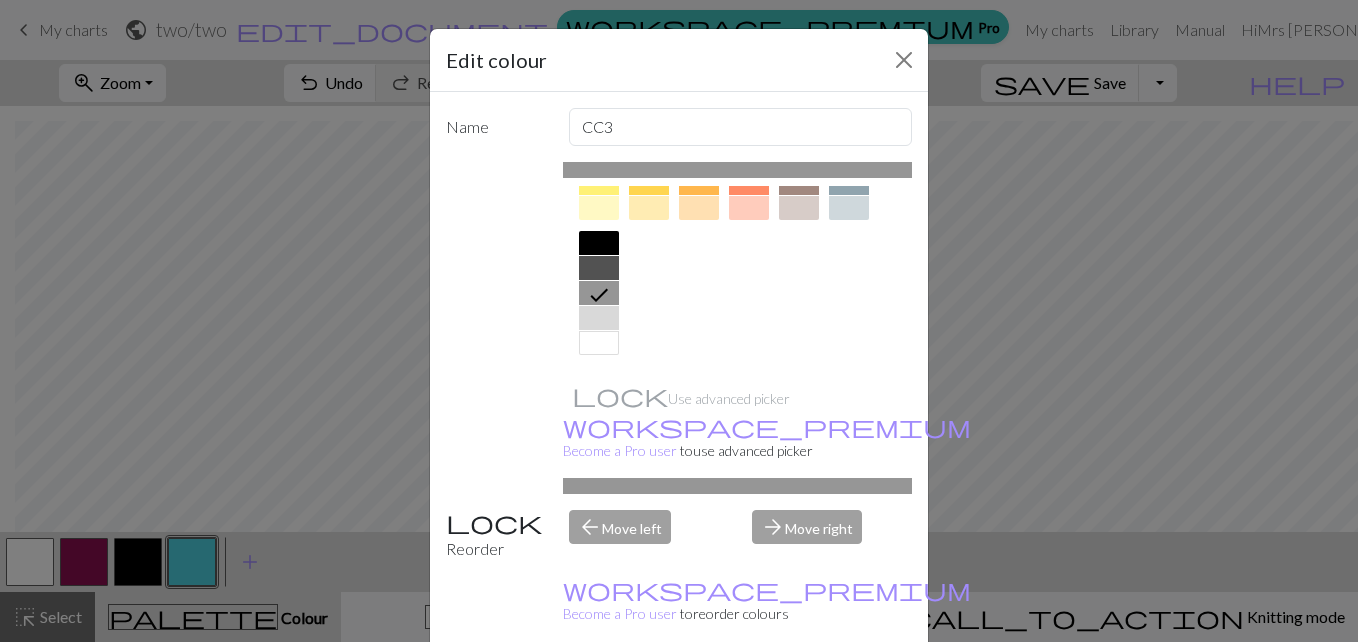 click on "Done" at bounding box center (799, 693) 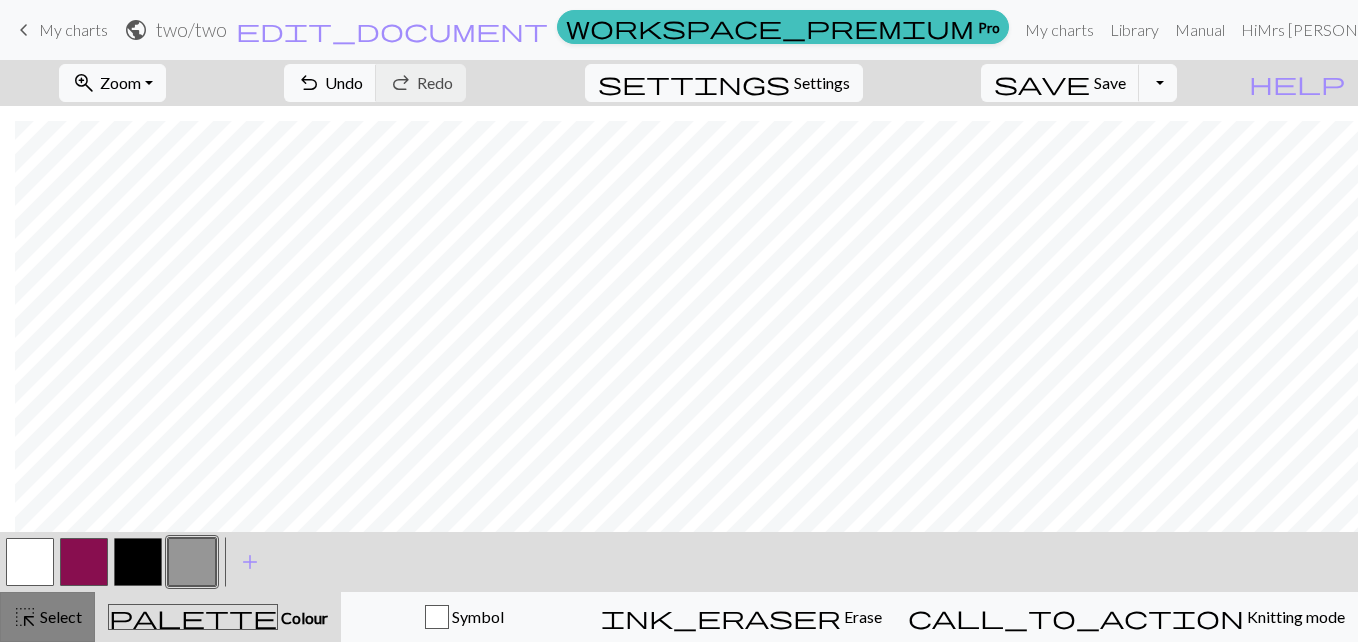 click on "highlight_alt" at bounding box center [25, 617] 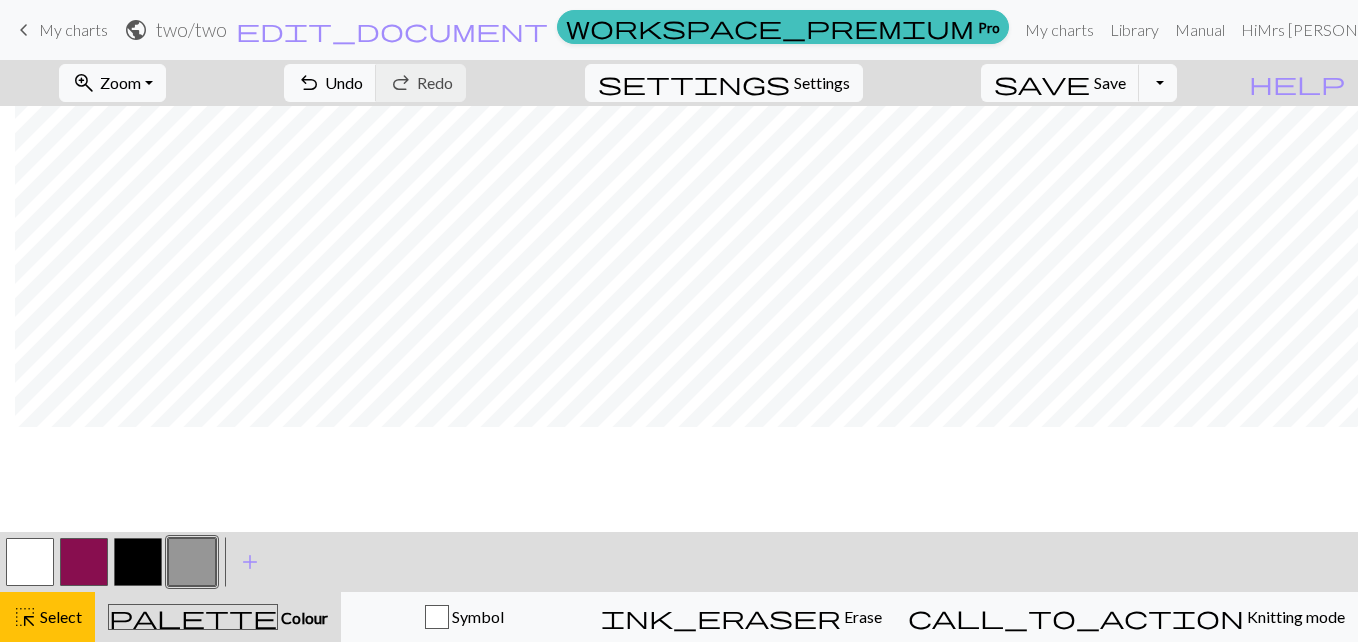 scroll, scrollTop: 1559, scrollLeft: 760, axis: both 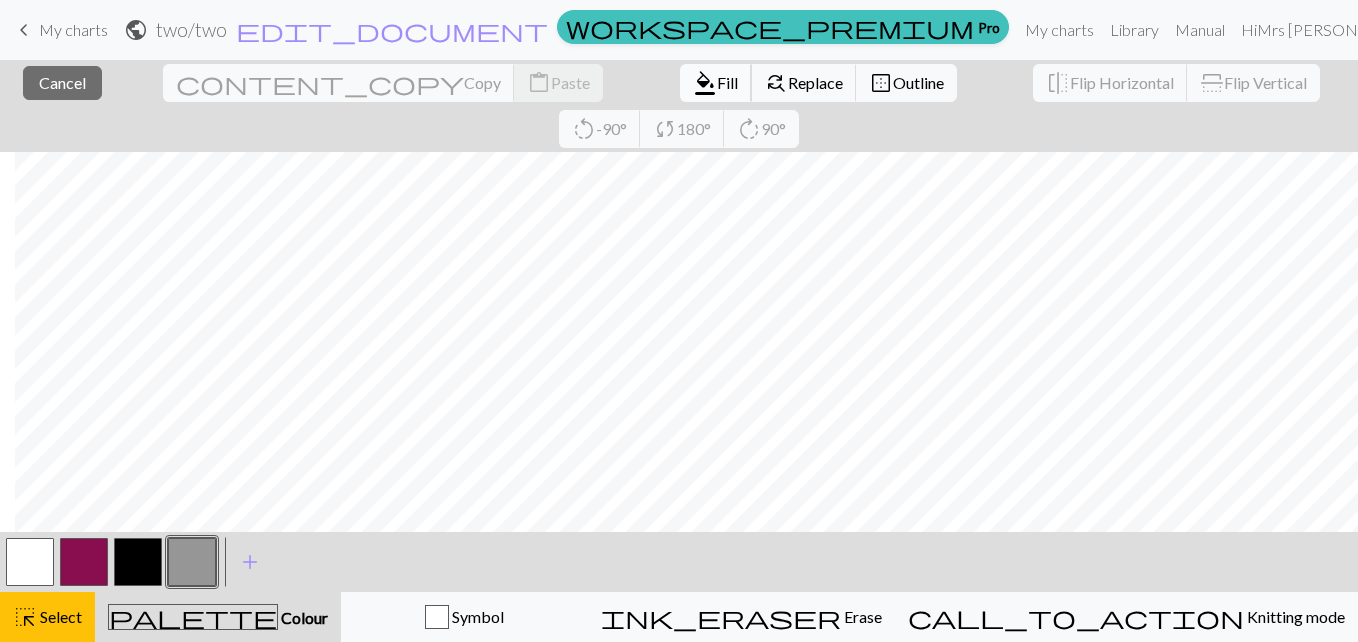 click on "Fill" at bounding box center (727, 82) 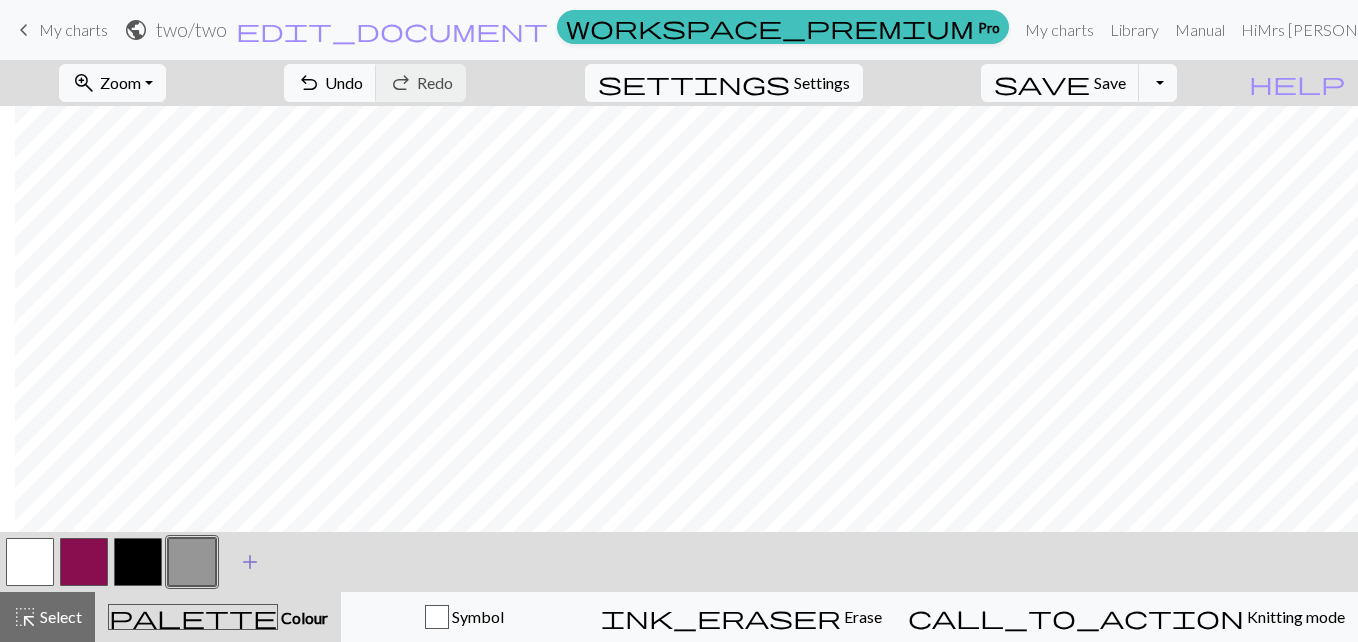 click on "add" at bounding box center [250, 562] 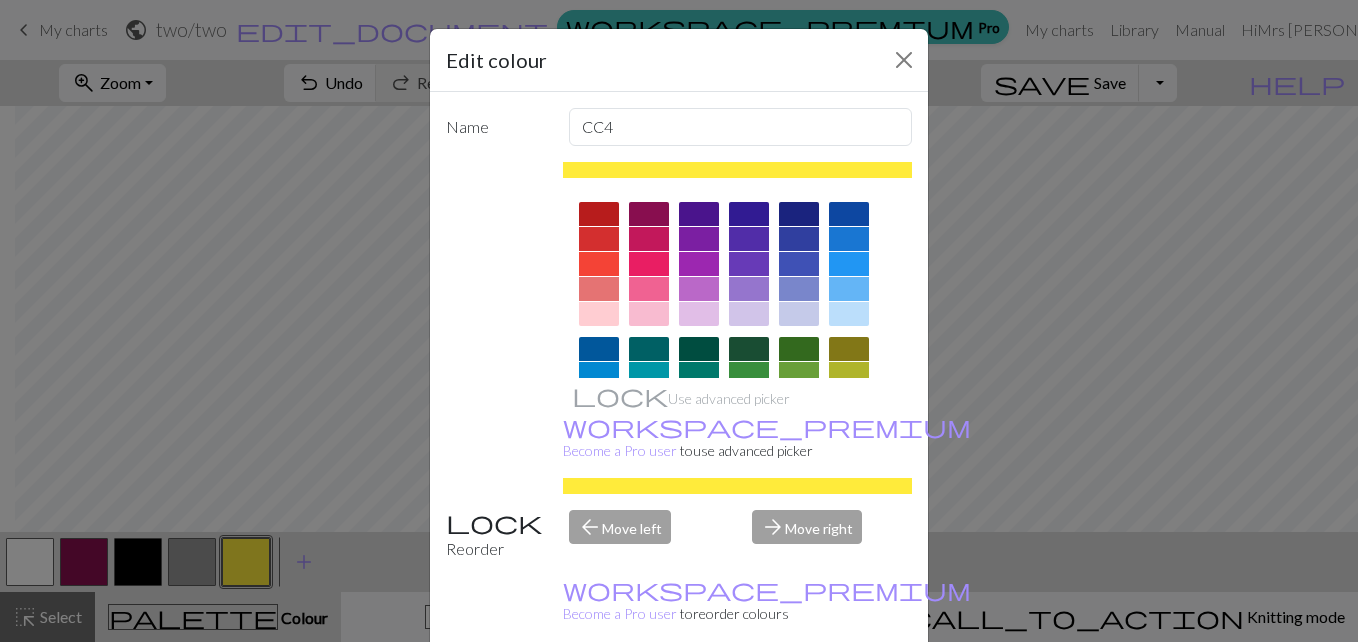 click on "Name CC4 Use advanced picker workspace_premium Become a Pro user   to  use advanced picker Reorder arrow_back Move left arrow_forward Move right workspace_premium Become a Pro user   to  reorder colours" at bounding box center [679, 374] 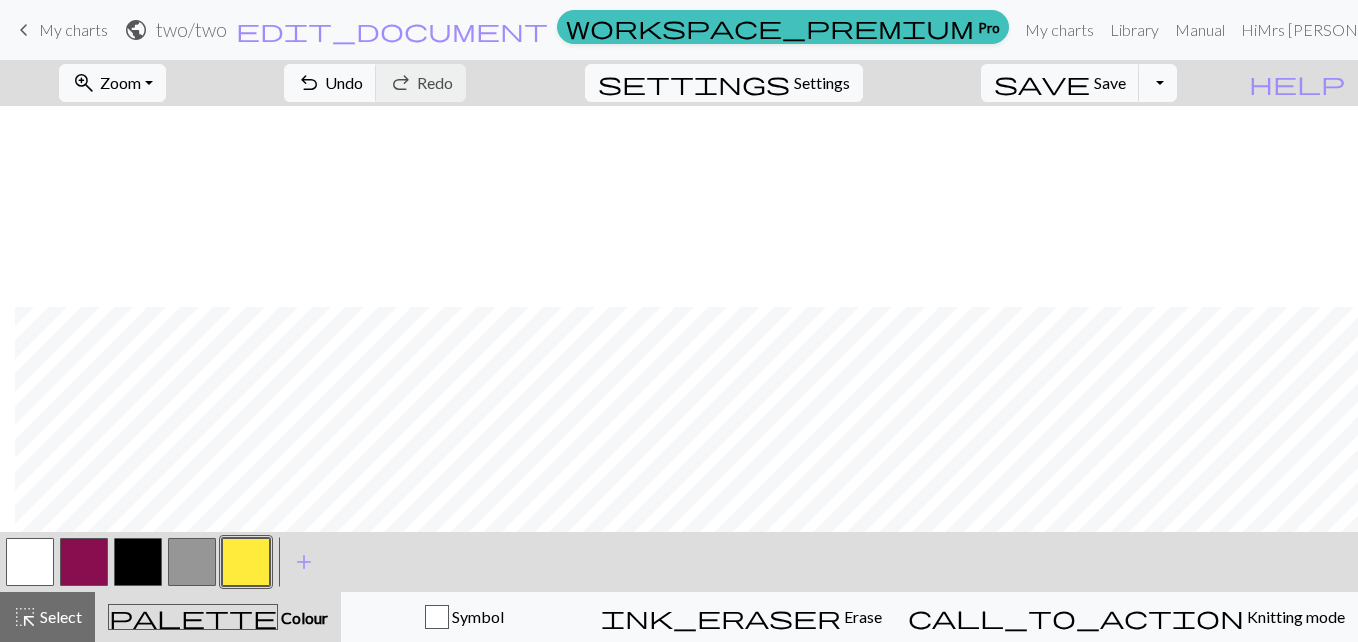 scroll, scrollTop: 1227, scrollLeft: 760, axis: both 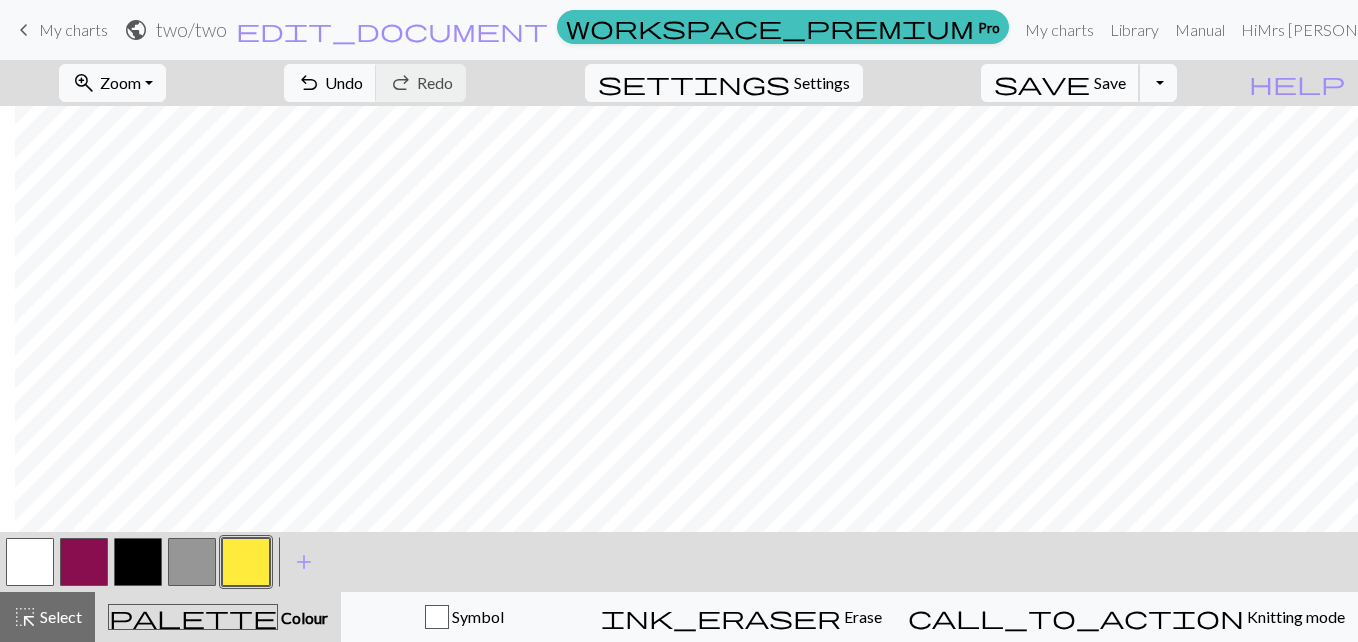 click on "Save" at bounding box center [1110, 82] 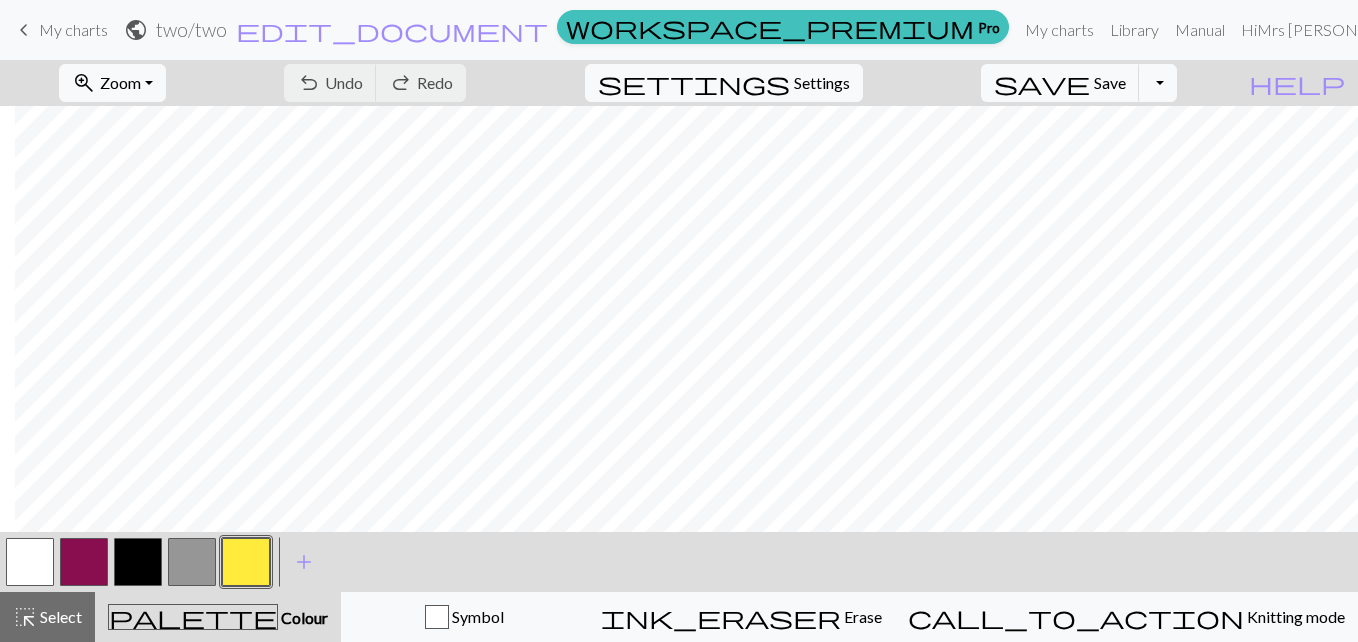 click on "My charts" at bounding box center (73, 29) 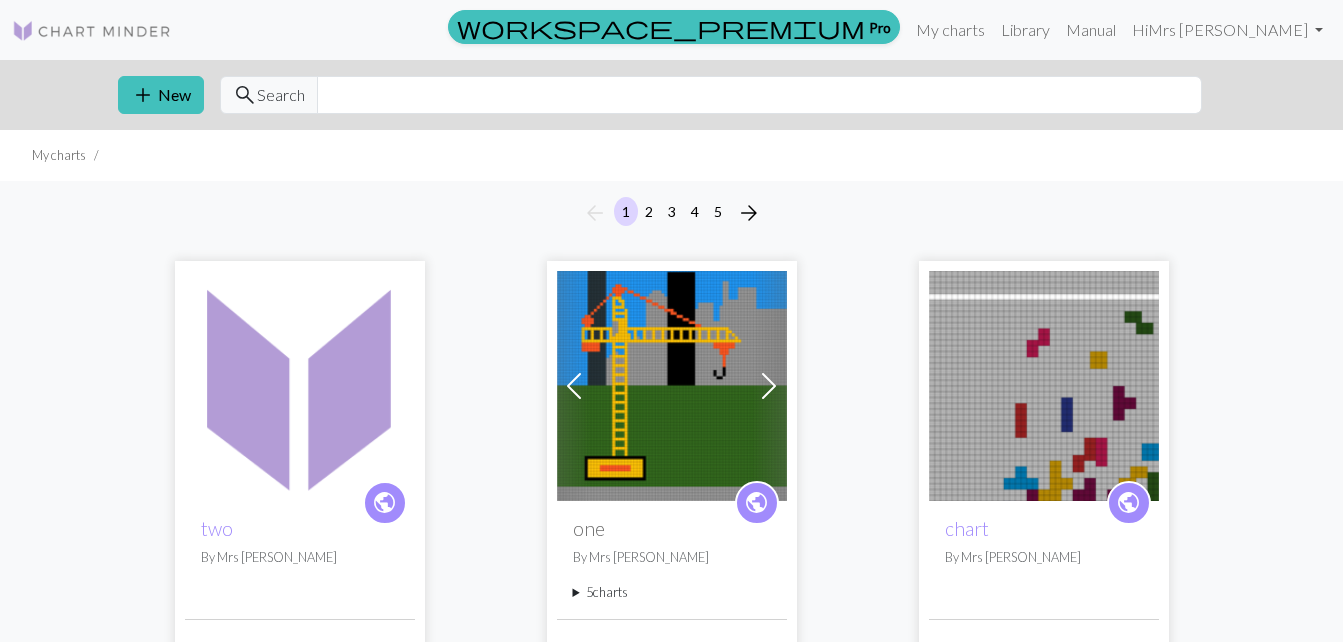 click at bounding box center (672, 386) 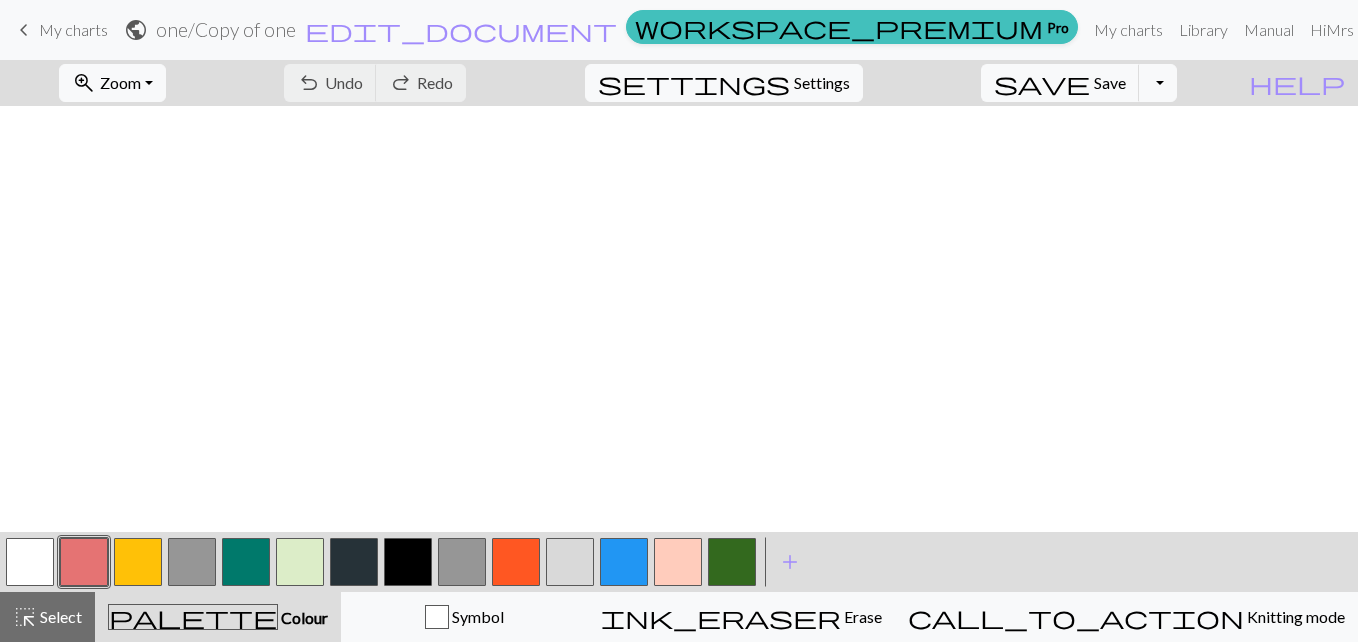 scroll, scrollTop: 1679, scrollLeft: 0, axis: vertical 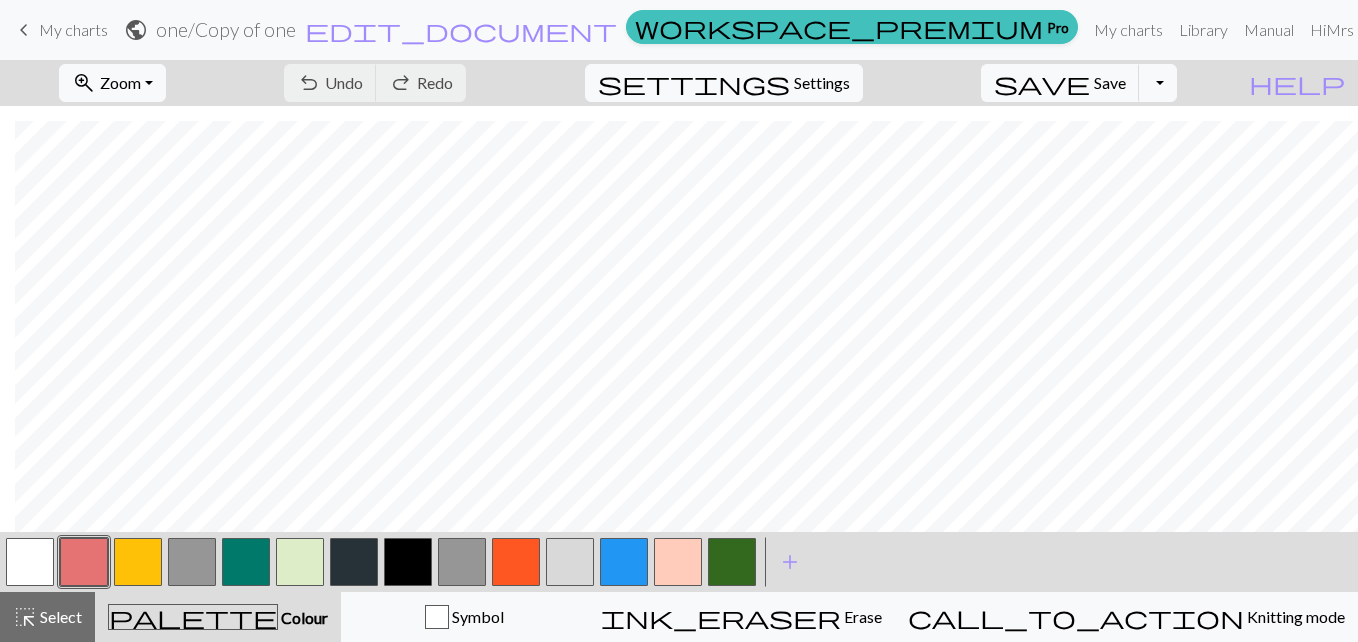 click on "My charts" at bounding box center [73, 29] 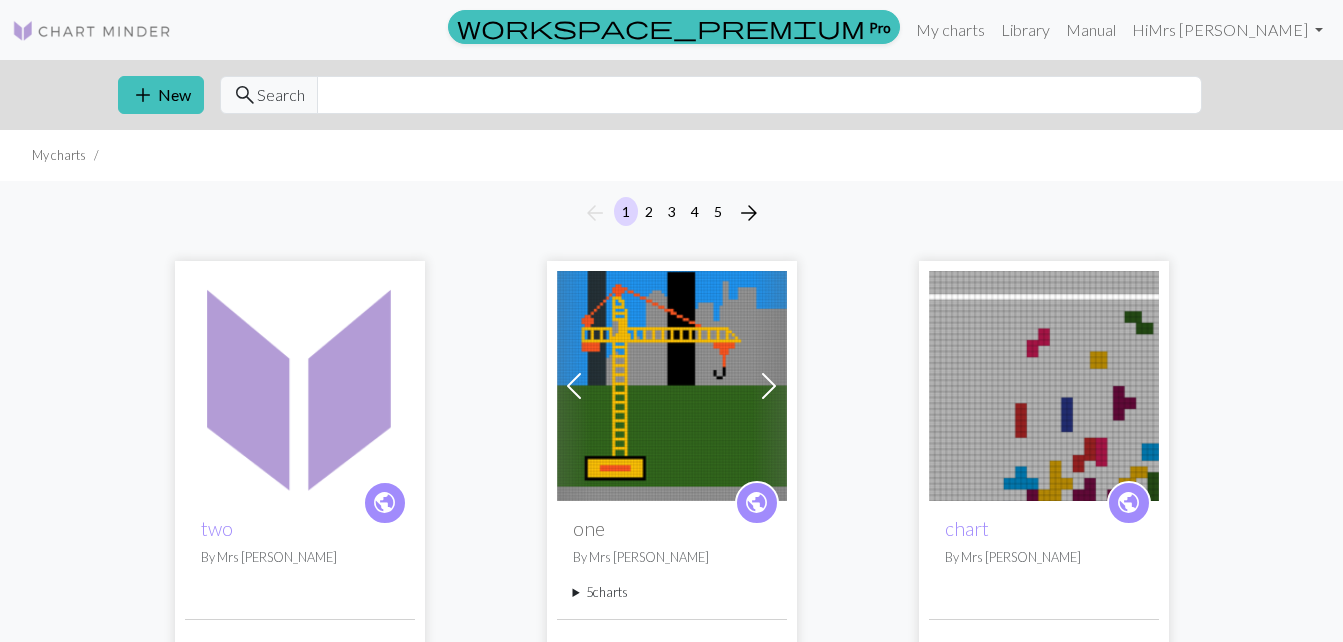 click at bounding box center (300, 386) 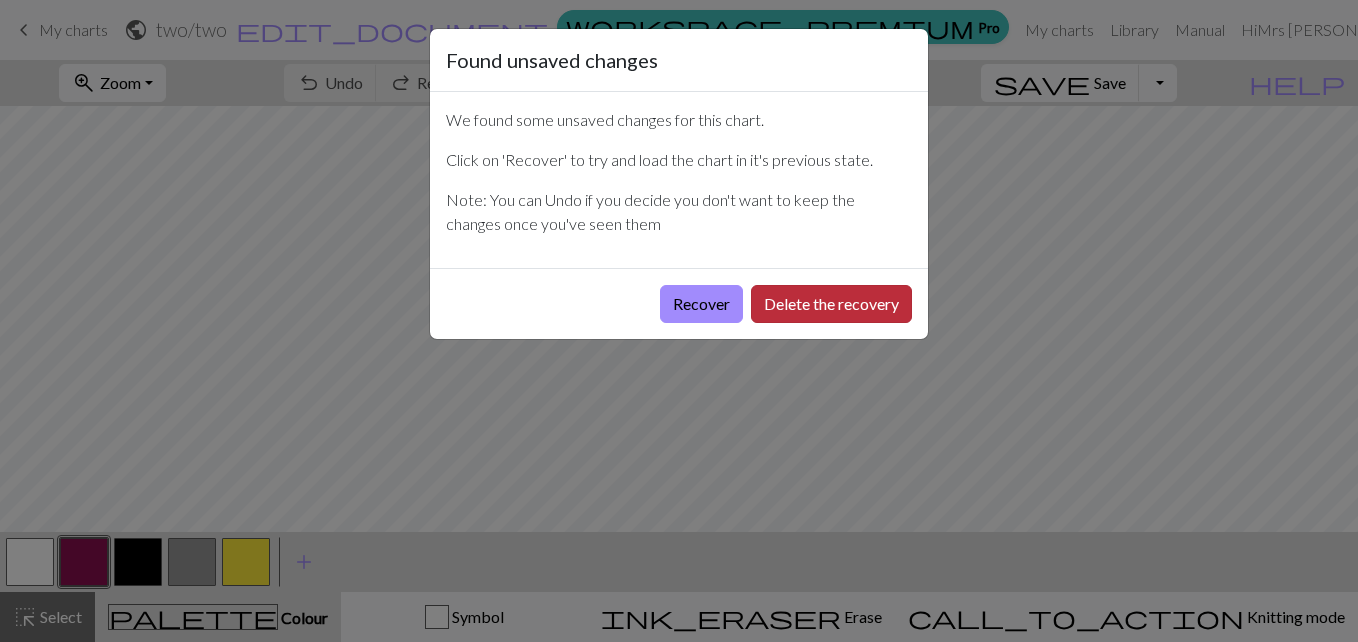 click on "Delete the recovery" at bounding box center (831, 304) 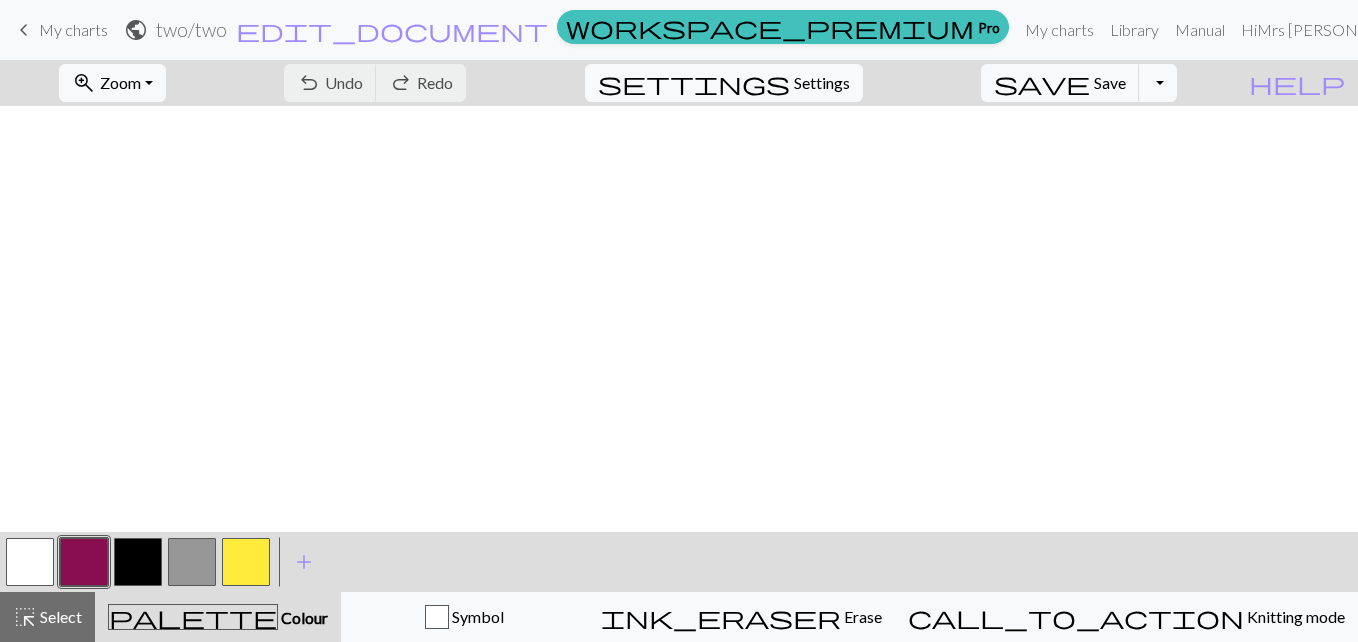 scroll, scrollTop: 1679, scrollLeft: 0, axis: vertical 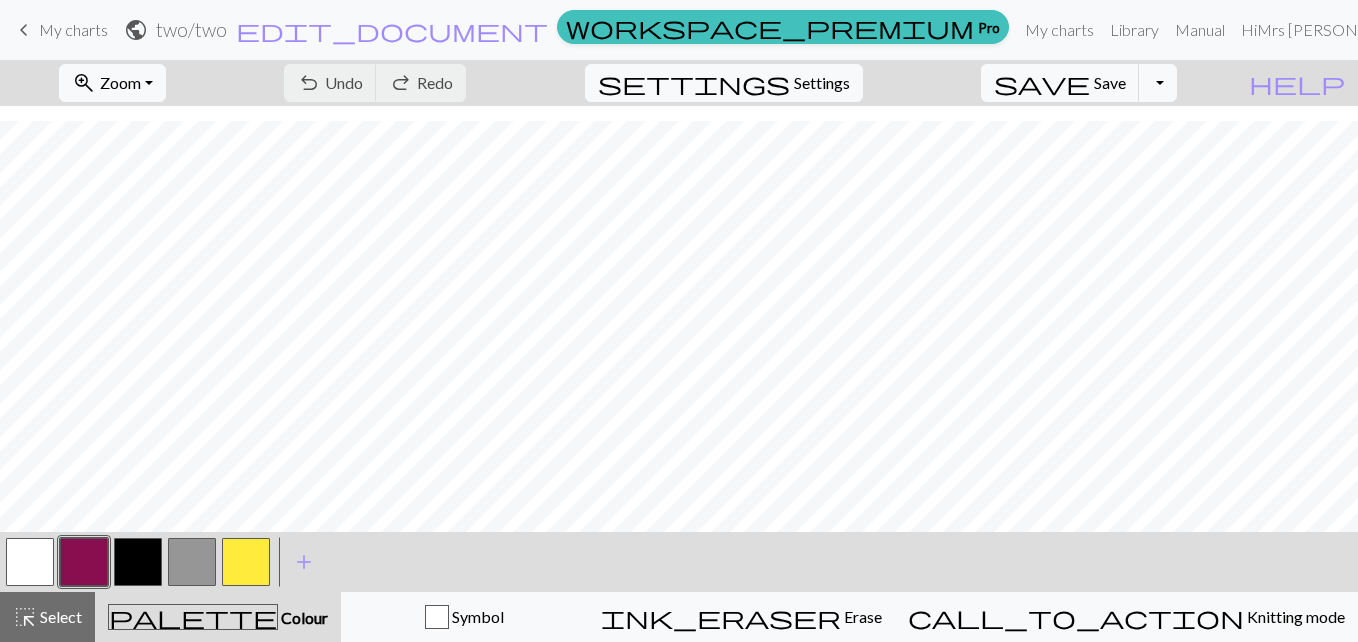 click at bounding box center (30, 562) 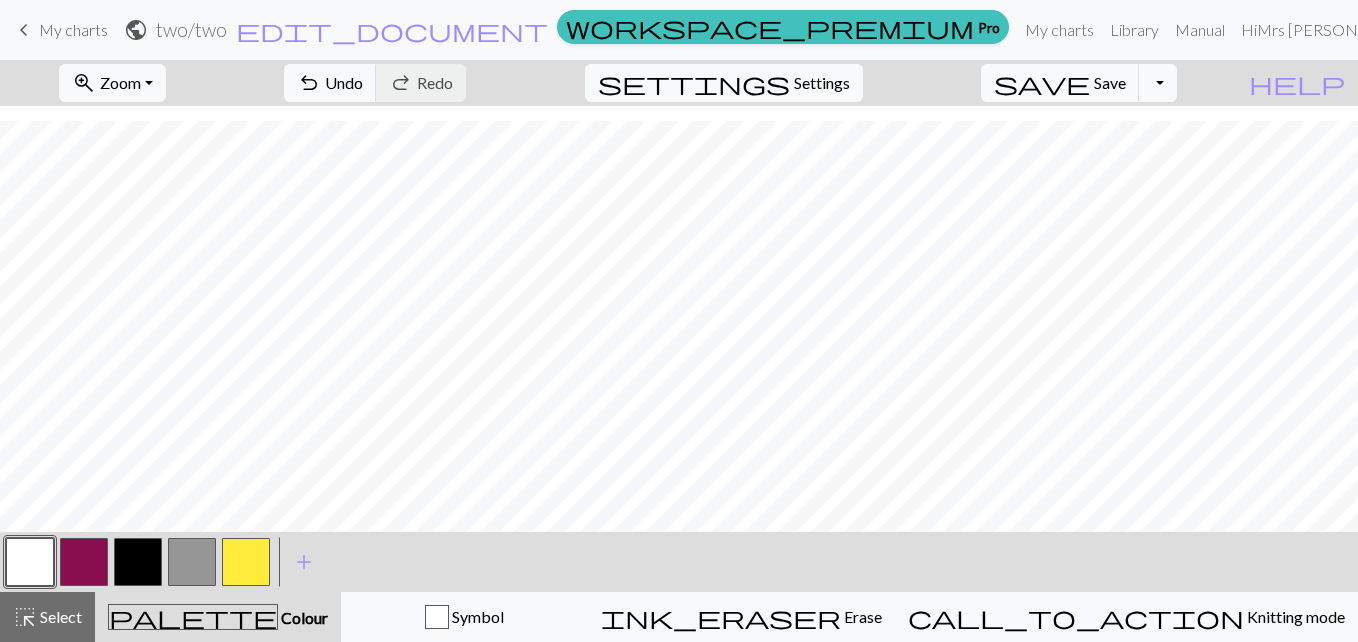click on "My charts" at bounding box center (73, 29) 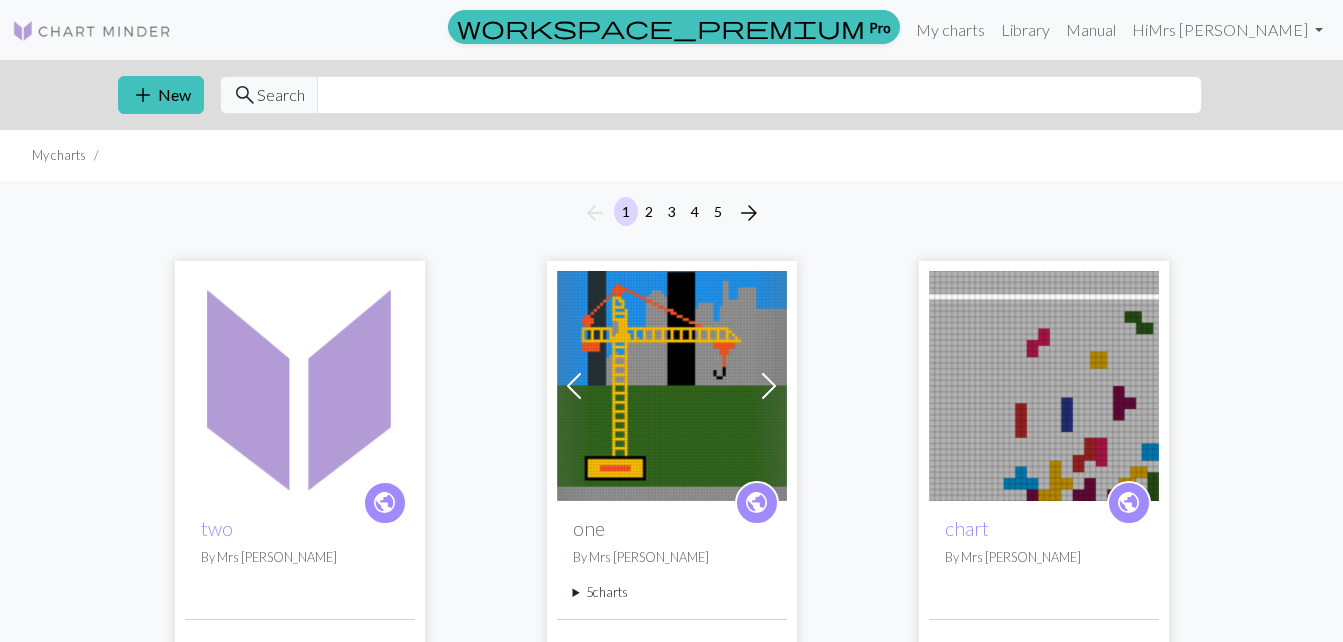 click at bounding box center [672, 386] 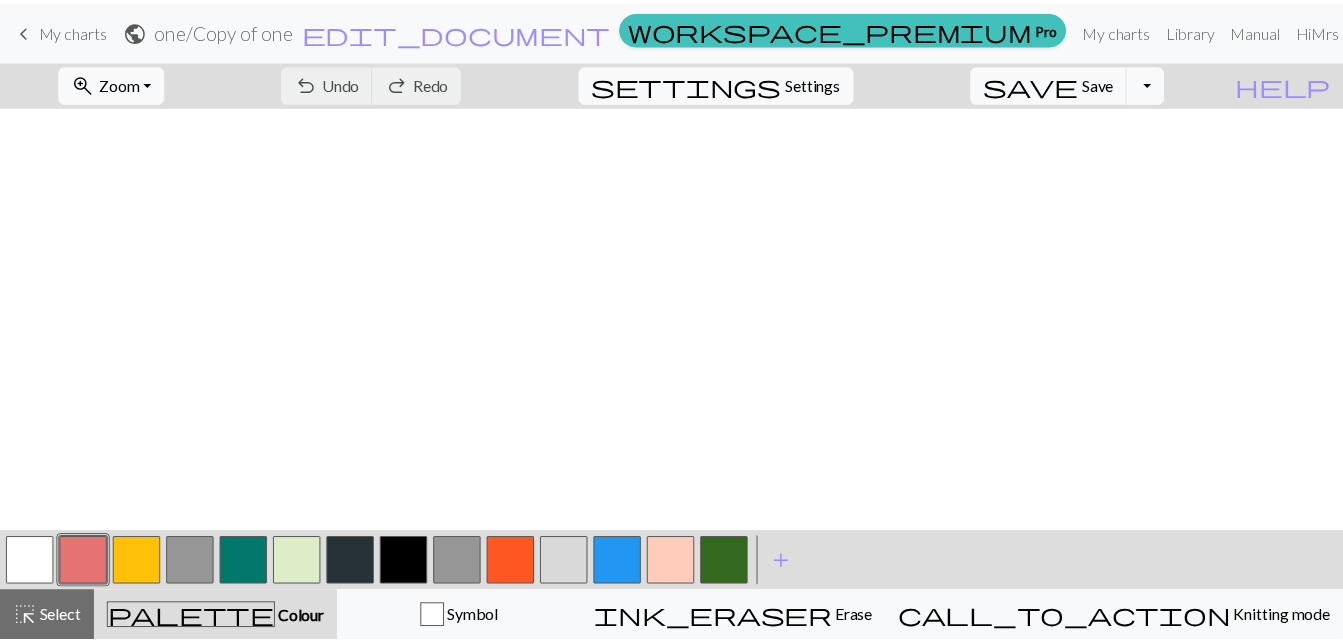 scroll, scrollTop: 1679, scrollLeft: 0, axis: vertical 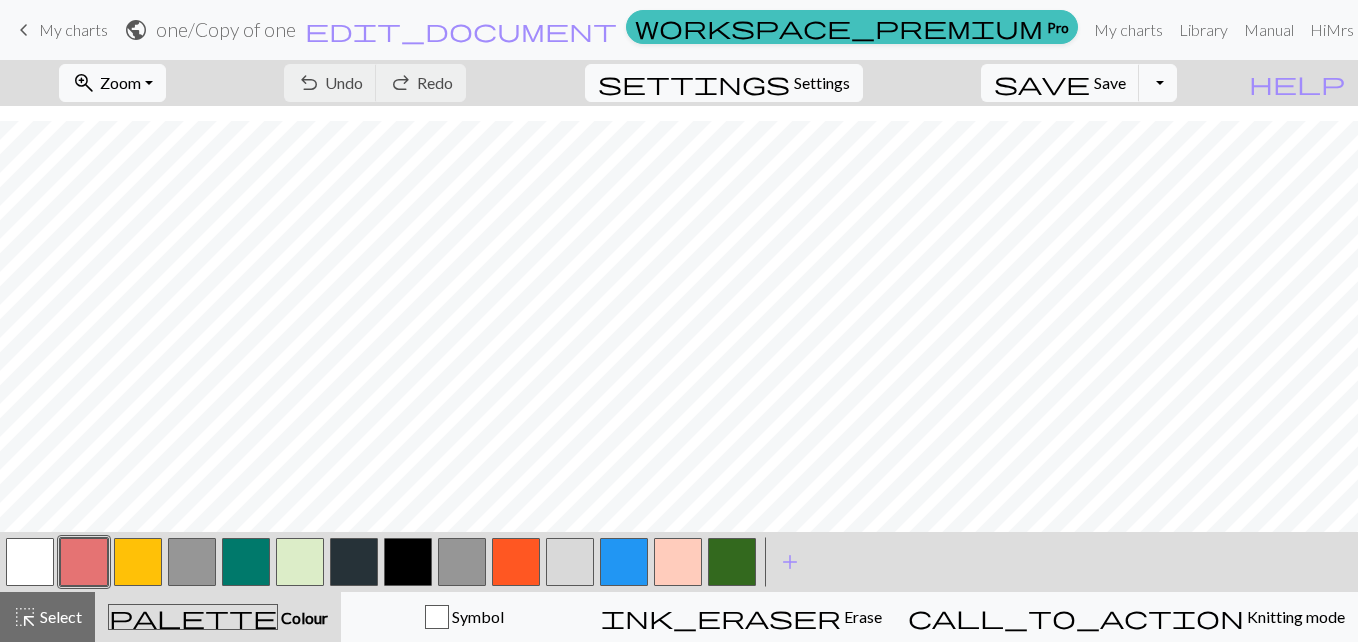 click on "My charts" at bounding box center [73, 29] 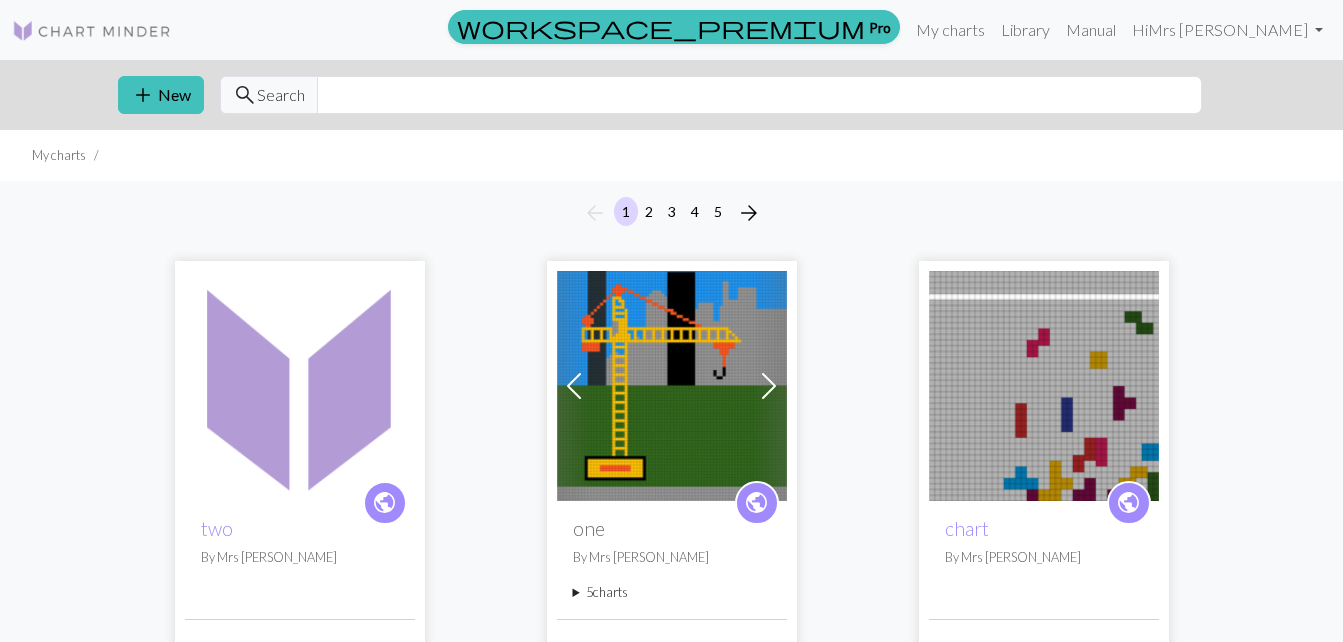 click on "By   Mrs [PERSON_NAME]" at bounding box center (300, 557) 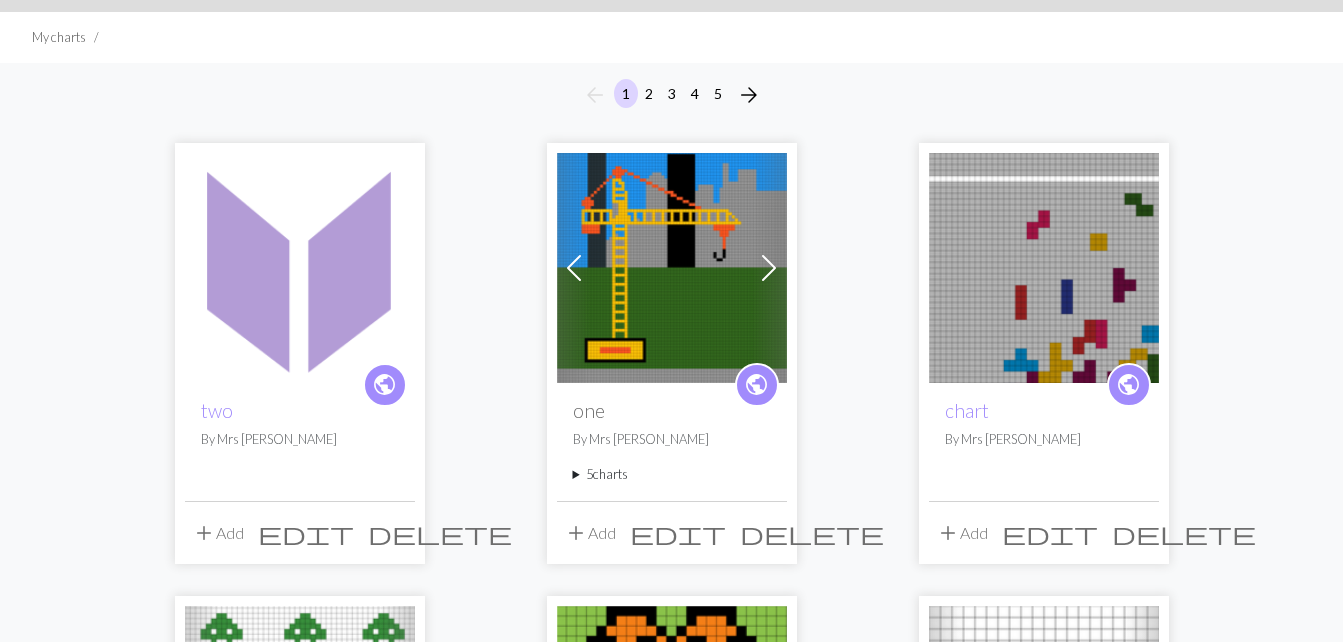 scroll, scrollTop: 120, scrollLeft: 0, axis: vertical 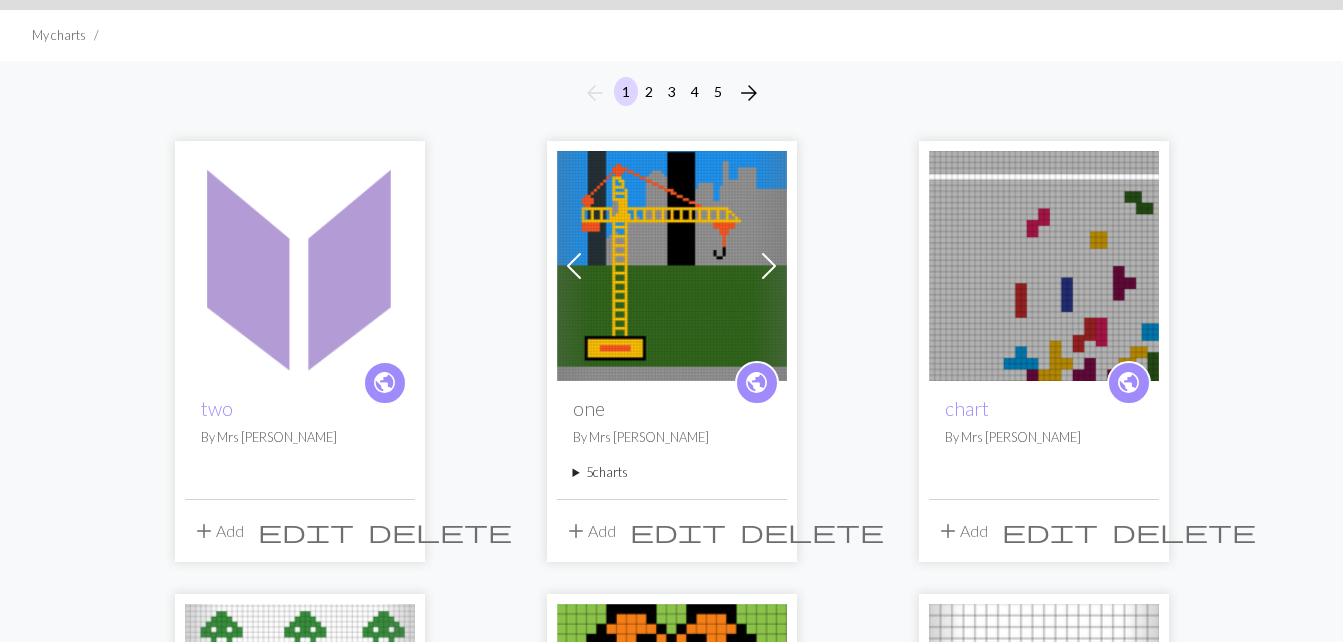 click on "By   Mrs [PERSON_NAME]" at bounding box center (300, 437) 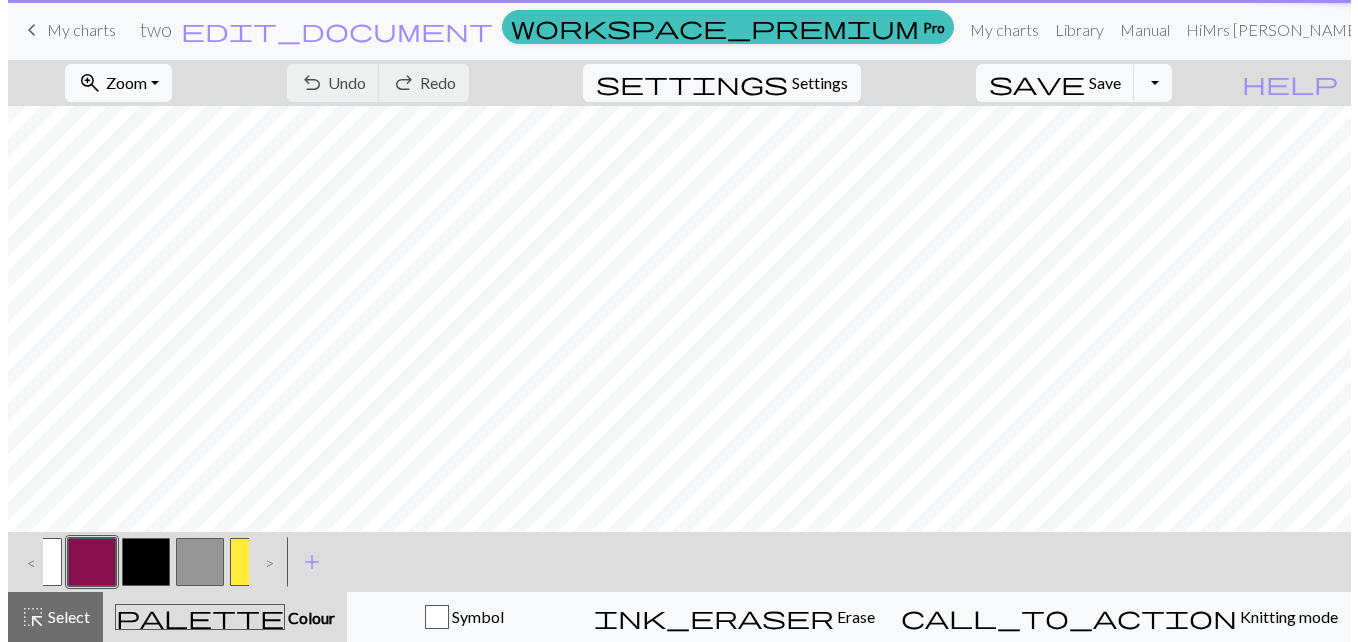 scroll, scrollTop: 0, scrollLeft: 0, axis: both 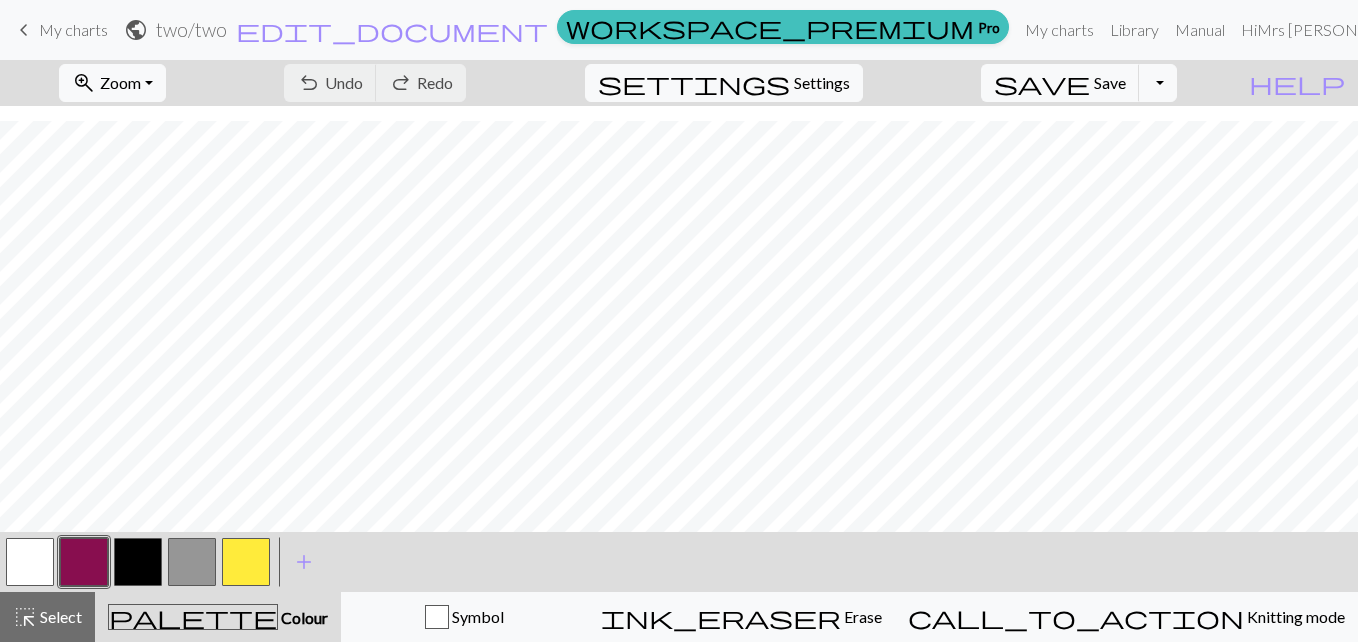 click at bounding box center (30, 562) 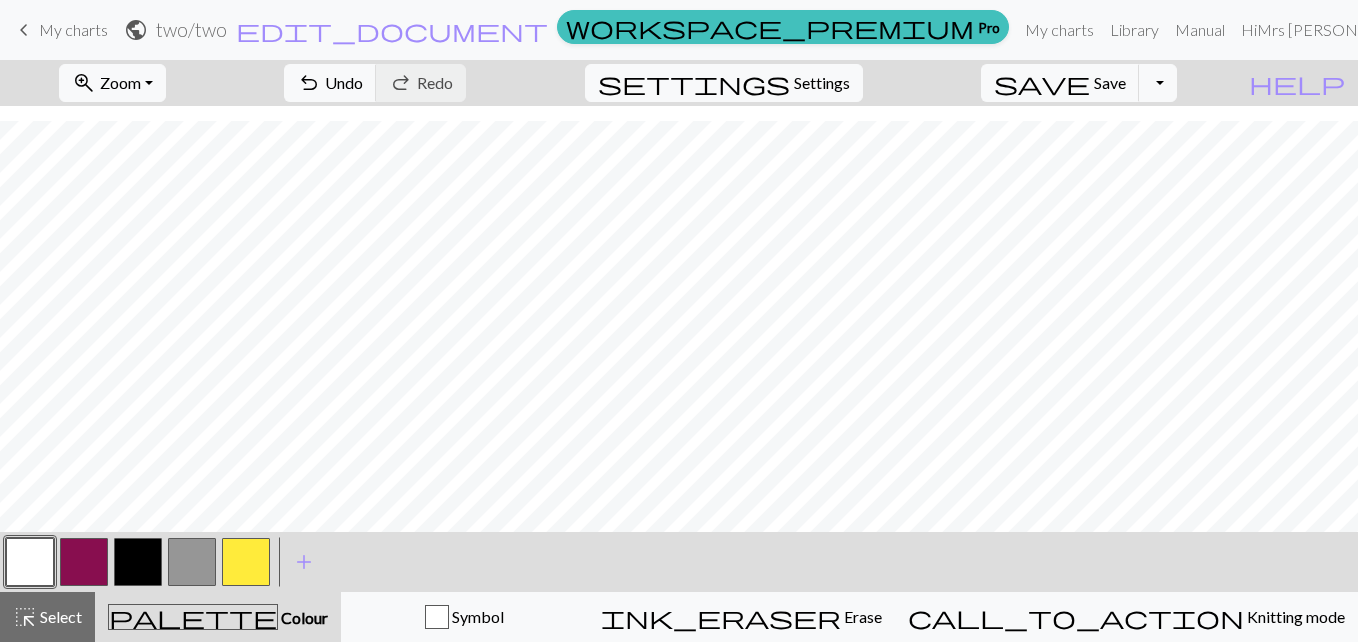 click on "My charts" at bounding box center (73, 29) 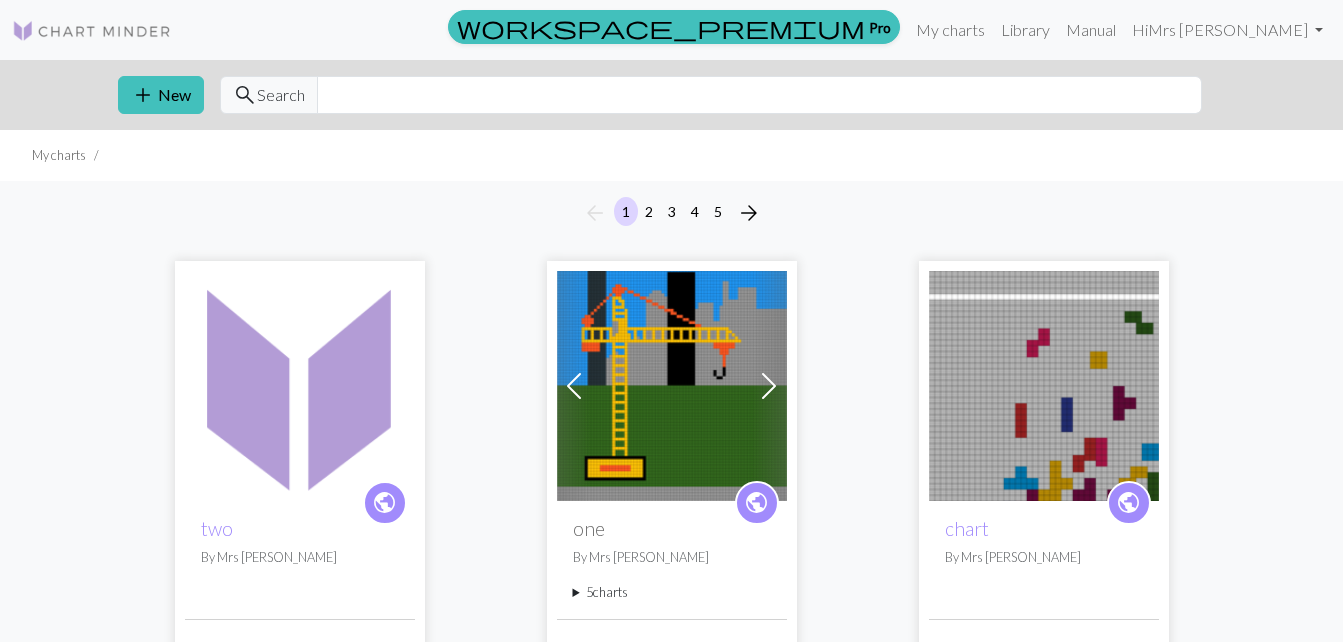 click at bounding box center (672, 386) 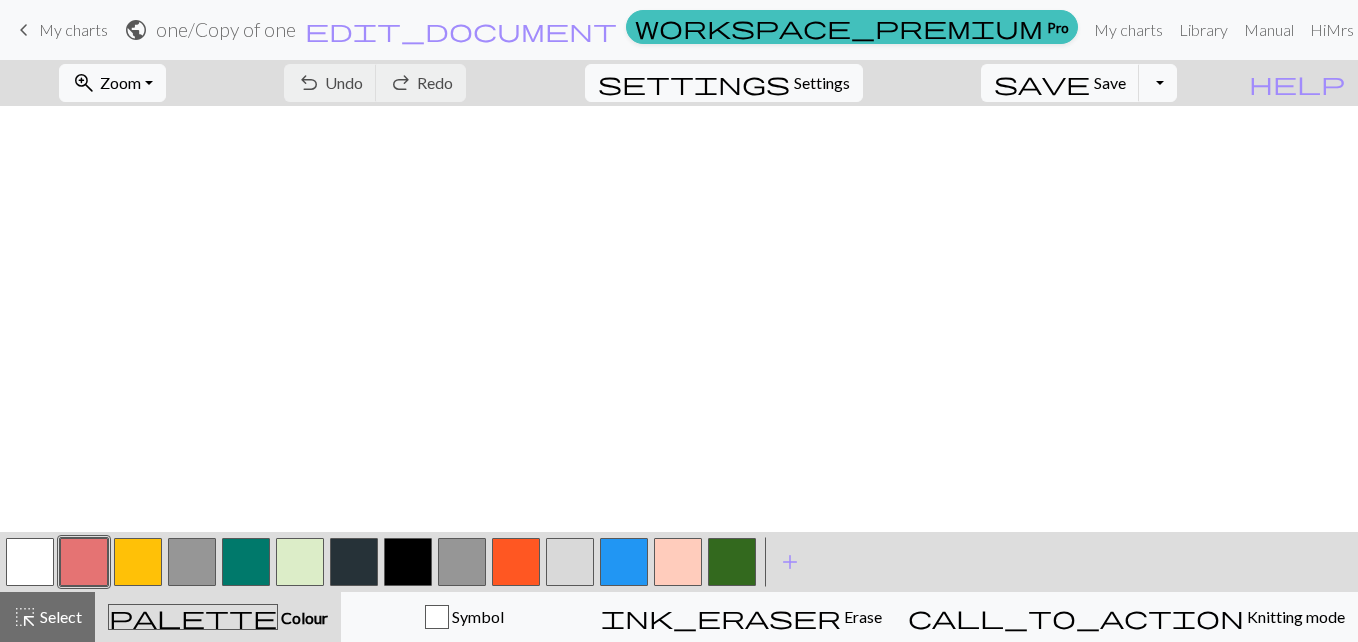 scroll, scrollTop: 1679, scrollLeft: 0, axis: vertical 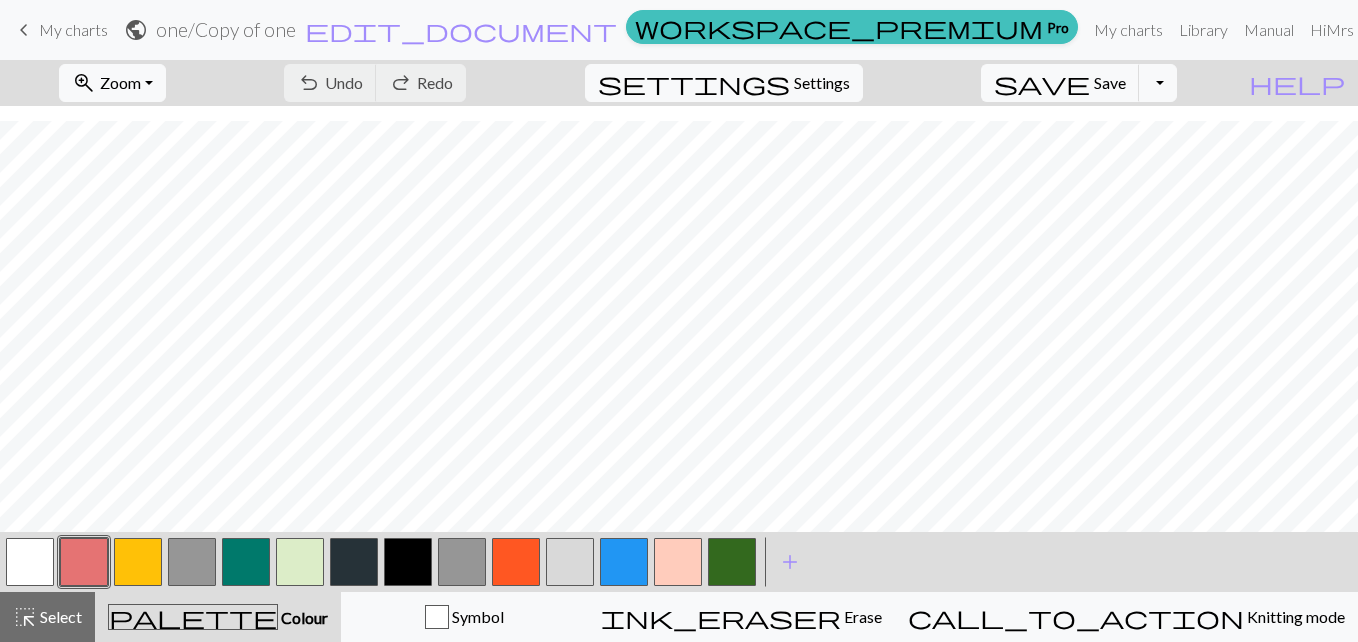 click on "My charts" at bounding box center (73, 29) 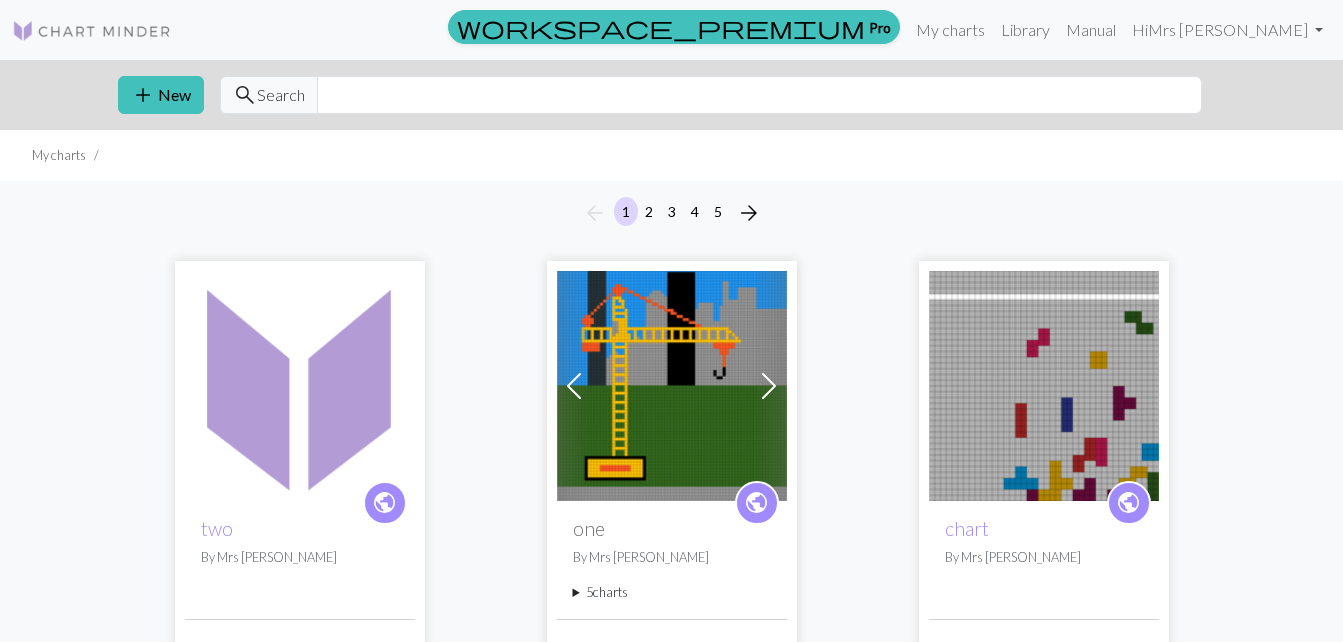 click on "By   Mrs [PERSON_NAME]" at bounding box center (300, 557) 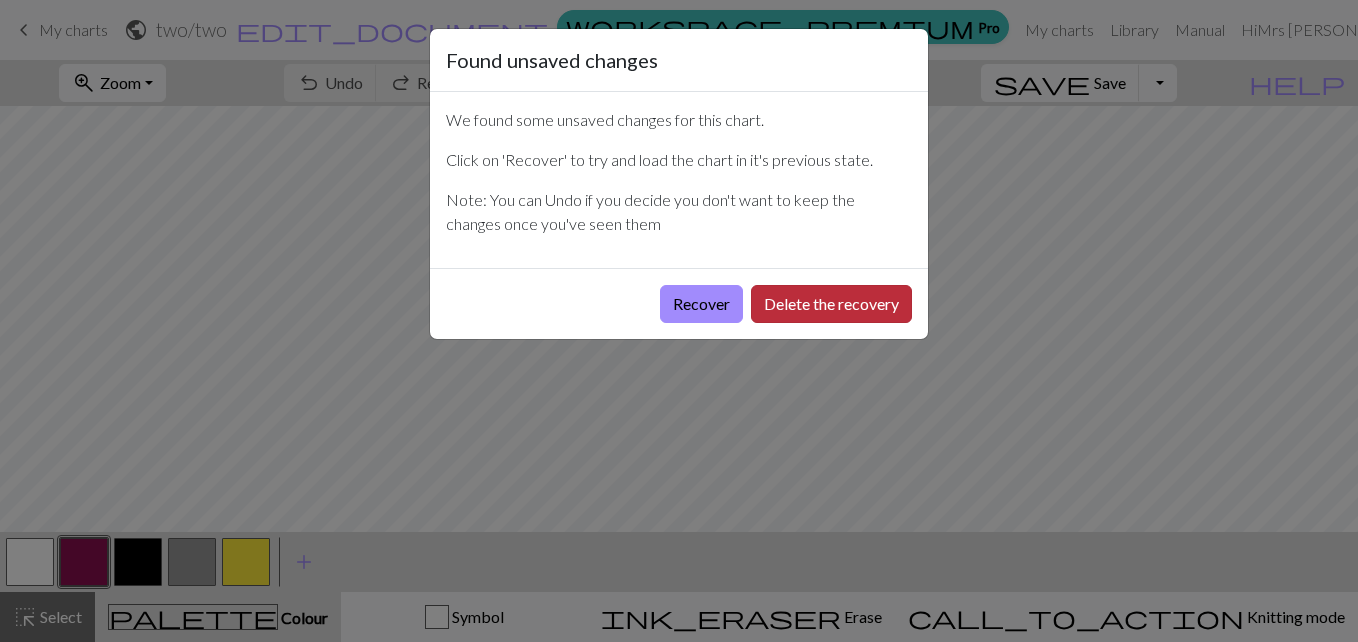 click on "Delete the recovery" at bounding box center [831, 304] 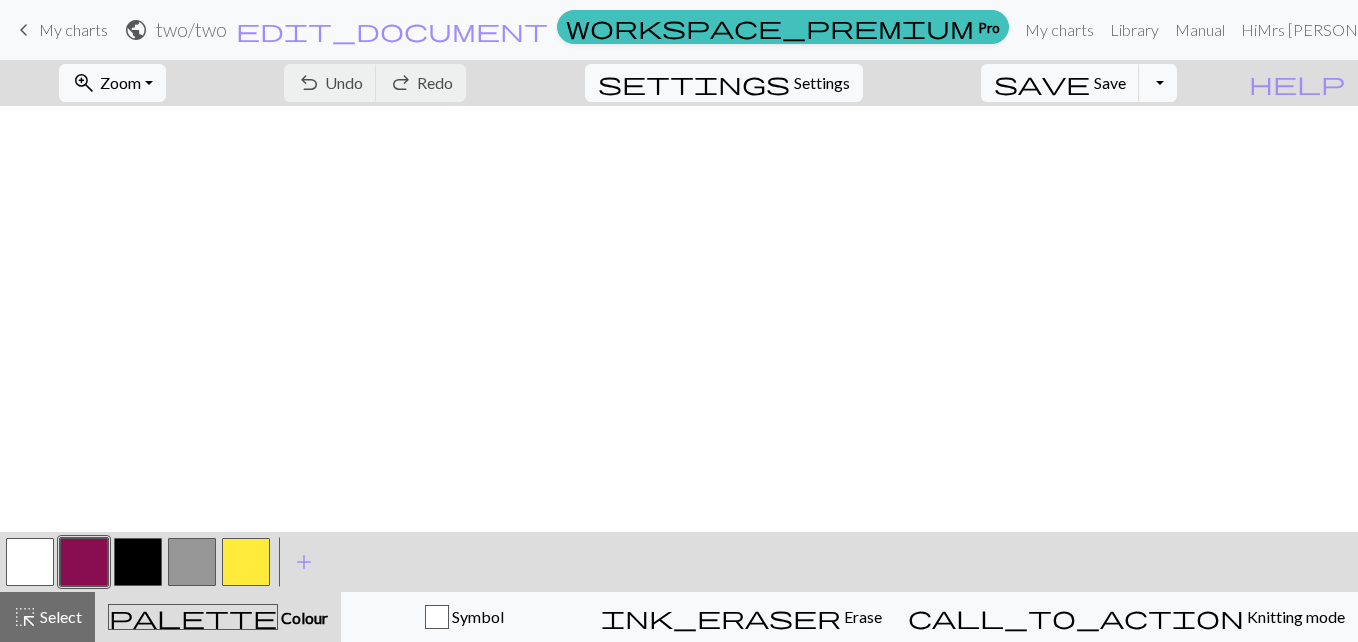 scroll, scrollTop: 1679, scrollLeft: 0, axis: vertical 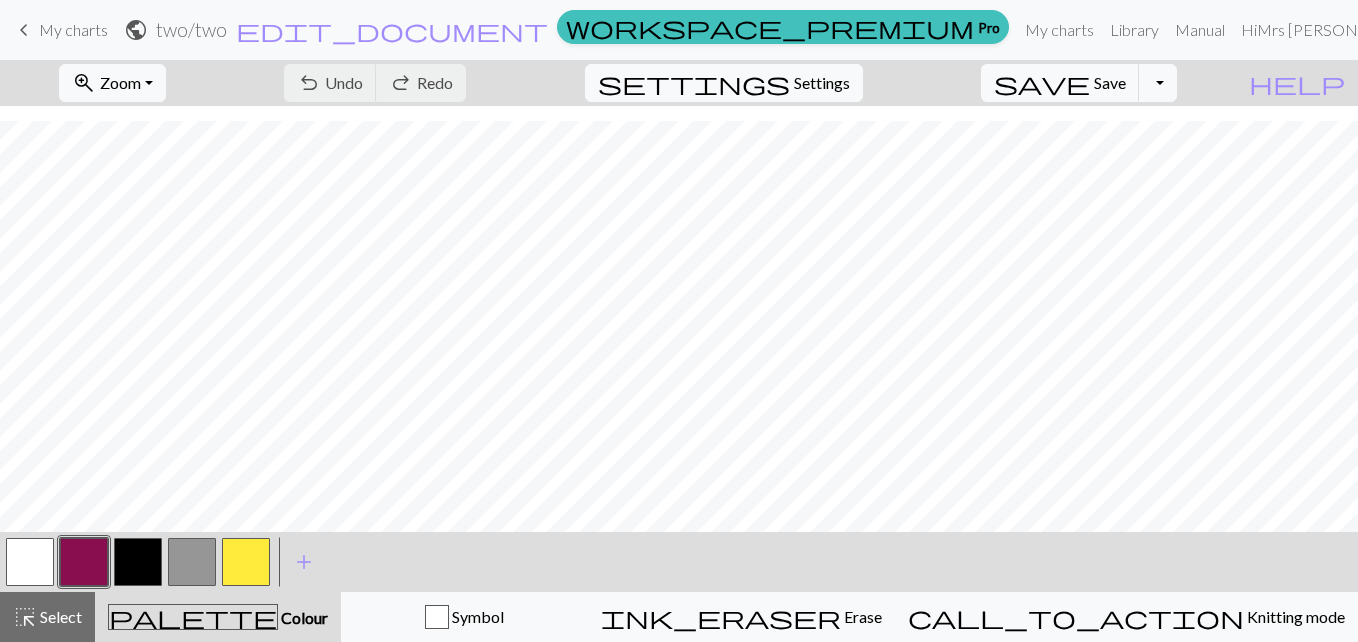 click at bounding box center [30, 562] 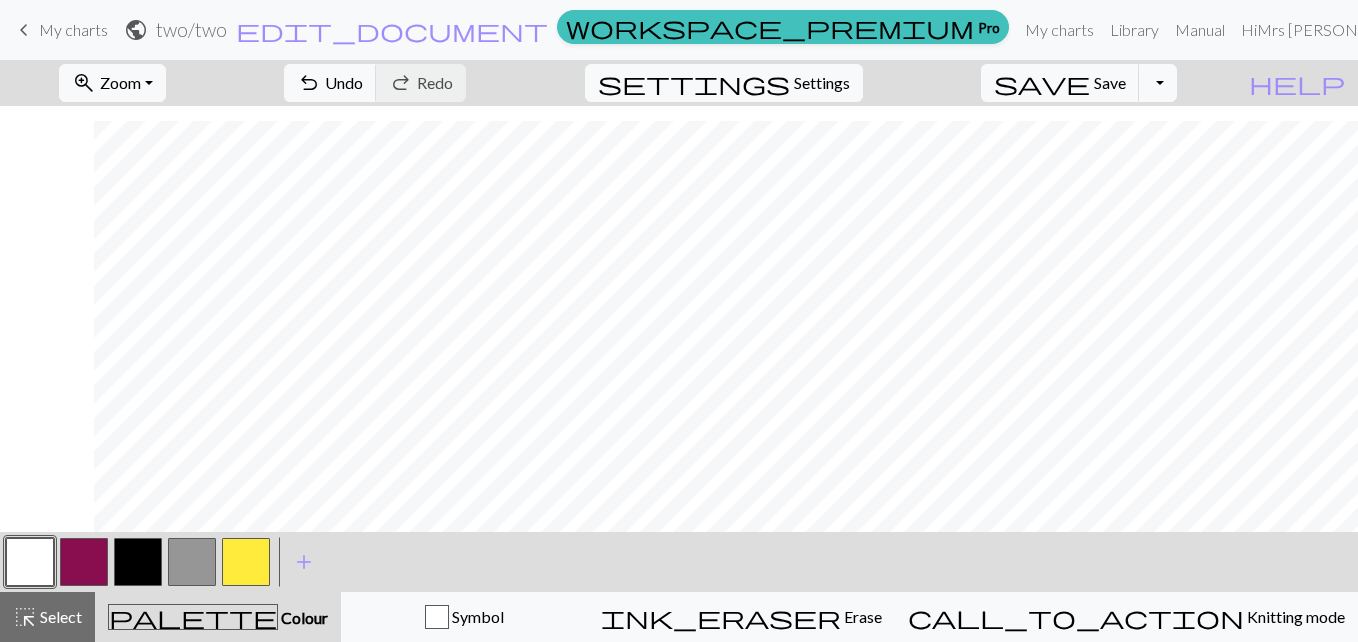 scroll, scrollTop: 1679, scrollLeft: 760, axis: both 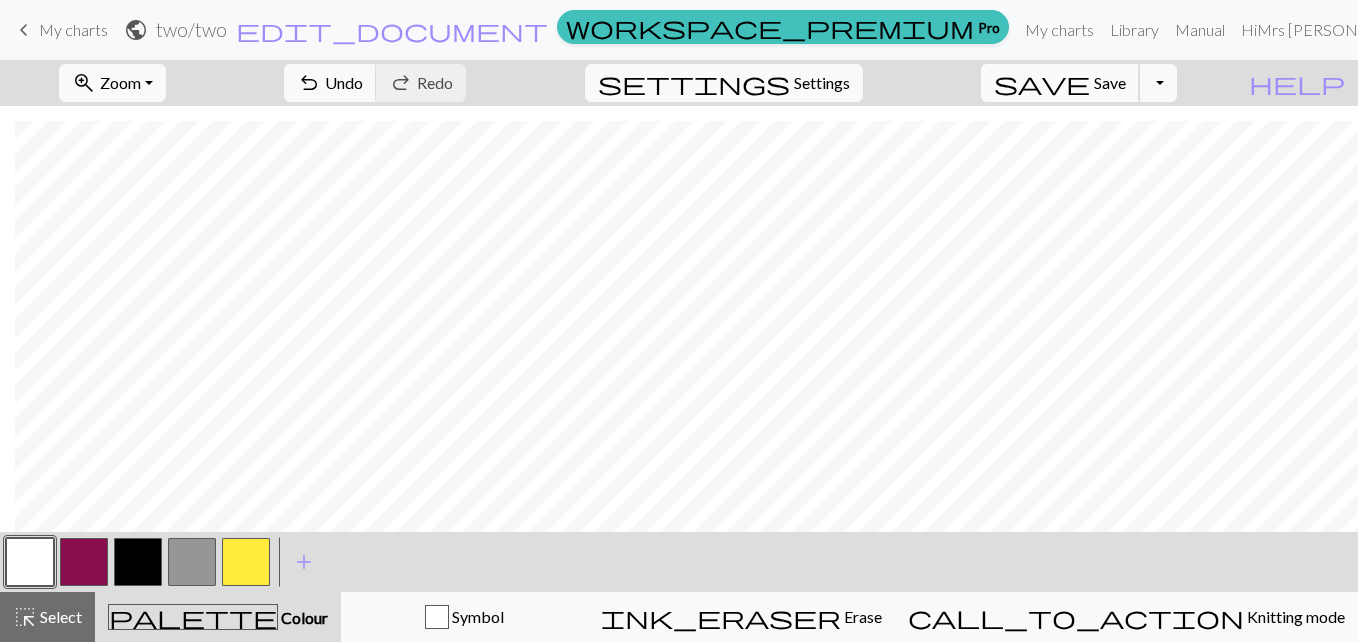 click on "Save" at bounding box center (1110, 82) 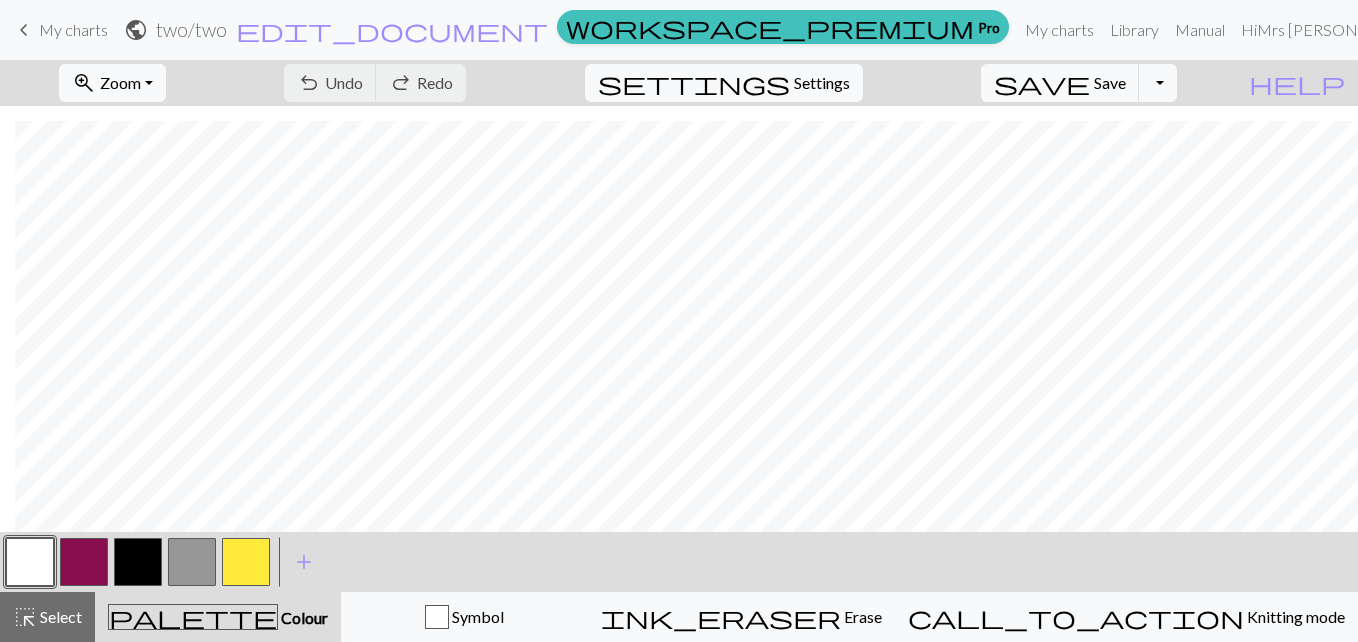 click on "My charts" at bounding box center [73, 29] 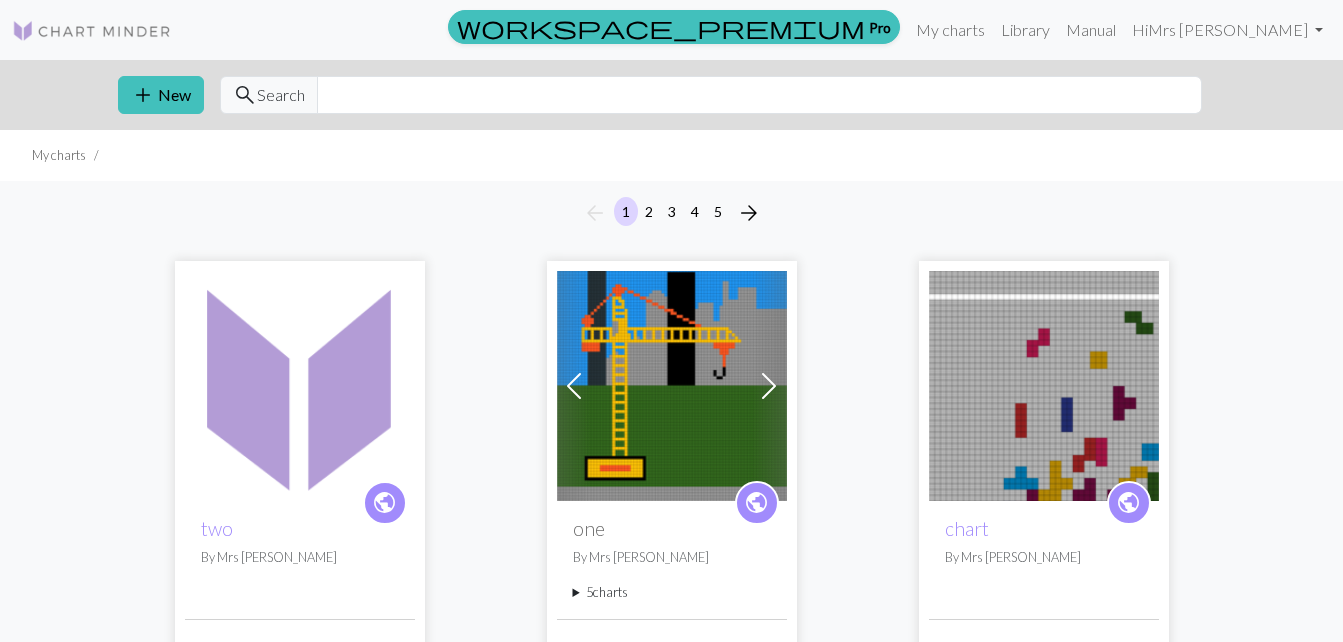 click at bounding box center (300, 386) 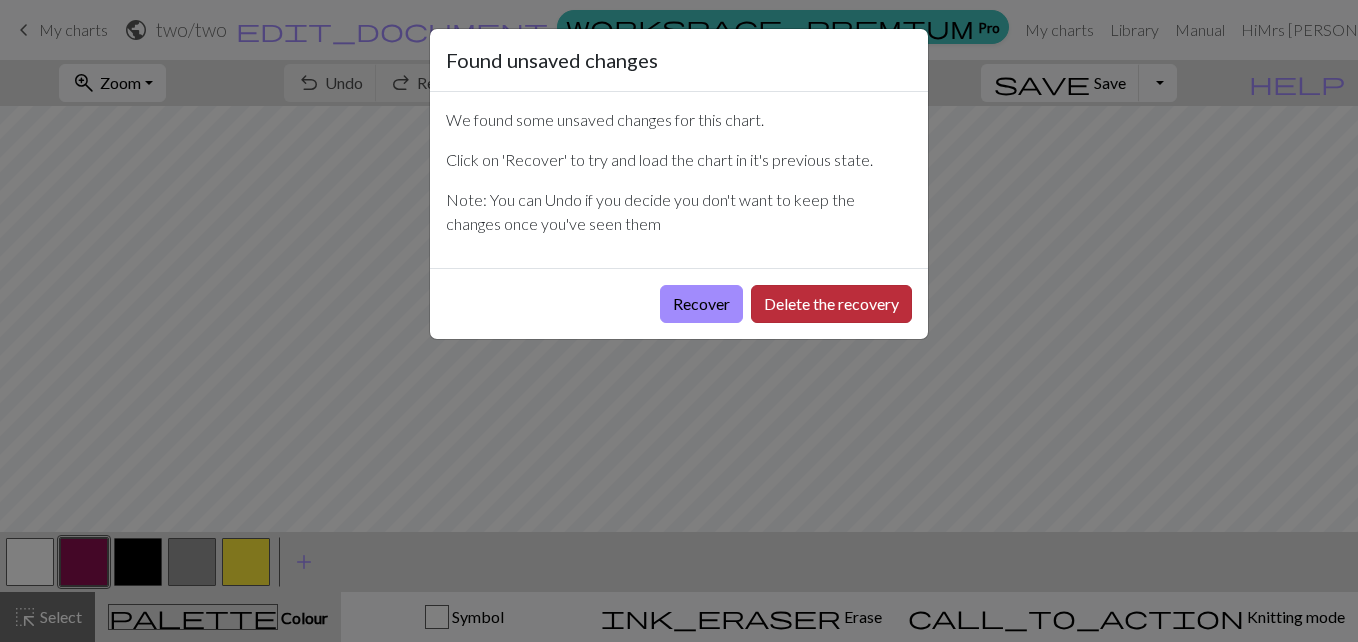 click on "Delete the recovery" at bounding box center (831, 304) 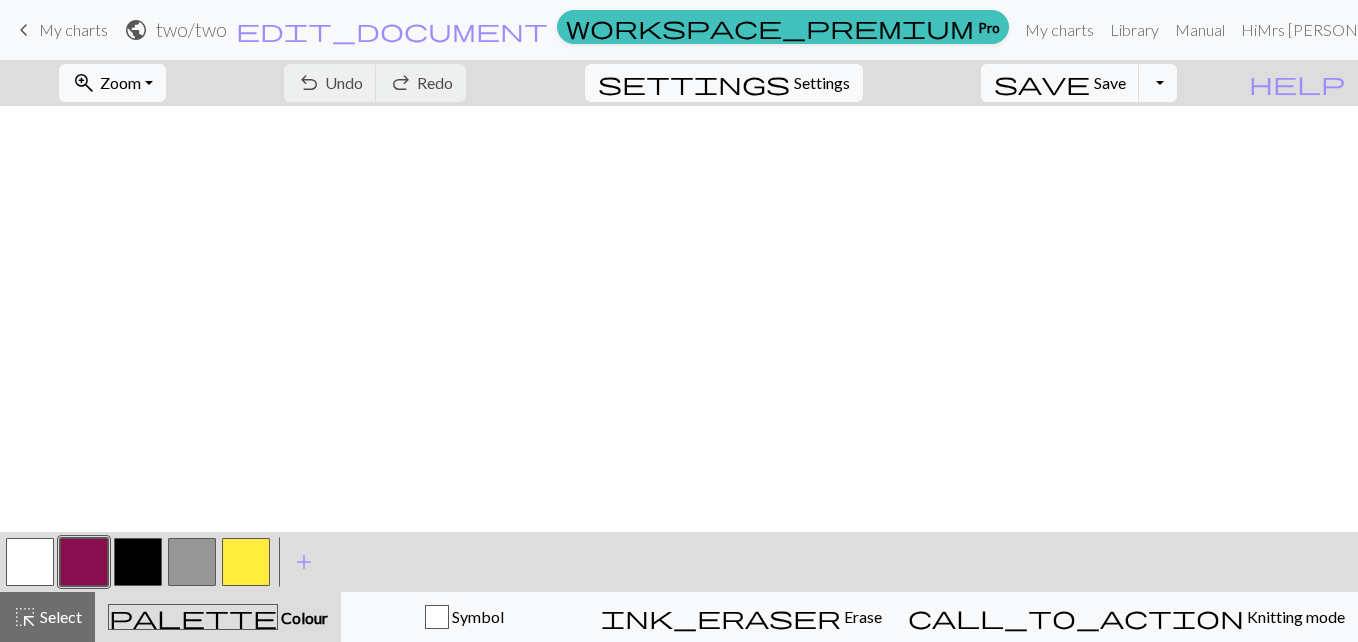 scroll, scrollTop: 1627, scrollLeft: 0, axis: vertical 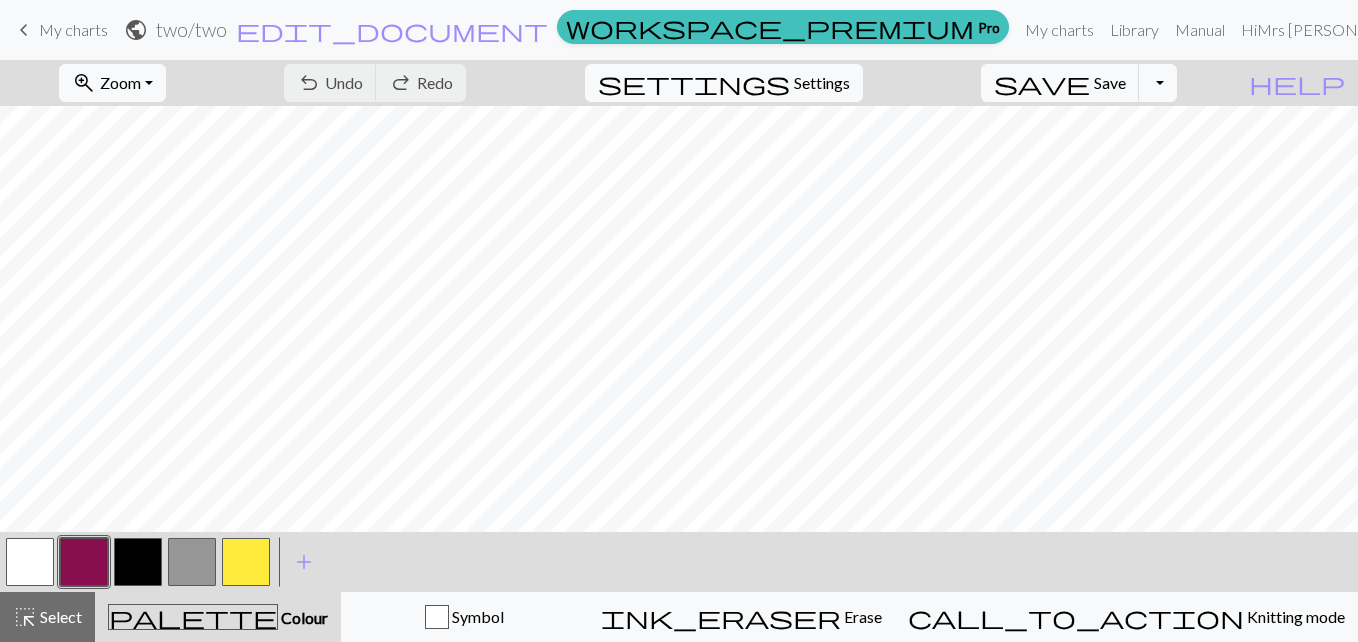 click at bounding box center [192, 562] 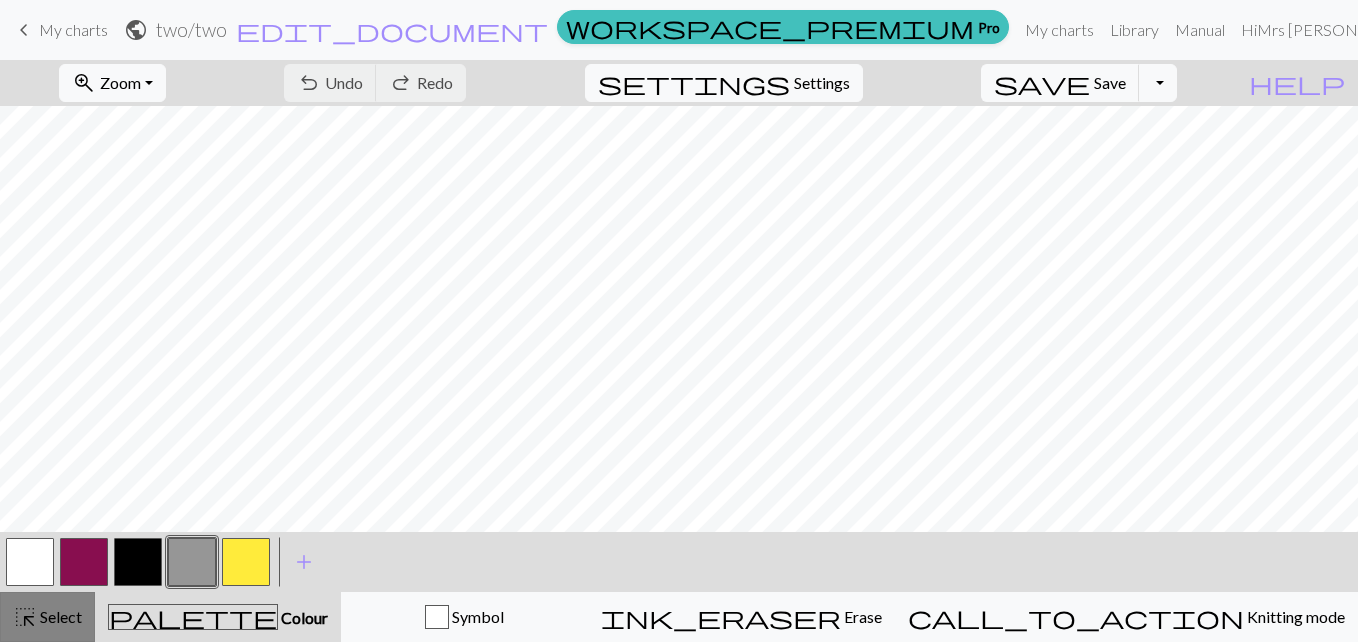 click on "highlight_alt   Select   Select" at bounding box center [47, 617] 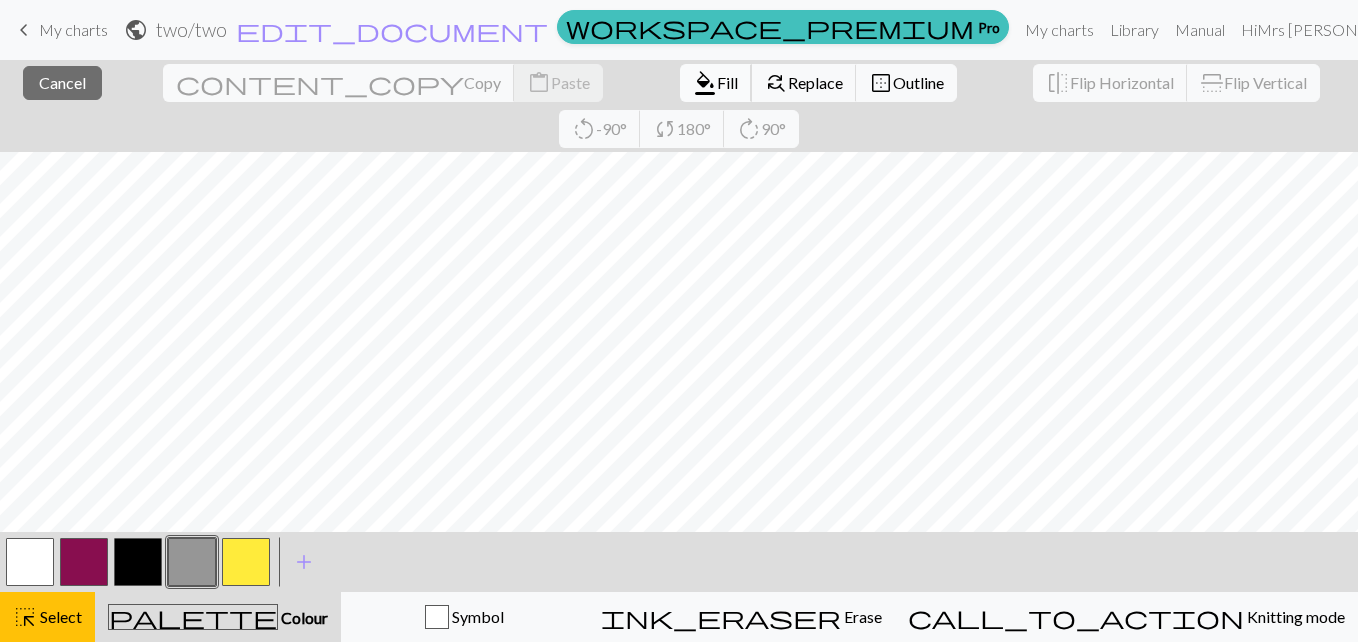 click on "format_color_fill  Fill" at bounding box center (716, 83) 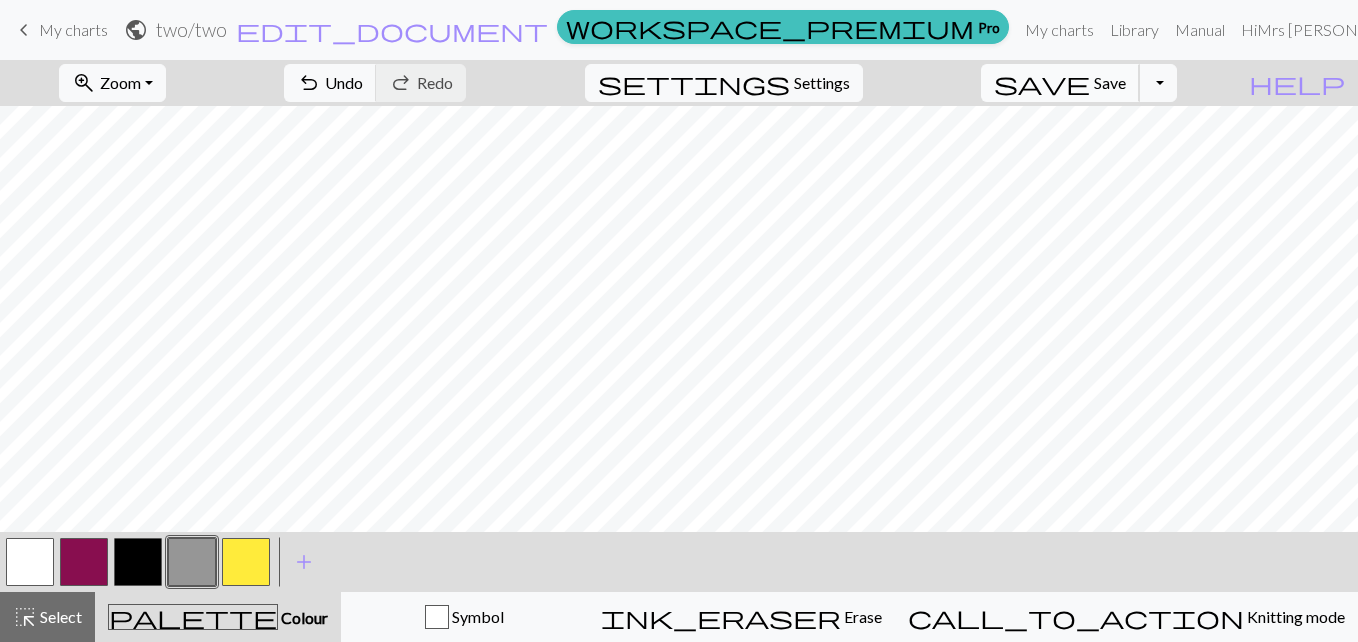 click on "Save" at bounding box center (1110, 82) 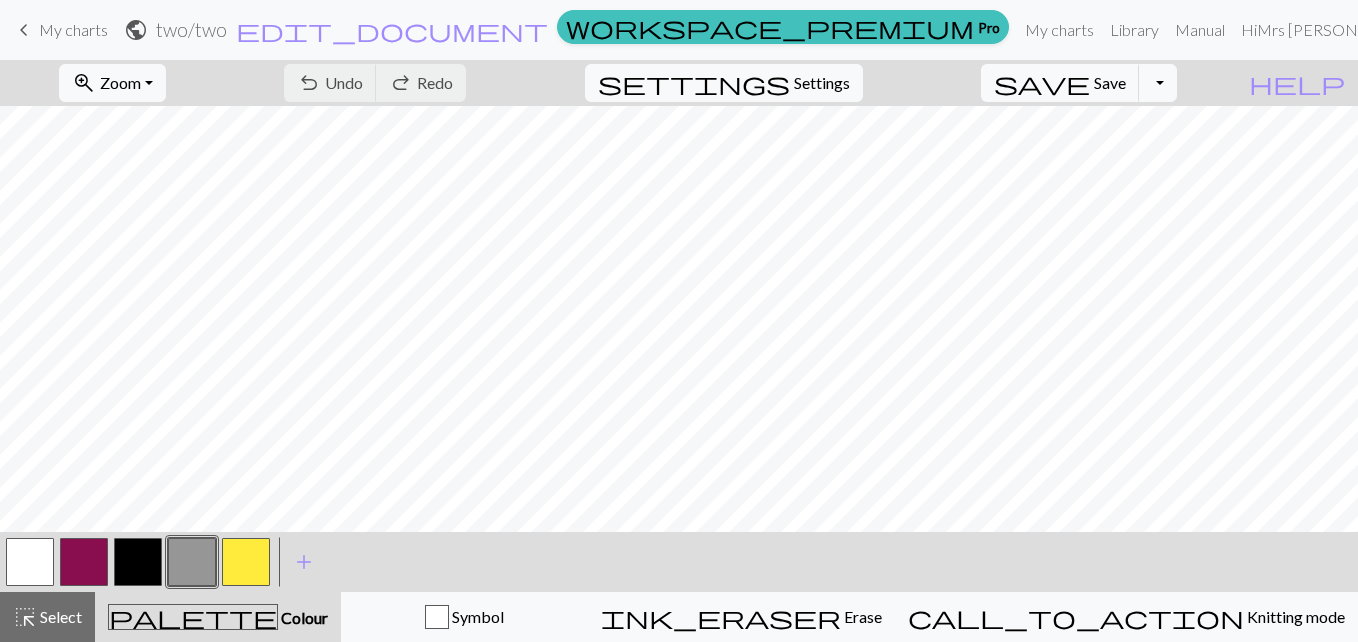click on "My charts" at bounding box center (73, 29) 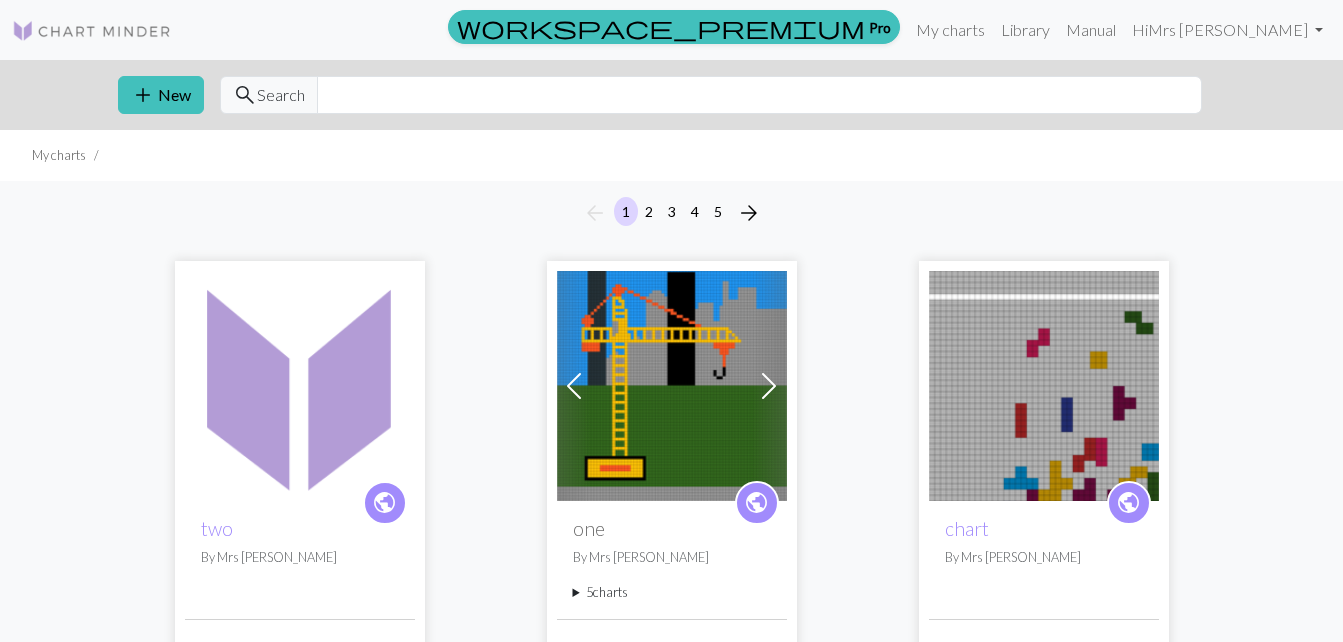 click at bounding box center [672, 386] 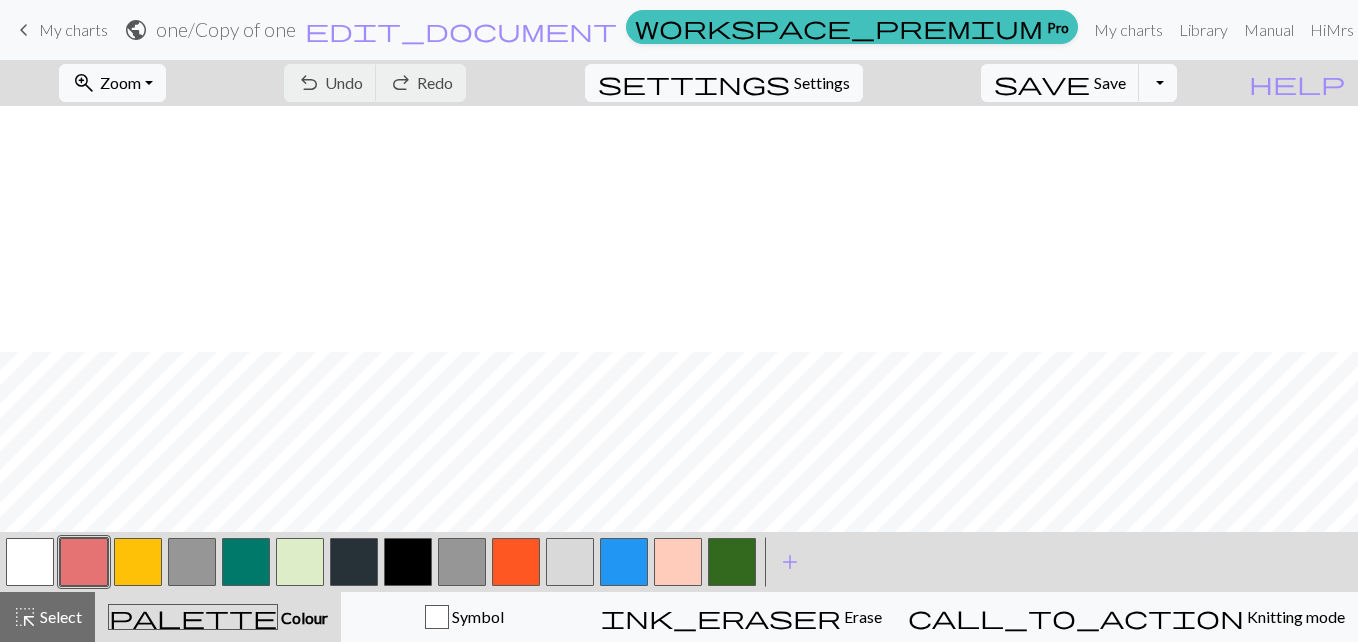 scroll, scrollTop: 427, scrollLeft: 0, axis: vertical 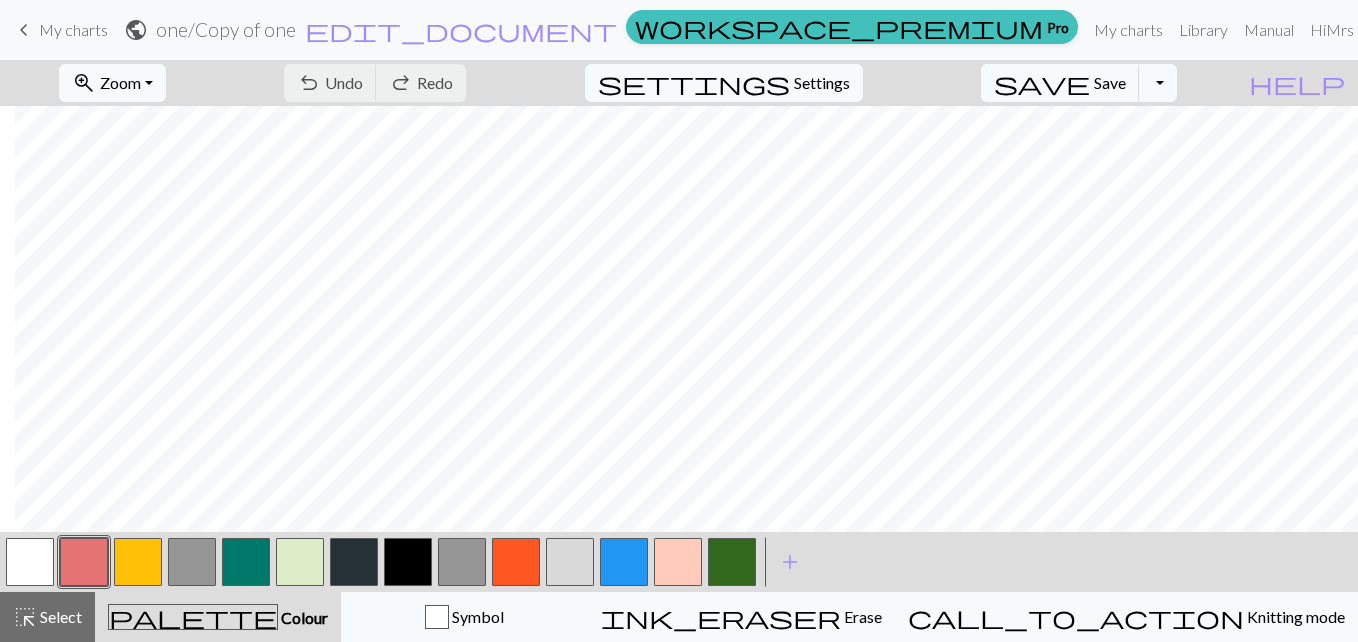 click on "My charts" at bounding box center [73, 29] 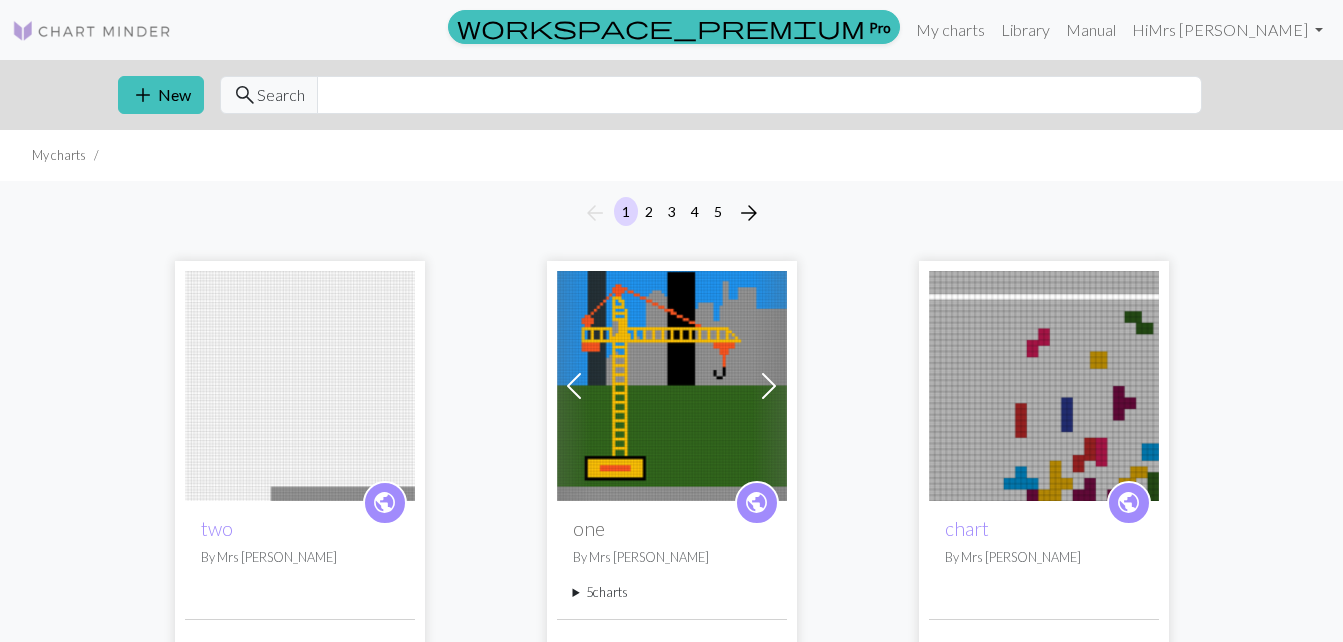 click at bounding box center [300, 386] 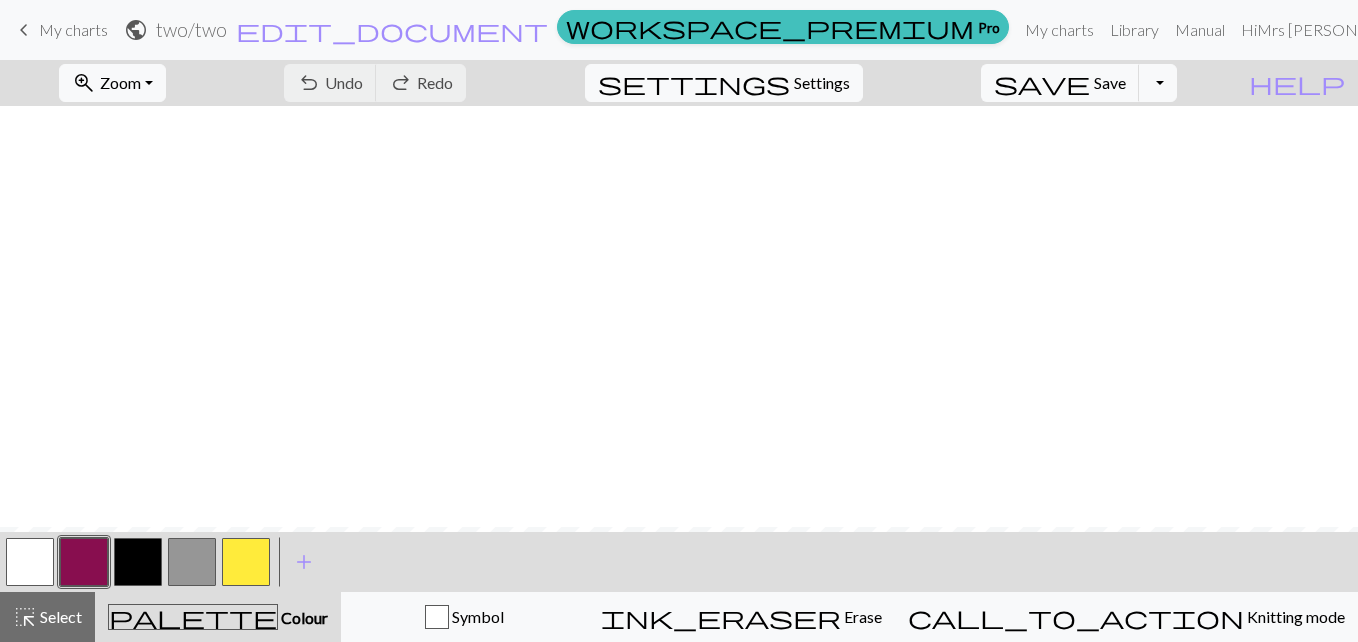 scroll, scrollTop: 1679, scrollLeft: 0, axis: vertical 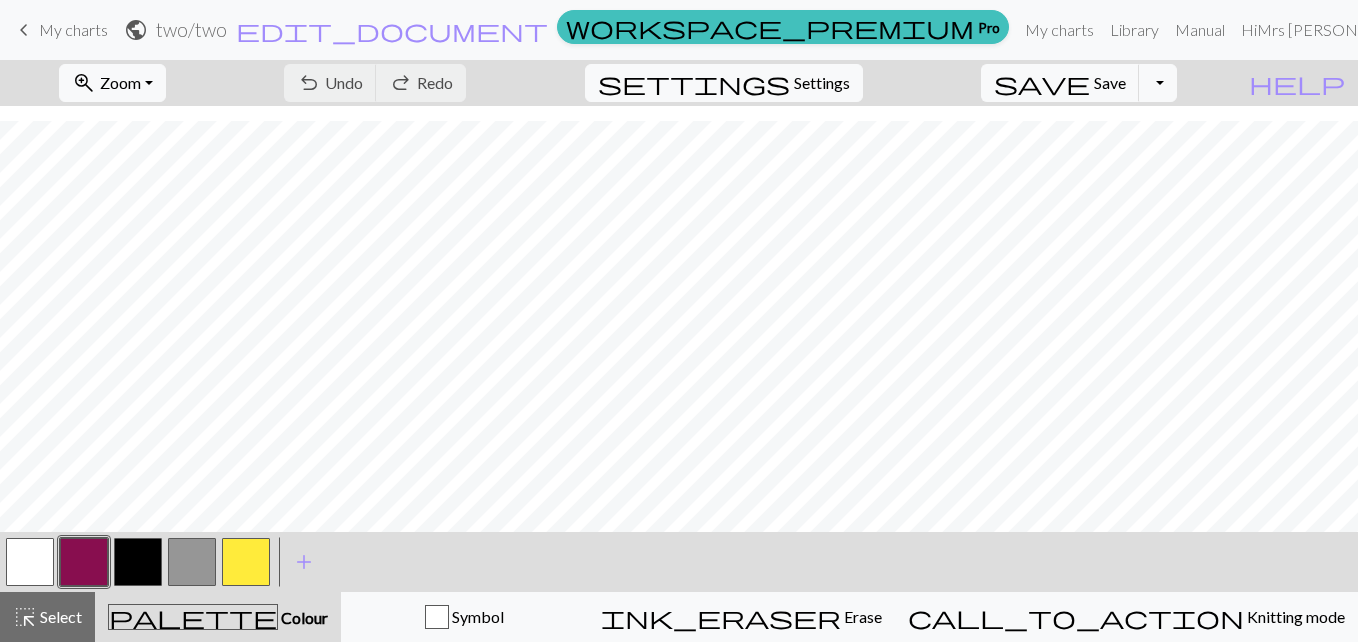 click at bounding box center (246, 562) 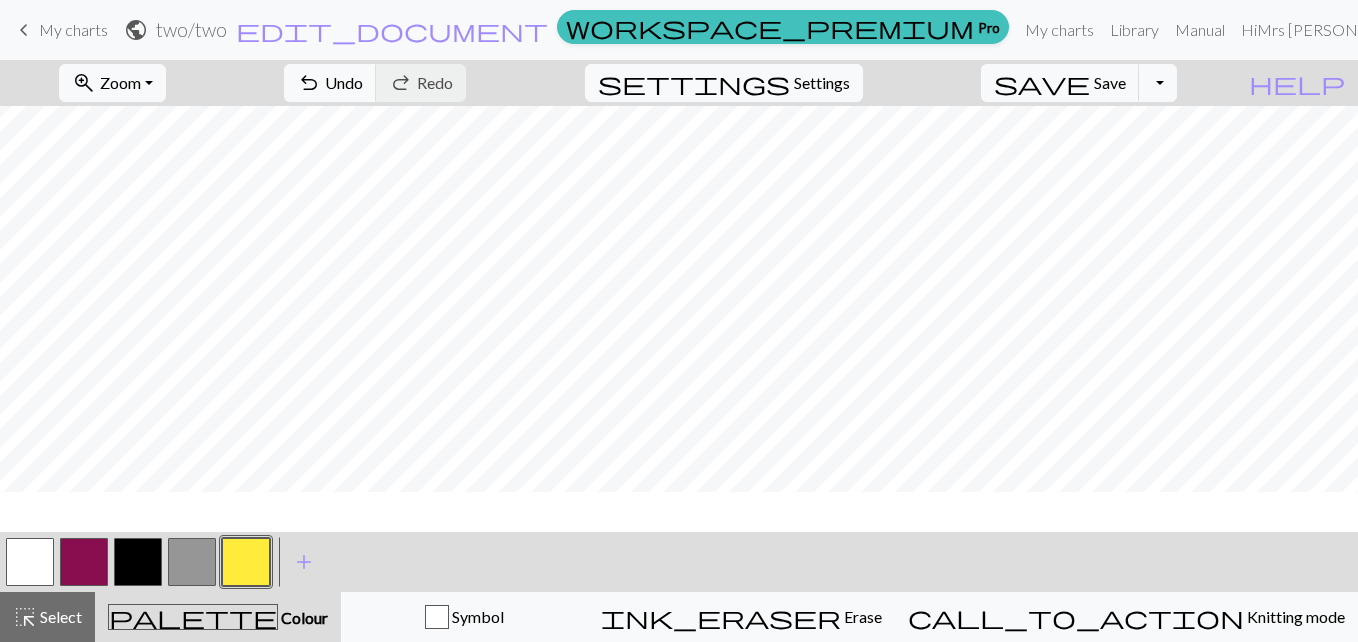 scroll, scrollTop: 1347, scrollLeft: 0, axis: vertical 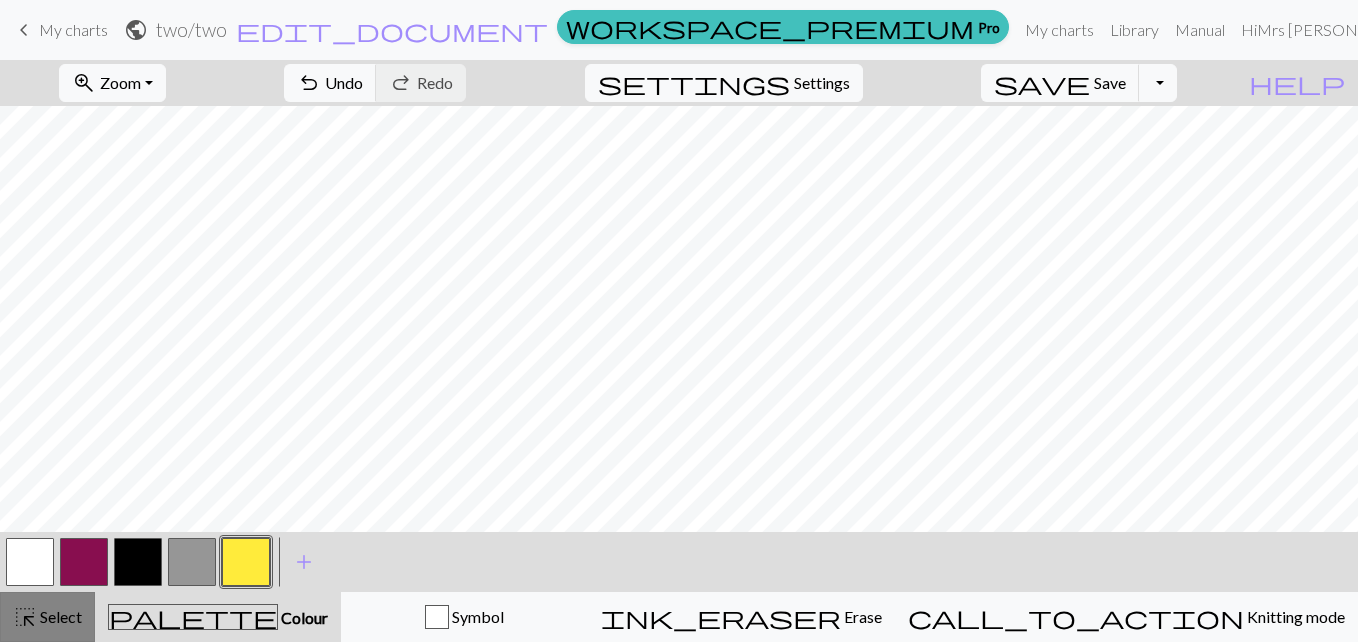 click on "highlight_alt   Select   Select" at bounding box center [47, 617] 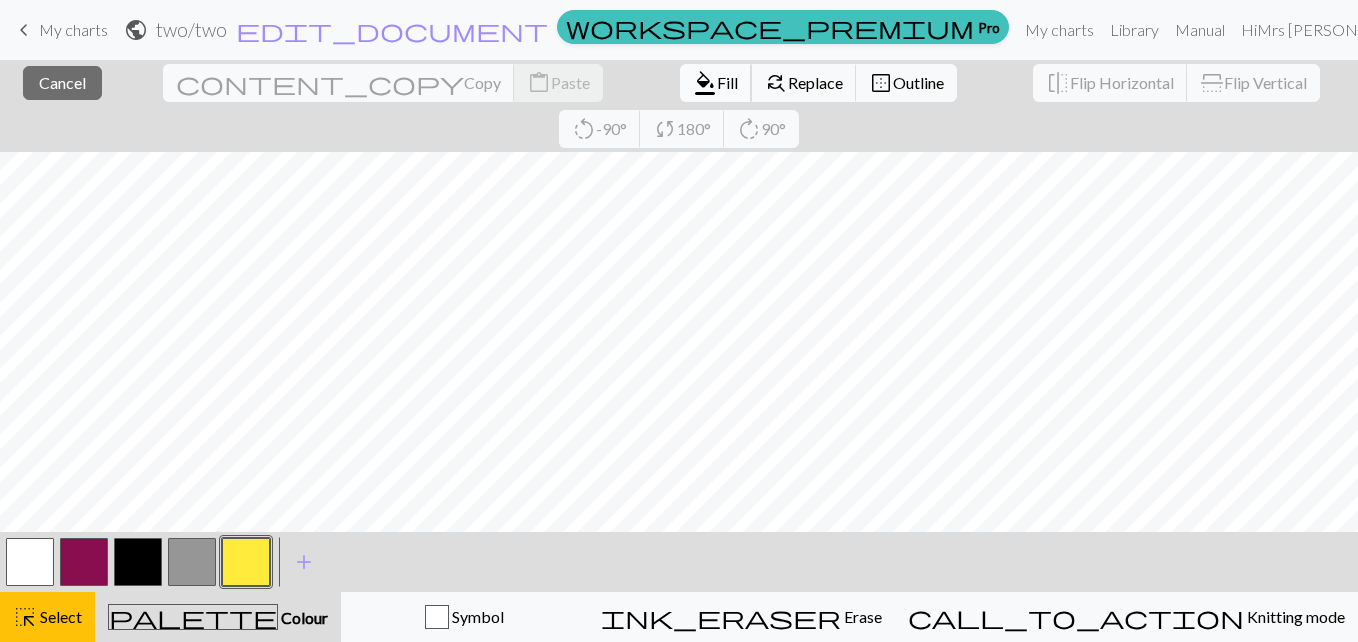 click on "Fill" at bounding box center (727, 82) 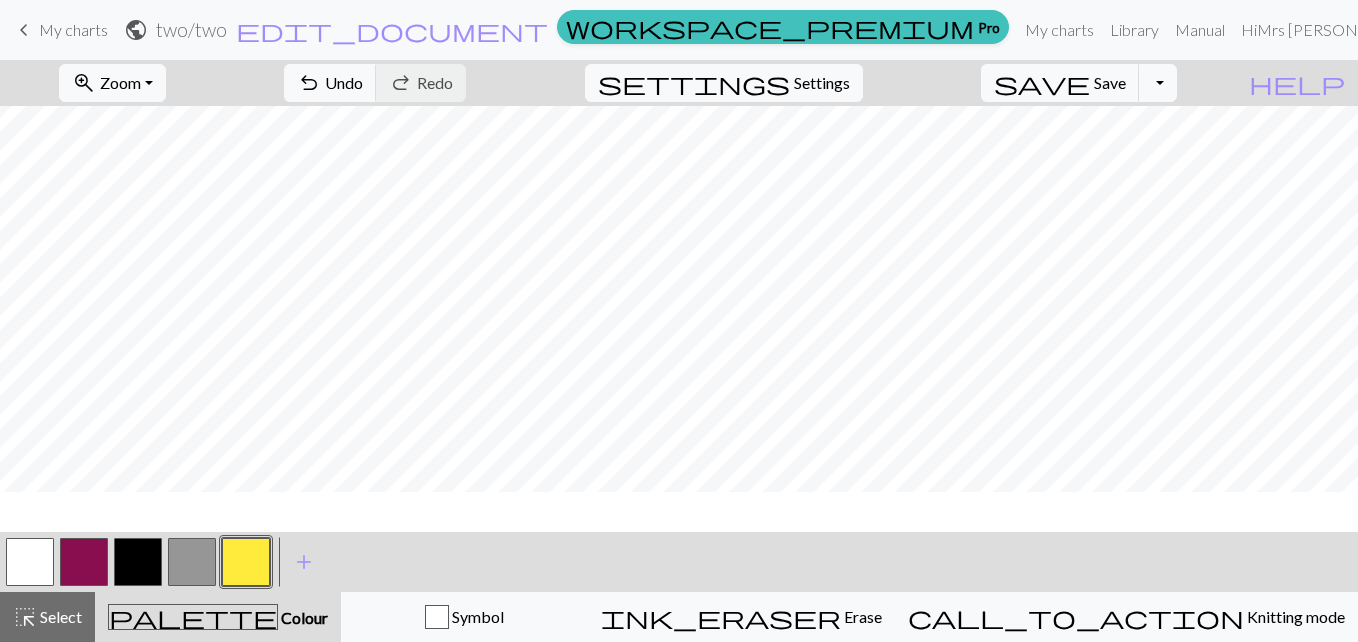 scroll, scrollTop: 1027, scrollLeft: 0, axis: vertical 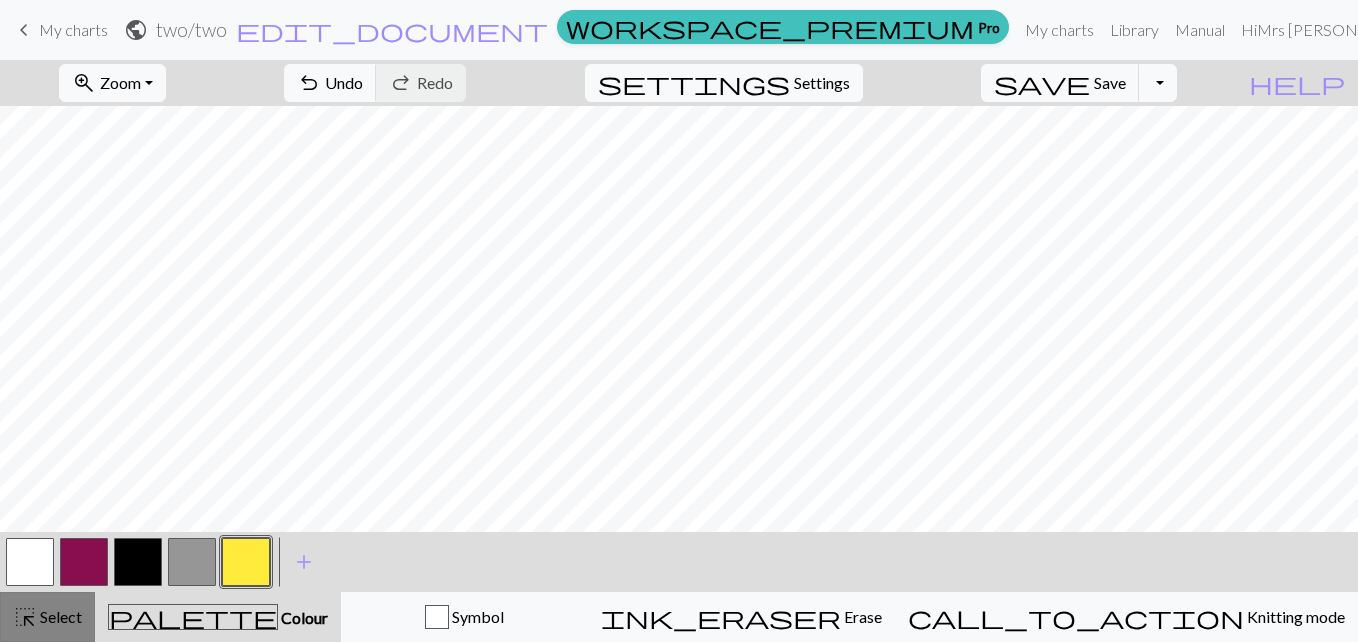 click on "Select" at bounding box center [59, 616] 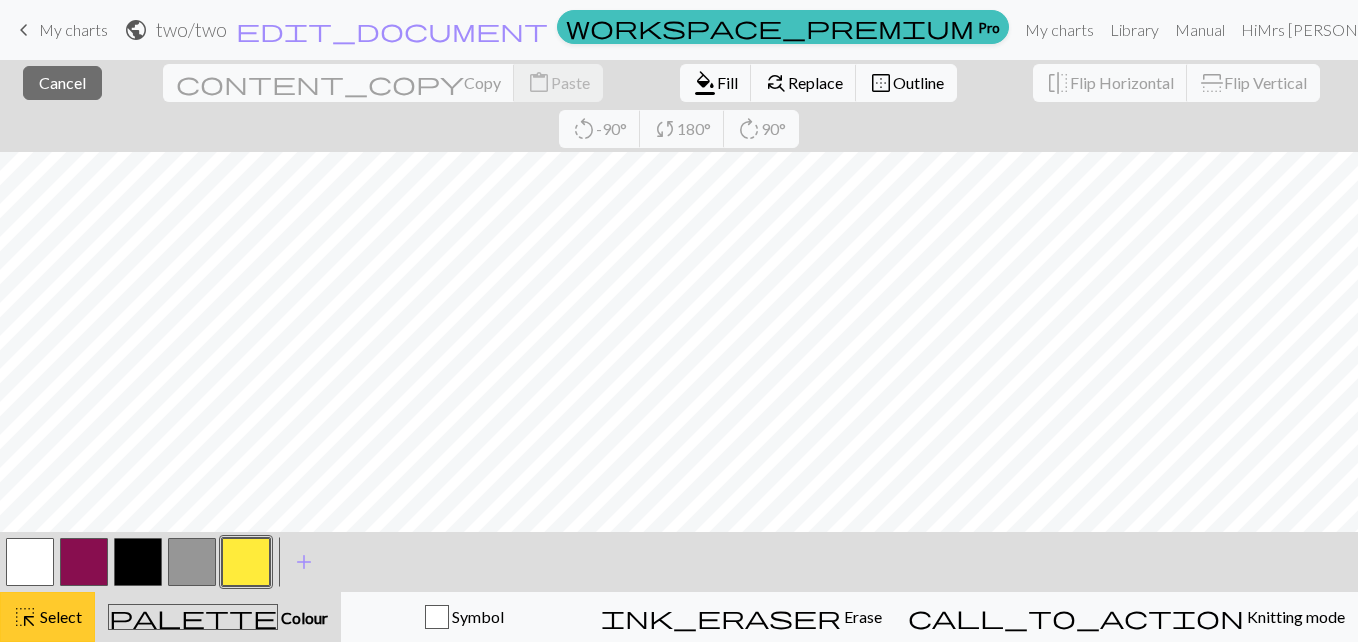 click on "highlight_alt   Select   Select" at bounding box center [47, 617] 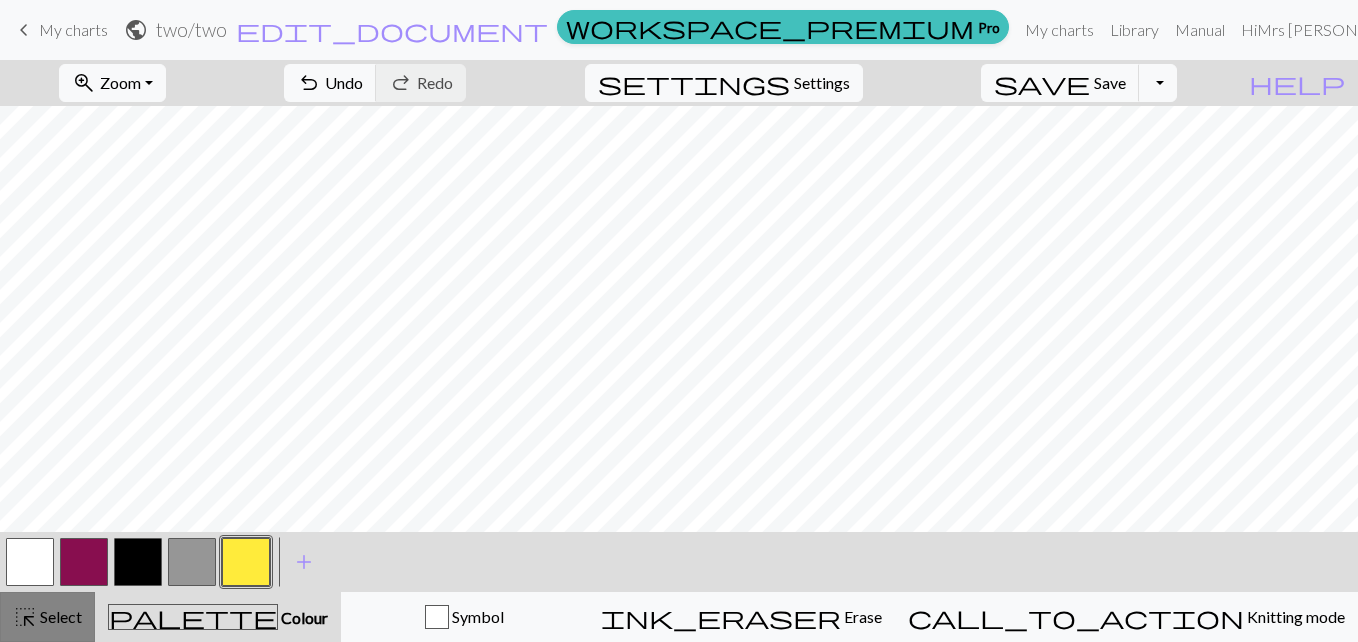 click on "highlight_alt   Select   Select" at bounding box center [47, 617] 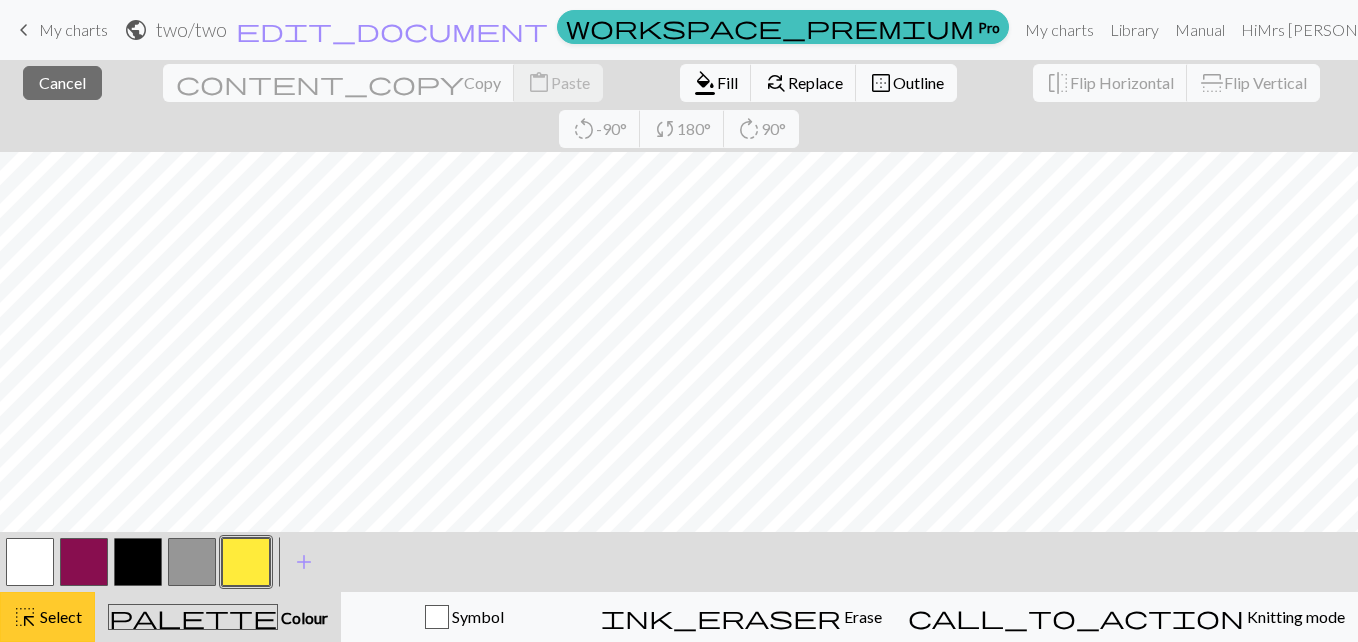 click on "Select" at bounding box center (59, 616) 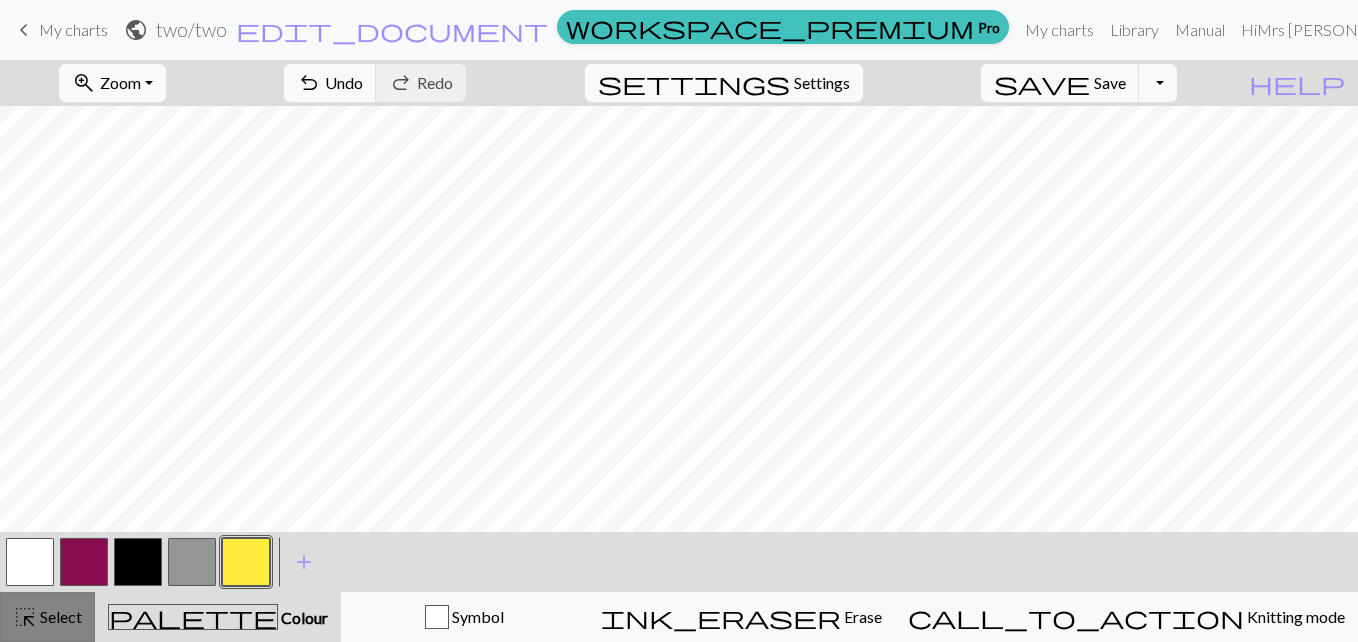 click on "Select" at bounding box center (59, 616) 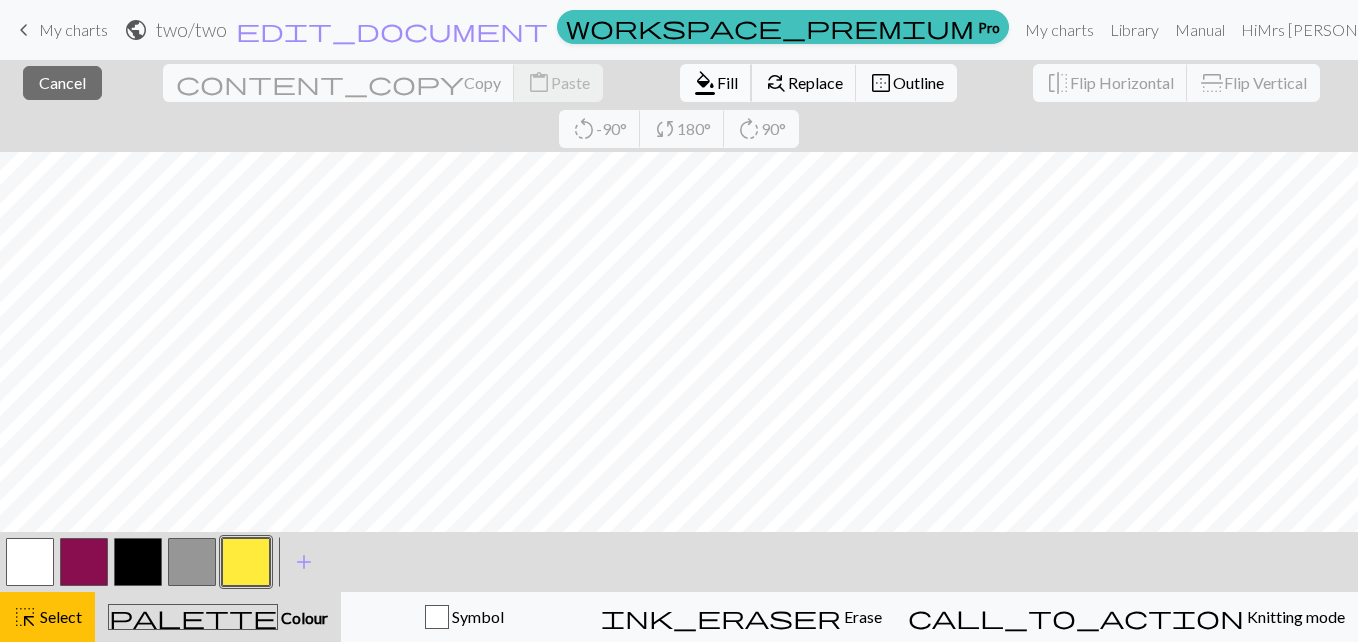 click on "Fill" at bounding box center (727, 82) 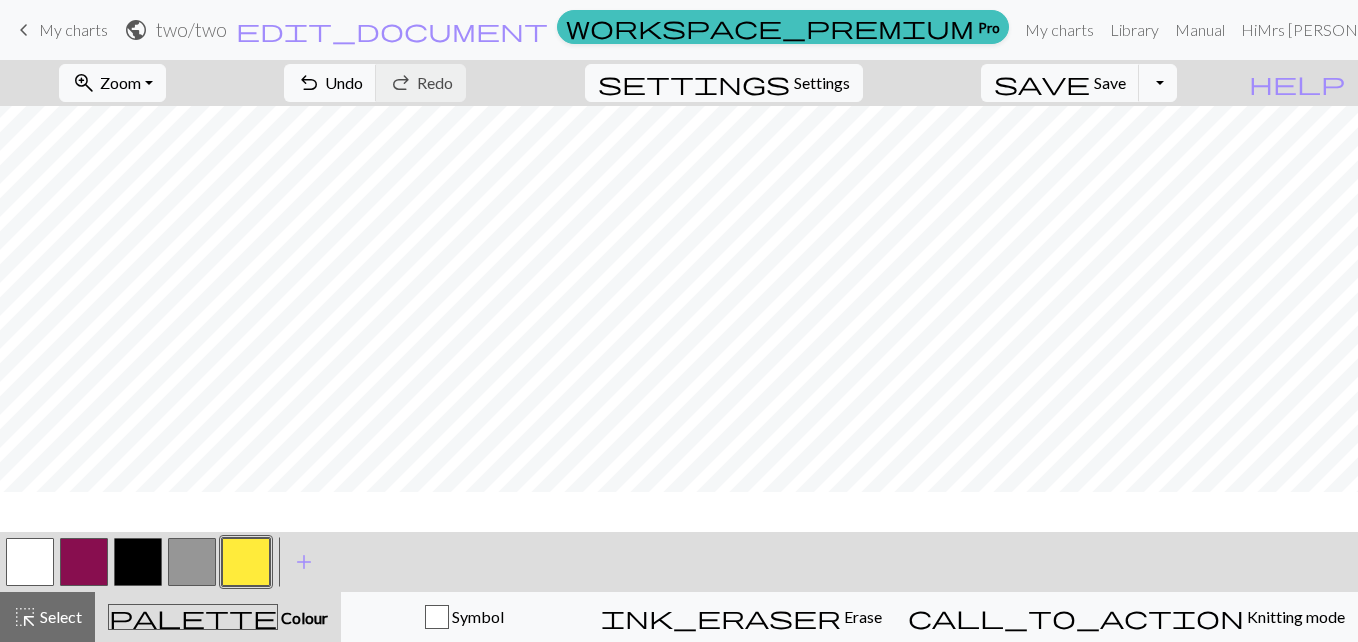 scroll, scrollTop: 987, scrollLeft: 0, axis: vertical 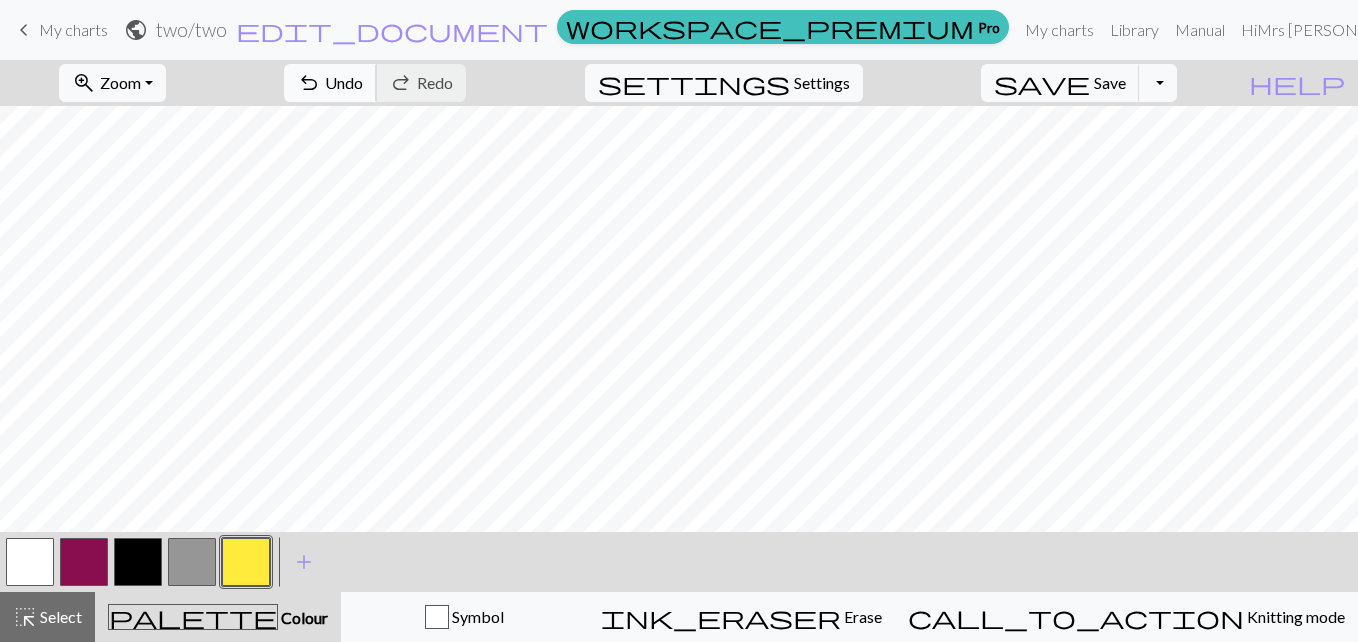 click on "Undo" at bounding box center (344, 82) 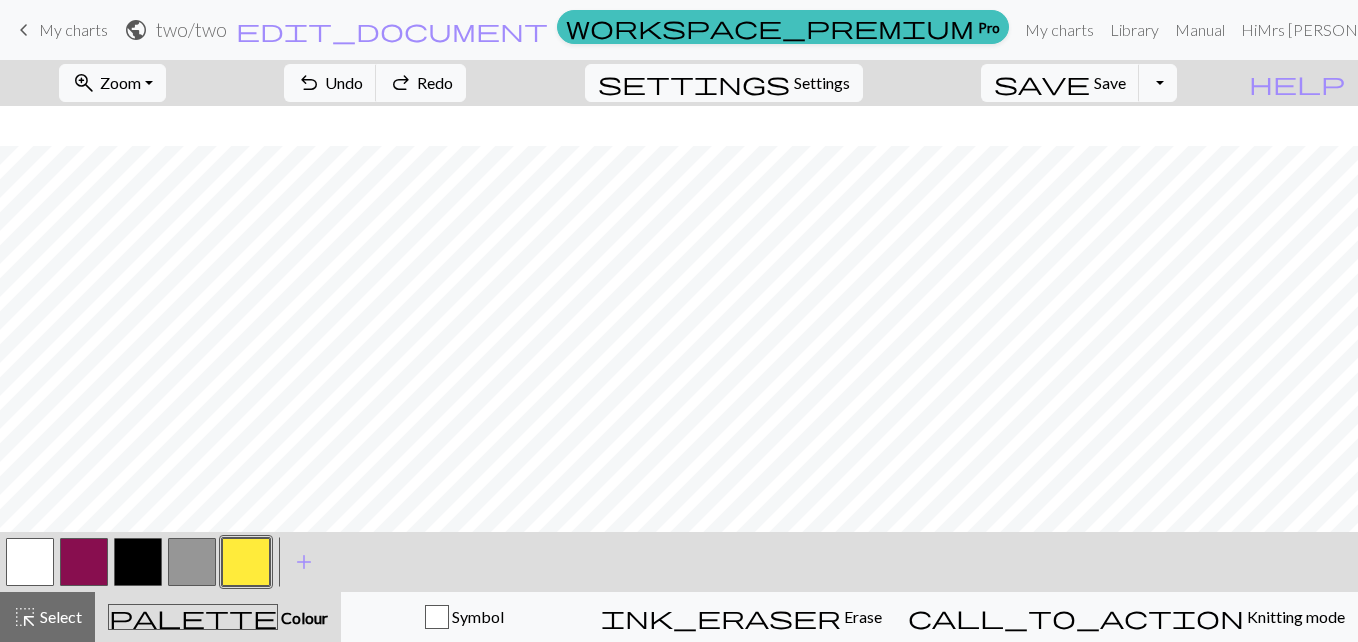 scroll, scrollTop: 1027, scrollLeft: 0, axis: vertical 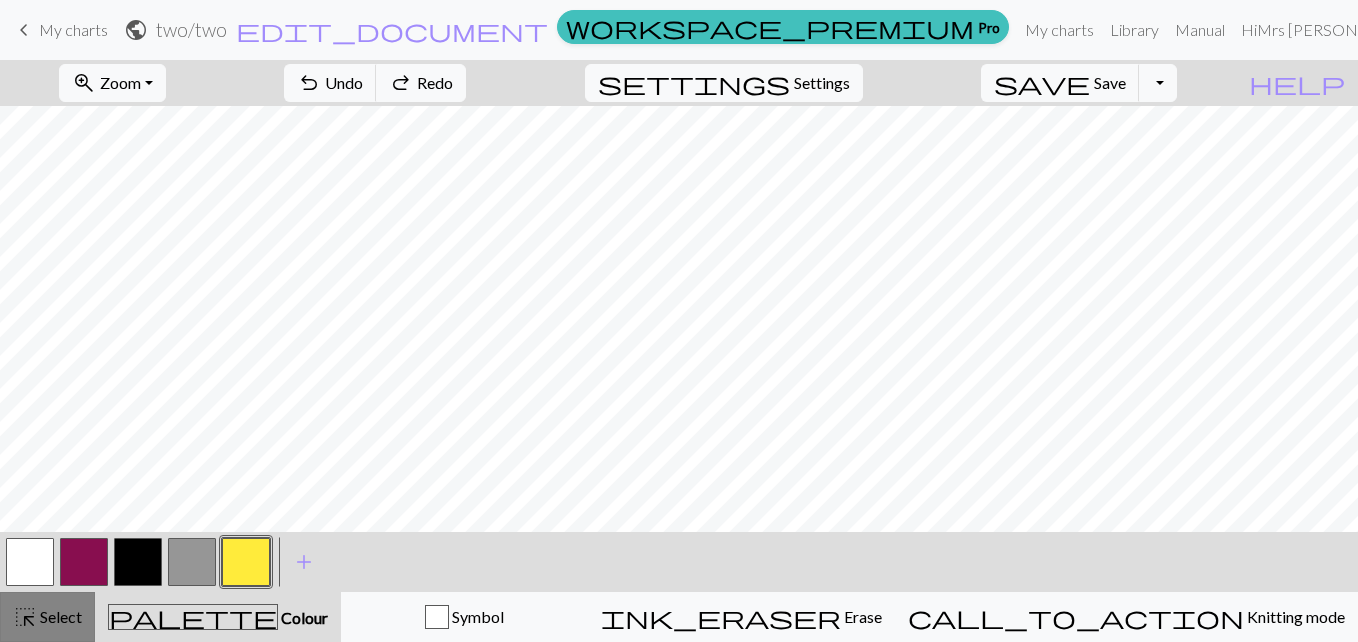 click on "highlight_alt   Select   Select" at bounding box center (47, 617) 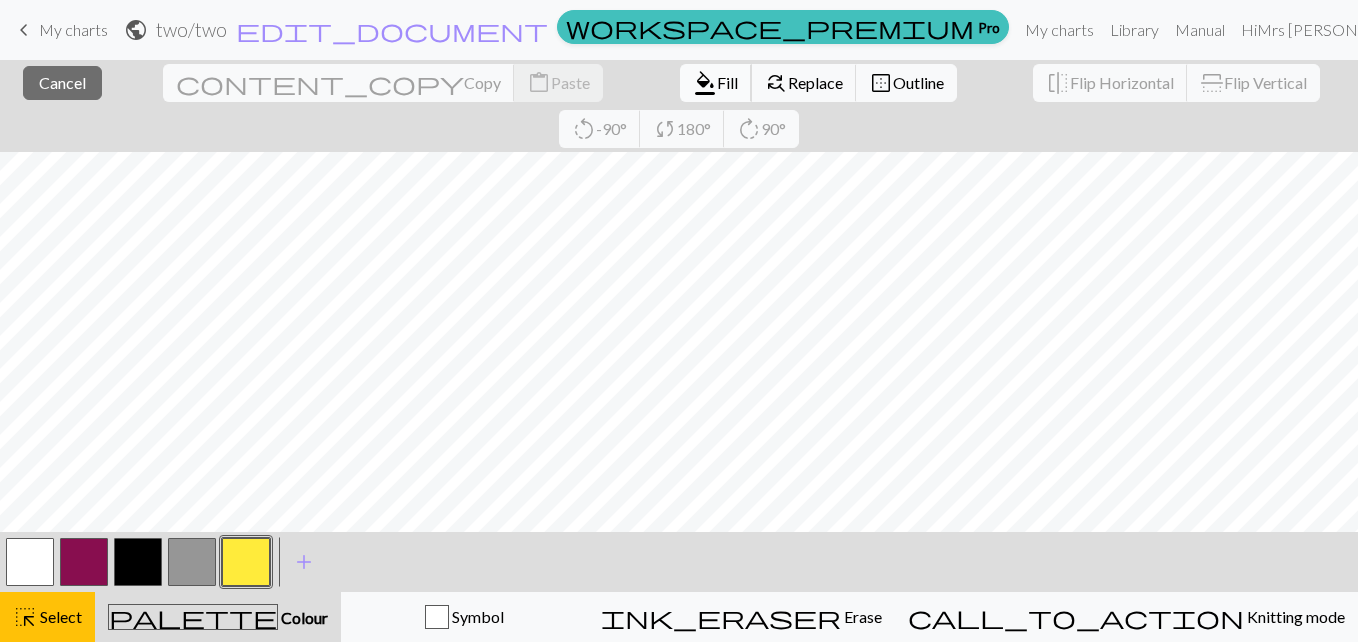 click on "Fill" at bounding box center [727, 82] 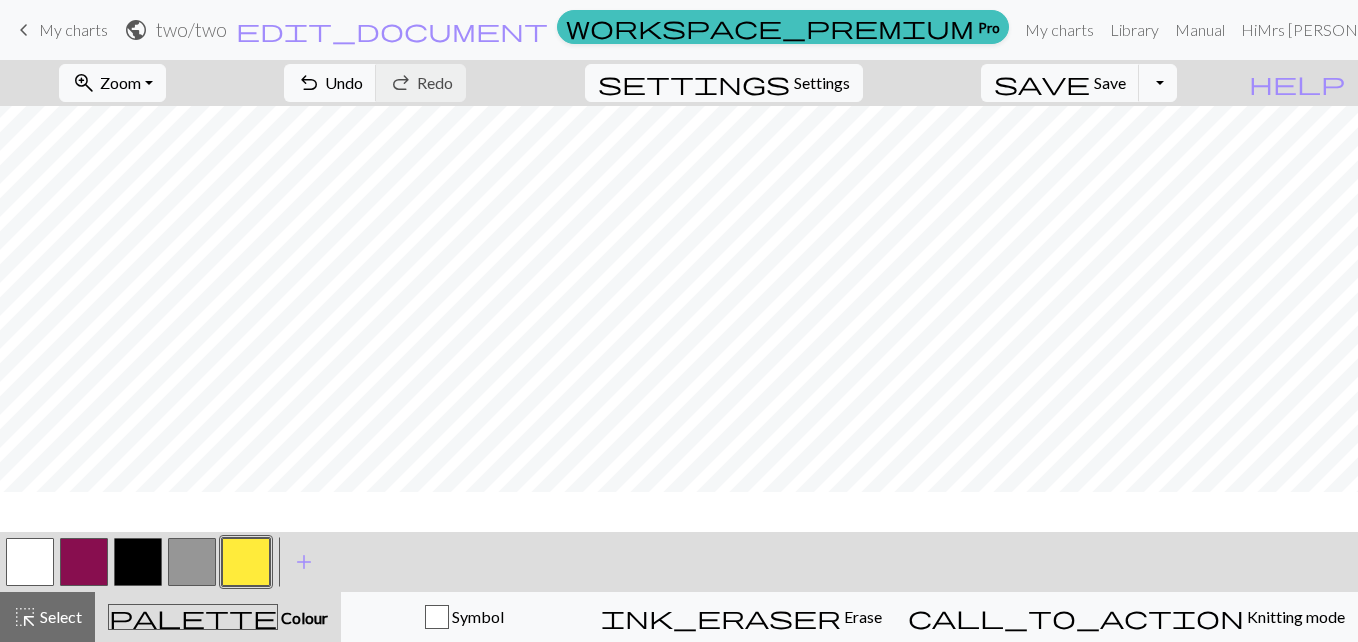 scroll, scrollTop: 987, scrollLeft: 0, axis: vertical 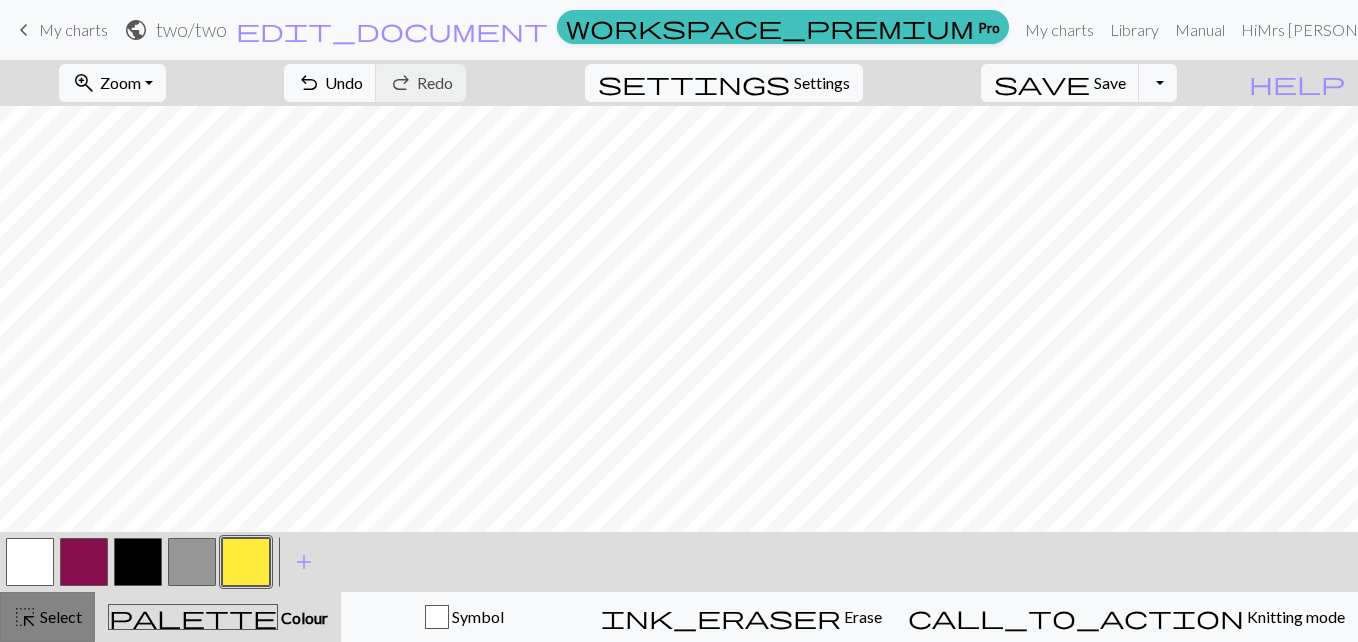click on "Select" at bounding box center [59, 616] 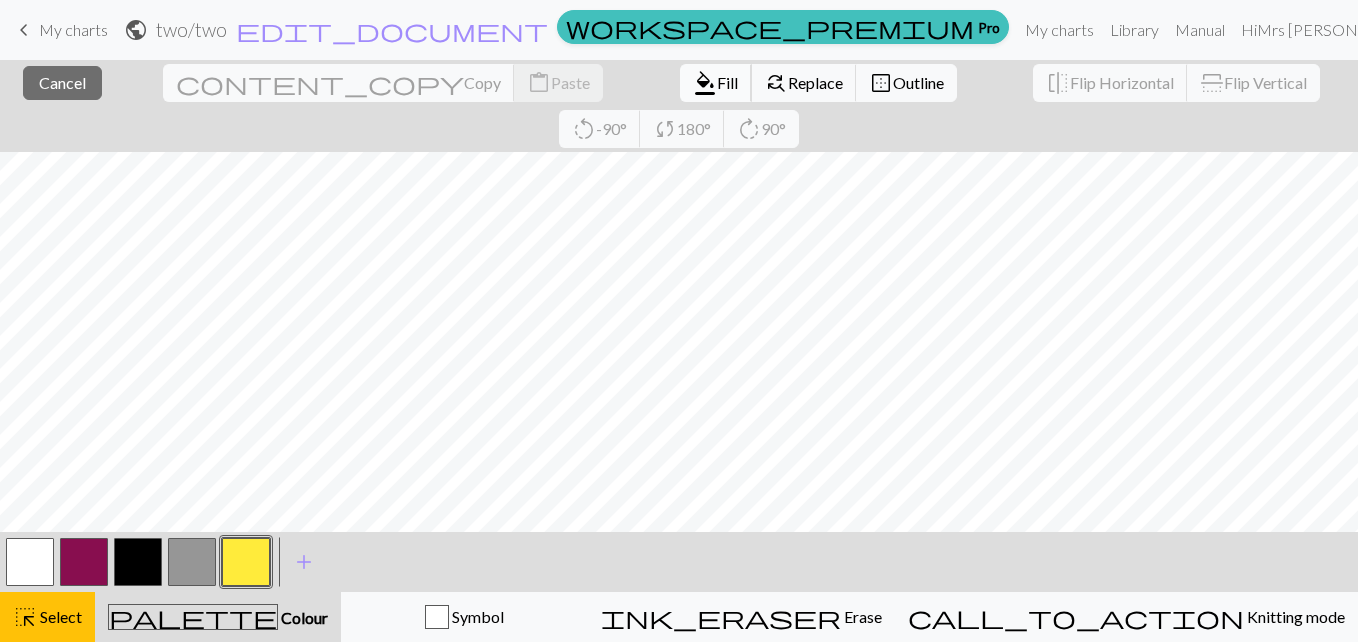 click on "format_color_fill  Fill" at bounding box center [716, 83] 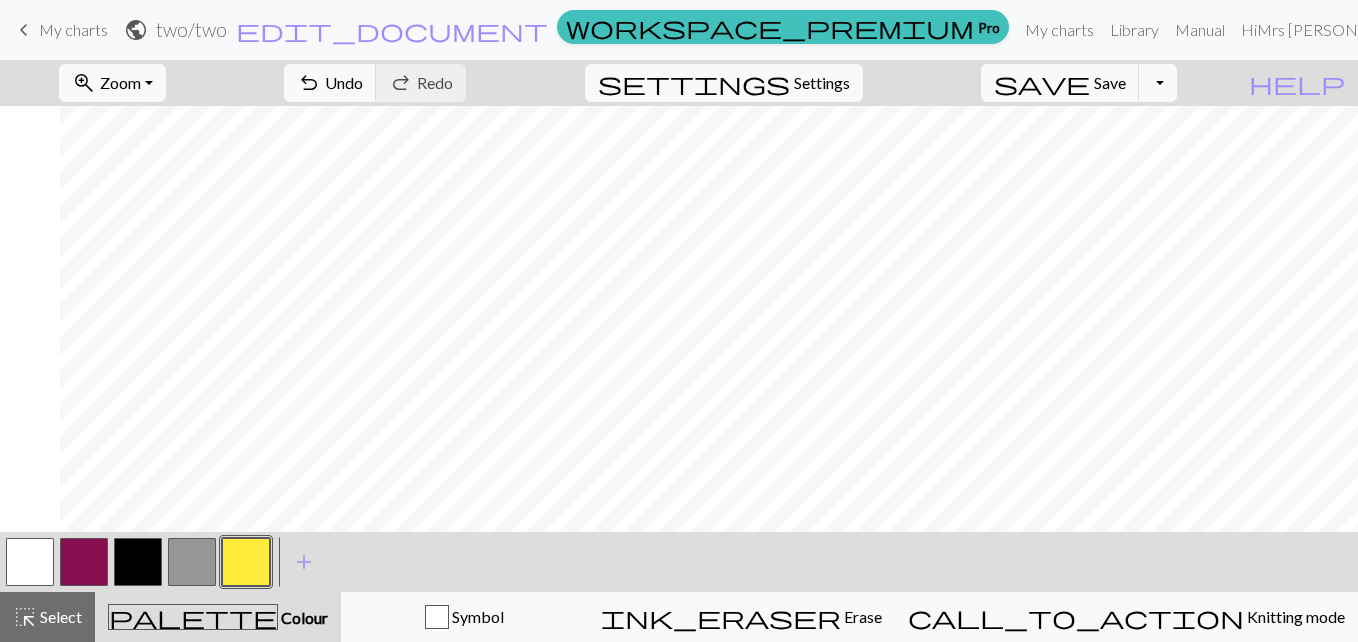 scroll, scrollTop: 947, scrollLeft: 760, axis: both 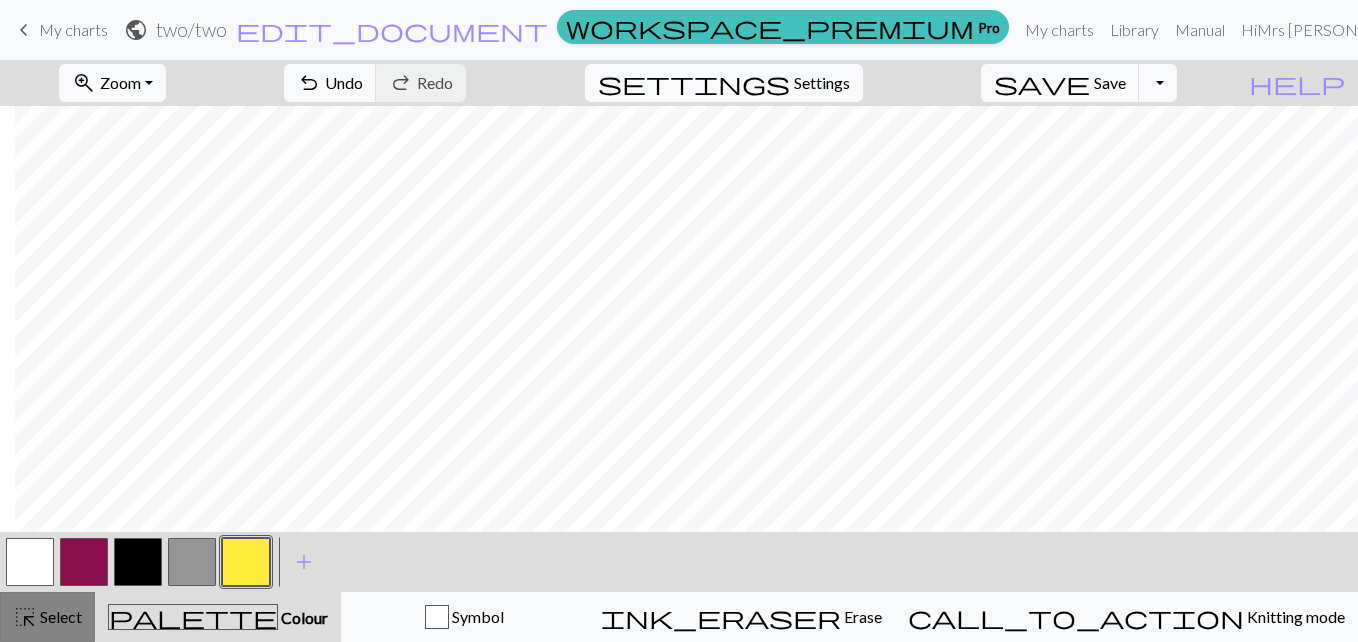 click on "Select" at bounding box center (59, 616) 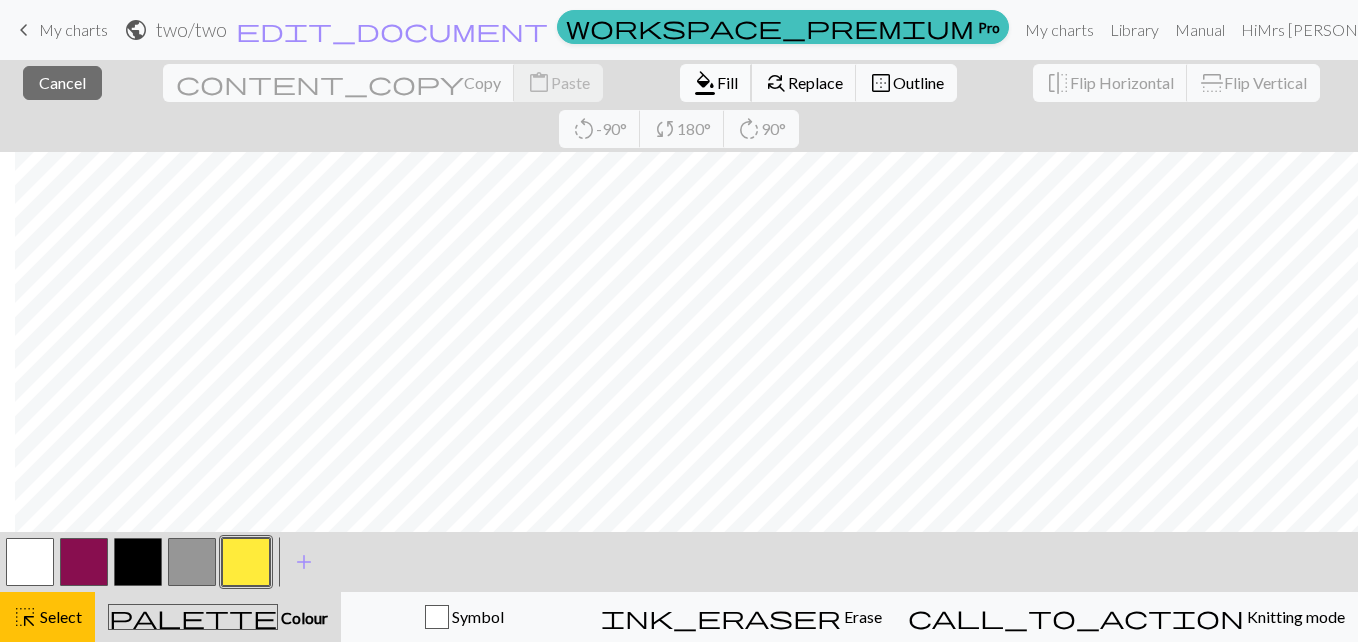 click on "Fill" at bounding box center (727, 82) 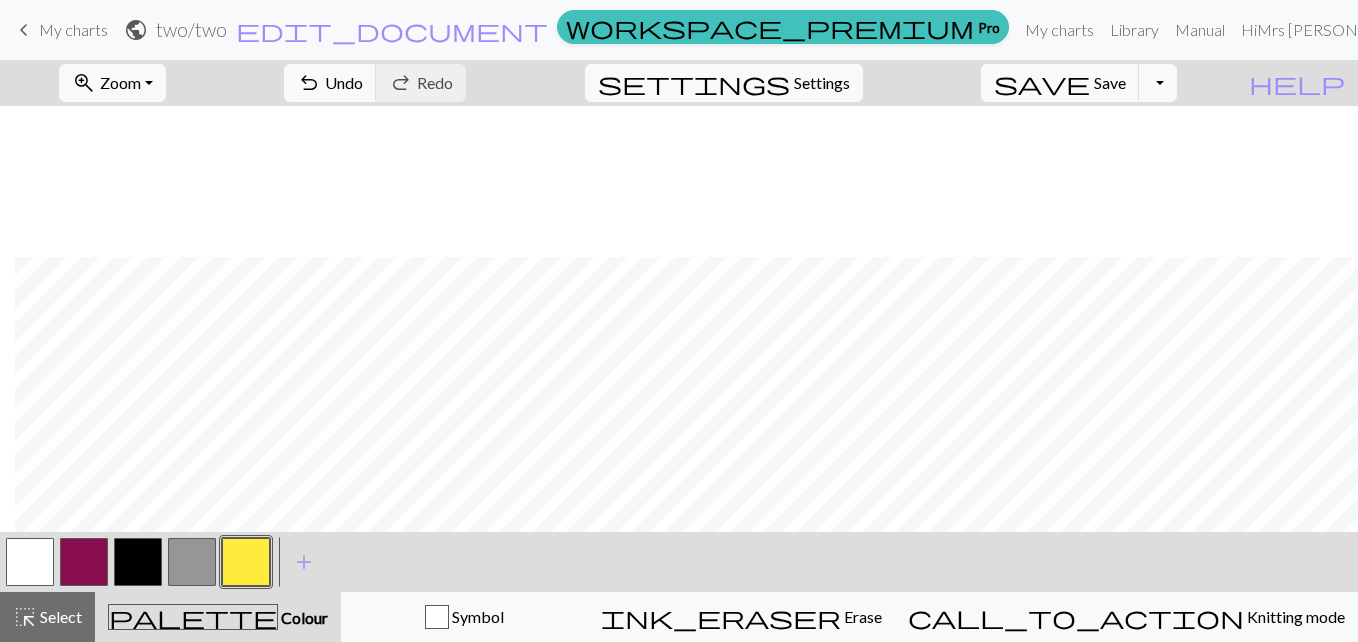 scroll, scrollTop: 1267, scrollLeft: 760, axis: both 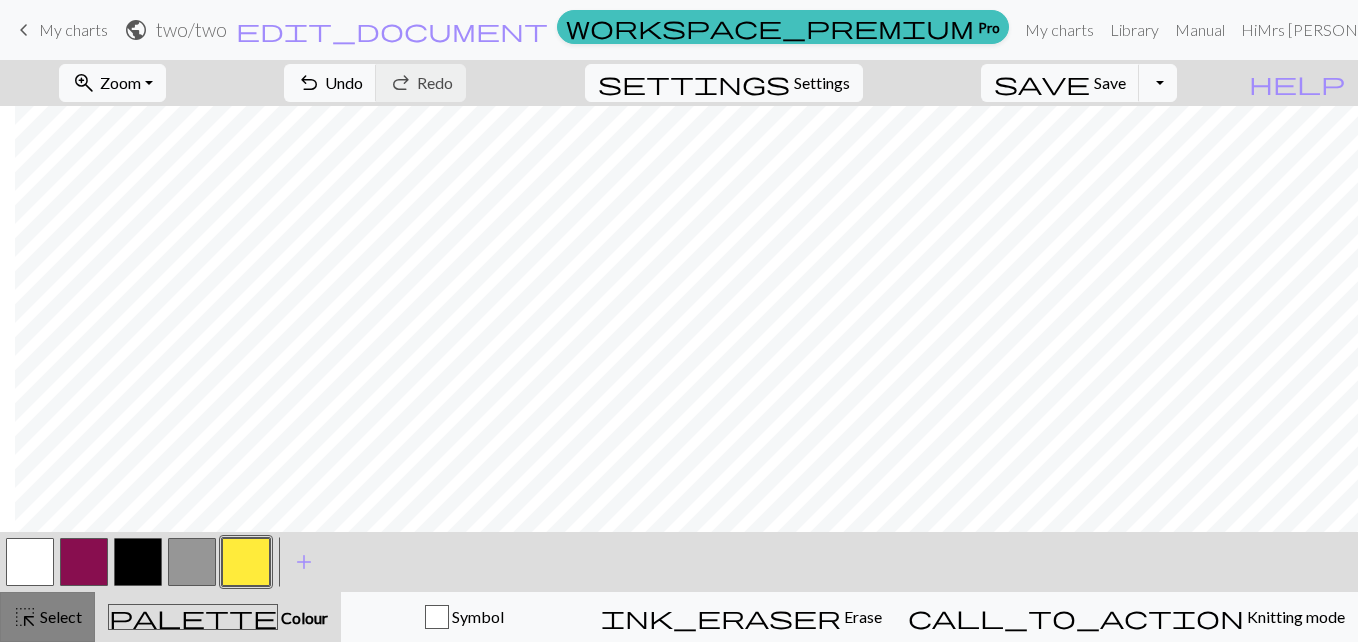 click on "Select" at bounding box center [59, 616] 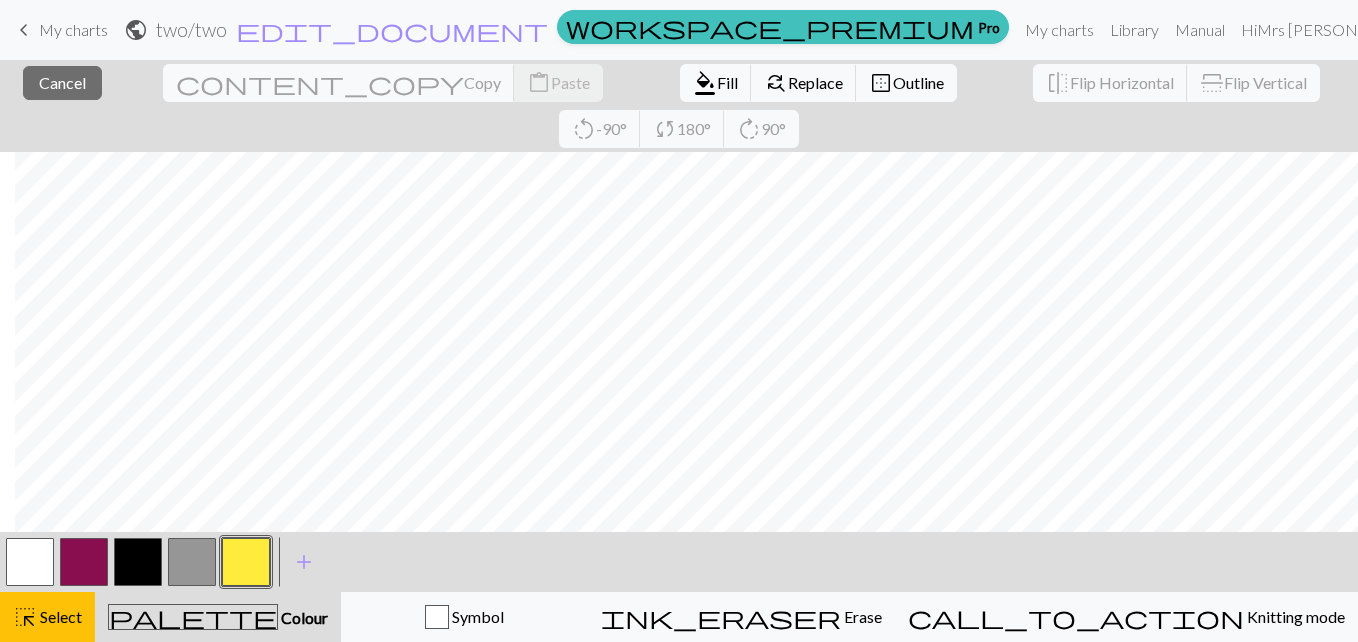 drag, startPoint x: 30, startPoint y: 635, endPoint x: 9, endPoint y: 665, distance: 36.619667 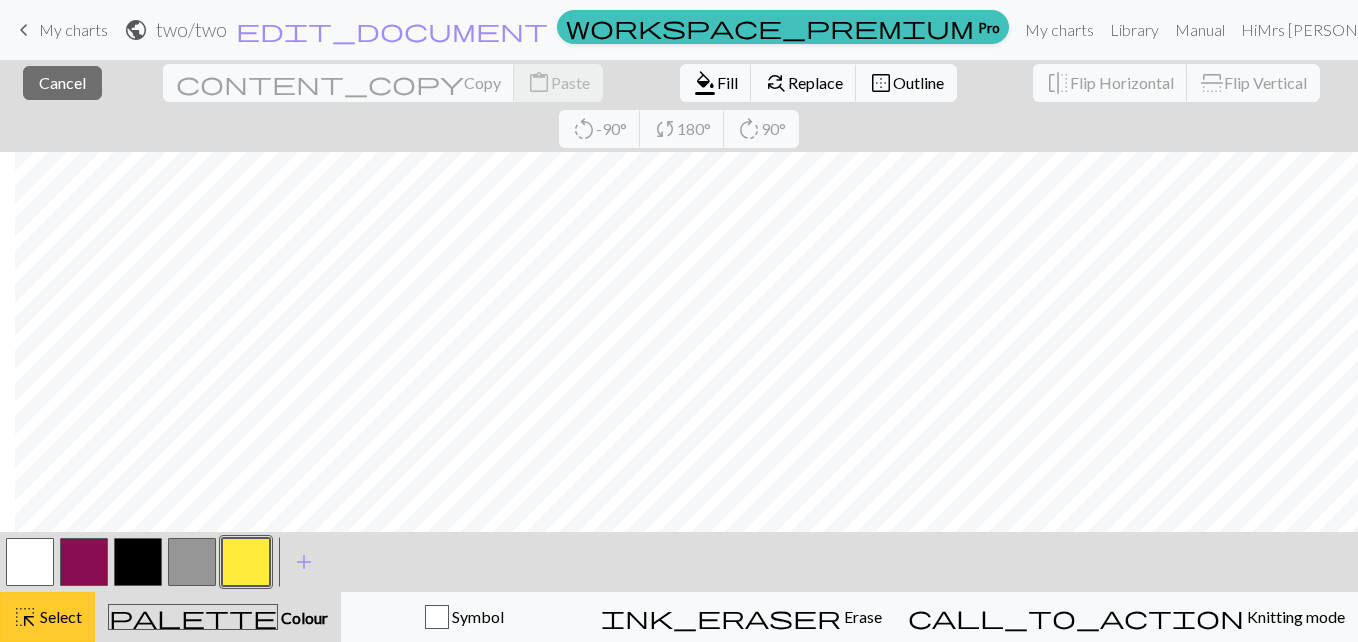 click on "Select" at bounding box center (59, 616) 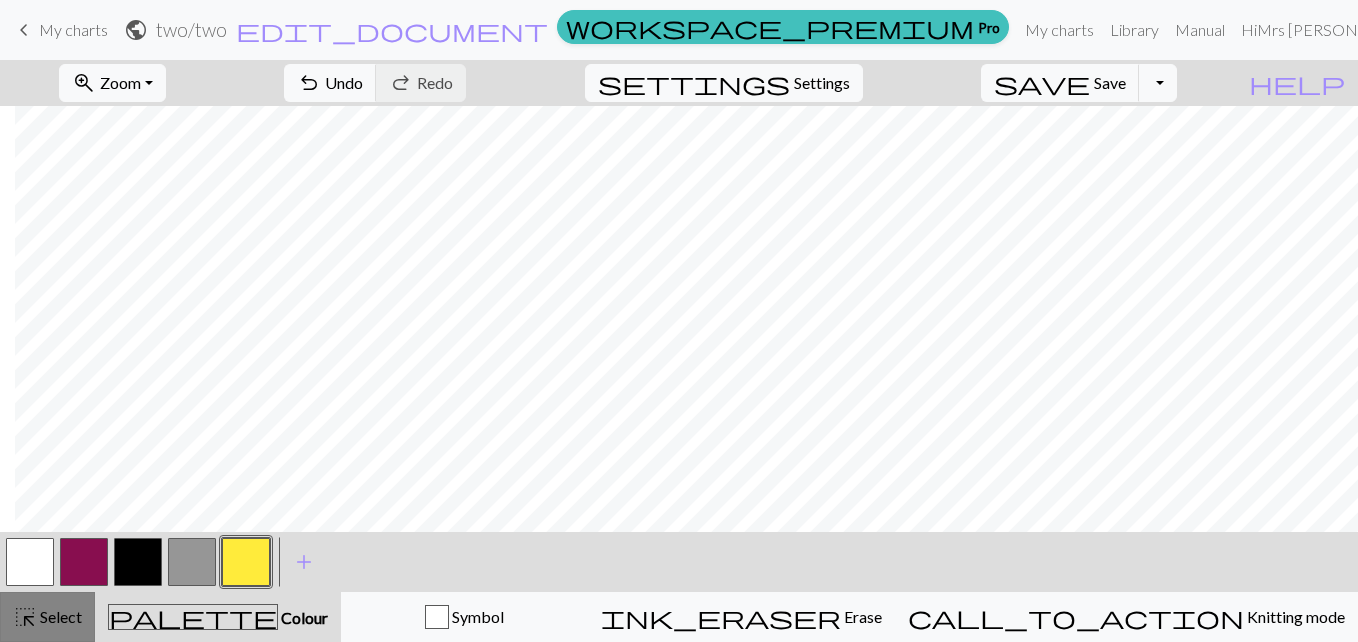 click on "highlight_alt" at bounding box center (25, 617) 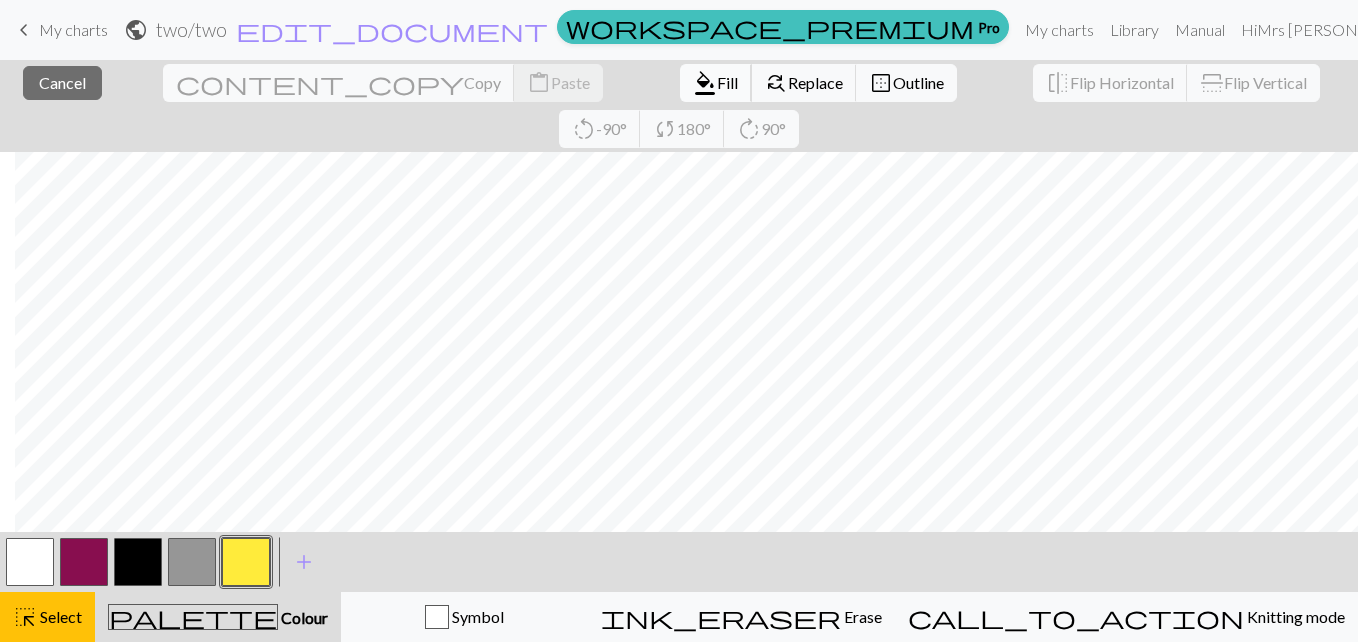 click on "Fill" at bounding box center [727, 82] 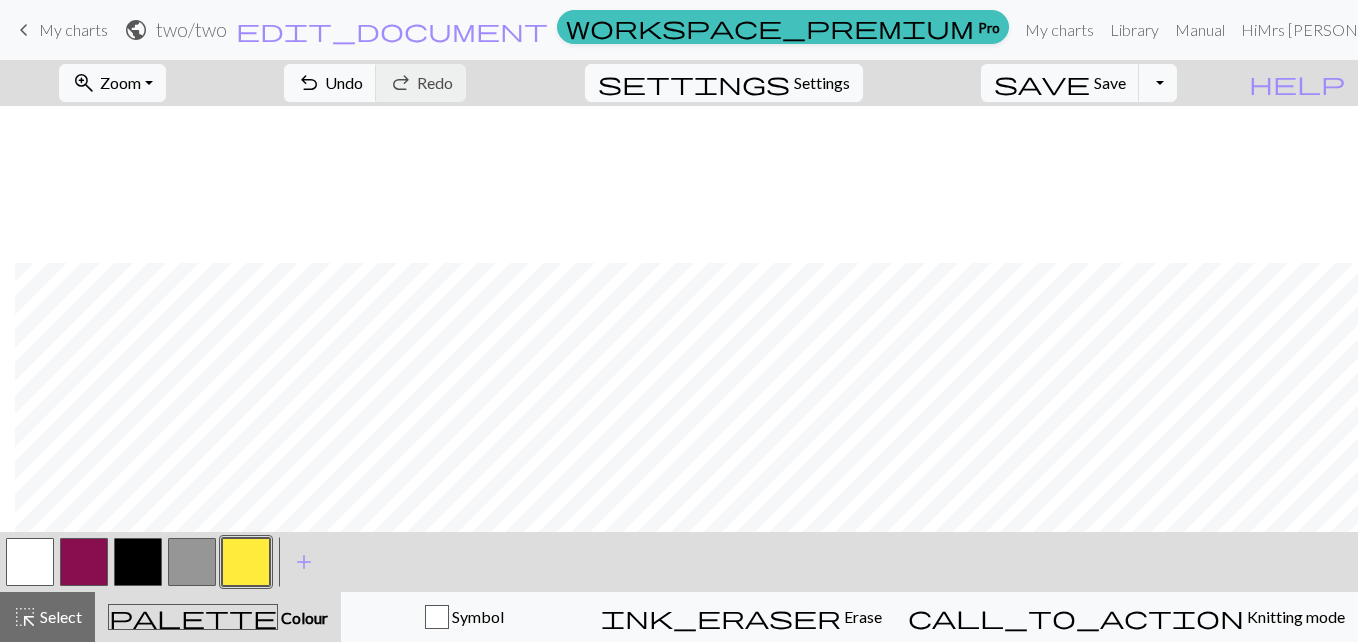 scroll, scrollTop: 1679, scrollLeft: 760, axis: both 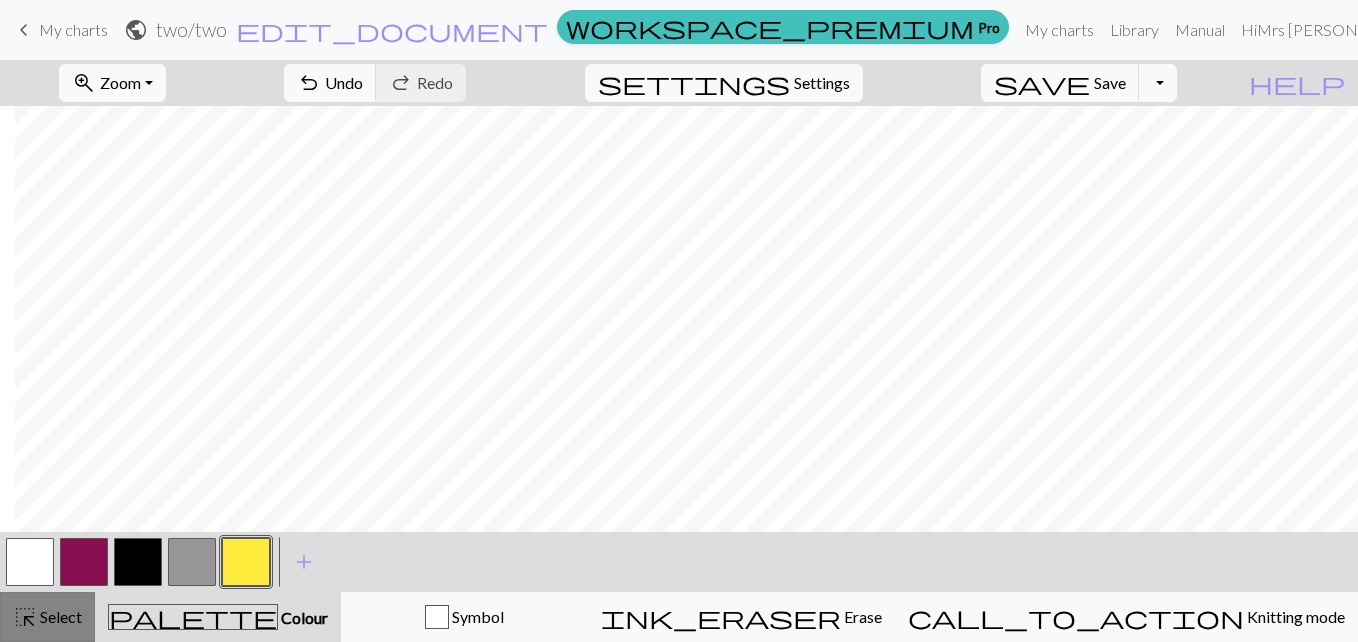 click on "Select" at bounding box center [59, 616] 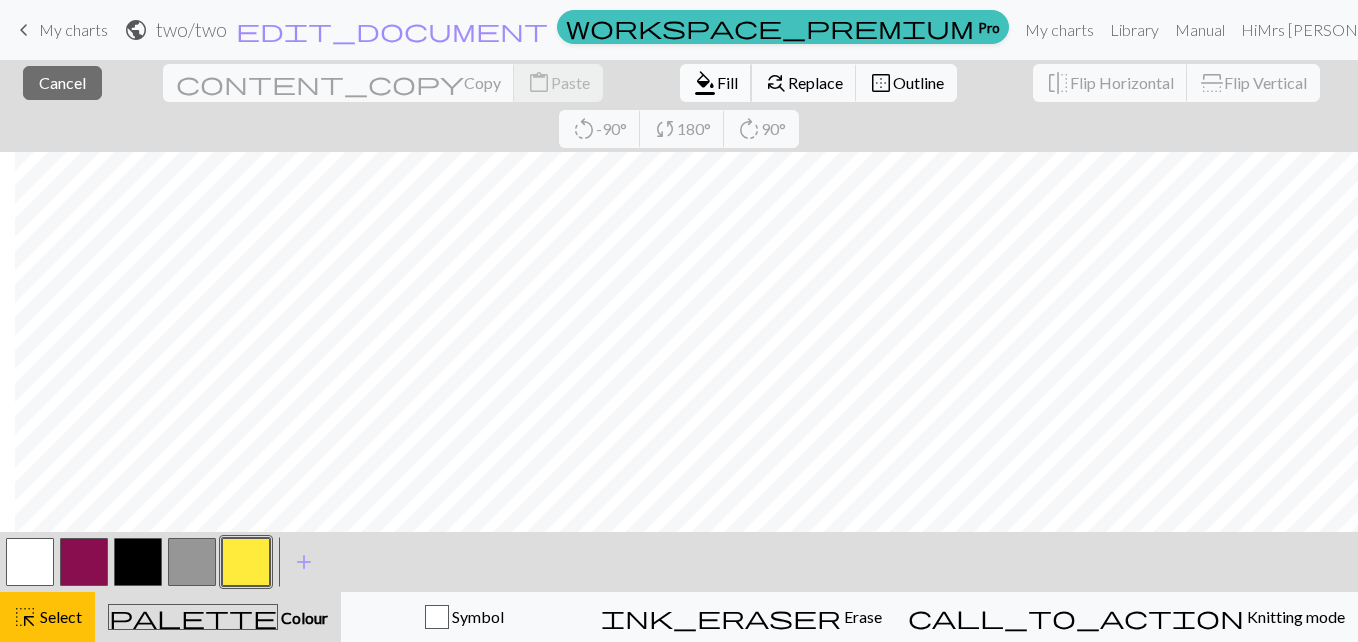 click on "Fill" at bounding box center (727, 82) 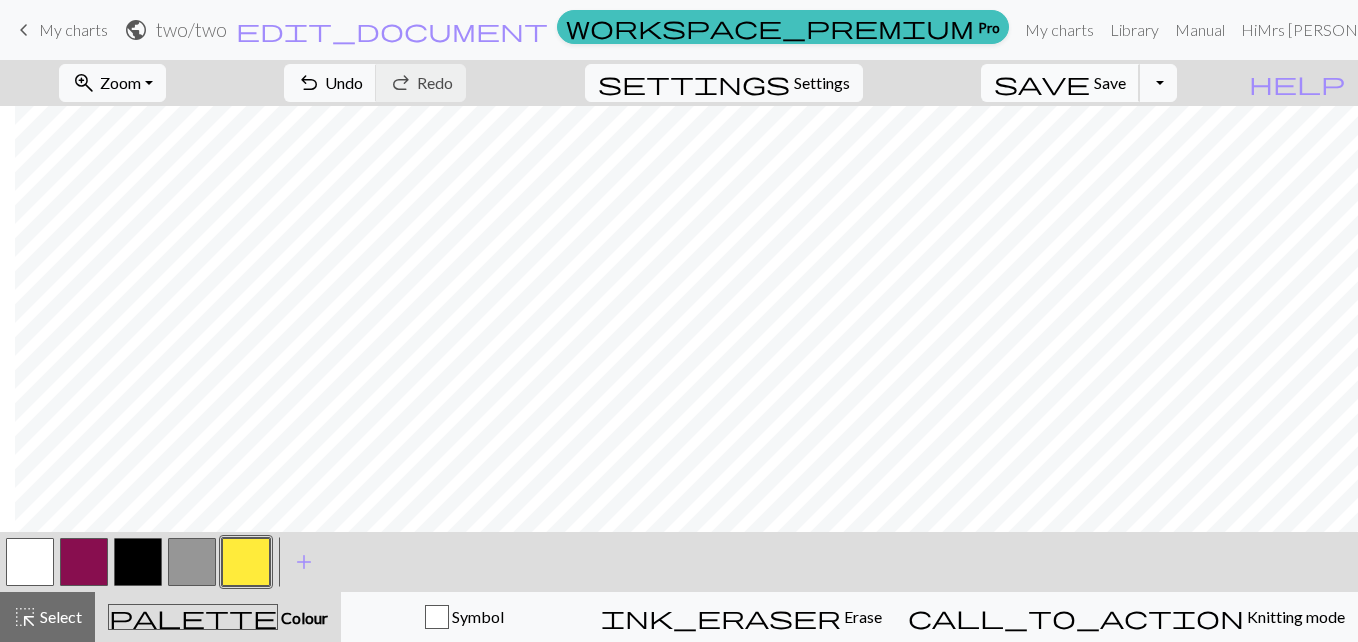 click on "save Save Save" at bounding box center [1060, 83] 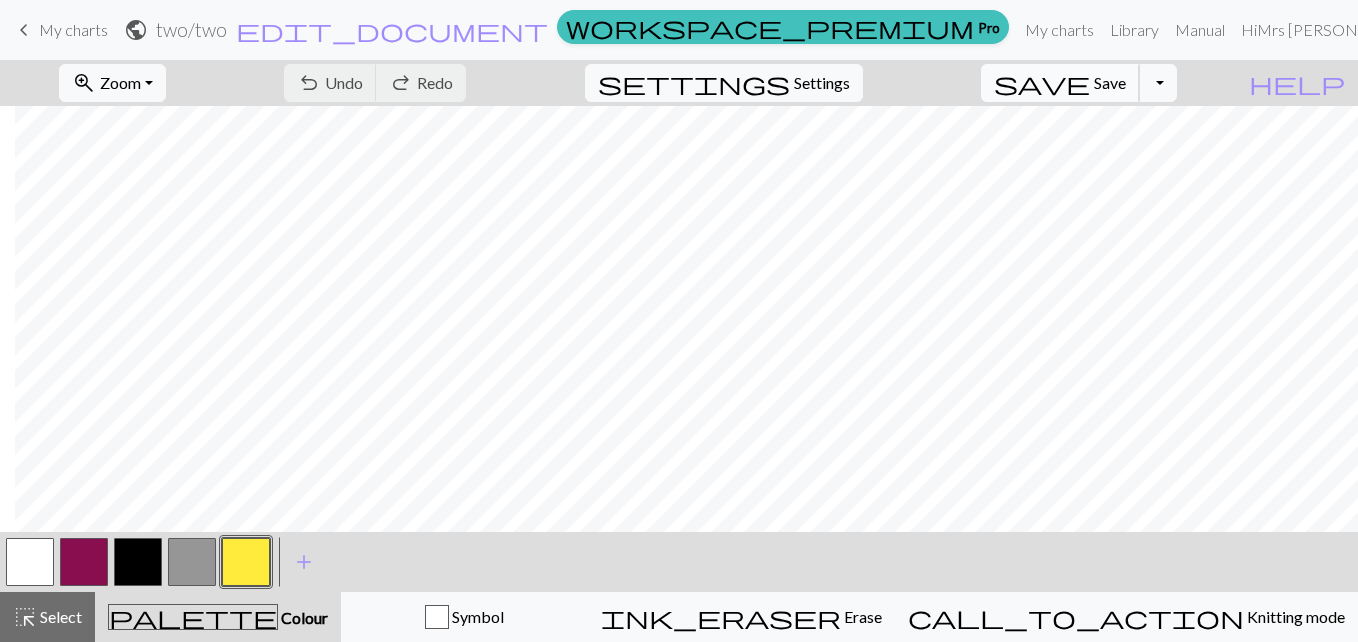 click on "save Save Save" at bounding box center (1060, 83) 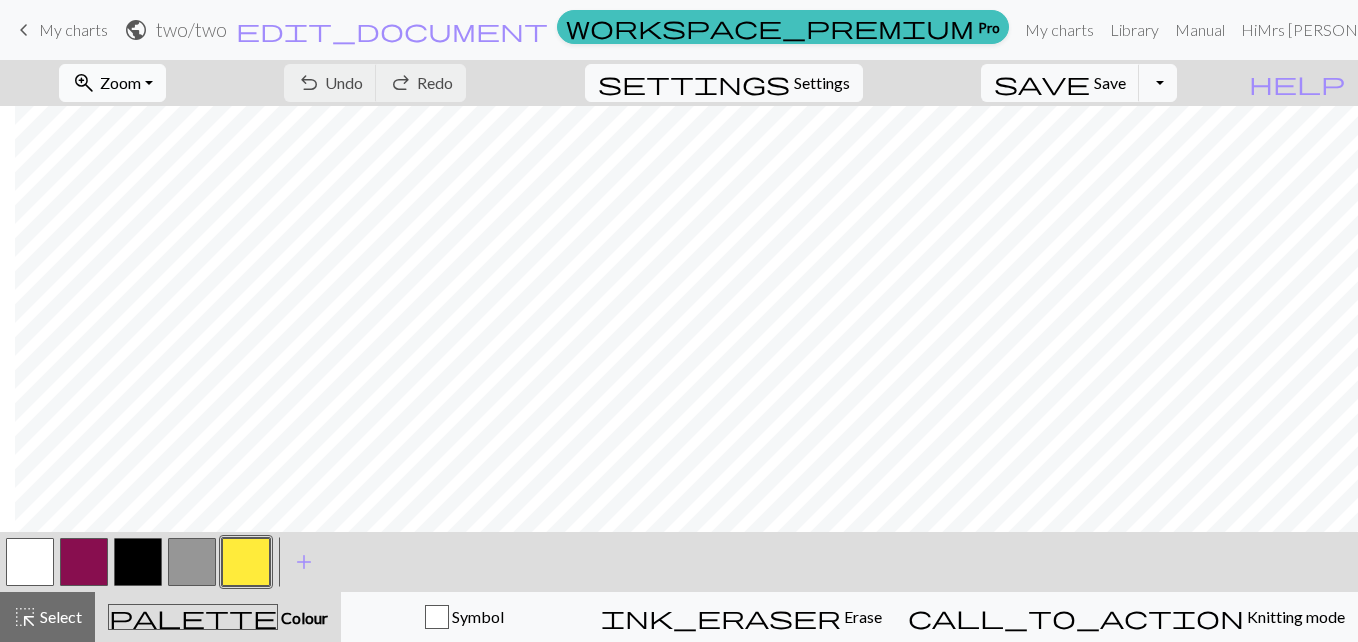 click on "Zoom" at bounding box center [120, 82] 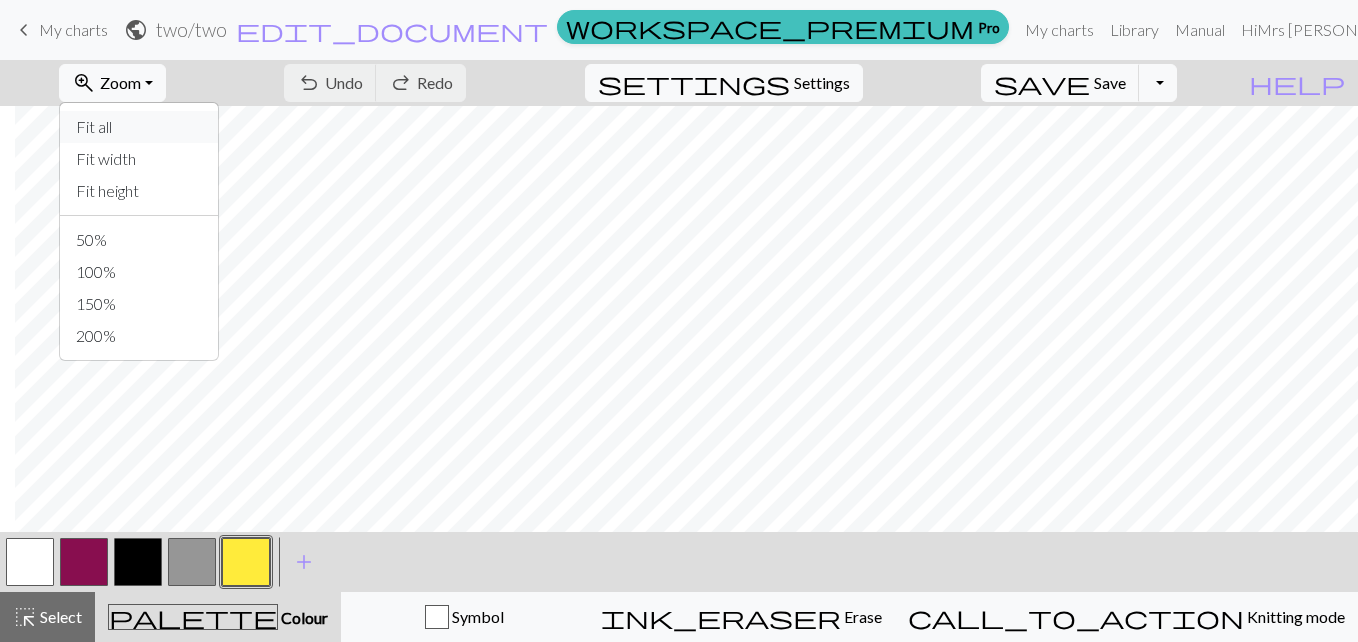 click on "Fit all" at bounding box center [139, 127] 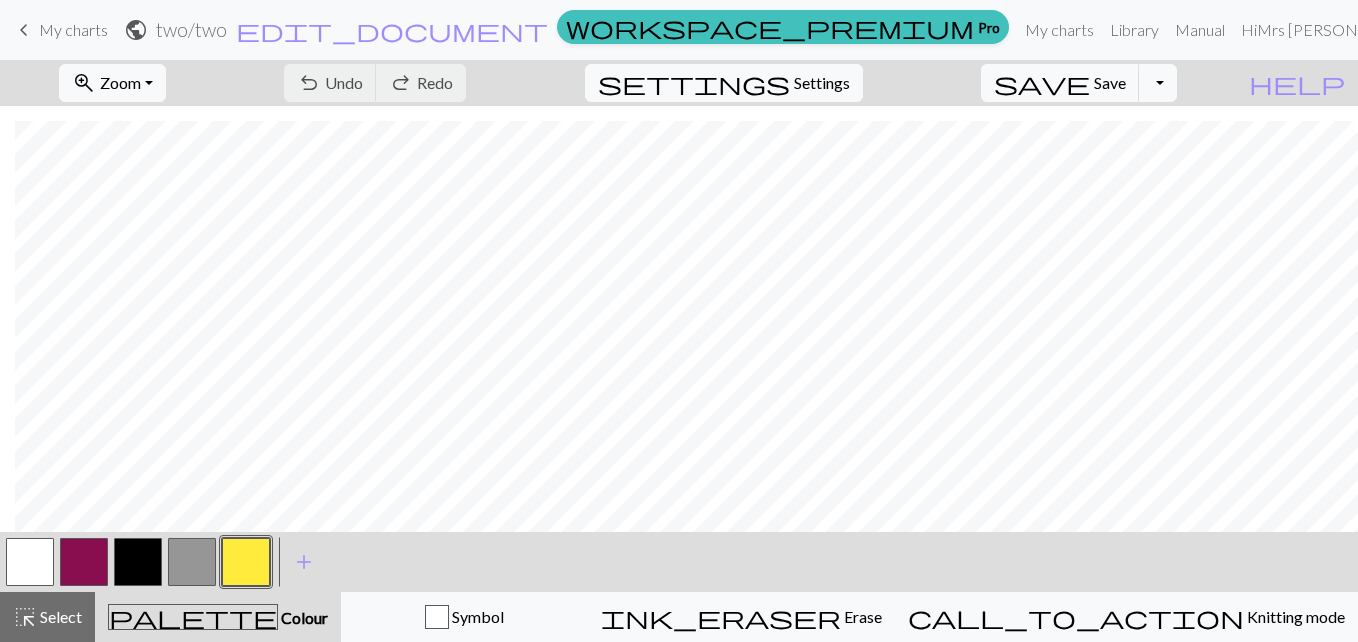 scroll, scrollTop: 659, scrollLeft: 15, axis: both 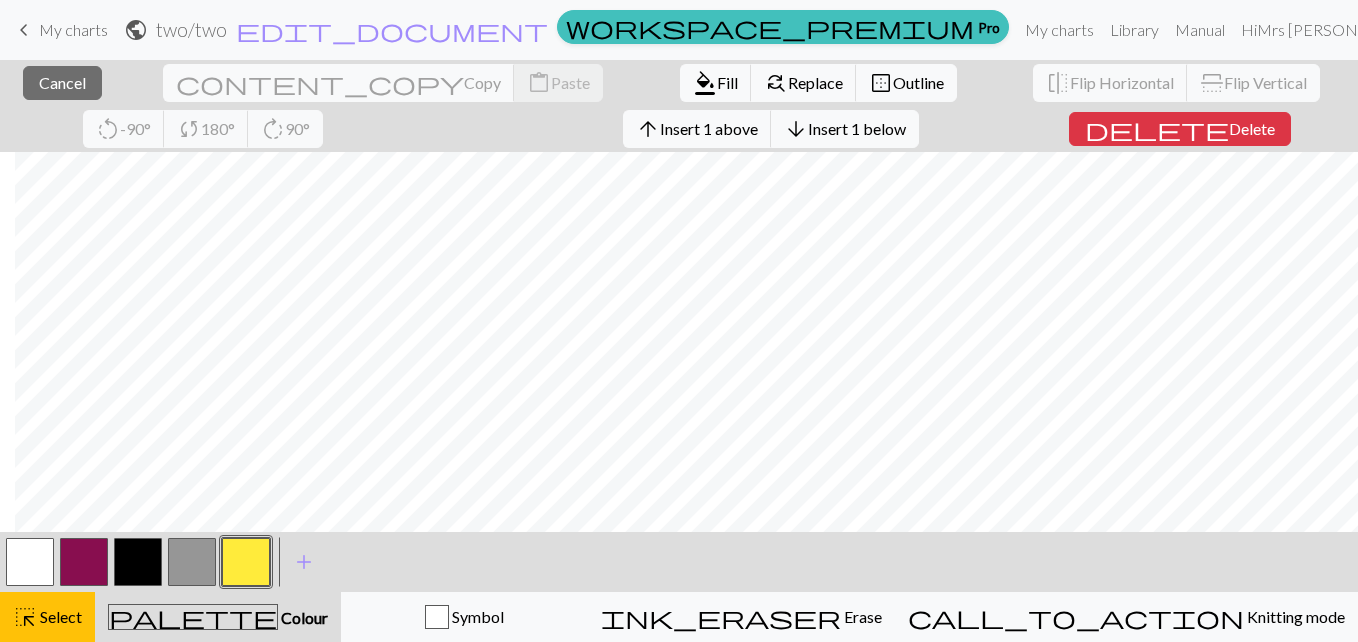 click on "close Cancel content_copy  Copy content_paste  Paste format_color_fill  Fill find_replace  Replace border_outer  Outline flip  Flip Horizontal flip  Flip Vertical rotate_left  -90° sync  180° rotate_right  90° arrow_upward  Insert 1 above arrow_downward Insert 1 below delete  Delete" at bounding box center (679, 106) 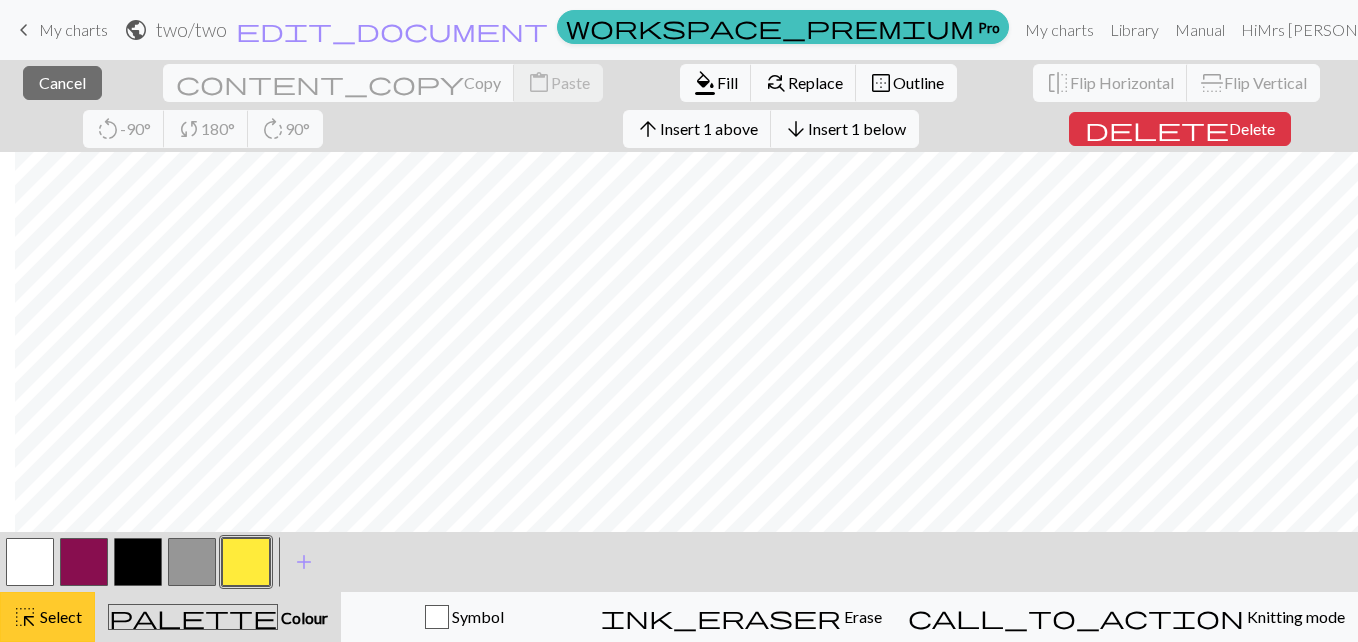 click on "highlight_alt   Select   Select" at bounding box center (47, 617) 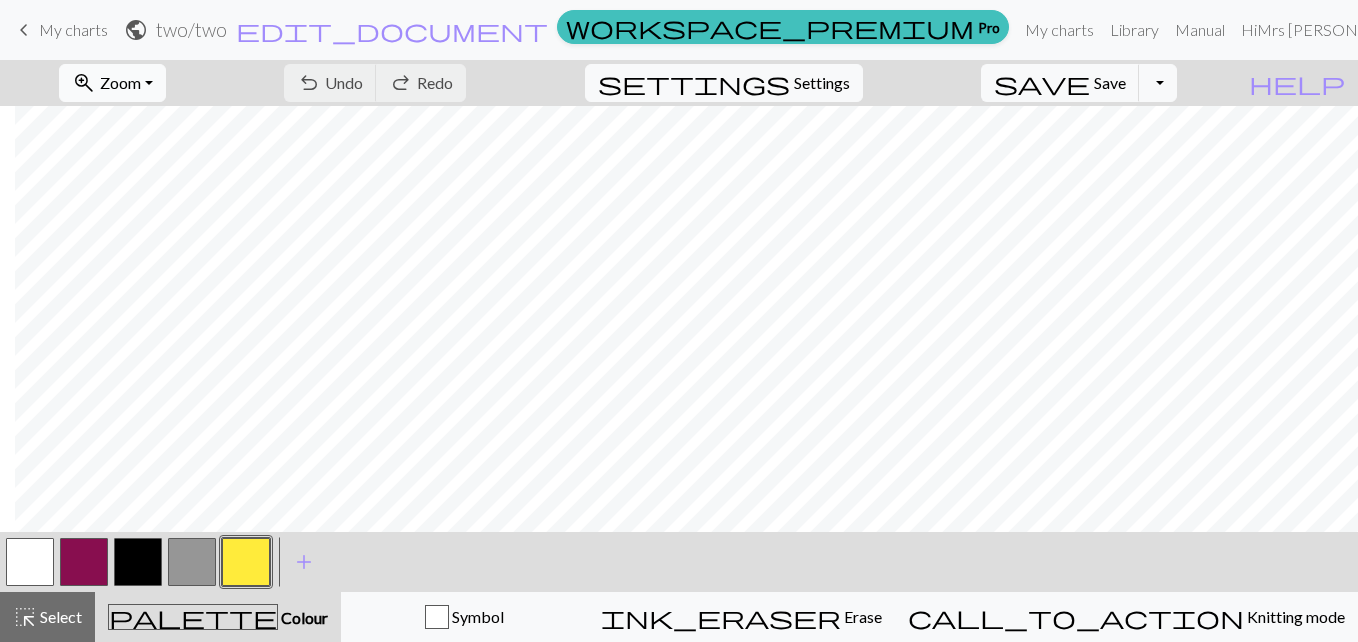 click on "Zoom" at bounding box center [120, 82] 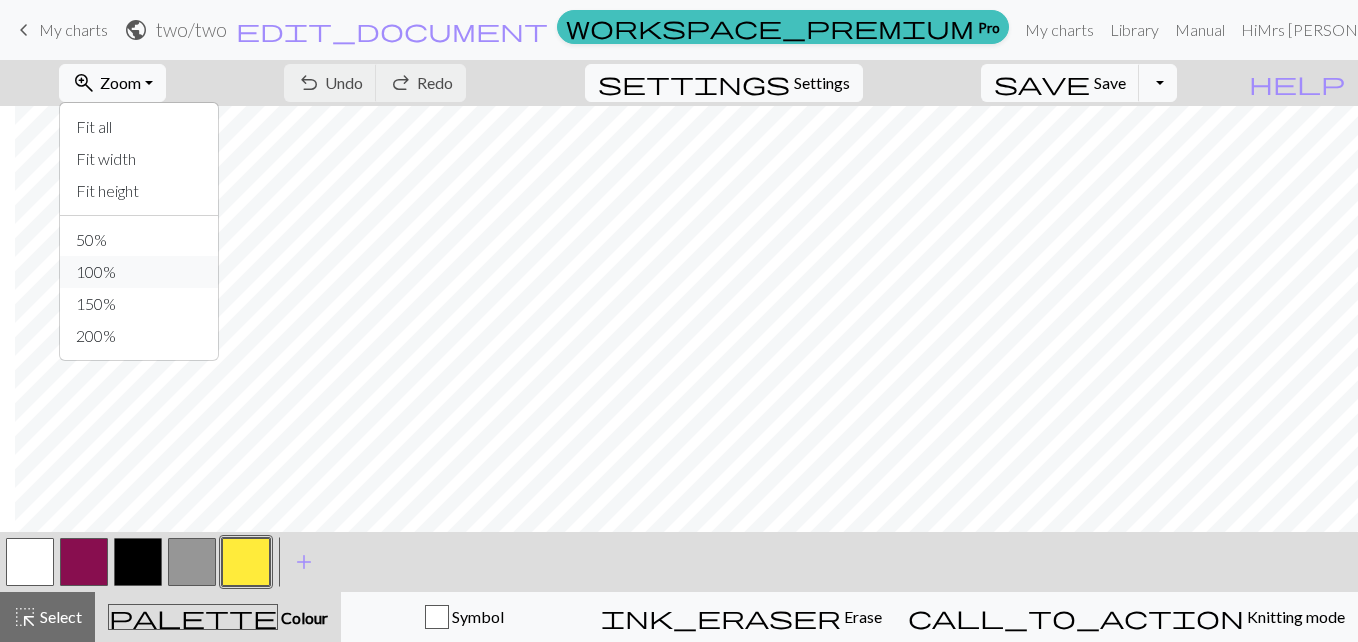 click on "100%" at bounding box center [139, 272] 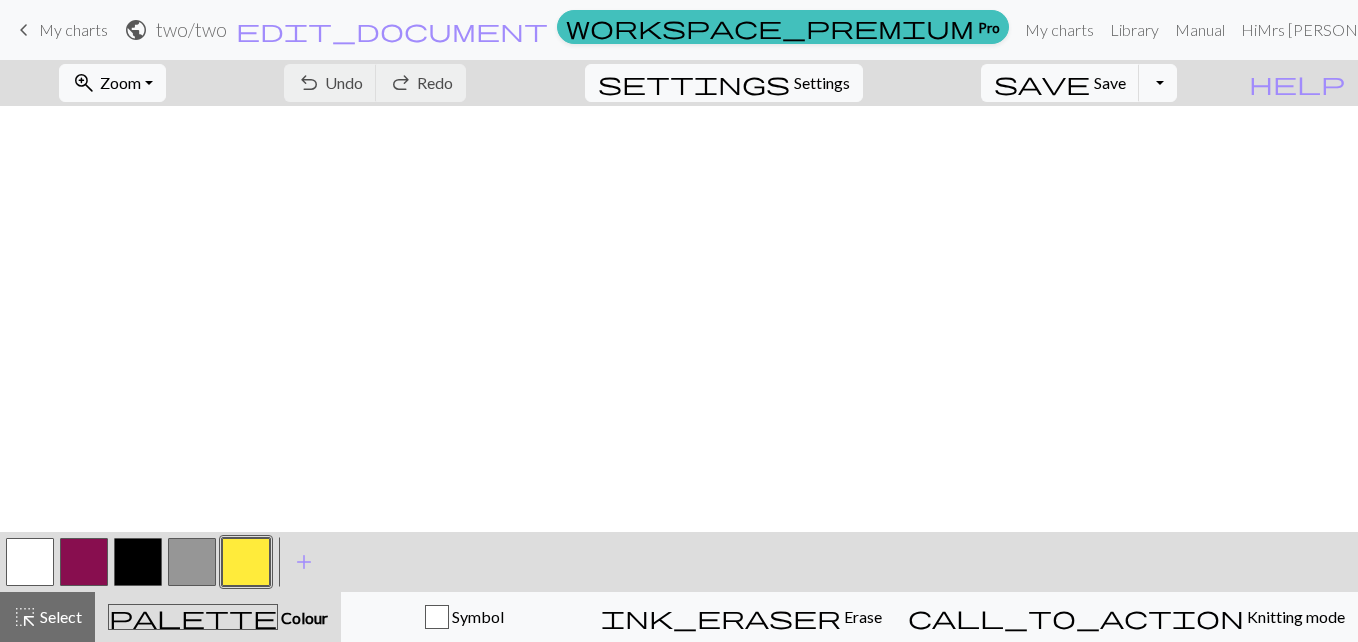 scroll, scrollTop: 1679, scrollLeft: 15, axis: both 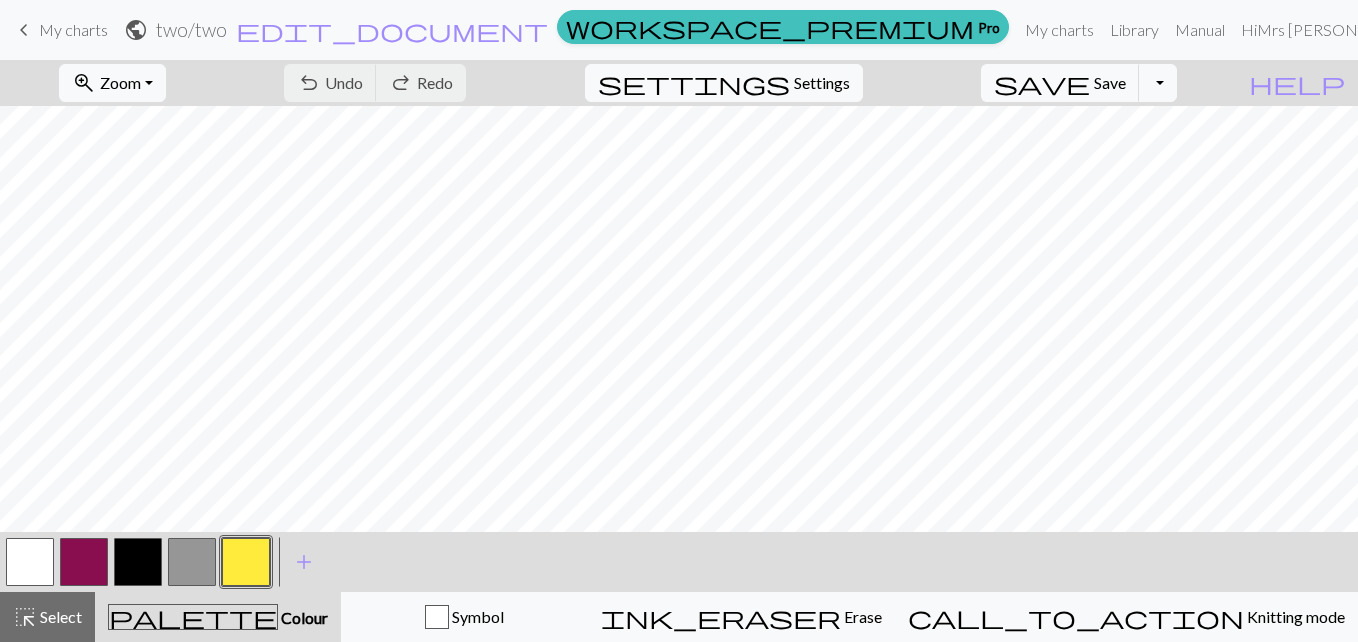 drag, startPoint x: 1352, startPoint y: 118, endPoint x: 1266, endPoint y: 68, distance: 99.47864 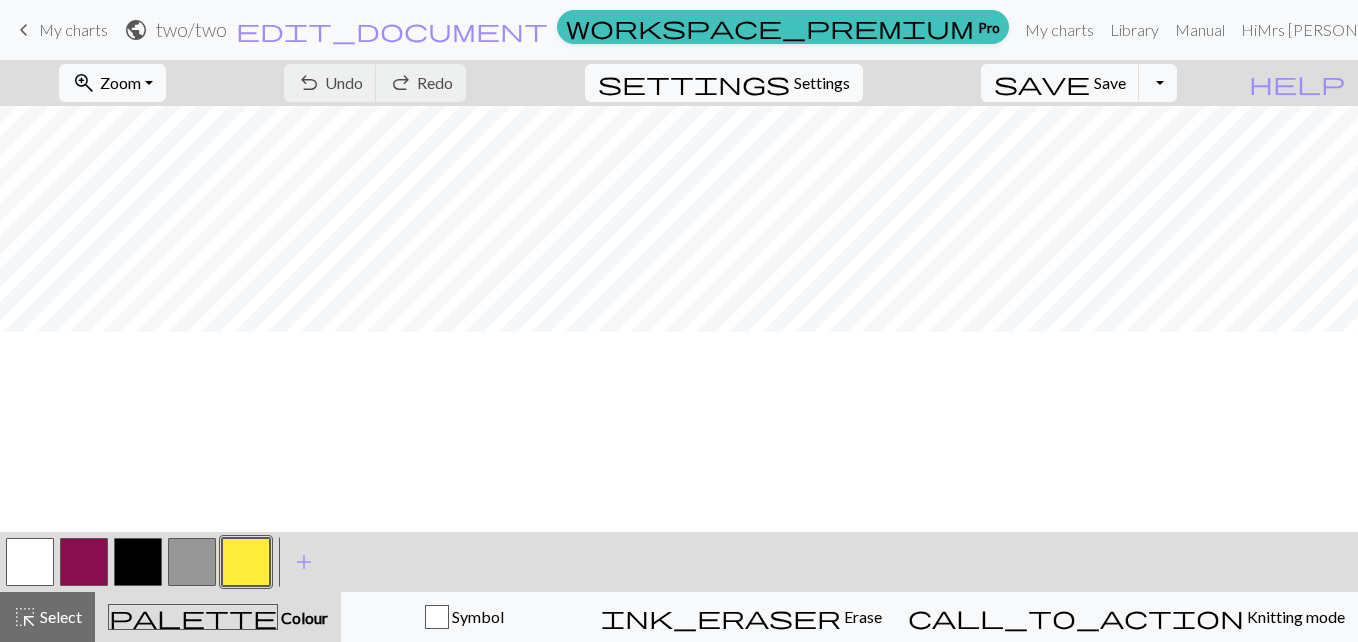 scroll, scrollTop: 666, scrollLeft: 15, axis: both 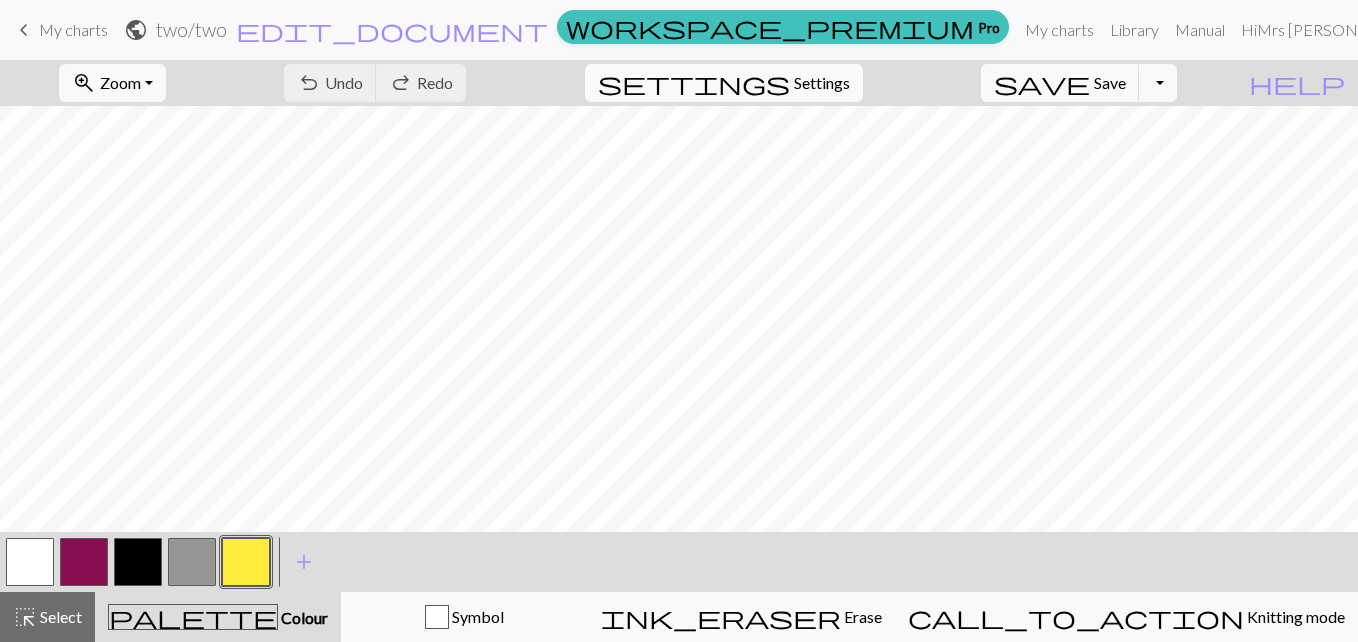 click on "zoom_in Zoom Zoom Fit all Fit width Fit height 50% 100% 150% 200% undo Undo Undo redo Redo Redo settings  Settings save Save Save Toggle Dropdown file_copy  Save a copy save_alt  Download" at bounding box center (618, 83) 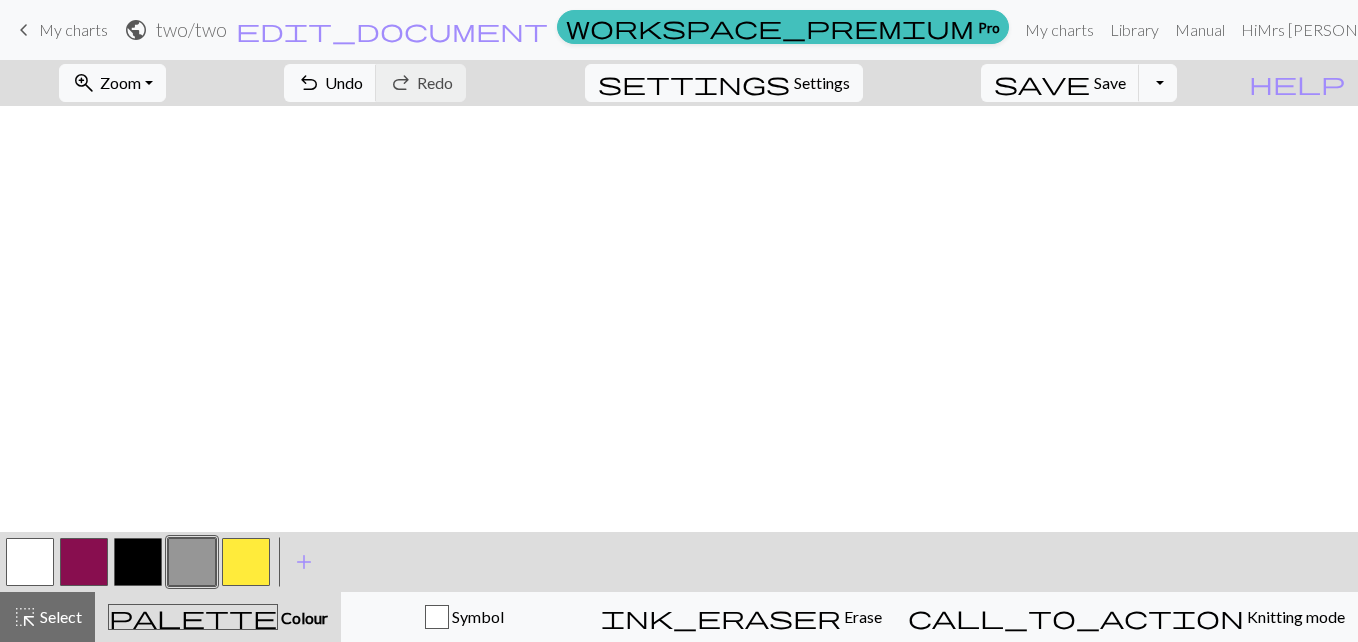 scroll, scrollTop: 89, scrollLeft: 15, axis: both 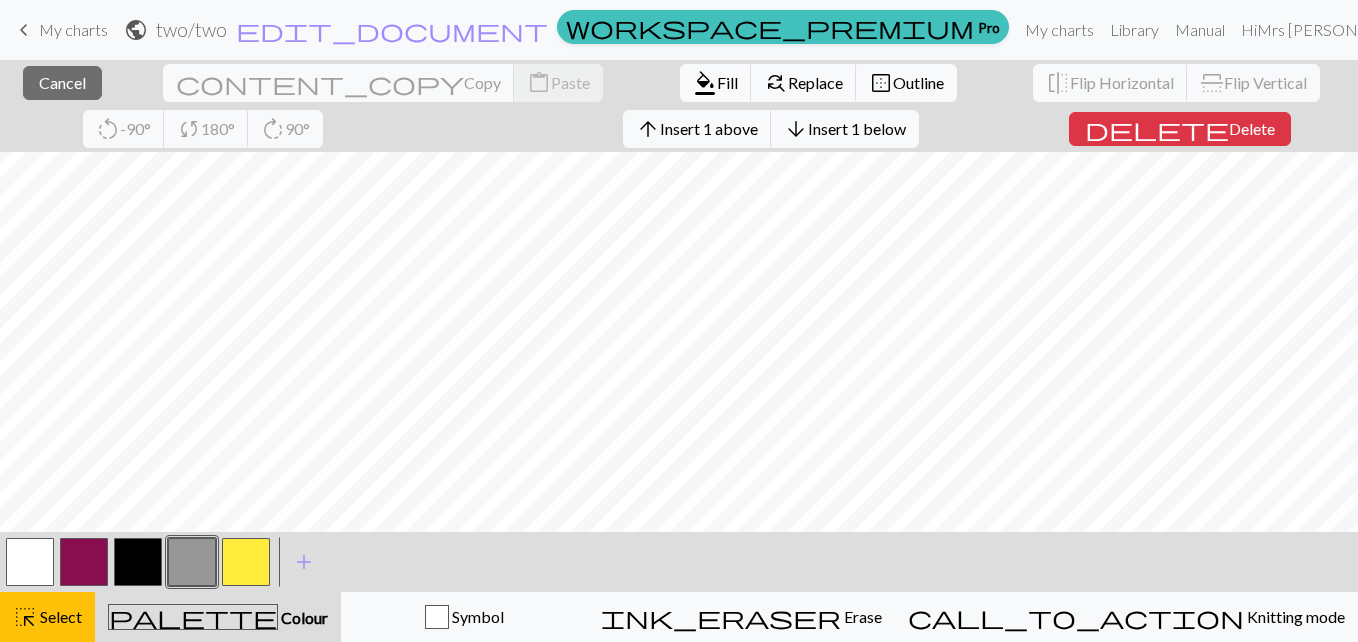 click on "close Cancel content_copy  Copy content_paste  Paste format_color_fill  Fill find_replace  Replace border_outer  Outline flip  Flip Horizontal flip  Flip Vertical rotate_left  -90° sync  180° rotate_right  90° arrow_upward  Insert 1 above arrow_downward Insert 1 below delete  Delete" at bounding box center [679, 106] 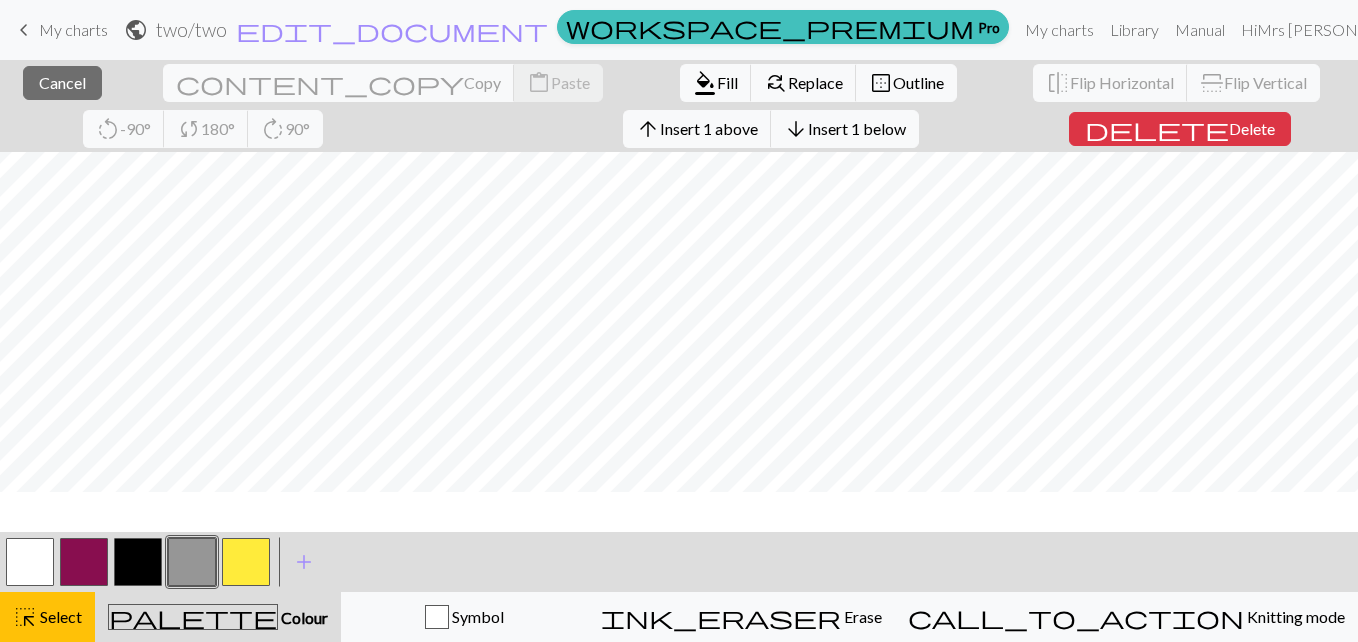 scroll, scrollTop: 682, scrollLeft: 15, axis: both 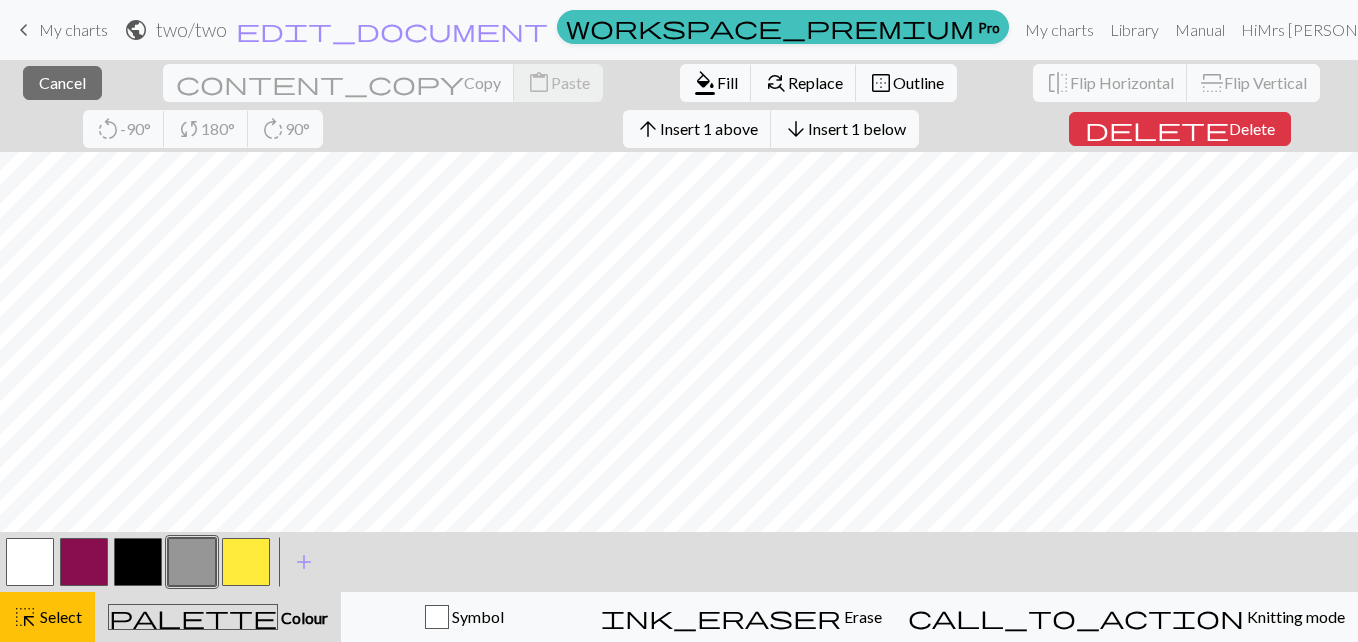 click on "Select" at bounding box center [59, 616] 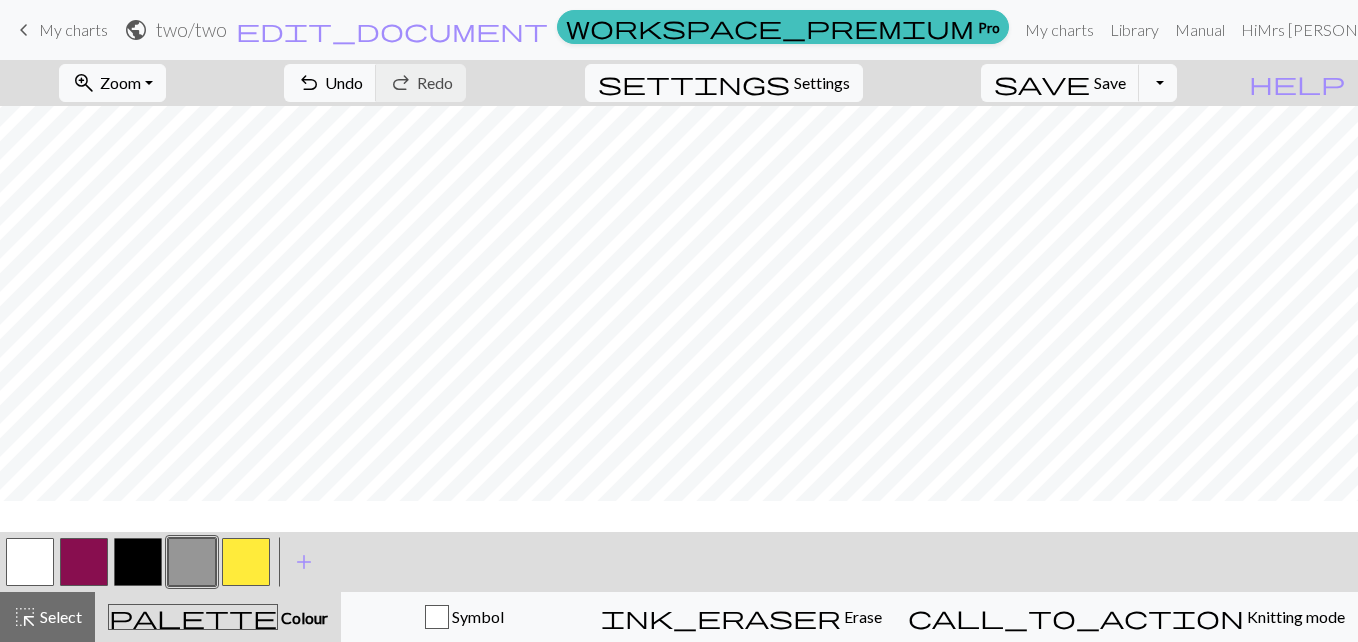 scroll, scrollTop: 482, scrollLeft: 15, axis: both 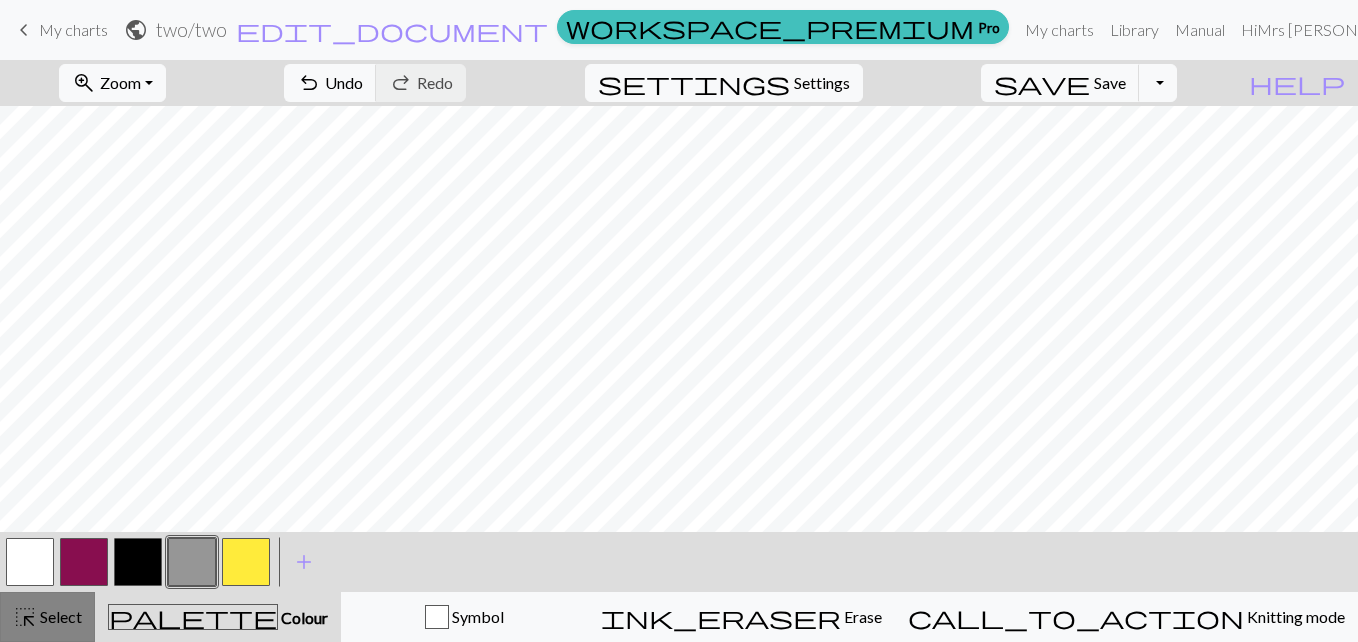 click on "highlight_alt" at bounding box center (25, 617) 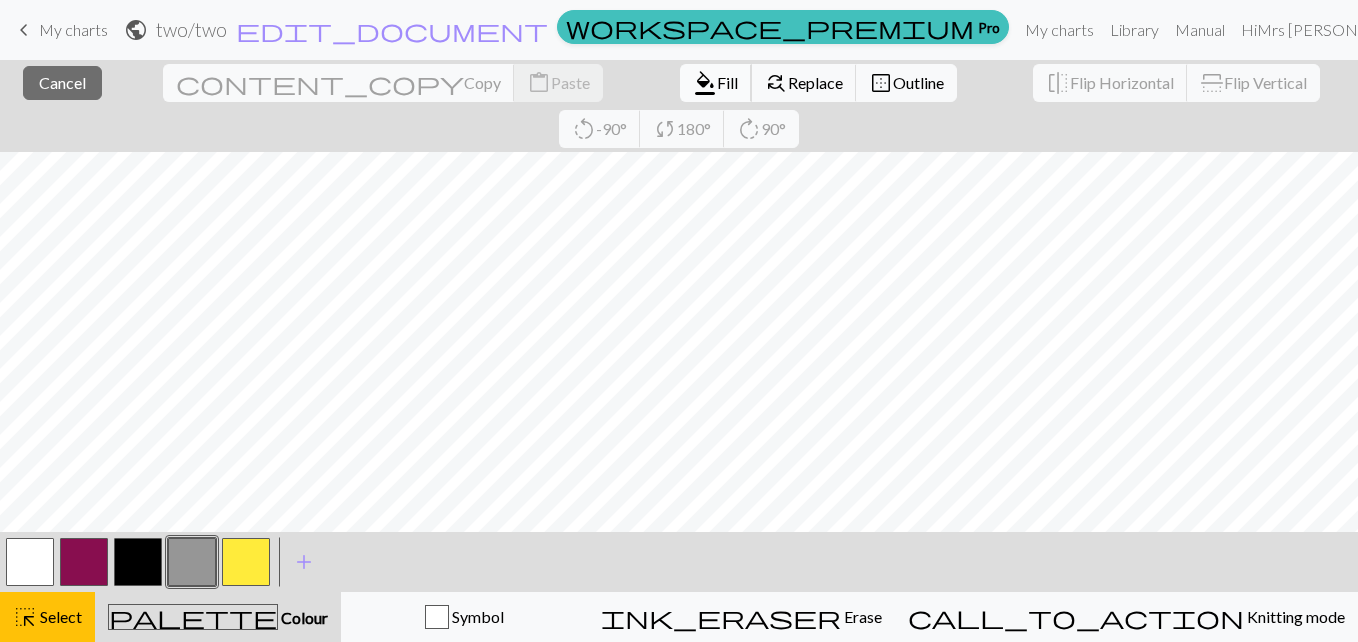 click on "Fill" at bounding box center (727, 82) 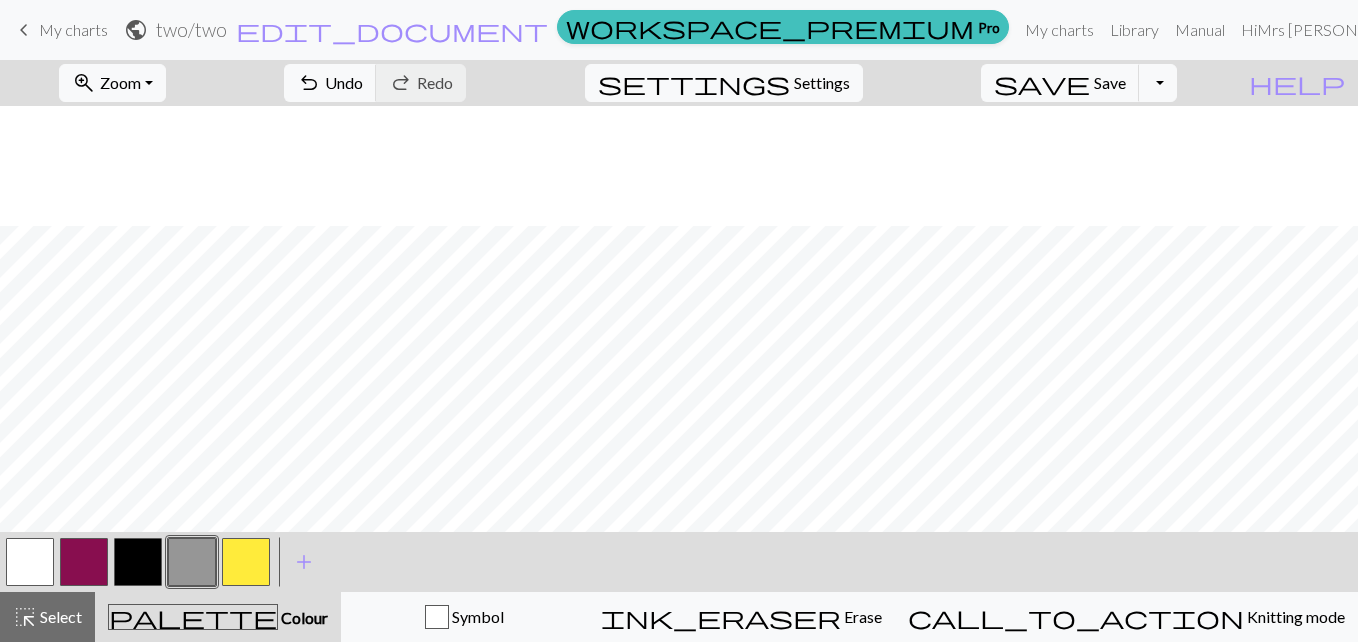 scroll, scrollTop: 722, scrollLeft: 15, axis: both 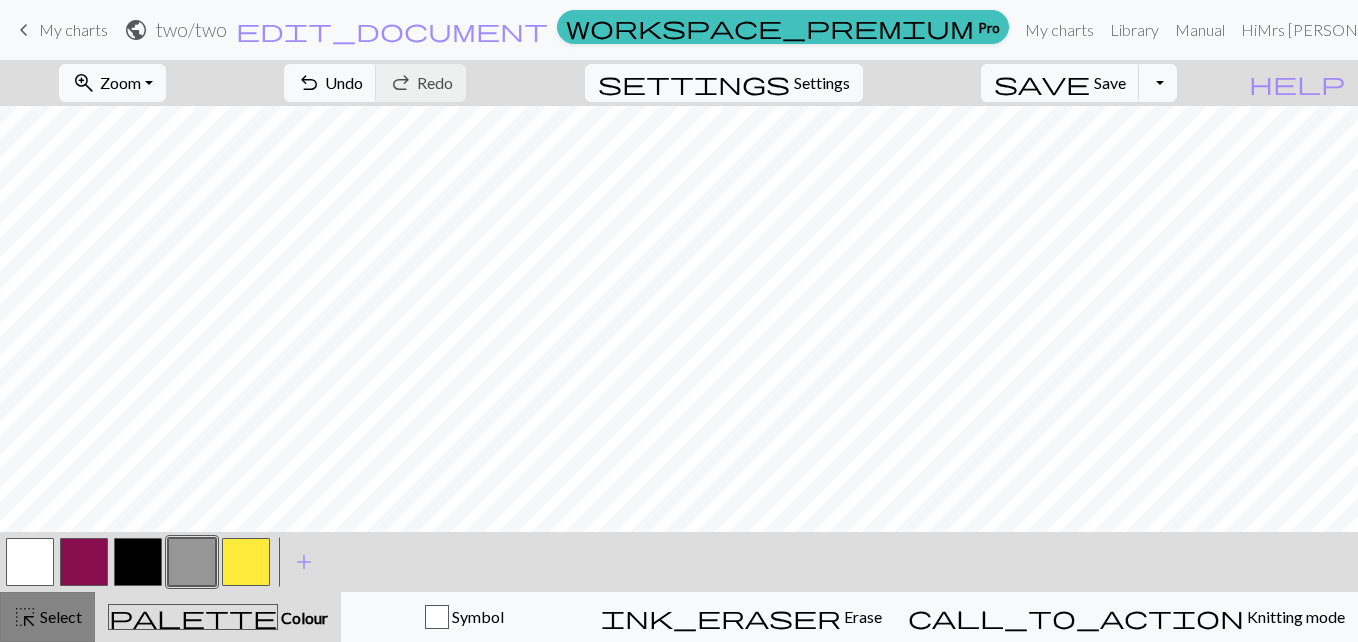 click on "Select" at bounding box center [59, 616] 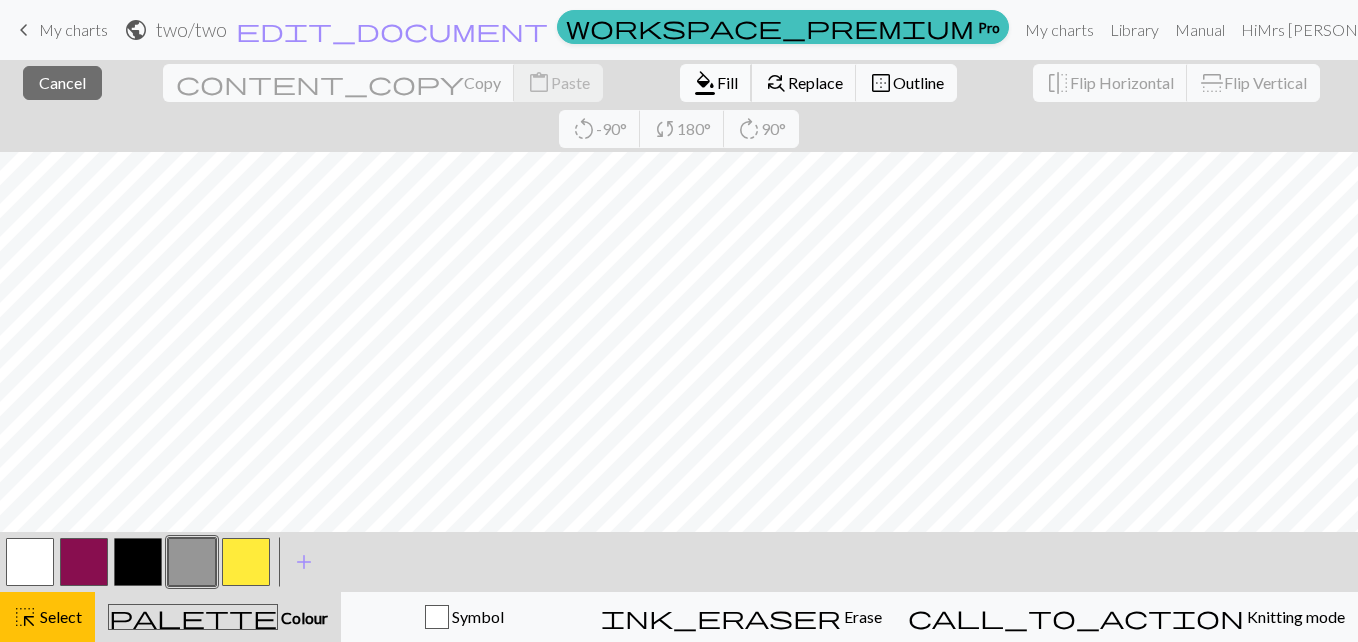 click on "Fill" at bounding box center [727, 82] 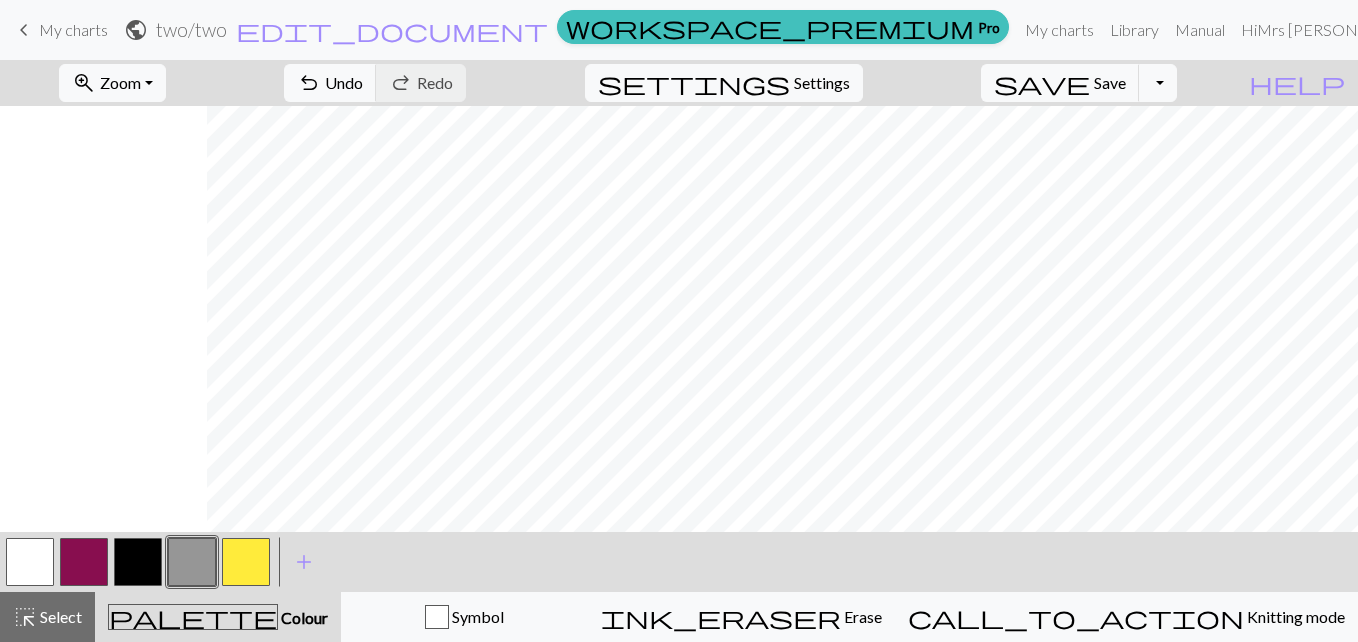 scroll, scrollTop: 722, scrollLeft: 589, axis: both 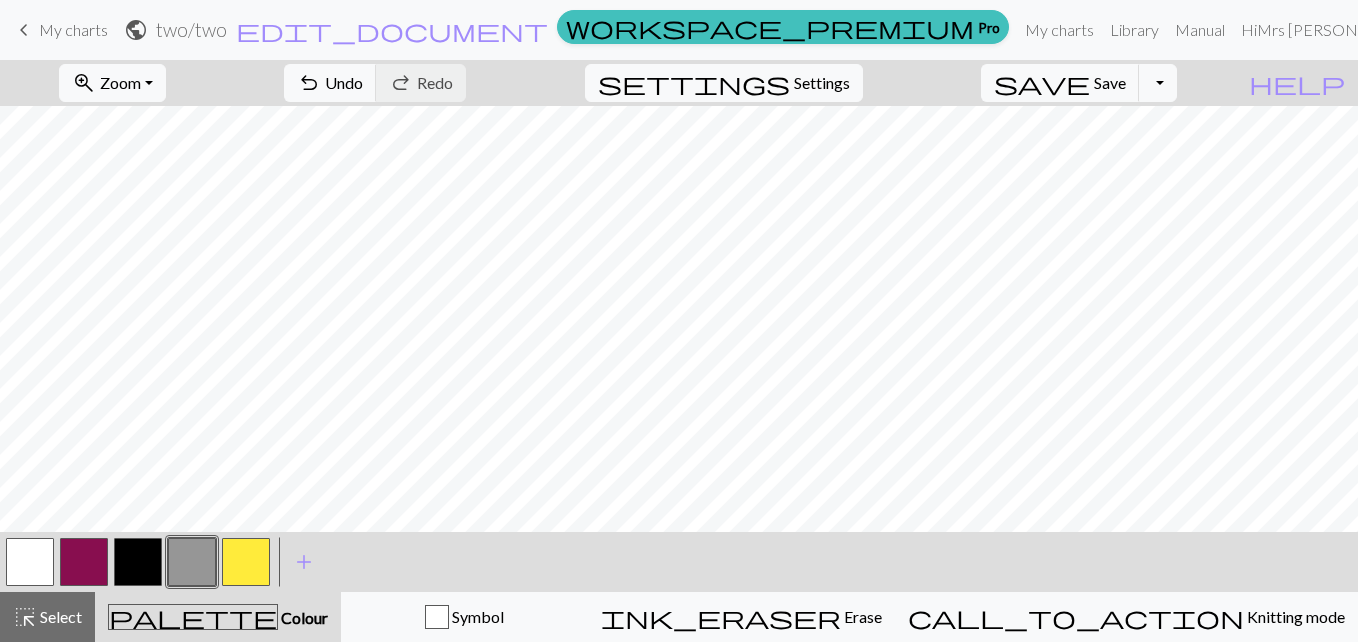 click at bounding box center [30, 562] 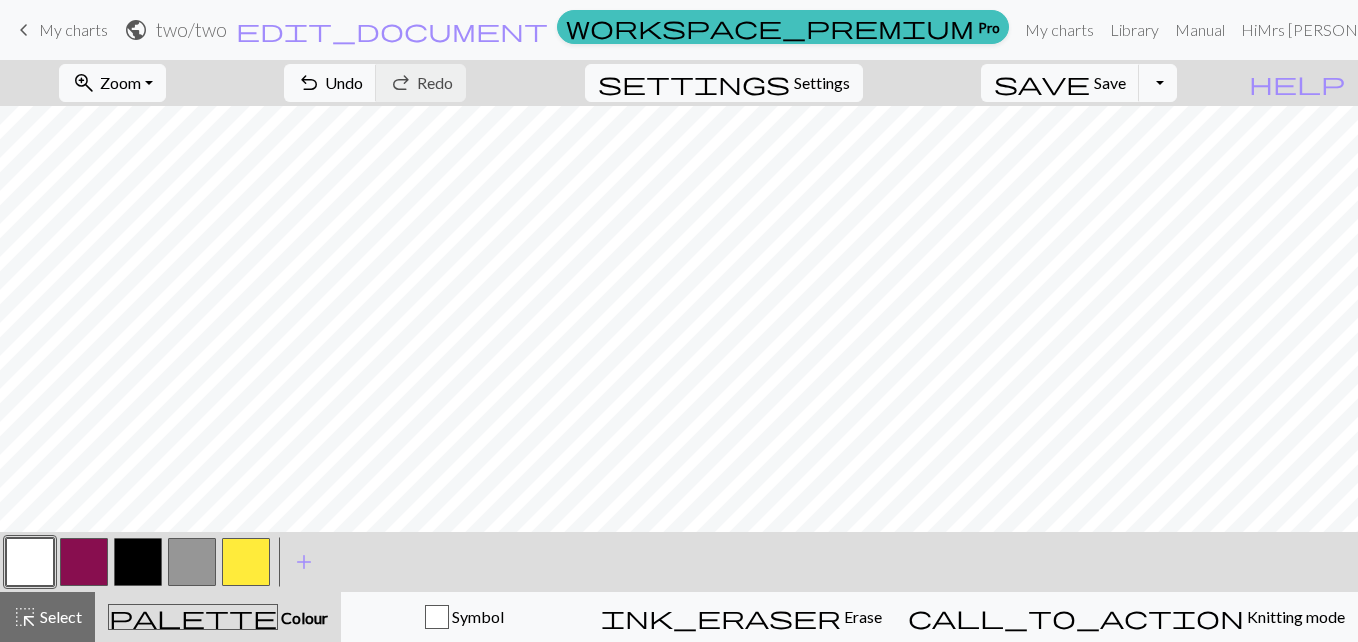 click on "zoom_in Zoom Zoom Fit all Fit width Fit height 50% 100% 150% 200% undo Undo Undo redo Redo Redo settings  Settings save Save Save Toggle Dropdown file_copy  Save a copy save_alt  Download help Show me around < > add Add a  colour highlight_alt   Select   Select palette   Colour   Colour   Symbol ink_eraser   Erase   Erase call_to_action   Knitting mode   Knitting mode" at bounding box center (679, 351) 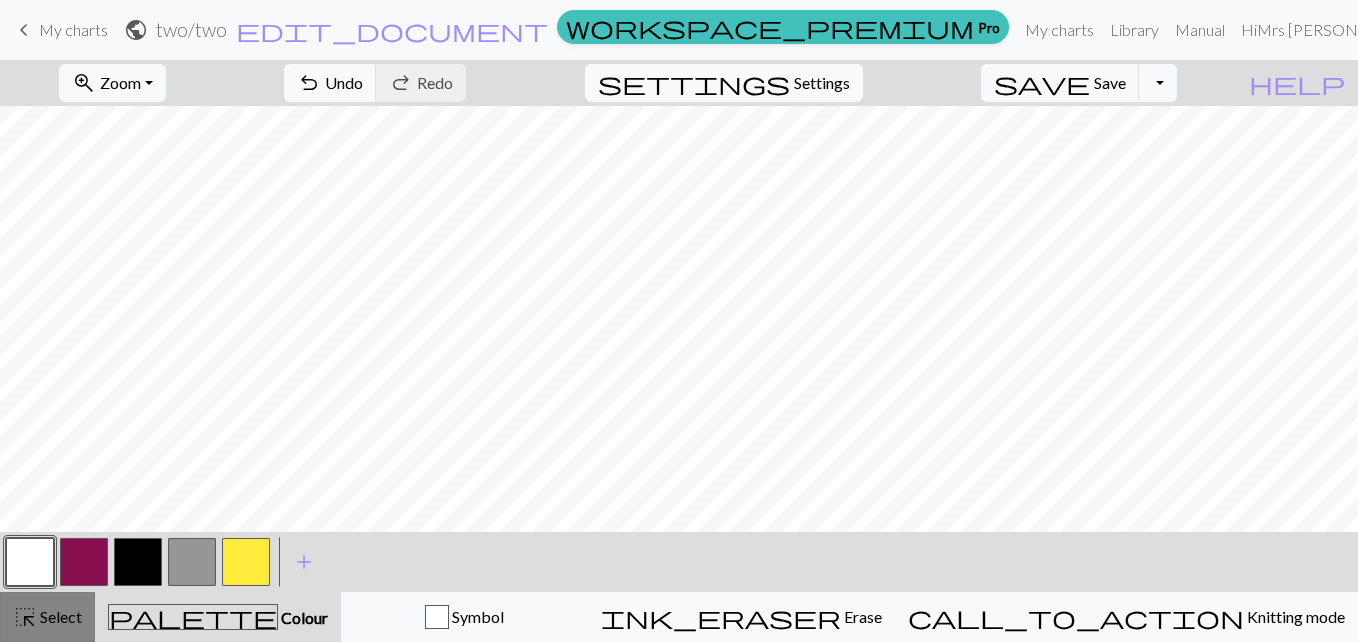 click on "highlight_alt   Select   Select" at bounding box center (47, 617) 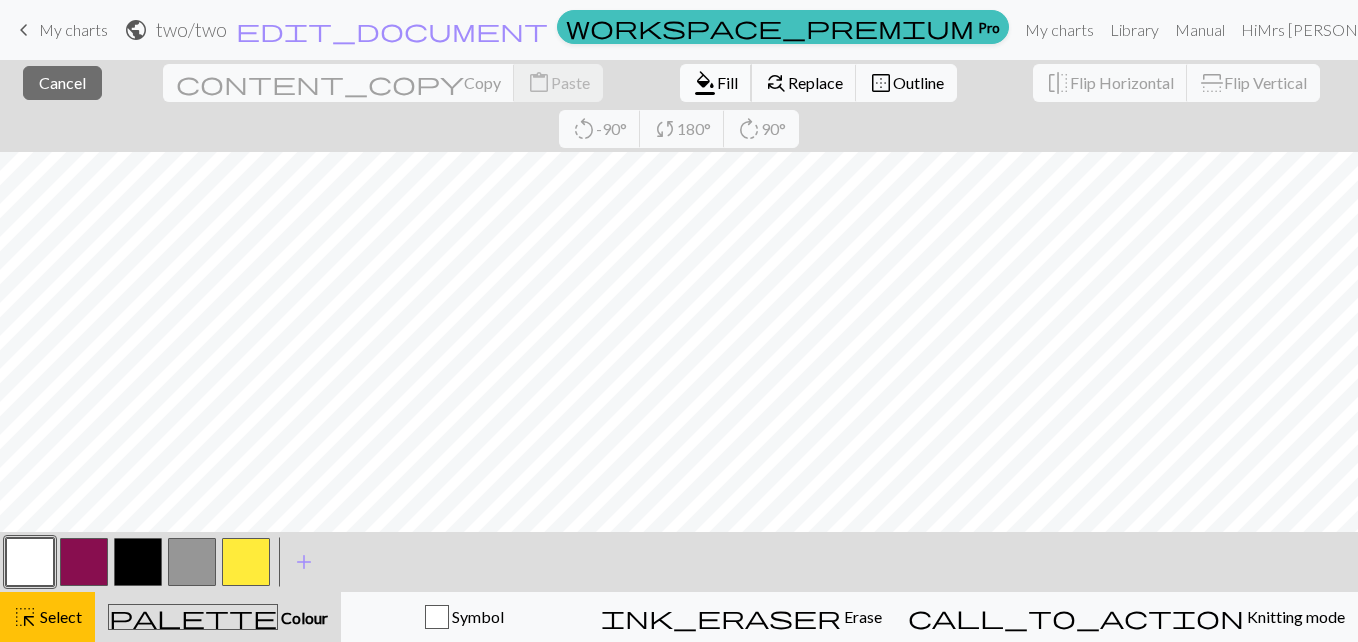 click on "Fill" at bounding box center [727, 82] 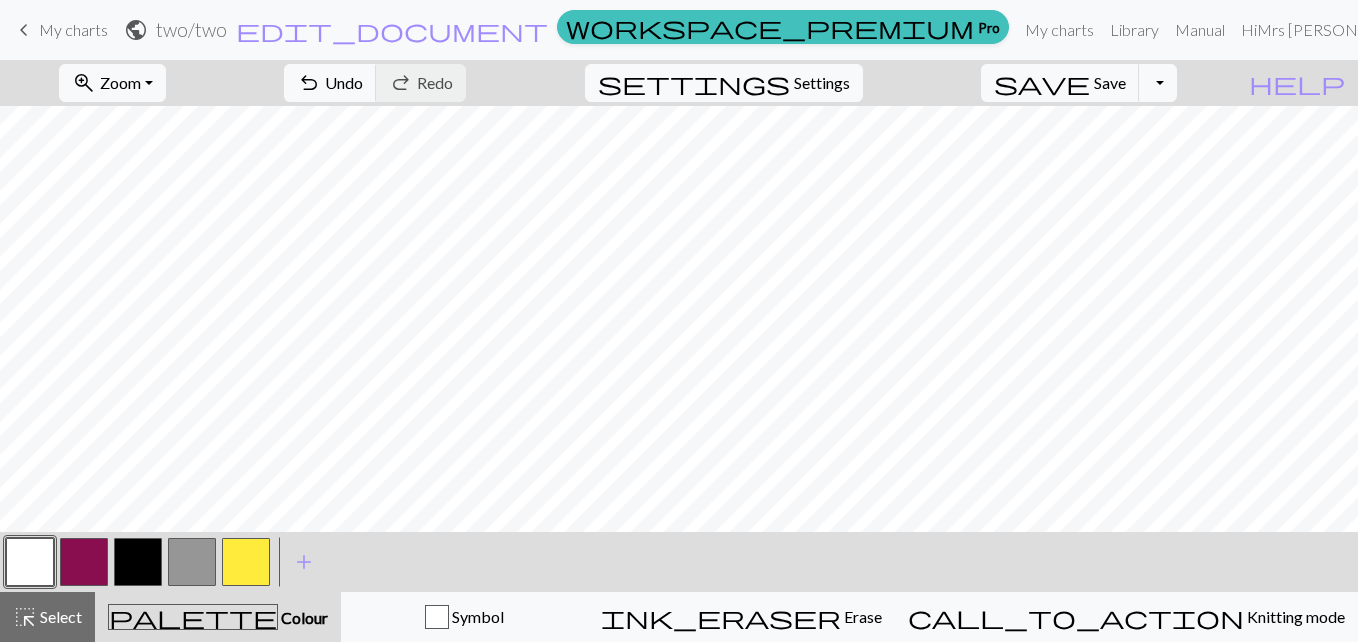 click at bounding box center (192, 562) 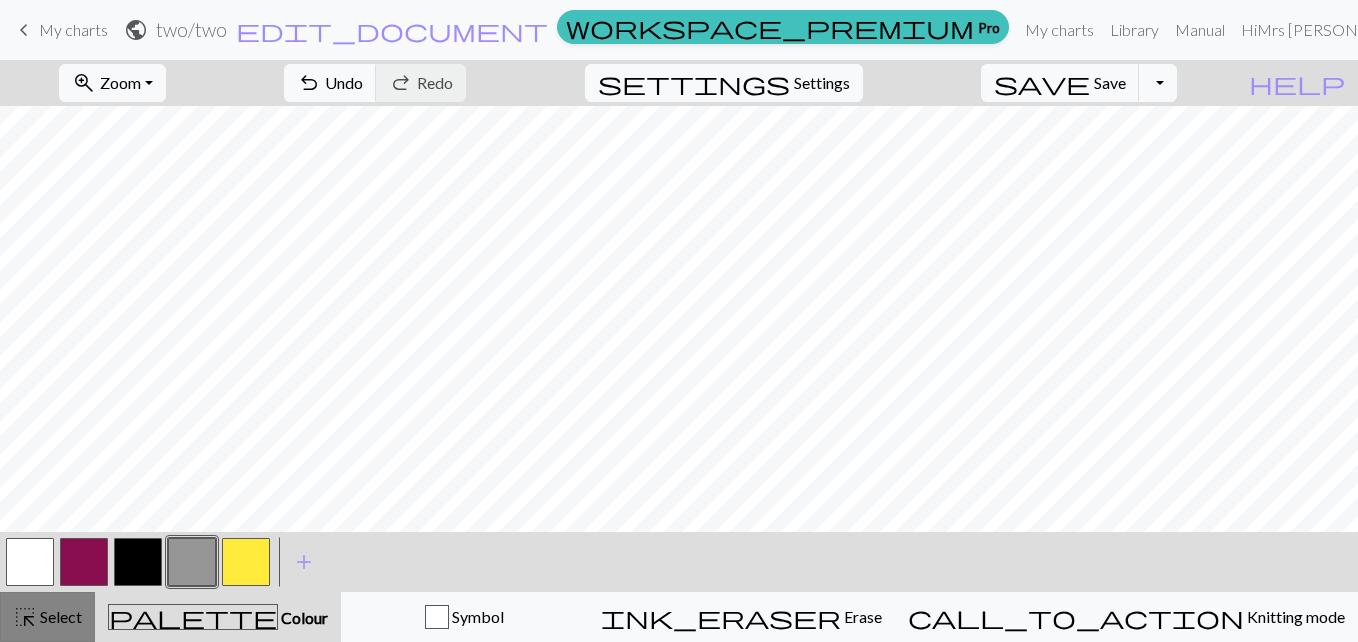 click on "highlight_alt   Select   Select" at bounding box center (47, 617) 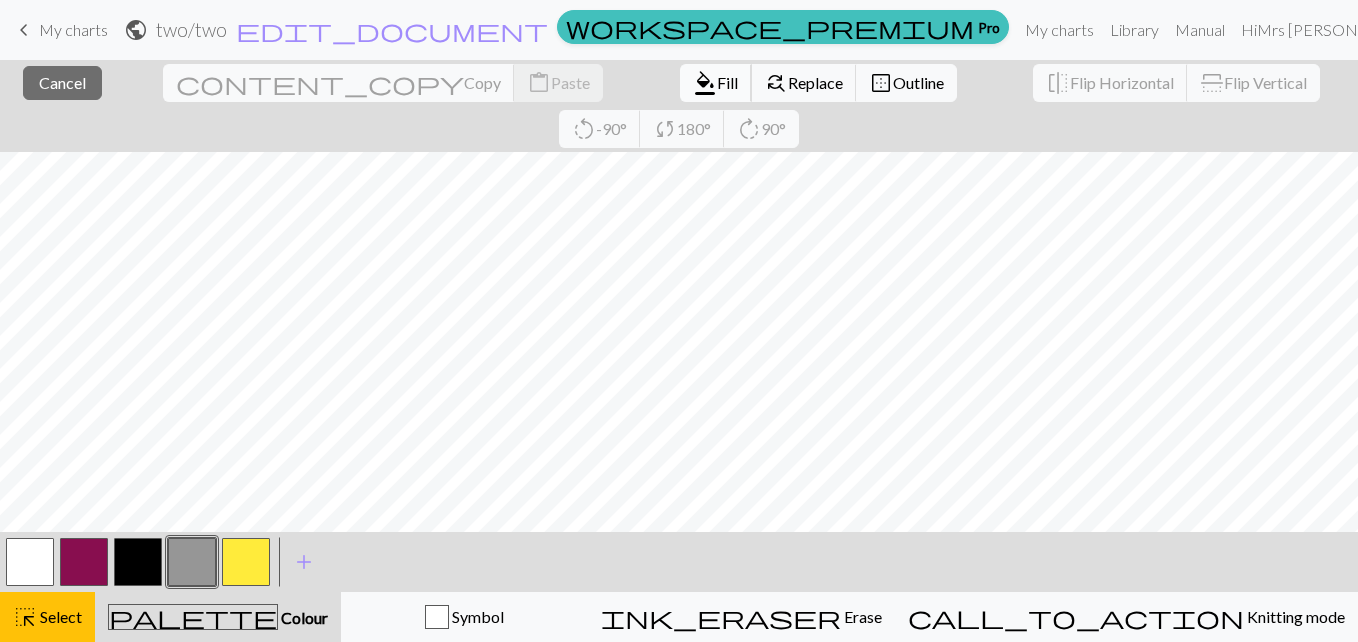 click on "Fill" at bounding box center (727, 82) 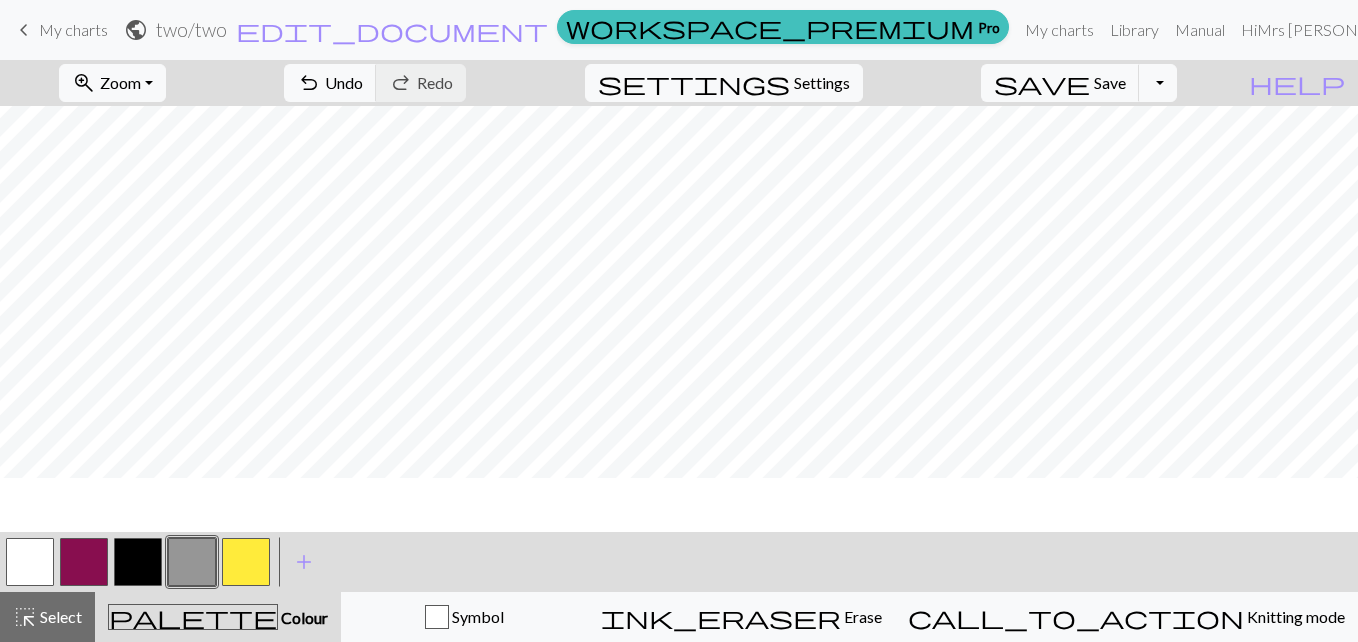 scroll, scrollTop: 628, scrollLeft: 683, axis: both 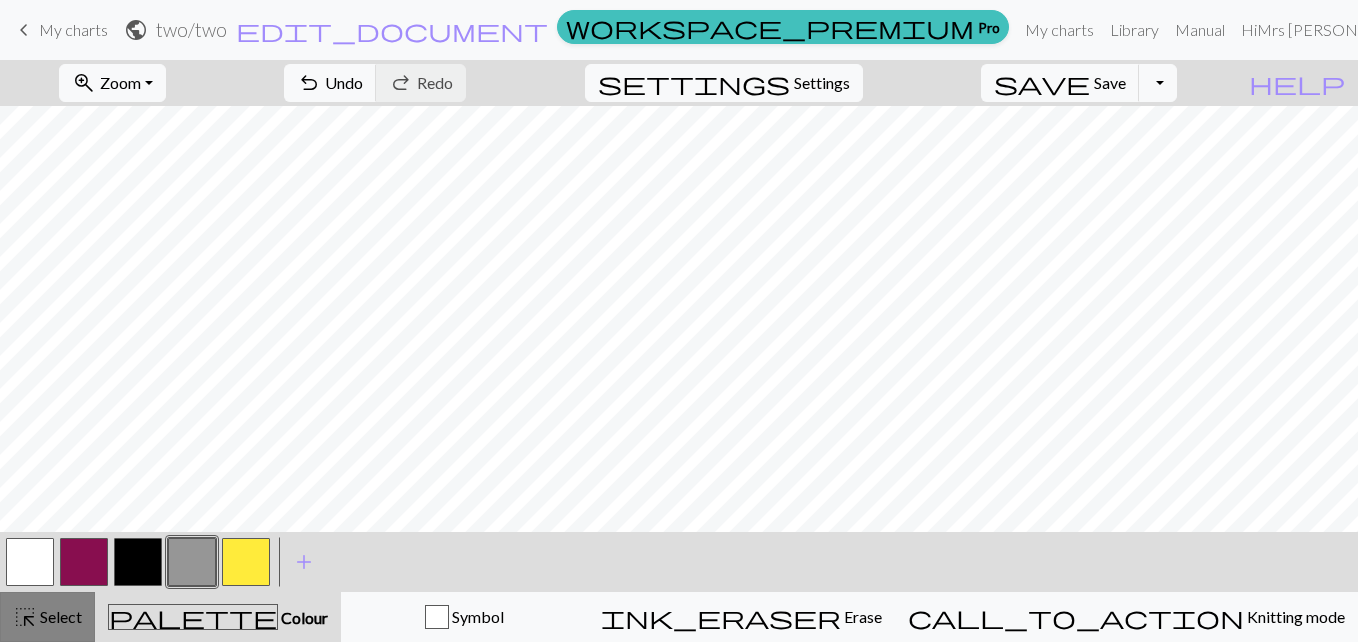 click on "Select" at bounding box center [59, 616] 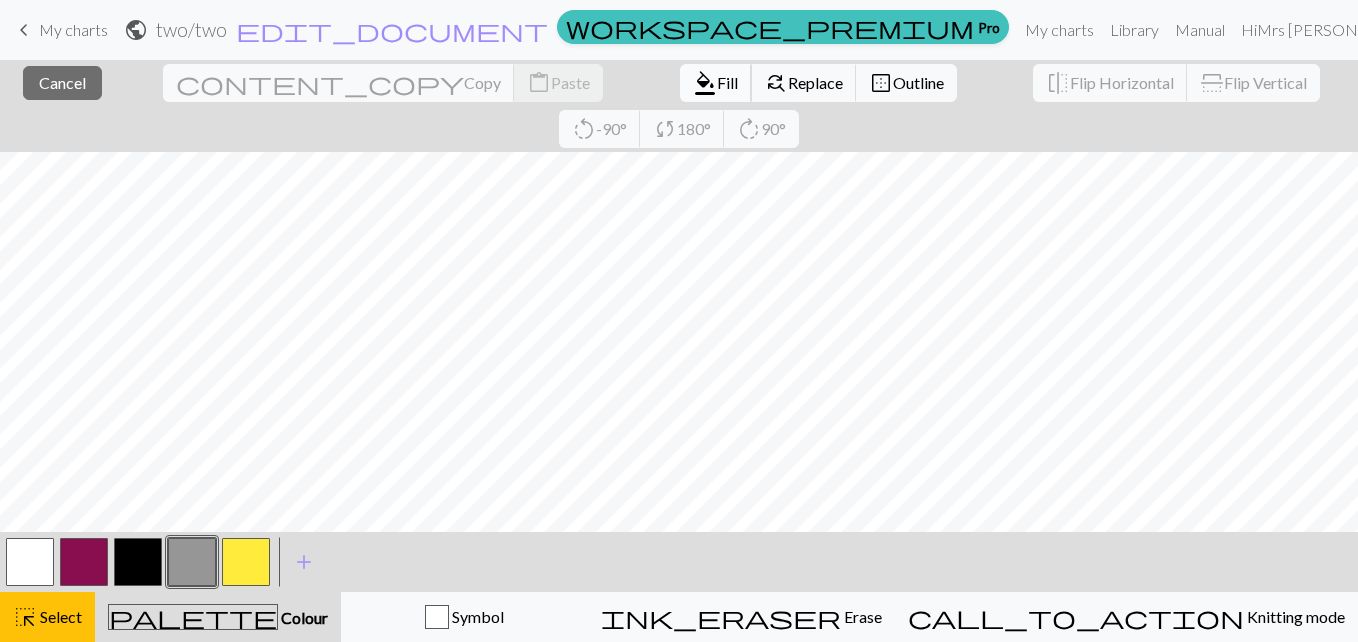 click on "Fill" at bounding box center (727, 82) 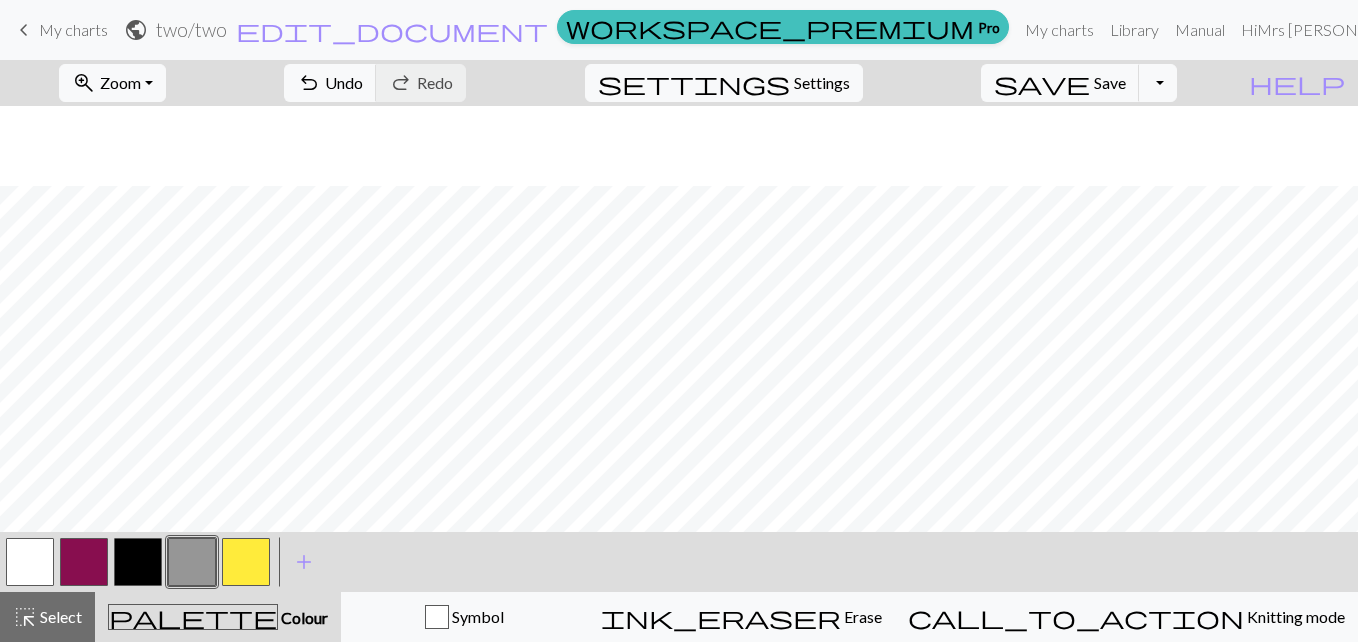 scroll, scrollTop: 708, scrollLeft: 683, axis: both 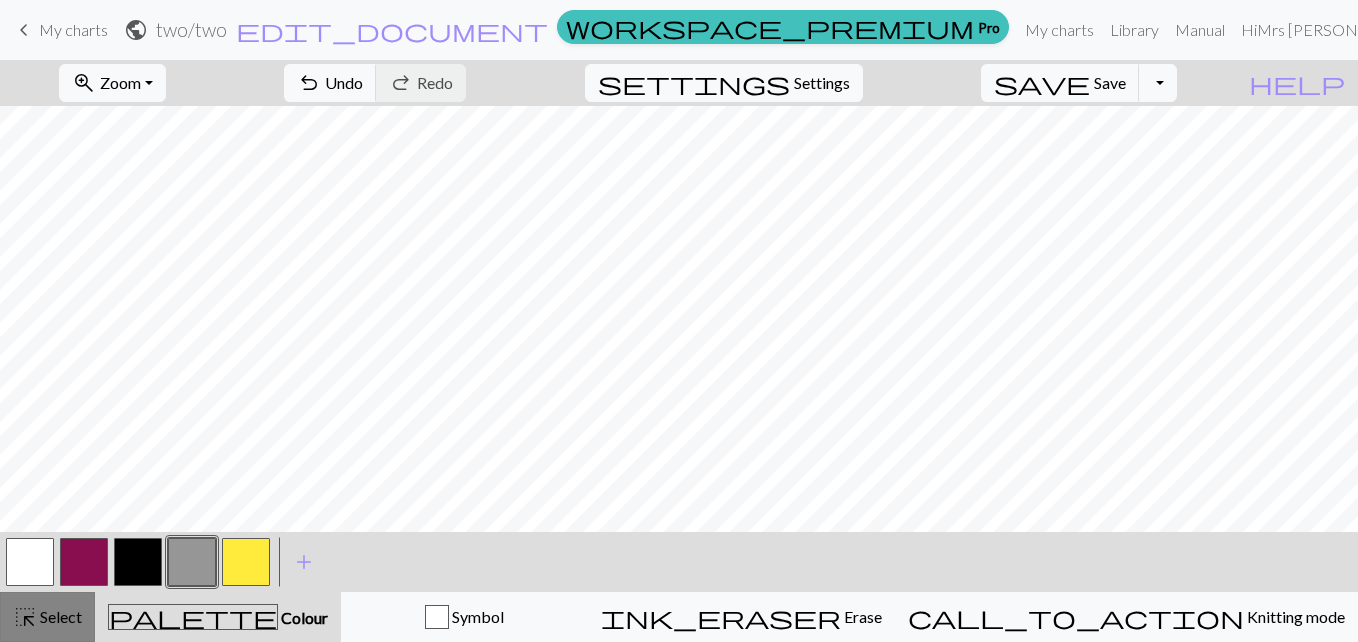 click on "Select" at bounding box center (59, 616) 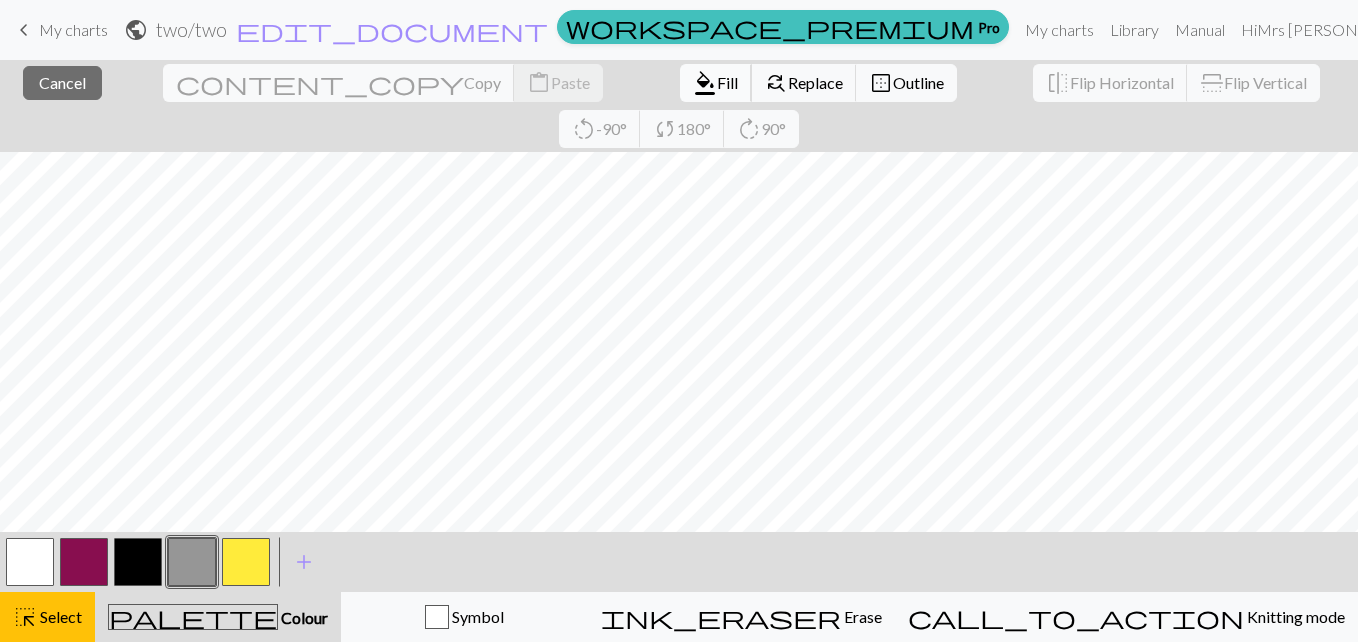 click on "Fill" at bounding box center [727, 82] 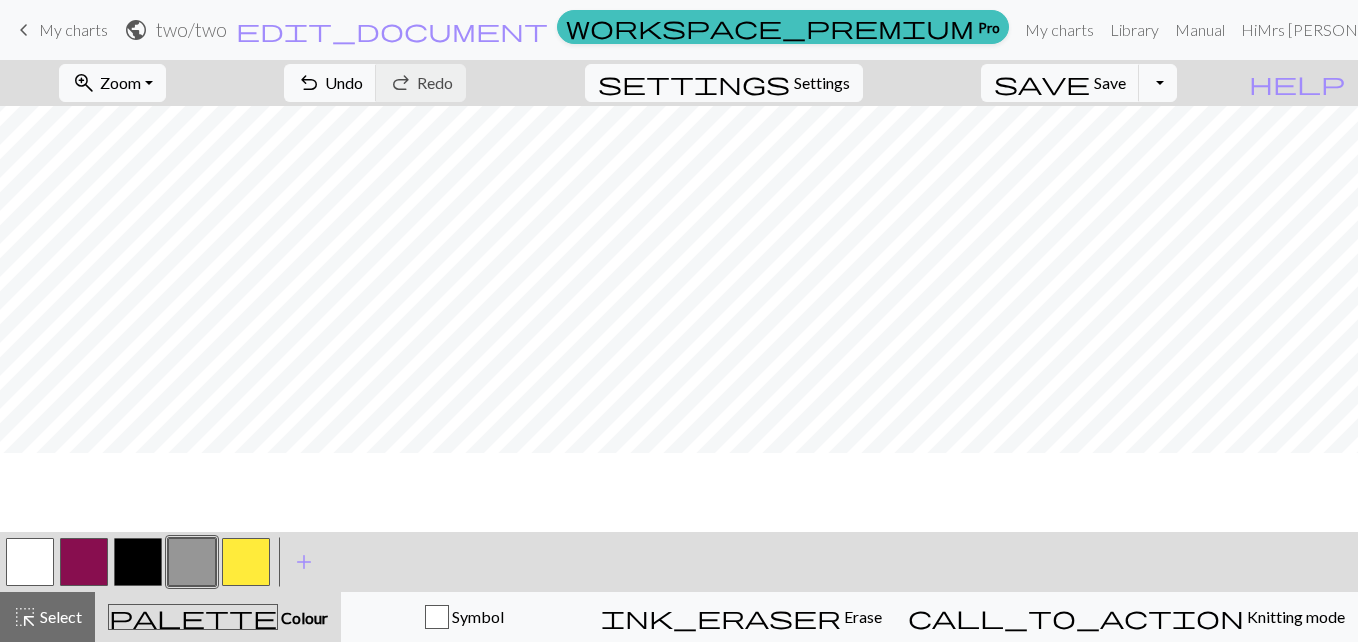 scroll, scrollTop: 348, scrollLeft: 683, axis: both 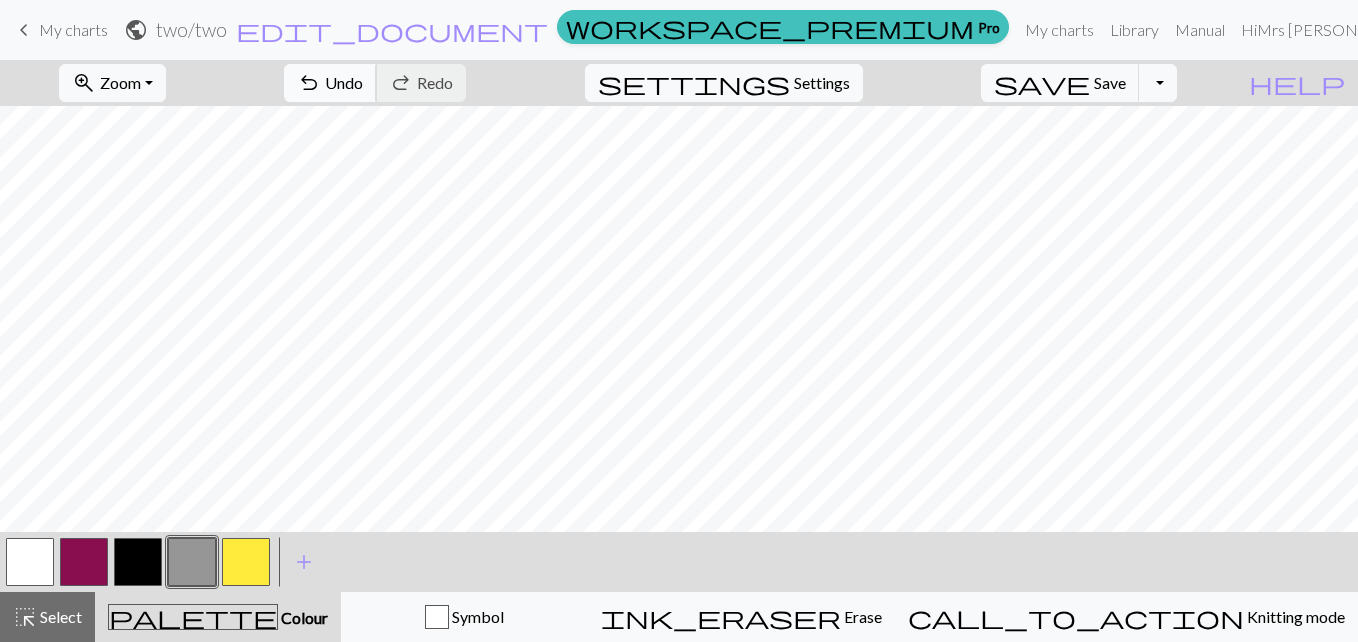 click on "Undo" at bounding box center (344, 82) 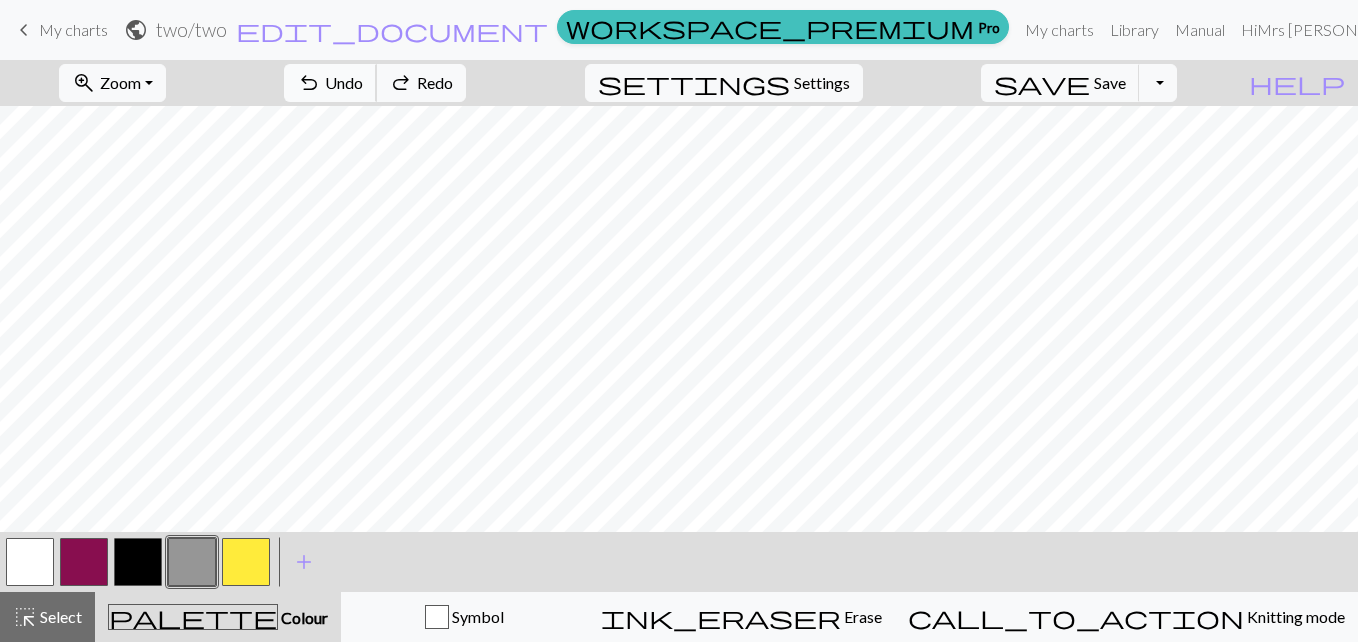 click on "Undo" at bounding box center (344, 82) 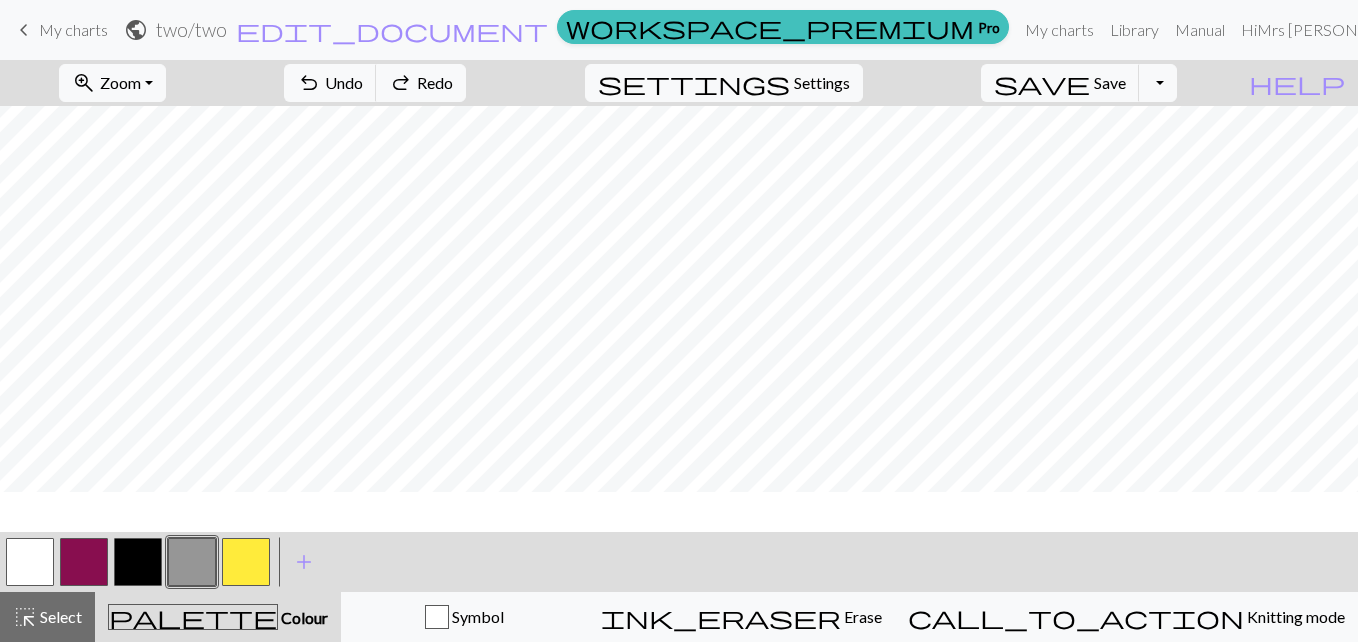 scroll, scrollTop: 446, scrollLeft: 683, axis: both 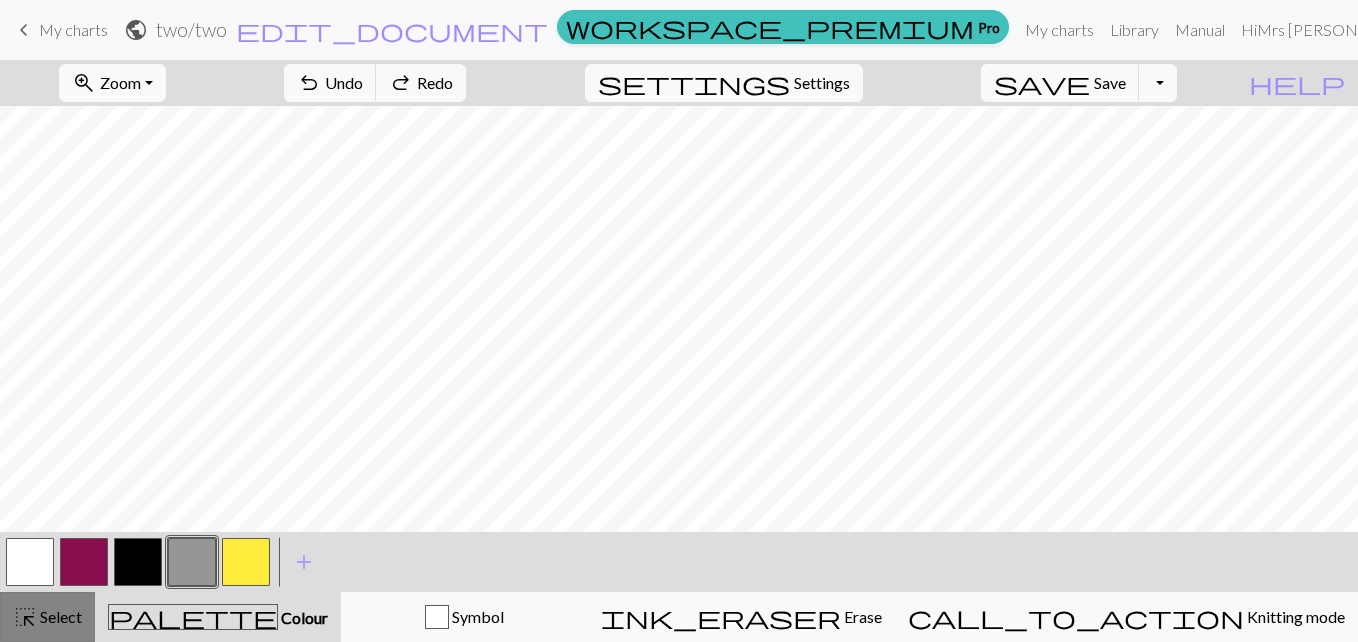 click on "highlight_alt" at bounding box center [25, 617] 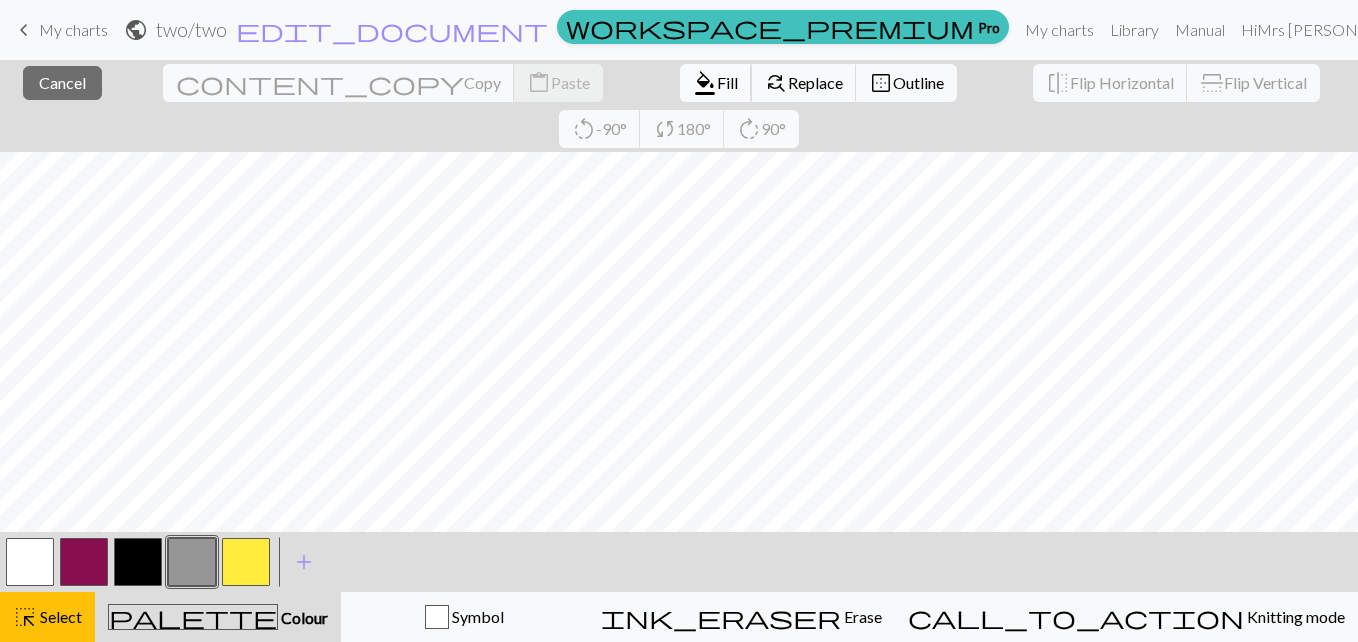click on "Fill" at bounding box center (727, 82) 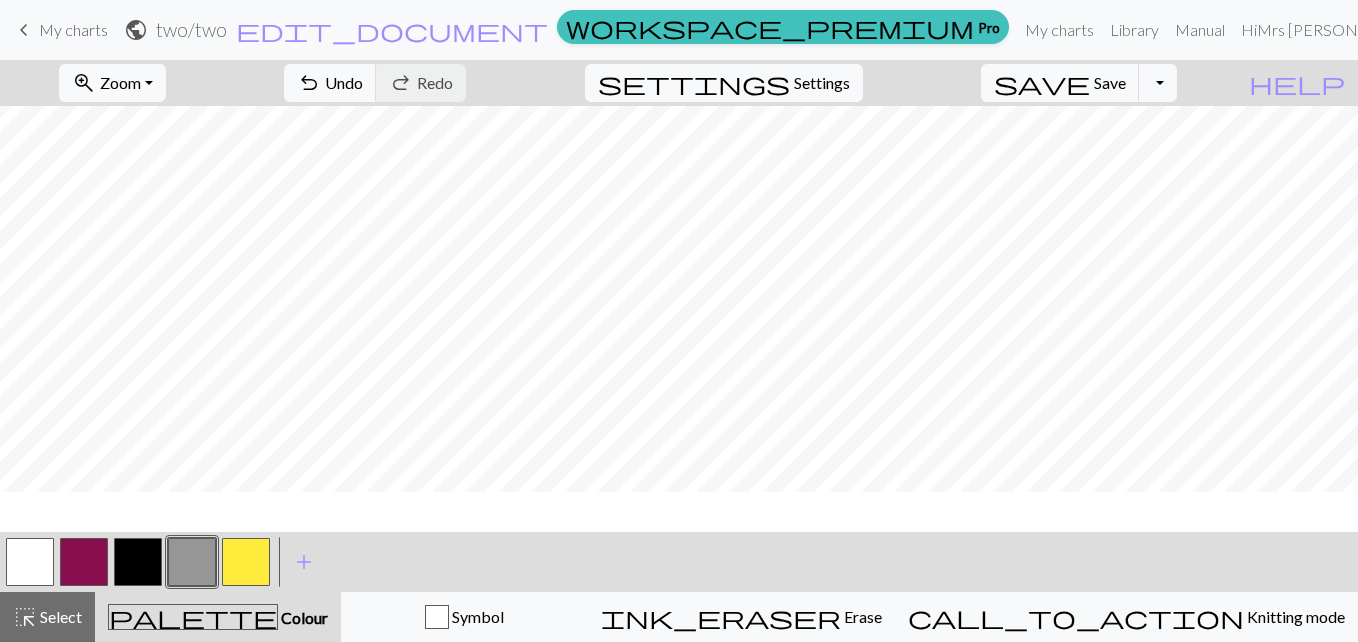 scroll, scrollTop: 366, scrollLeft: 683, axis: both 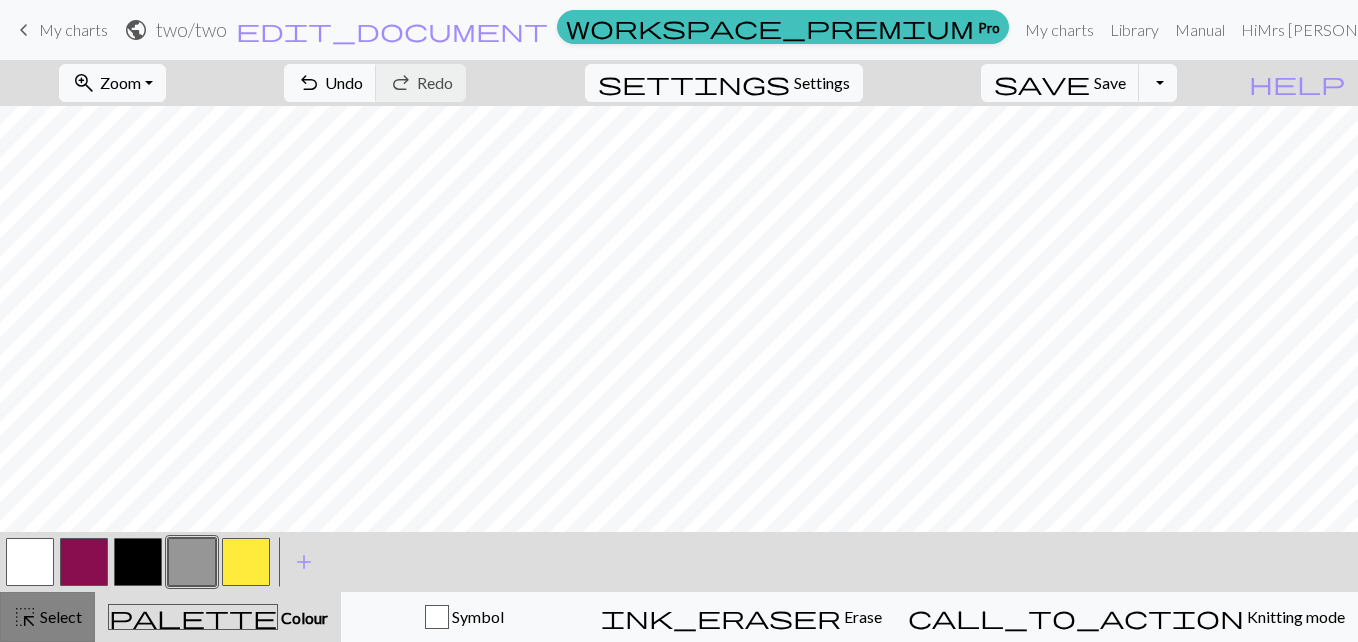 click on "highlight_alt" at bounding box center [25, 617] 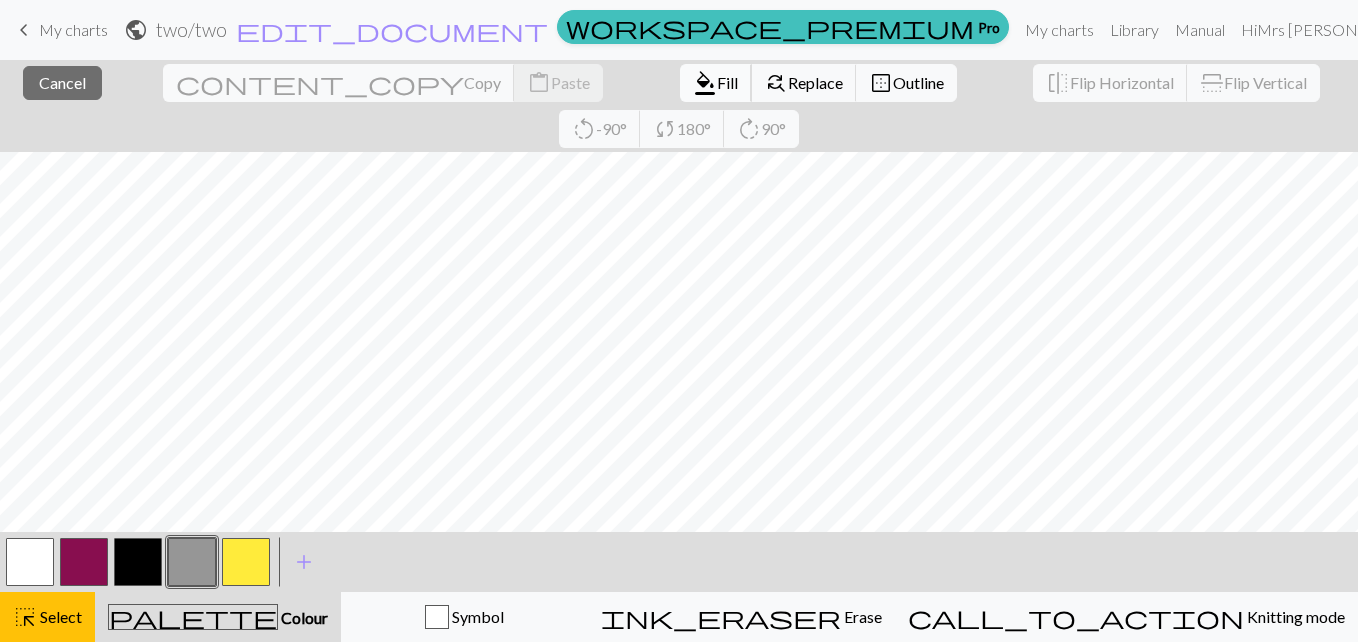 click on "Fill" at bounding box center [727, 82] 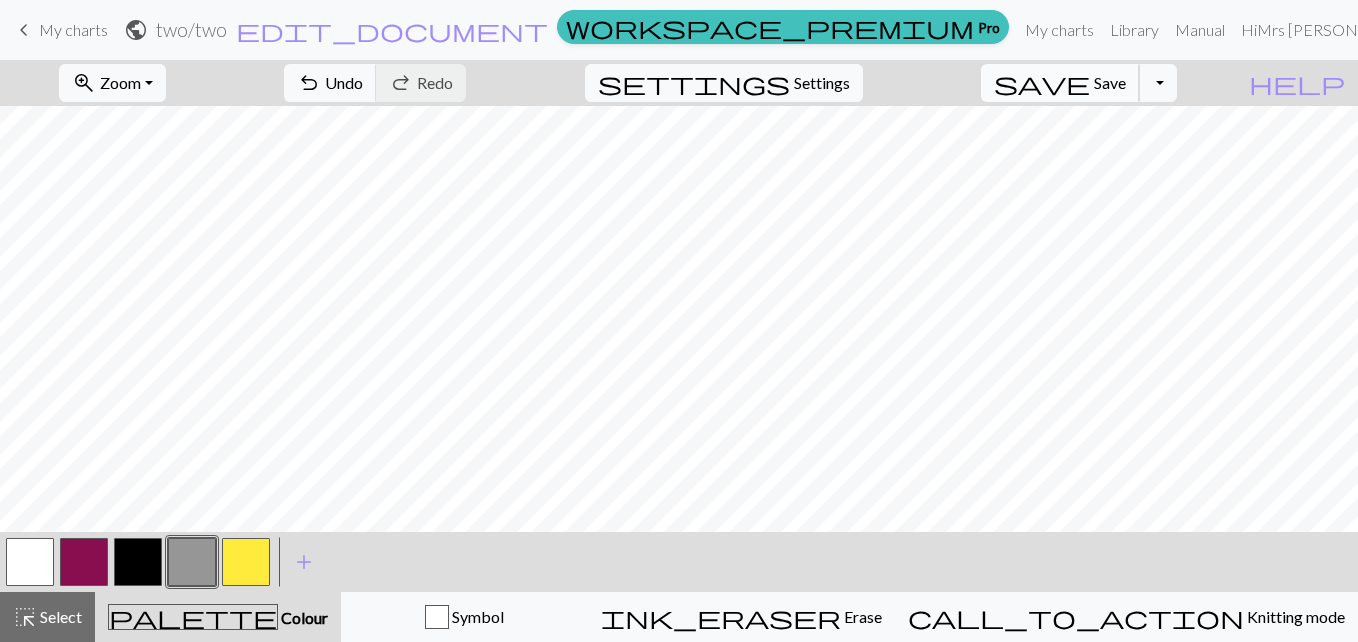 click on "save Save Save" at bounding box center (1060, 83) 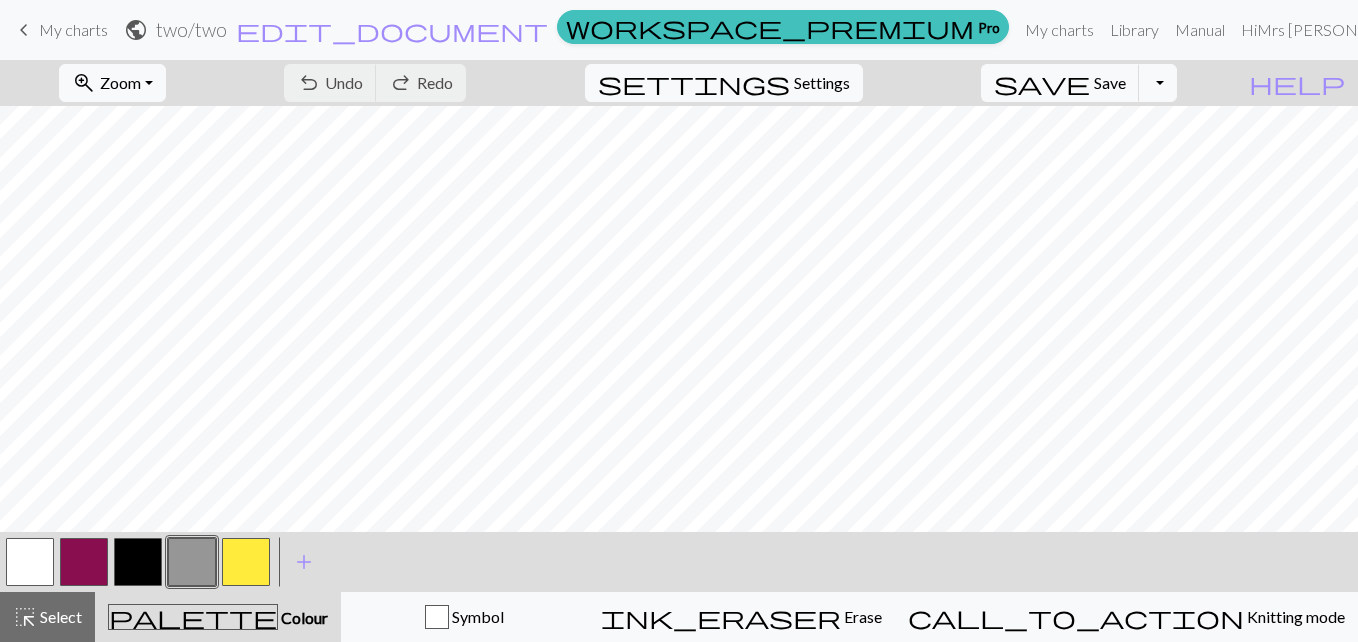 click on "My charts" at bounding box center [73, 29] 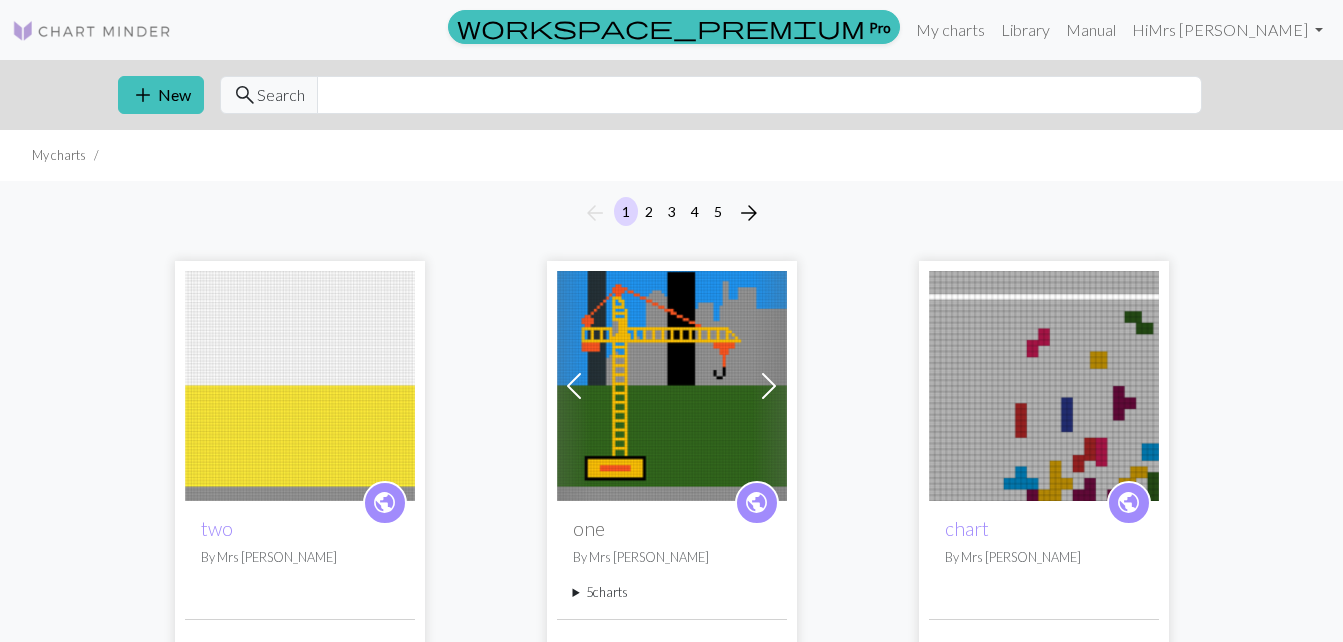 click at bounding box center (300, 386) 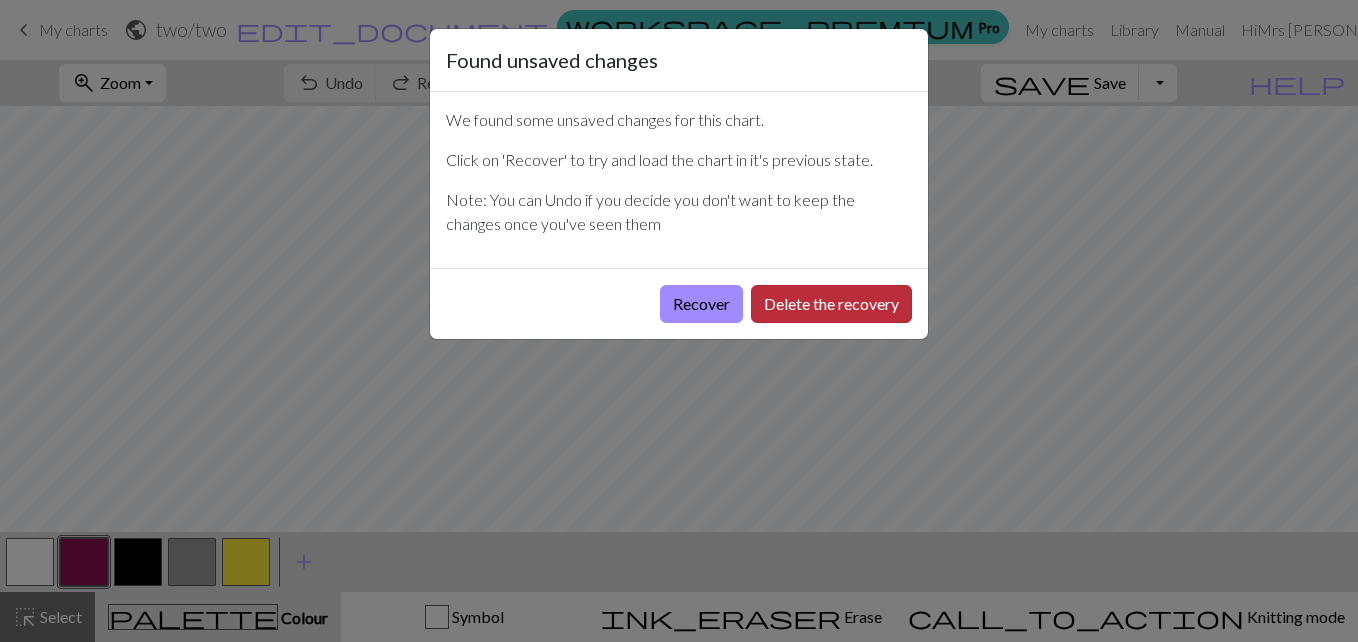 click on "Delete the recovery" at bounding box center (831, 304) 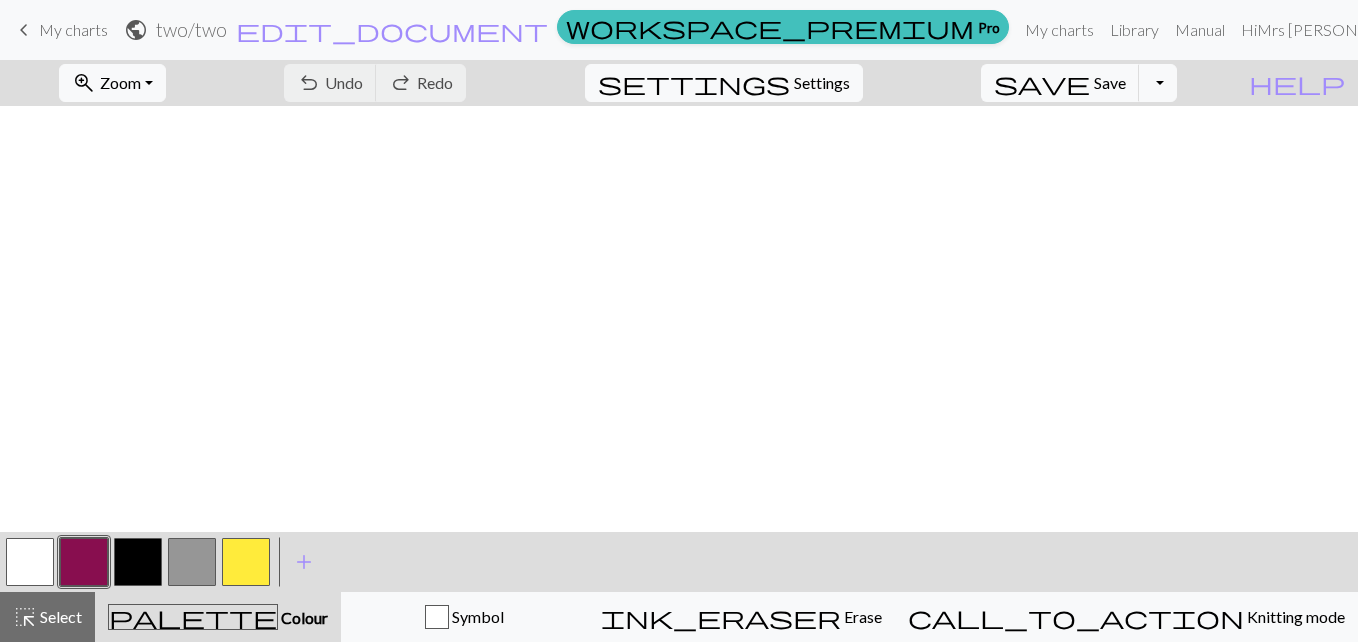 scroll, scrollTop: 722, scrollLeft: 0, axis: vertical 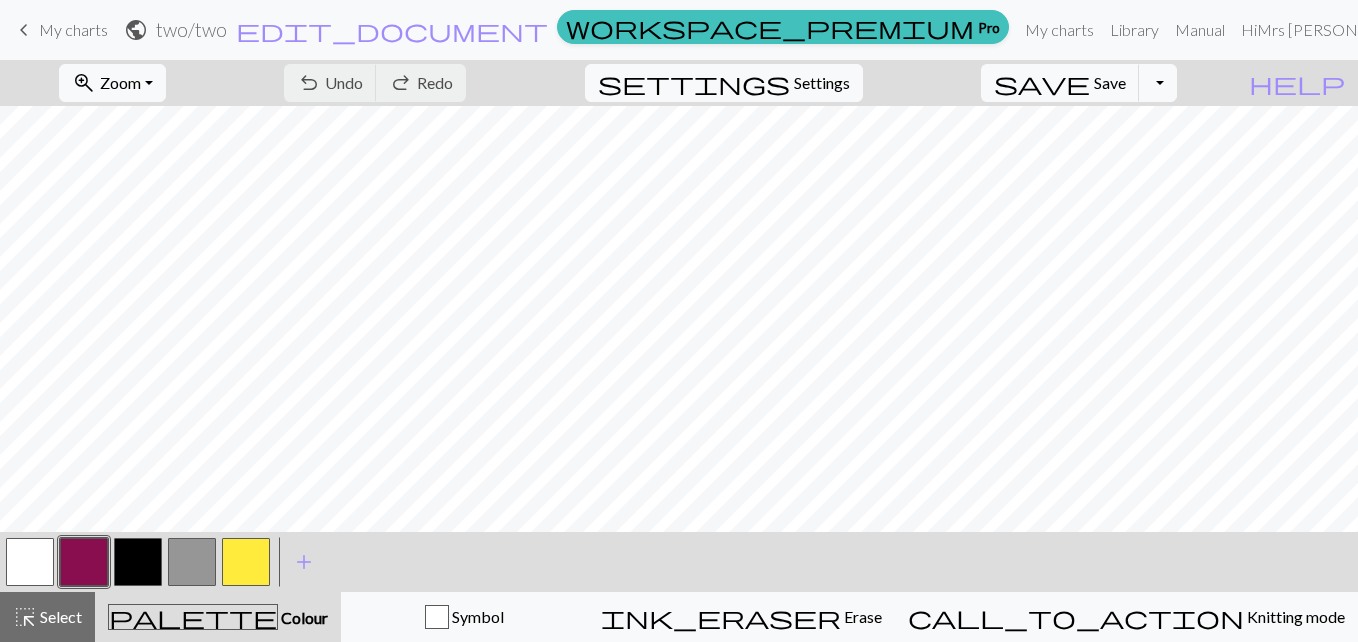 click at bounding box center [138, 562] 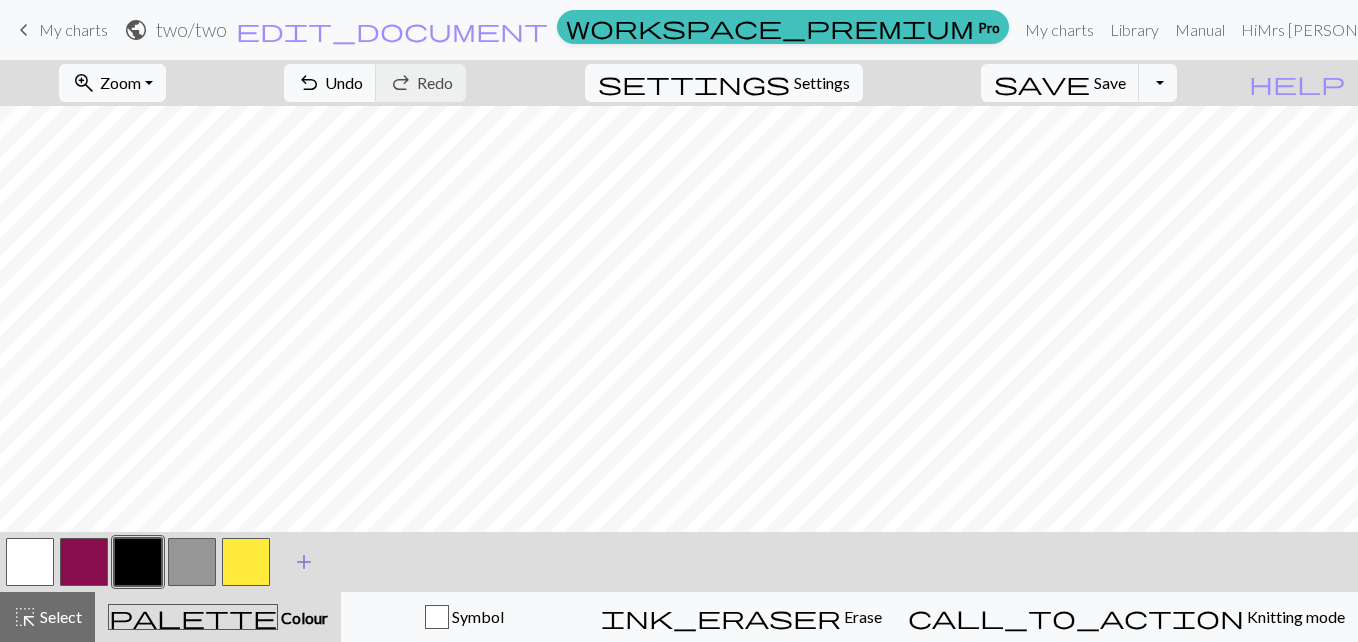 click on "add" at bounding box center (304, 562) 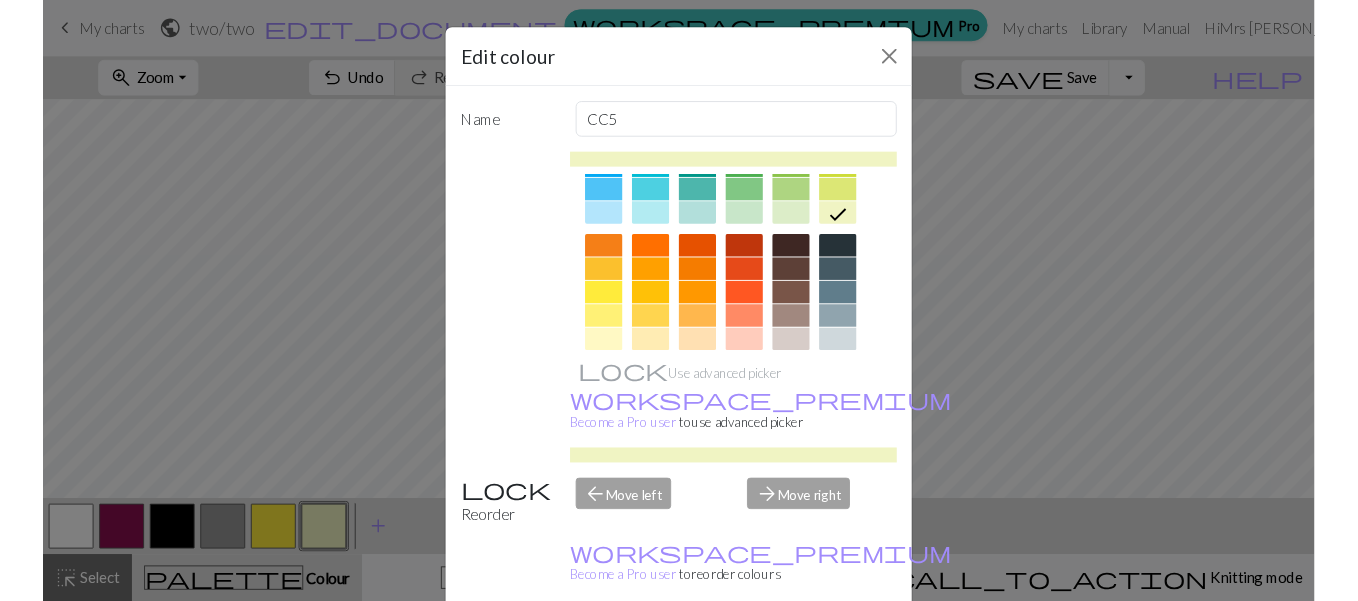 scroll, scrollTop: 240, scrollLeft: 0, axis: vertical 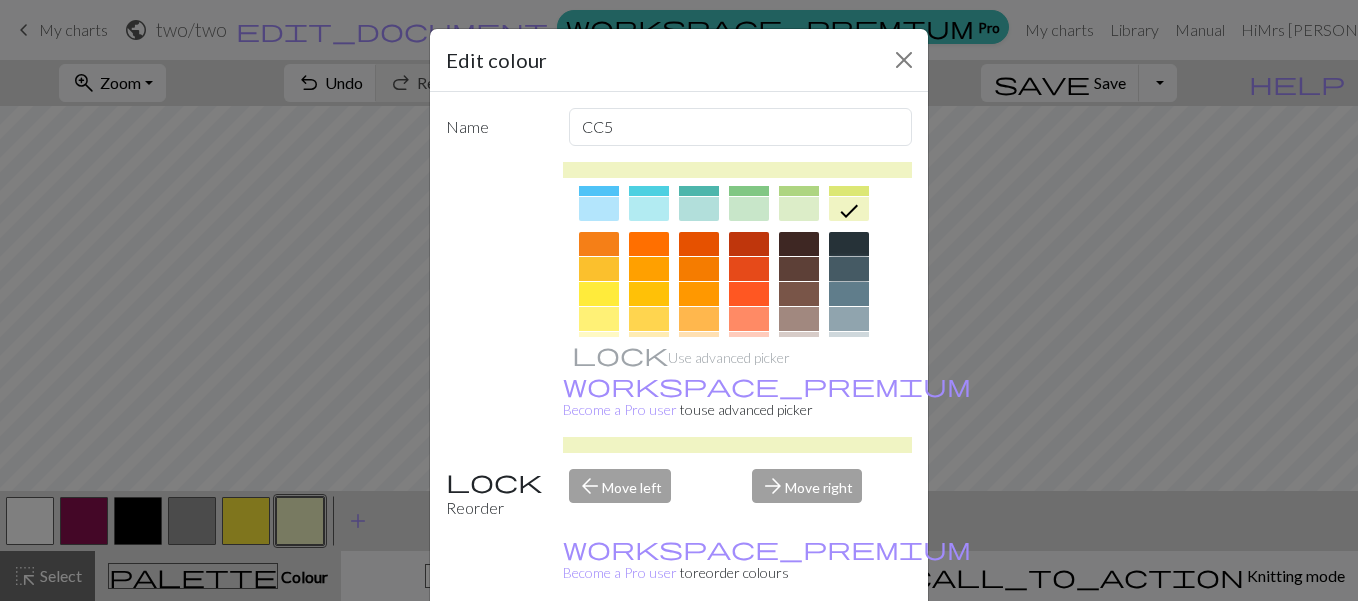 click at bounding box center (849, 269) 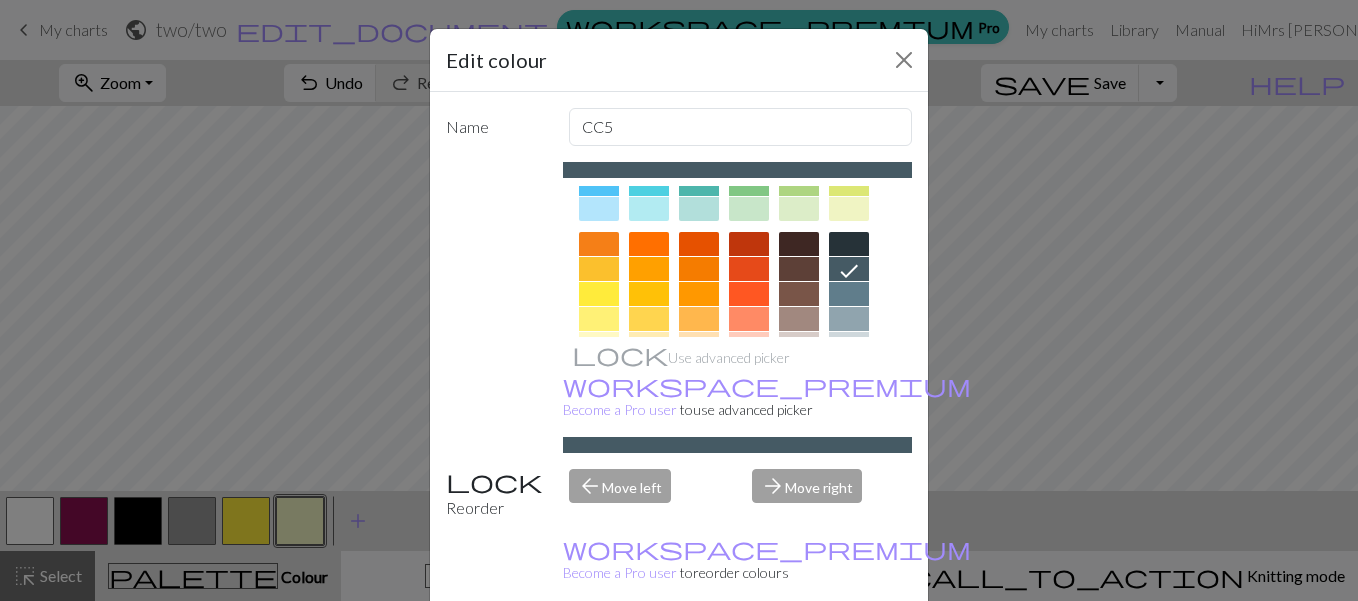 click on "Done" at bounding box center [799, 652] 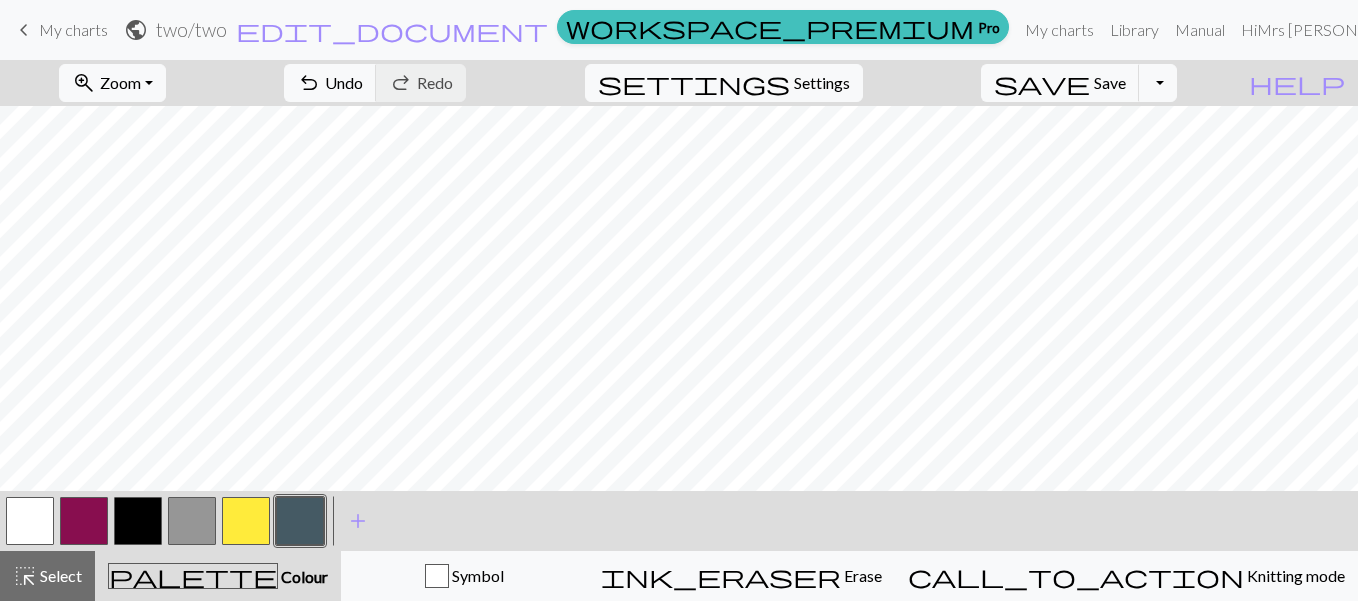 click on "< > add Add a  colour" at bounding box center [679, 521] 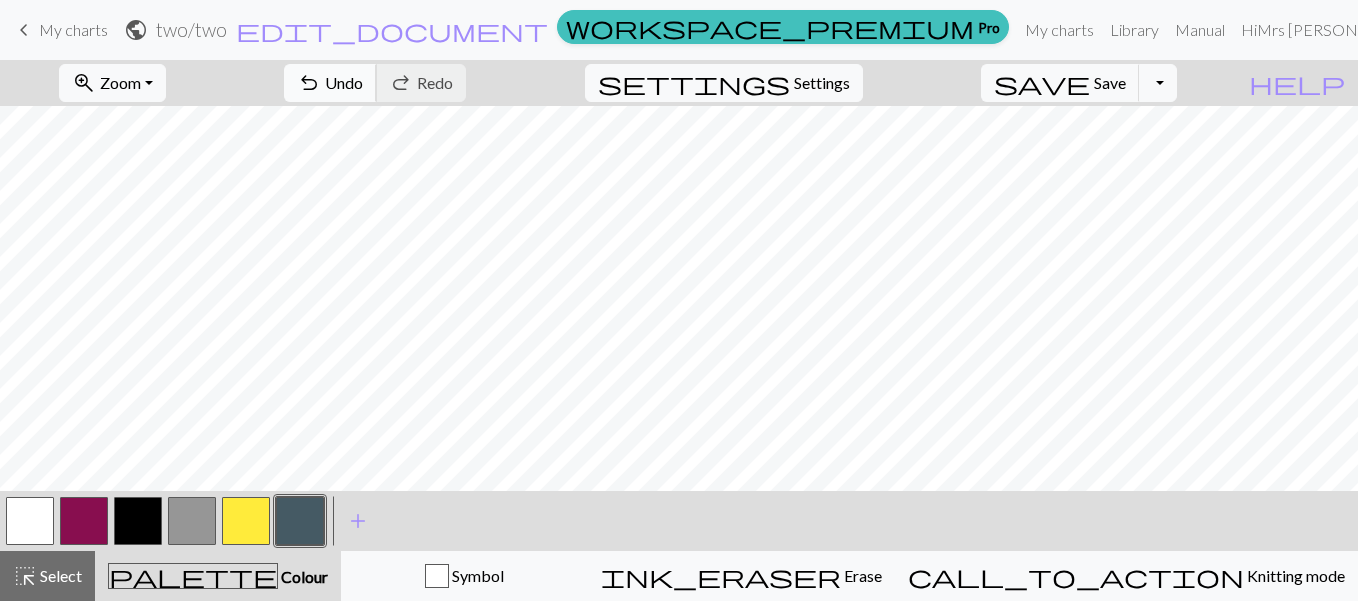click on "Undo" at bounding box center (344, 82) 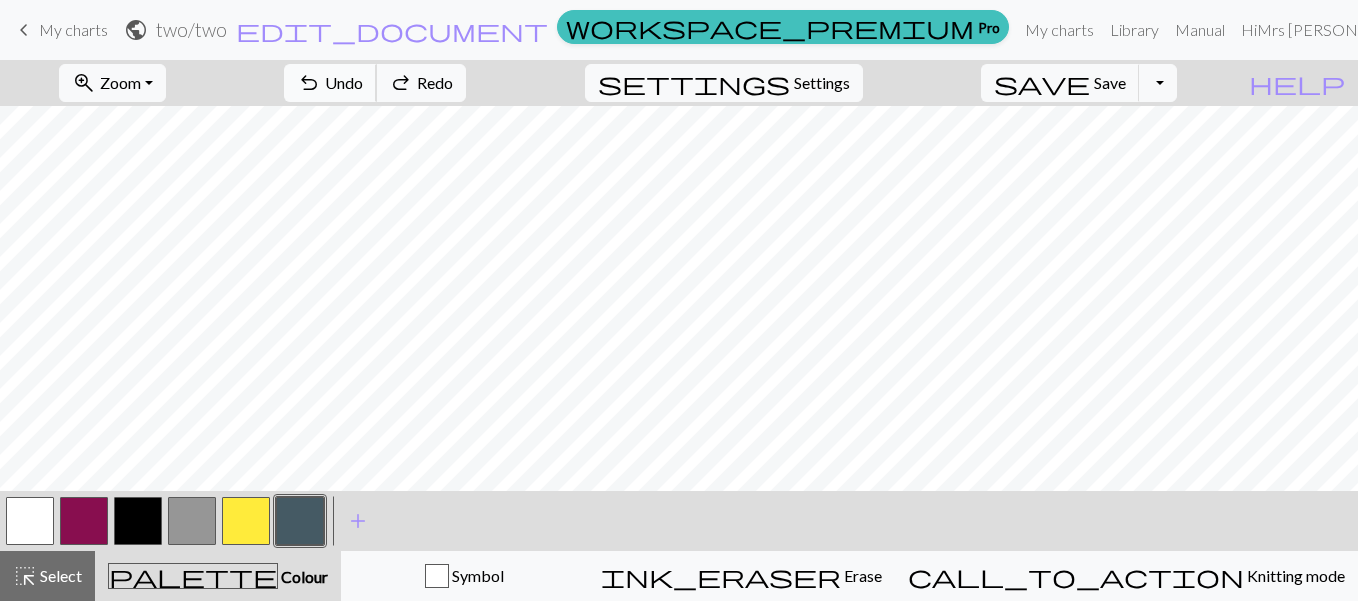 click on "Undo" at bounding box center (344, 82) 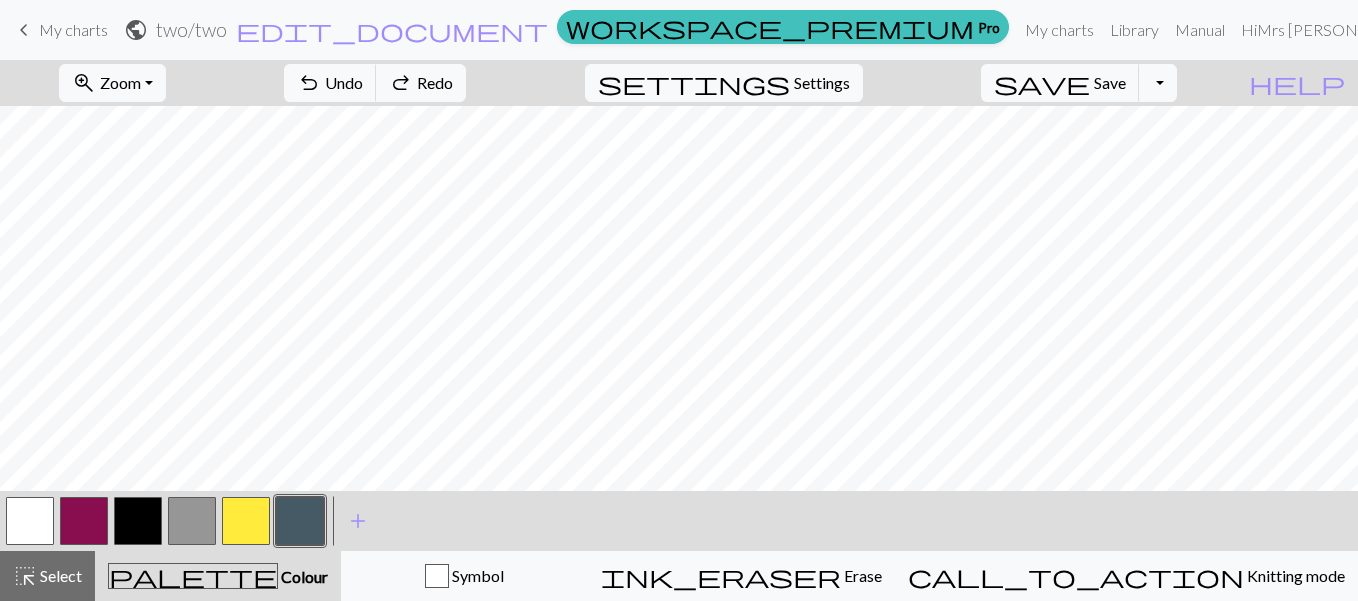 click at bounding box center [192, 521] 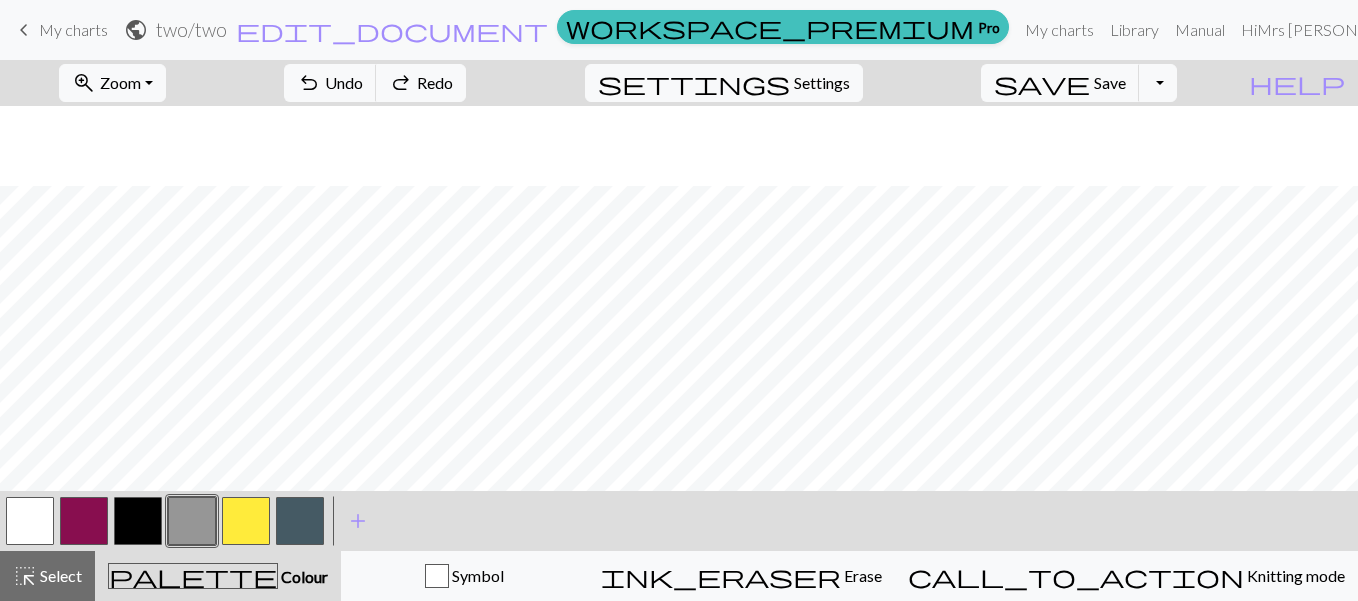 scroll, scrollTop: 762, scrollLeft: 656, axis: both 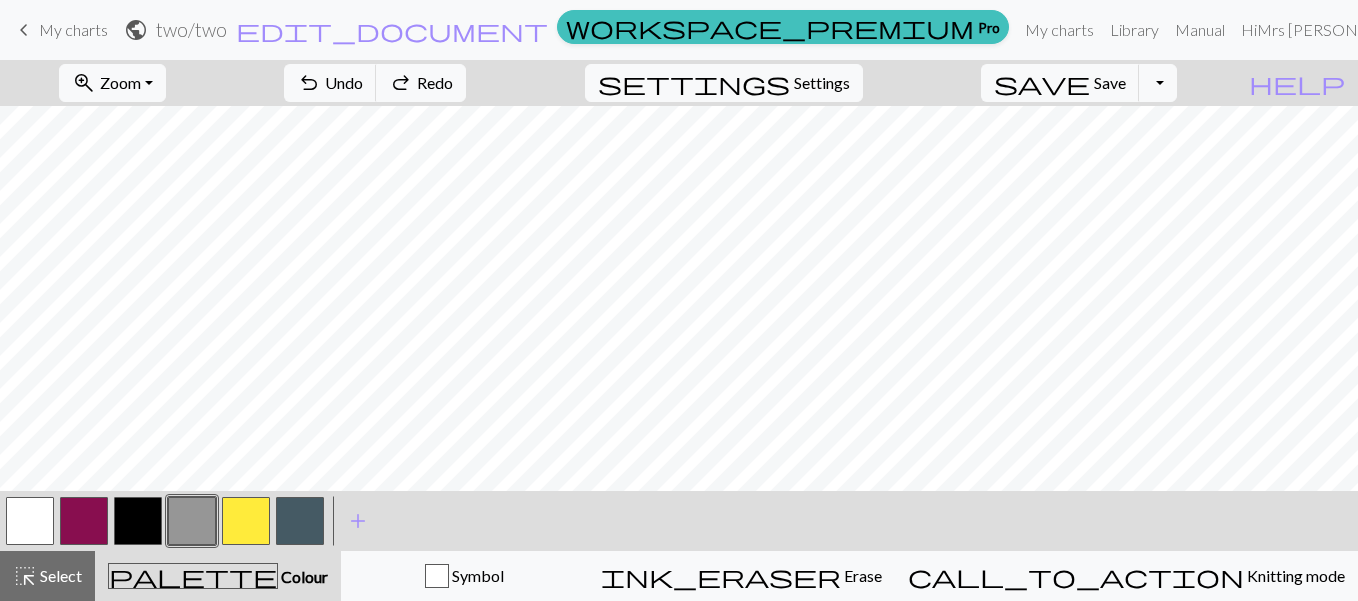 click at bounding box center (192, 521) 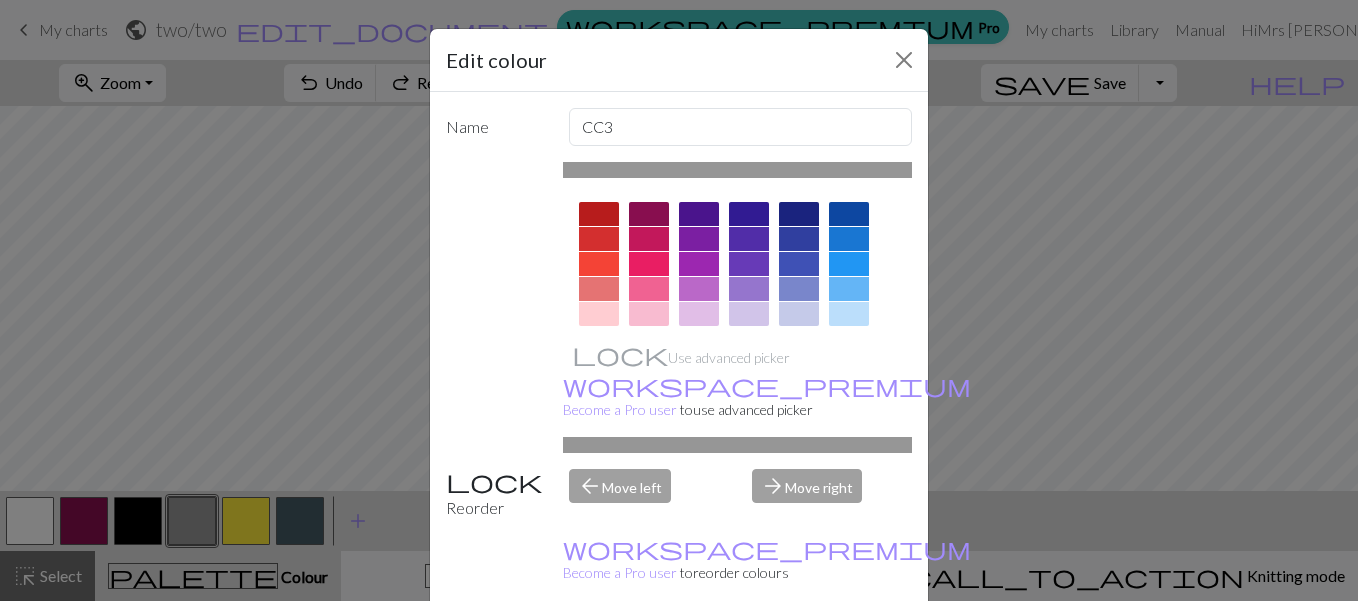 click on "Done" at bounding box center (799, 652) 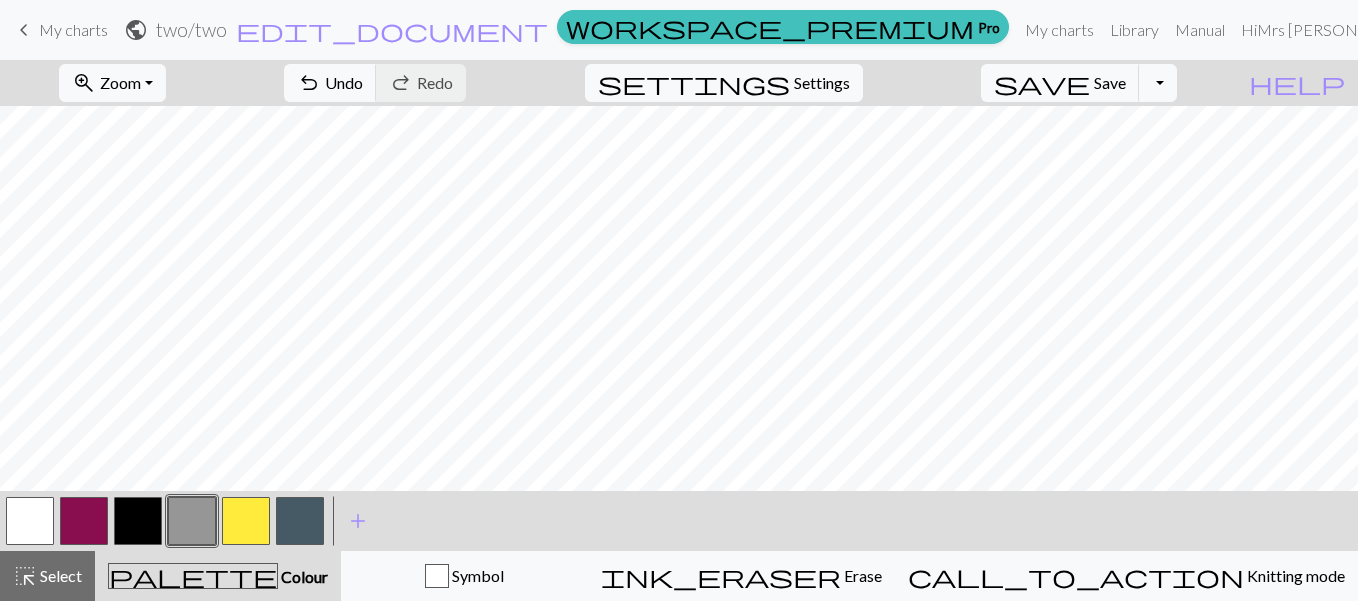 click at bounding box center [138, 521] 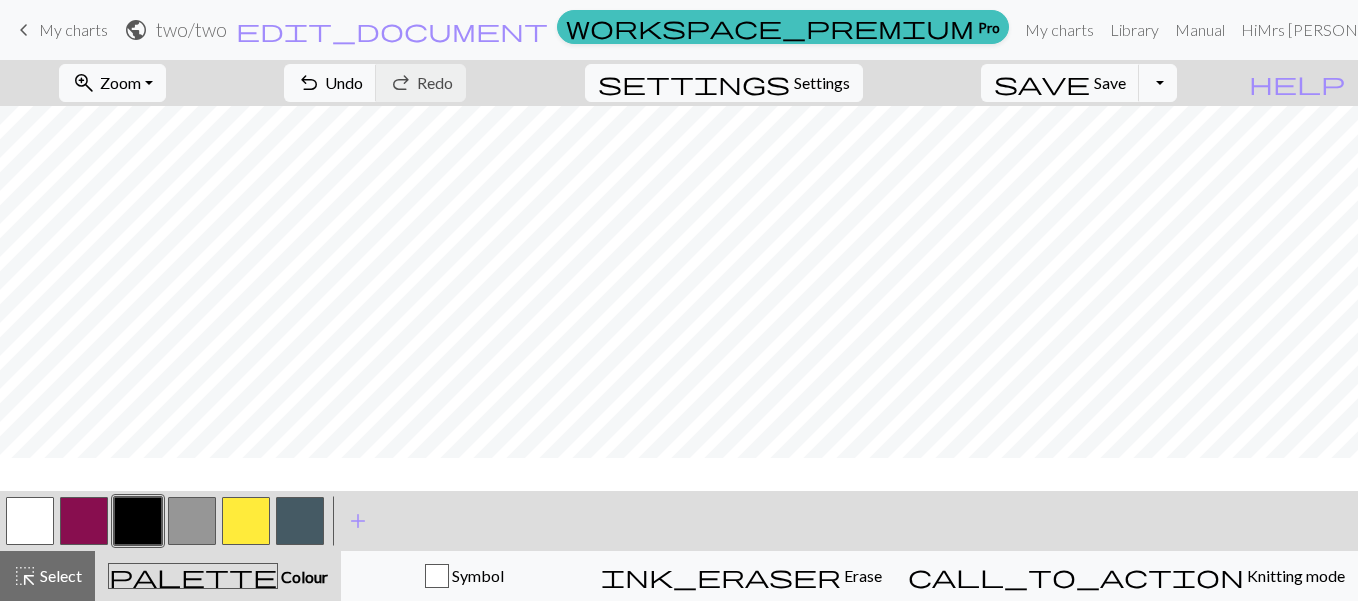 scroll, scrollTop: 602, scrollLeft: 656, axis: both 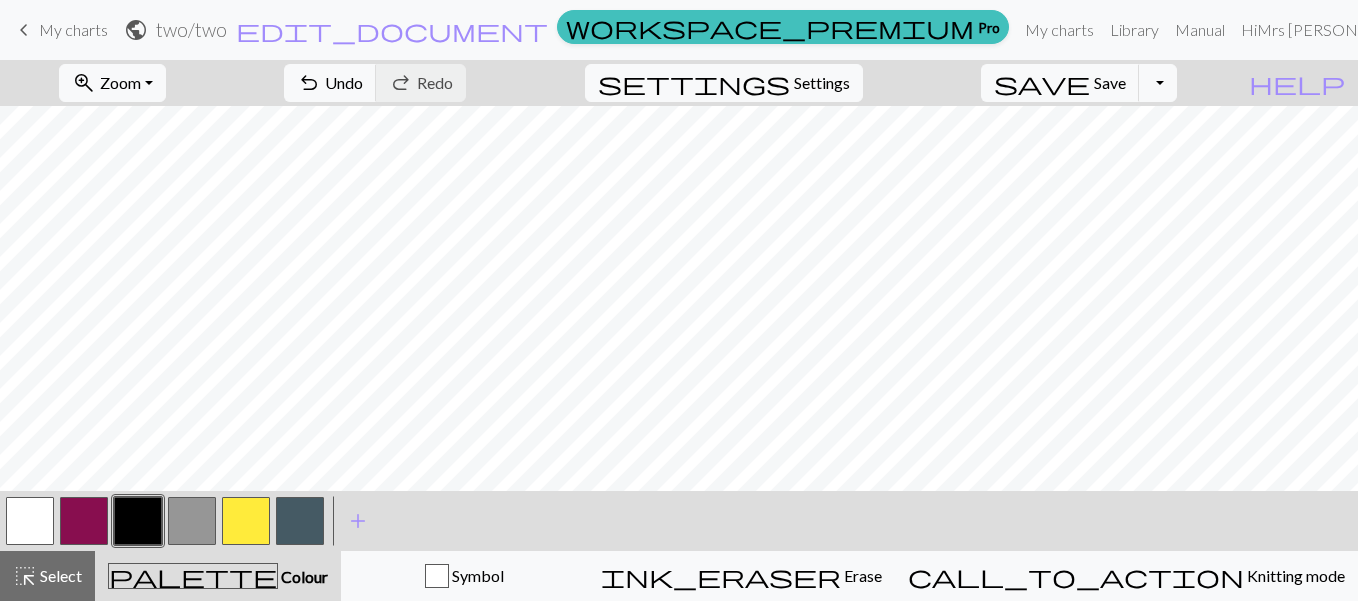 click at bounding box center (192, 521) 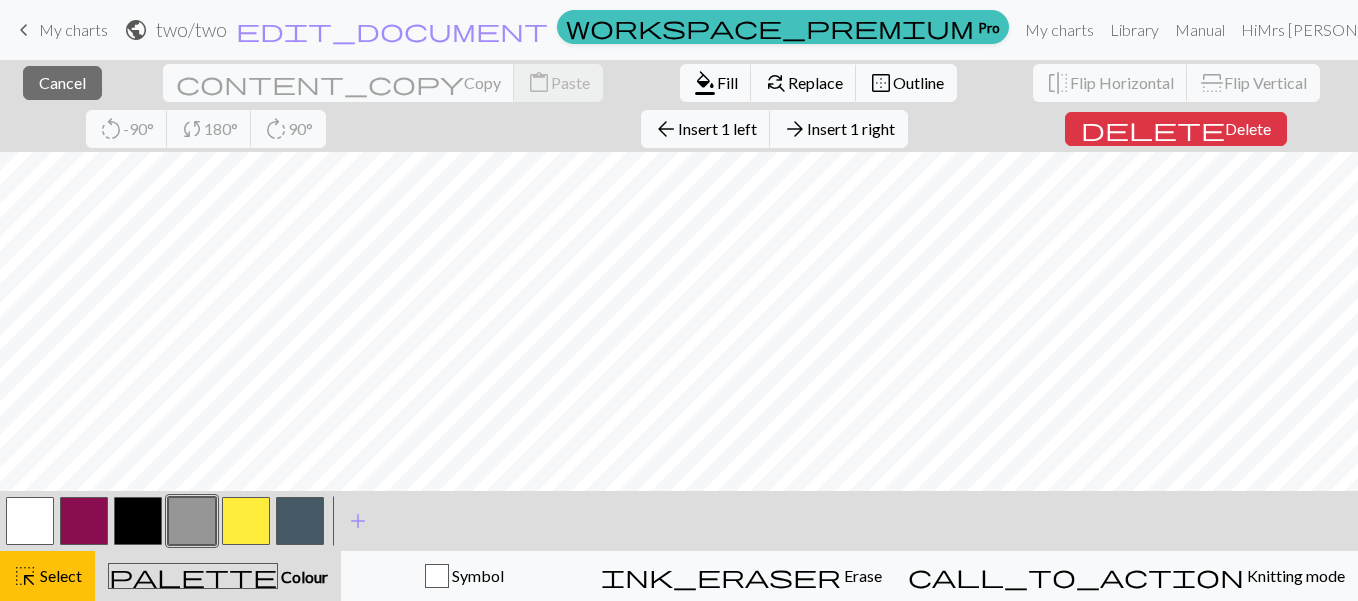 drag, startPoint x: 0, startPoint y: 591, endPoint x: 130, endPoint y: 545, distance: 137.89851 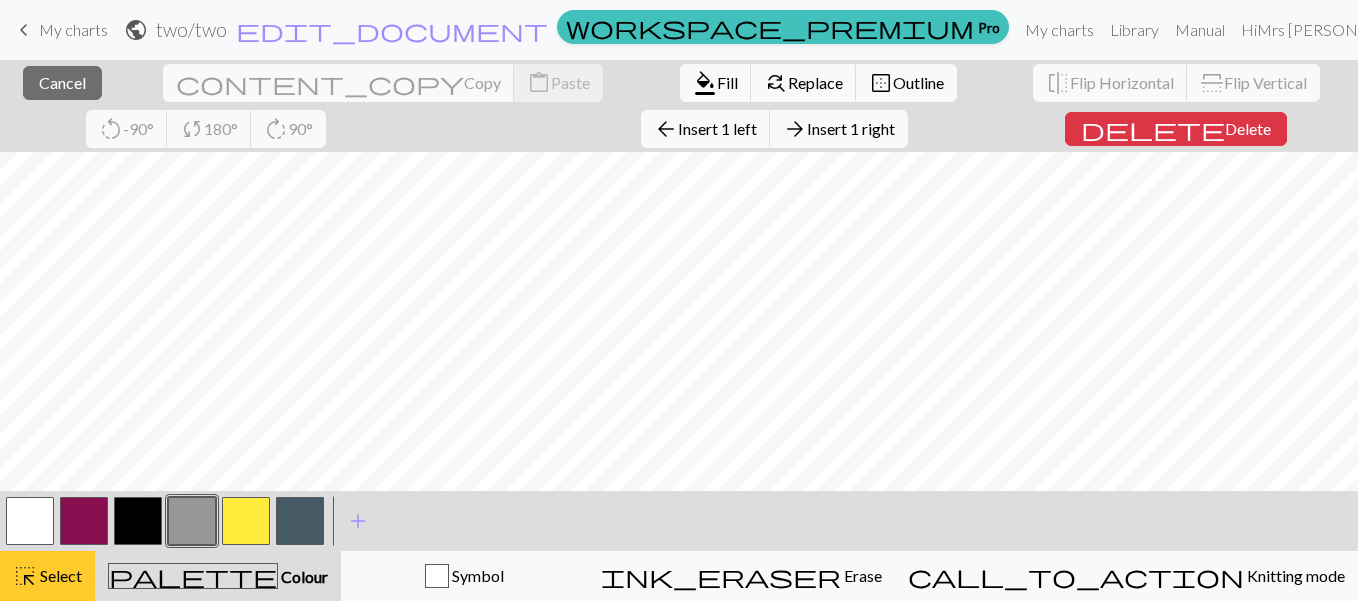 click on "highlight_alt   Select   Select" at bounding box center (47, 576) 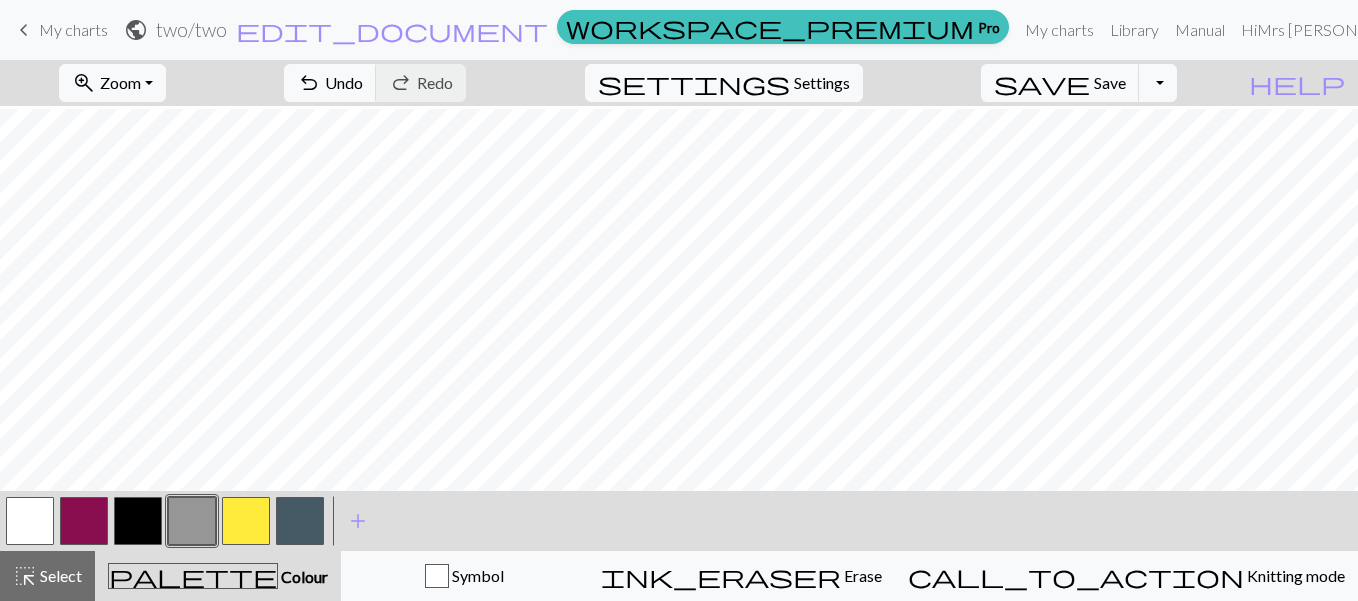 scroll, scrollTop: 655, scrollLeft: 656, axis: both 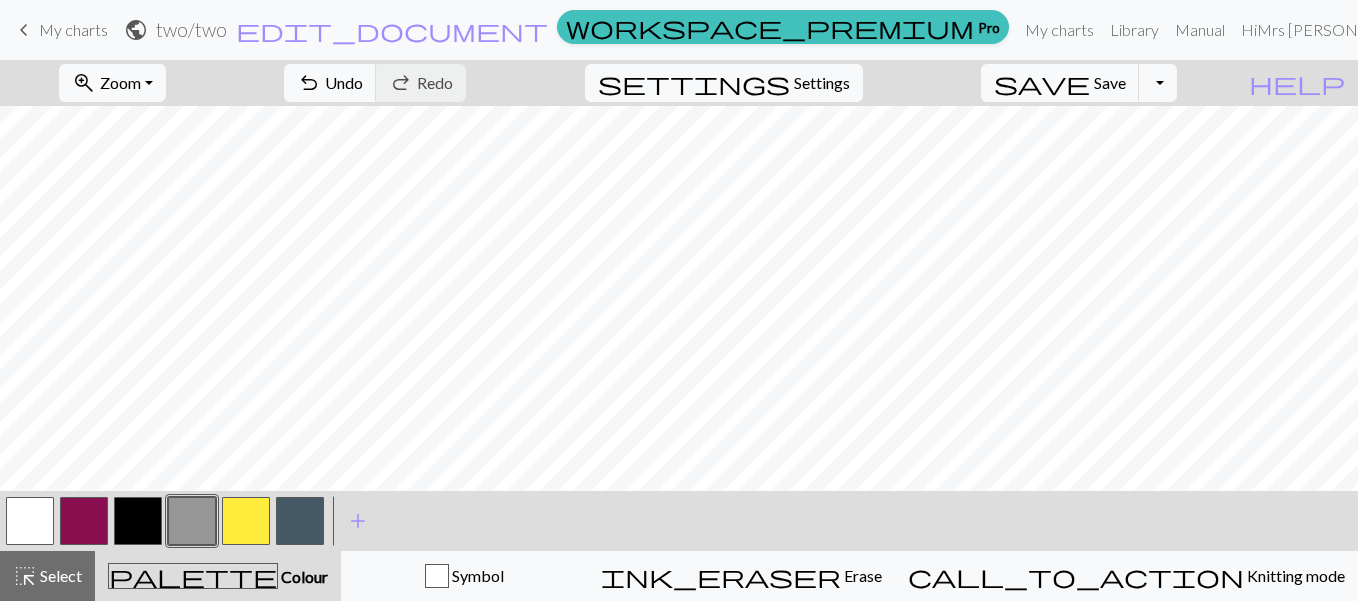 click at bounding box center [138, 521] 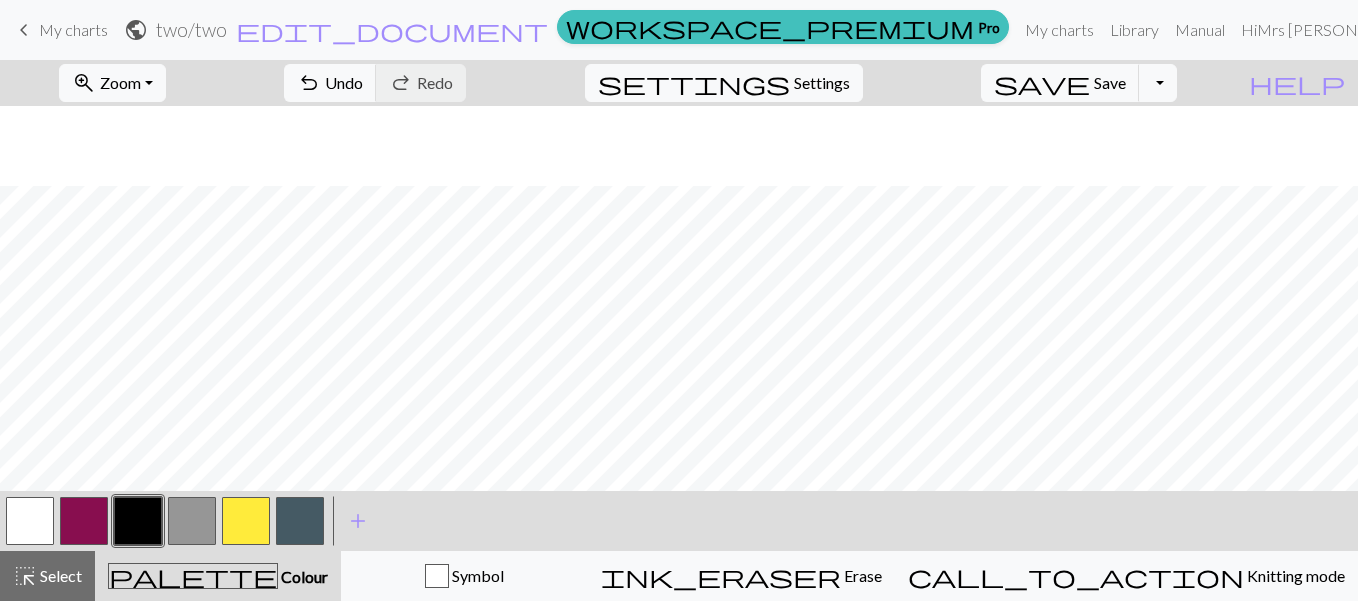 scroll, scrollTop: 895, scrollLeft: 656, axis: both 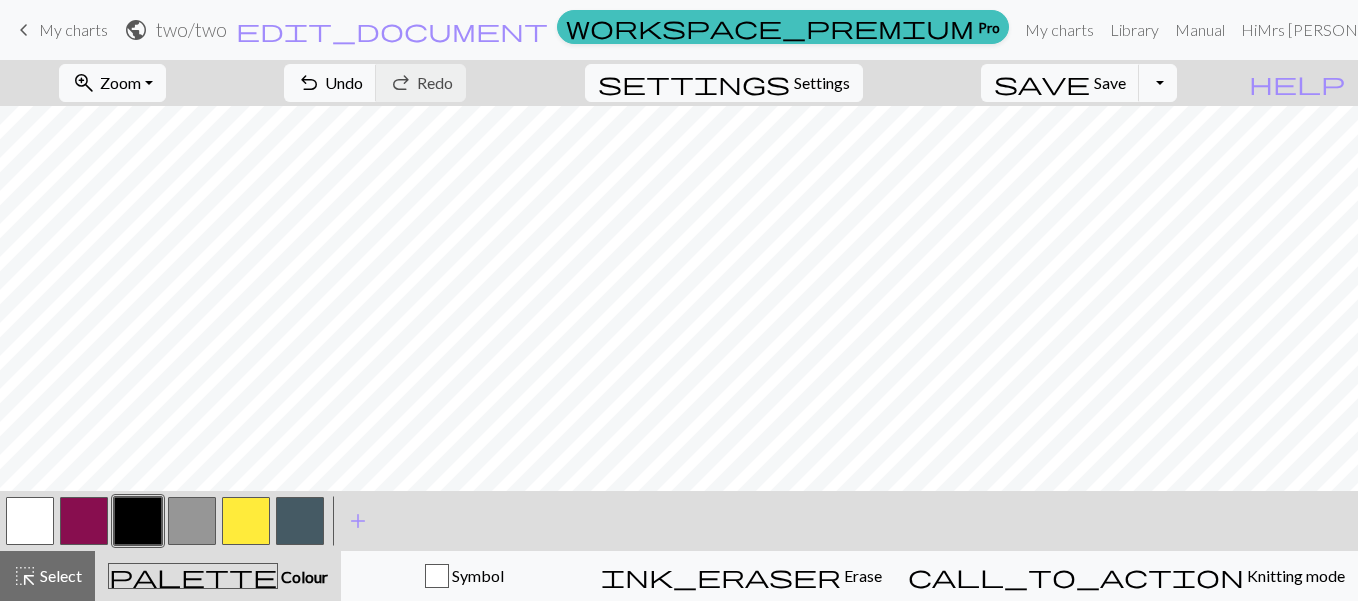 click at bounding box center [300, 521] 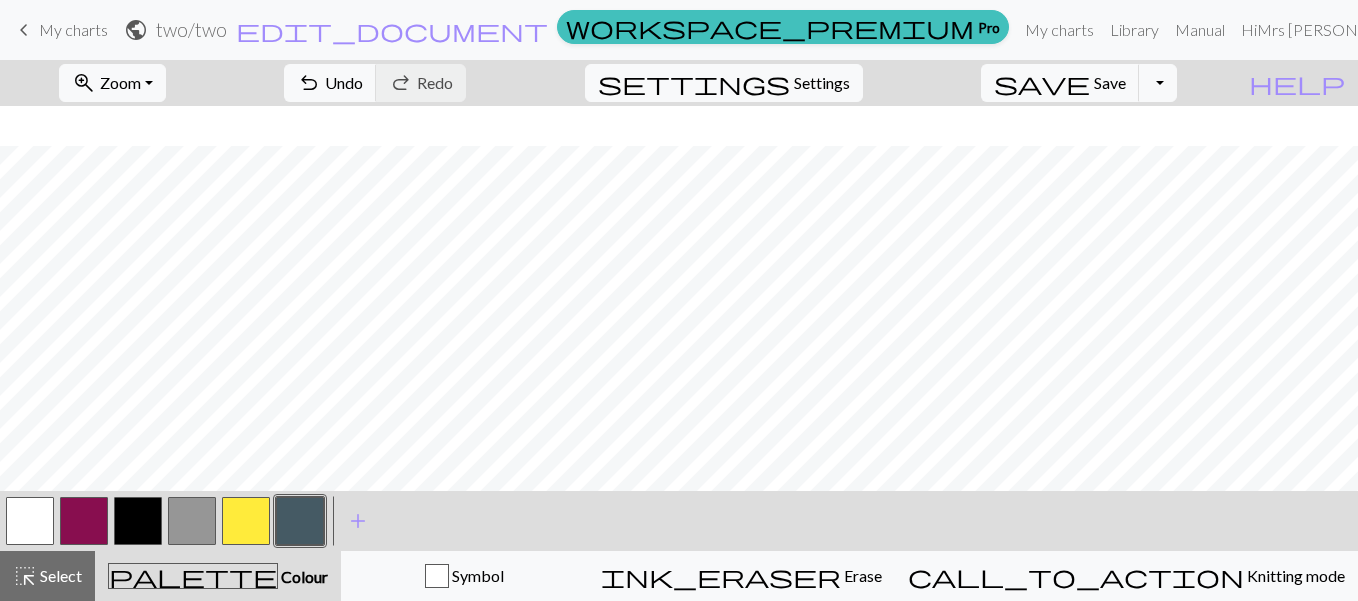 scroll, scrollTop: 775, scrollLeft: 656, axis: both 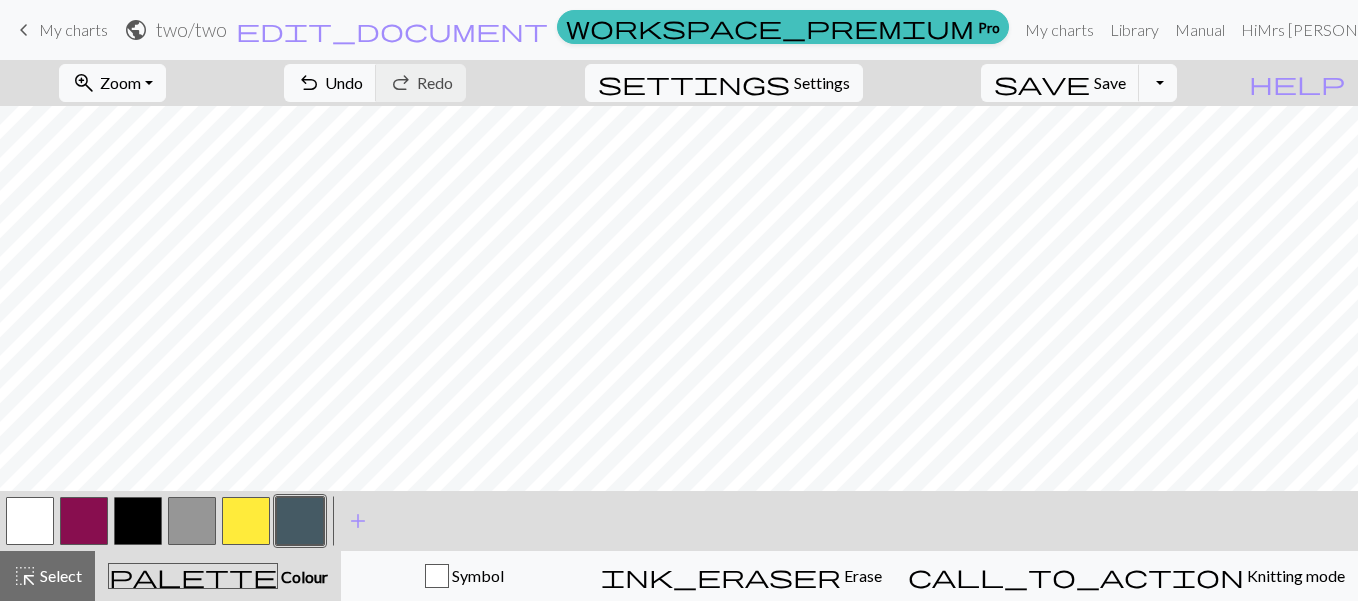 click at bounding box center (138, 521) 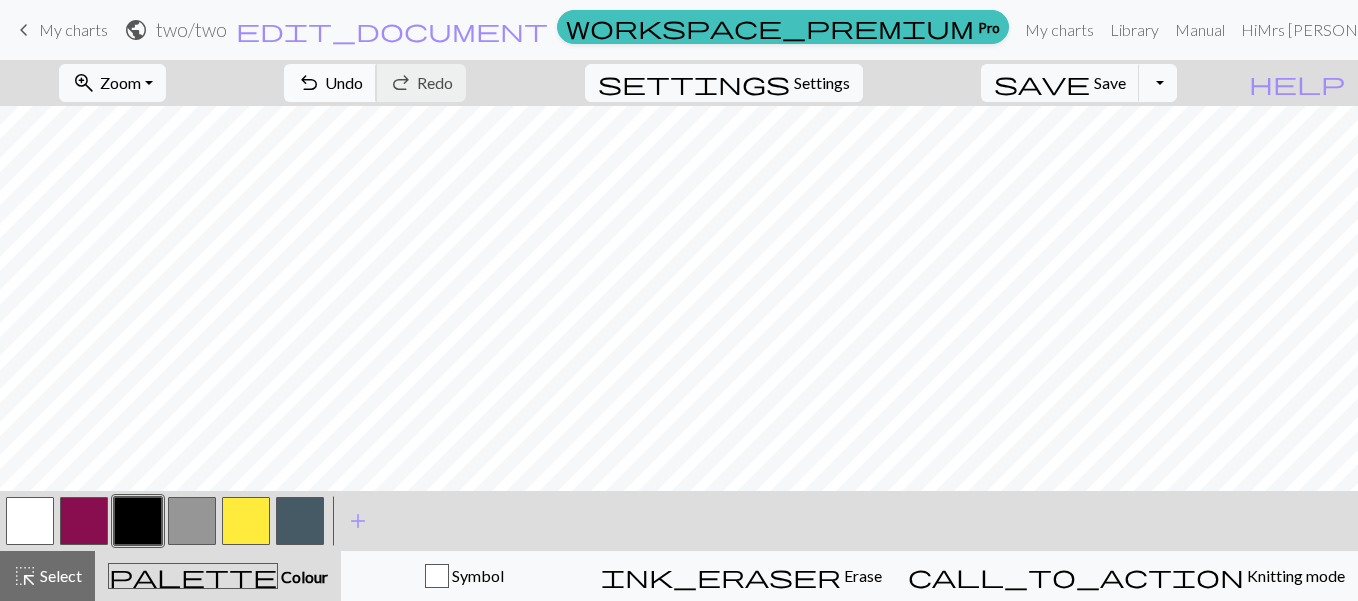 click on "Undo" at bounding box center (344, 82) 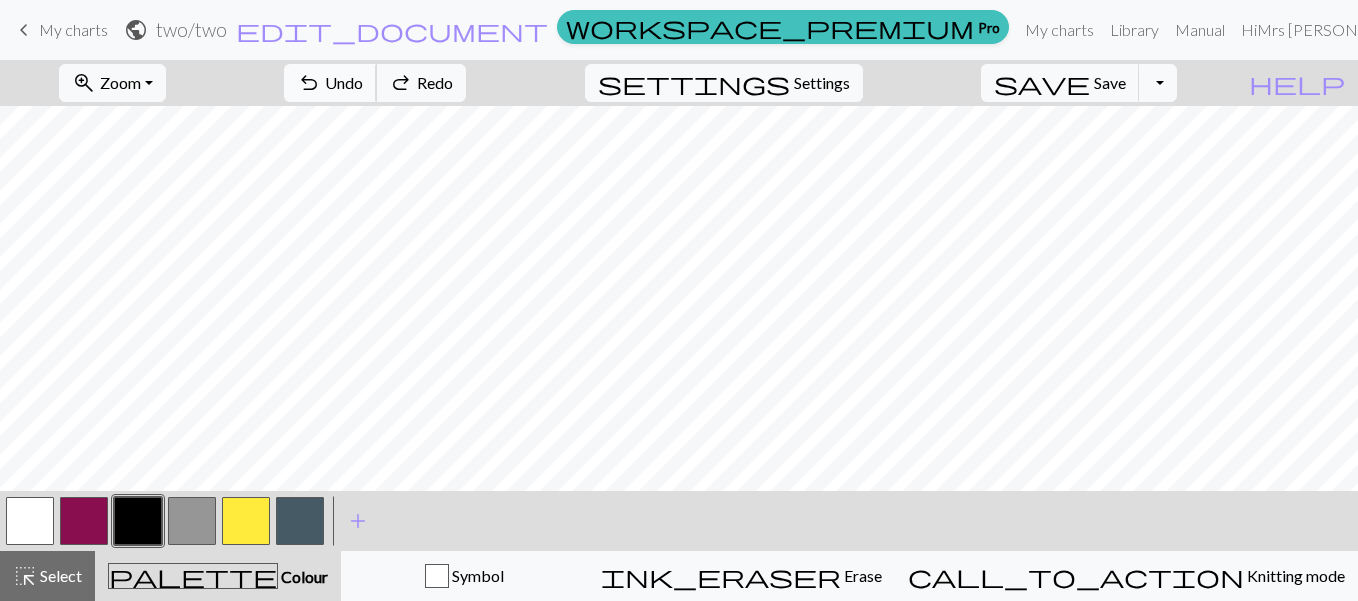 click on "Undo" at bounding box center (344, 82) 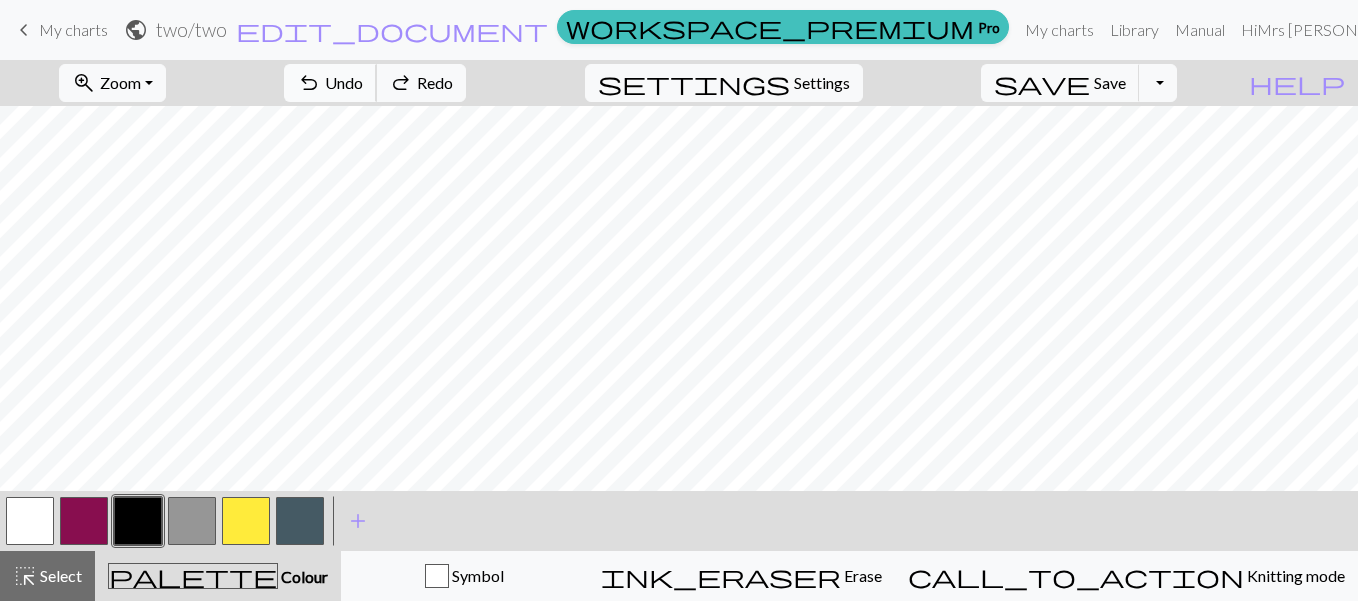 click on "Undo" at bounding box center (344, 82) 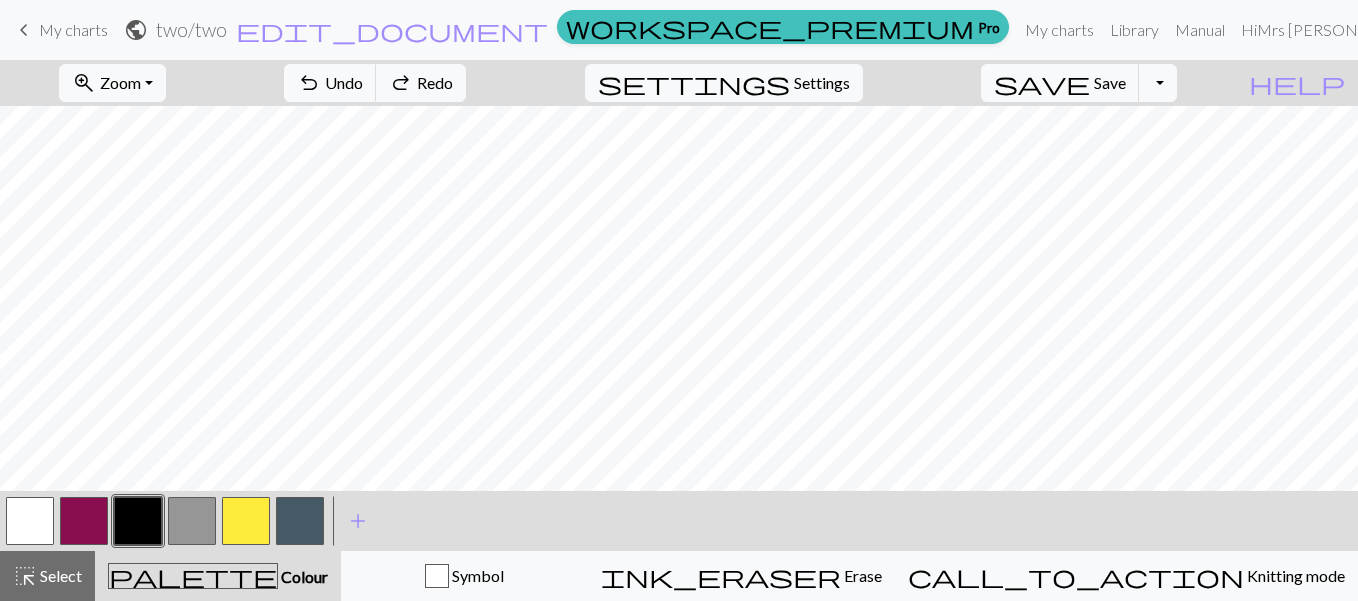 scroll, scrollTop: 879, scrollLeft: 656, axis: both 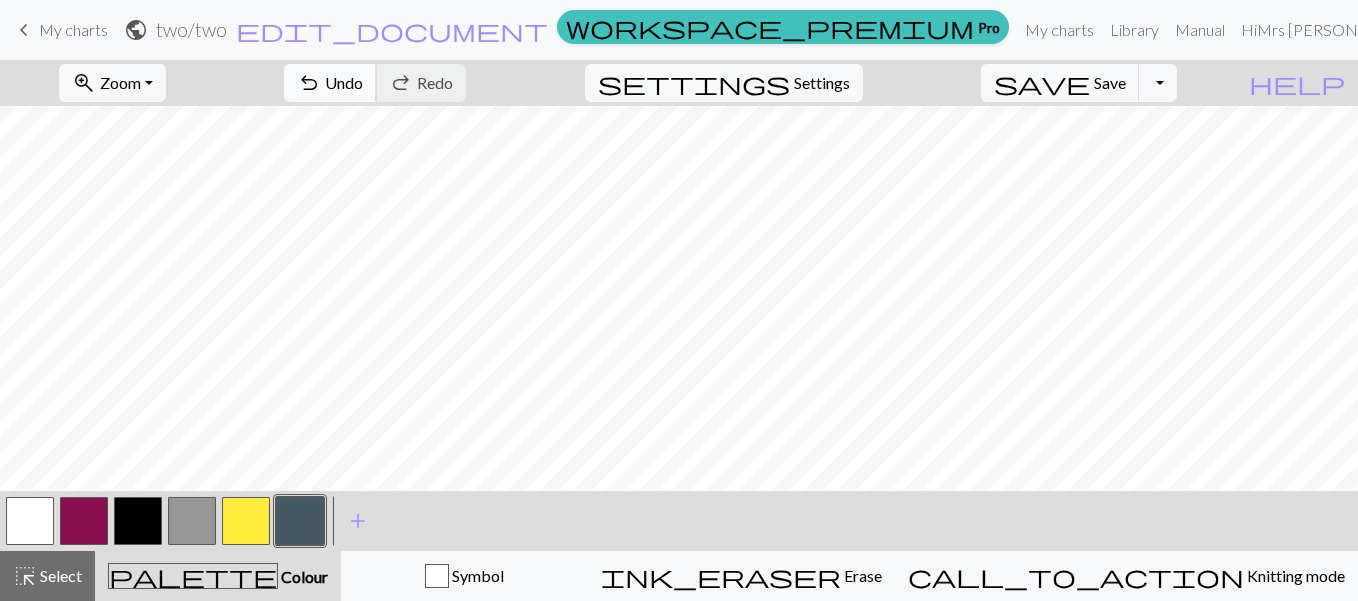 click on "Undo" at bounding box center (344, 82) 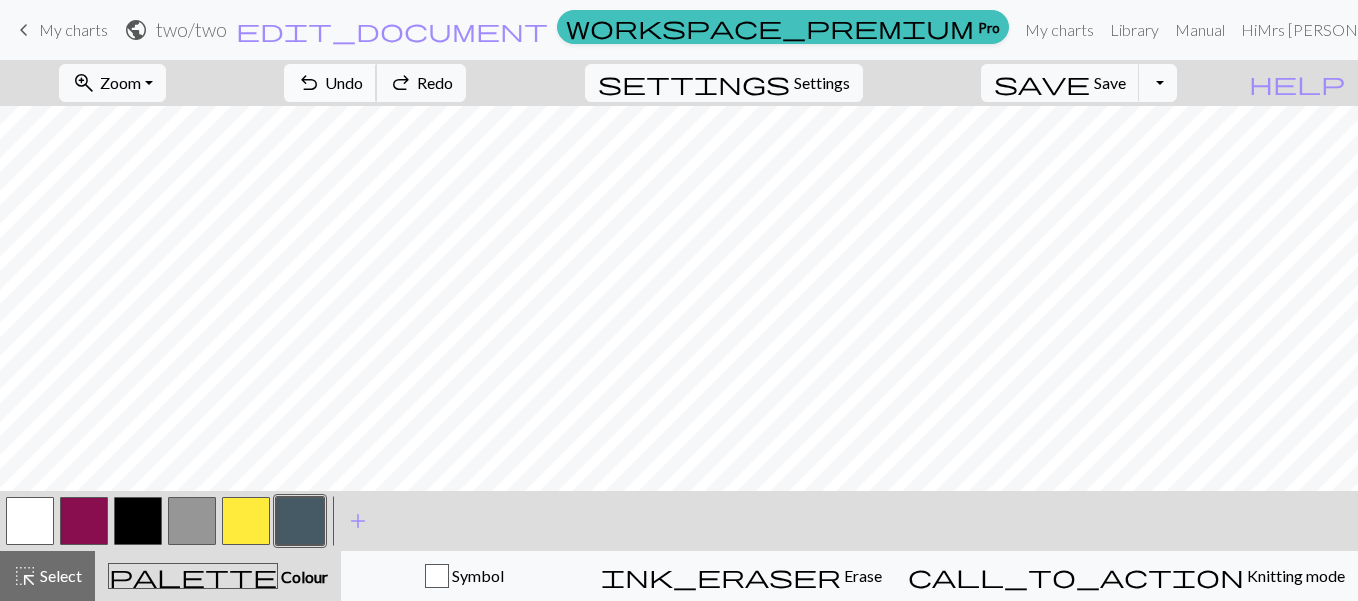 click on "Undo" at bounding box center [344, 82] 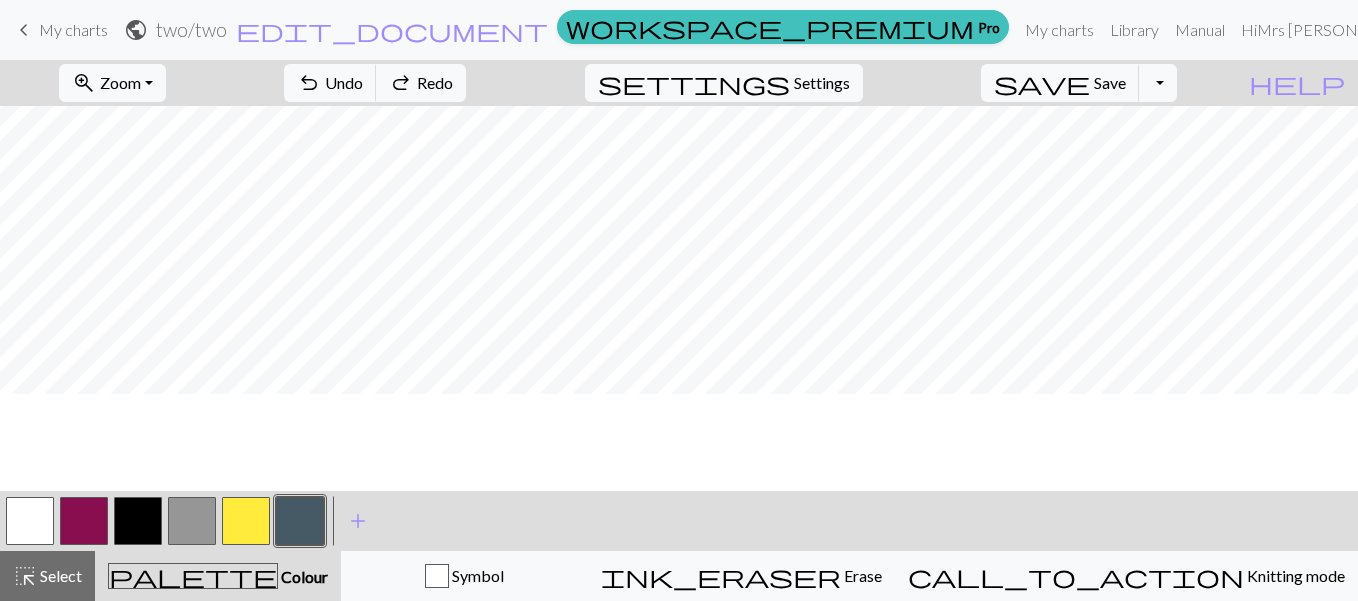 scroll, scrollTop: 731, scrollLeft: 656, axis: both 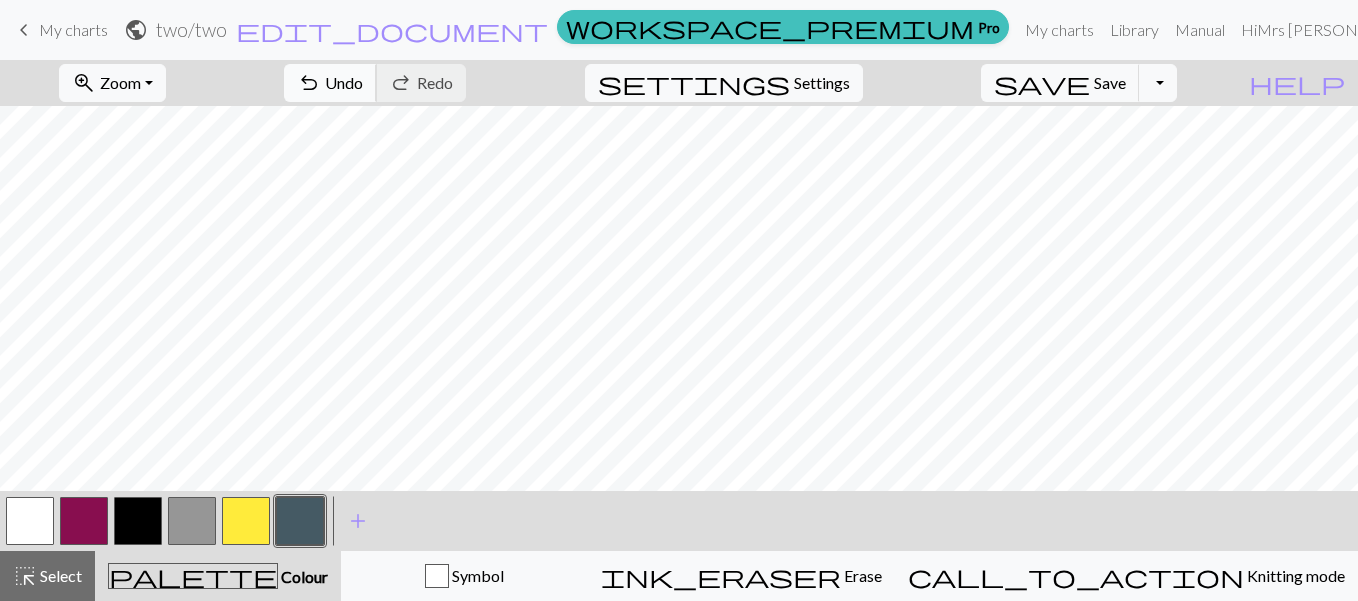 click on "Undo" at bounding box center (344, 82) 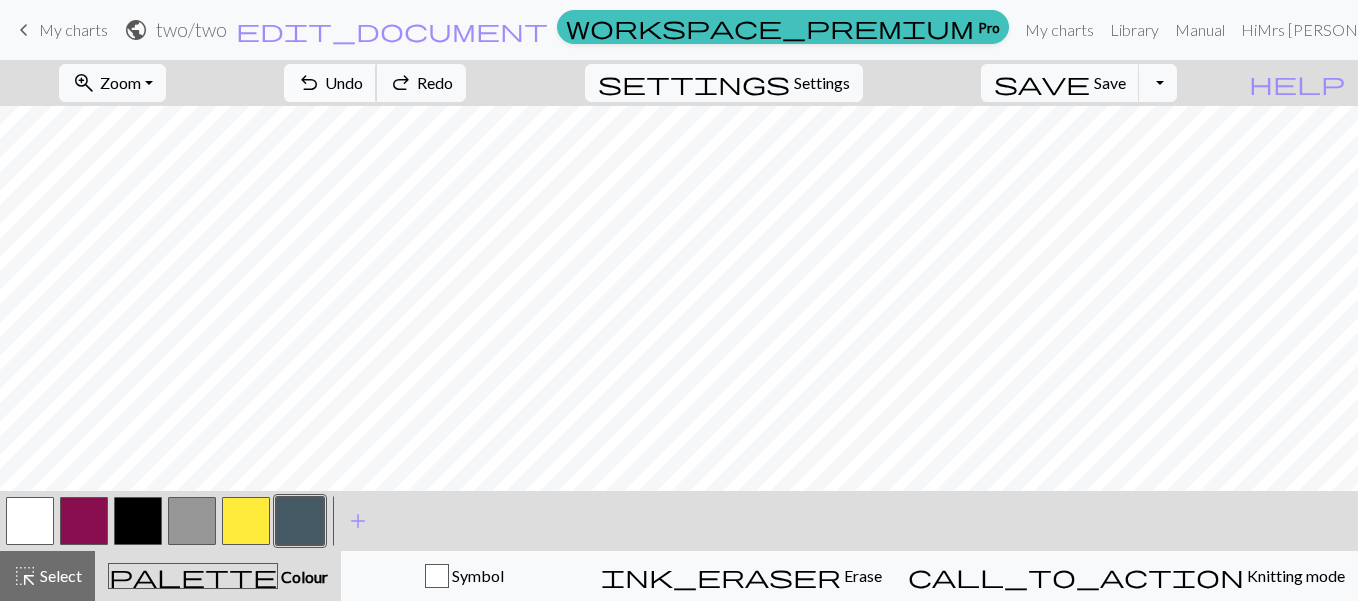 click on "Undo" at bounding box center [344, 82] 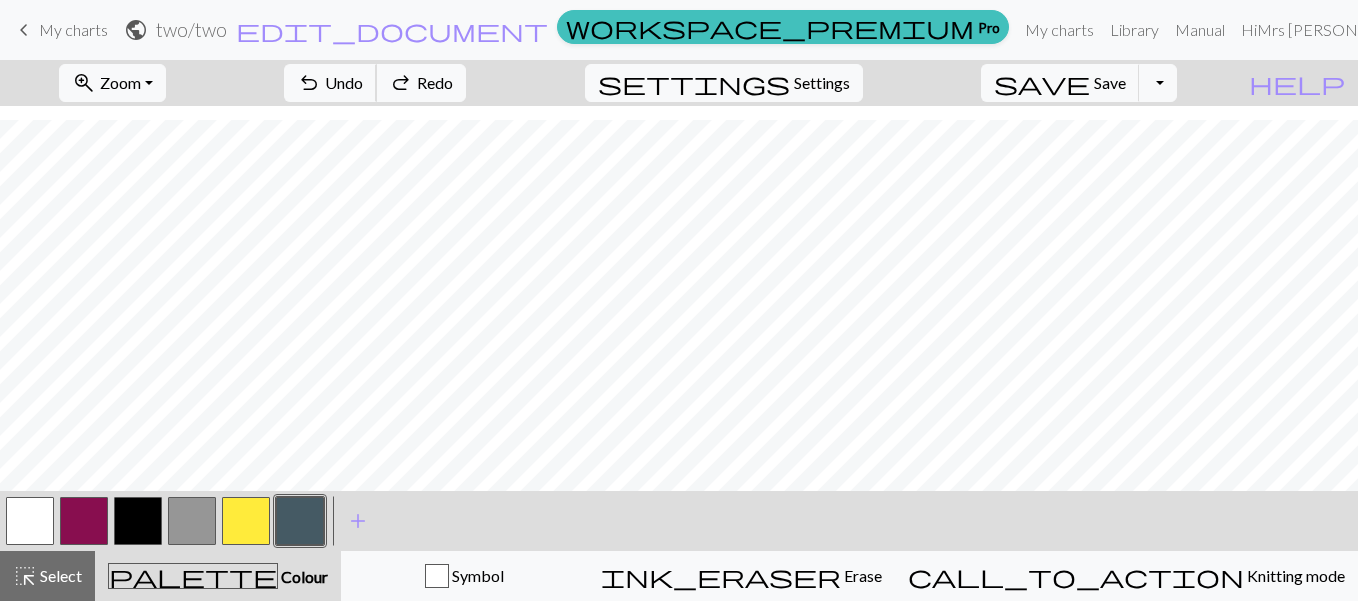 scroll, scrollTop: 563, scrollLeft: 656, axis: both 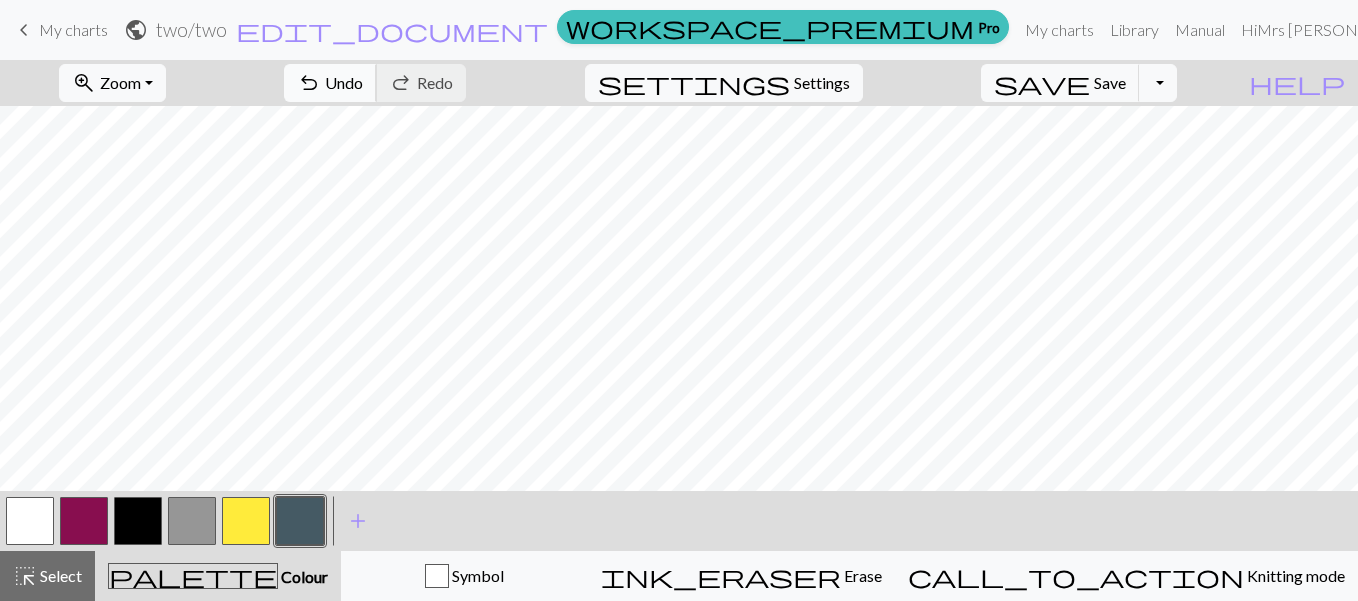 click on "Undo" at bounding box center (344, 82) 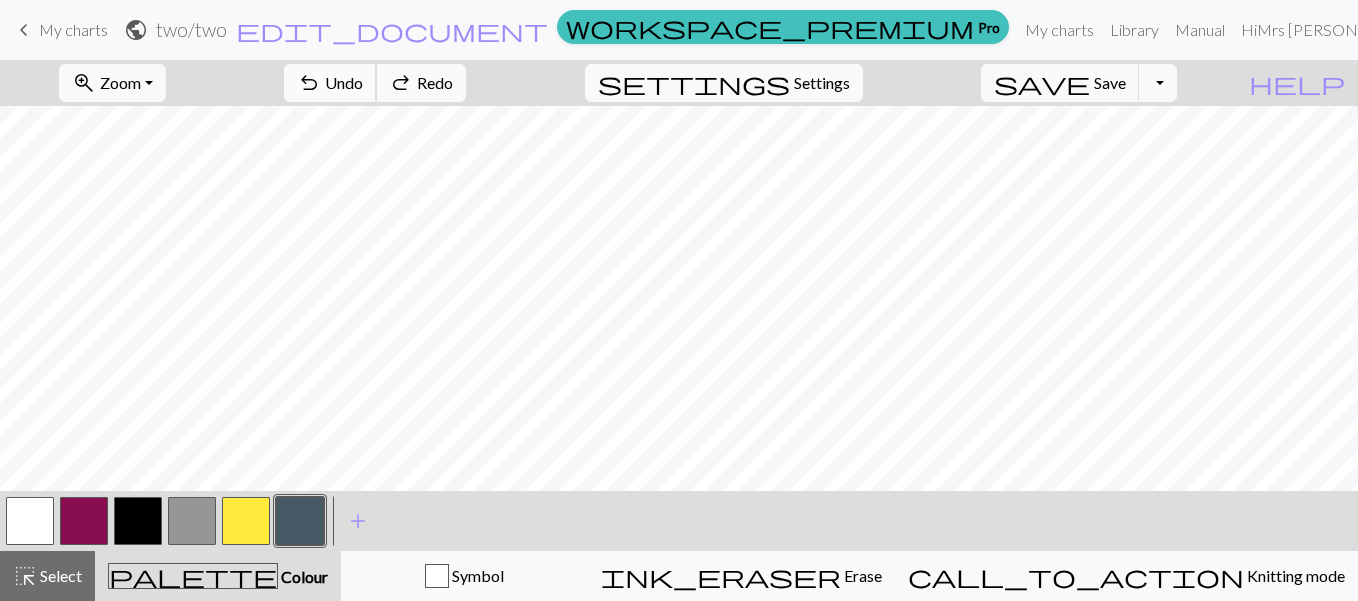 click on "Undo" at bounding box center [344, 82] 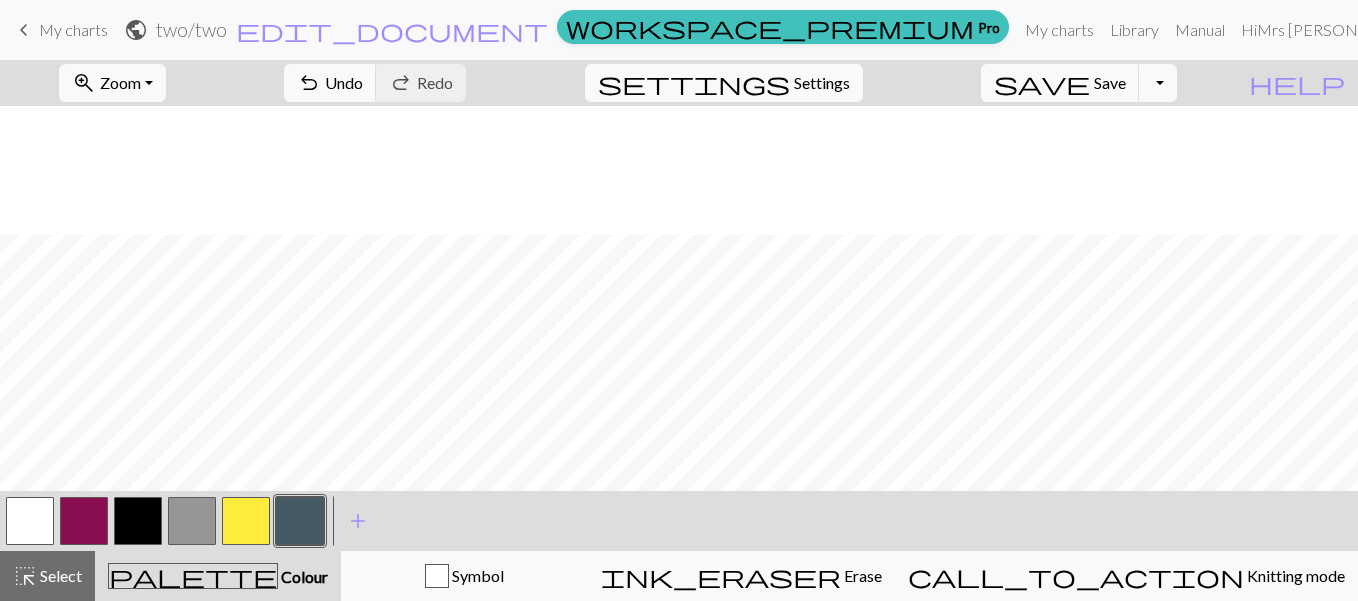 scroll, scrollTop: 453, scrollLeft: 656, axis: both 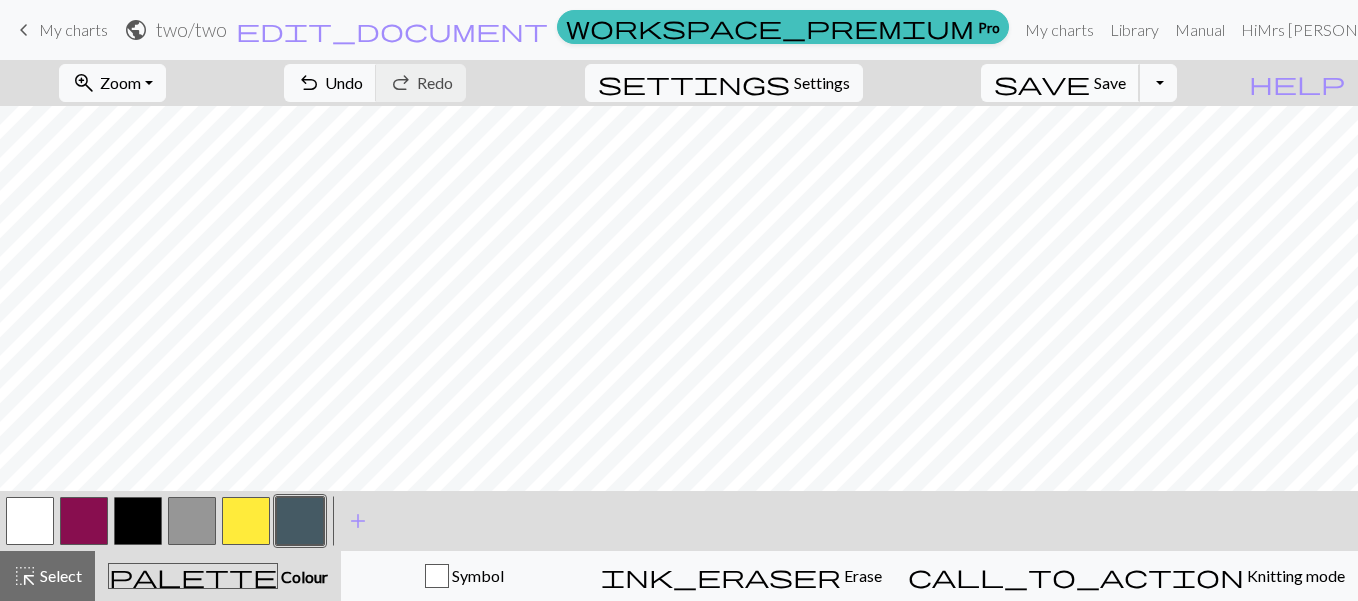 click on "Save" at bounding box center (1110, 82) 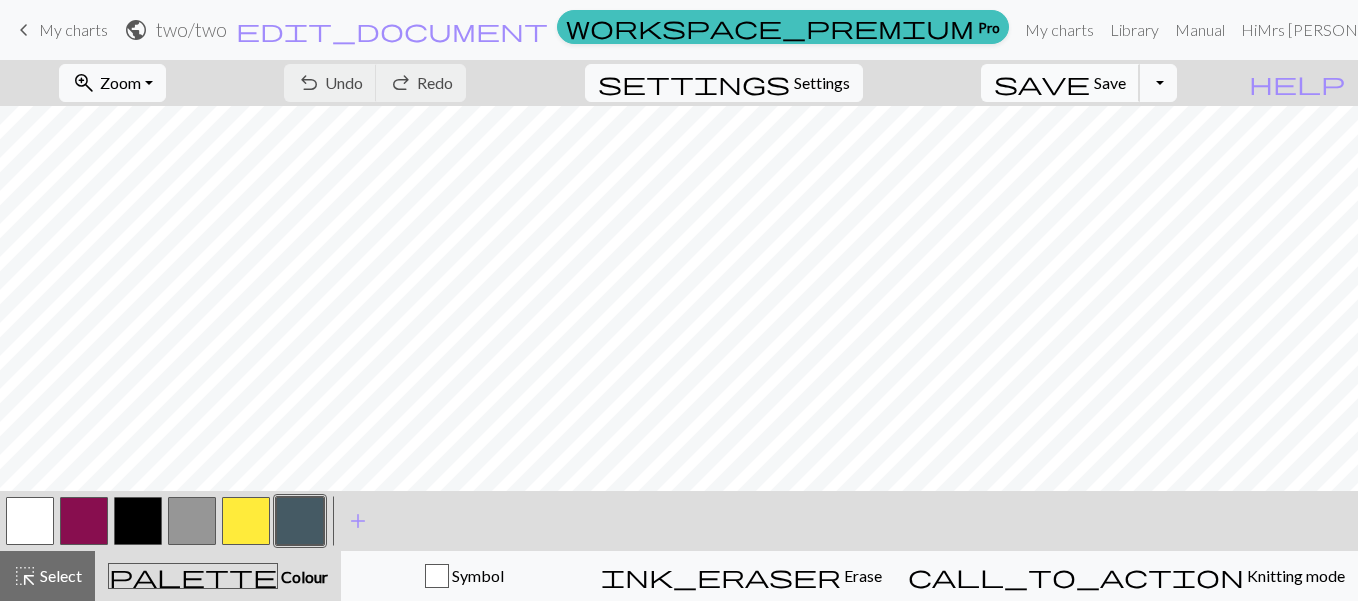 click on "Save" at bounding box center [1110, 82] 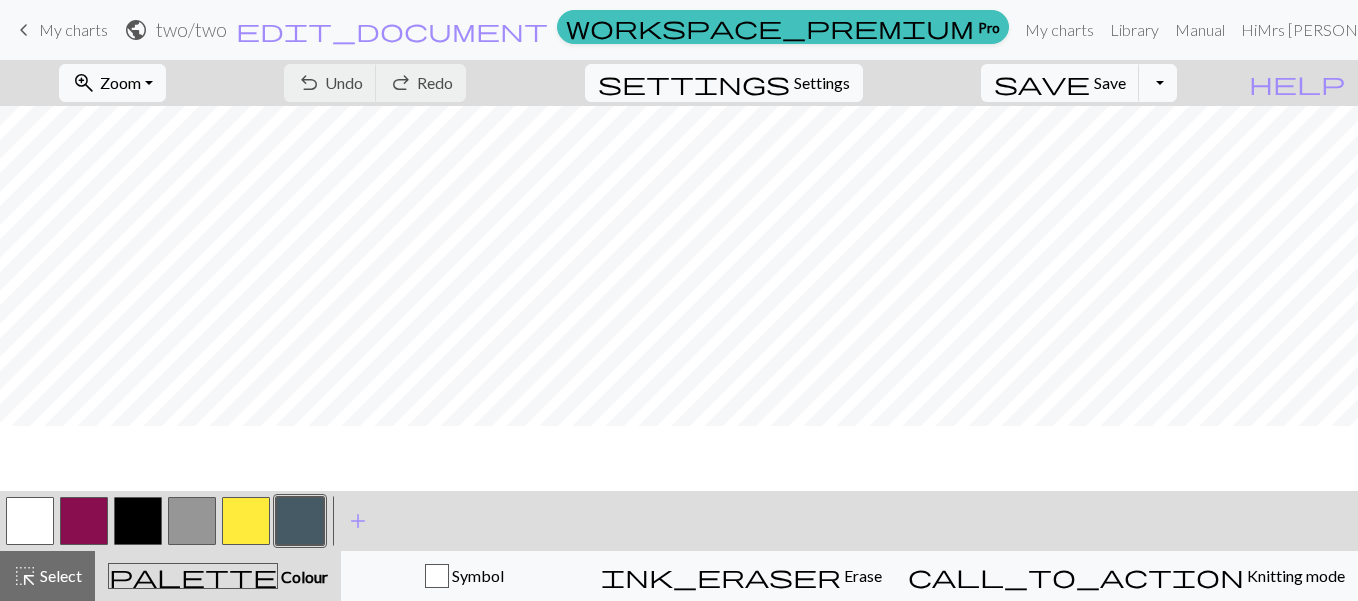 scroll, scrollTop: 736, scrollLeft: 656, axis: both 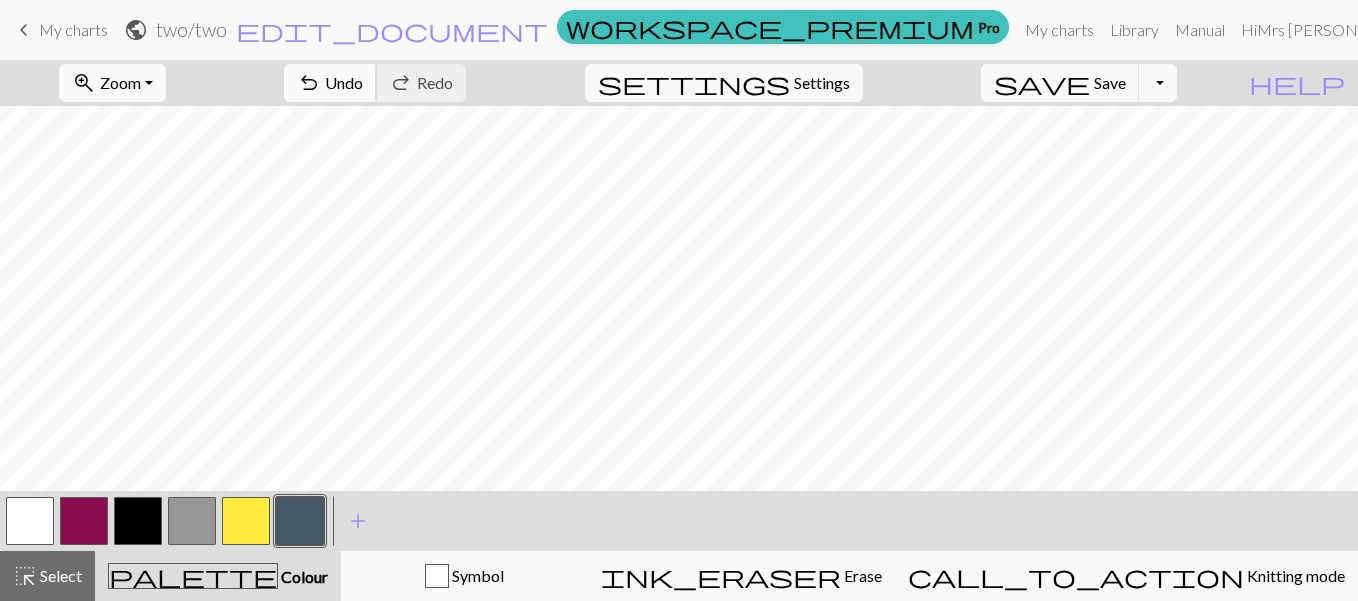 click on "Undo" at bounding box center (344, 82) 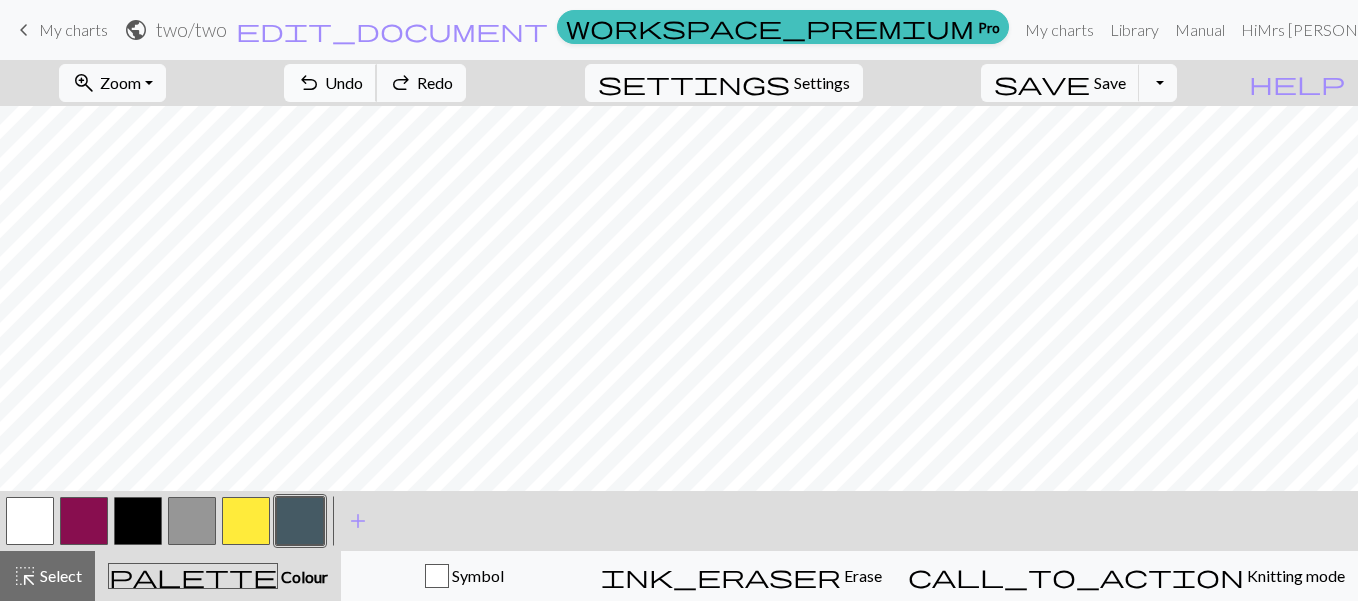 click on "Undo" at bounding box center [344, 82] 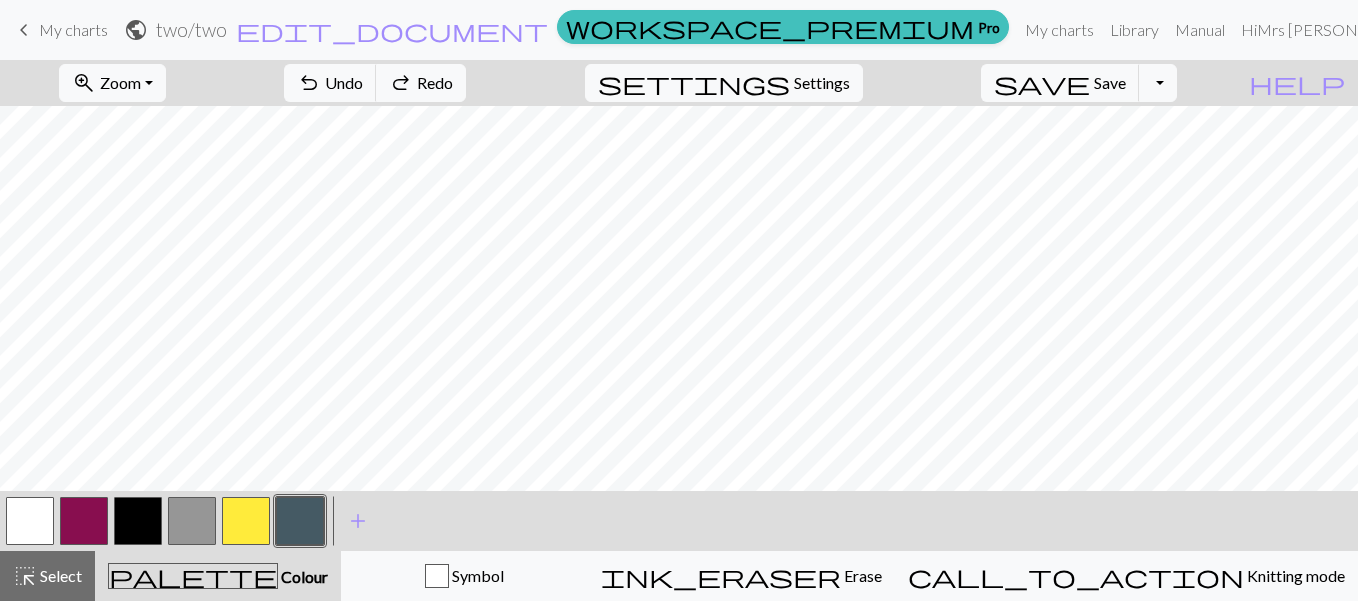scroll, scrollTop: 751, scrollLeft: 715, axis: both 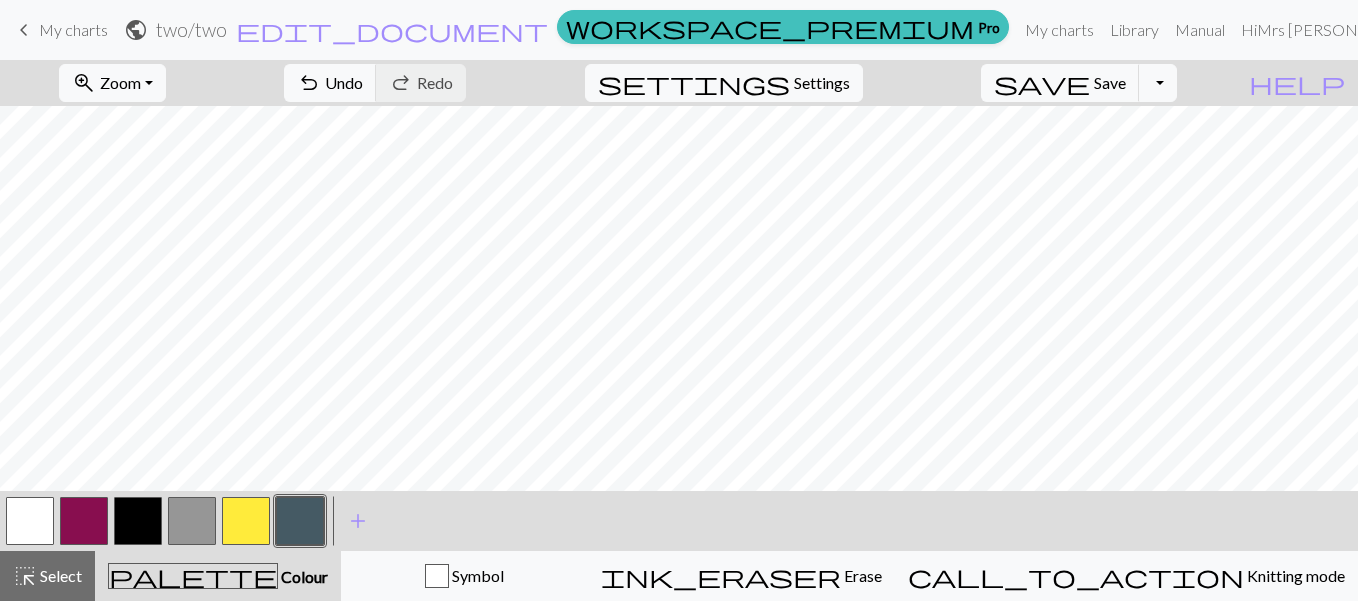 click at bounding box center [30, 521] 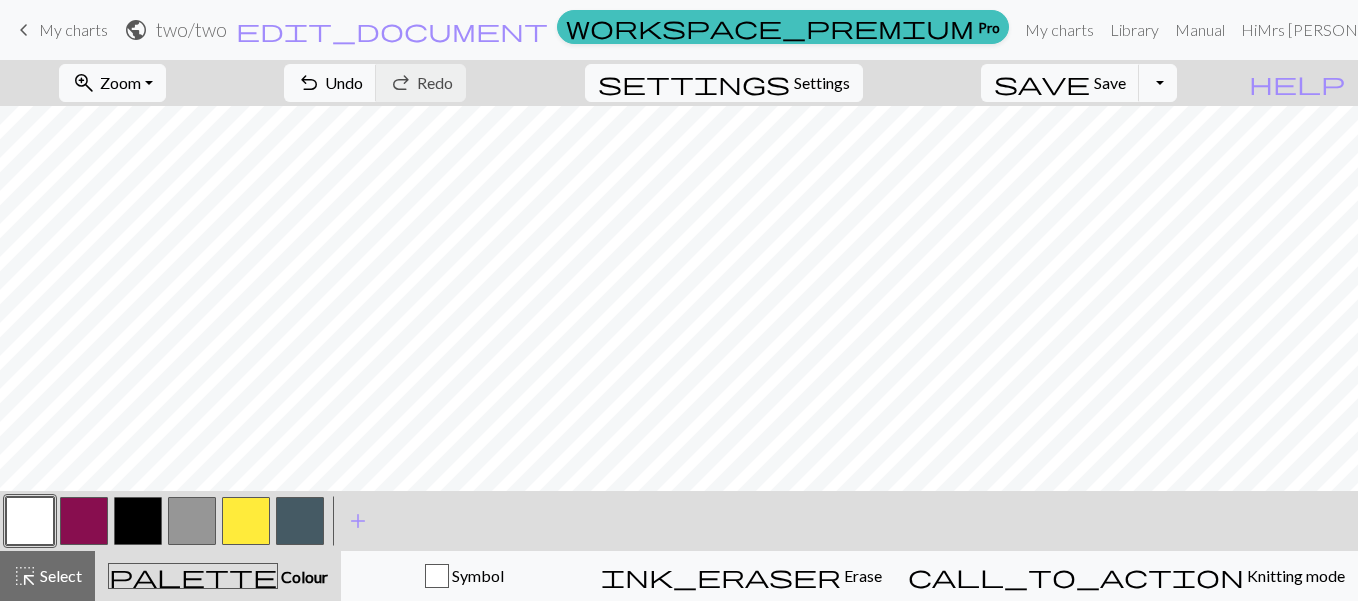 click at bounding box center (300, 521) 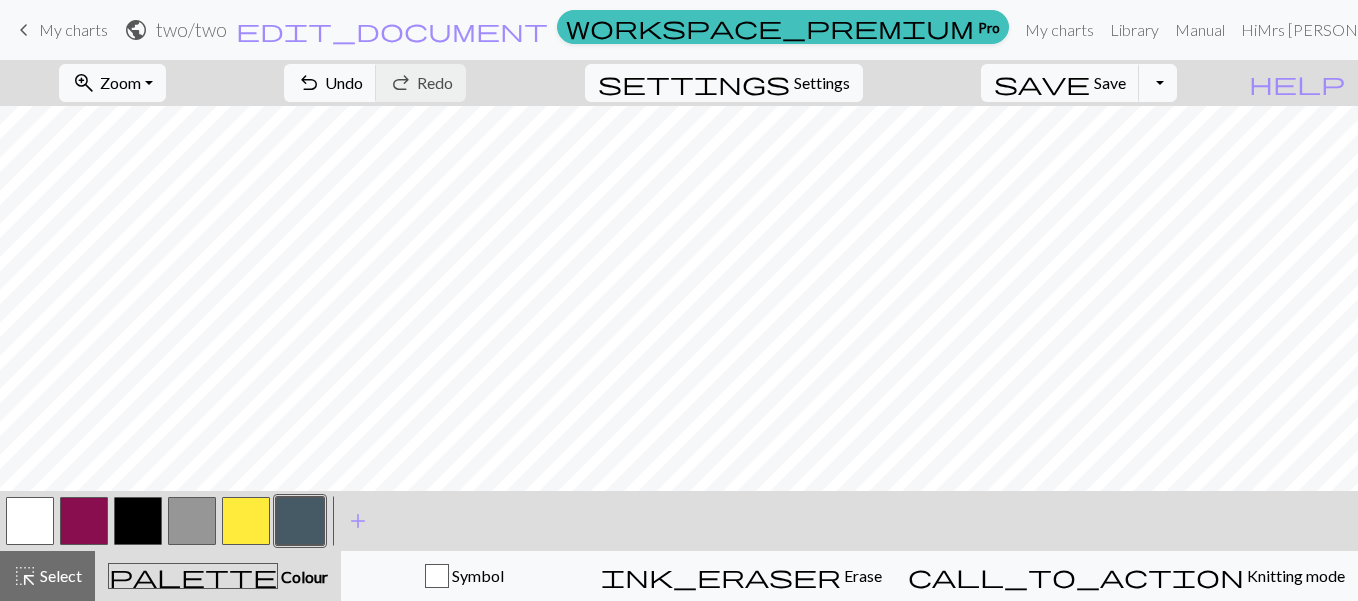 click at bounding box center [30, 521] 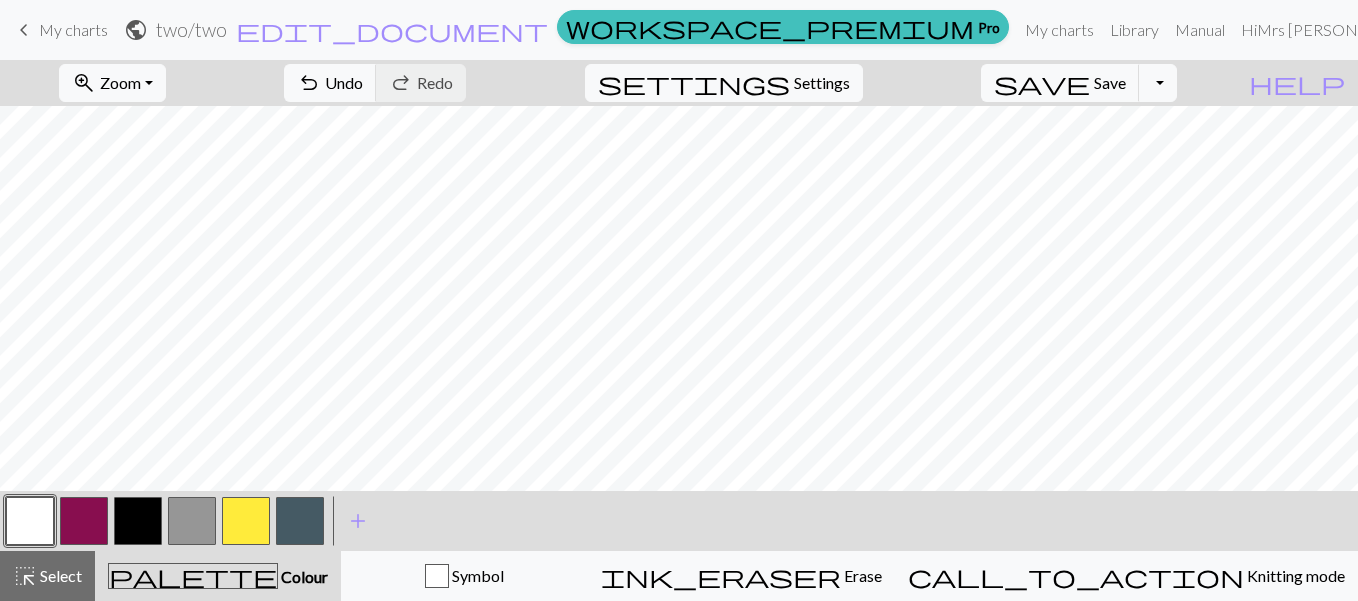 click at bounding box center [300, 521] 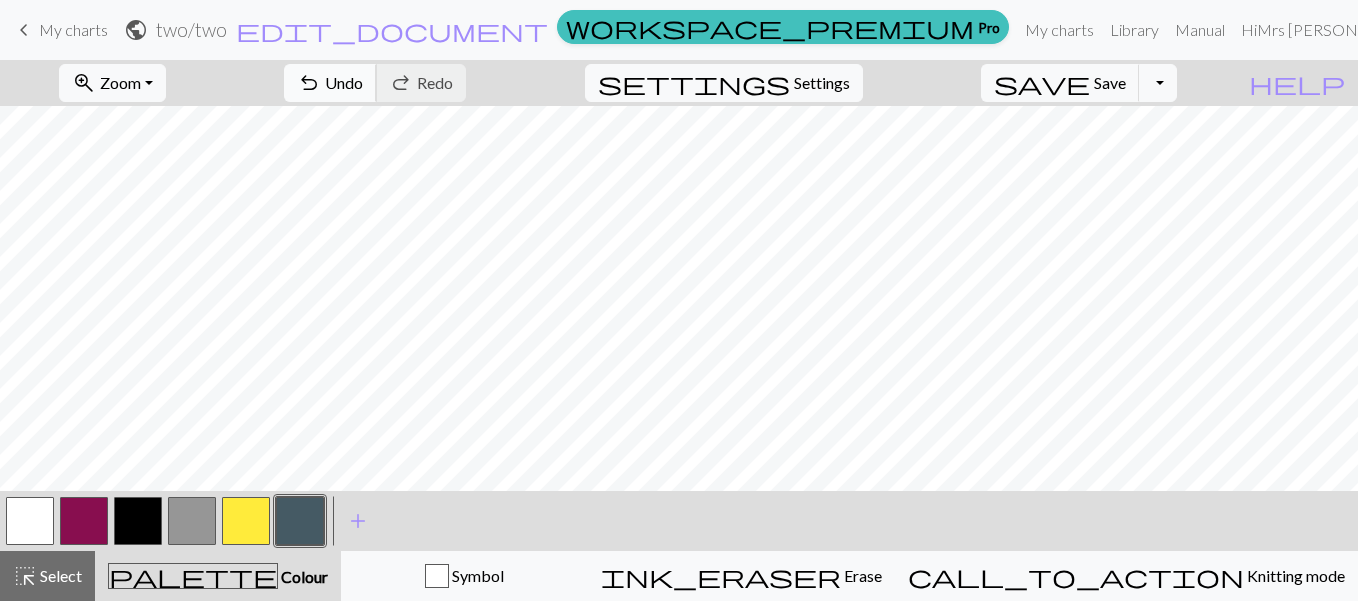 click on "Undo" at bounding box center (344, 82) 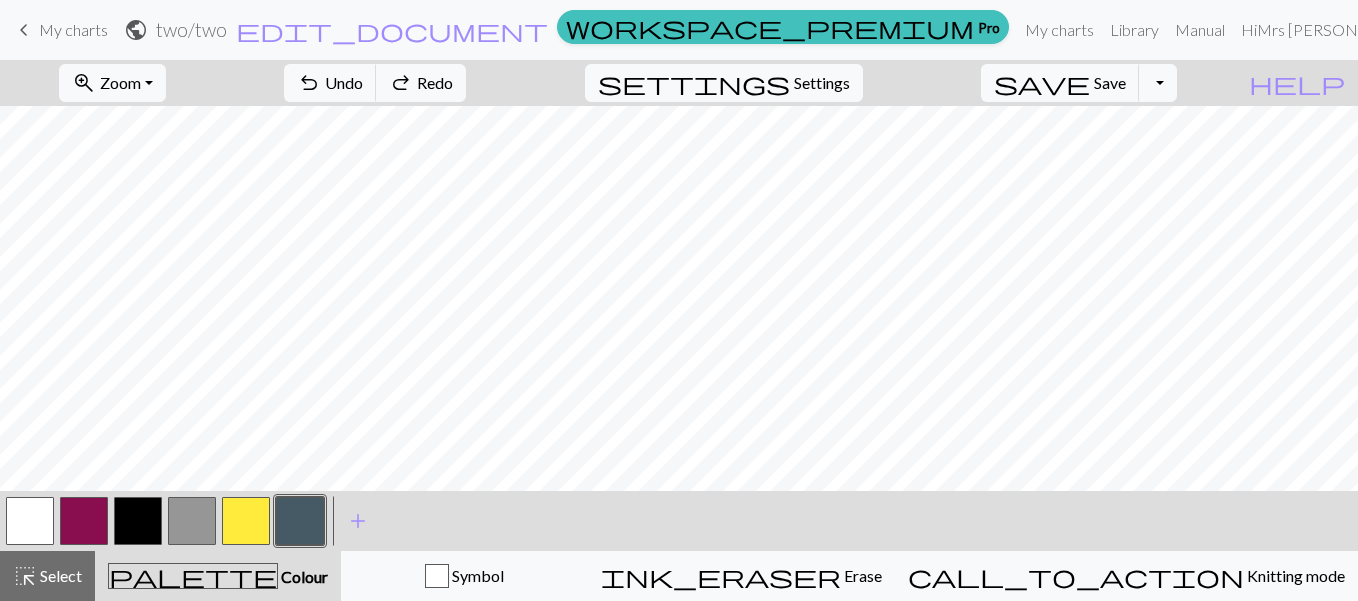click at bounding box center [192, 521] 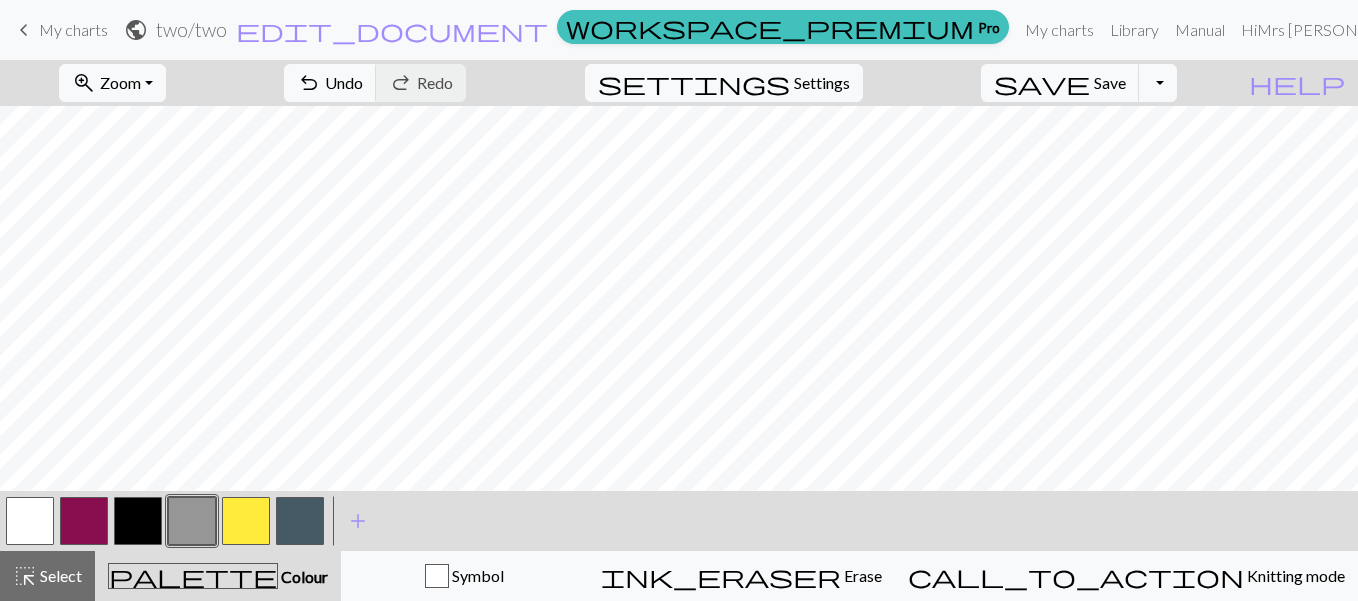 click at bounding box center [30, 521] 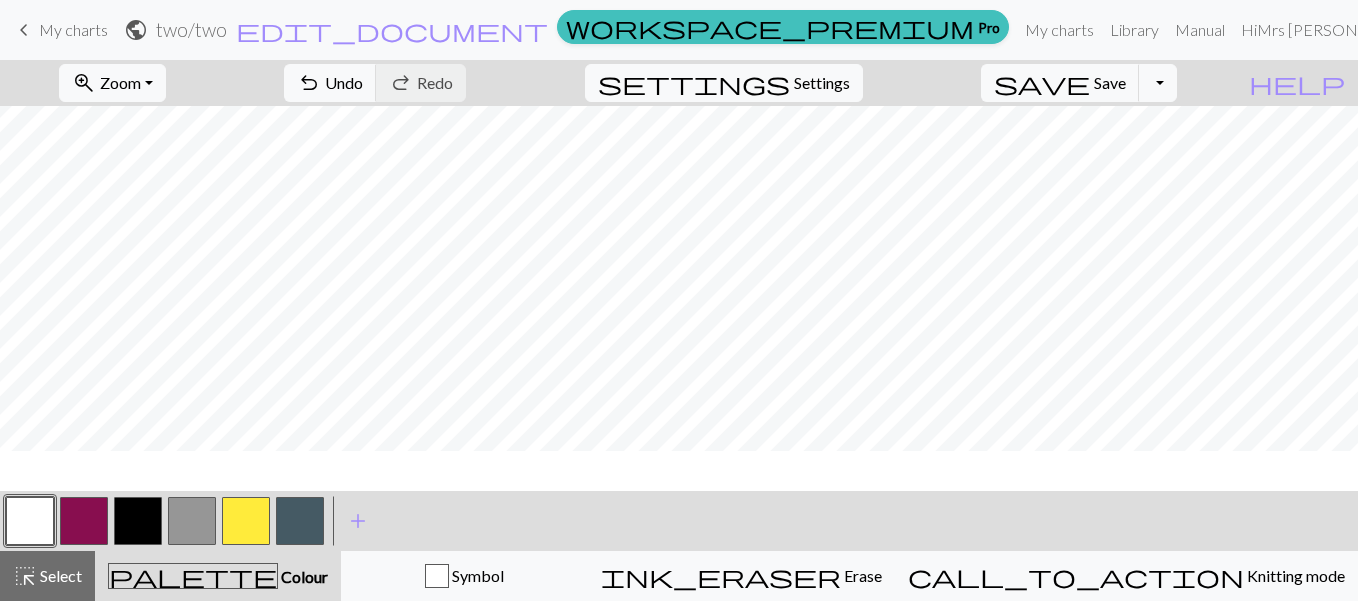 scroll, scrollTop: 631, scrollLeft: 715, axis: both 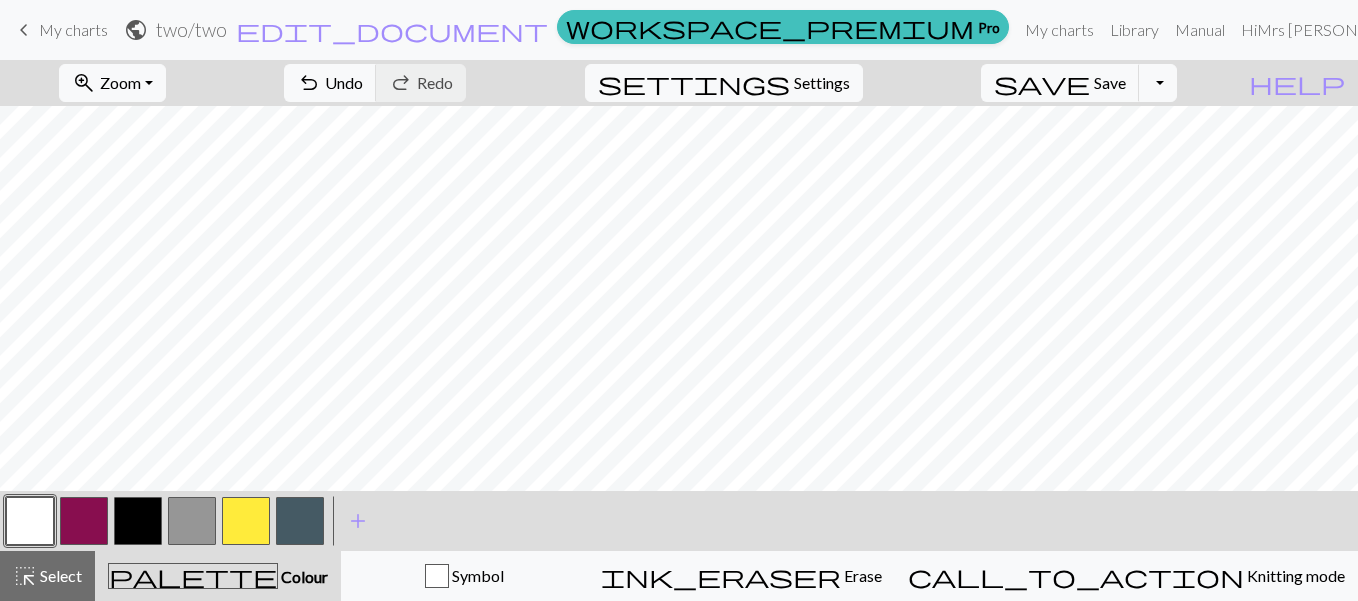 click at bounding box center [300, 521] 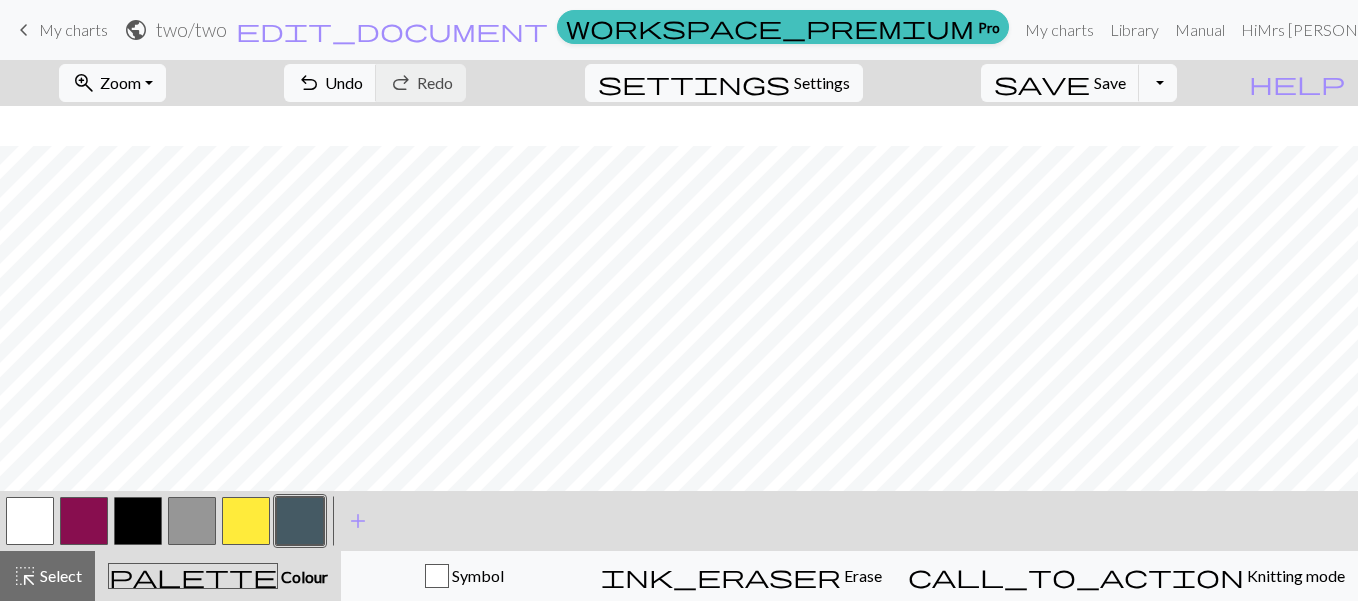 scroll, scrollTop: 471, scrollLeft: 715, axis: both 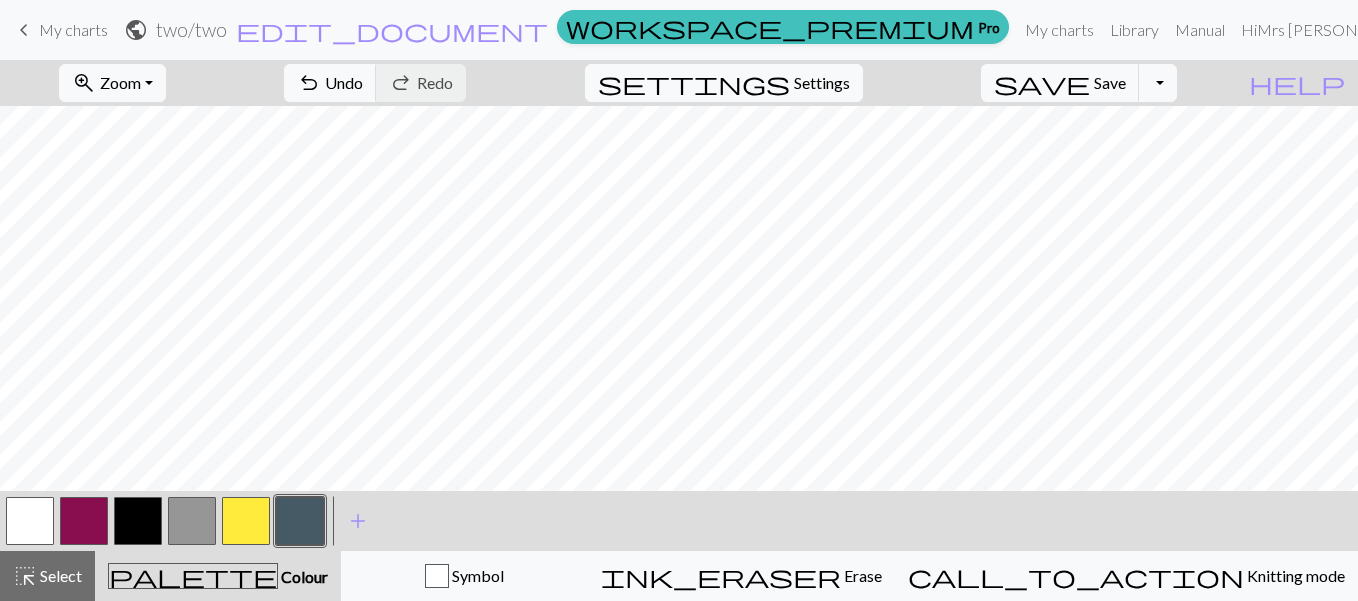 click at bounding box center [192, 521] 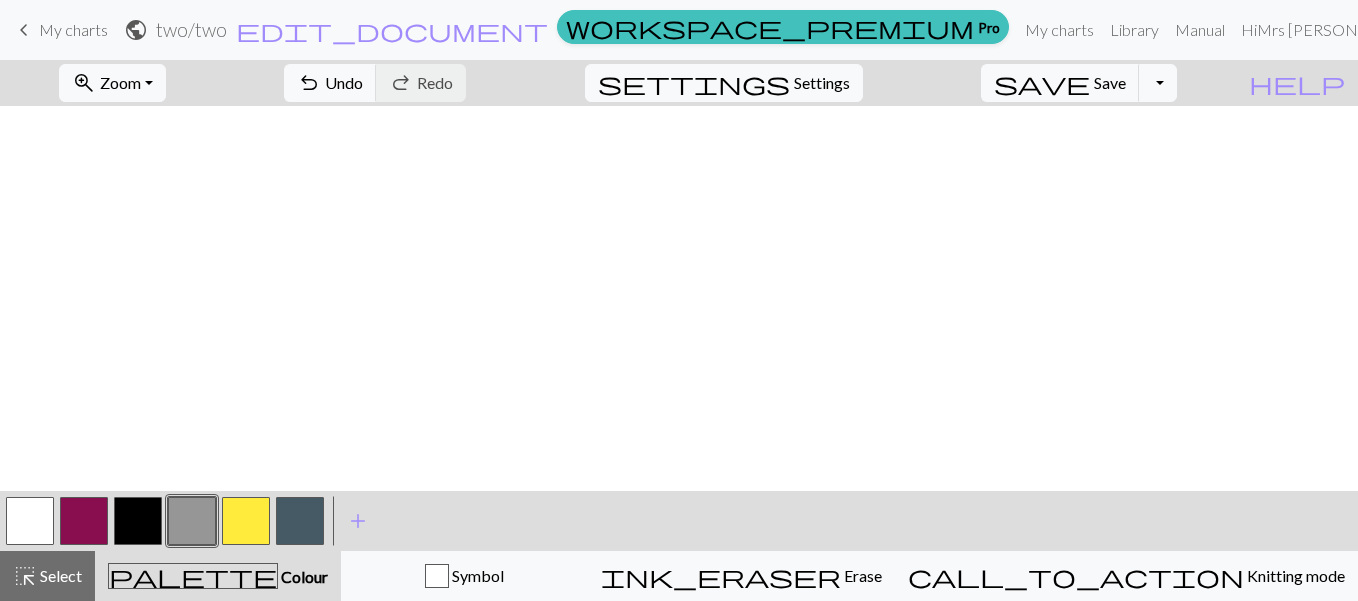 scroll, scrollTop: 856, scrollLeft: 715, axis: both 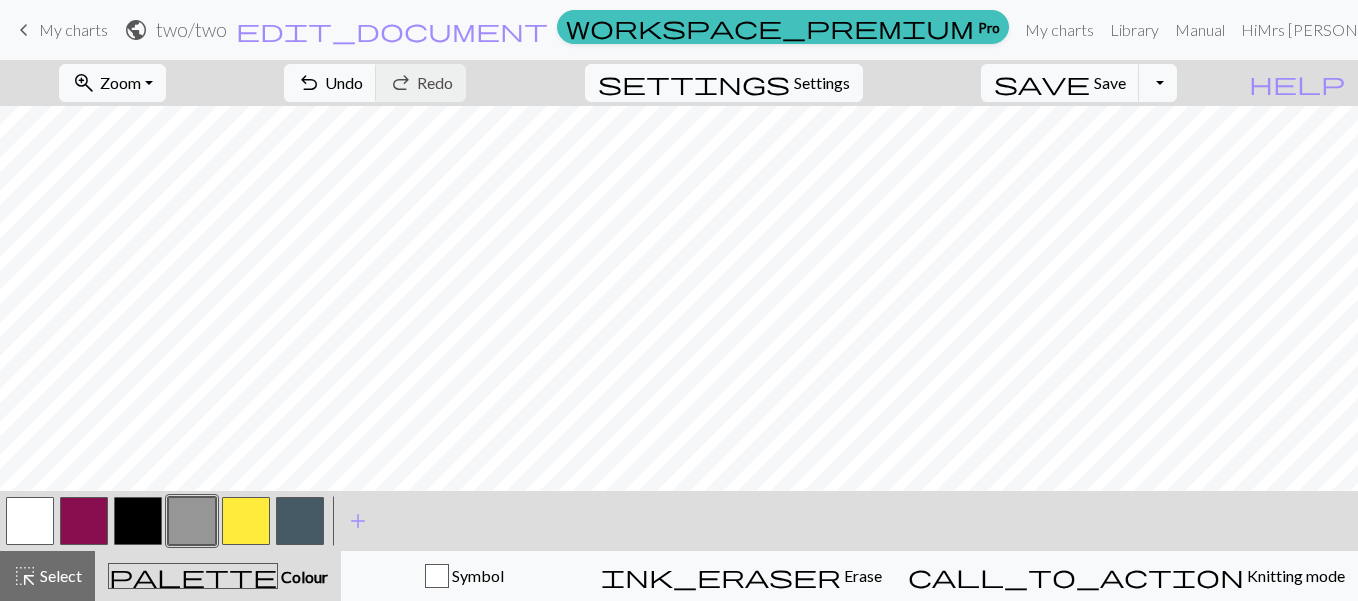 click at bounding box center [300, 521] 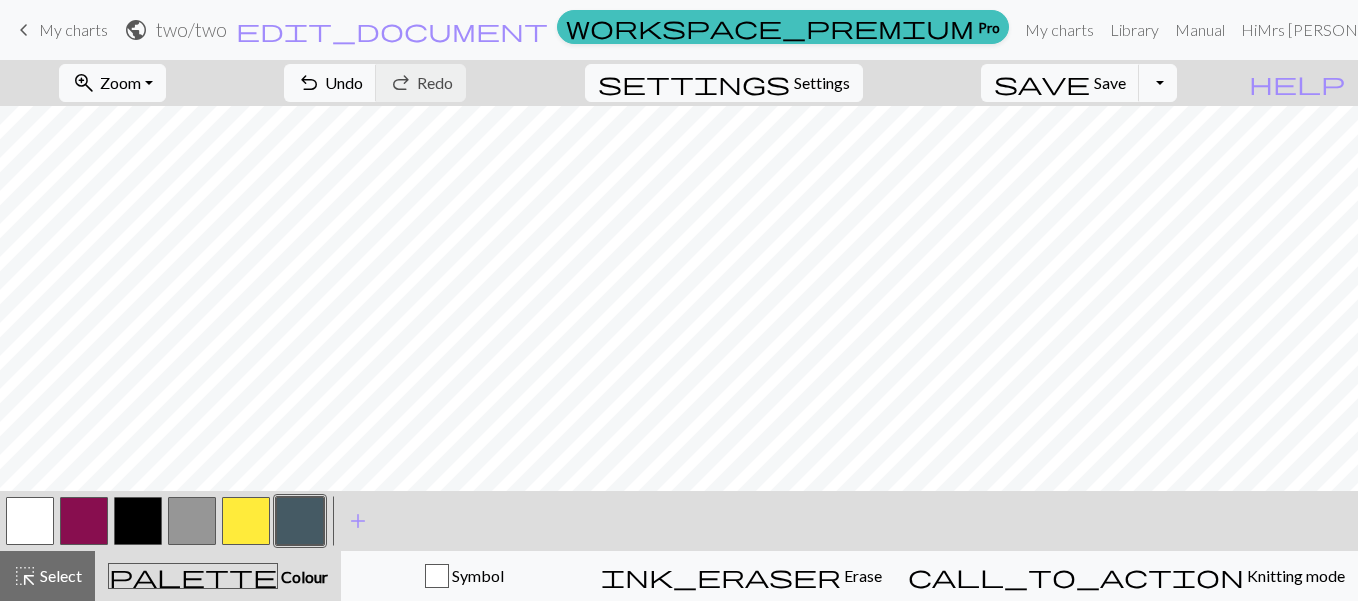 click on "zoom_in Zoom Zoom Fit all Fit width Fit height 50% 100% 150% 200% undo Undo Undo redo Redo Redo settings  Settings save Save Save Toggle Dropdown file_copy  Save a copy save_alt  Download help Show me around" at bounding box center (679, 83) 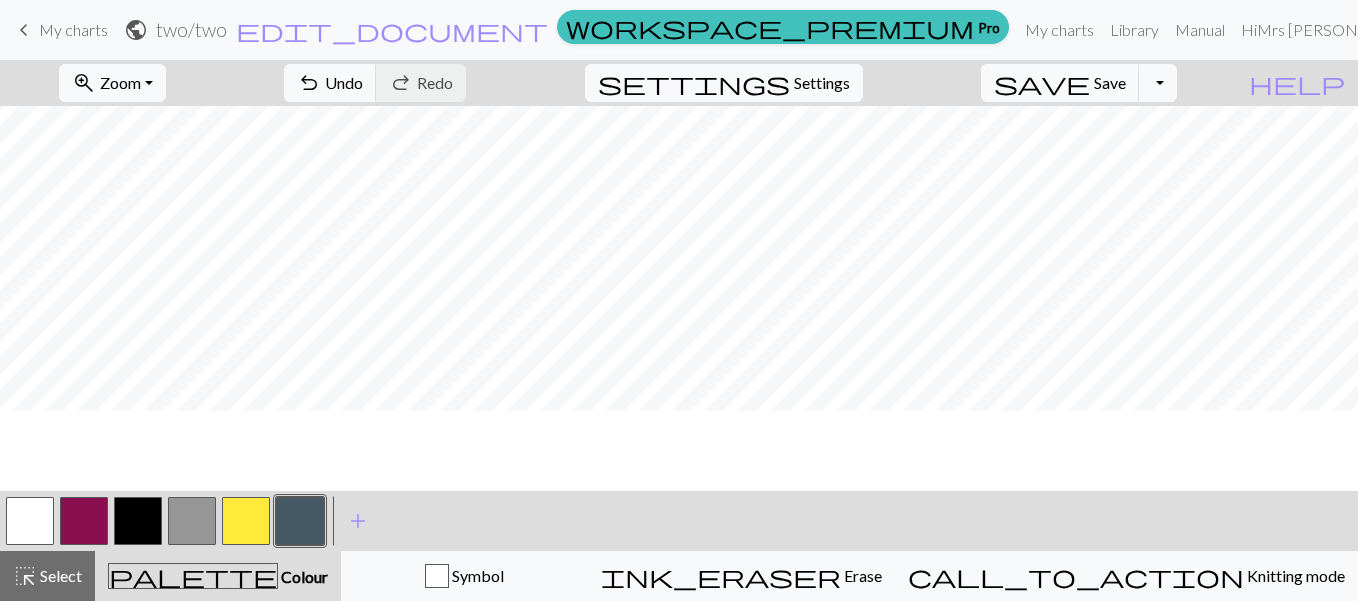 scroll, scrollTop: 576, scrollLeft: 715, axis: both 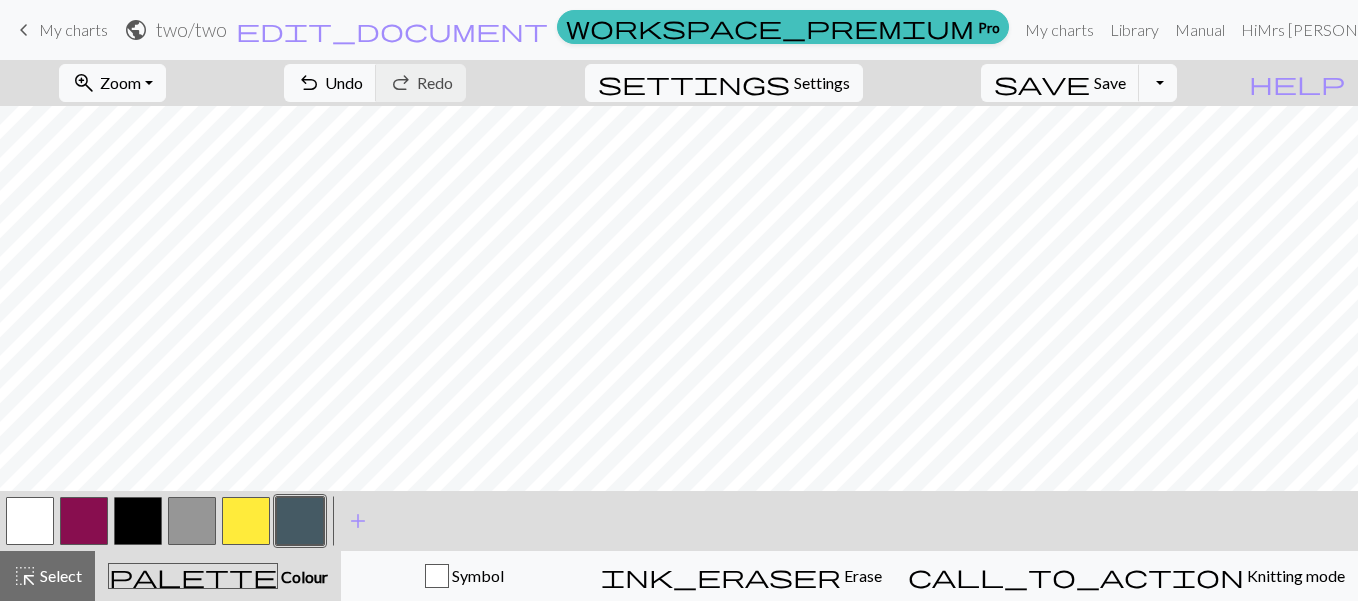 click at bounding box center (30, 521) 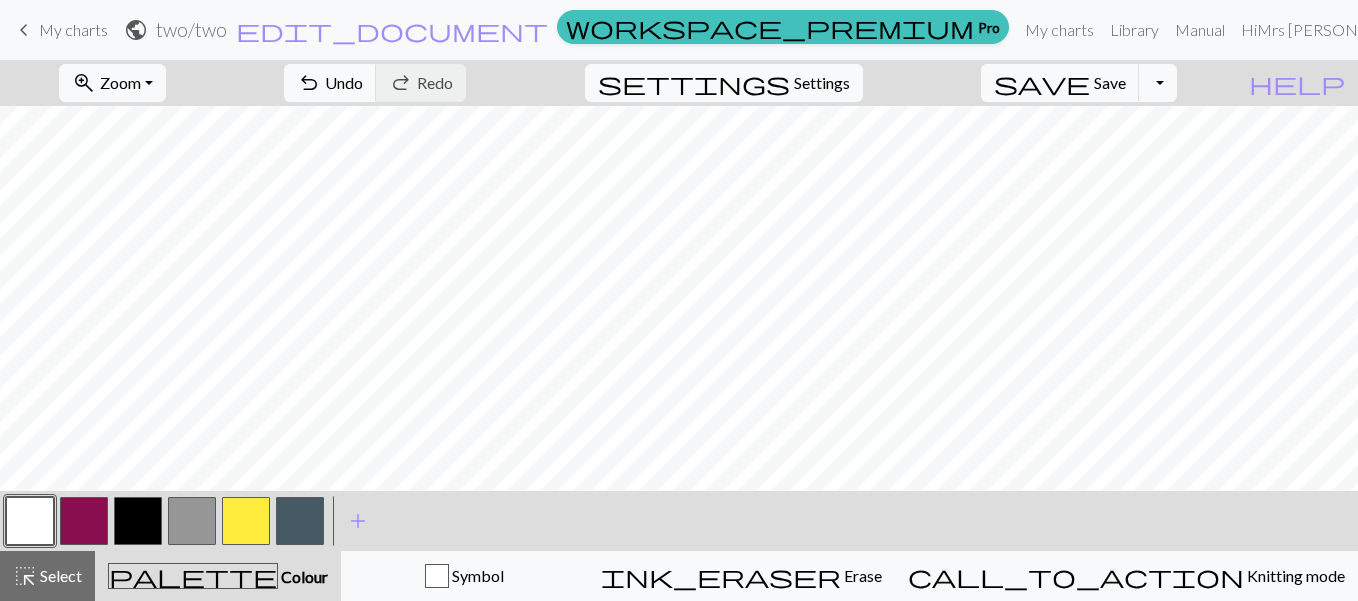 click at bounding box center [300, 521] 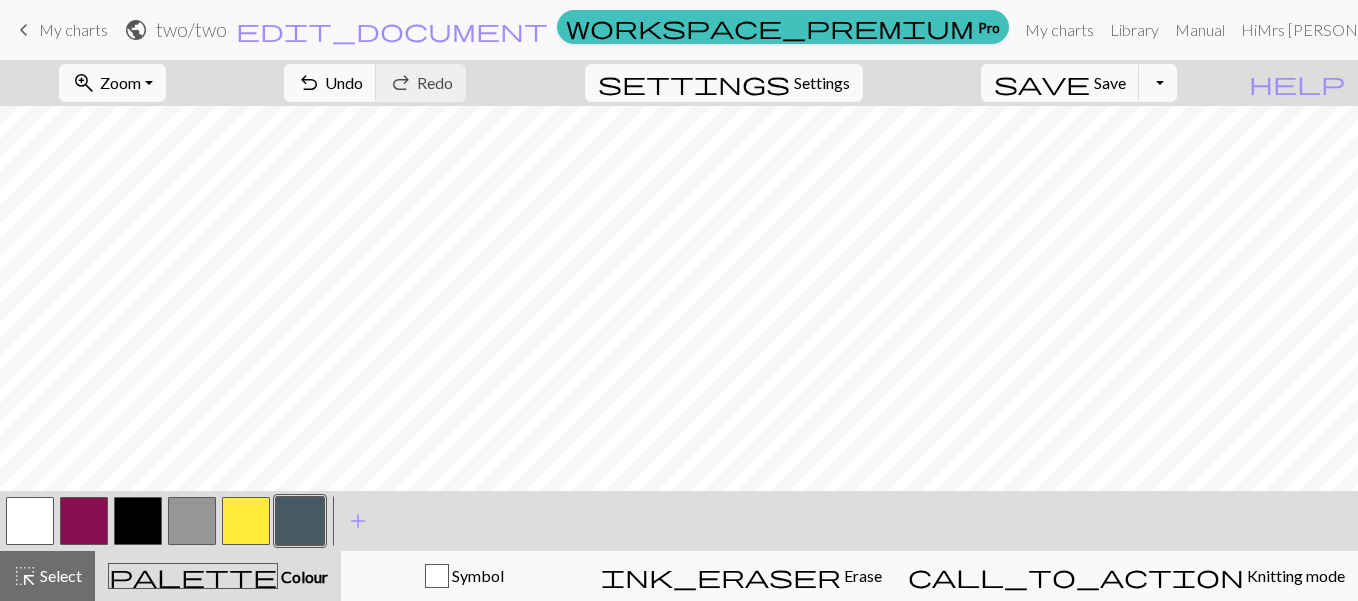 click on "zoom_in Zoom Zoom Fit all Fit width Fit height 50% 100% 150% 200%" at bounding box center [112, 83] 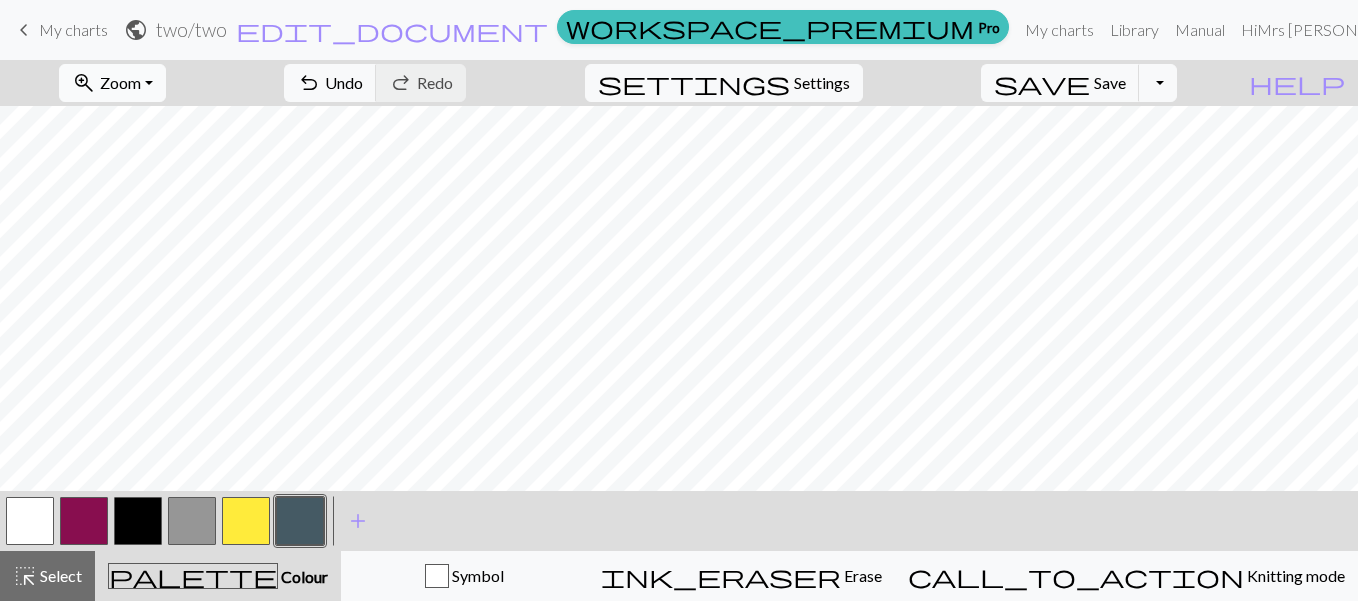 click on "zoom_in" at bounding box center (84, 83) 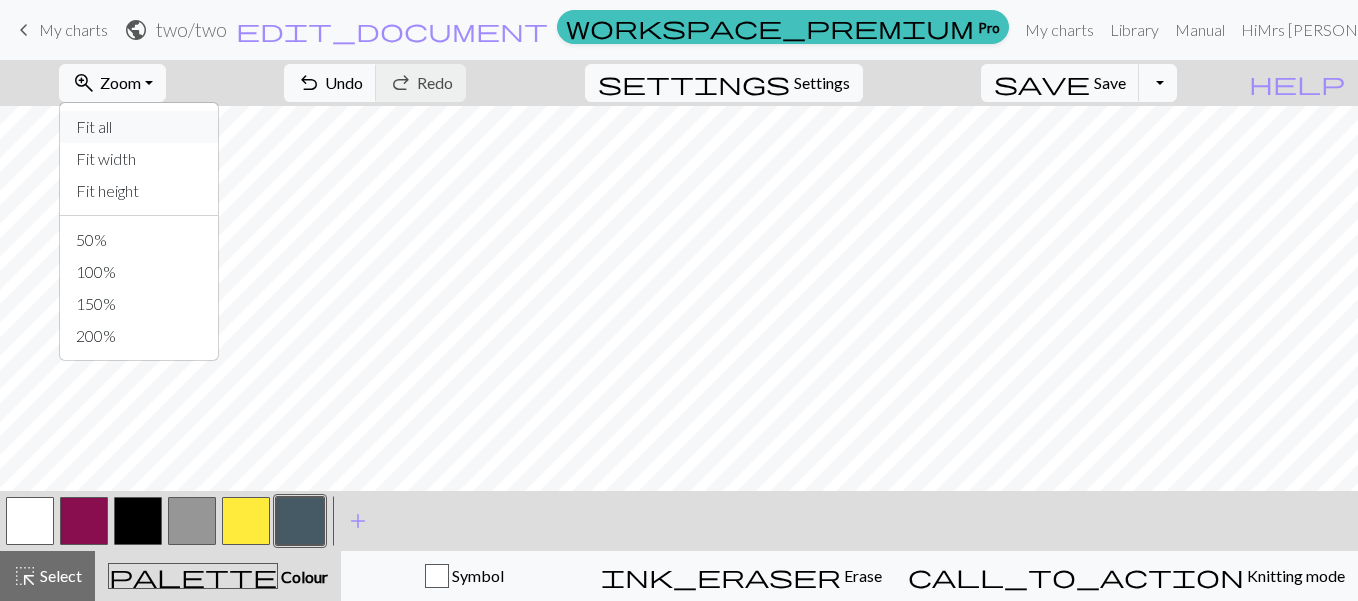 click on "Fit all" at bounding box center [139, 127] 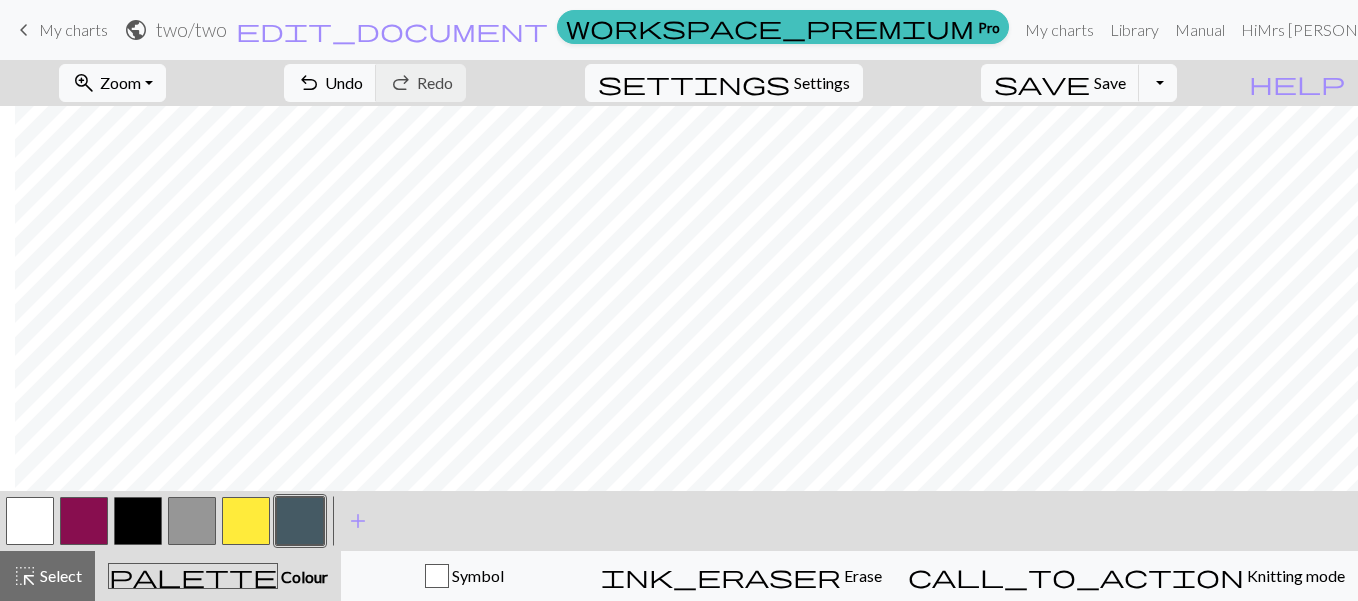 scroll, scrollTop: 576, scrollLeft: 15, axis: both 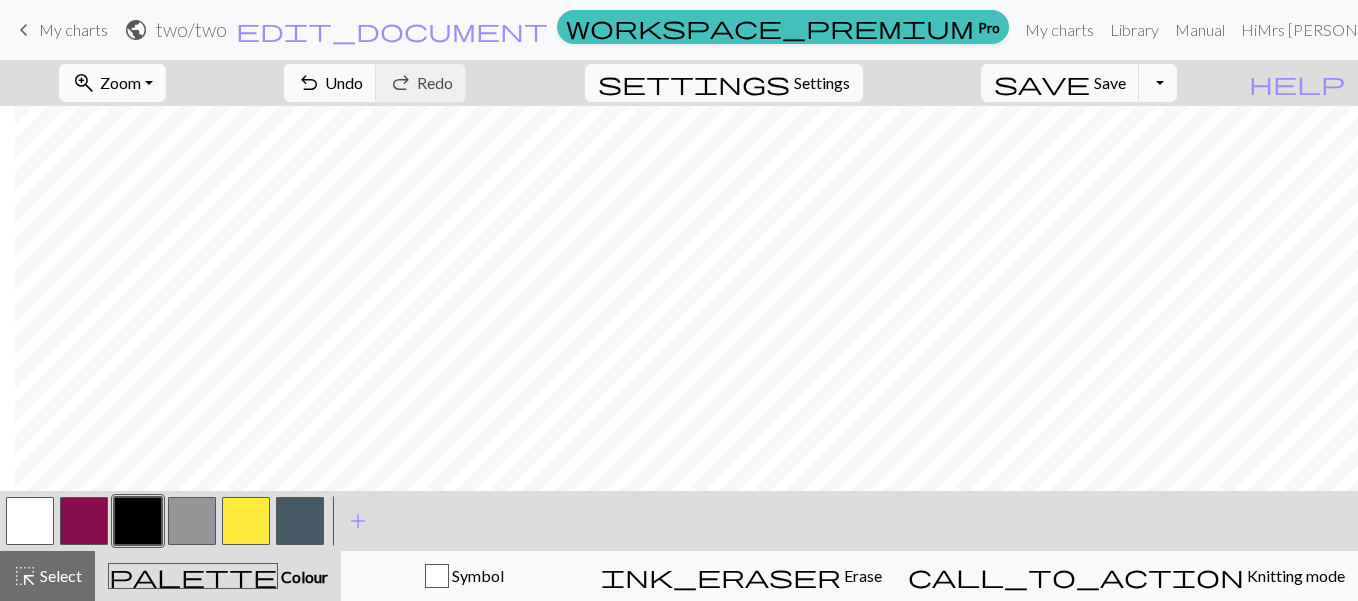 click on "Zoom" at bounding box center (120, 82) 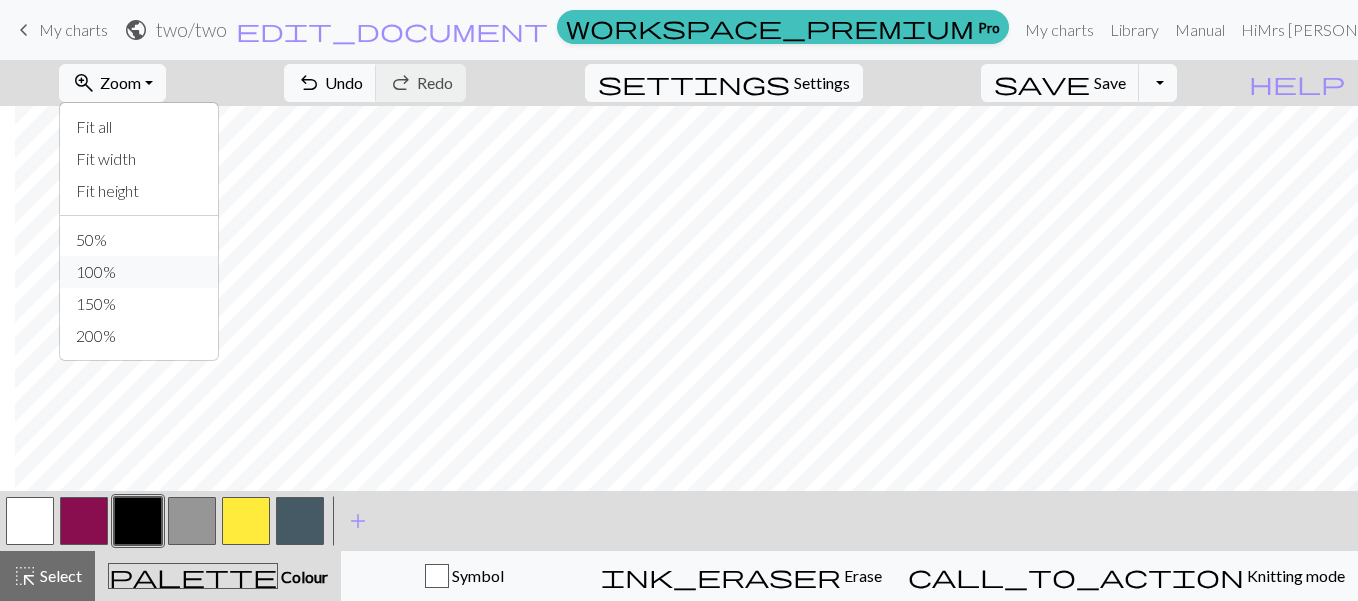 click on "100%" at bounding box center [139, 272] 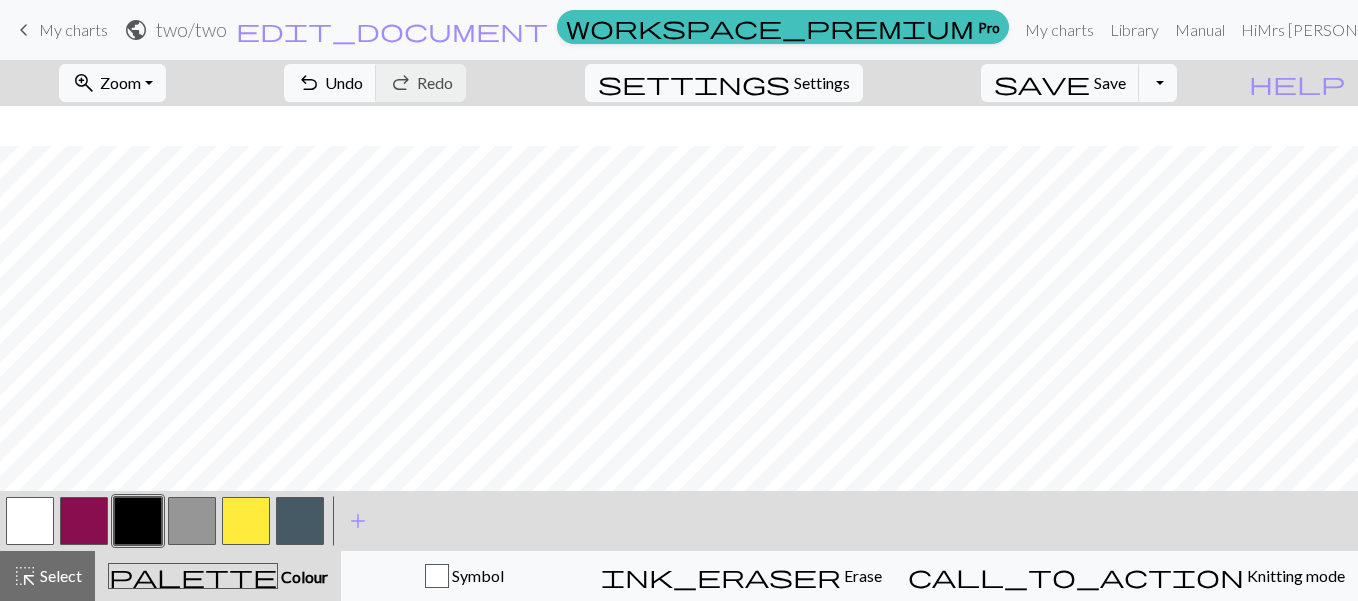 scroll, scrollTop: 728, scrollLeft: 15, axis: both 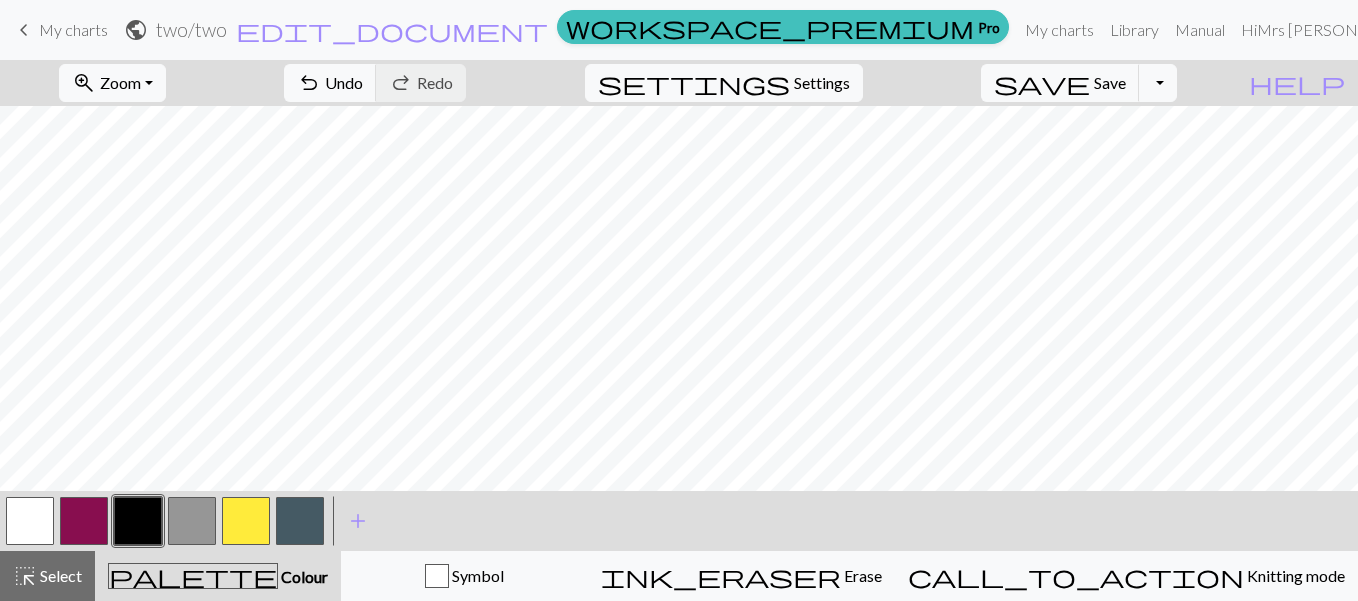 click at bounding box center [192, 521] 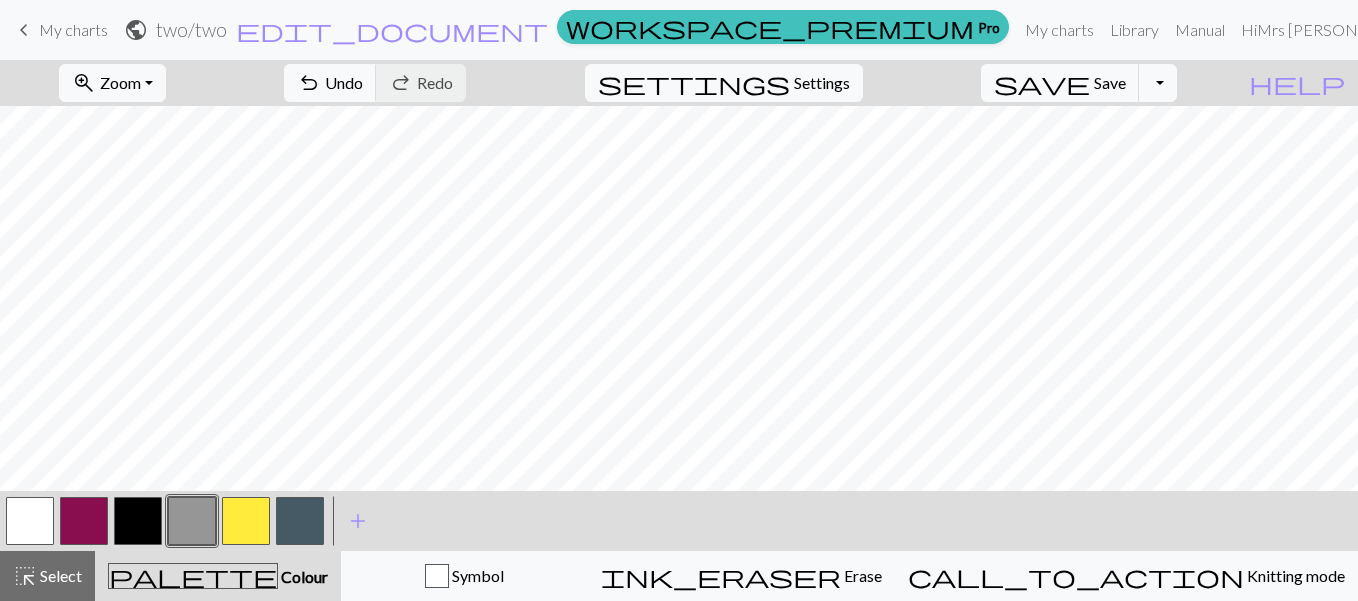 click at bounding box center [138, 521] 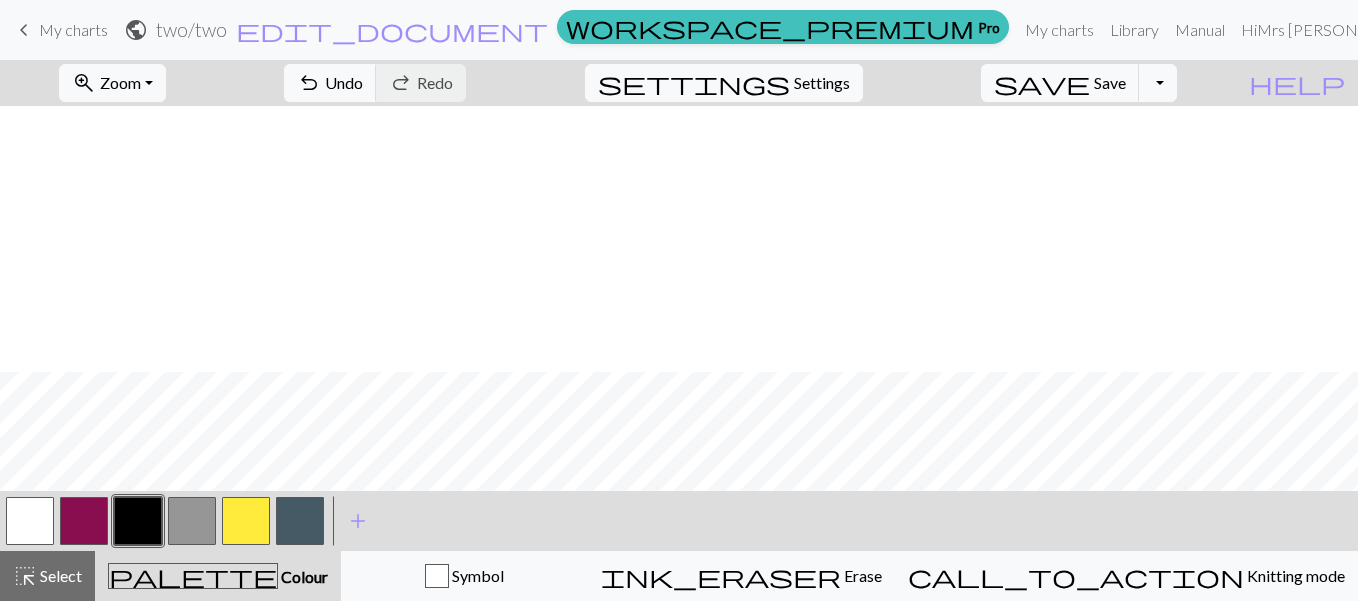 scroll, scrollTop: 834, scrollLeft: 15, axis: both 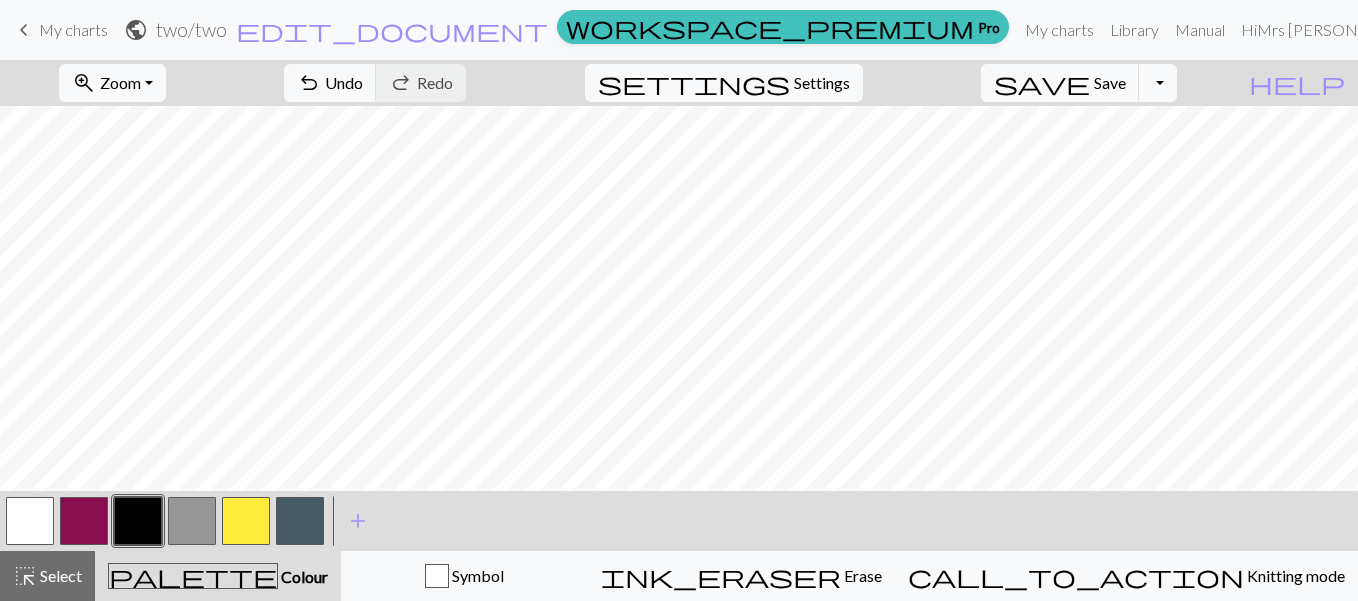 click at bounding box center [300, 521] 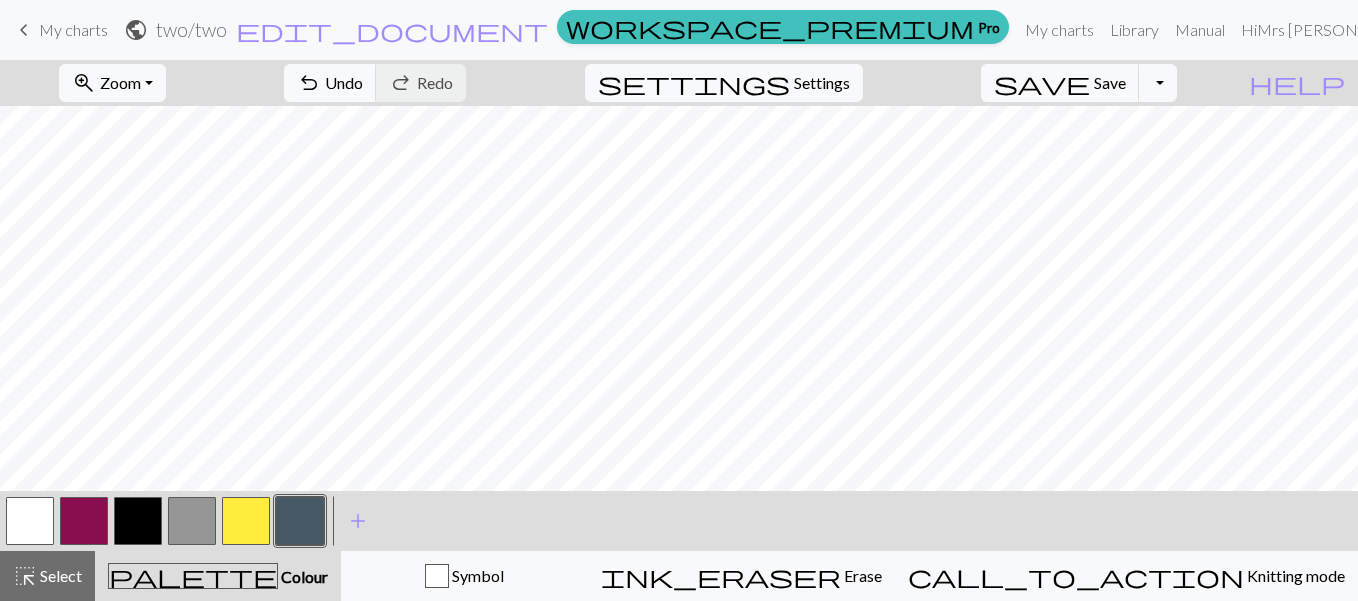 click at bounding box center [192, 521] 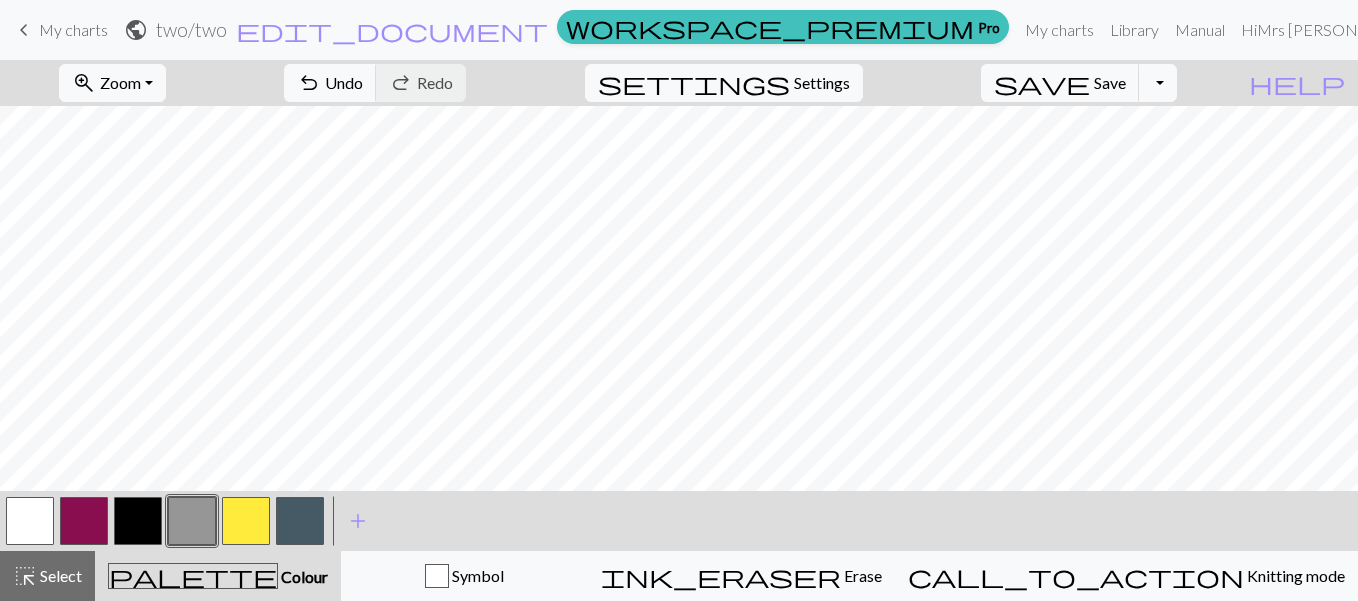 click at bounding box center (300, 521) 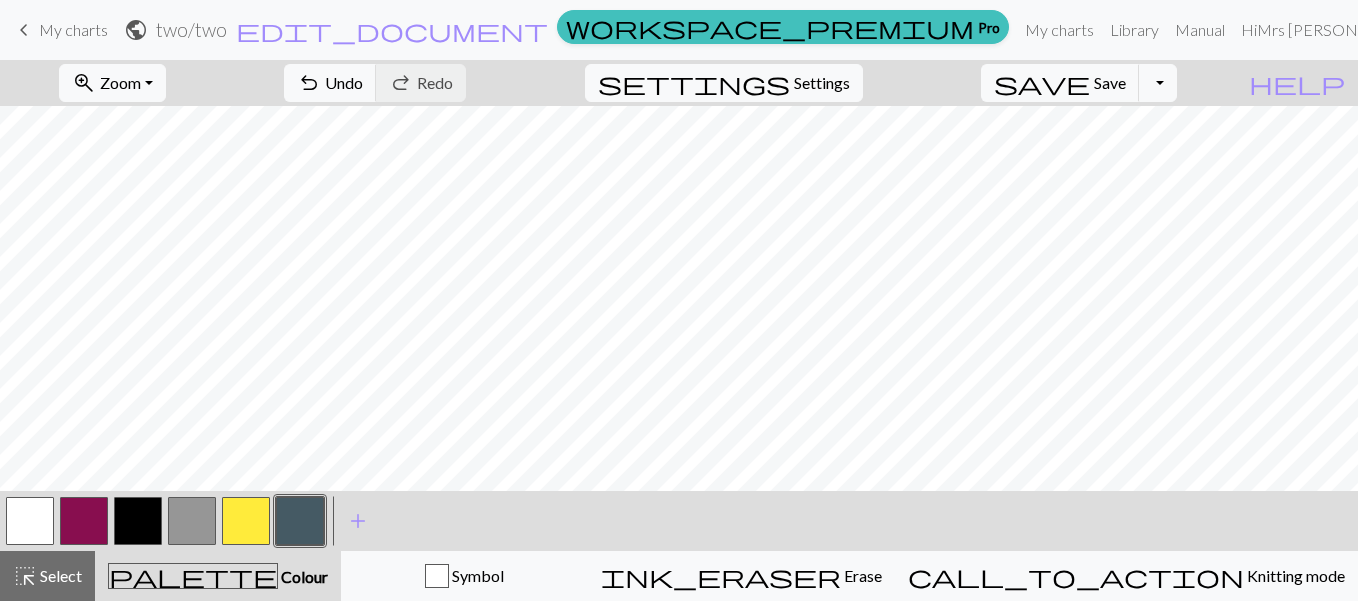 click at bounding box center (192, 521) 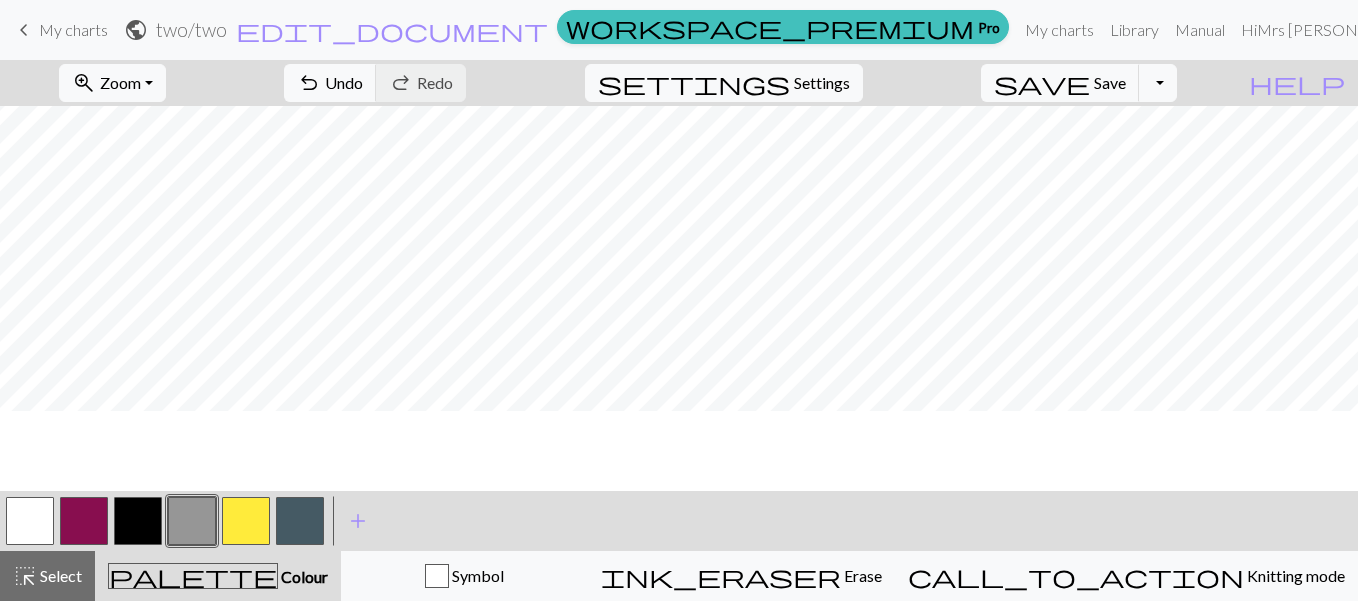 scroll, scrollTop: 714, scrollLeft: 15, axis: both 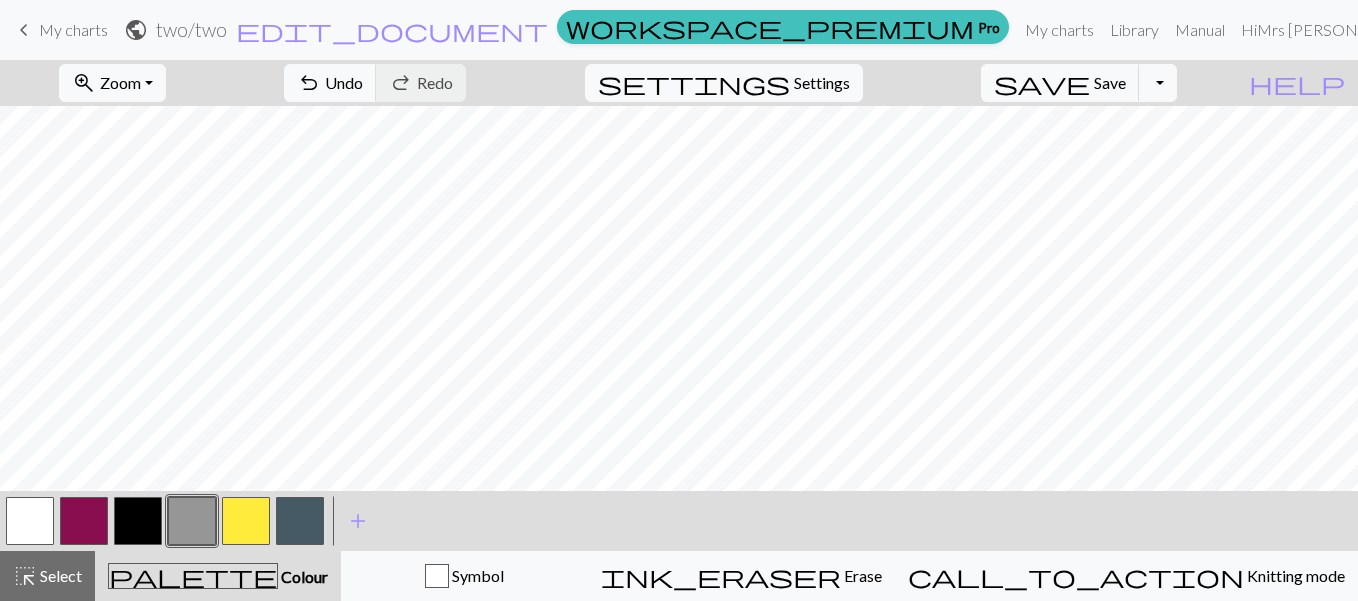 click at bounding box center (300, 521) 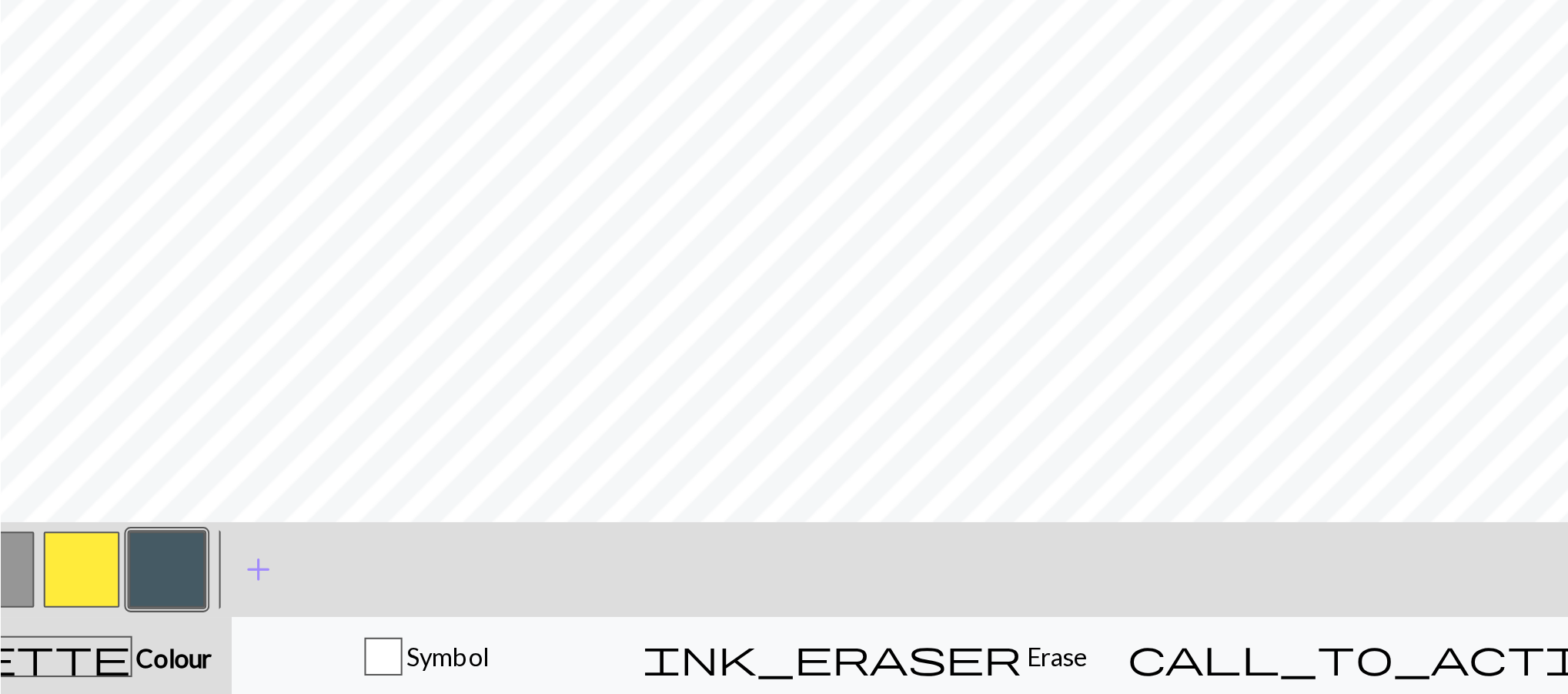 scroll, scrollTop: 550, scrollLeft: 453, axis: both 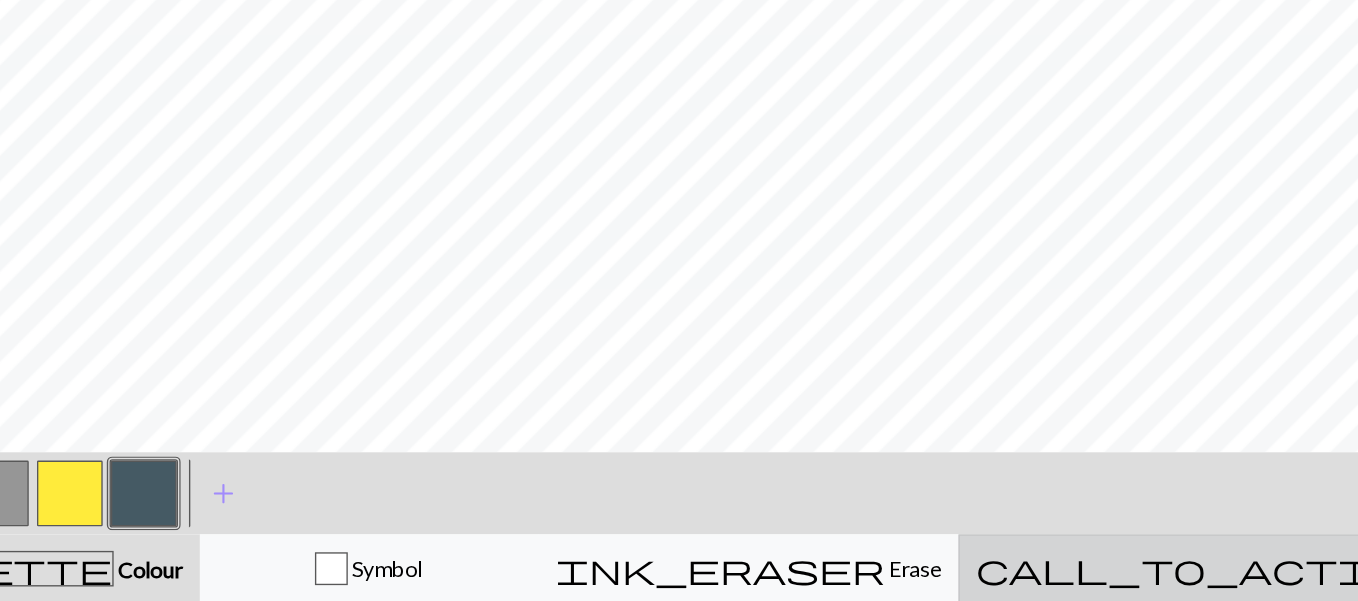 click on "Knitting mode" at bounding box center (1294, 575) 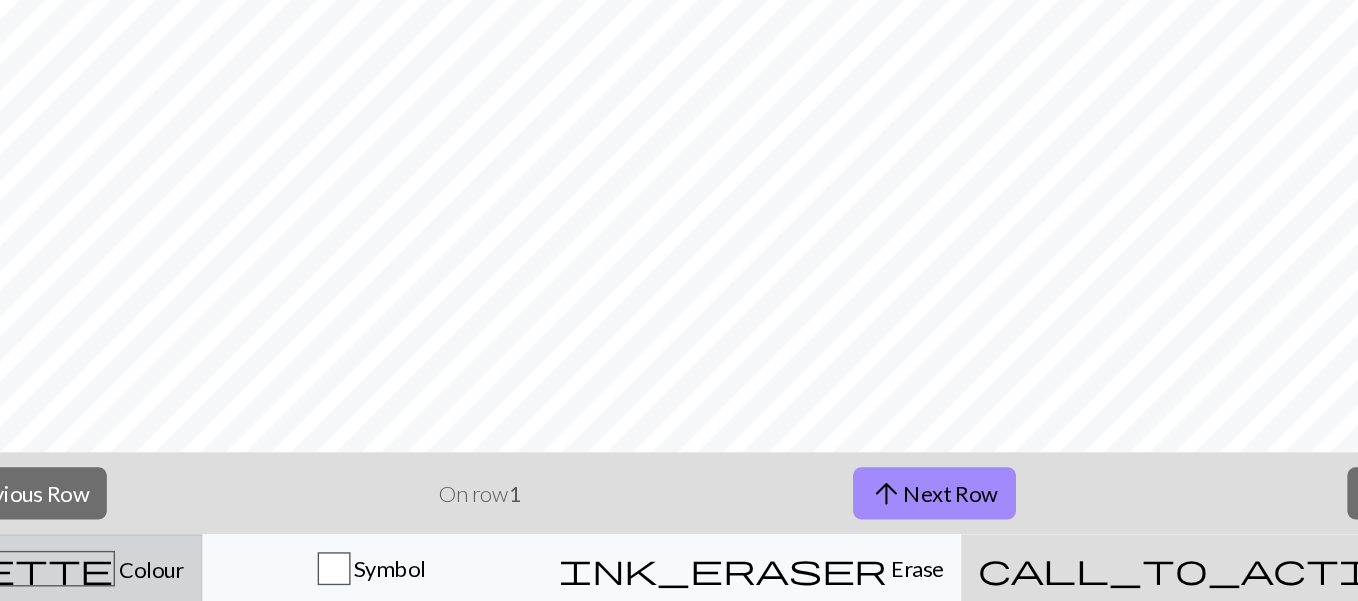 click on "Colour" at bounding box center [304, 576] 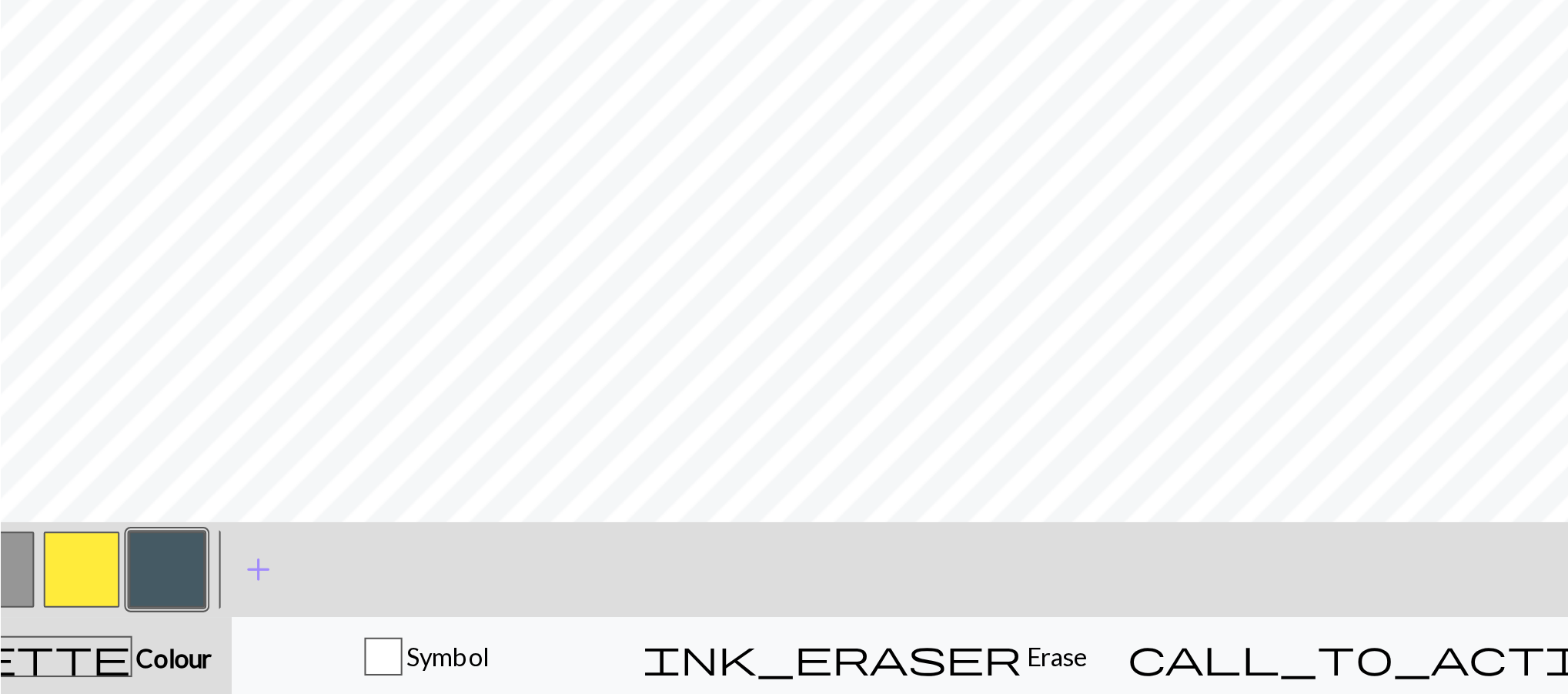 scroll, scrollTop: 0, scrollLeft: 0, axis: both 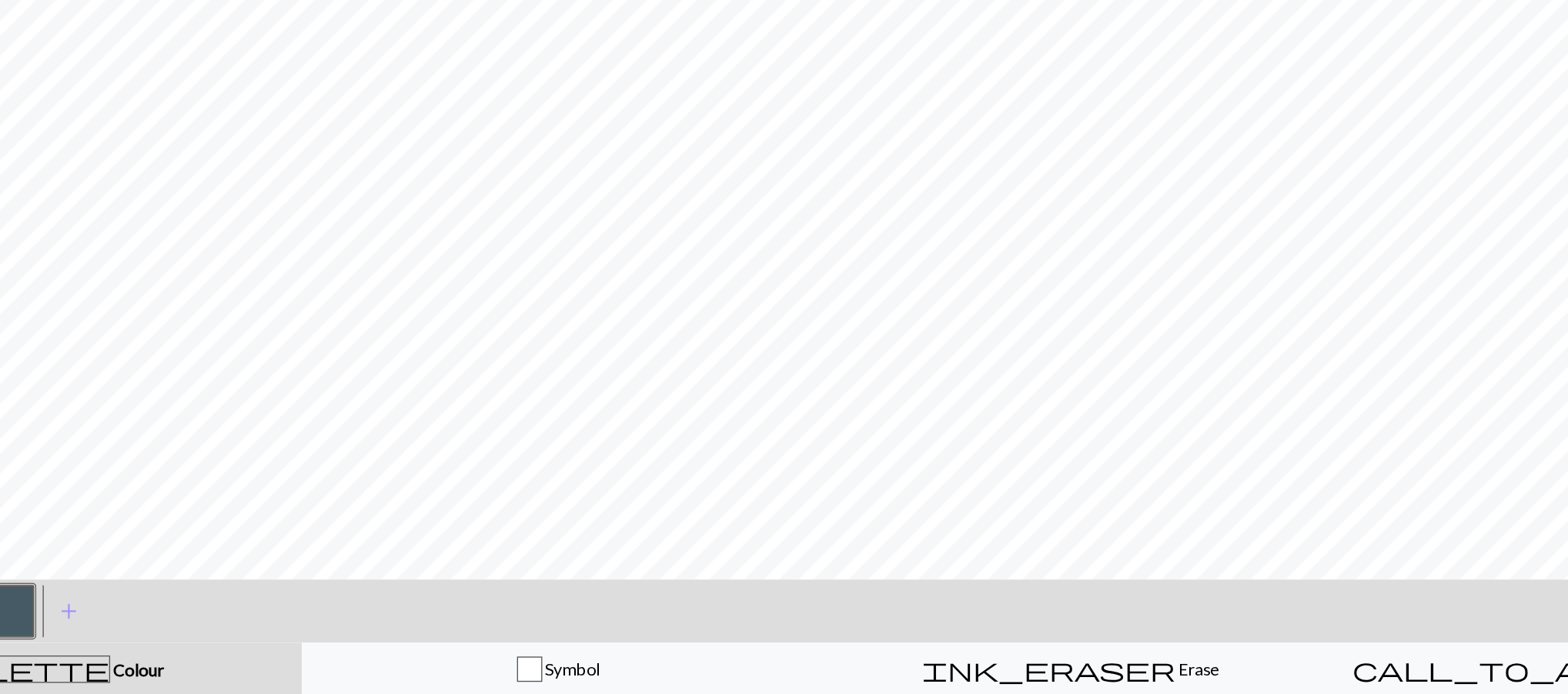 click on "< > add Add a  colour" at bounding box center (784, 632) 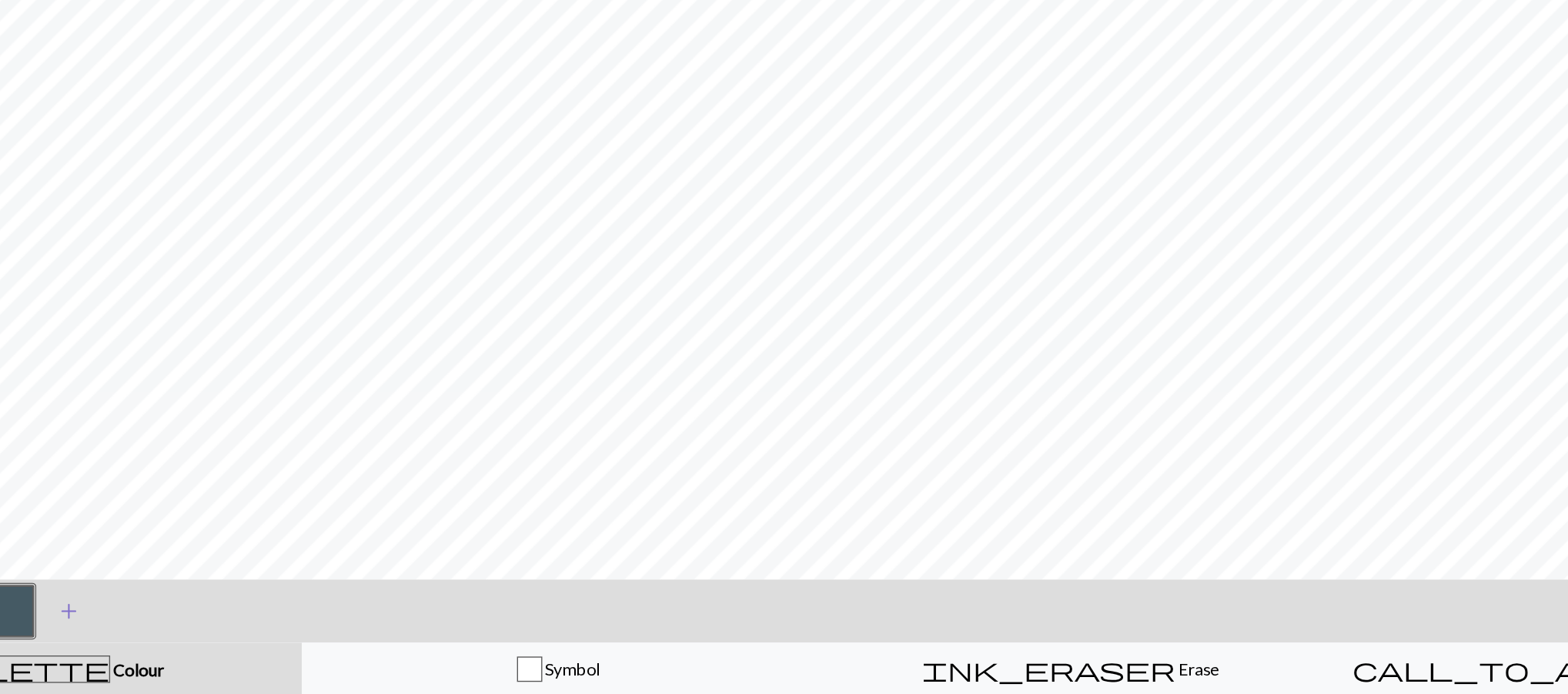 click on "add" at bounding box center (276, 632) 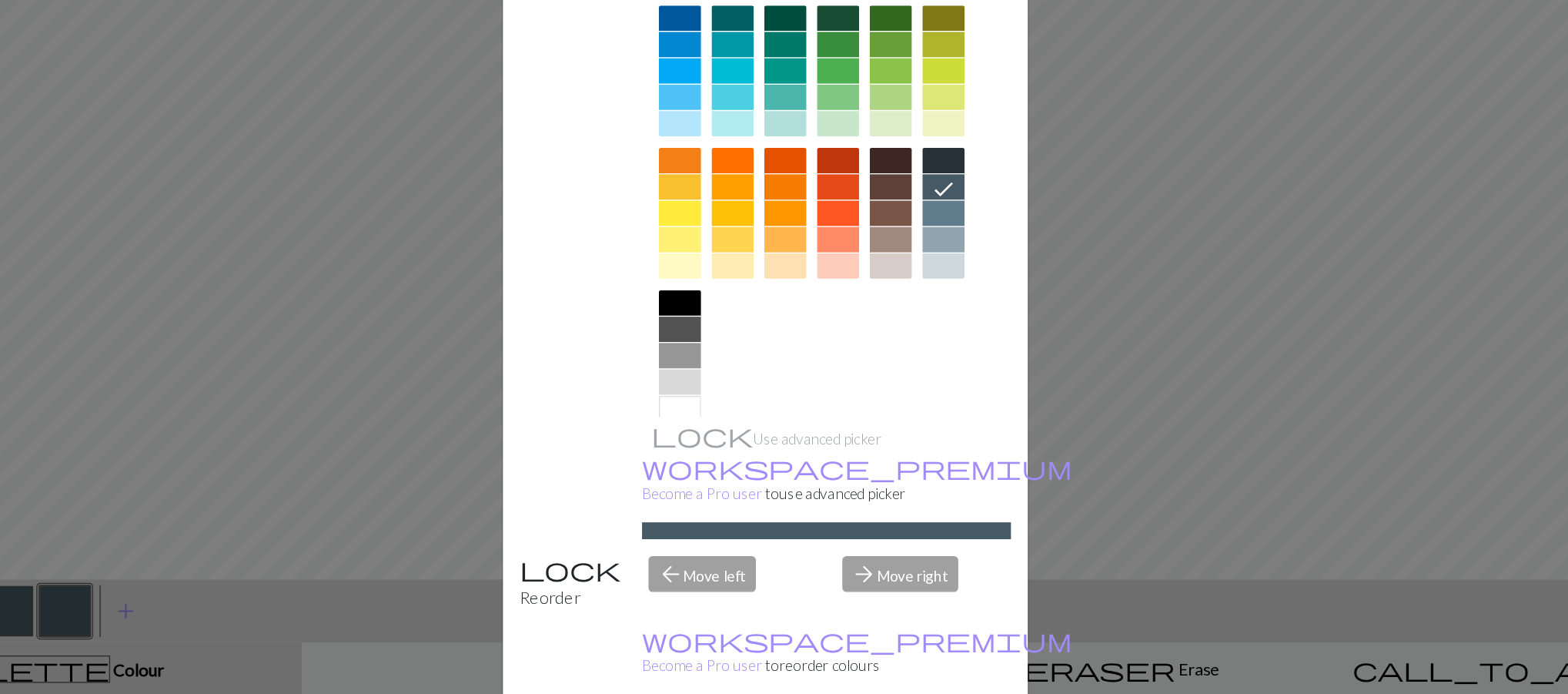 scroll, scrollTop: 89, scrollLeft: 0, axis: vertical 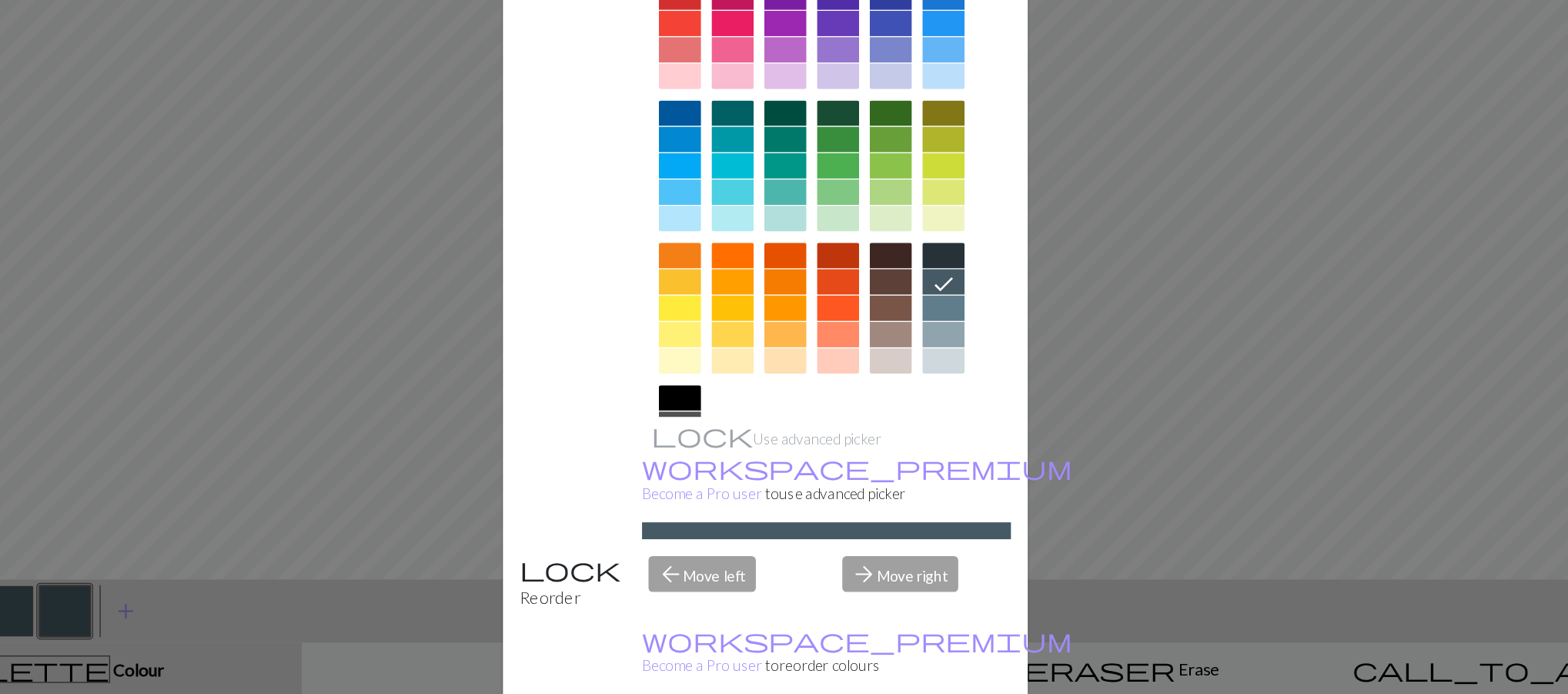 click on "Edit colour Name CC6 Use advanced picker workspace_premium Become a Pro user   to  use advanced picker Reorder arrow_back Move left arrow_forward Move right workspace_premium Become a Pro user   to  reorder colours Delete Done Cancel" at bounding box center [784, 347] 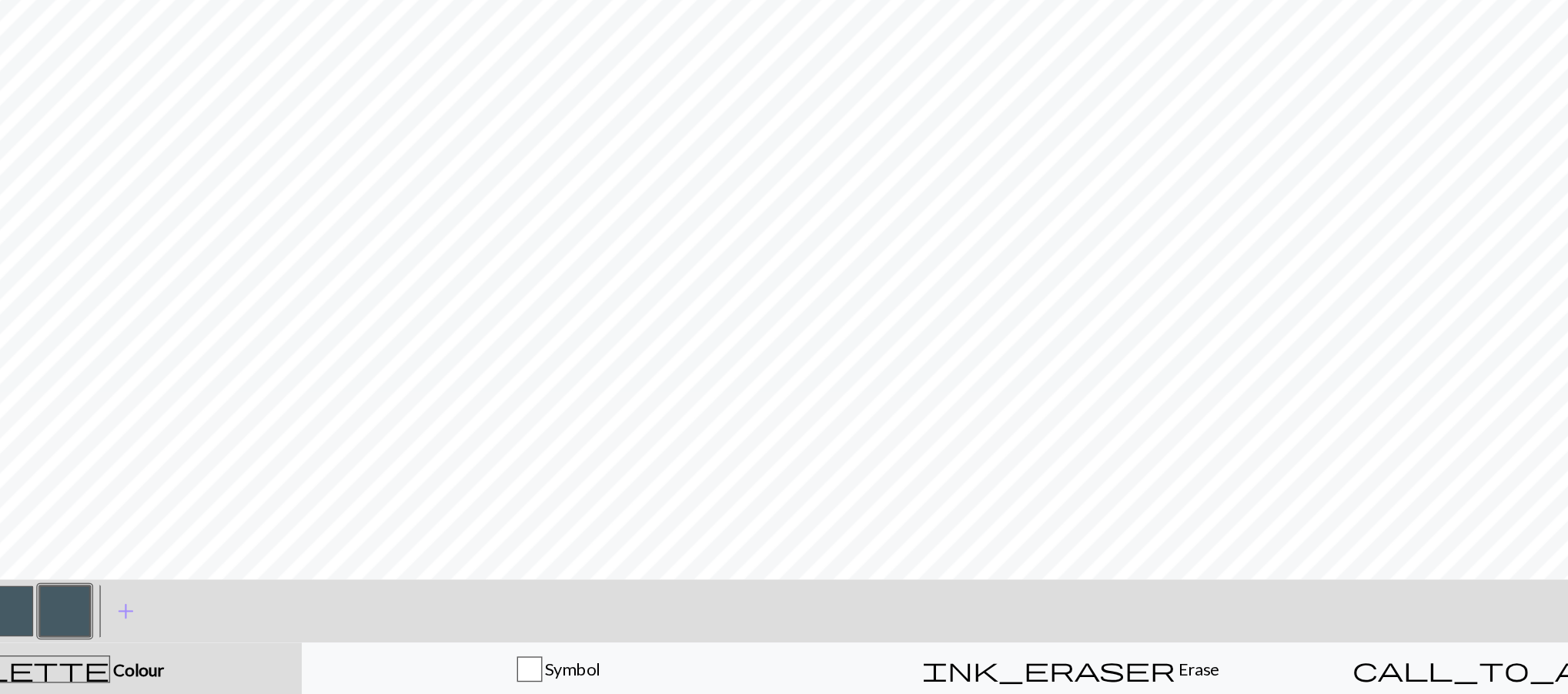 type 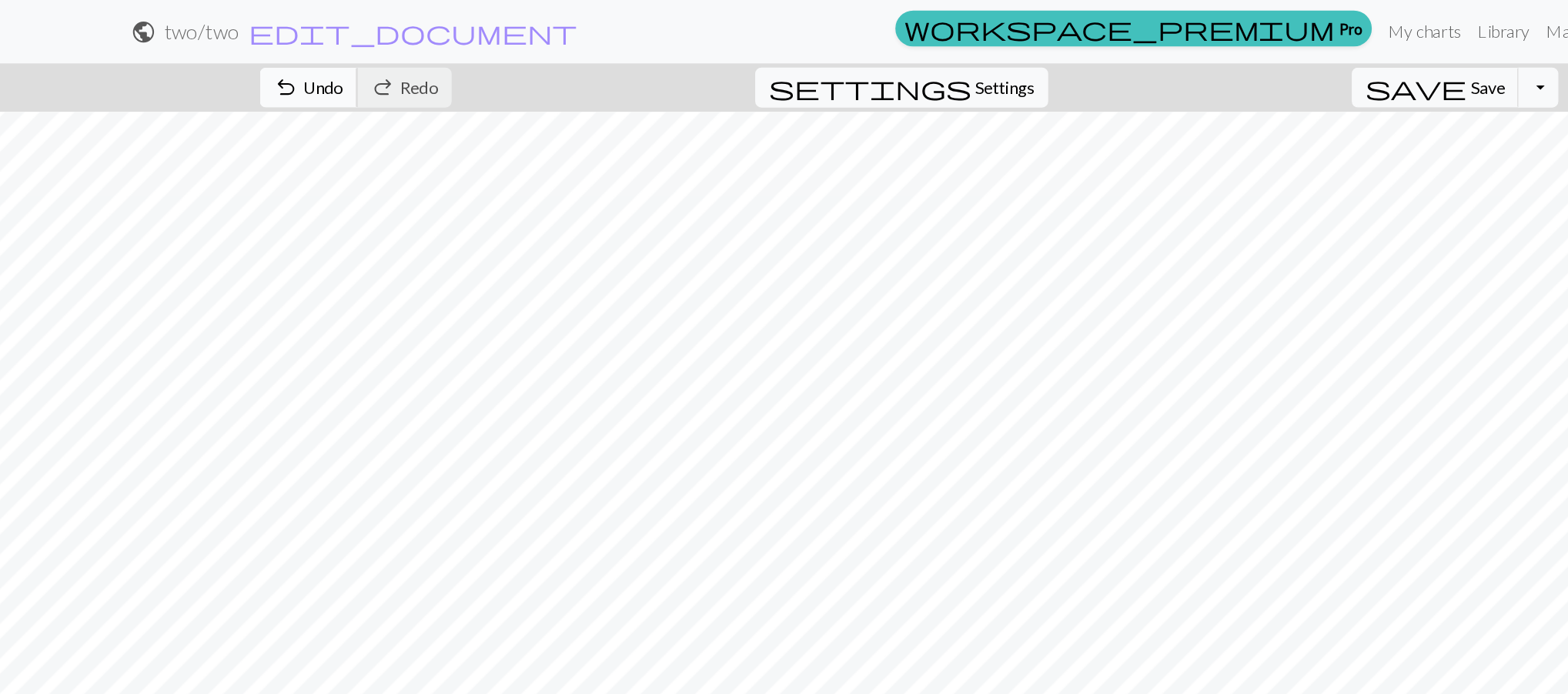 click on "Undo" at bounding box center (461, 63) 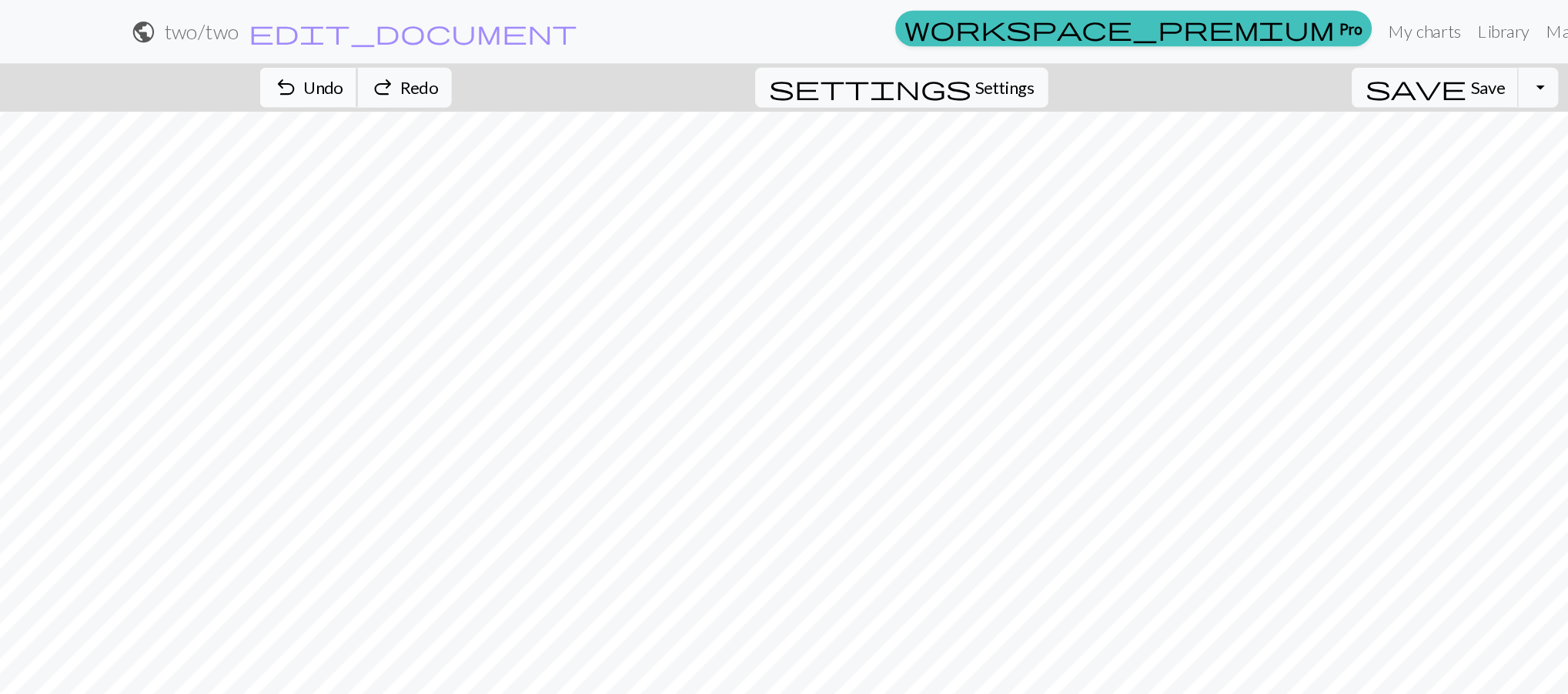 click on "Undo" at bounding box center [461, 63] 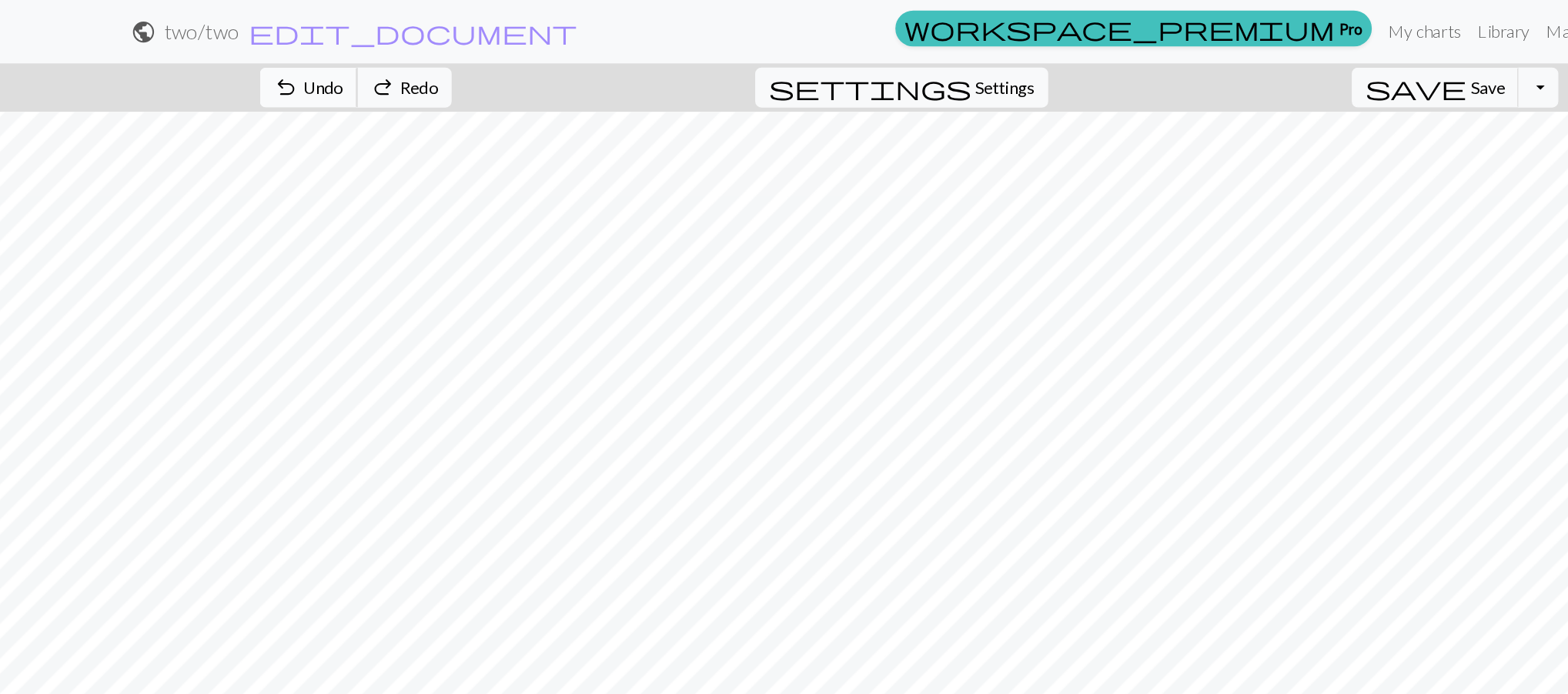 click on "Undo" at bounding box center (461, 63) 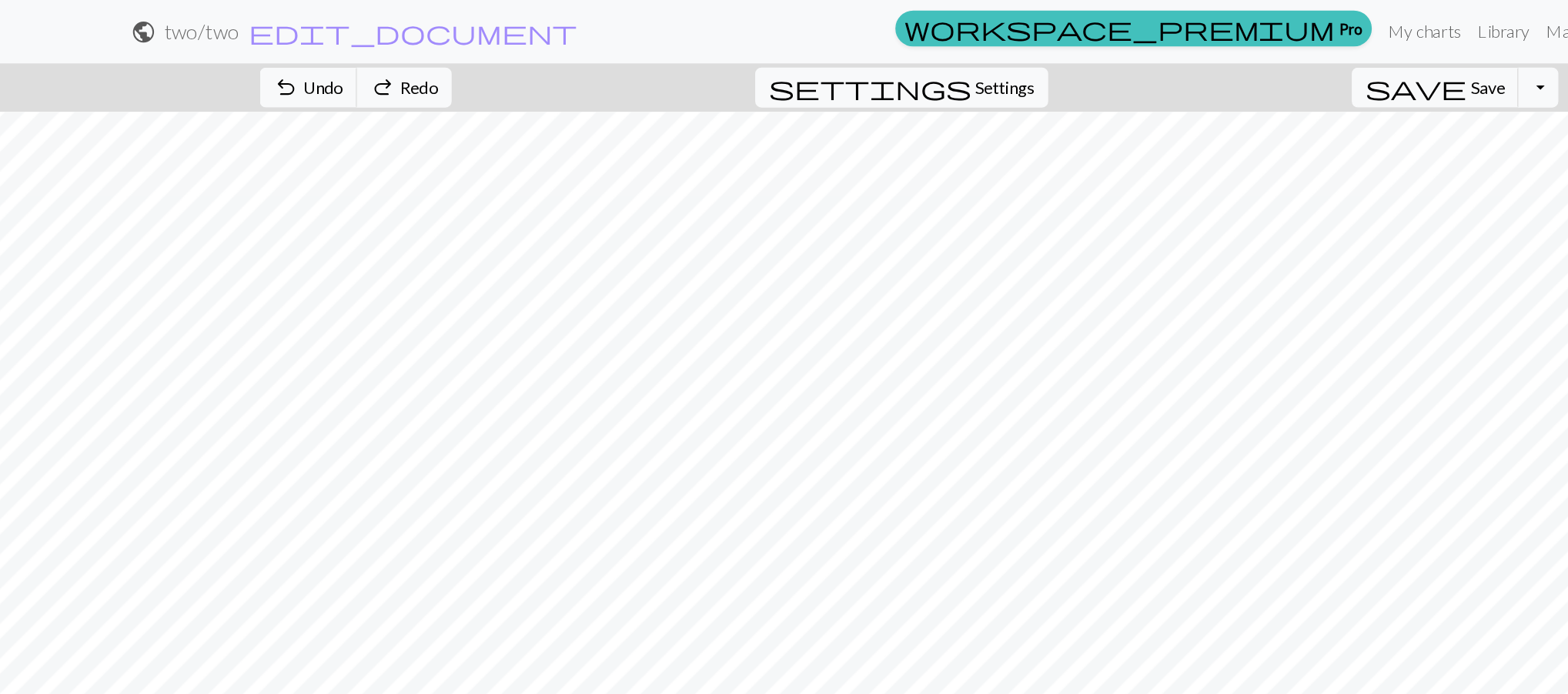 click on "zoom_in Zoom Zoom Fit all Fit width Fit height 50% 100% 150% 200% undo Undo Undo redo Redo Redo settings  Settings save Save Save Toggle Dropdown file_copy  Save a copy save_alt  Download" at bounding box center [737, 64] 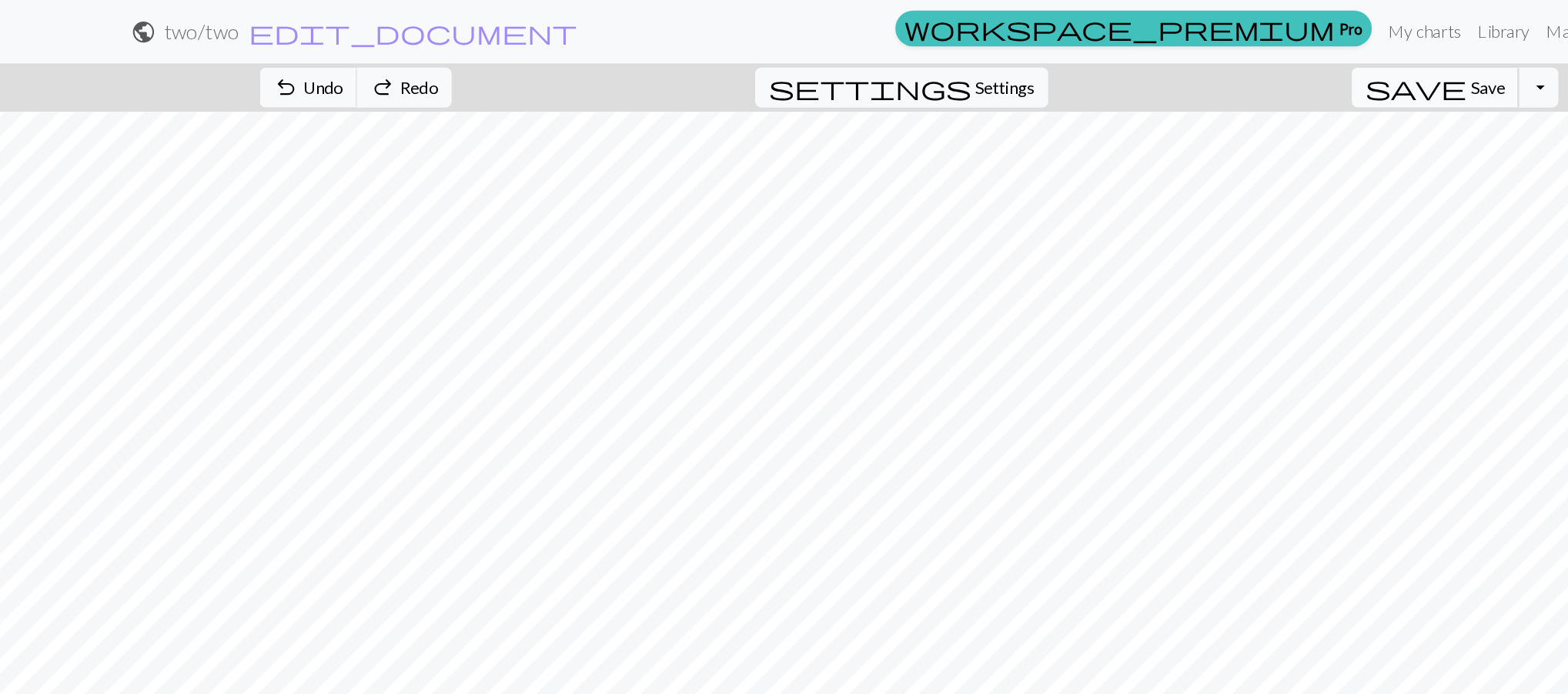 click on "save Save Save" at bounding box center [1273, 64] 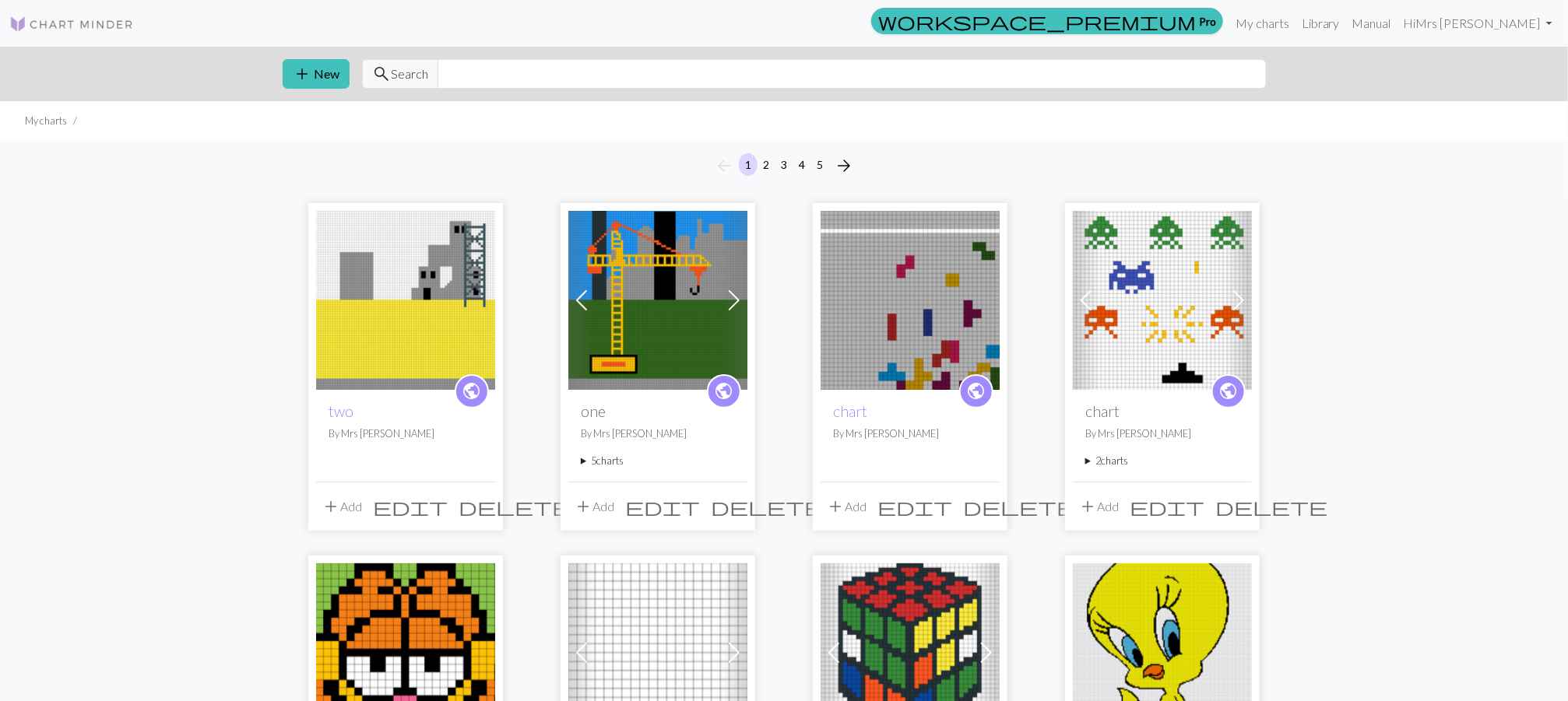 click at bounding box center (406, 300) 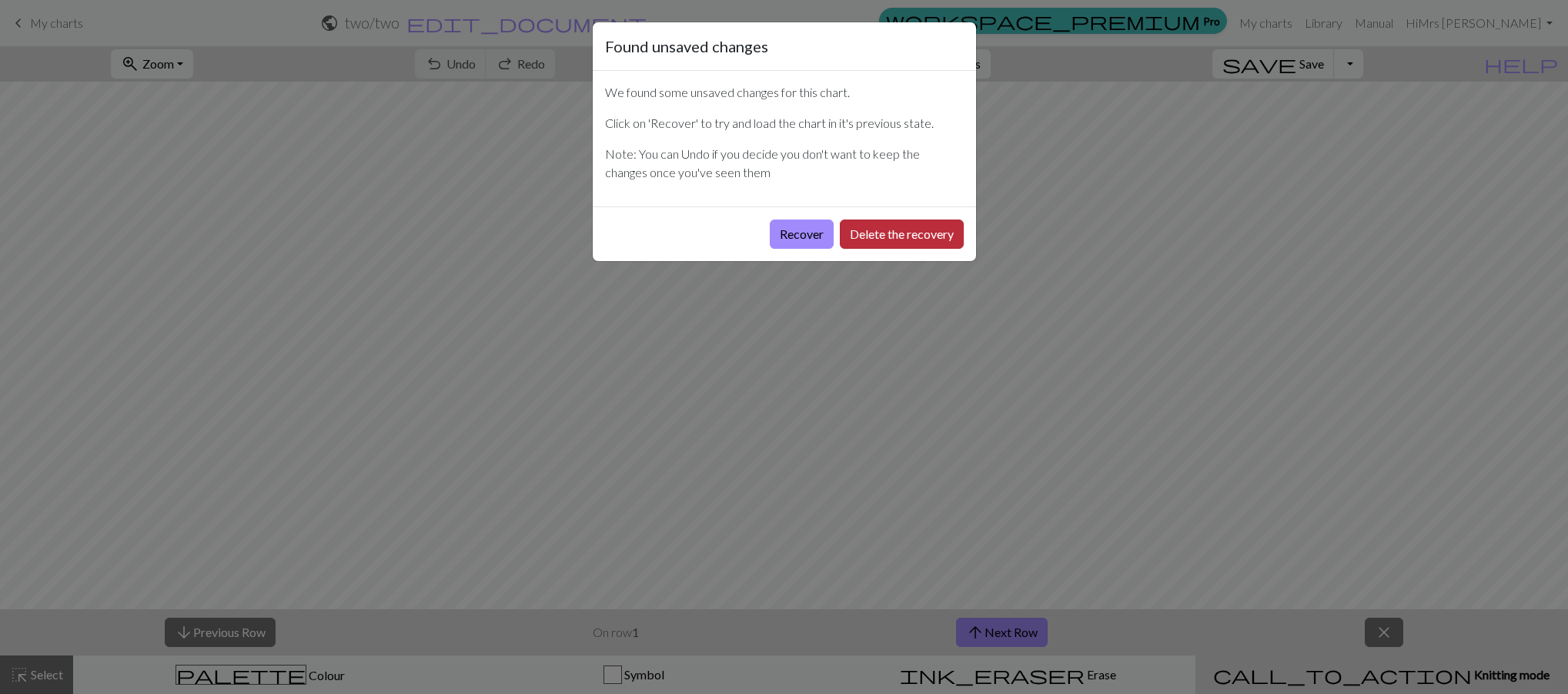 click on "Delete the recovery" at bounding box center (901, 234) 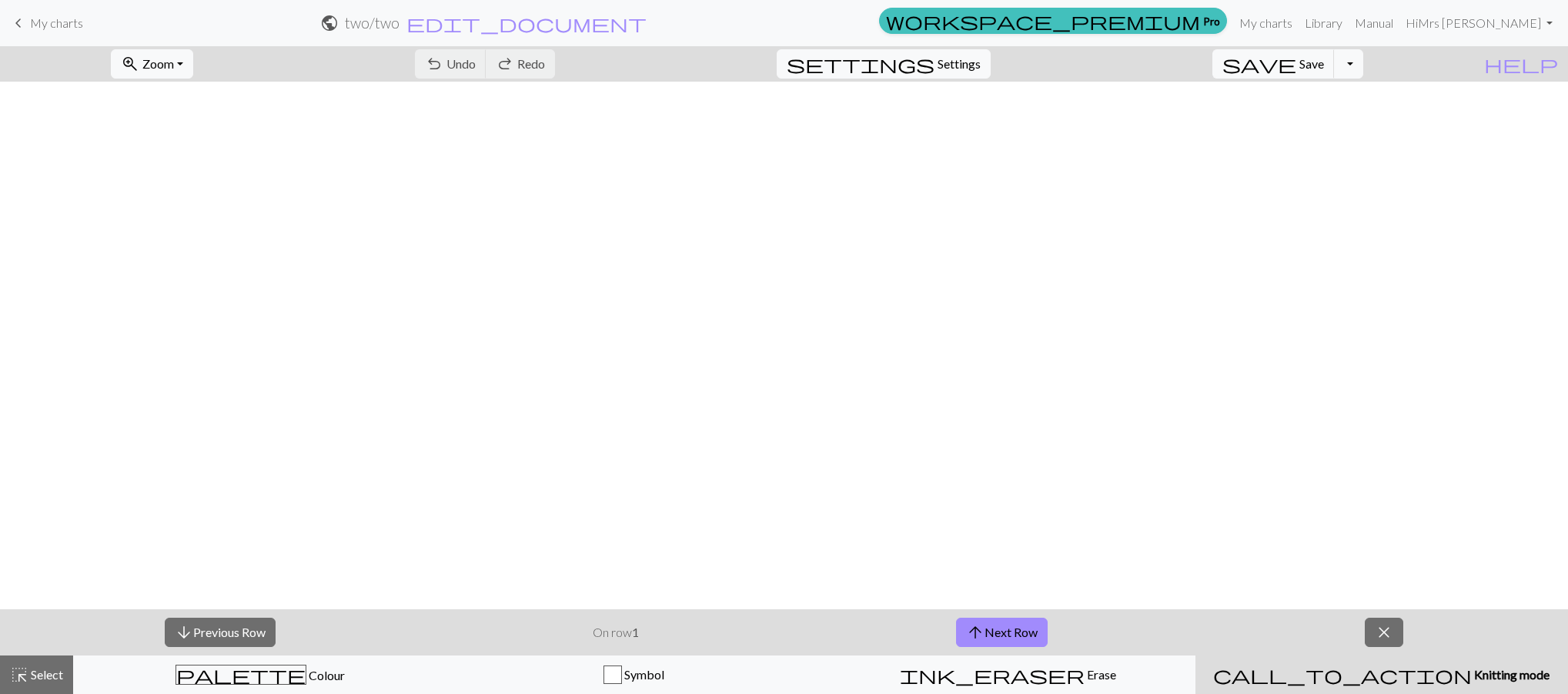 scroll, scrollTop: 0, scrollLeft: 0, axis: both 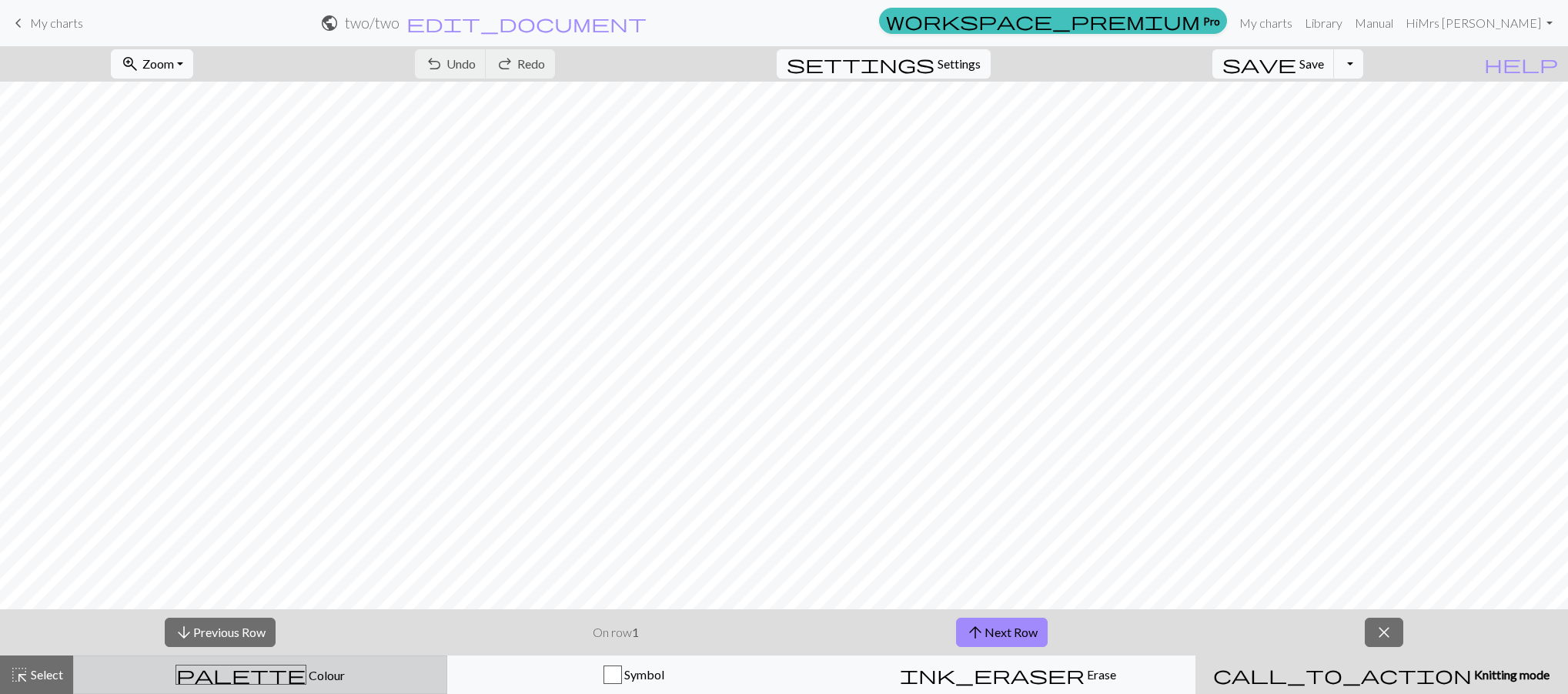 click on "Colour" at bounding box center (326, 675) 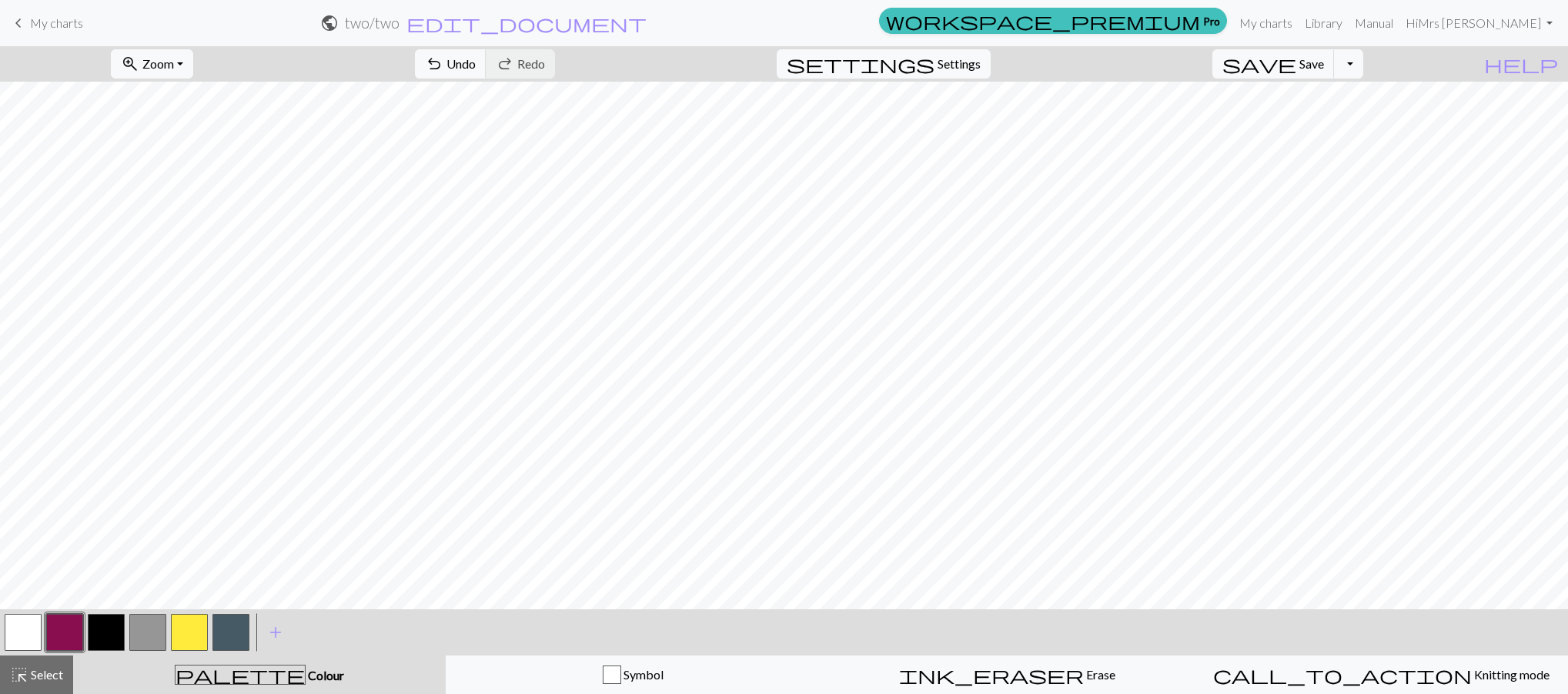 click at bounding box center (231, 632) 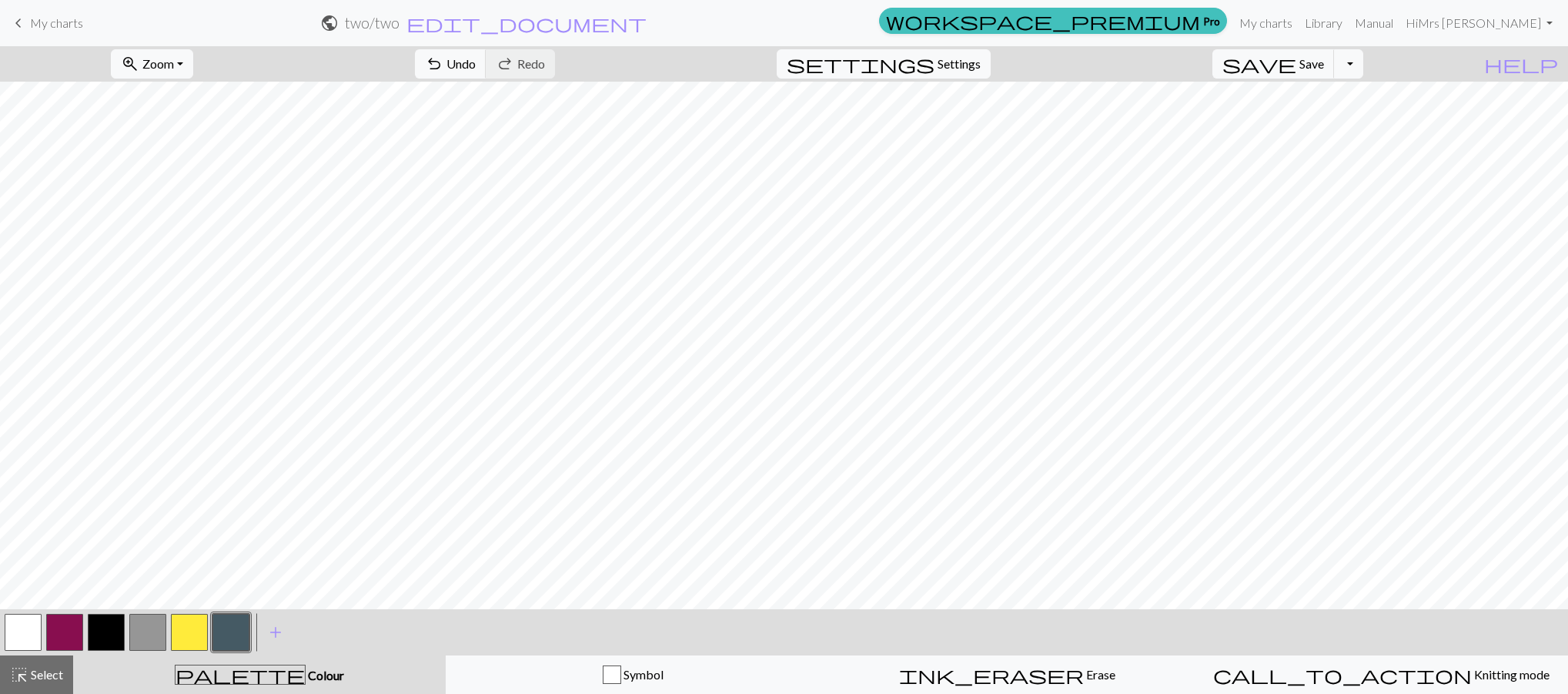 click at bounding box center (231, 632) 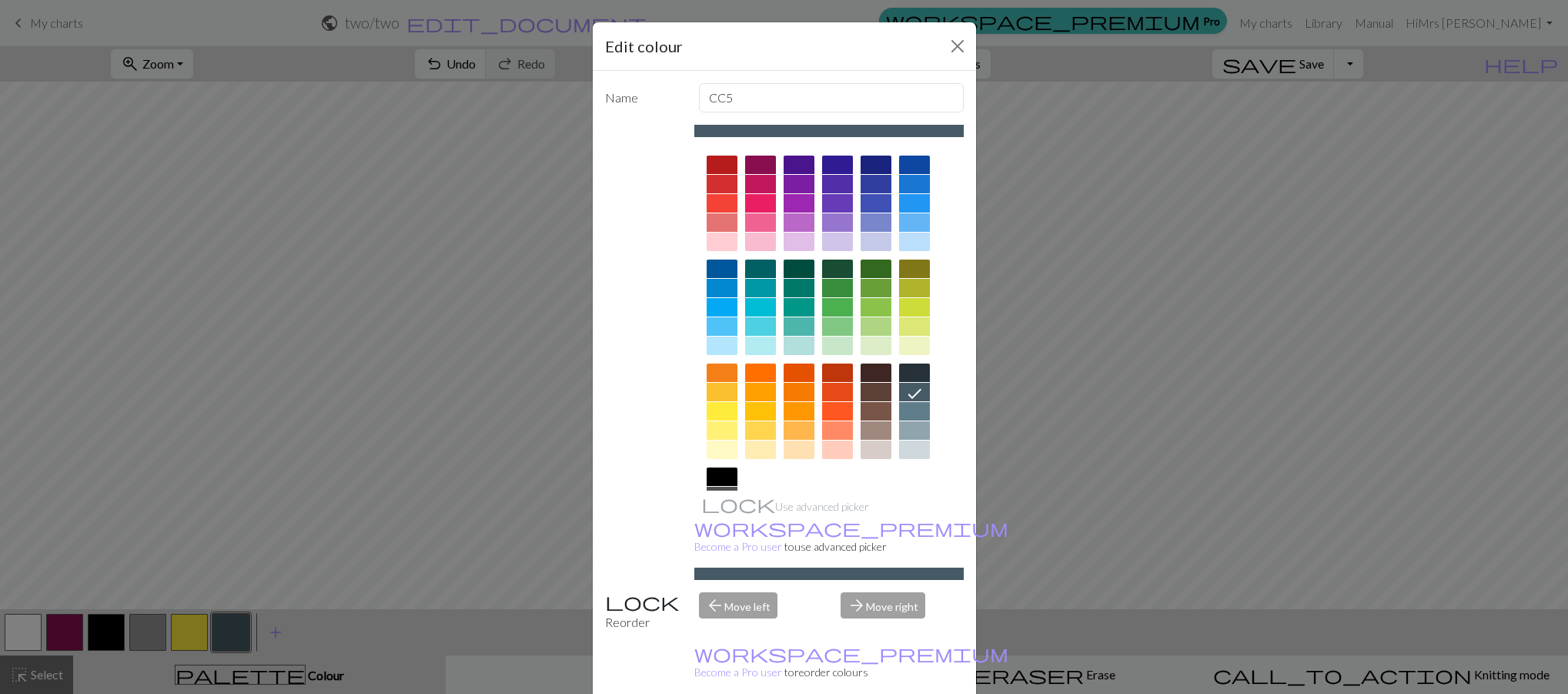 click on "Done" at bounding box center (877, 733) 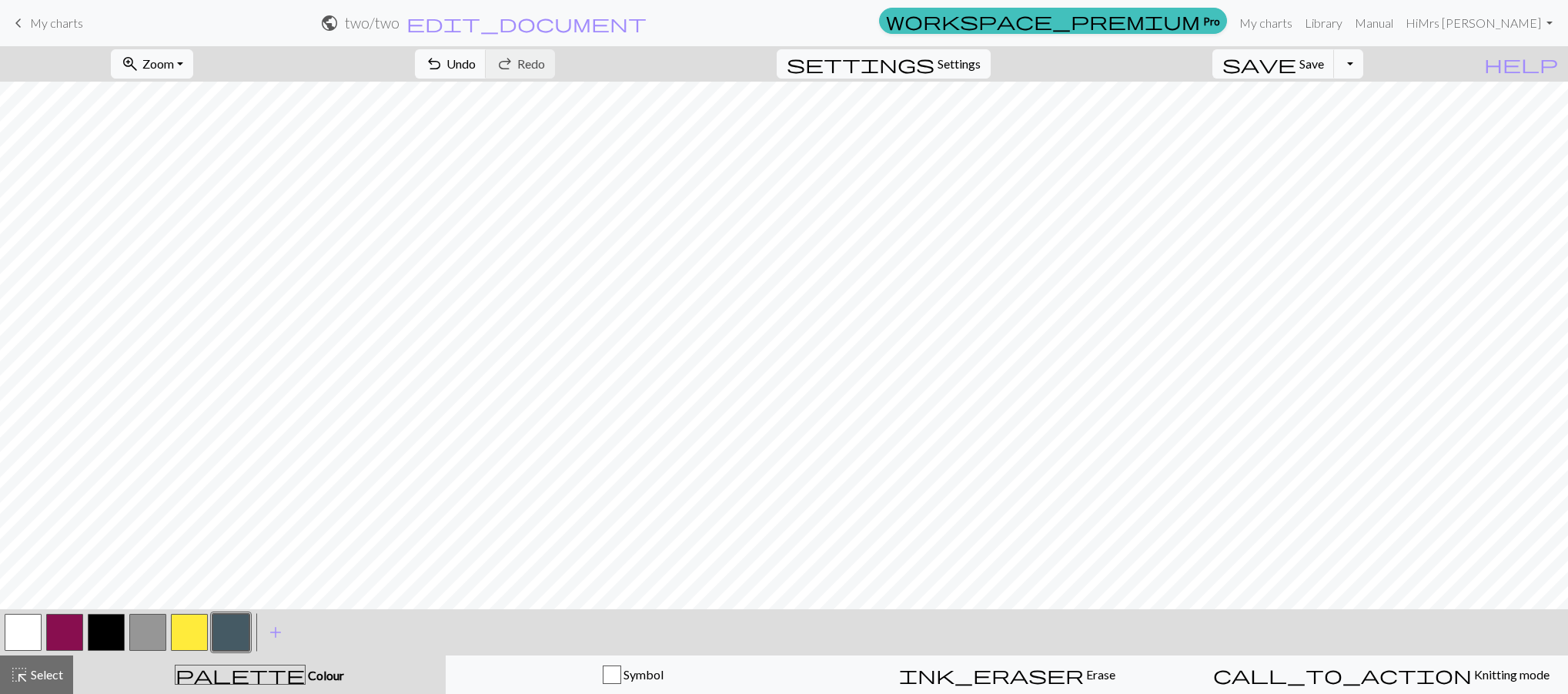 click at bounding box center (106, 632) 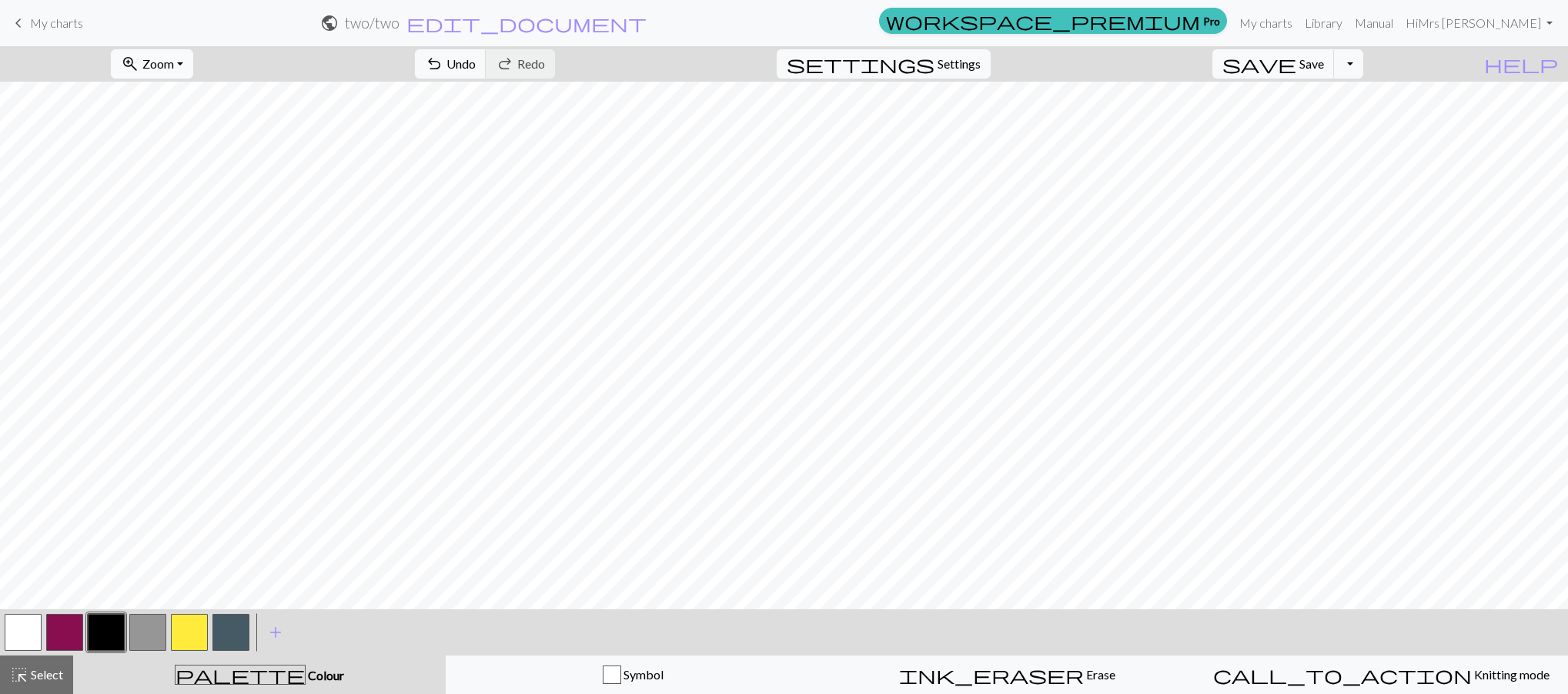 click on "Zoom" at bounding box center [158, 63] 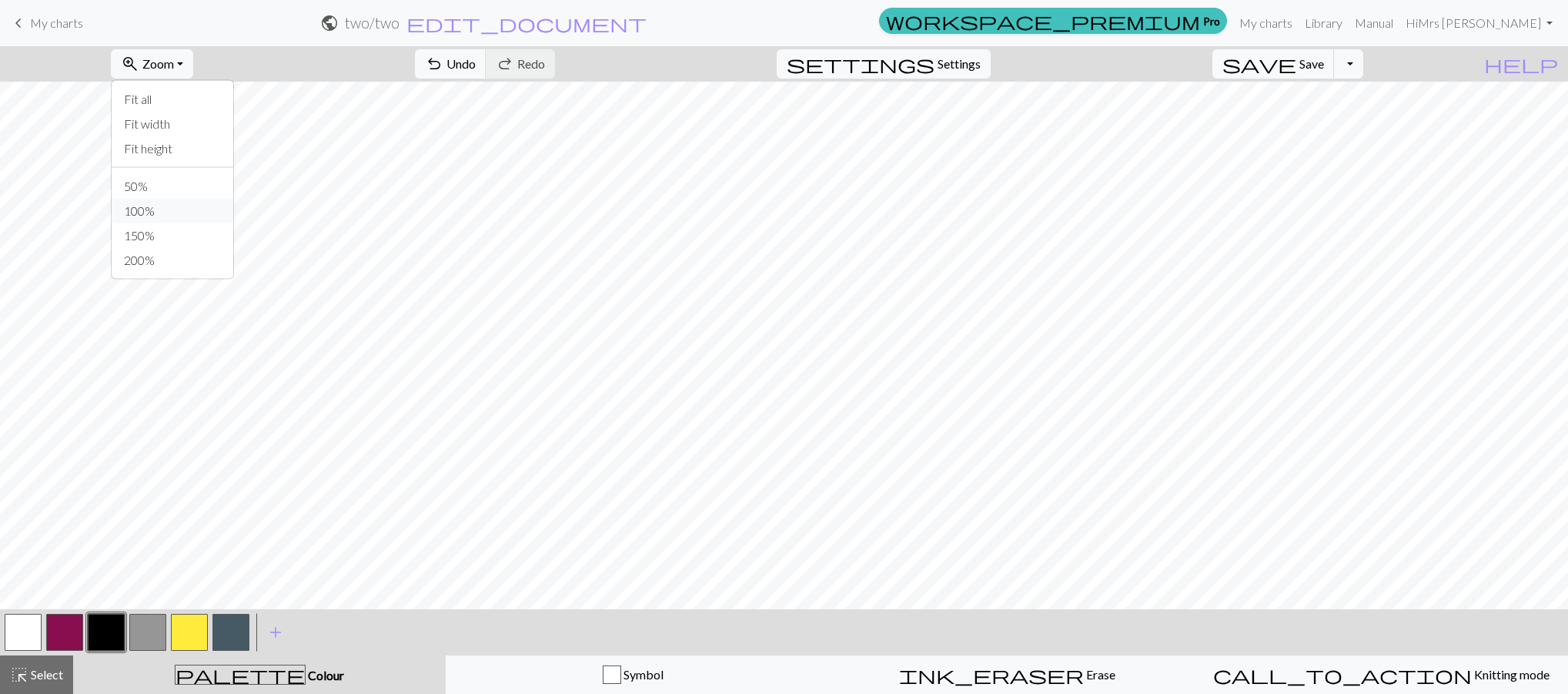 click on "100%" at bounding box center [172, 211] 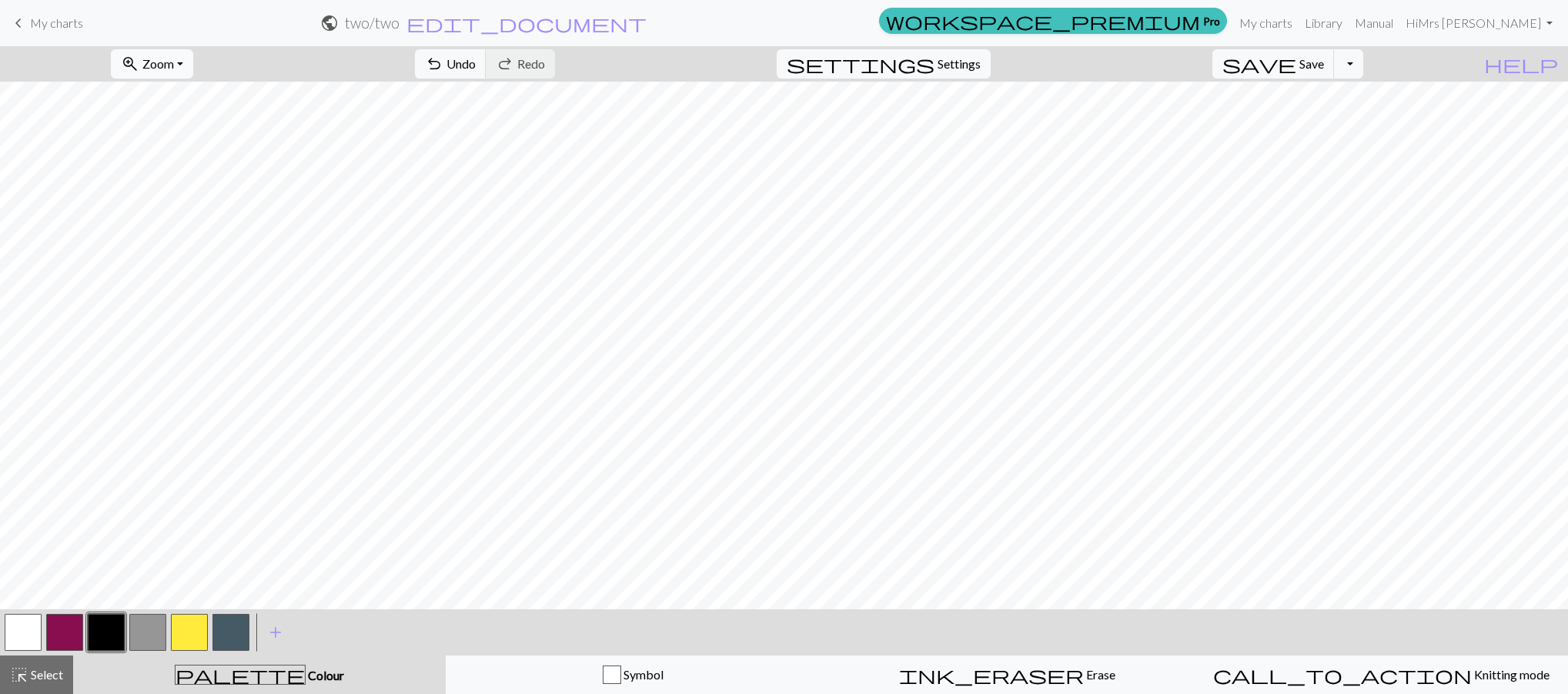 click on "zoom_in Zoom Zoom" at bounding box center [152, 64] 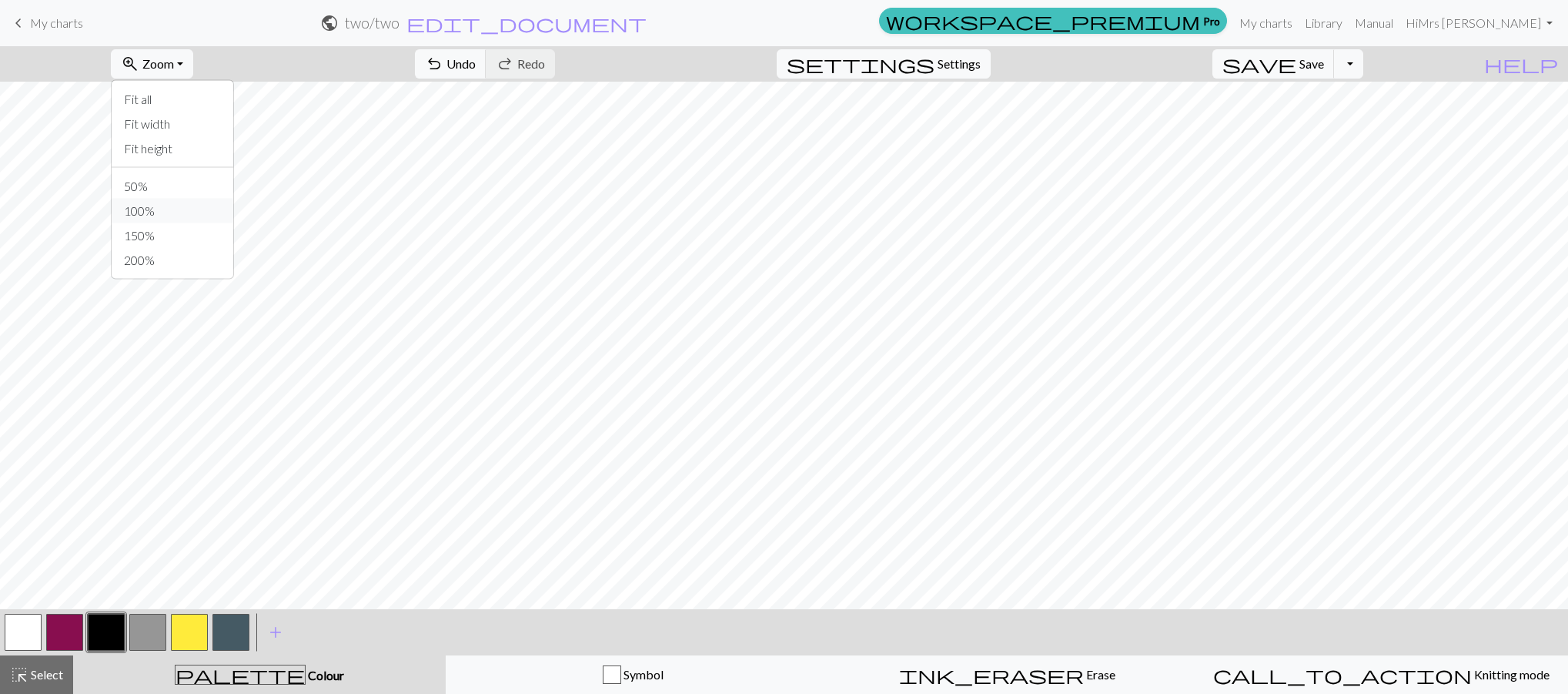 click on "100%" at bounding box center (172, 211) 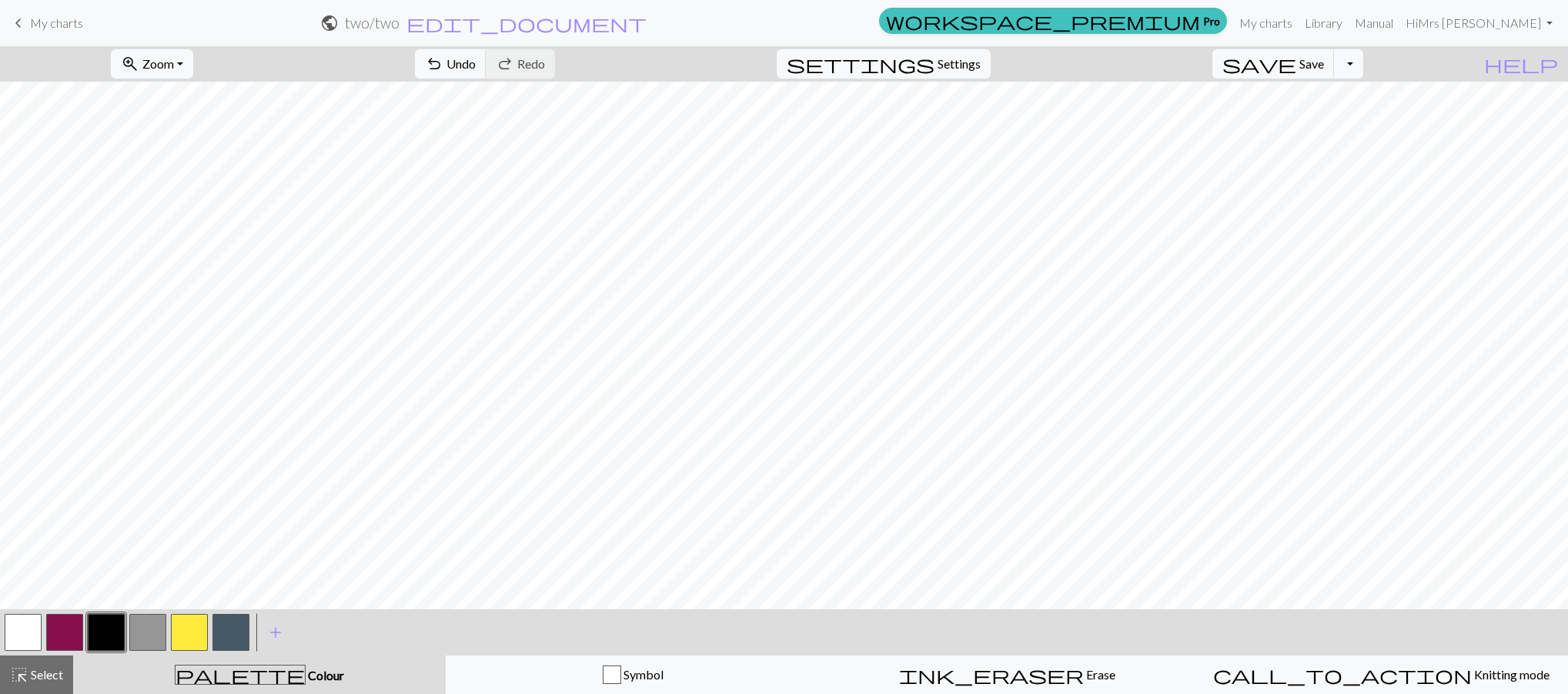 click on "public two  /  two edit_document Edit settings" at bounding box center (484, 22) 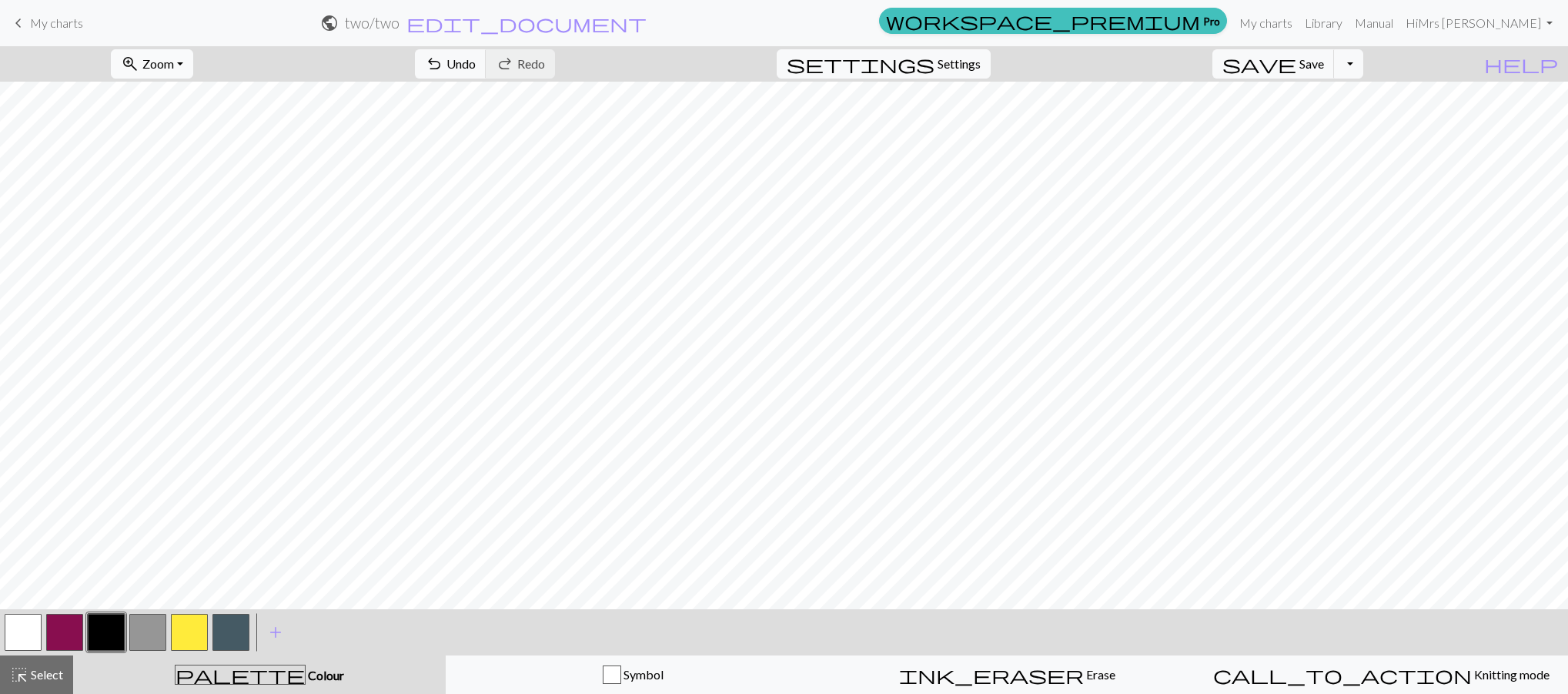 click on "Zoom" at bounding box center (158, 63) 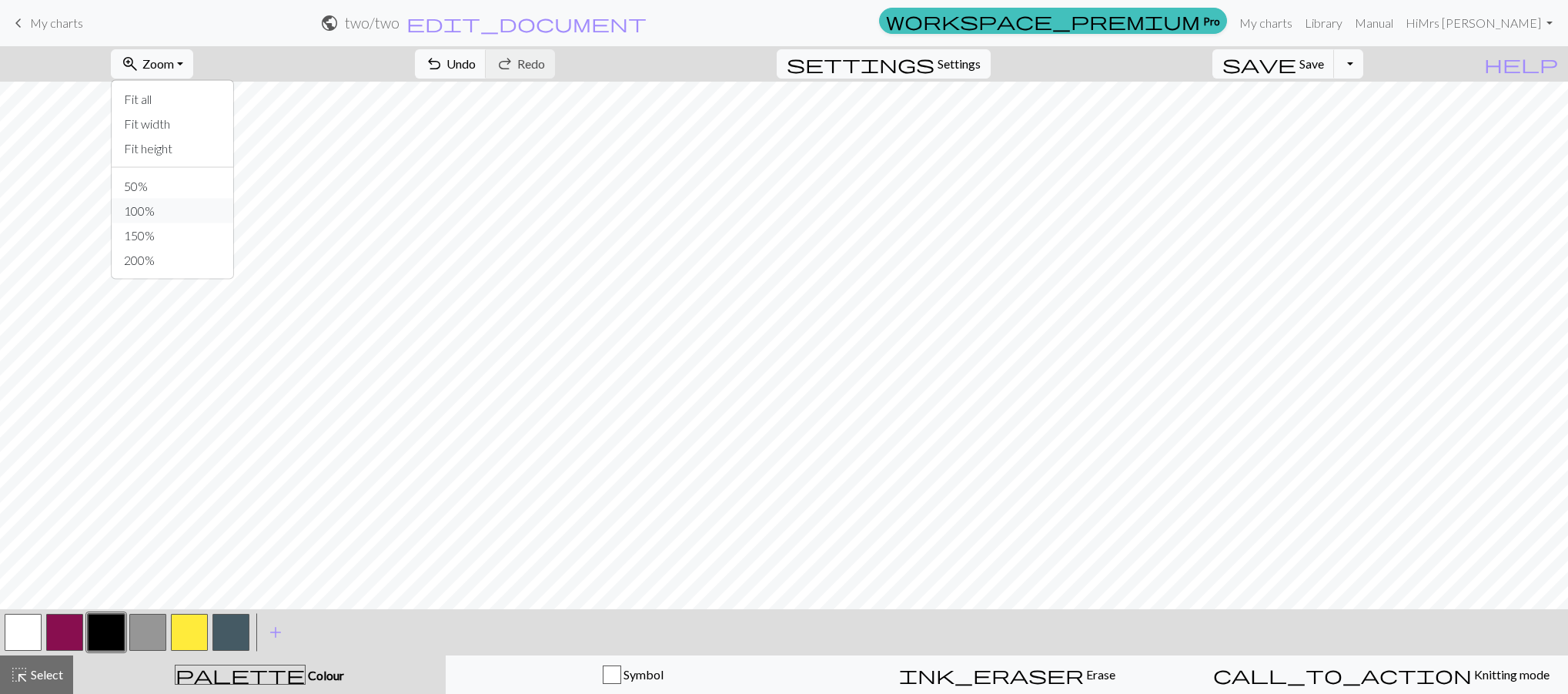 click on "100%" at bounding box center [172, 211] 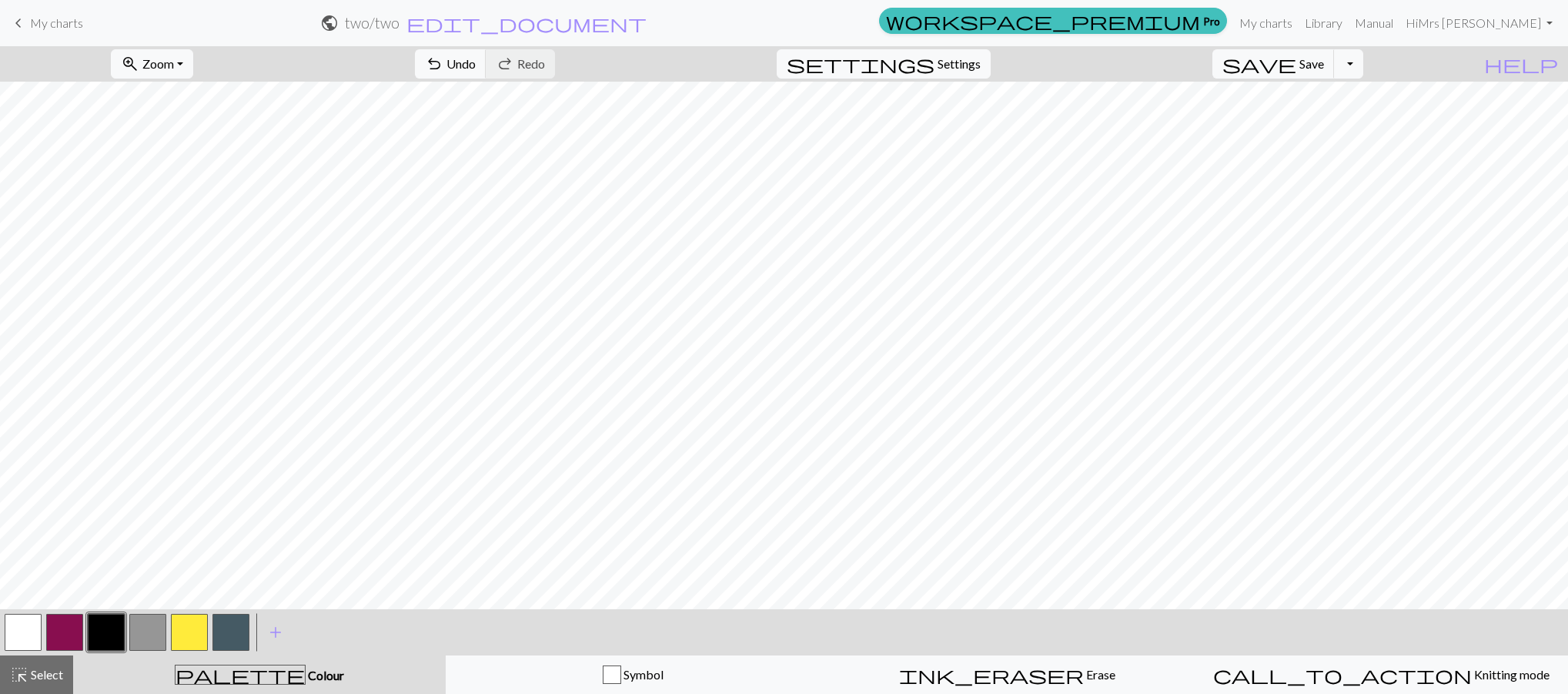click at bounding box center (148, 632) 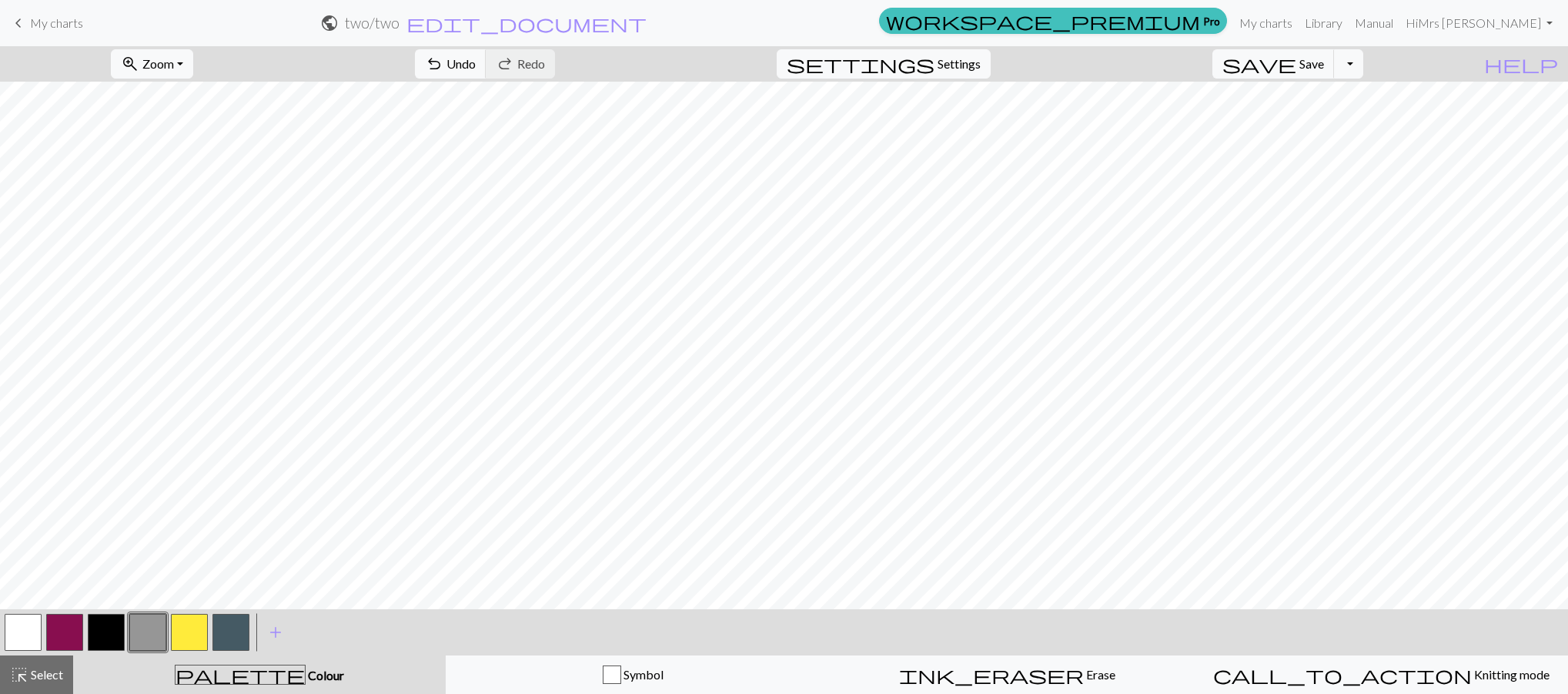click at bounding box center [106, 632] 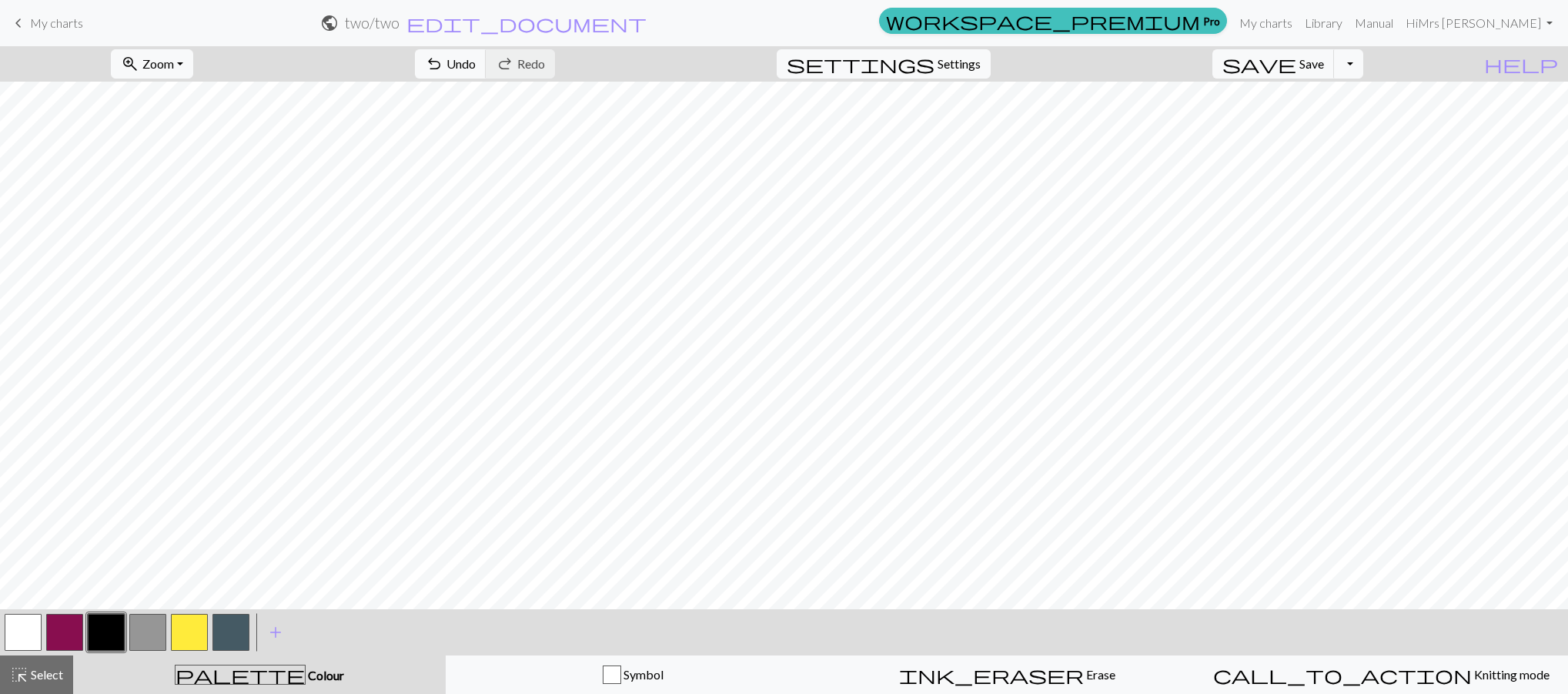click at bounding box center (148, 632) 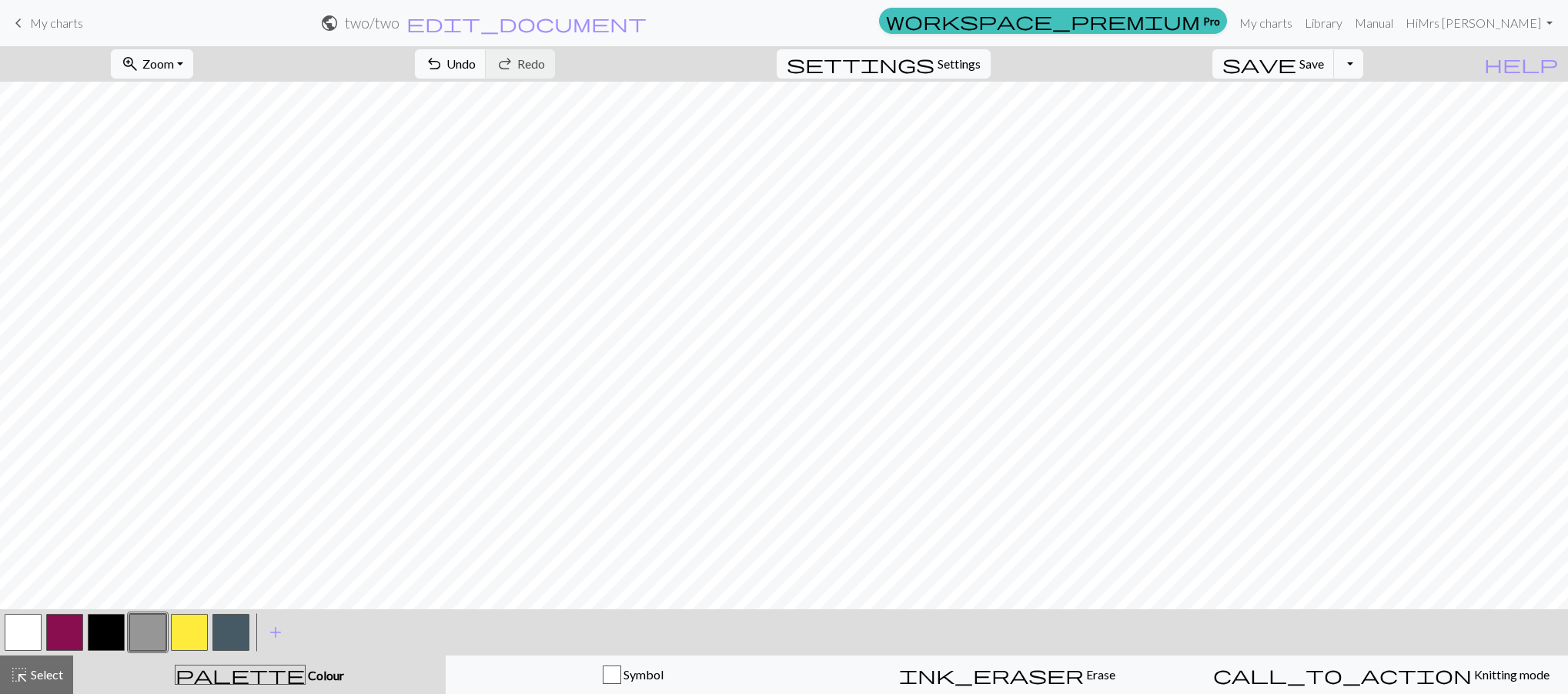 click at bounding box center [106, 632] 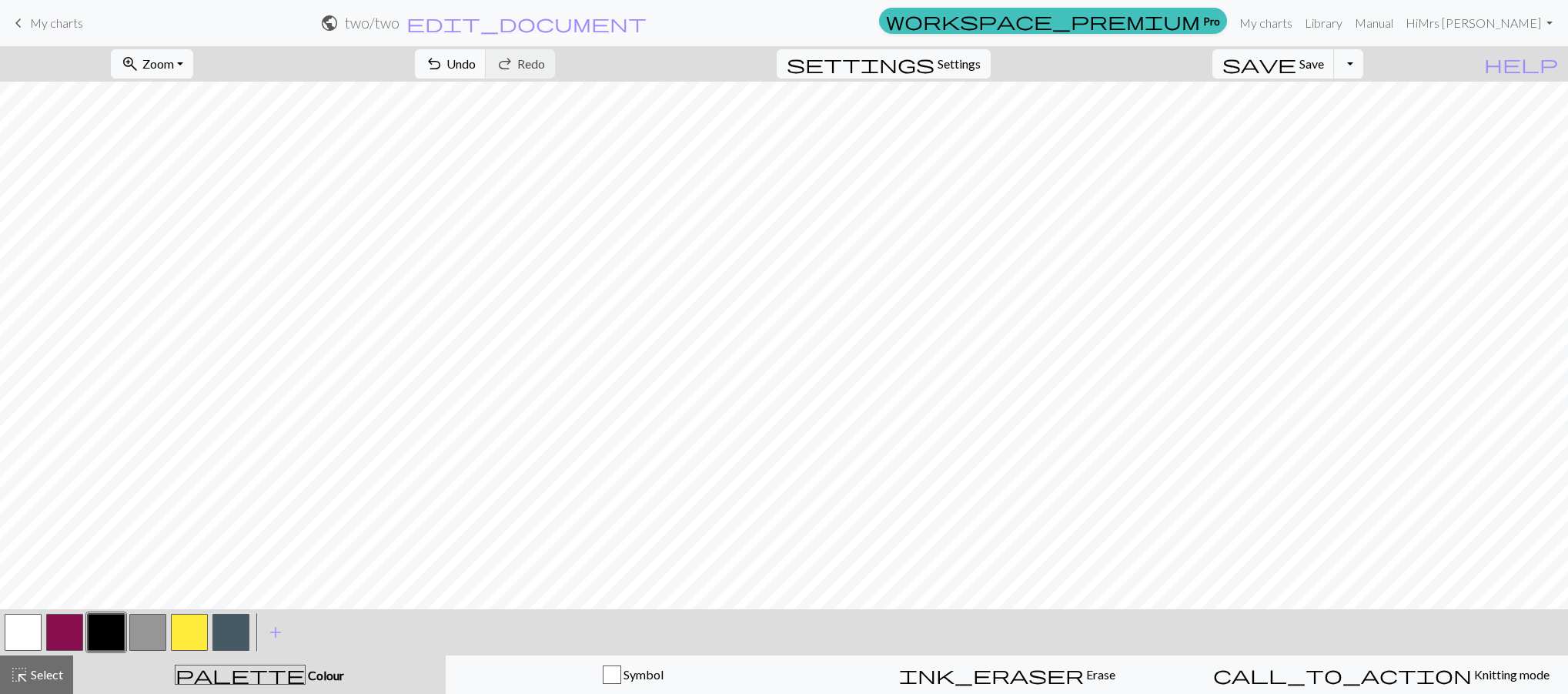 click on "< > add Add a  colour" at bounding box center (784, 632) 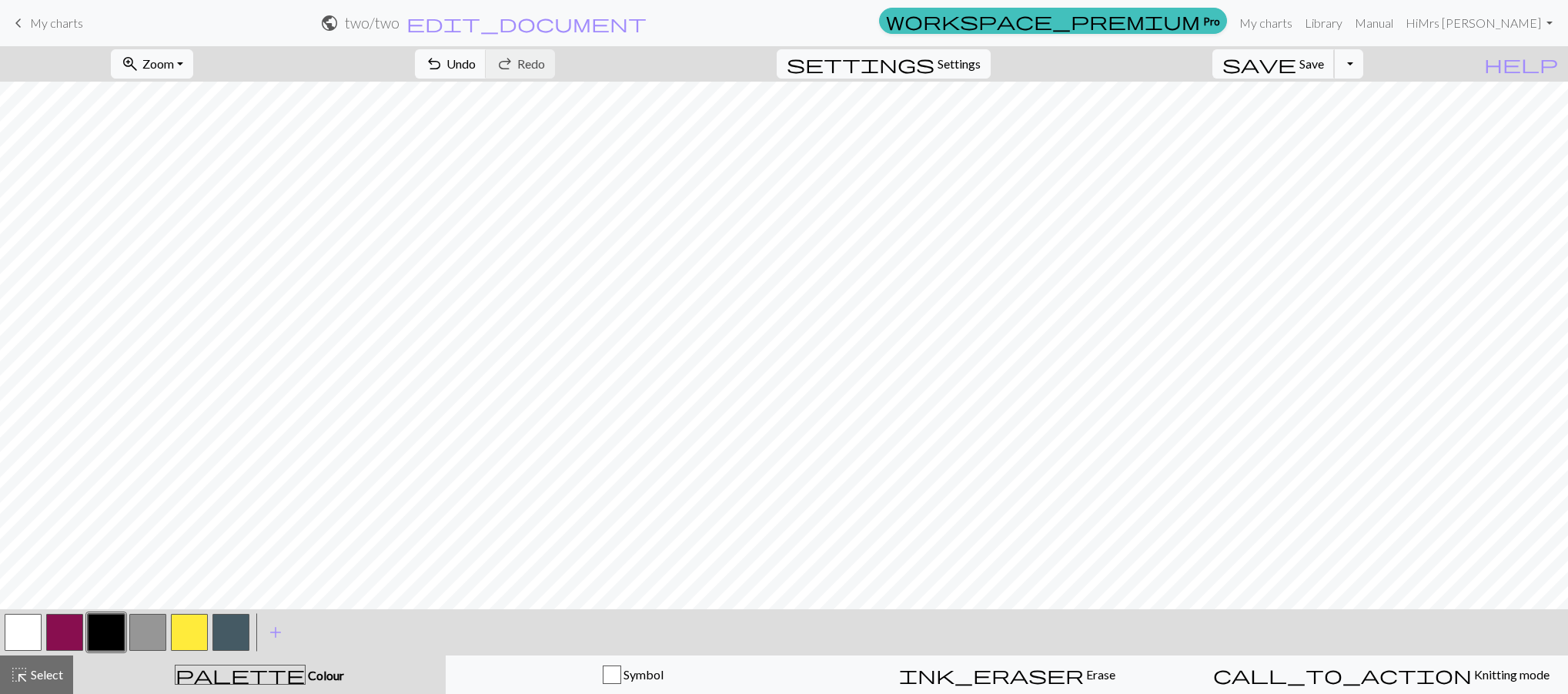 click on "save Save Save Toggle Dropdown file_copy  Save a copy save_alt  Download" at bounding box center [1288, 64] 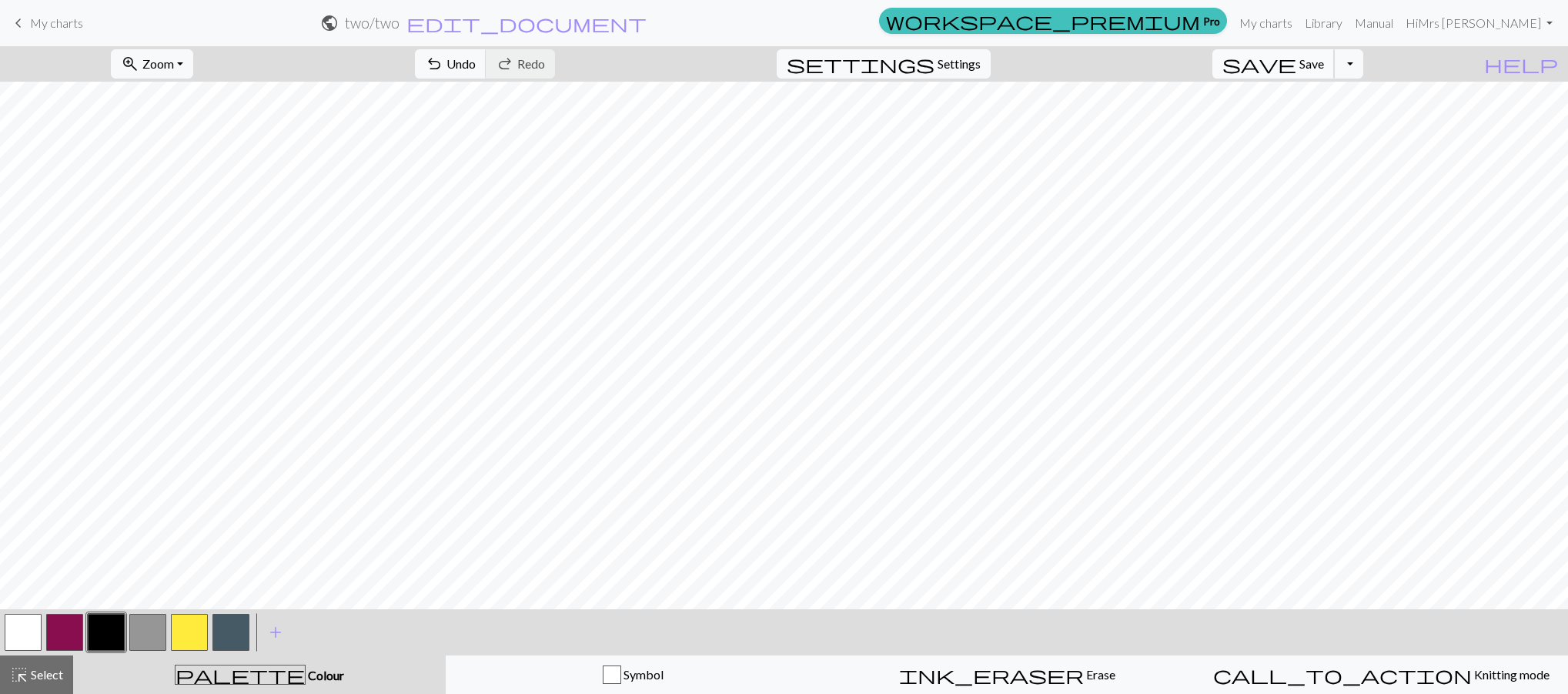 click on "Save" at bounding box center [1312, 63] 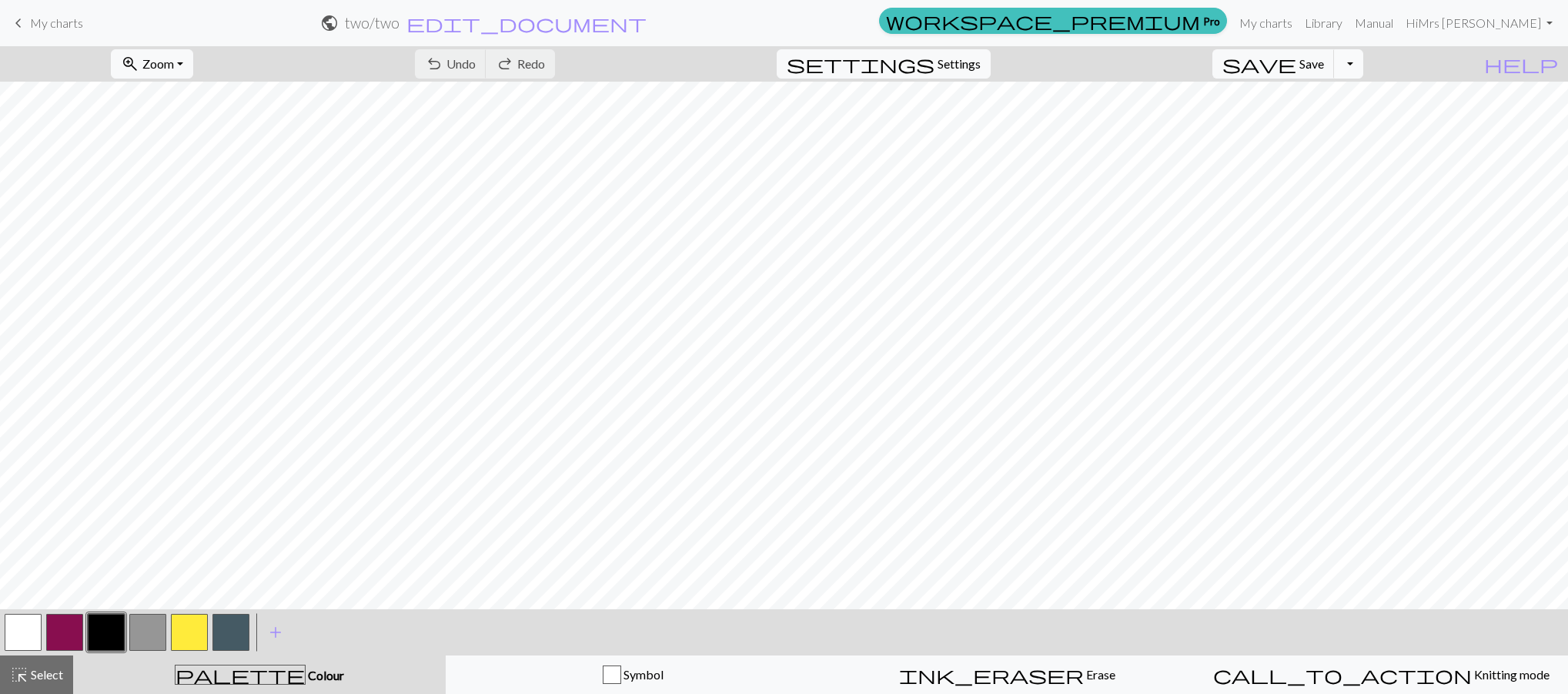 click on "Toggle Dropdown" at bounding box center [1349, 64] 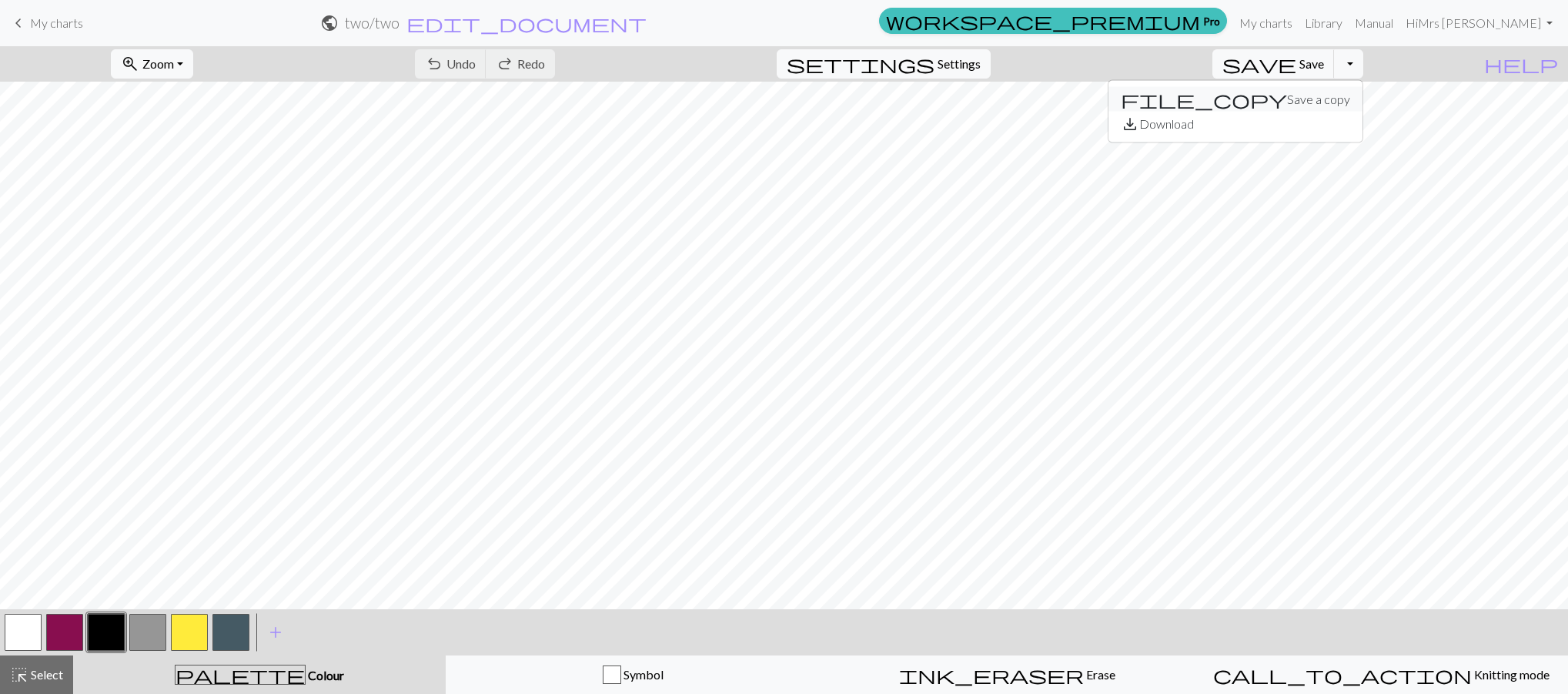 click on "file_copy  Save a copy" at bounding box center (1235, 99) 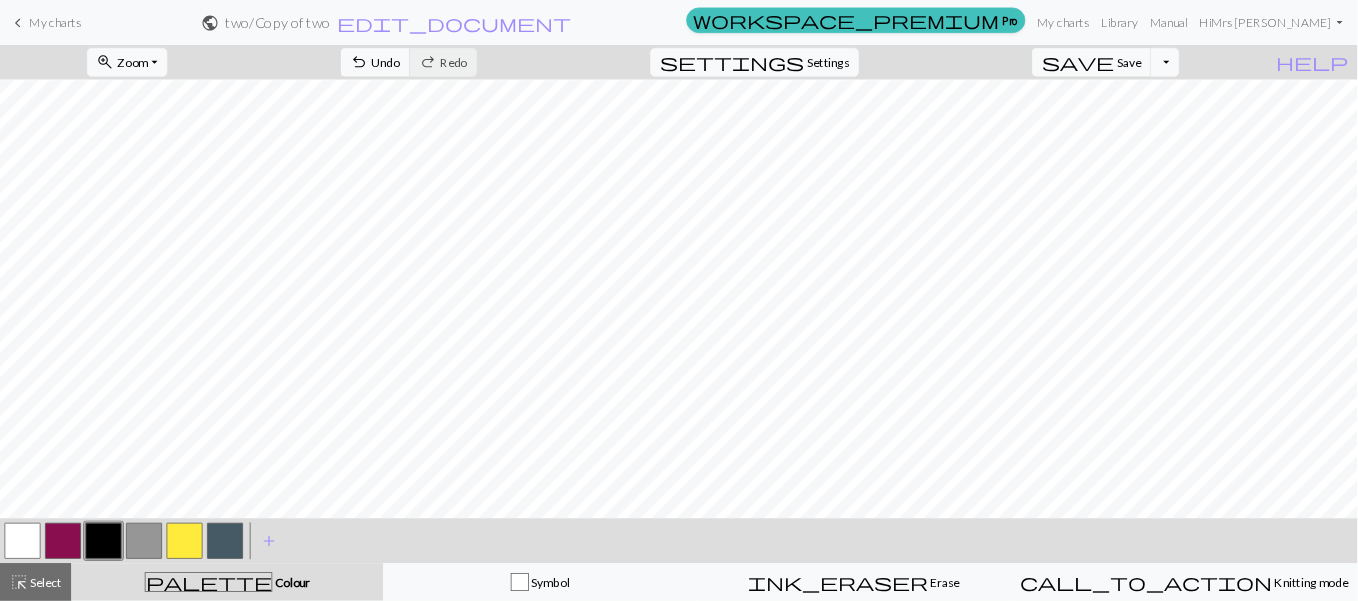 scroll, scrollTop: 454, scrollLeft: 0, axis: vertical 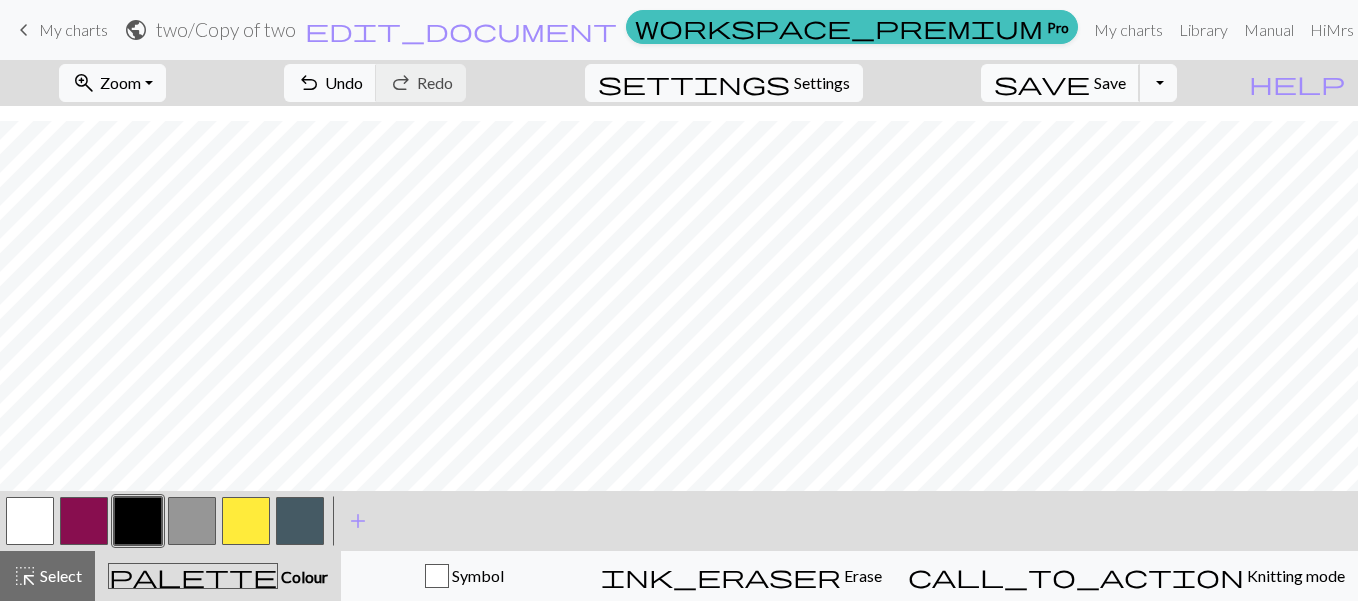 click on "Save" at bounding box center (1110, 82) 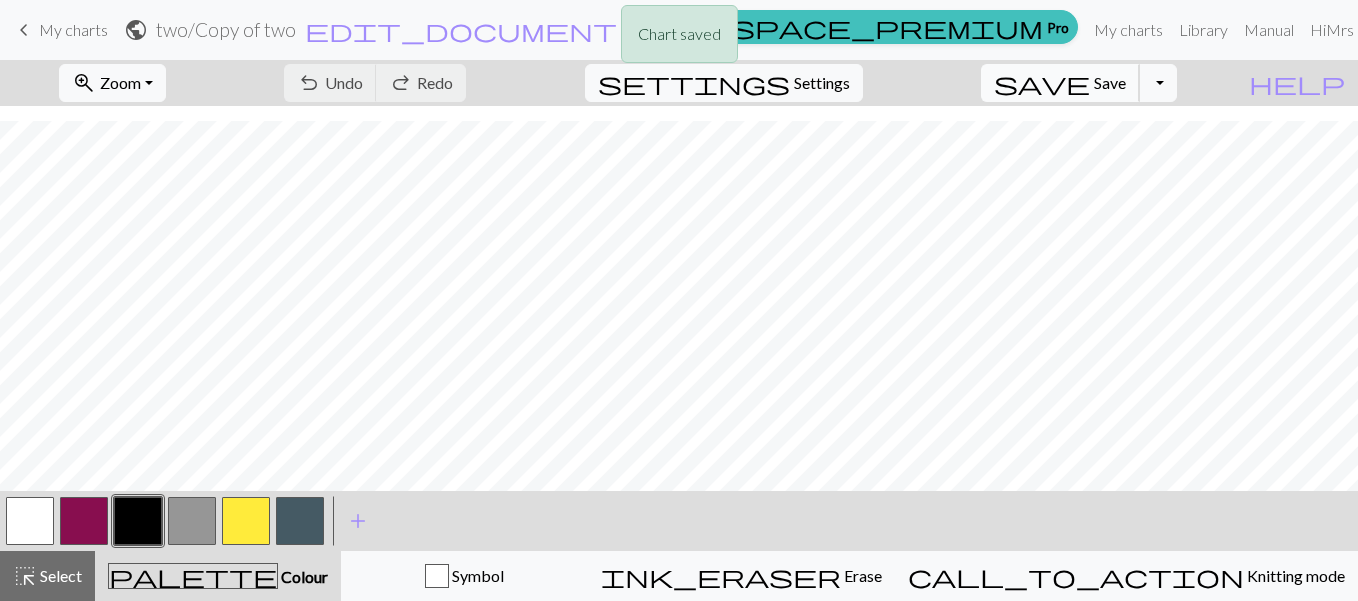 click on "Save" at bounding box center [1110, 82] 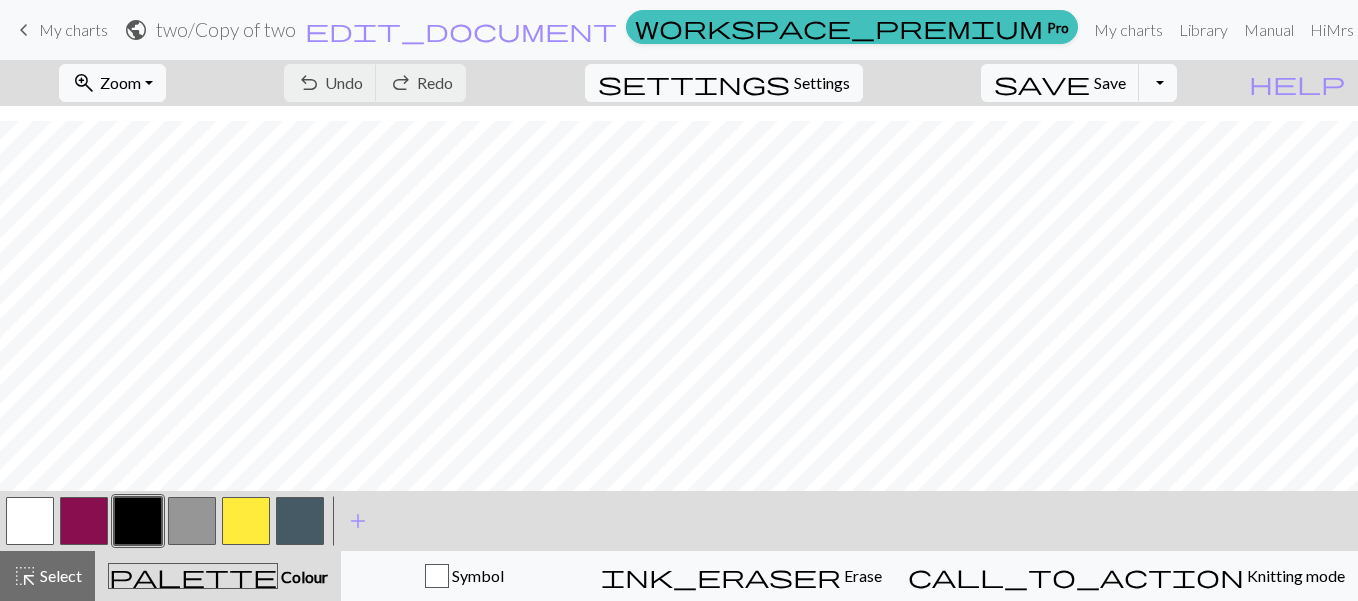 click on "My charts" at bounding box center [73, 29] 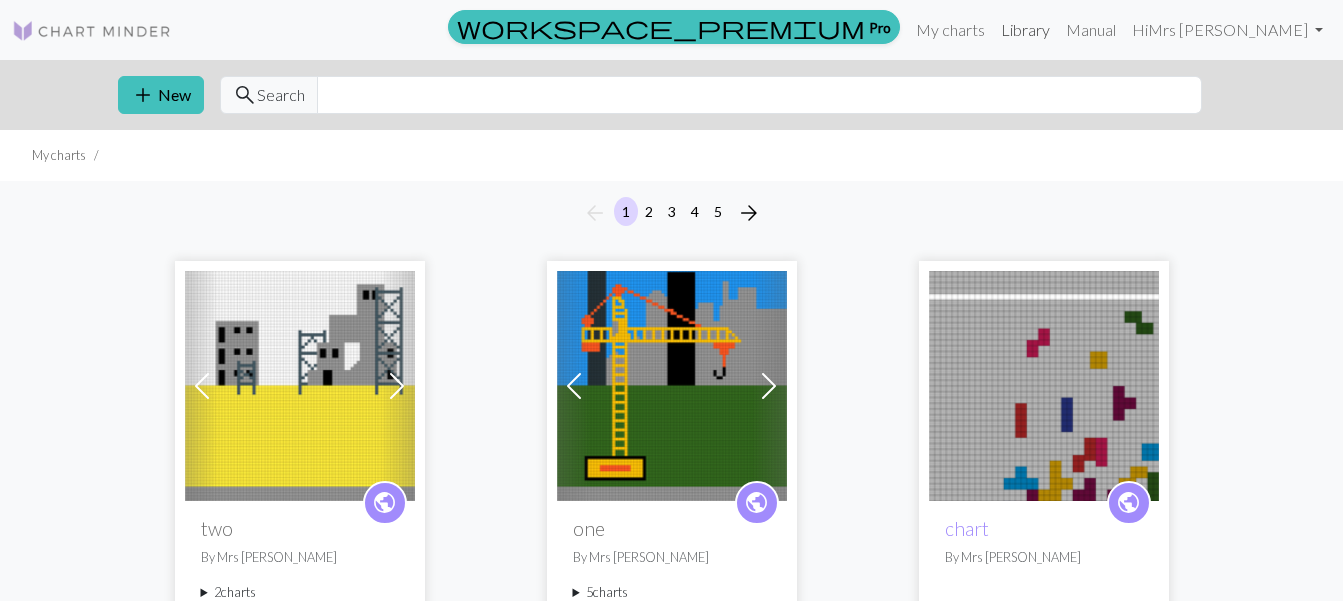 click on "Library" at bounding box center (1025, 30) 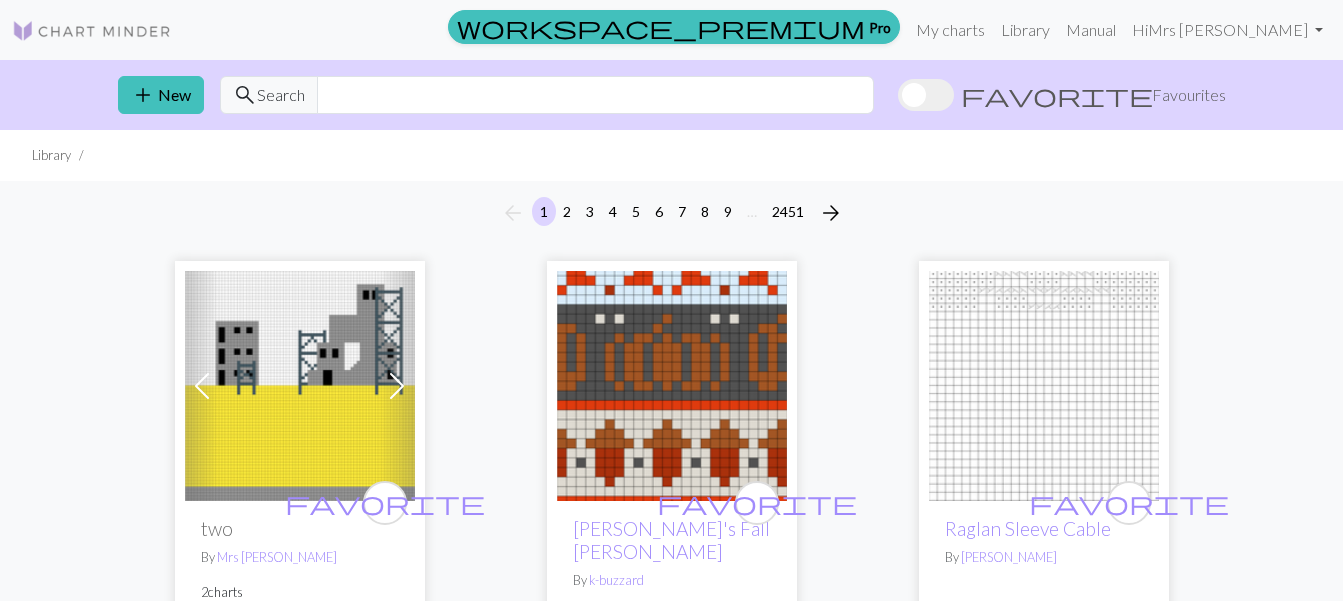 click at bounding box center (1044, 386) 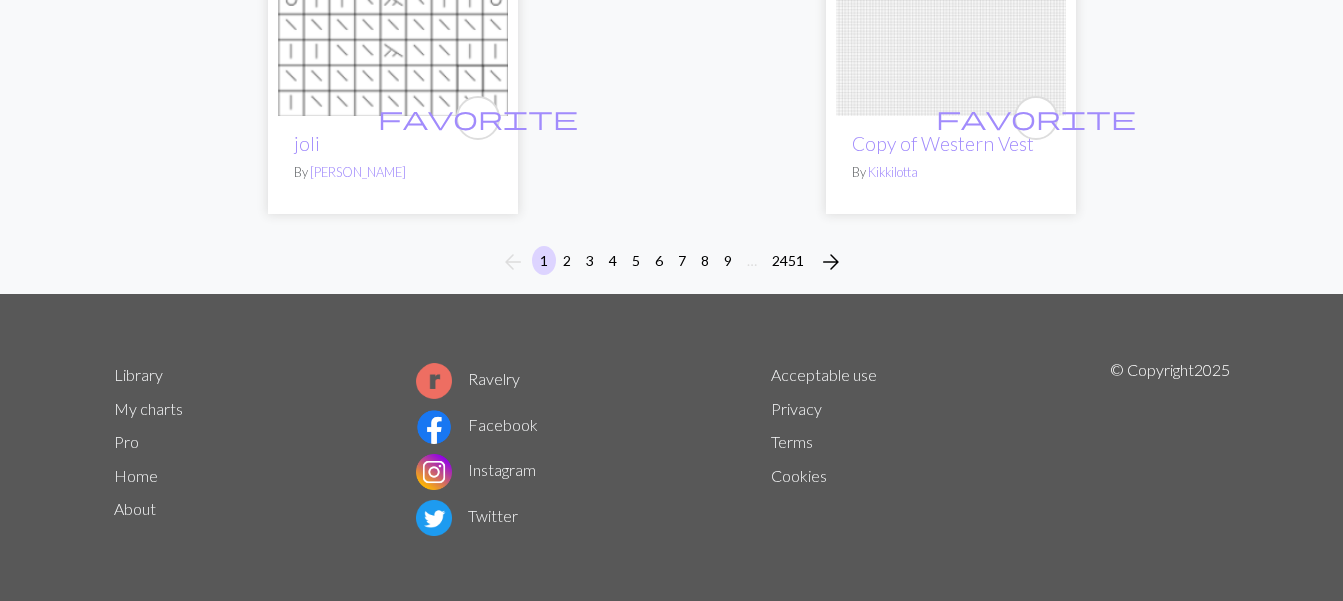 scroll, scrollTop: 7021, scrollLeft: 0, axis: vertical 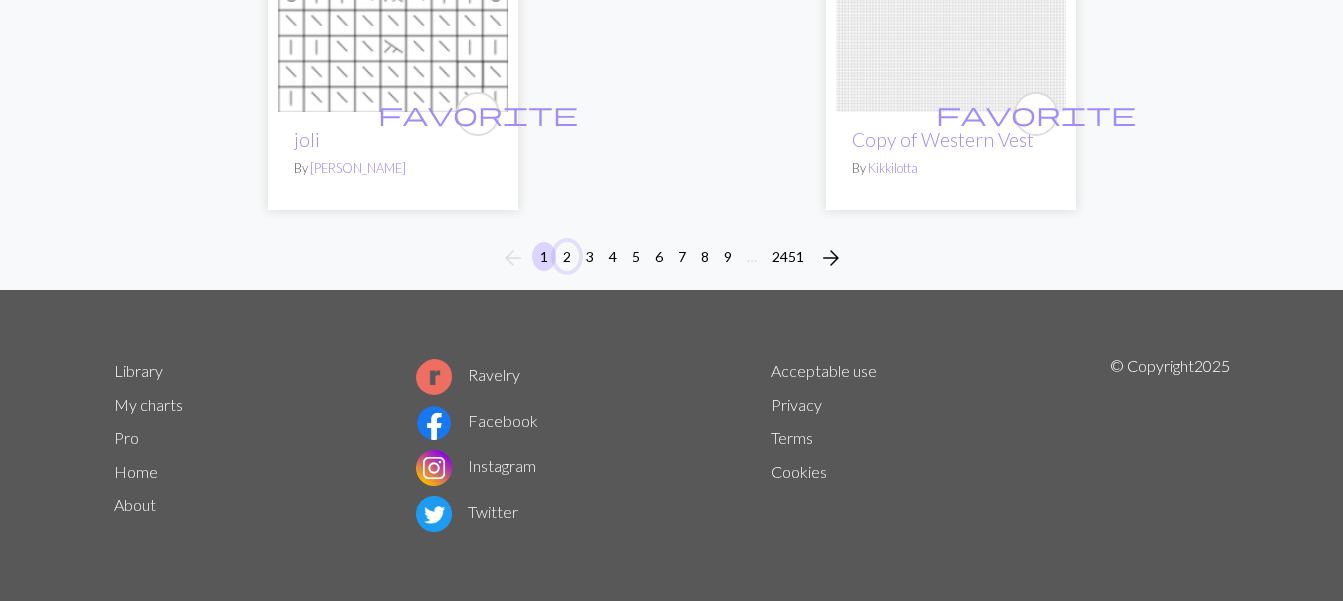 click on "2" at bounding box center (567, 256) 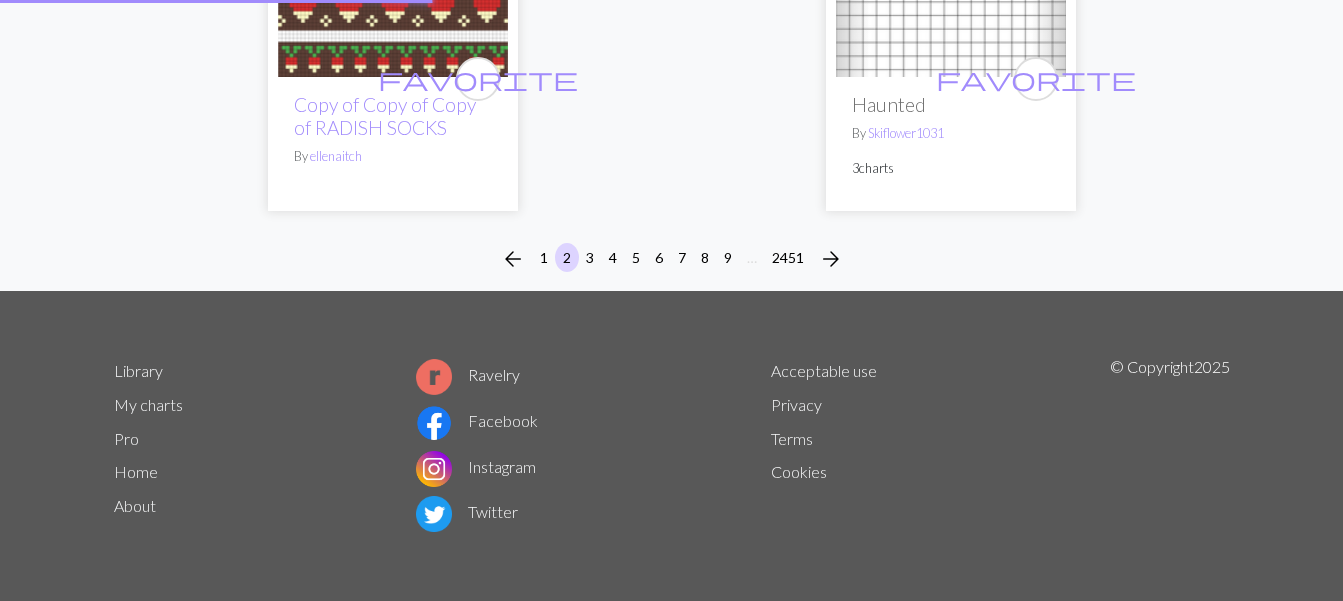 scroll, scrollTop: 0, scrollLeft: 0, axis: both 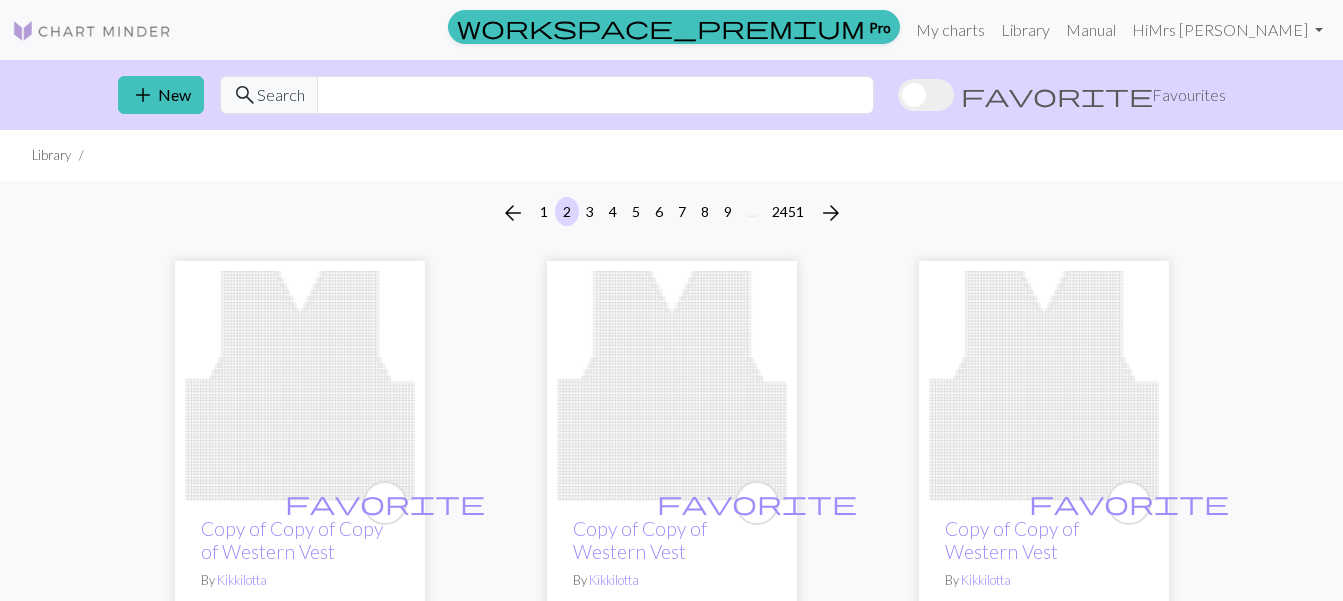 click at bounding box center [300, 386] 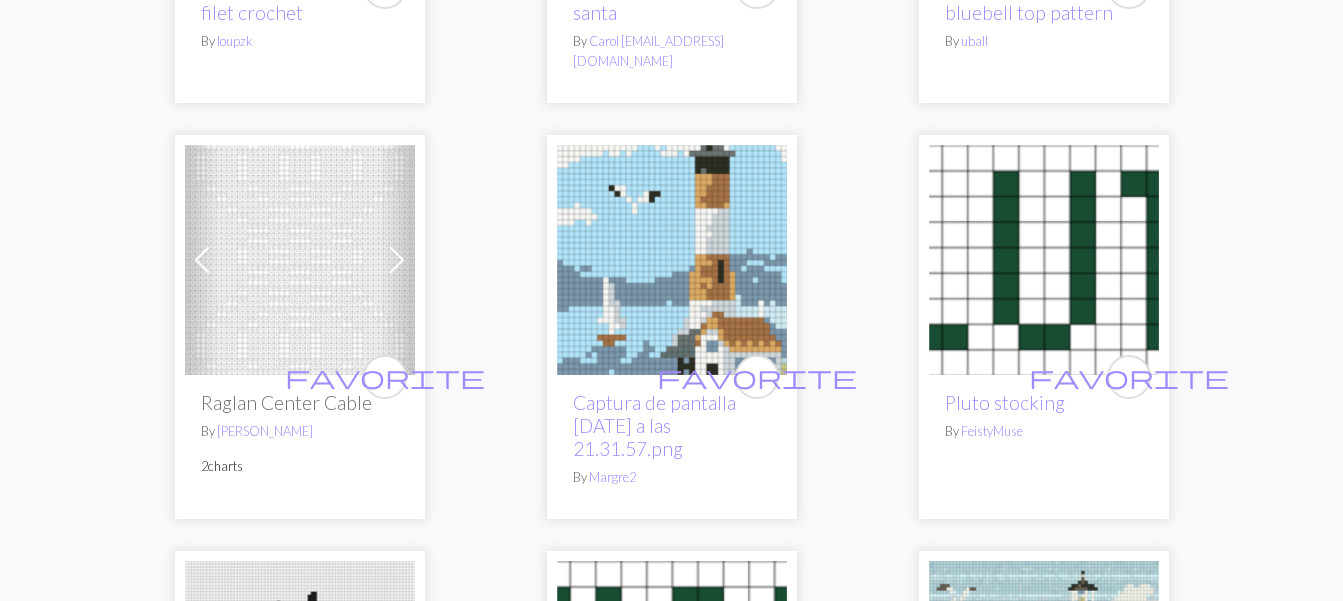 scroll, scrollTop: 4427, scrollLeft: 0, axis: vertical 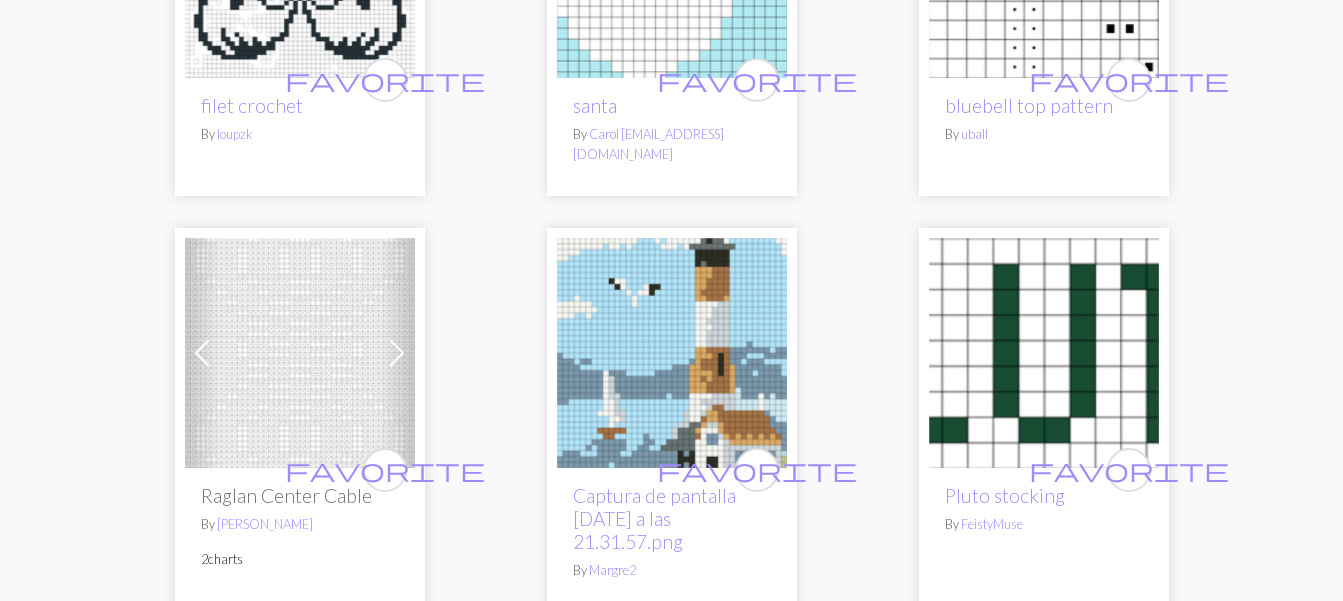 click at bounding box center (672, 353) 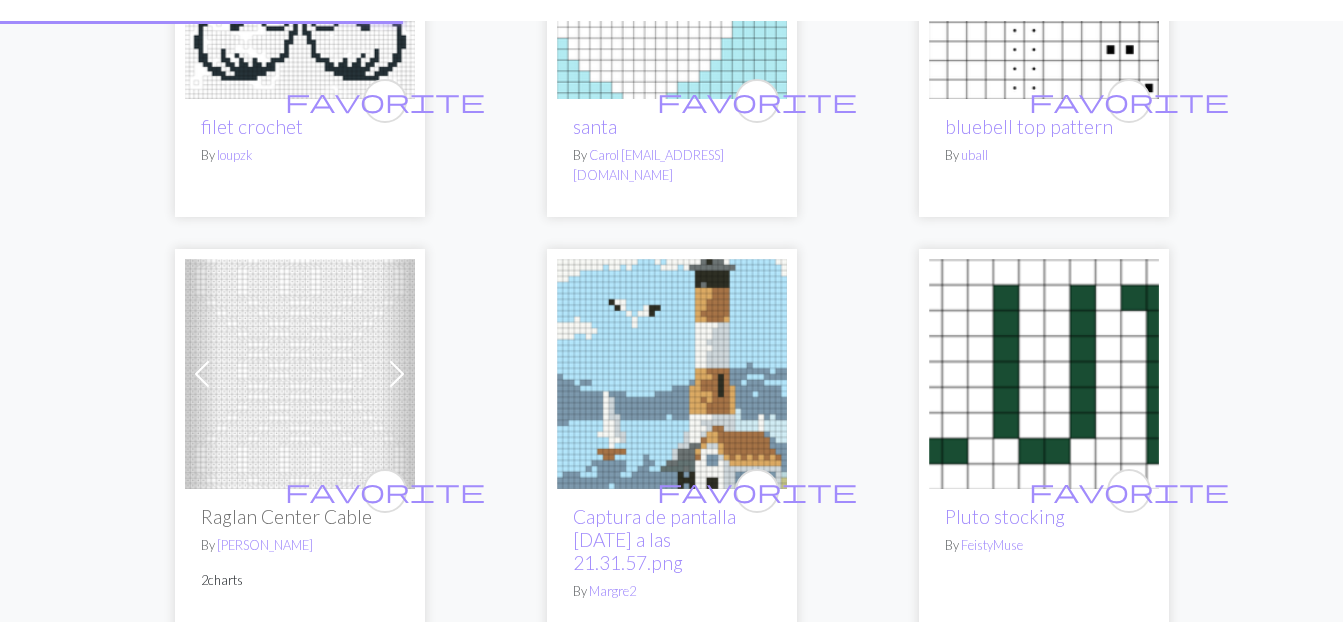 scroll, scrollTop: 0, scrollLeft: 0, axis: both 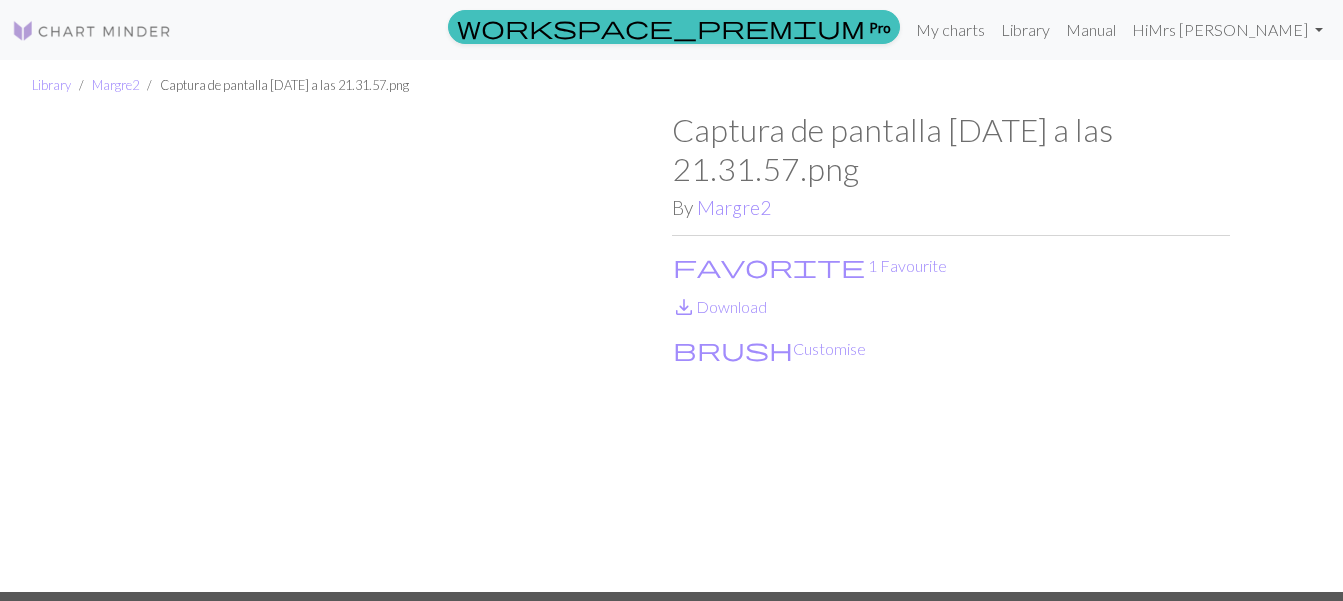 click on "save_alt  Download" at bounding box center (951, 307) 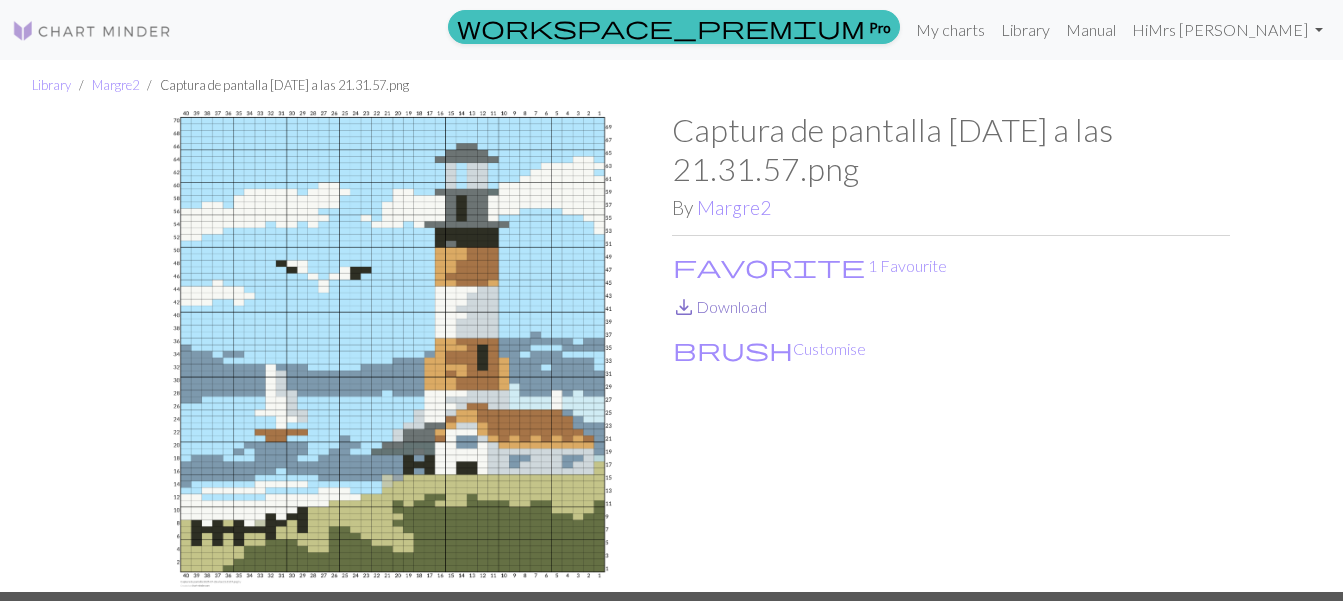 click on "save_alt  Download" at bounding box center (719, 306) 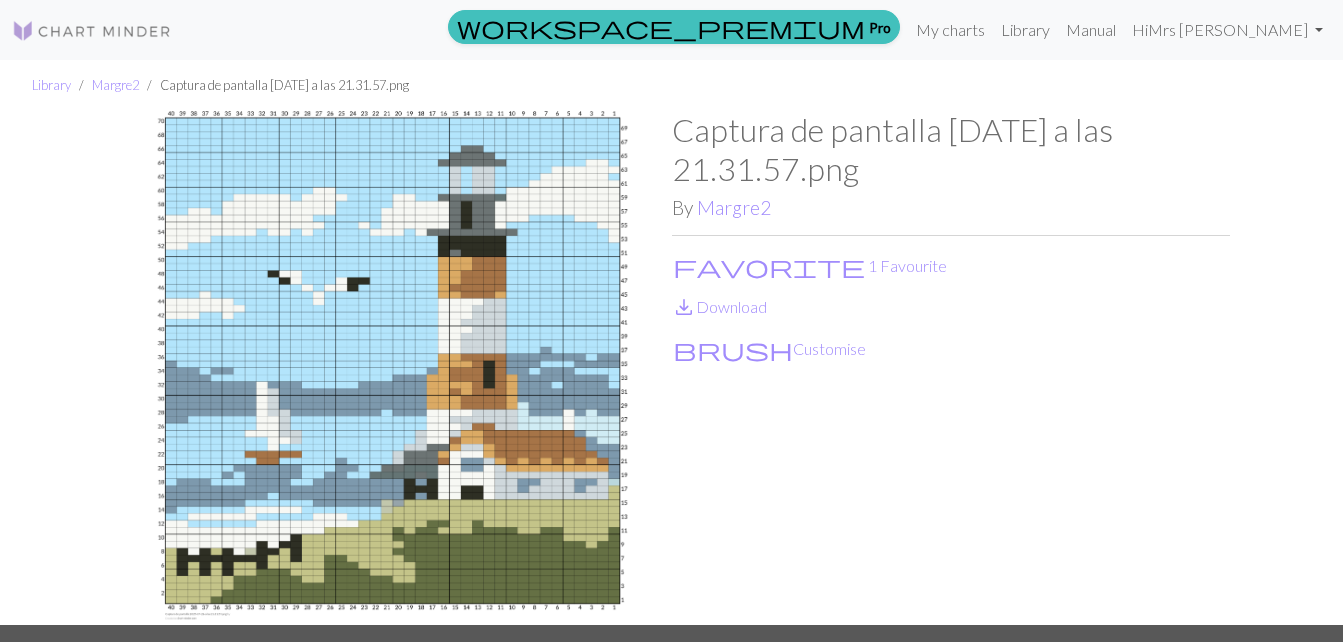 click on "favorite   1 Favourite" at bounding box center (951, 265) 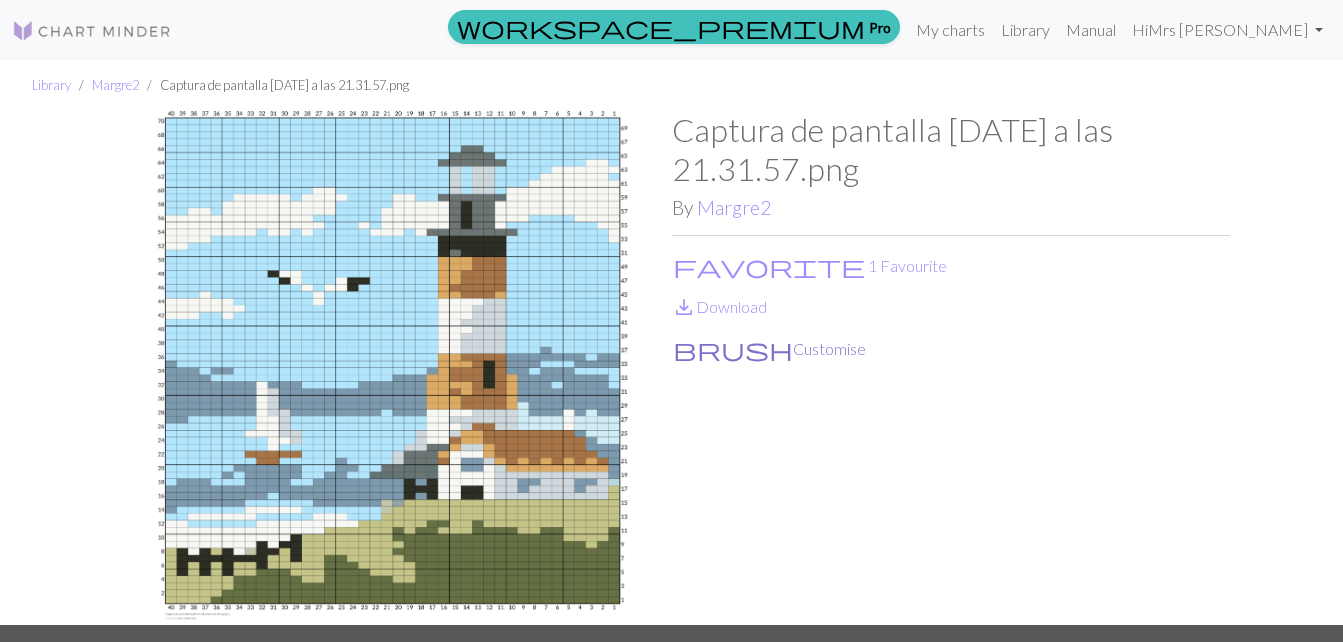 click on "brush Customise" at bounding box center (769, 349) 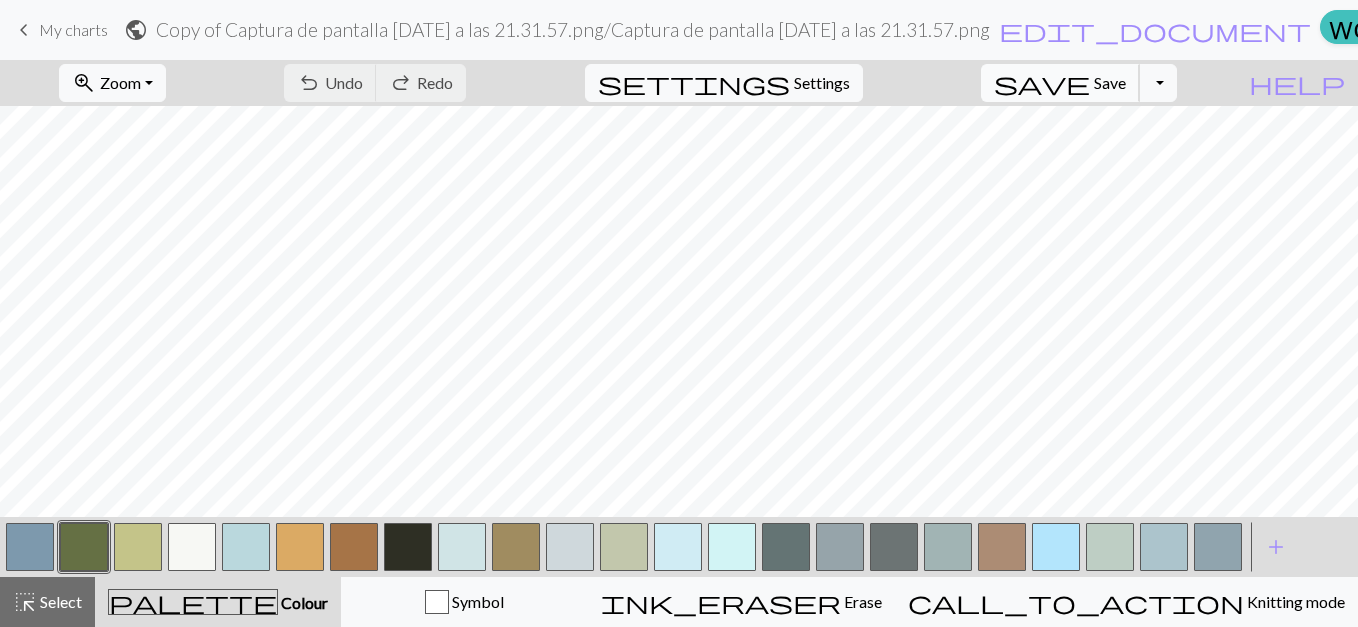 click on "Save" at bounding box center (1110, 82) 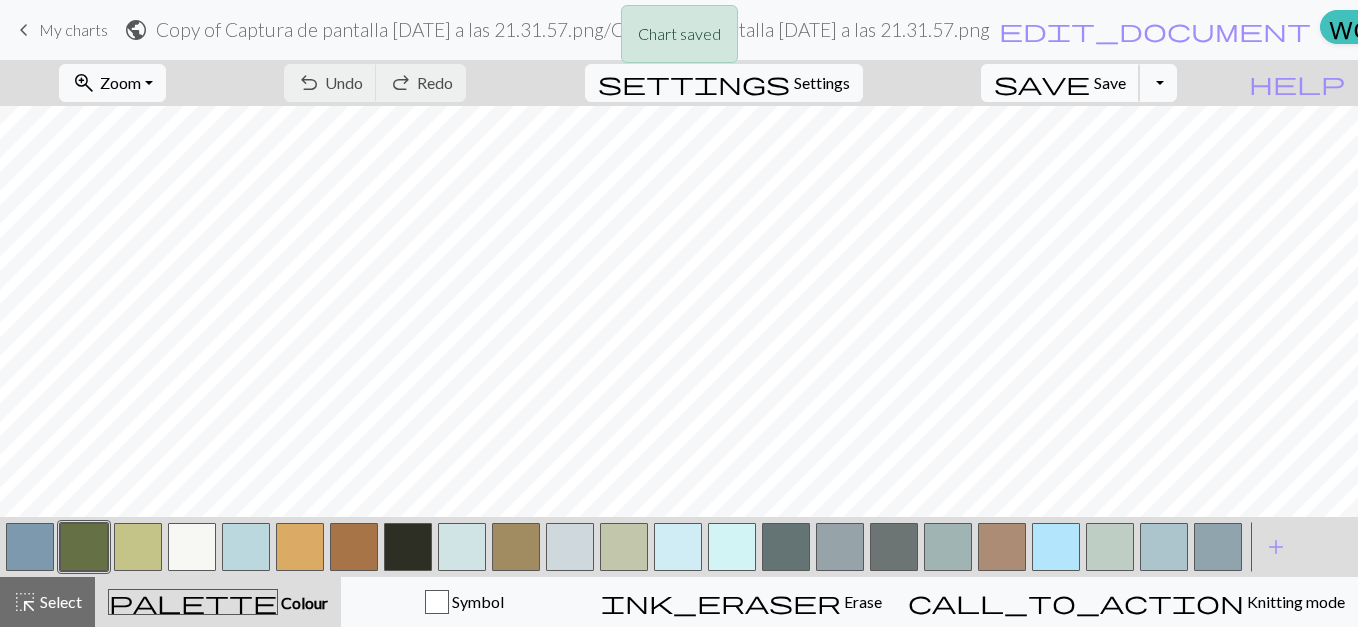 click on "Save" at bounding box center [1110, 82] 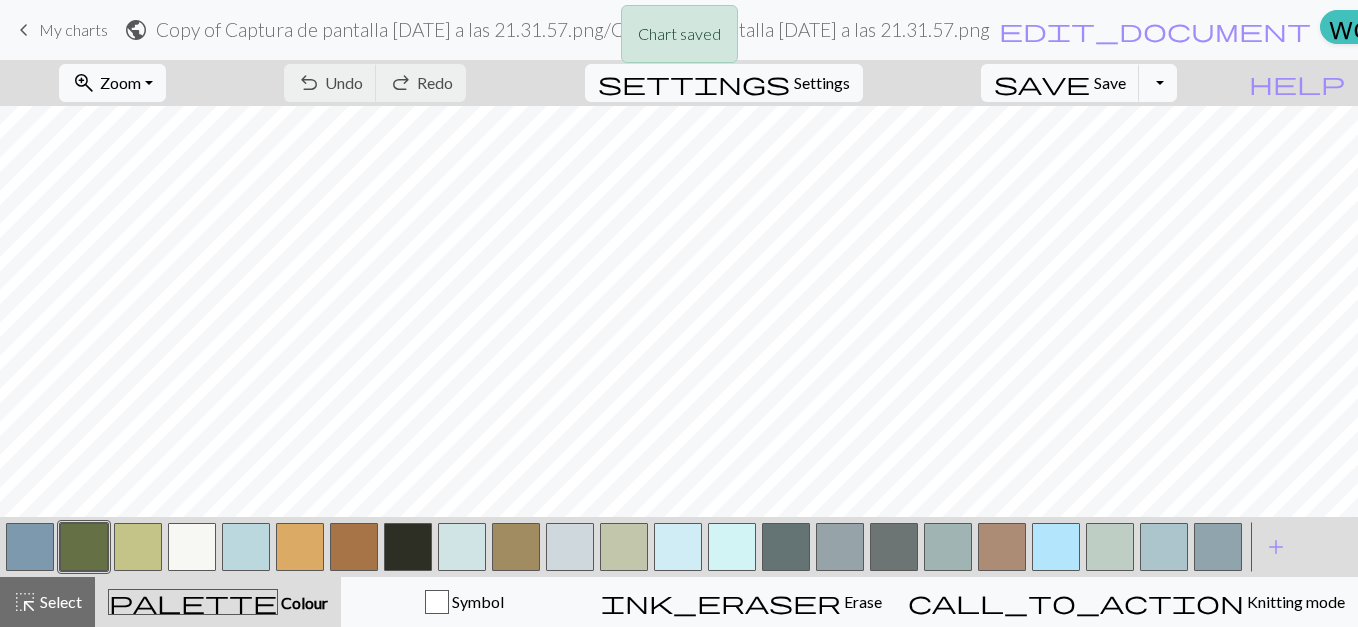 click on "Chart saved" at bounding box center [679, 39] 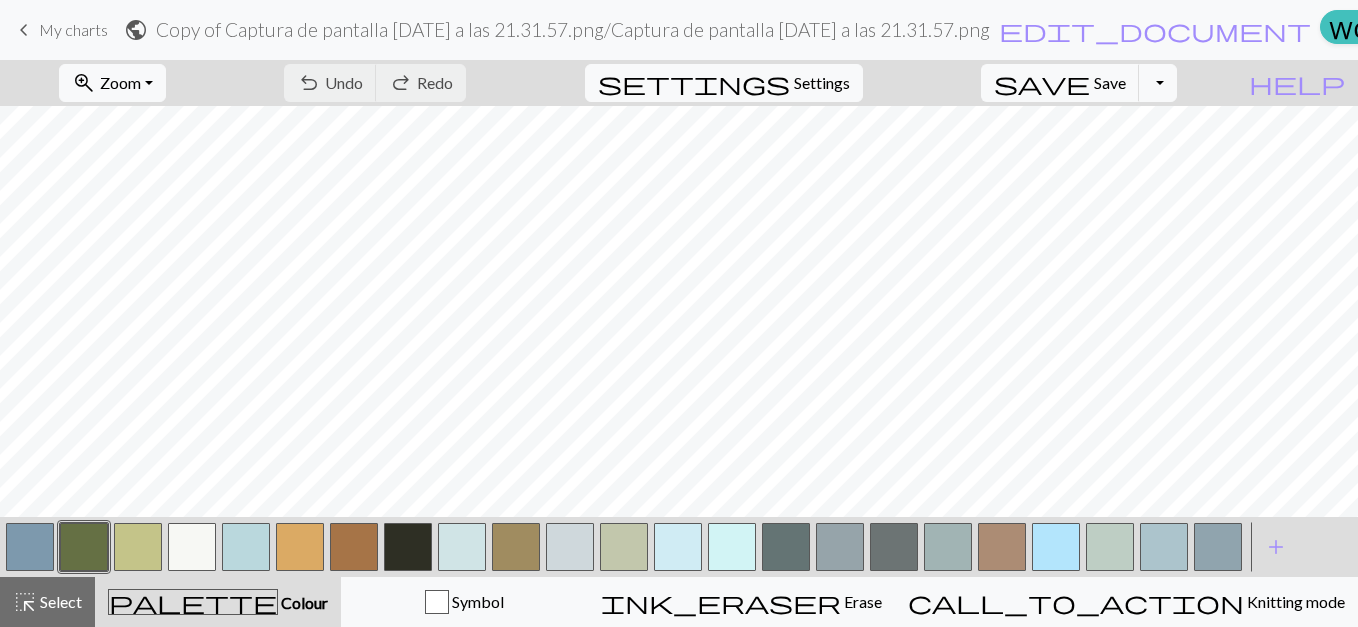 click on "My charts" at bounding box center [73, 29] 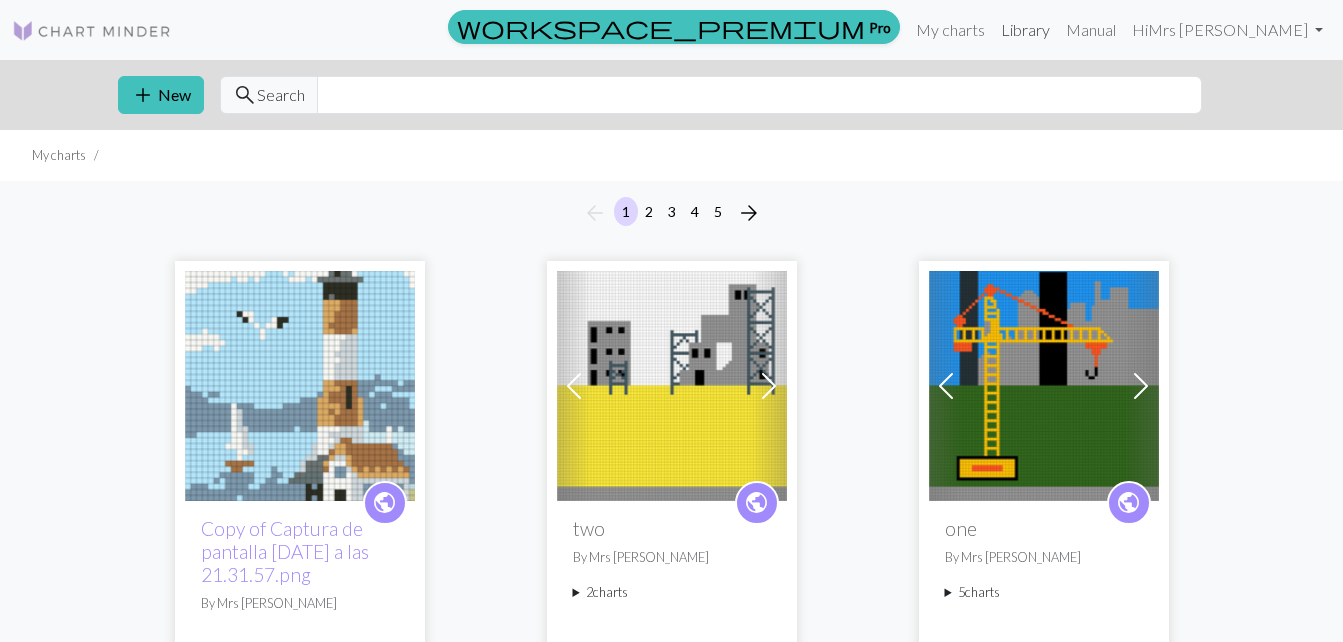 click on "Library" at bounding box center [1025, 30] 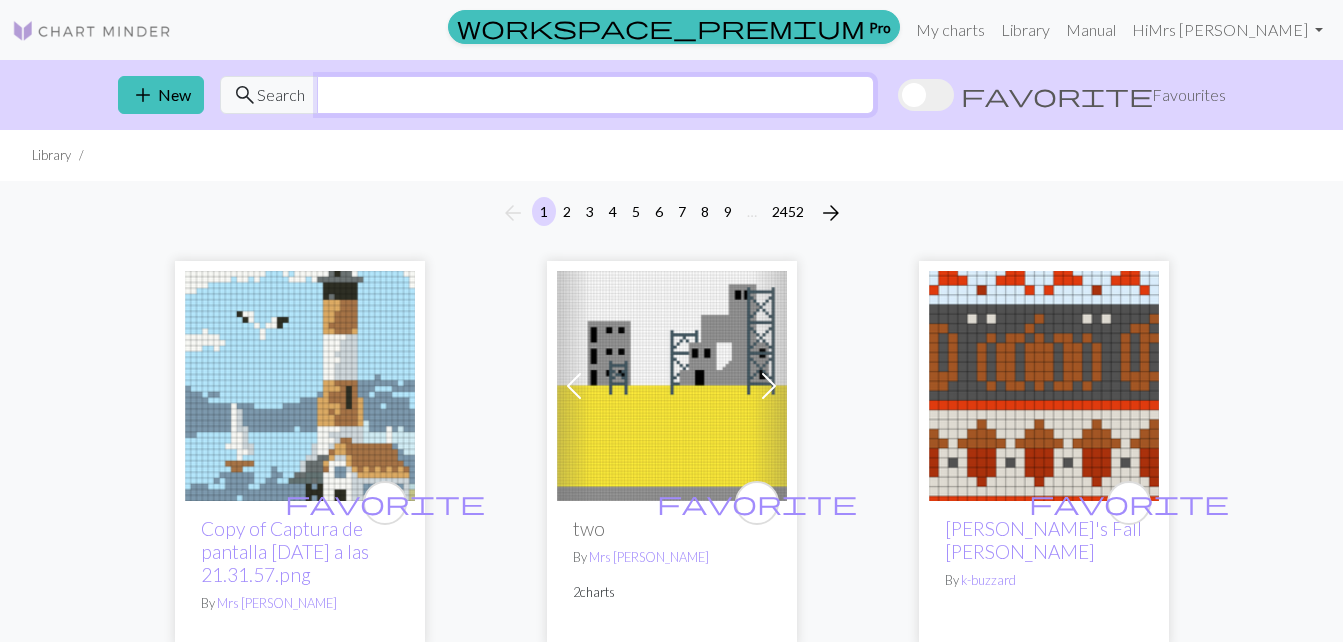 click at bounding box center (595, 95) 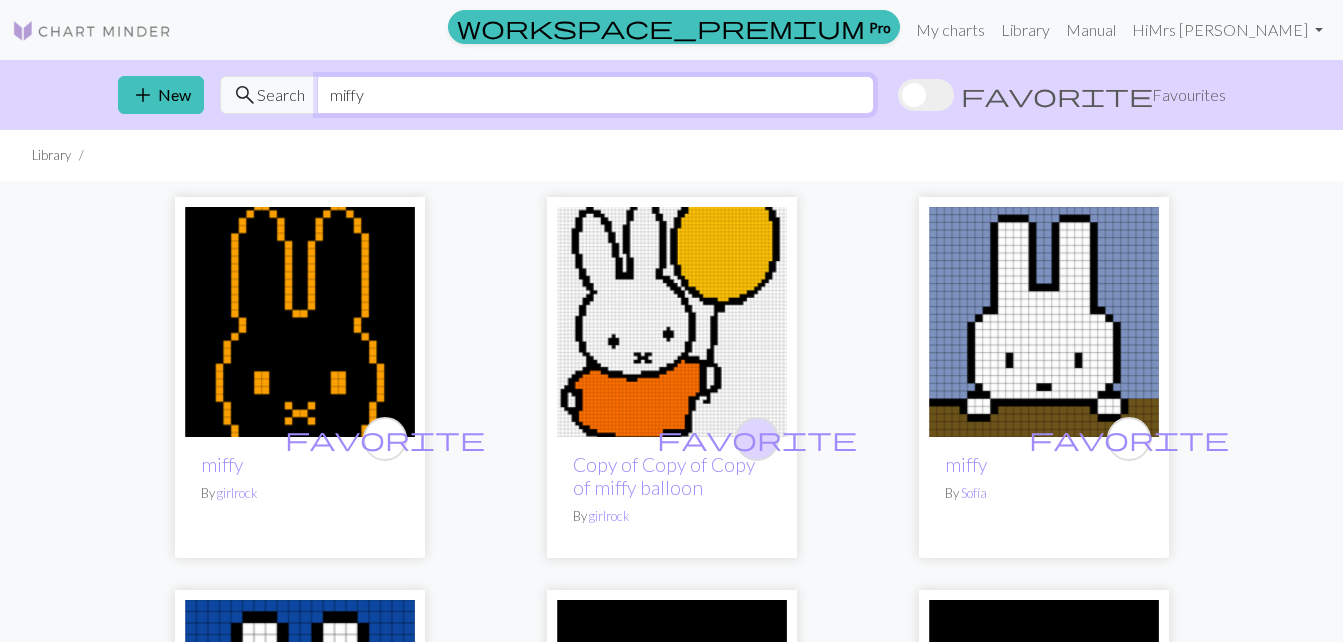 type on "miffy" 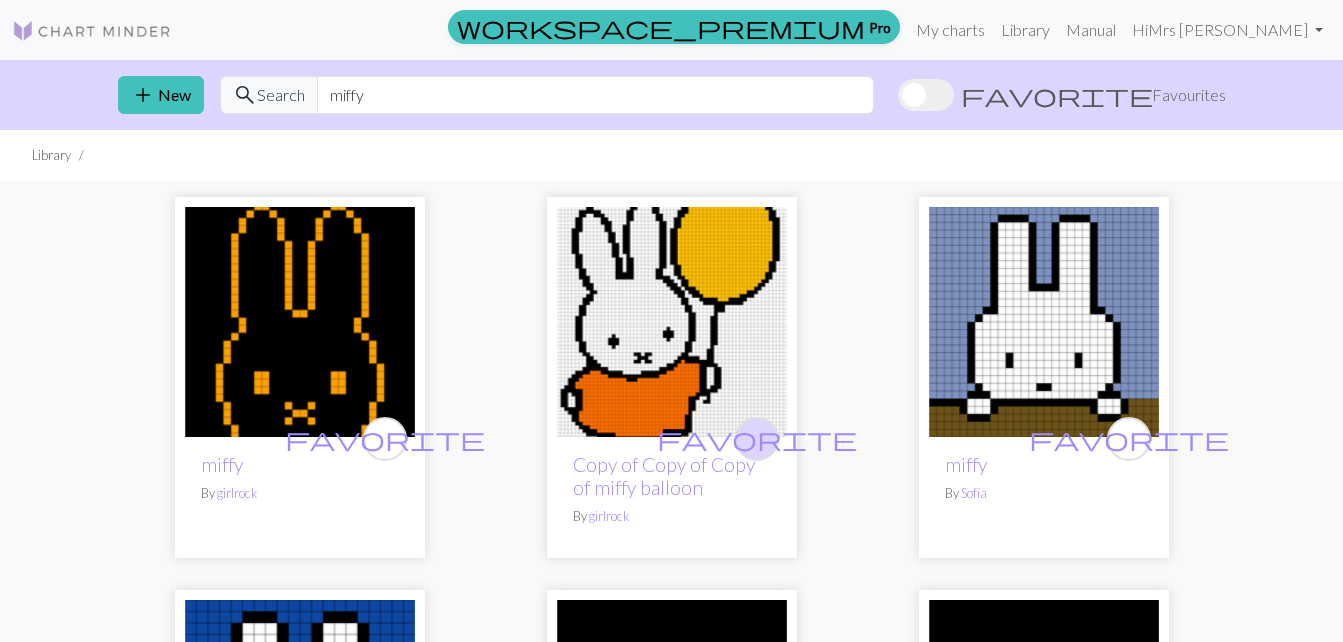 click on "favorite" at bounding box center [757, 438] 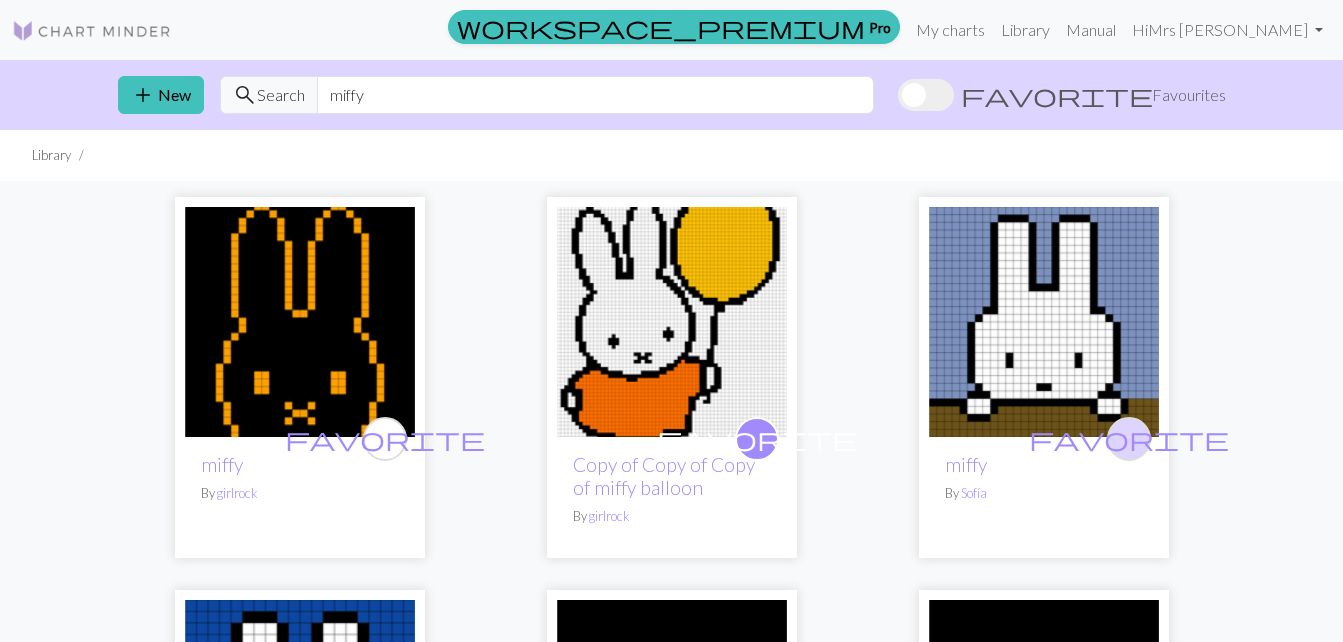 click on "favorite" at bounding box center (1129, 438) 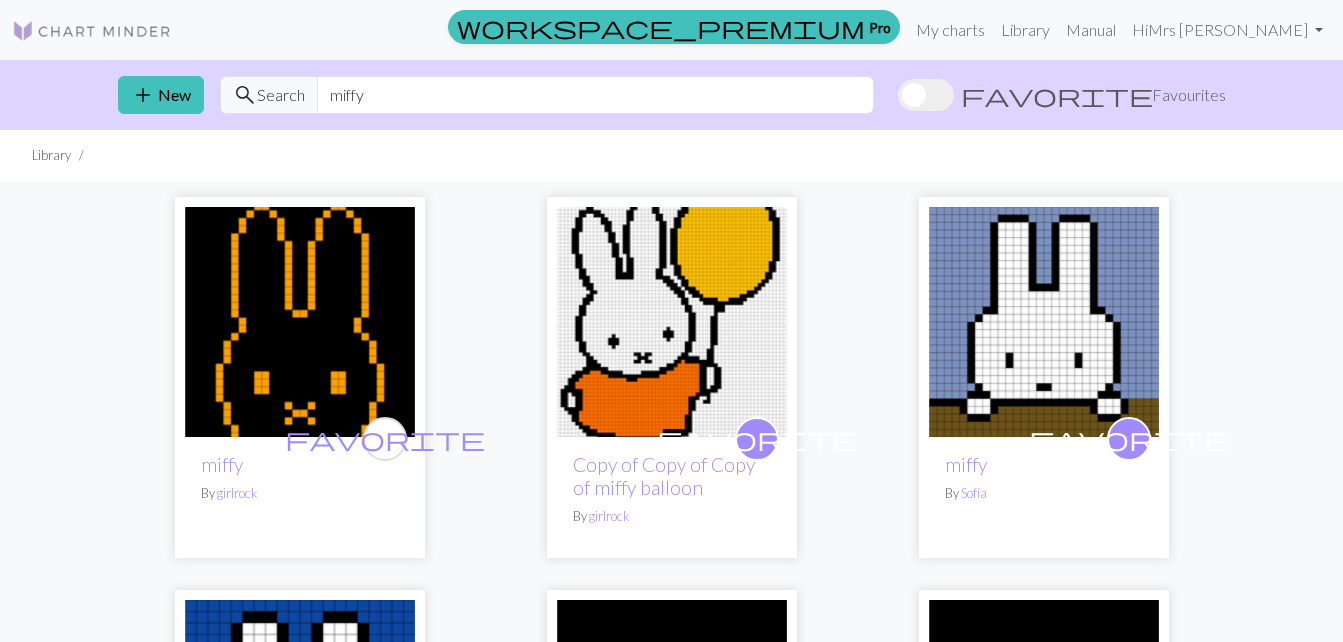 click on "favorite miffy By   girlrock favorite Copy of Copy of Copy of miffy balloon By   girlrock favorite miffy By   [PERSON_NAME] favorite Copy of Copy of miffy By   lyd favorite Copy of miffy By   [PERSON_NAME] favorite miffy By   [PERSON_NAME] favorite Copy of Copy of miffy balloon By   [PERSON_NAME] favorite Copy of miffy head.jpeg By   emetter favorite miffy By   [PERSON_NAME] favorite Copy of miffy By   Clownfem favorite miffy cute By   [PERSON_NAME] favorite Miffy socks By   LunariaT favorite Copy of miffy balloon By   [PERSON_NAME] favorite New MIffy By   [PERSON_NAME] favorite miffy By   FibroEntity favorite miffy By   scanny favorite lapin miffy MEMO By   [PERSON_NAME] favorite [PERSON_NAME] blanket By   scanny favorite miffy head.jpeg By   tin favorite Copy of [PERSON_NAME]/miffy By   misskeddy favorite Copy of nijntje/miffy By   misskeddy favorite nijntje/miffy By   RAamu2 favorite miffy balloon By   [PERSON_NAME] favorite [PERSON_NAME].jpg By   [PERSON_NAME] favorite Miffy By   t favorite miffy By   [PERSON_NAME] favorite Copy of Miffy By   sewsjill favorite Miffy By   mhairiw03 Previous Next" at bounding box center [671, 2704] 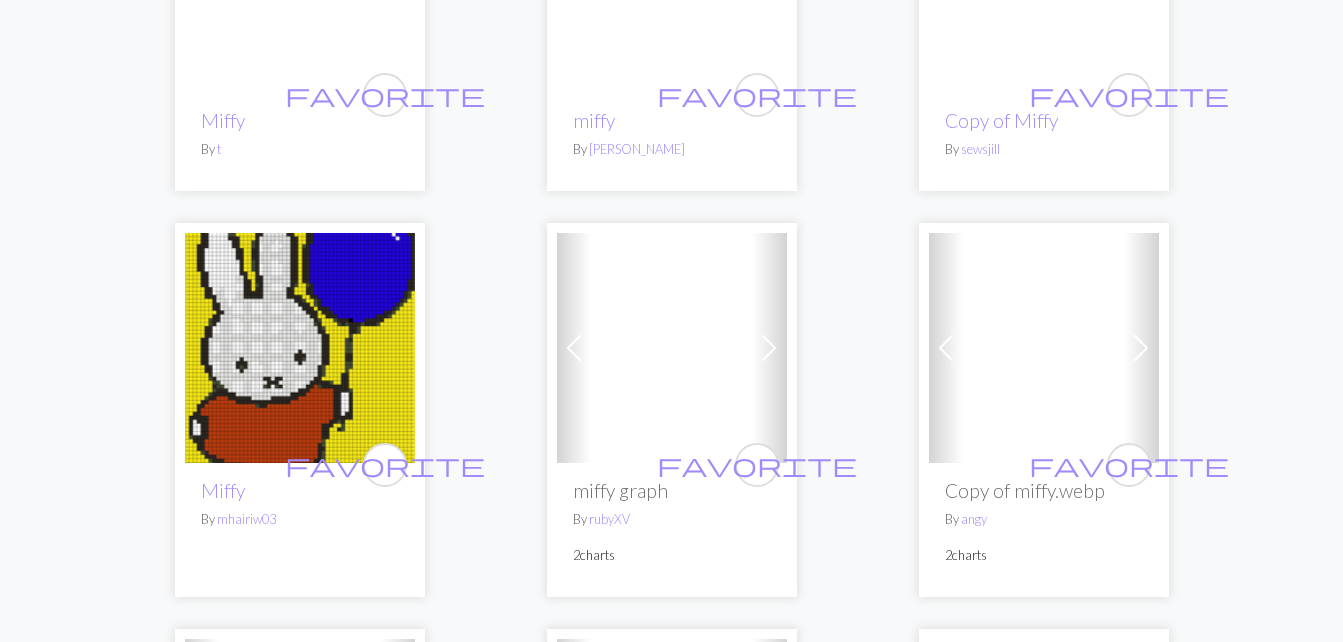 scroll, scrollTop: 3400, scrollLeft: 0, axis: vertical 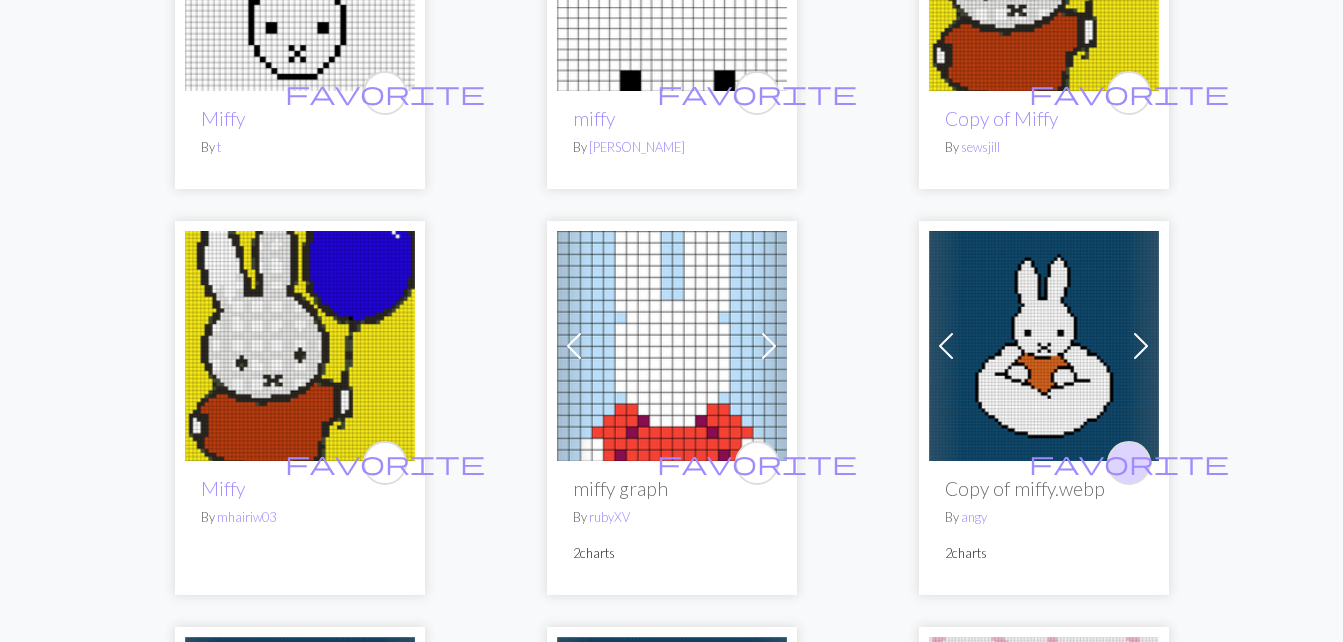 click on "favorite" at bounding box center (1129, 462) 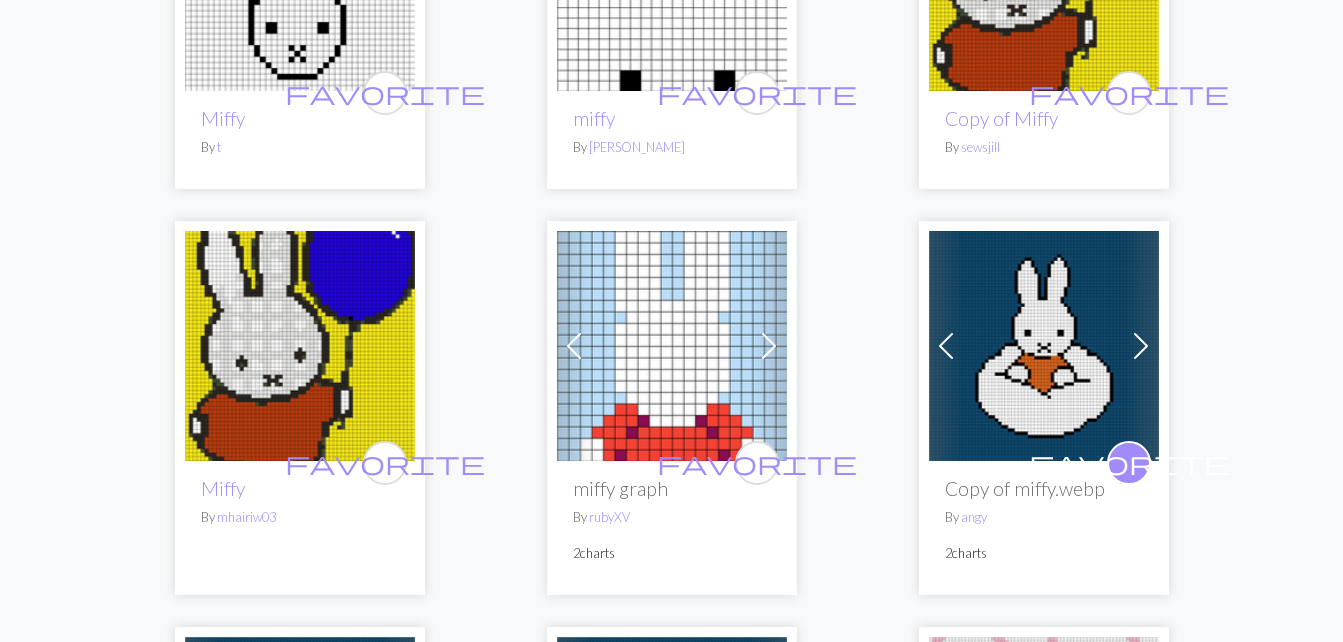 click on "favorite miffy By   girlrock favorite Copy of Copy of Copy of miffy balloon By   girlrock favorite miffy By   [PERSON_NAME] favorite Copy of Copy of miffy By   lyd favorite Copy of miffy By   [PERSON_NAME] favorite miffy By   [PERSON_NAME] favorite Copy of Copy of miffy balloon By   [PERSON_NAME] favorite Copy of miffy head.jpeg By   emetter favorite miffy By   [PERSON_NAME] favorite Copy of miffy By   Clownfem favorite miffy cute By   [PERSON_NAME] favorite Miffy socks By   LunariaT favorite Copy of miffy balloon By   [PERSON_NAME] favorite New MIffy By   [PERSON_NAME] favorite miffy By   FibroEntity favorite miffy By   scanny favorite lapin miffy MEMO By   [PERSON_NAME] favorite [PERSON_NAME] blanket By   scanny favorite miffy head.jpeg By   tin favorite Copy of [PERSON_NAME]/miffy By   misskeddy favorite Copy of nijntje/miffy By   misskeddy favorite nijntje/miffy By   RAamu2 favorite miffy balloon By   [PERSON_NAME] favorite [PERSON_NAME].jpg By   [PERSON_NAME] favorite Miffy By   t favorite miffy By   [PERSON_NAME] favorite Copy of Miffy By   sewsjill favorite Miffy By   mhairiw03 Previous Next" at bounding box center (672, -696) 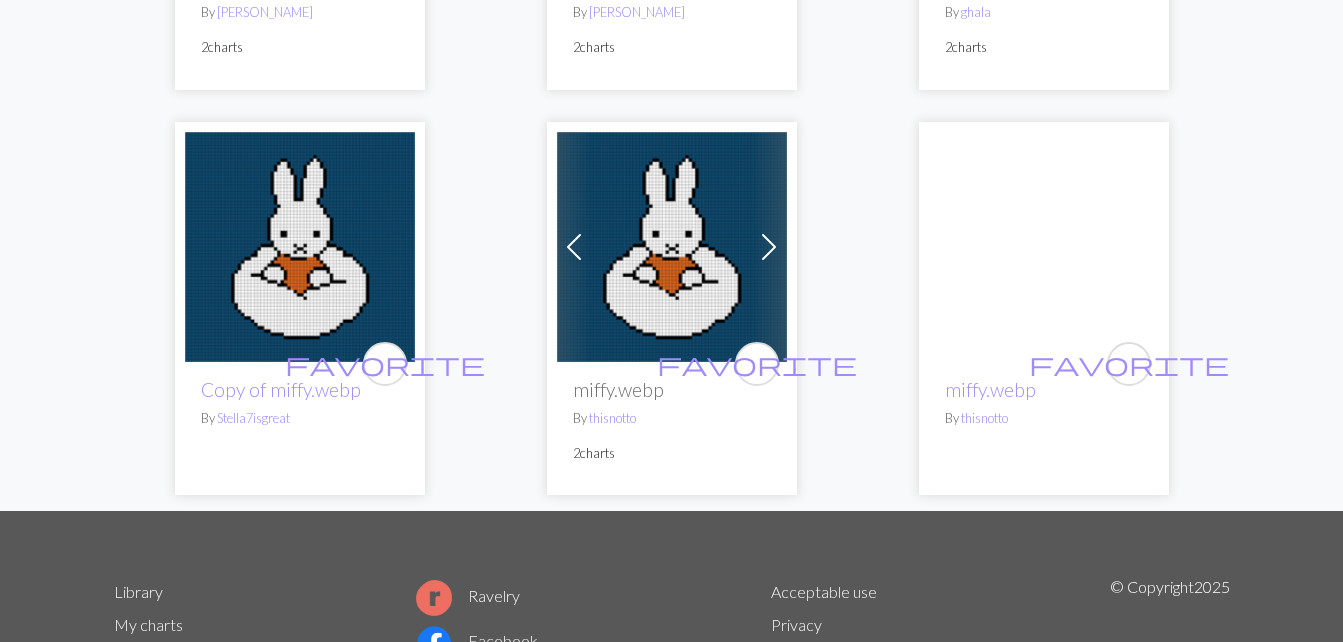 scroll, scrollTop: 4720, scrollLeft: 0, axis: vertical 